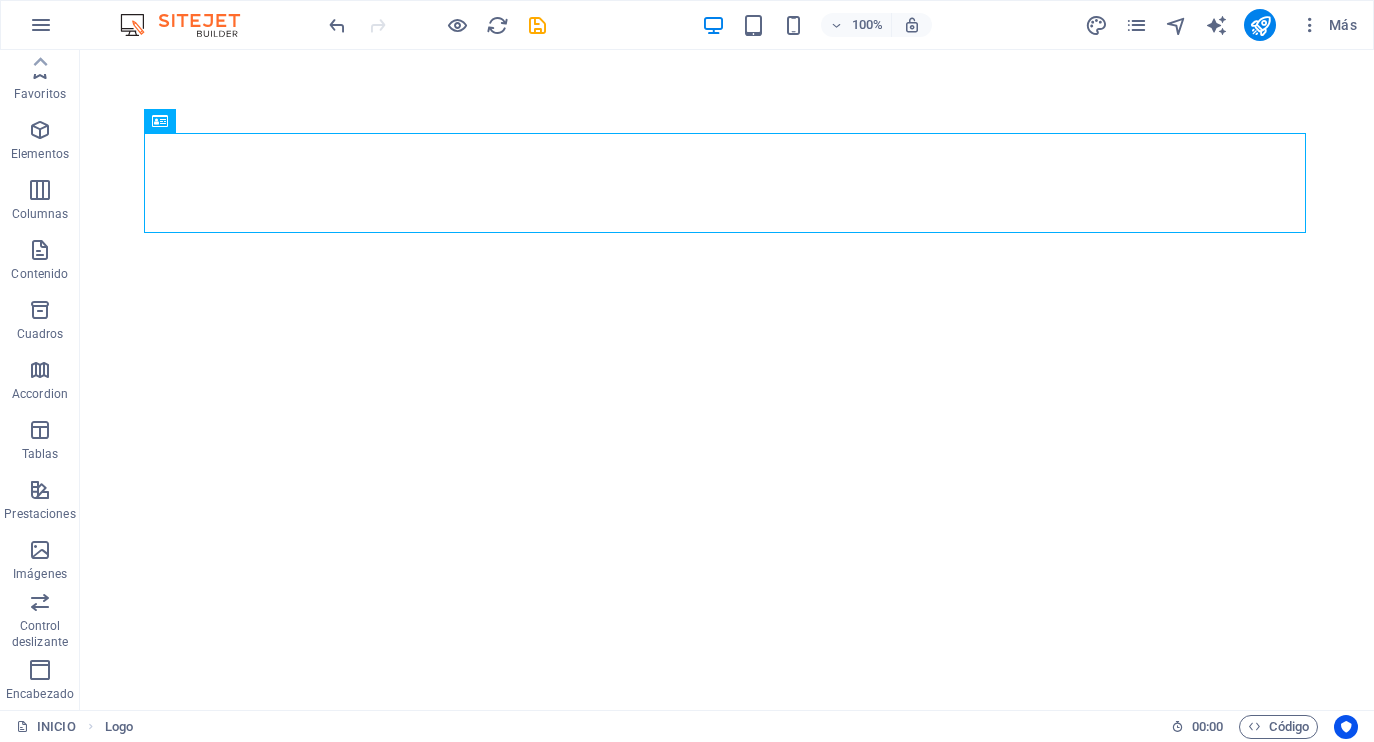 scroll, scrollTop: 0, scrollLeft: 0, axis: both 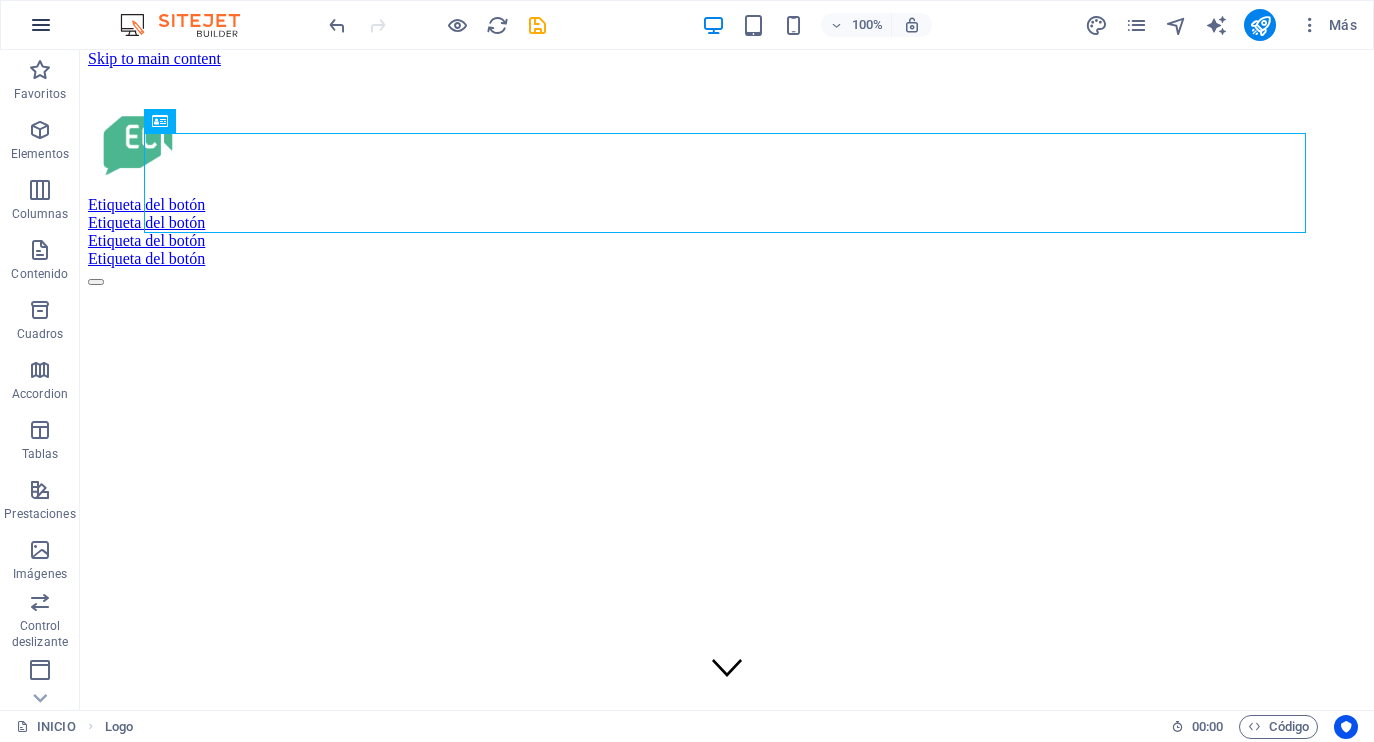 click at bounding box center (41, 25) 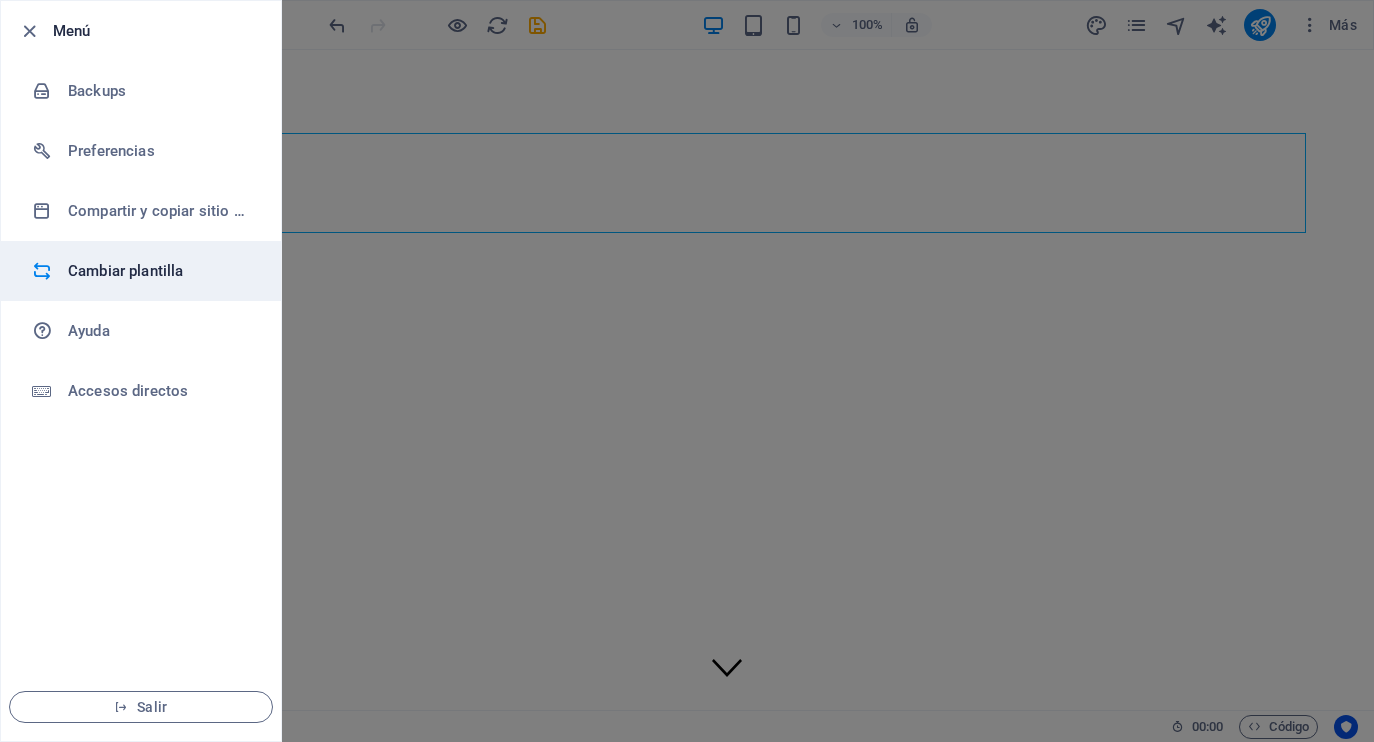 click on "Cambiar plantilla" at bounding box center (160, 271) 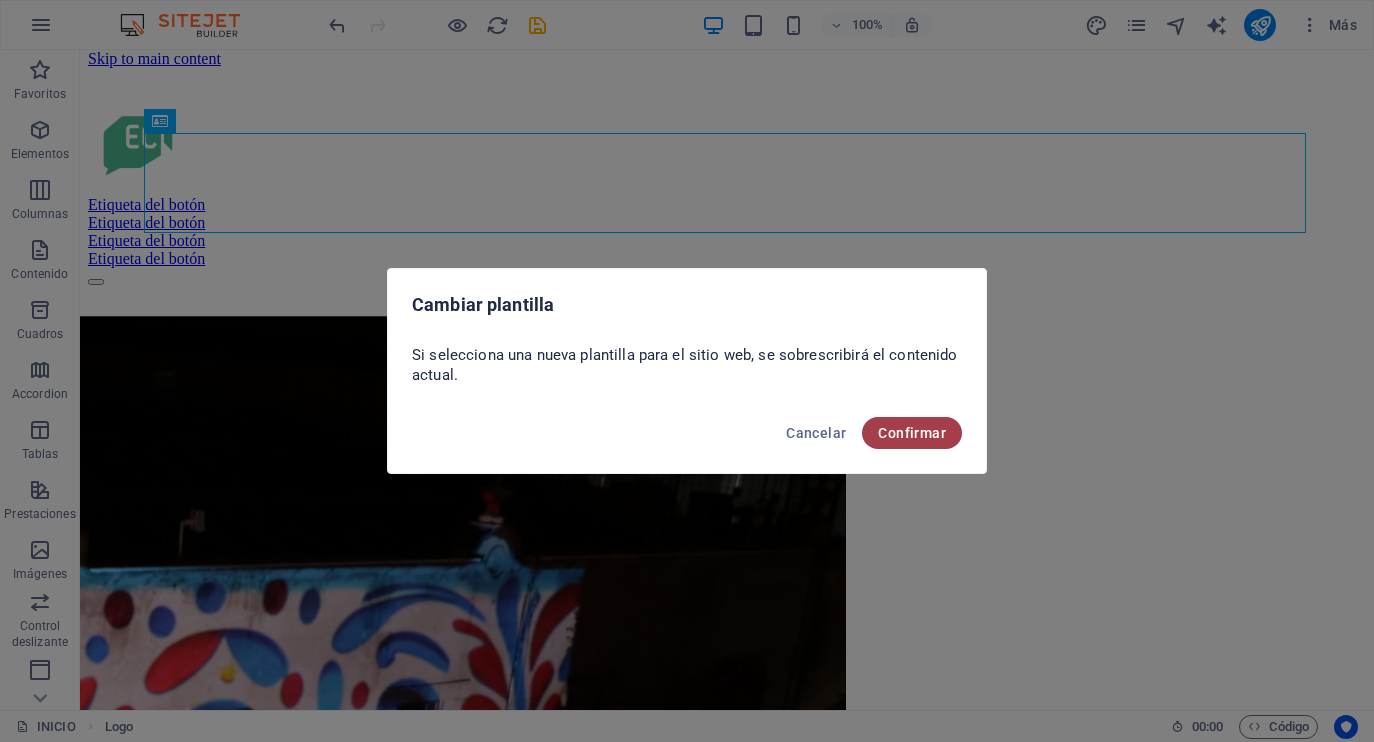 click on "Confirmar" at bounding box center (912, 433) 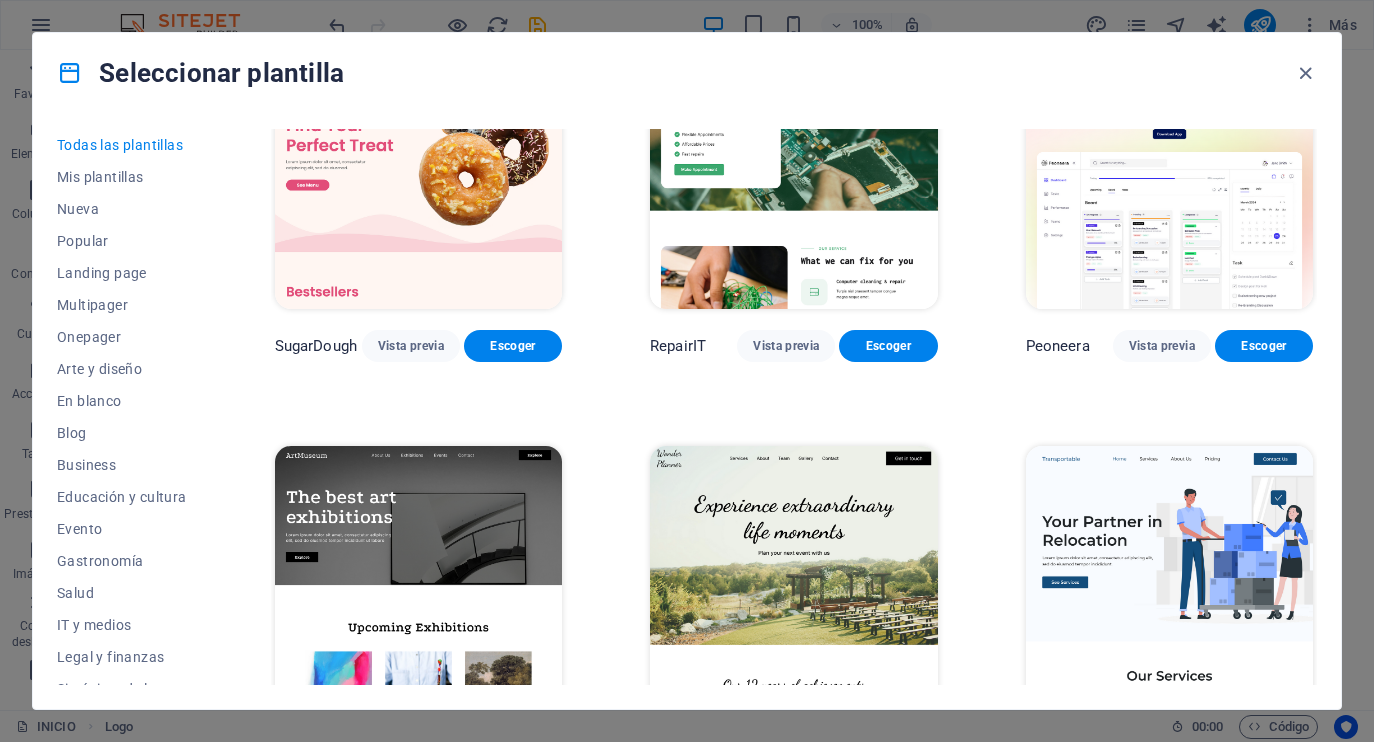 scroll, scrollTop: 95, scrollLeft: 0, axis: vertical 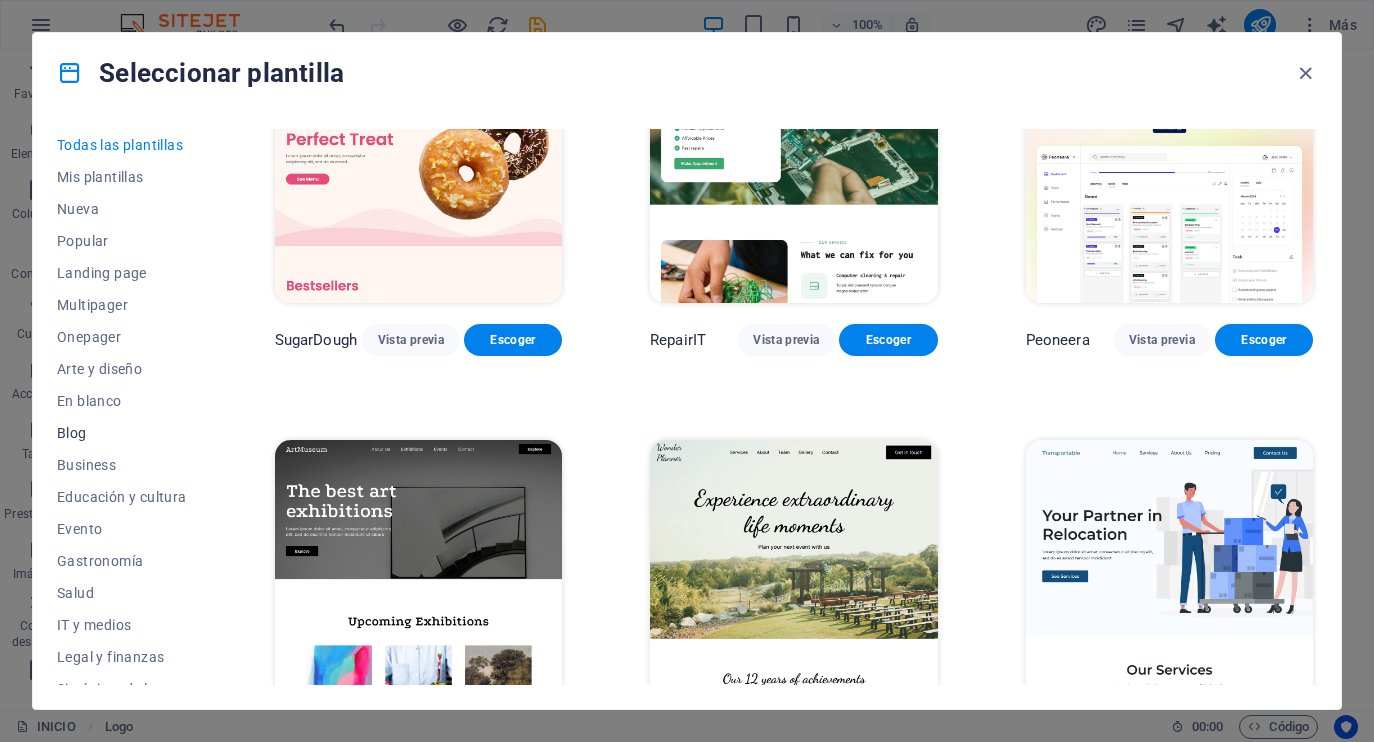 click on "Blog" at bounding box center (122, 433) 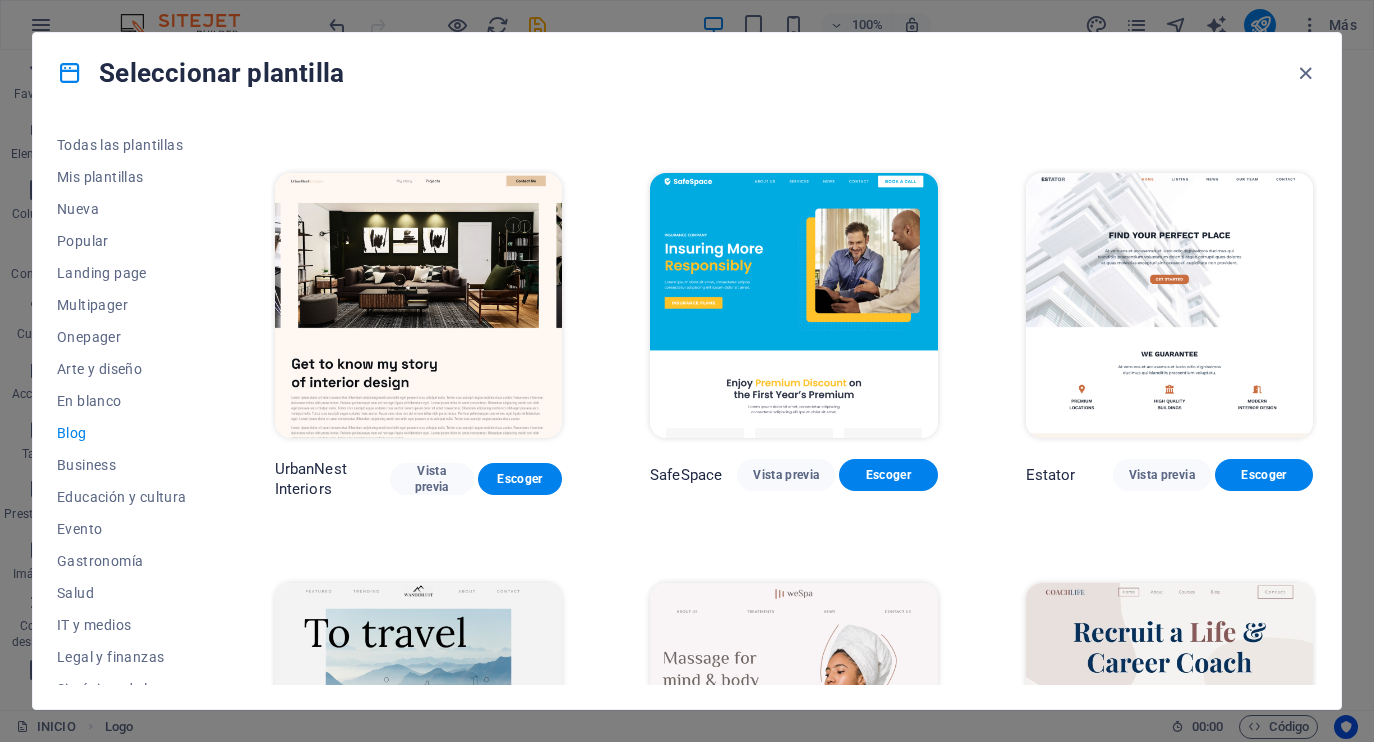 scroll, scrollTop: 774, scrollLeft: 0, axis: vertical 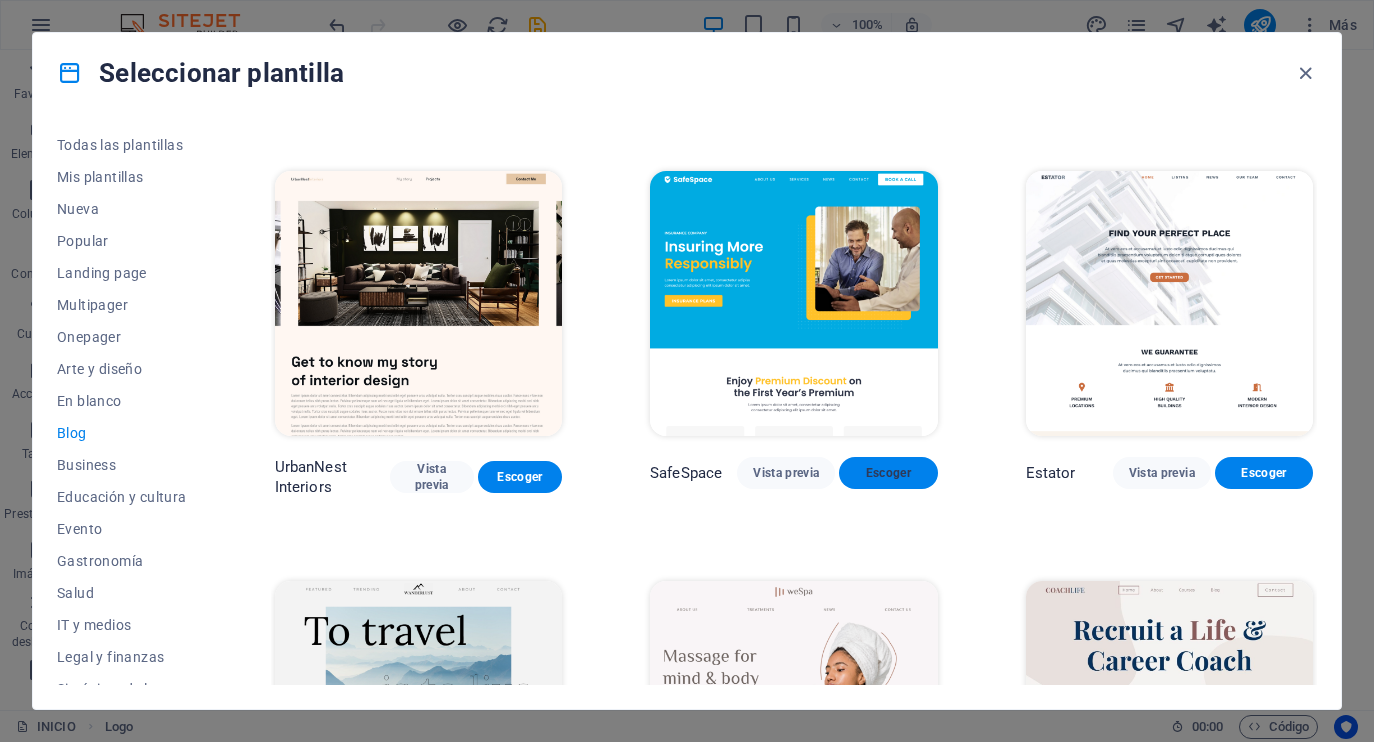 click on "Escoger" at bounding box center [888, 473] 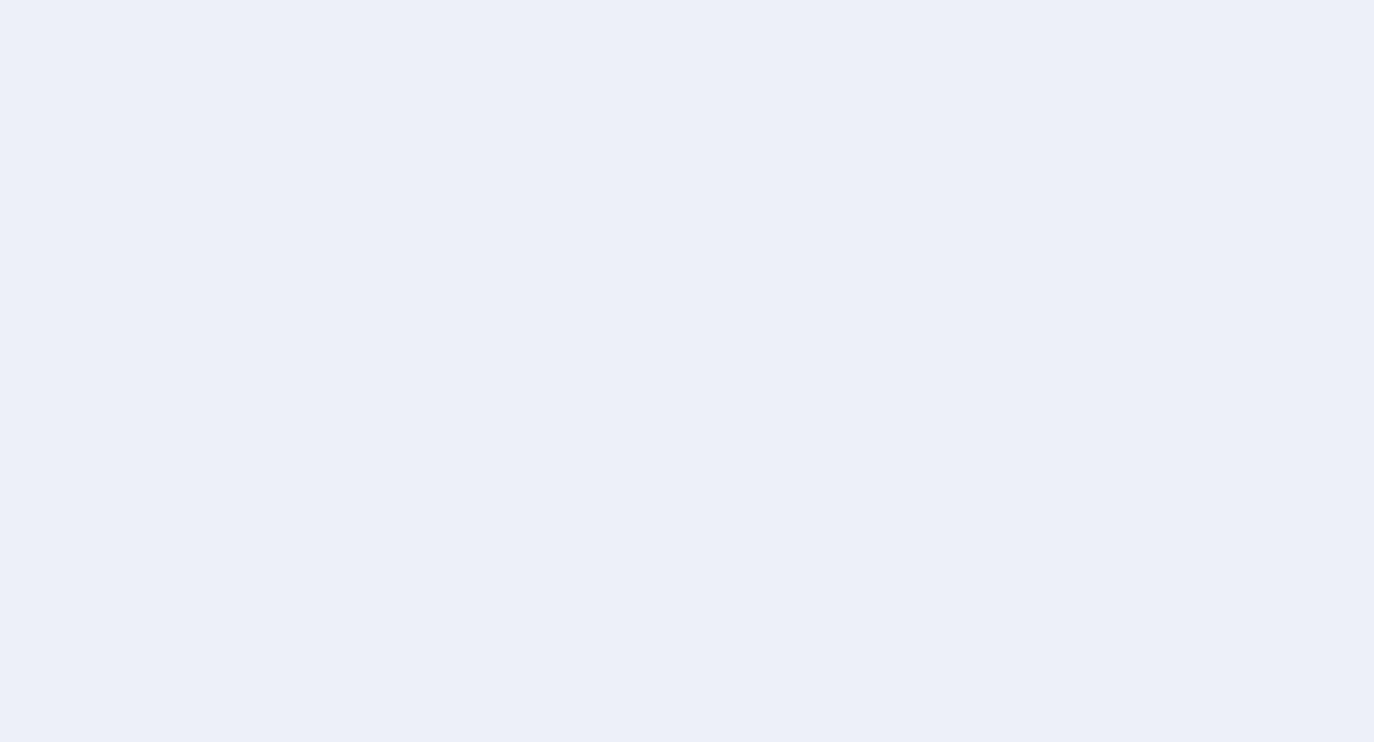 scroll, scrollTop: 0, scrollLeft: 0, axis: both 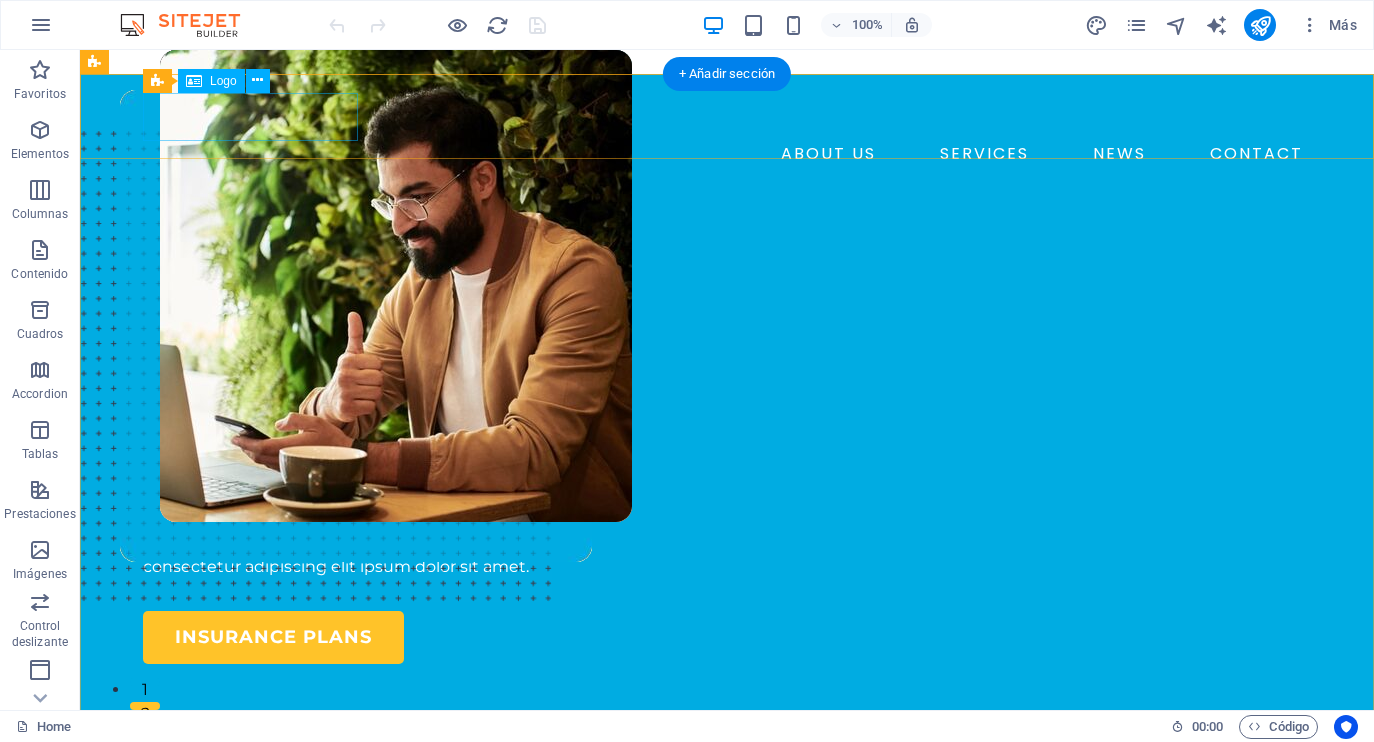 click at bounding box center [727, 114] 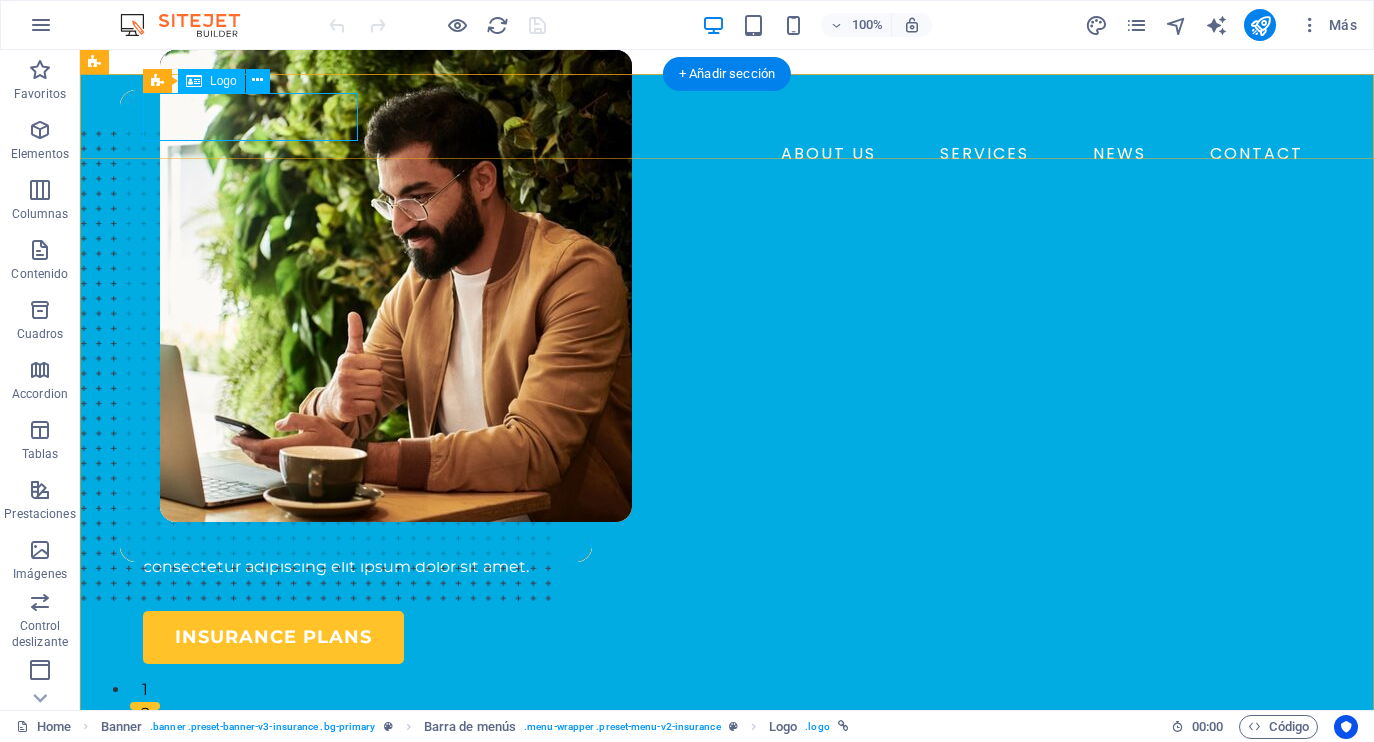 click on "Logo" at bounding box center [223, 81] 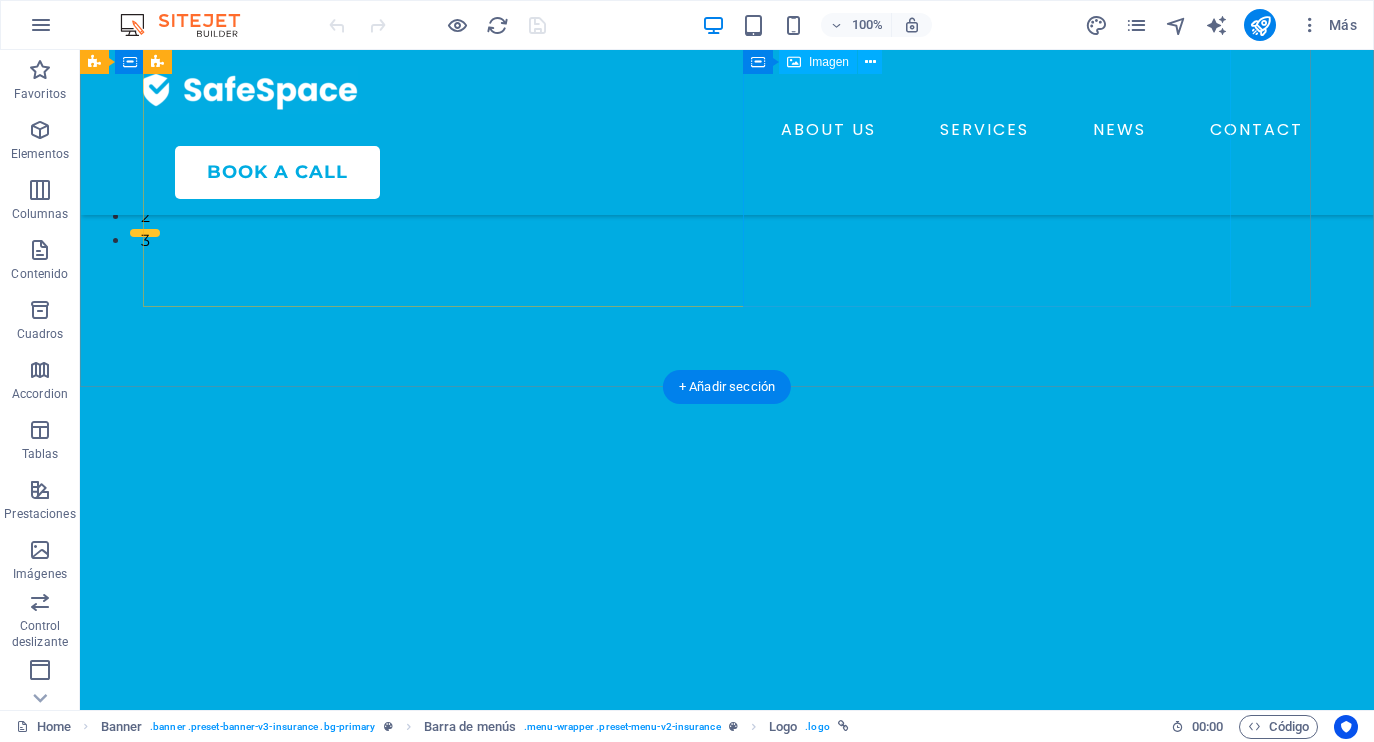 scroll, scrollTop: 501, scrollLeft: 0, axis: vertical 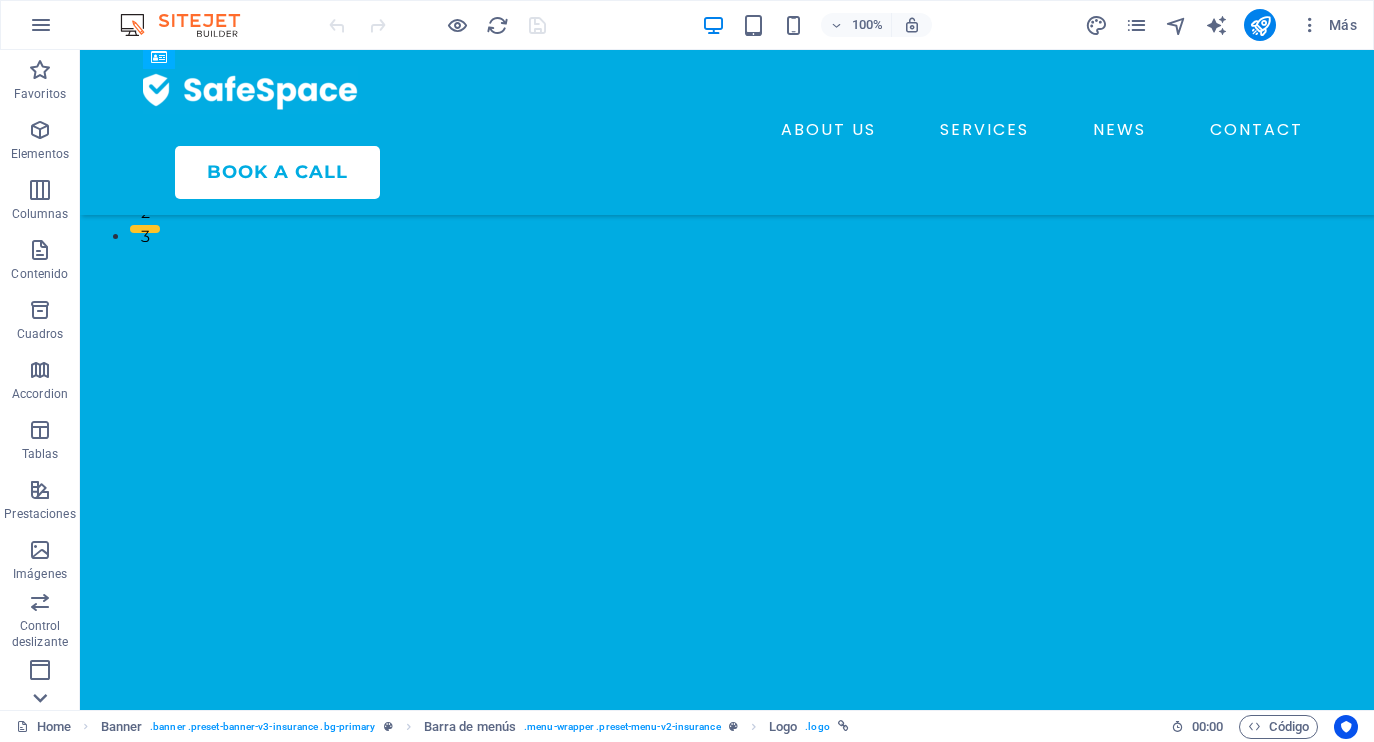 click 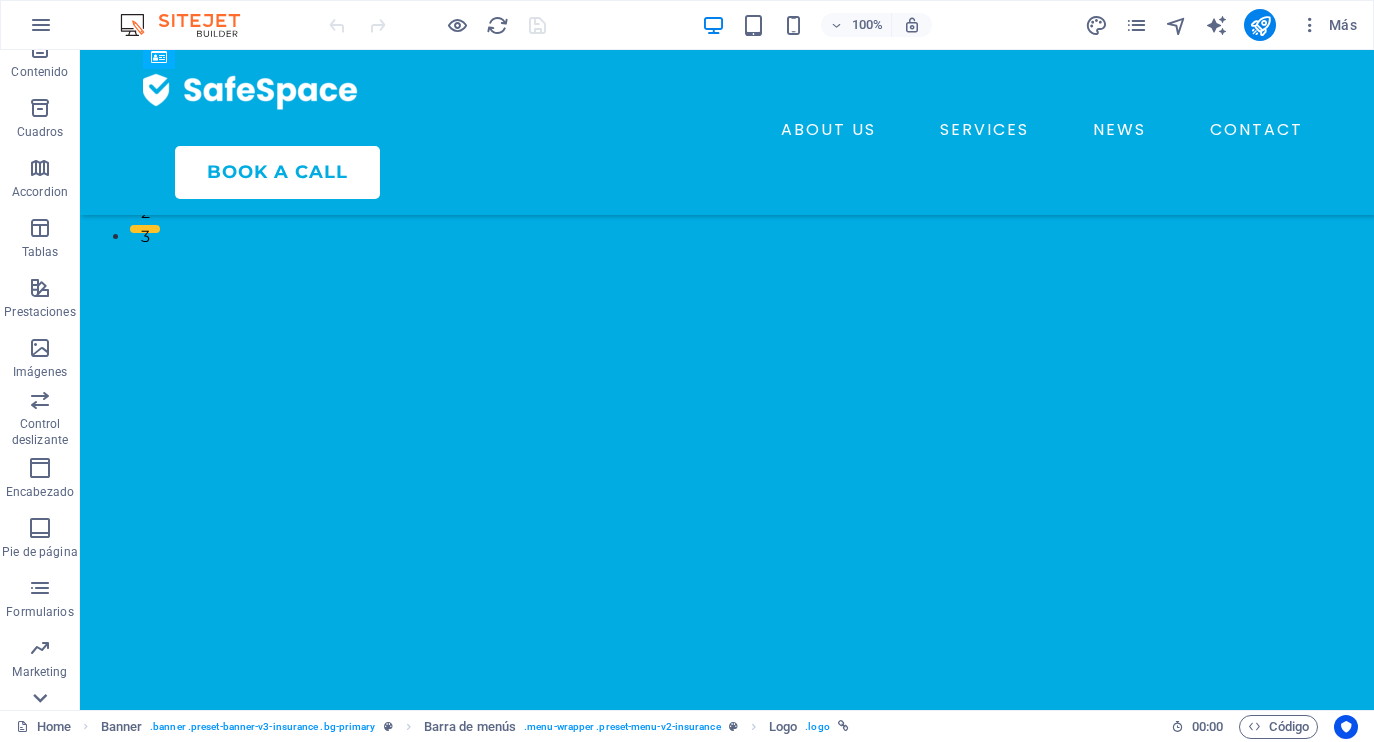 scroll, scrollTop: 240, scrollLeft: 0, axis: vertical 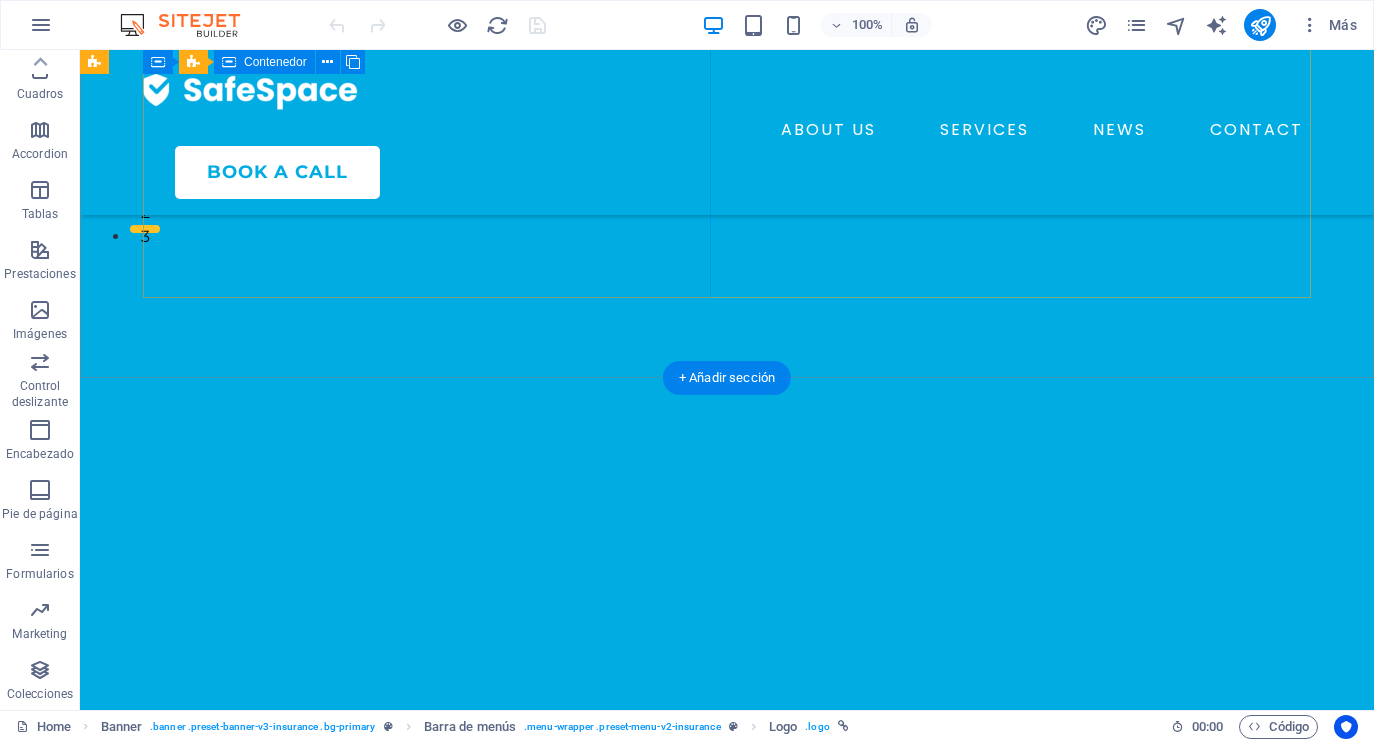 click on "INSURANCE COMPANY Insuring More Responsibly Lorem ipsum dolor sit amet, consectetur adipiss
consectetur adipiscing elit ipsum dolor sit amet. insurance plans" at bounding box center (427, -90) 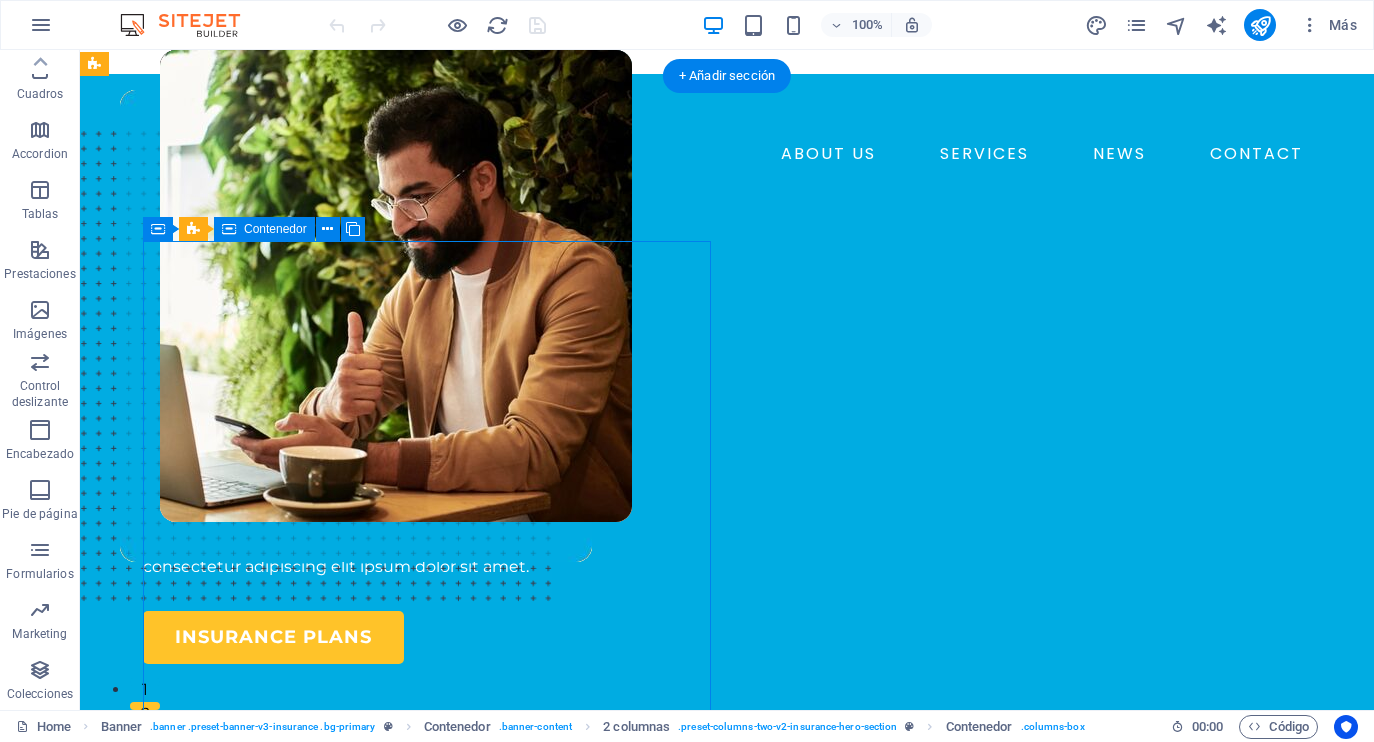 scroll, scrollTop: 0, scrollLeft: 0, axis: both 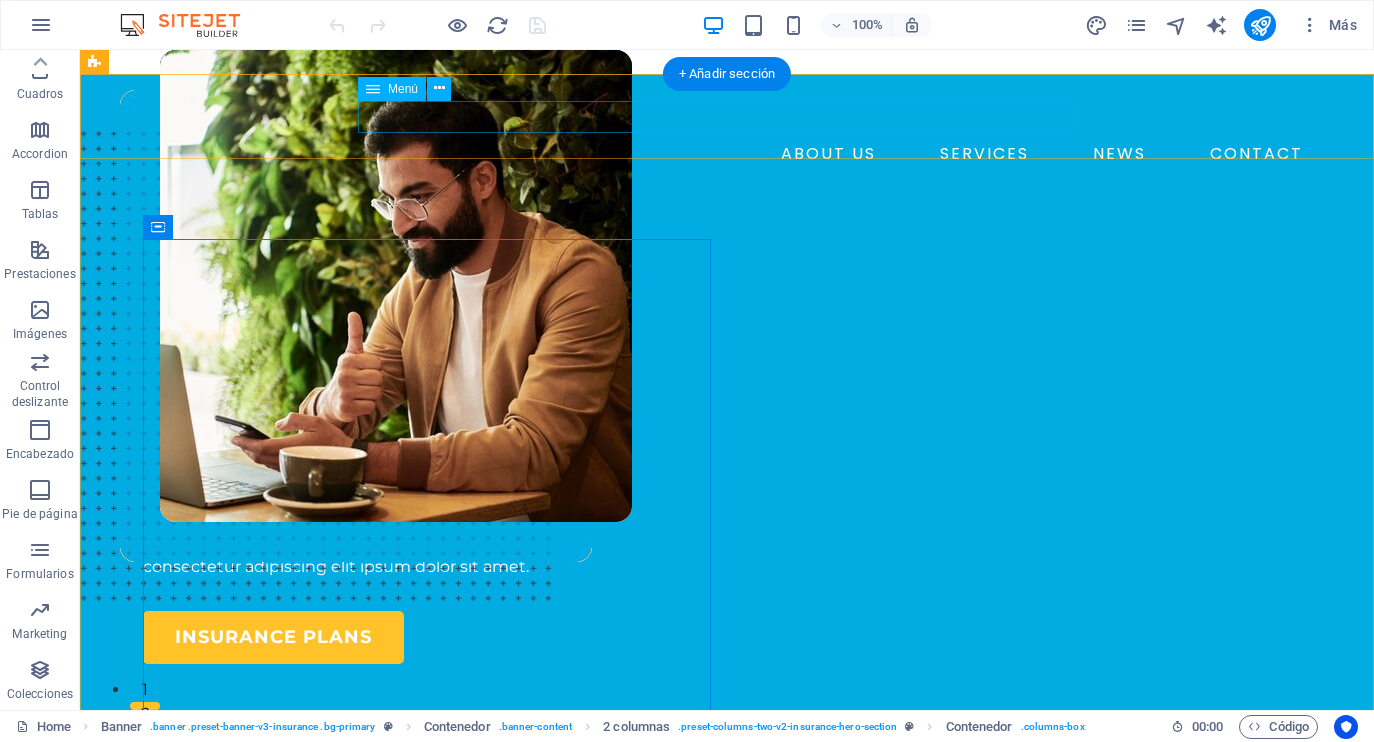 click on "ABOUT US SERVICES NEWS CONTACT" at bounding box center (727, 154) 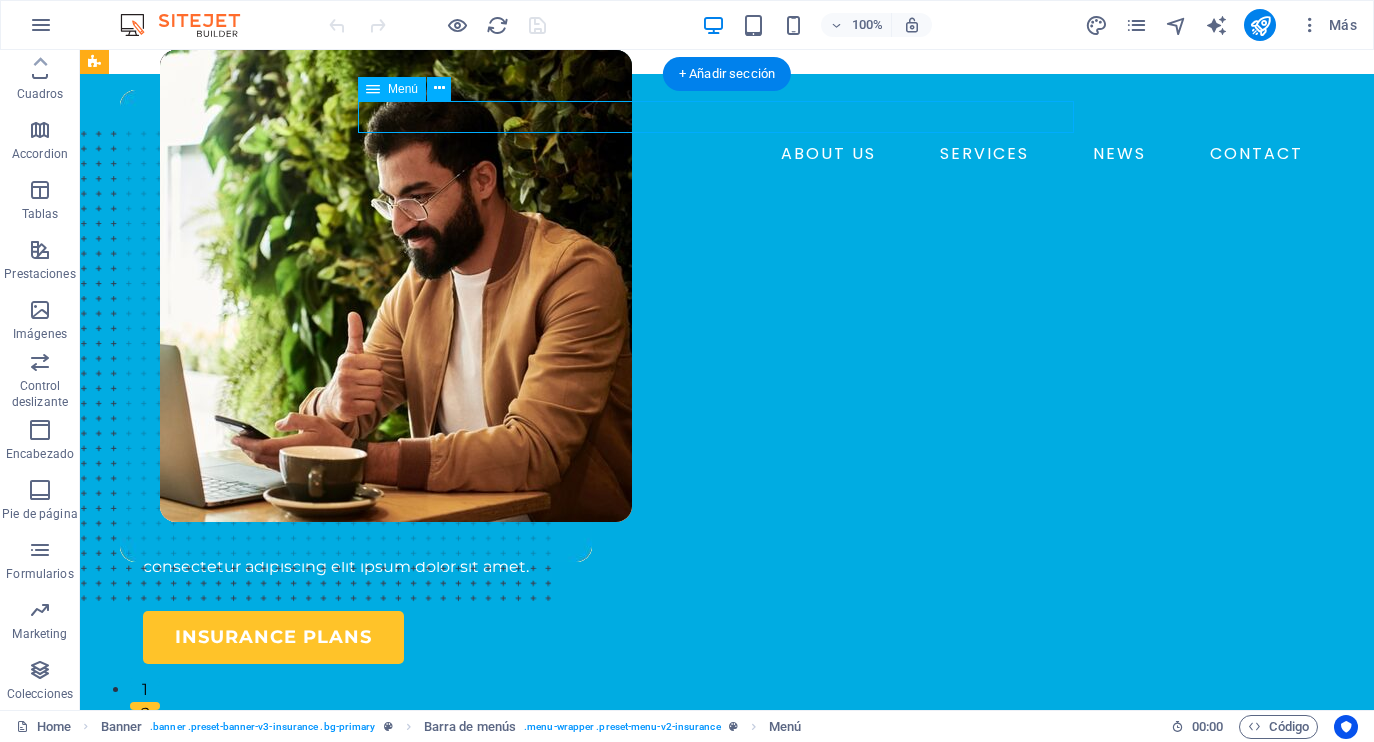 click on "ABOUT US SERVICES NEWS CONTACT" at bounding box center [727, 154] 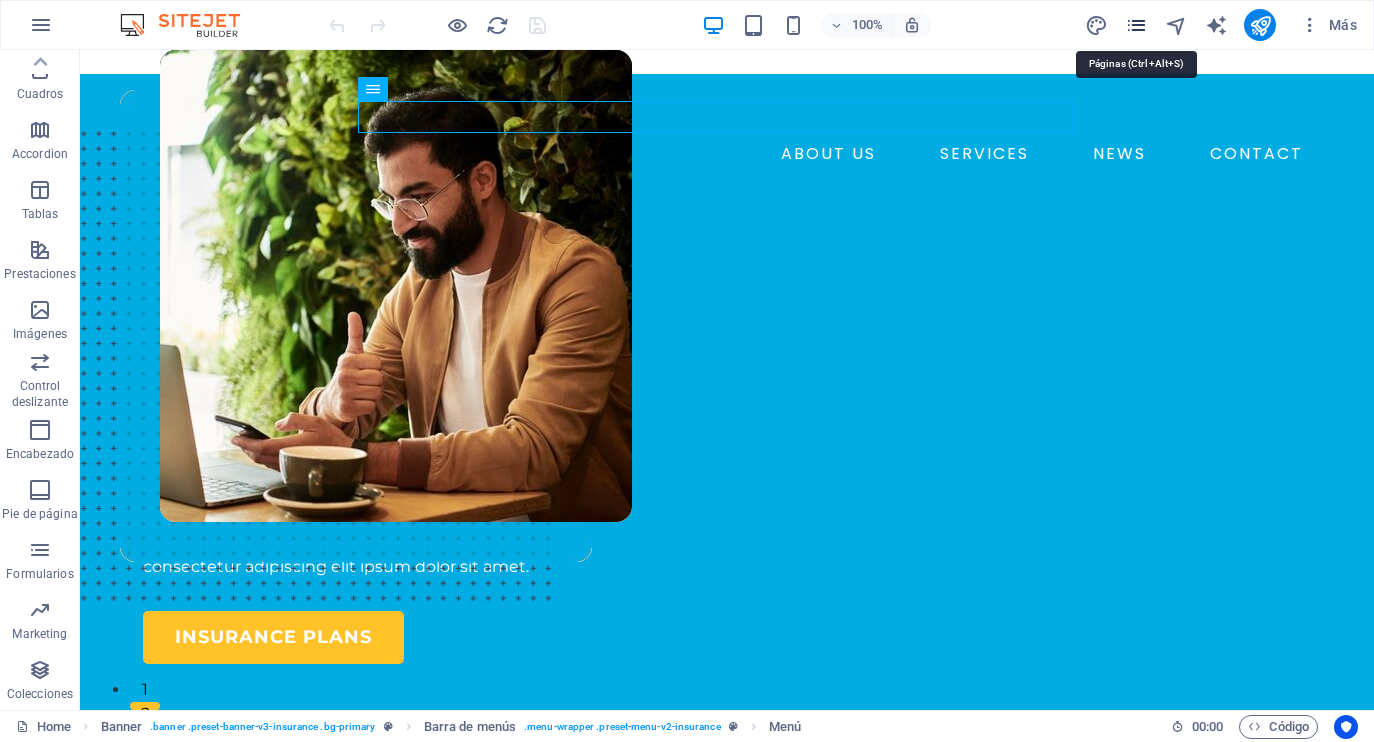 click at bounding box center [1136, 25] 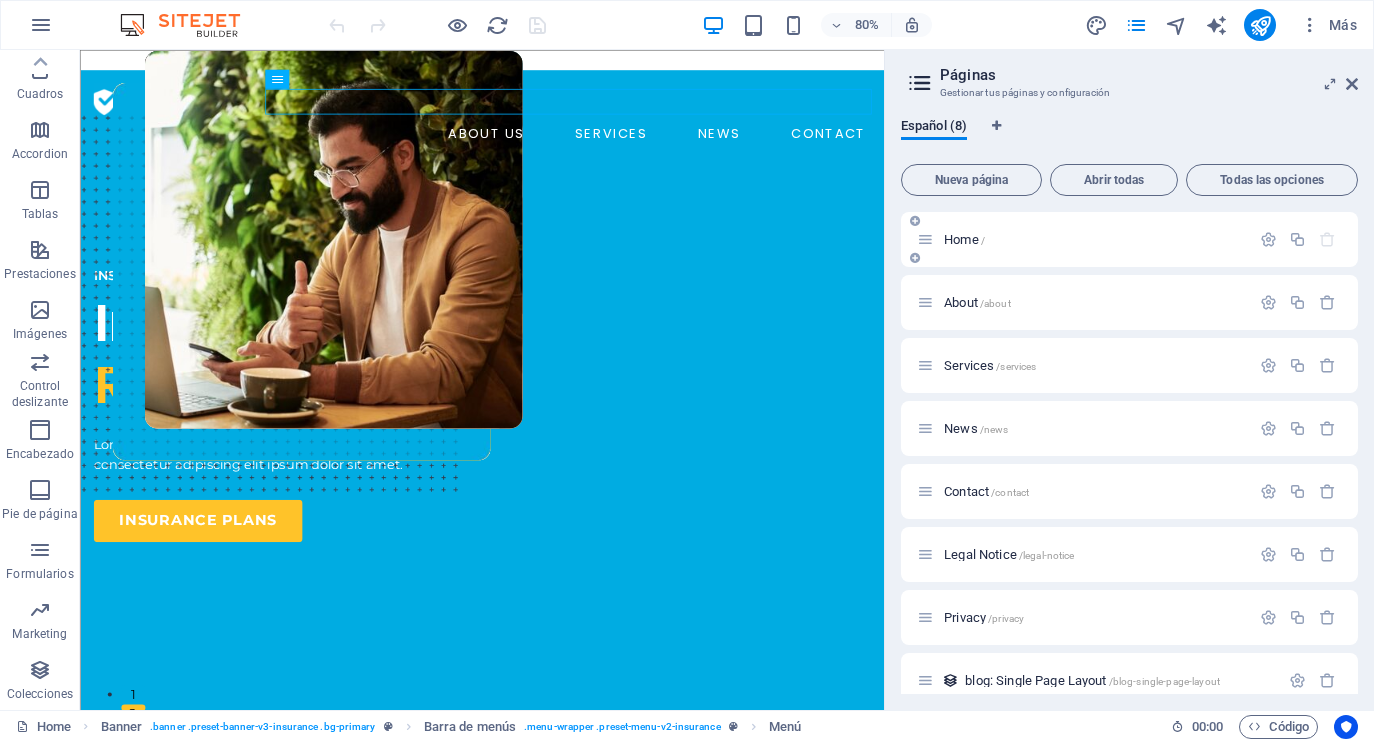 scroll, scrollTop: 0, scrollLeft: 0, axis: both 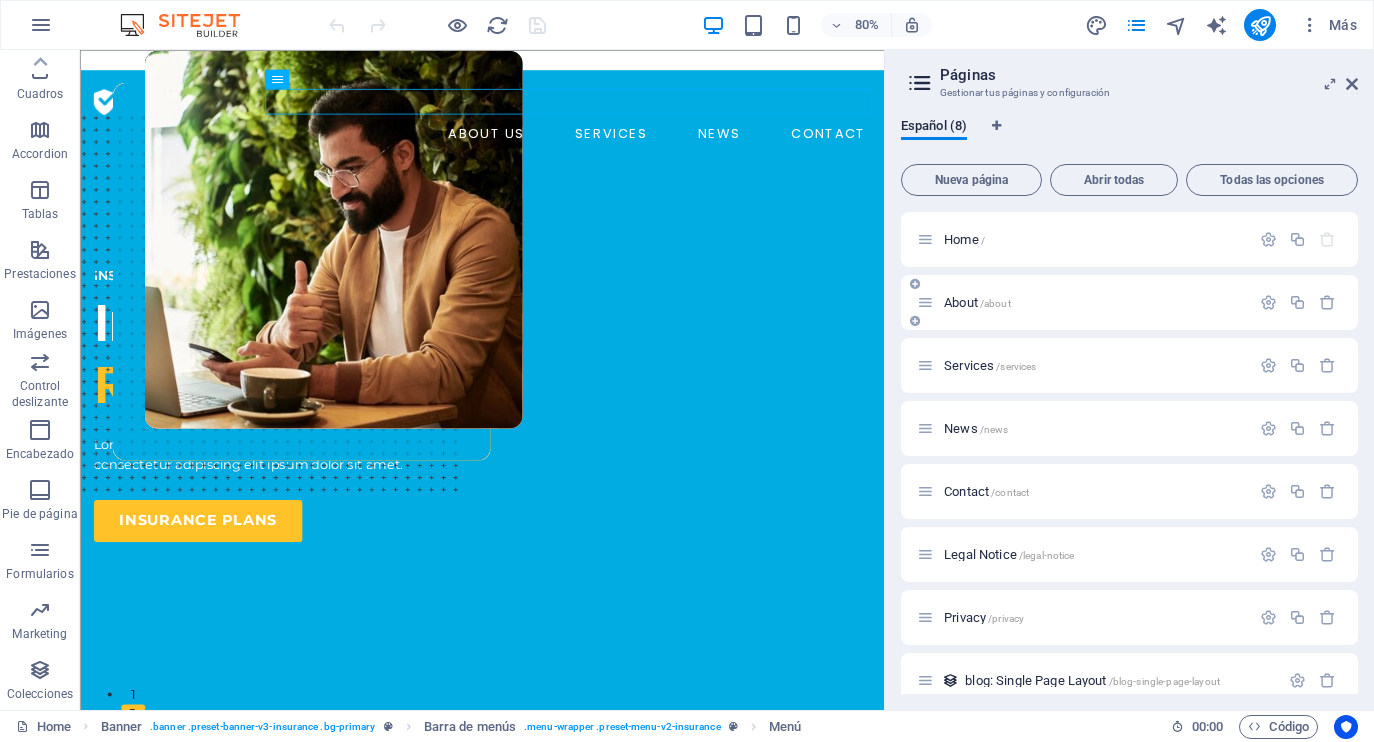 click on "About /about" at bounding box center [1129, 302] 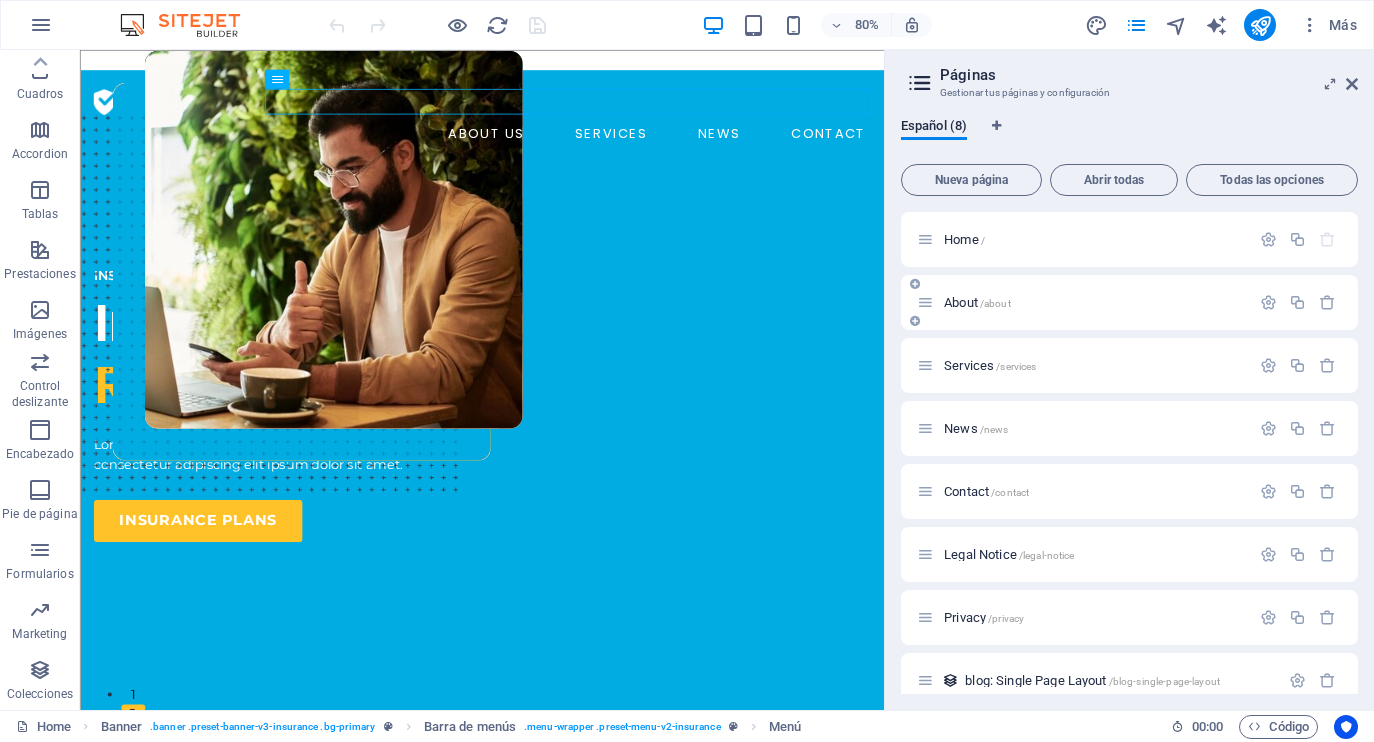 click on "About /about" at bounding box center (977, 302) 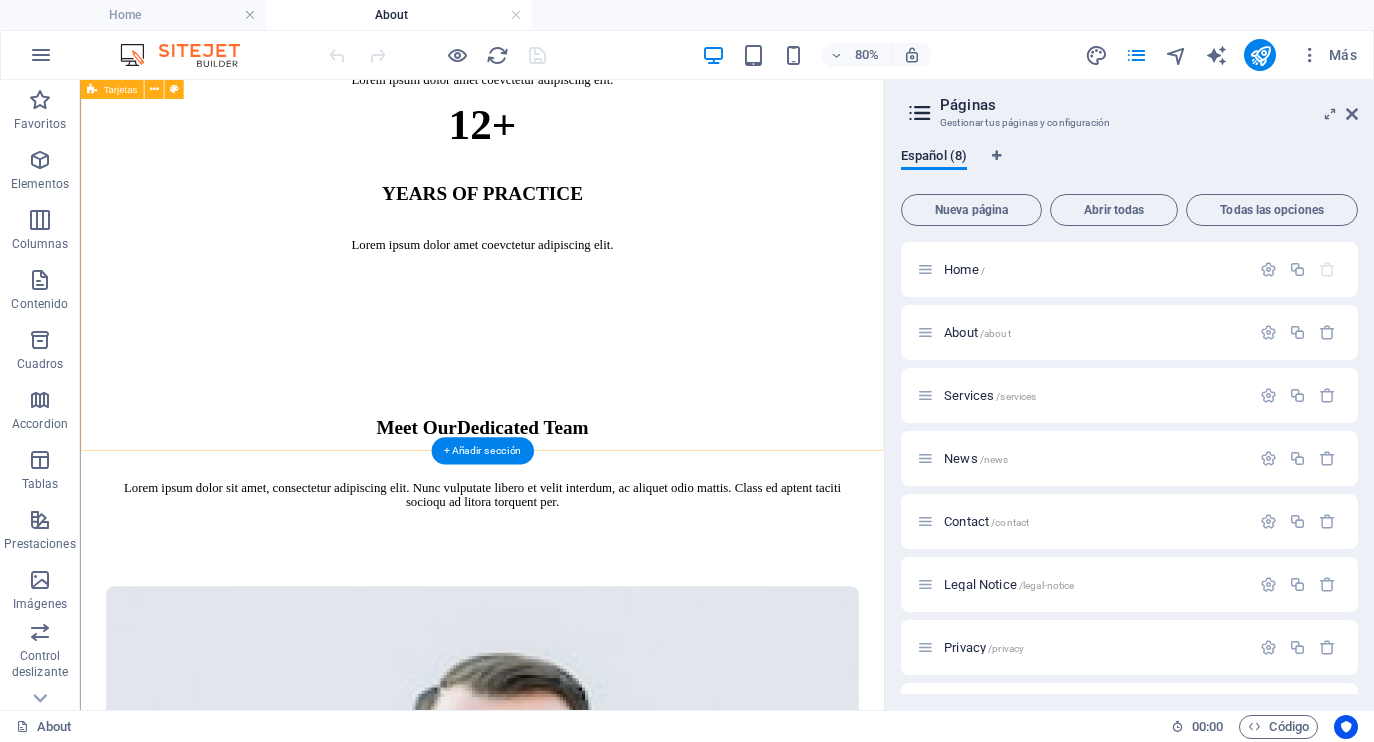 scroll, scrollTop: 1674, scrollLeft: 0, axis: vertical 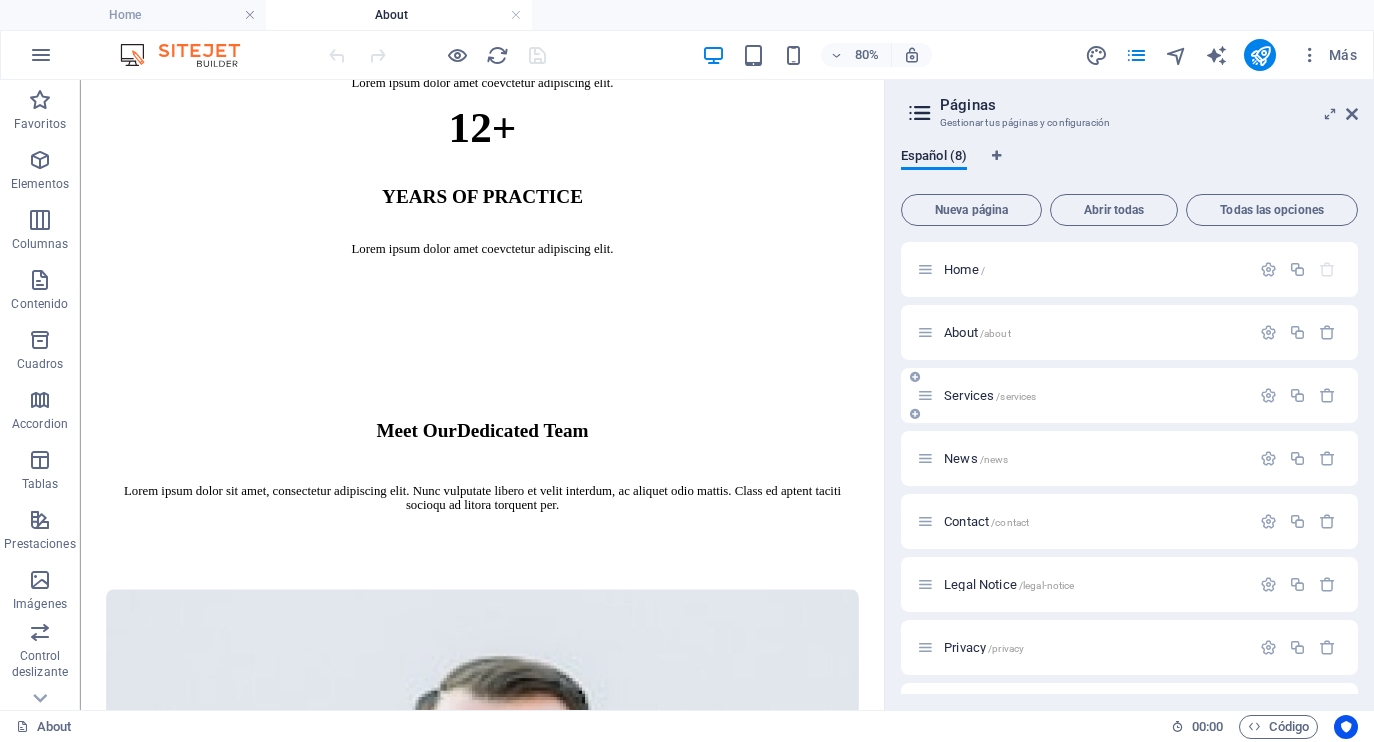 click on "Services /services" at bounding box center (1083, 395) 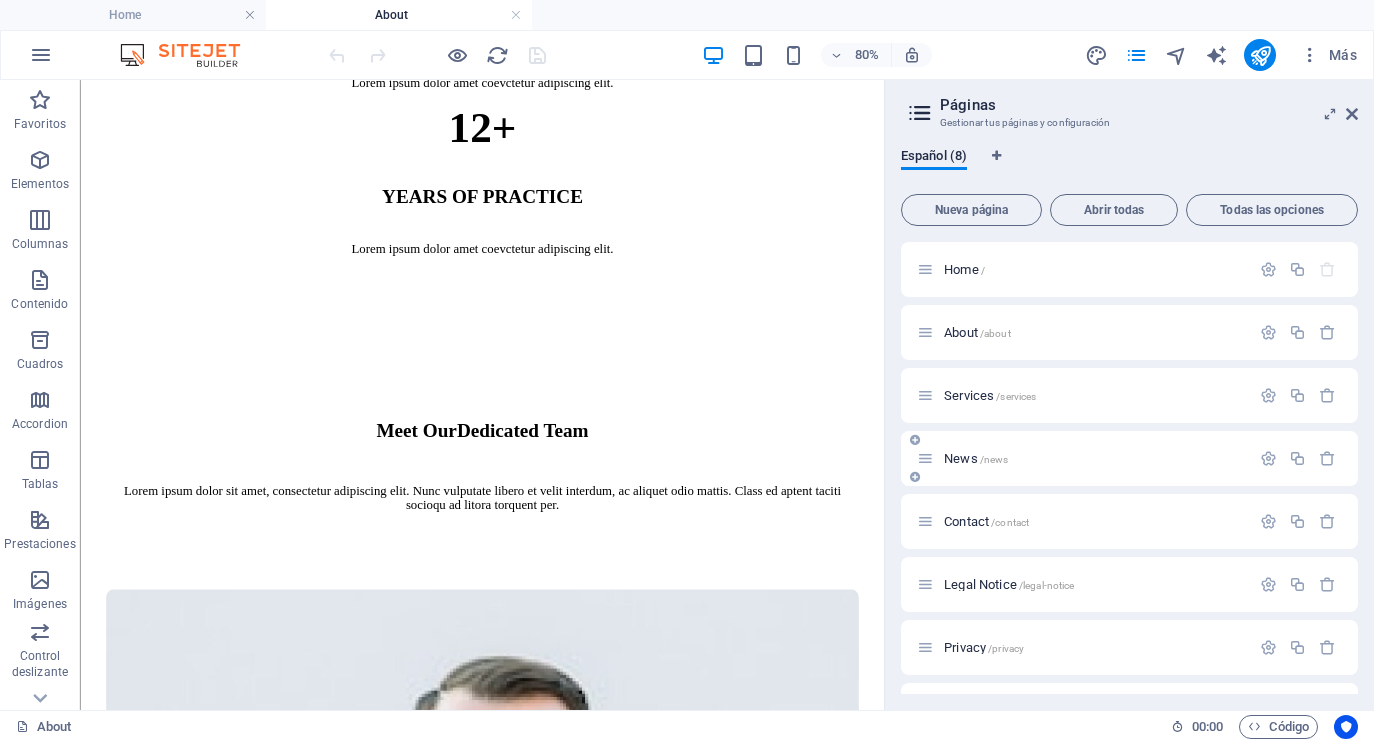 click on "News /news" at bounding box center [976, 458] 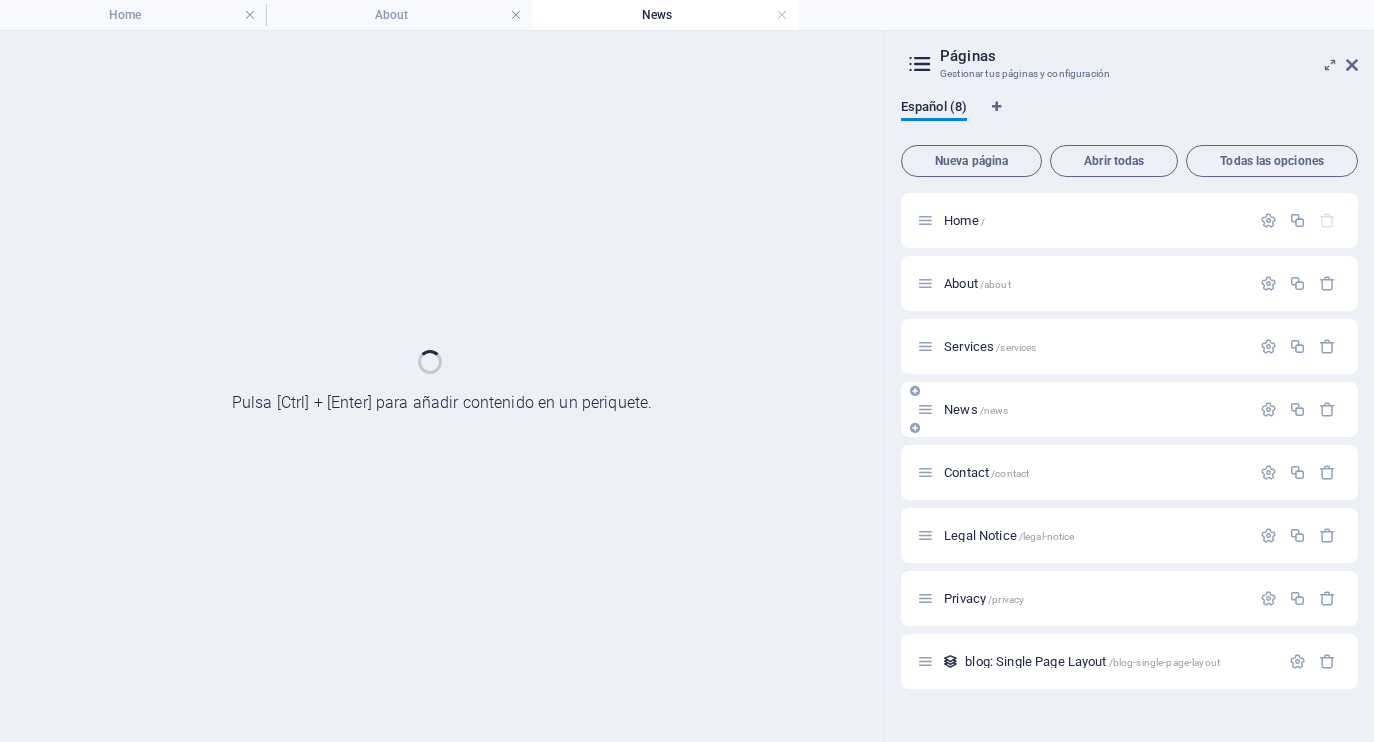 scroll, scrollTop: 1573, scrollLeft: 0, axis: vertical 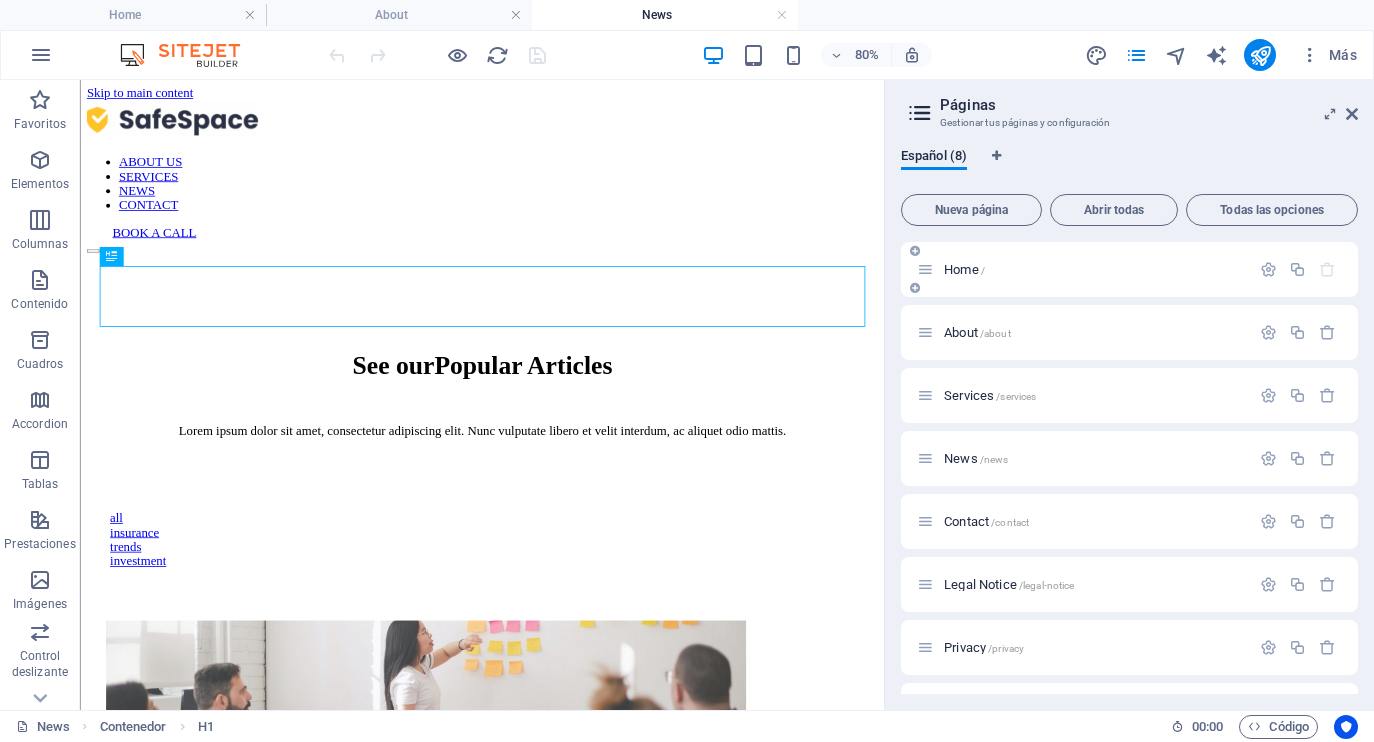 click on "Home /" at bounding box center [964, 269] 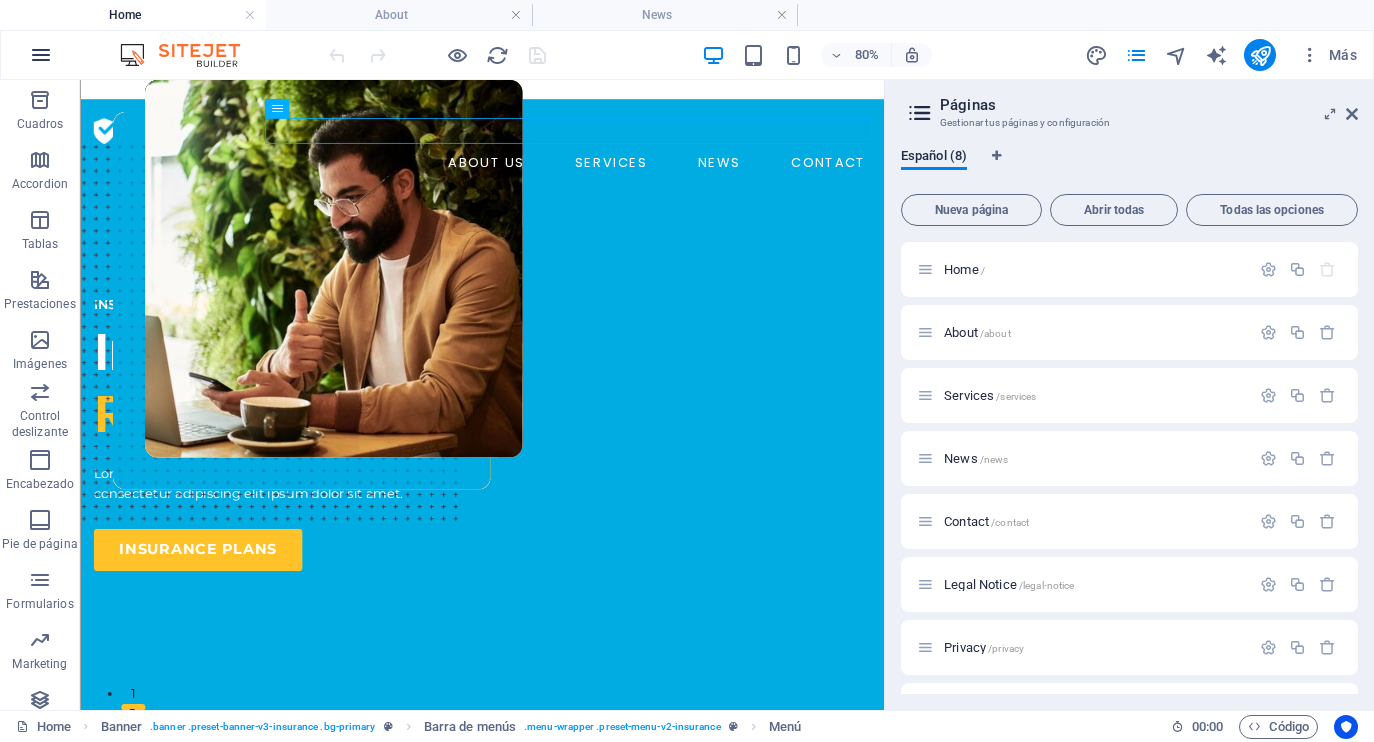 click at bounding box center [41, 55] 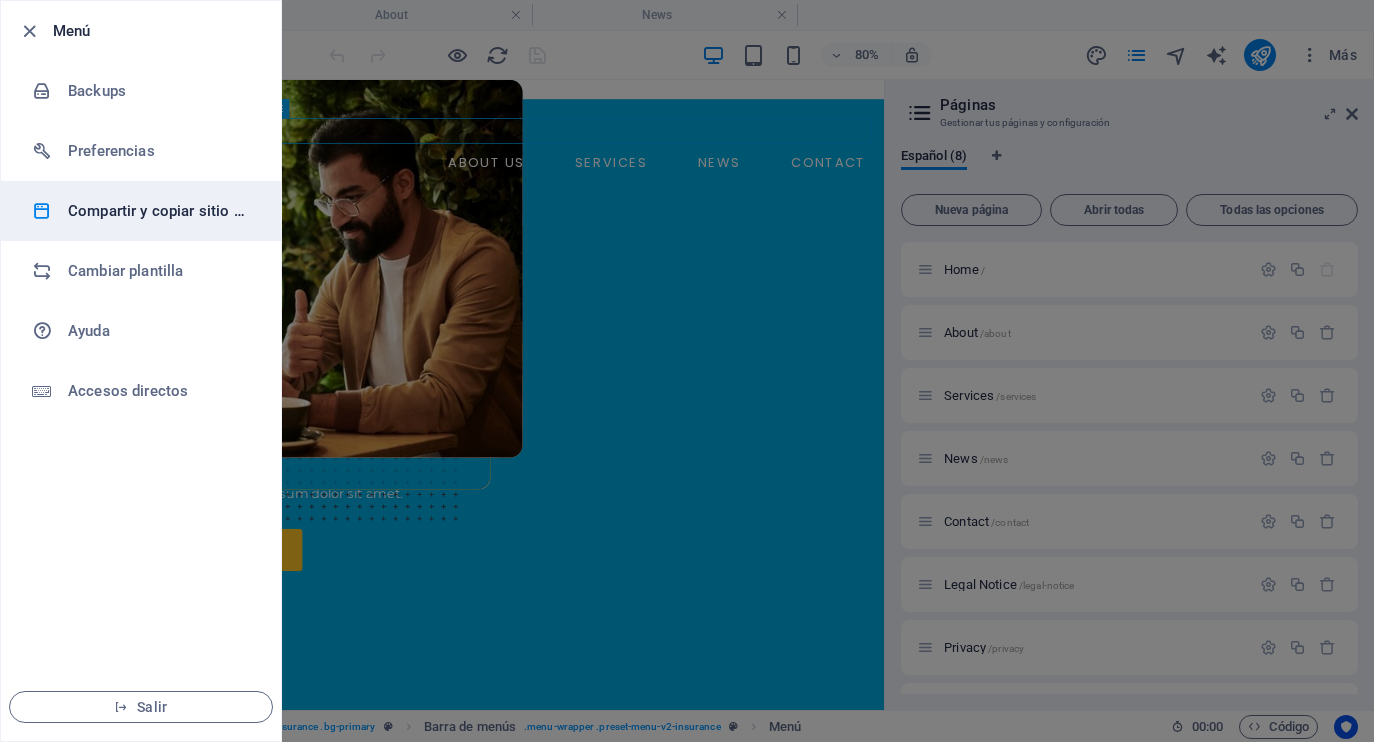 click on "Compartir y copiar sitio web" at bounding box center (160, 211) 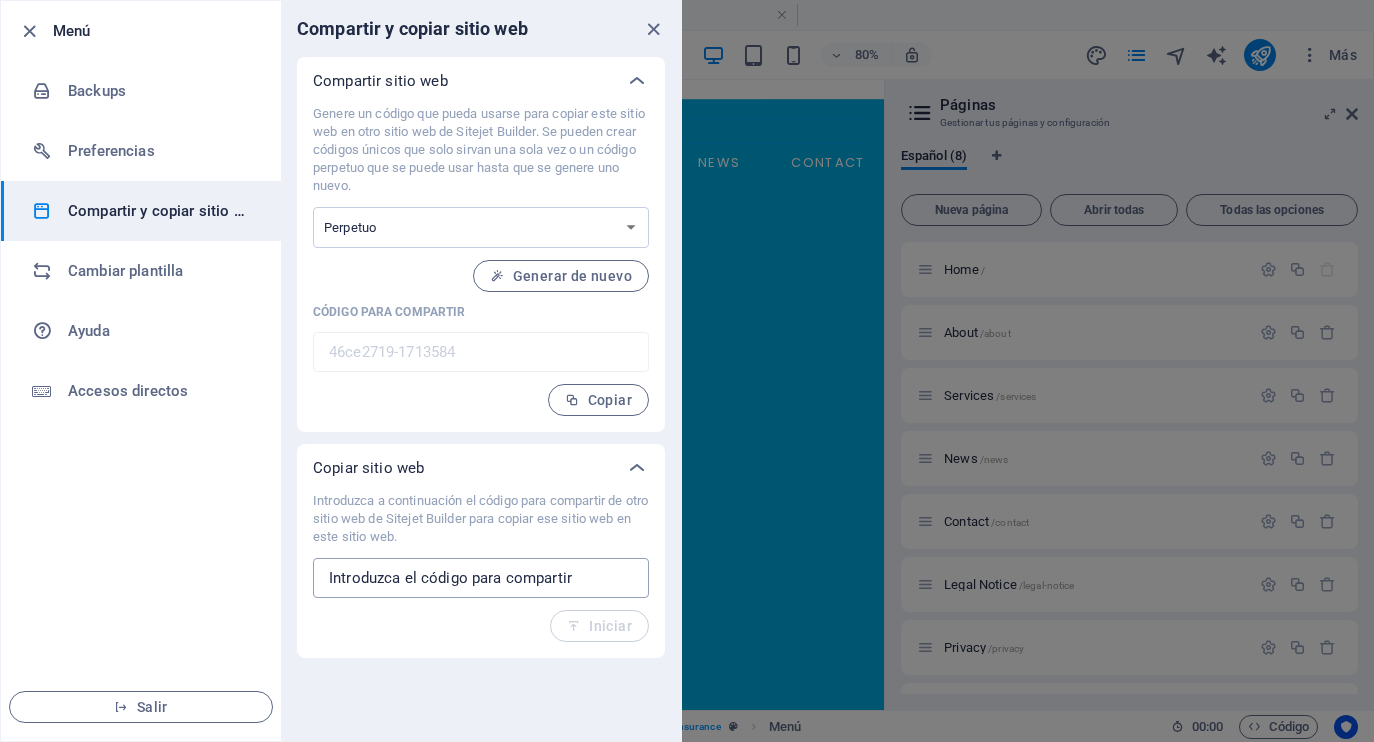 click at bounding box center (481, 578) 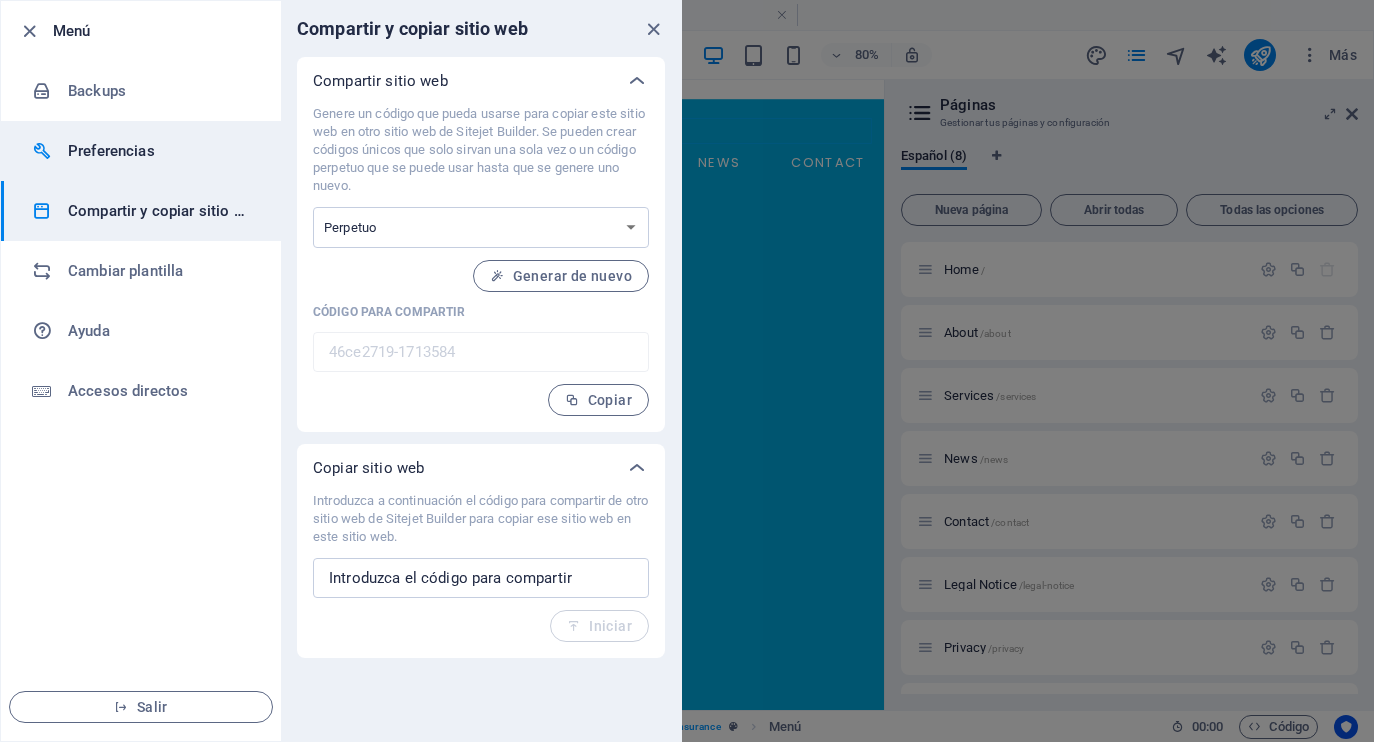 click on "Preferencias" at bounding box center (141, 151) 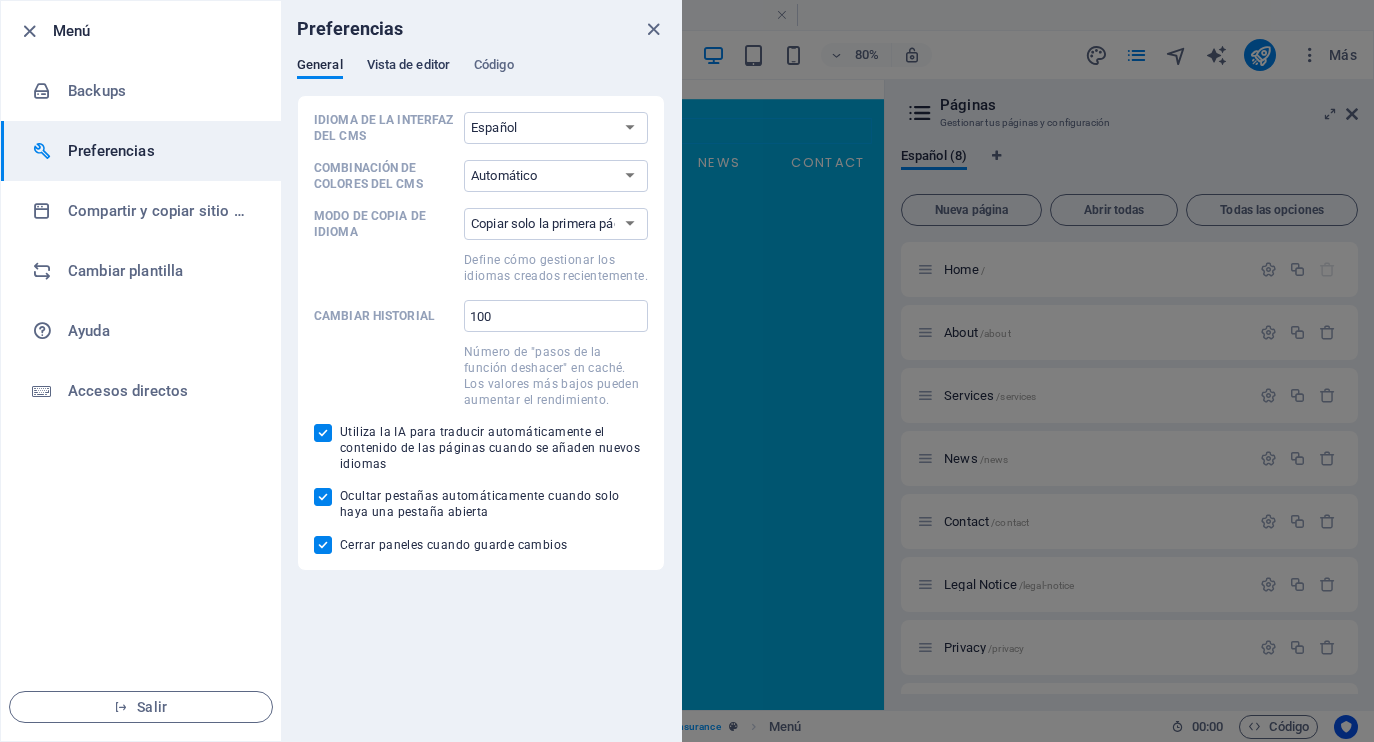click on "Vista de editor" at bounding box center (408, 67) 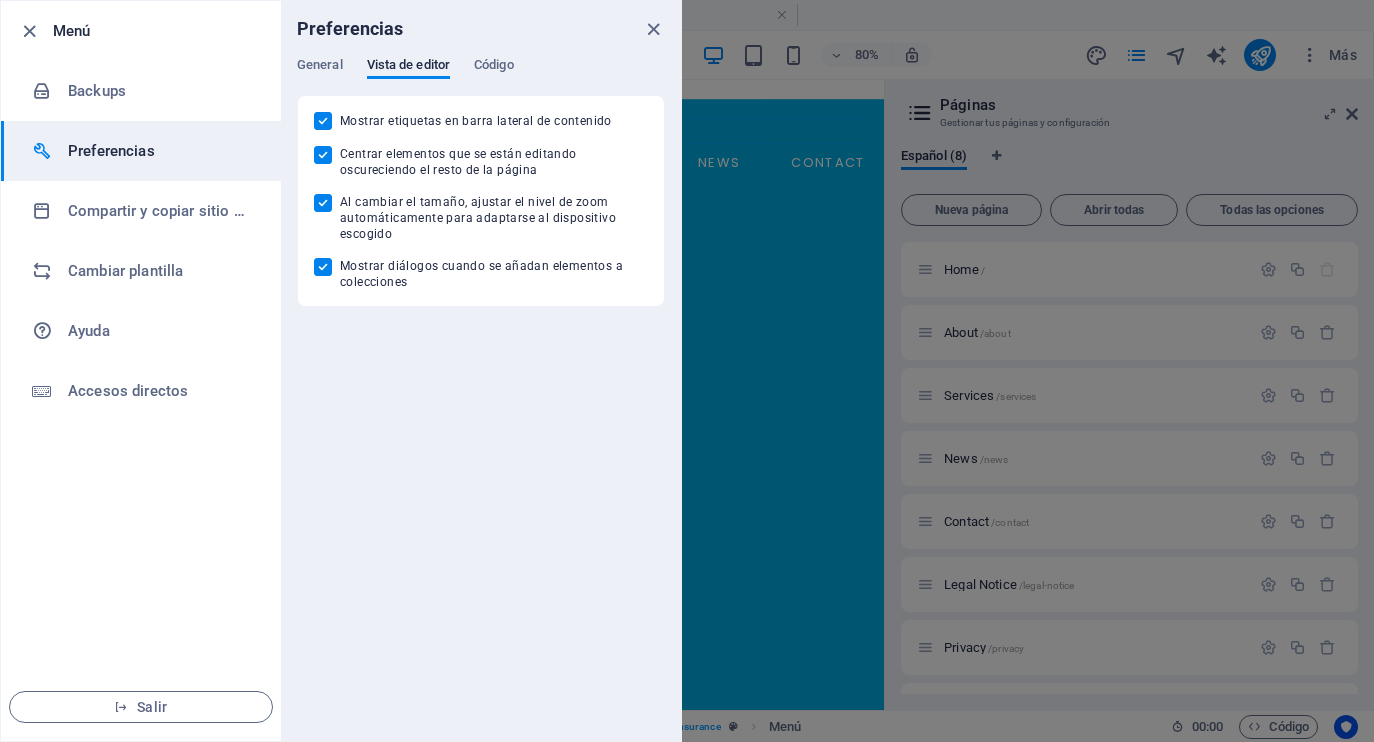 click on "General Vista de editor Código" at bounding box center [481, 76] 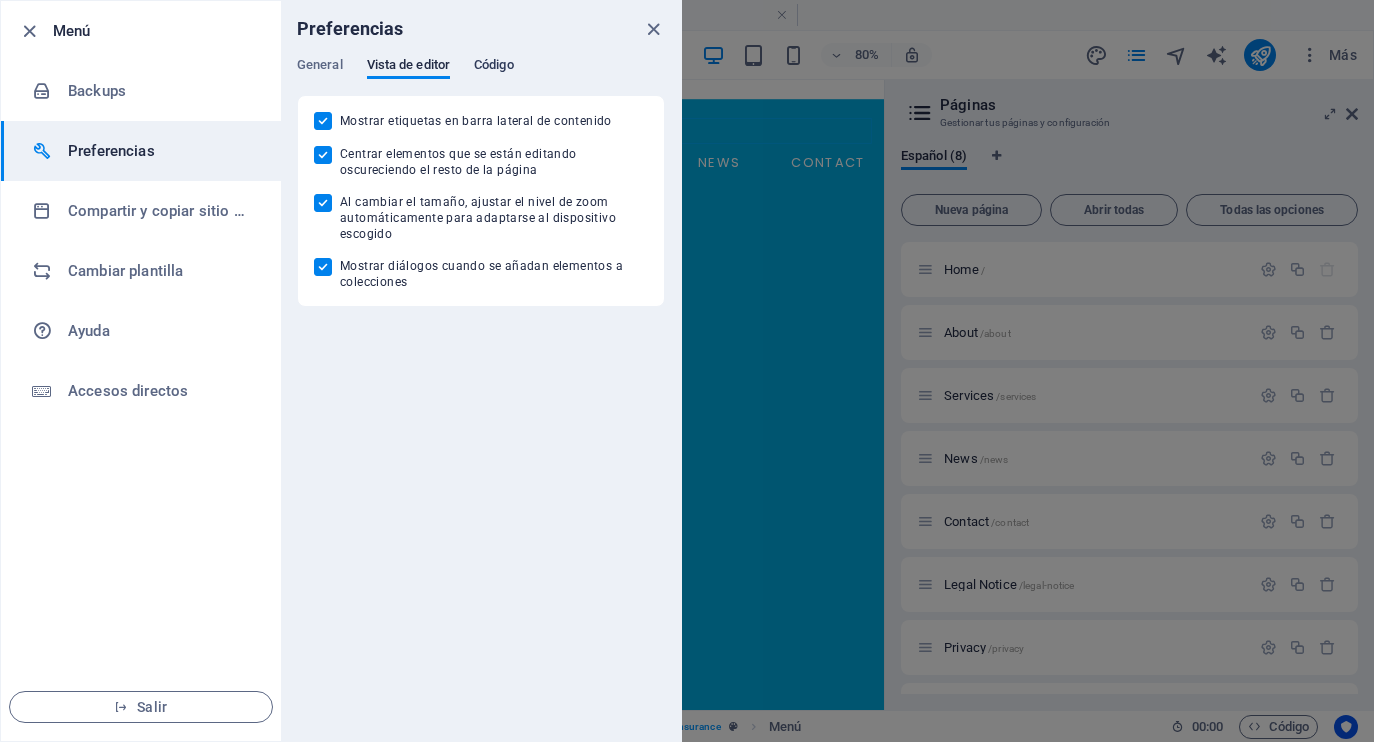 click on "Código" at bounding box center [494, 67] 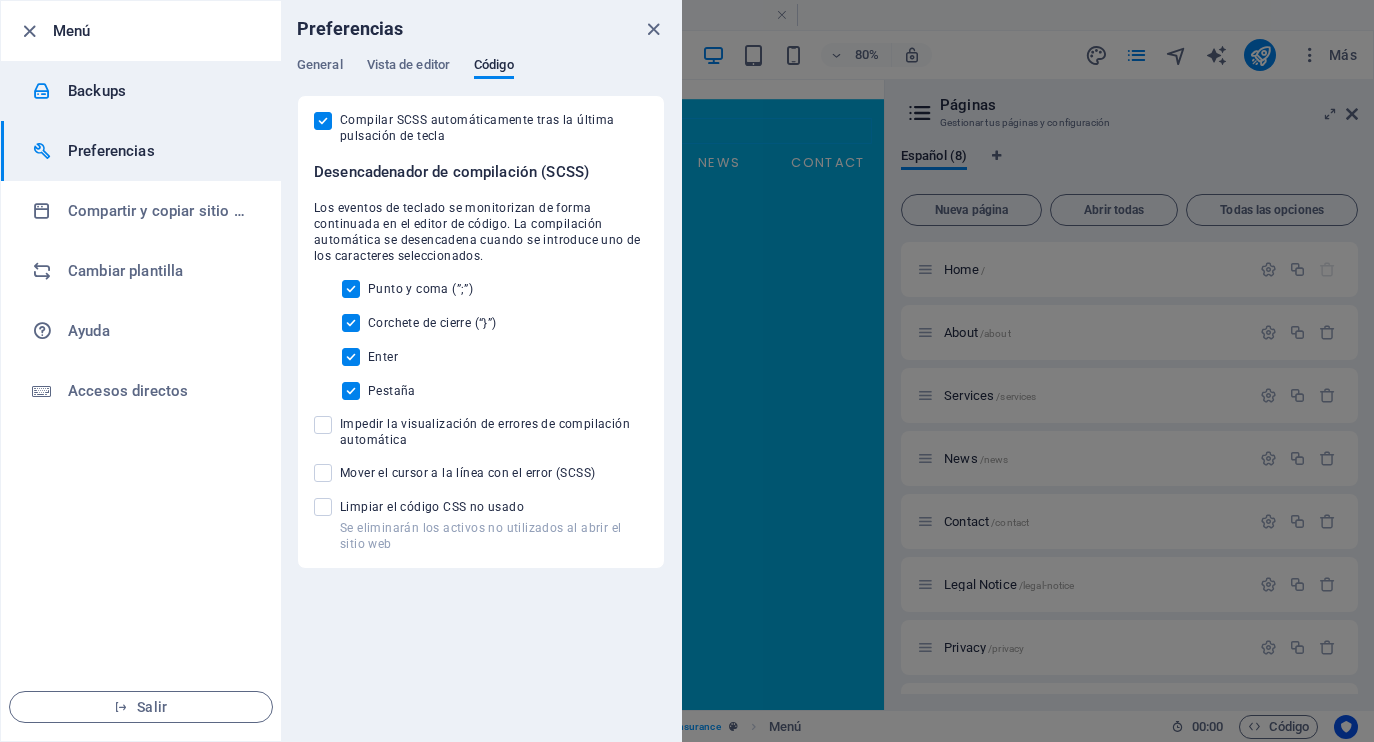 click on "Backups" at bounding box center [160, 91] 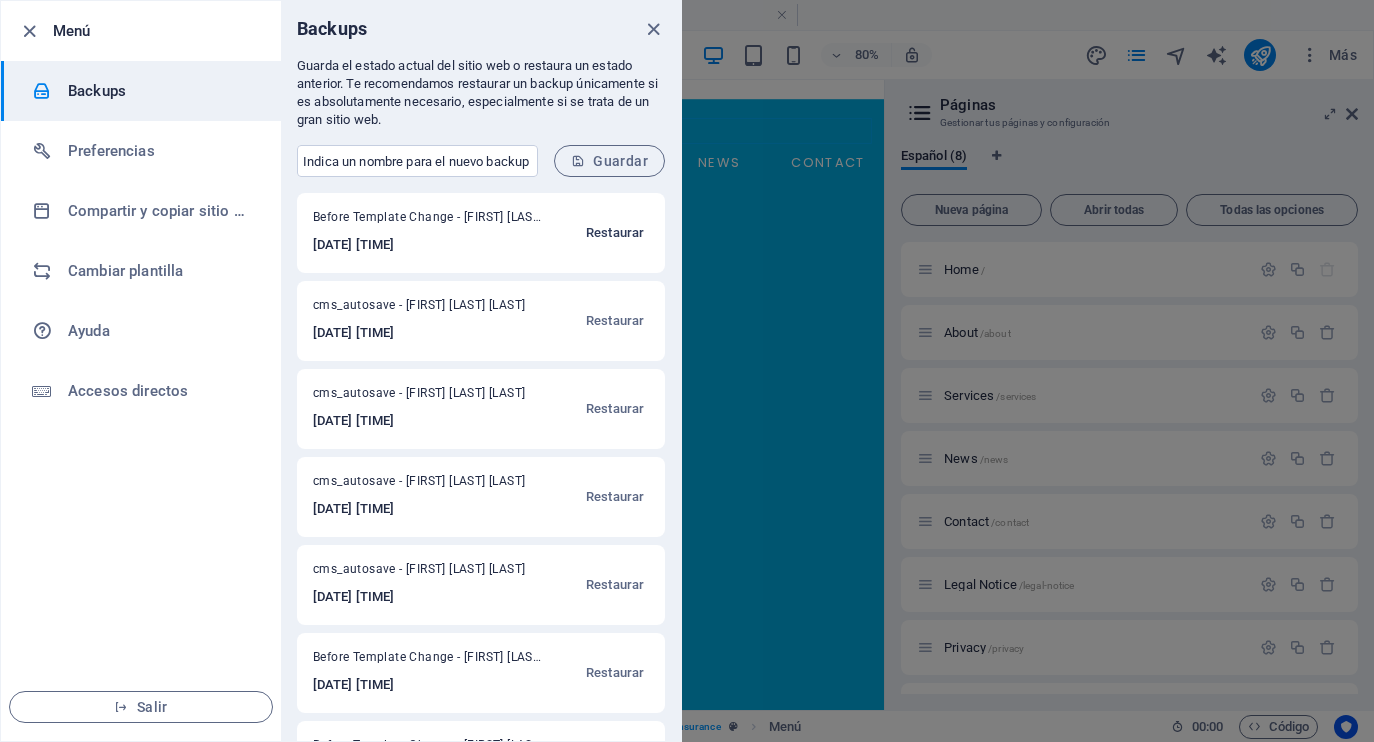 click on "Restaurar" at bounding box center (615, 233) 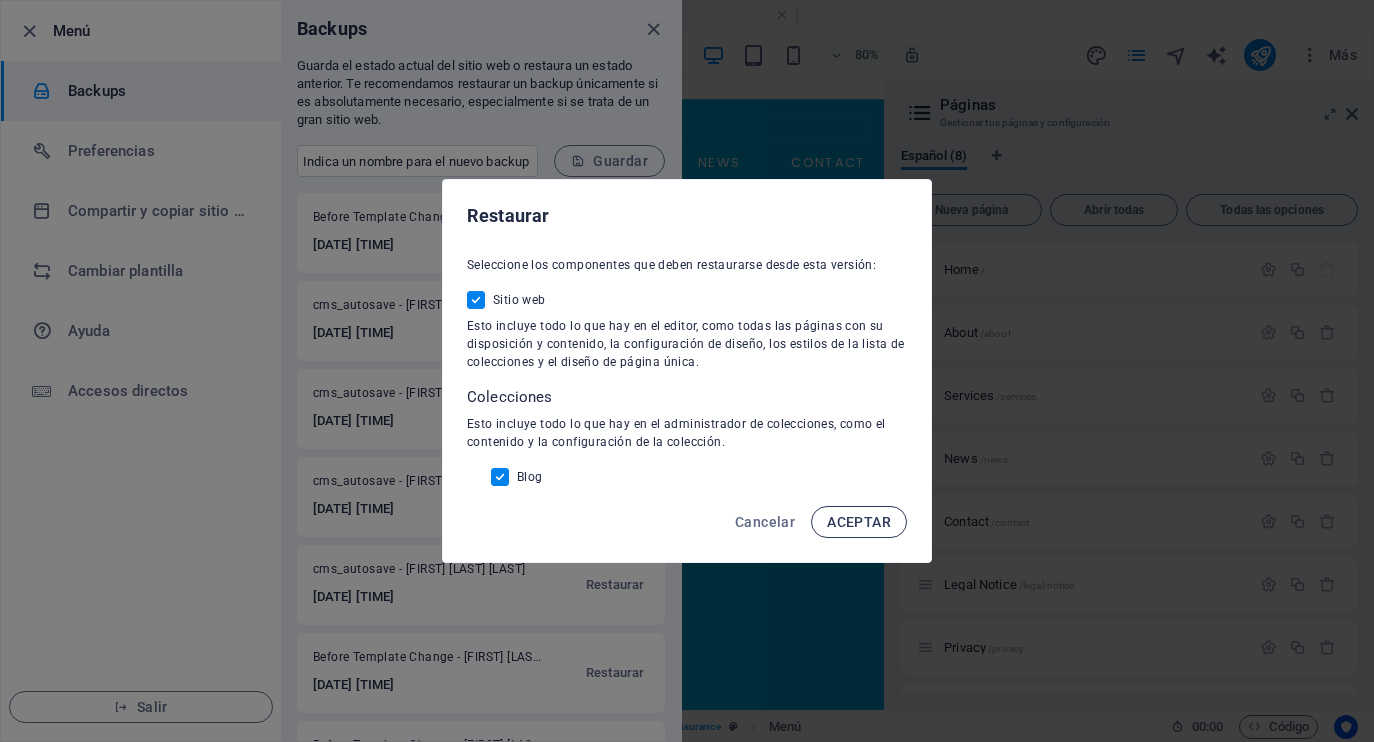 click on "ACEPTAR" at bounding box center (859, 522) 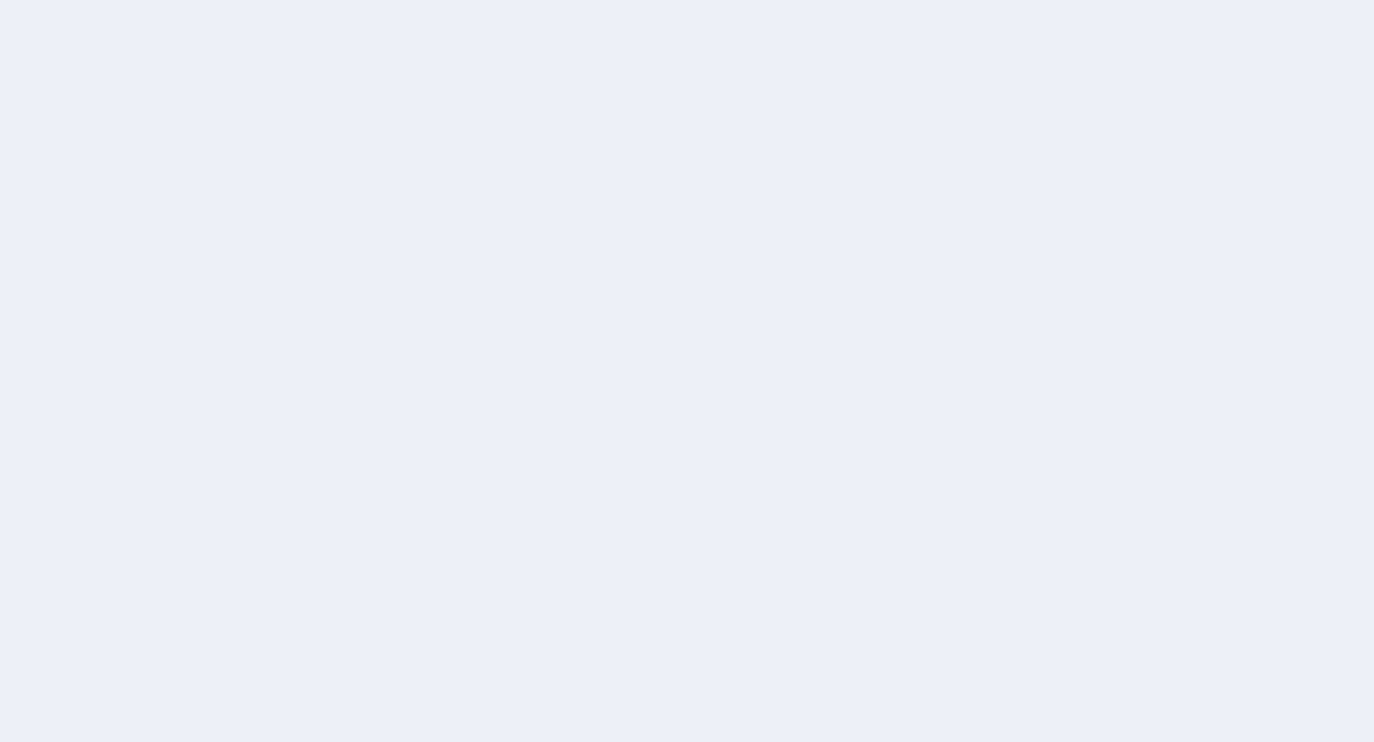 scroll, scrollTop: 0, scrollLeft: 0, axis: both 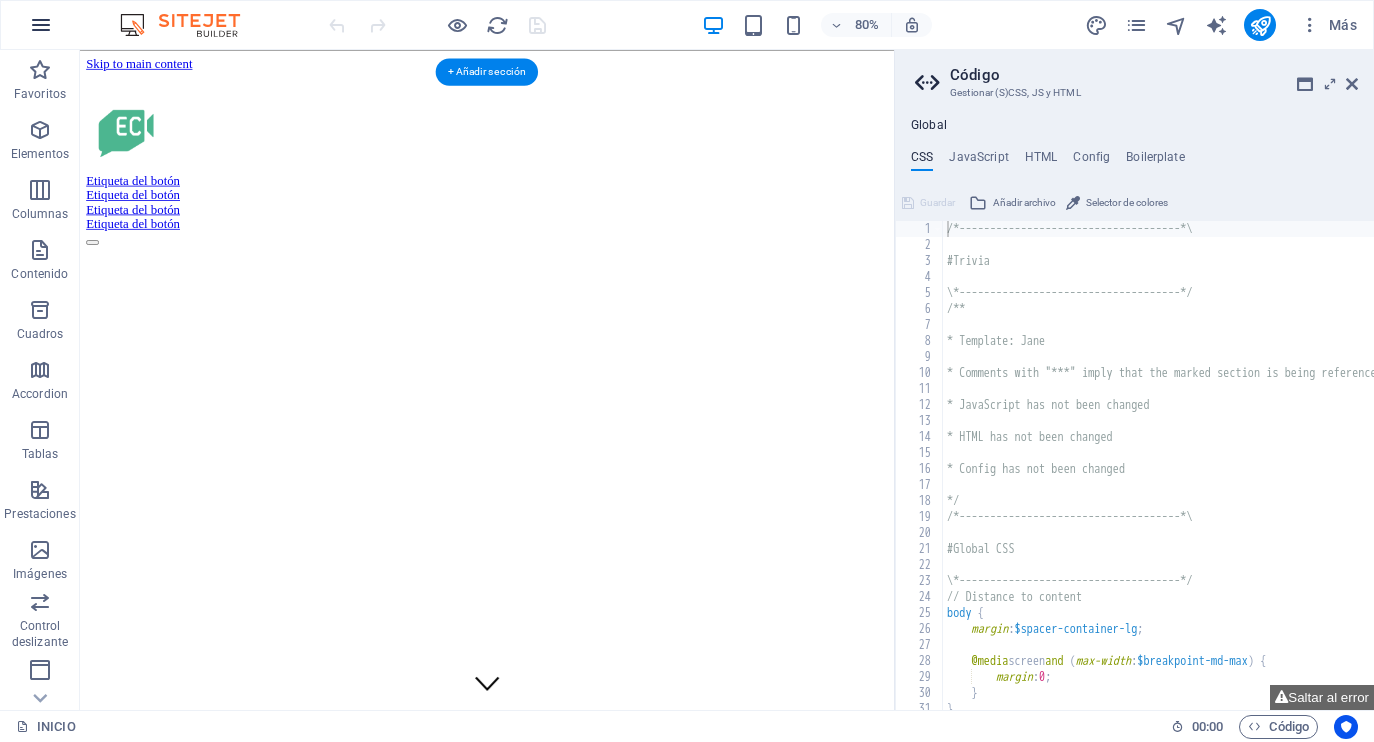 click at bounding box center (41, 25) 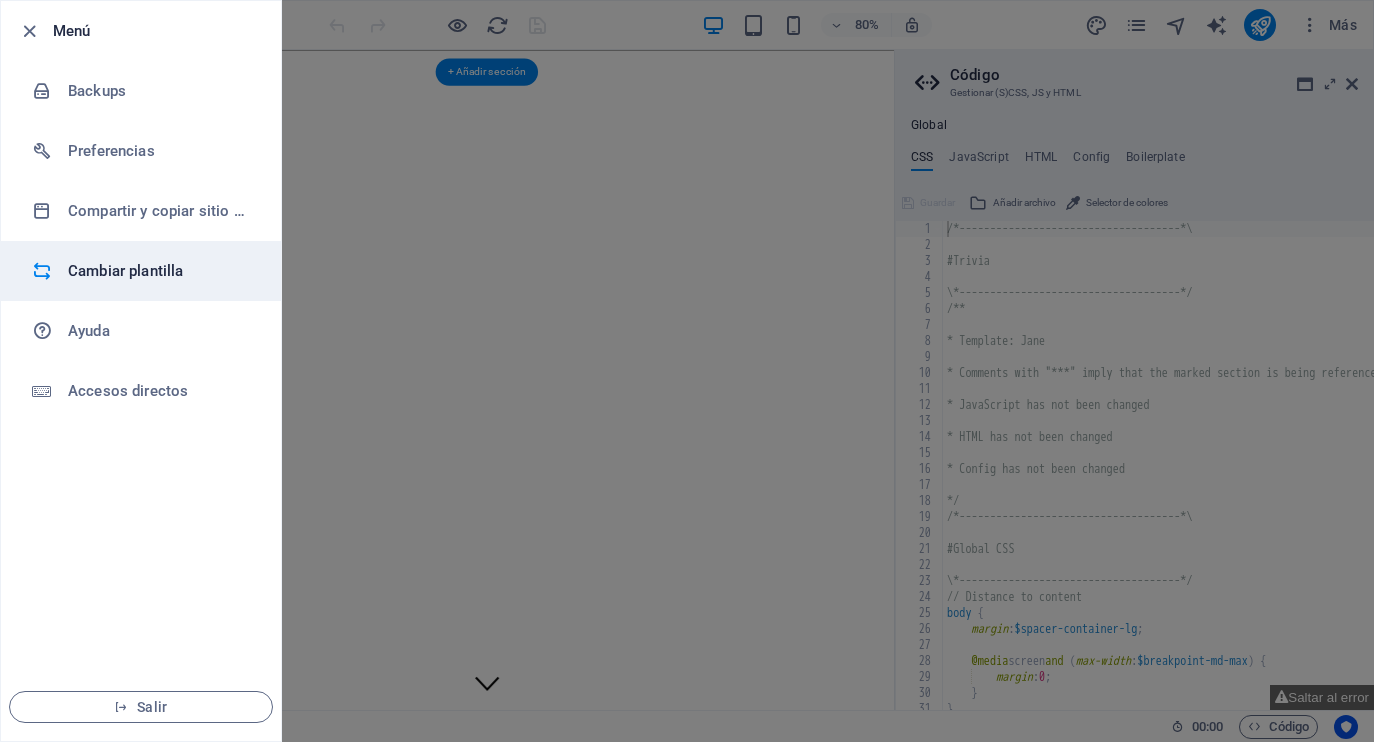click on "Cambiar plantilla" at bounding box center (160, 271) 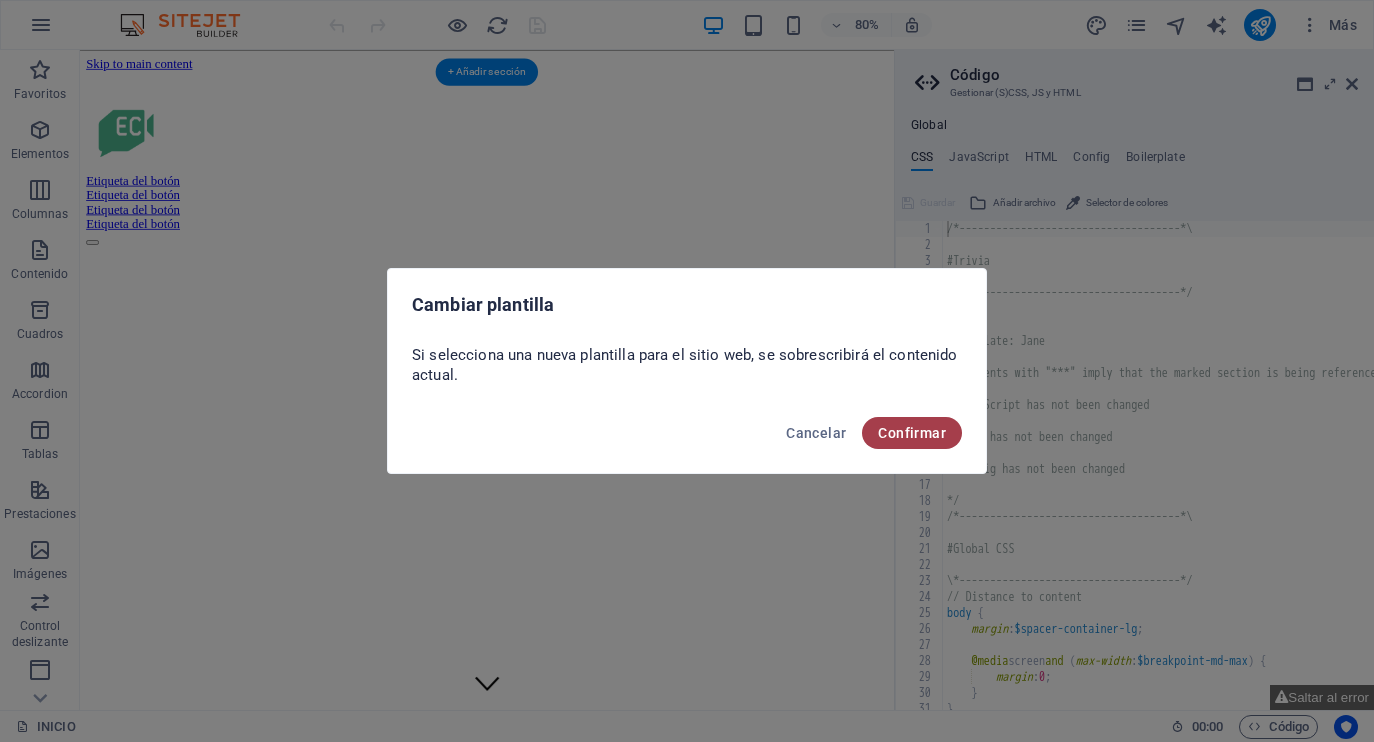 click on "Confirmar" at bounding box center (912, 433) 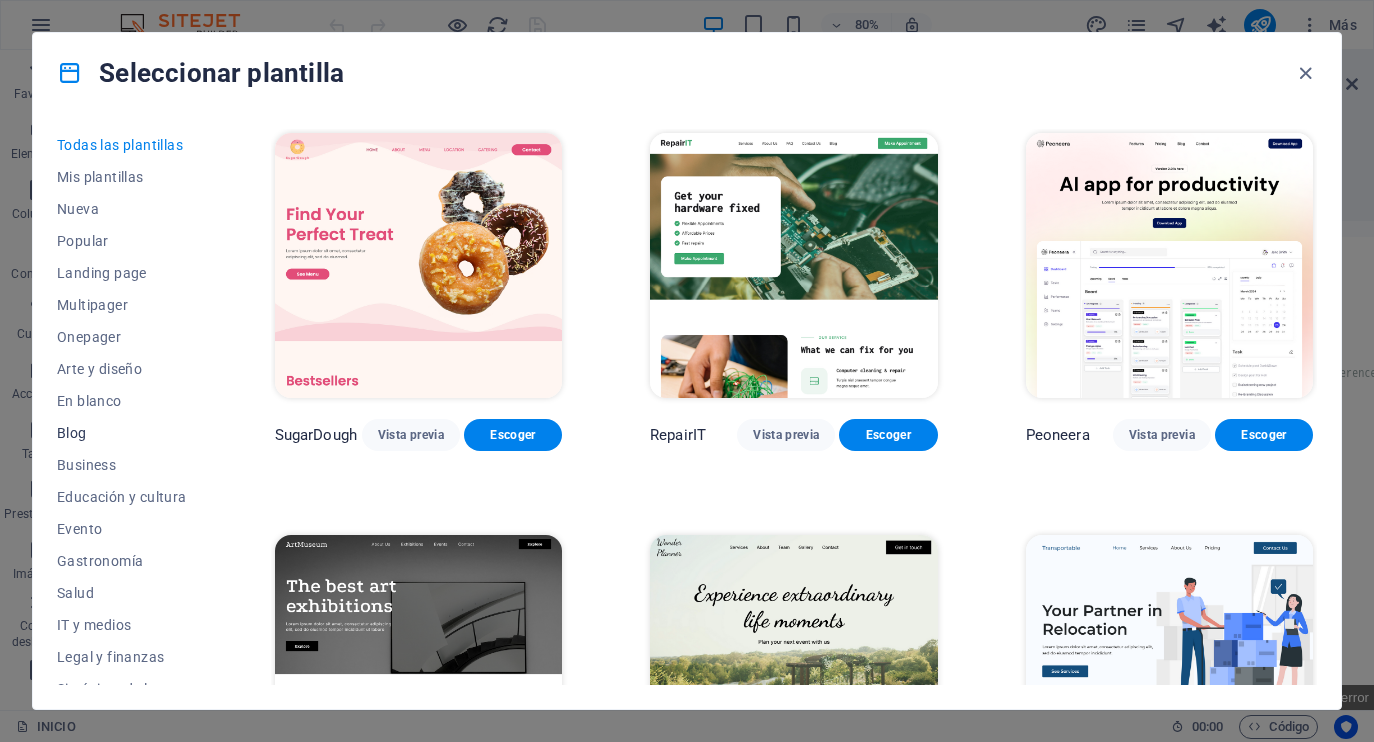 click on "Blog" at bounding box center (122, 433) 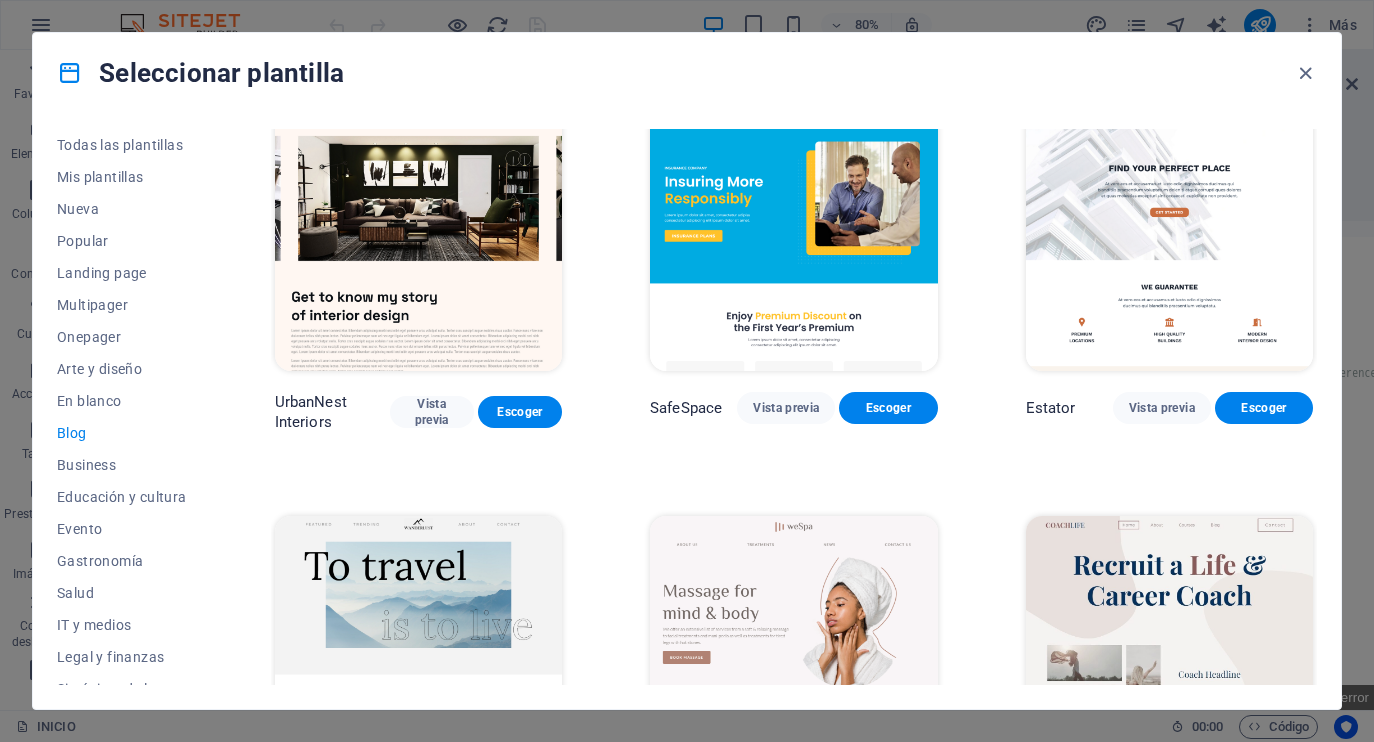 scroll, scrollTop: 841, scrollLeft: 0, axis: vertical 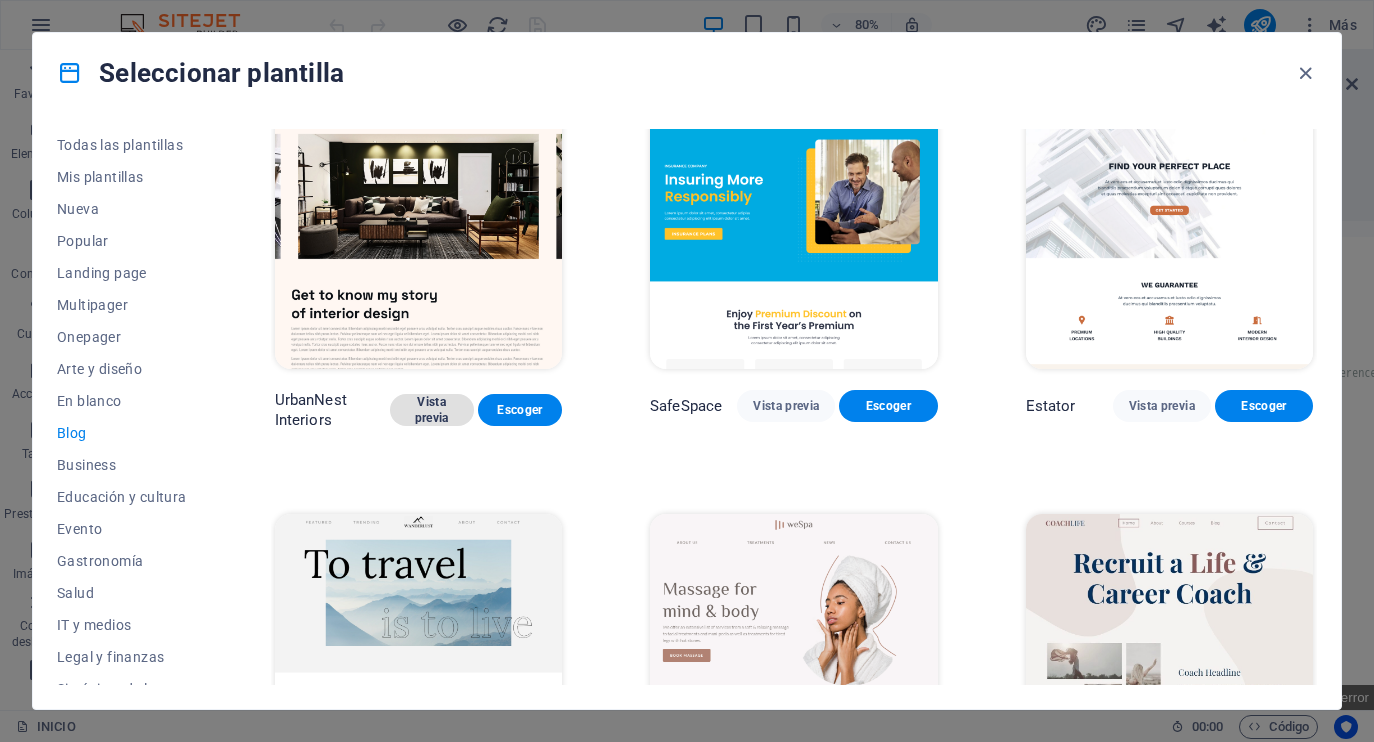 click on "Vista previa" at bounding box center (432, 410) 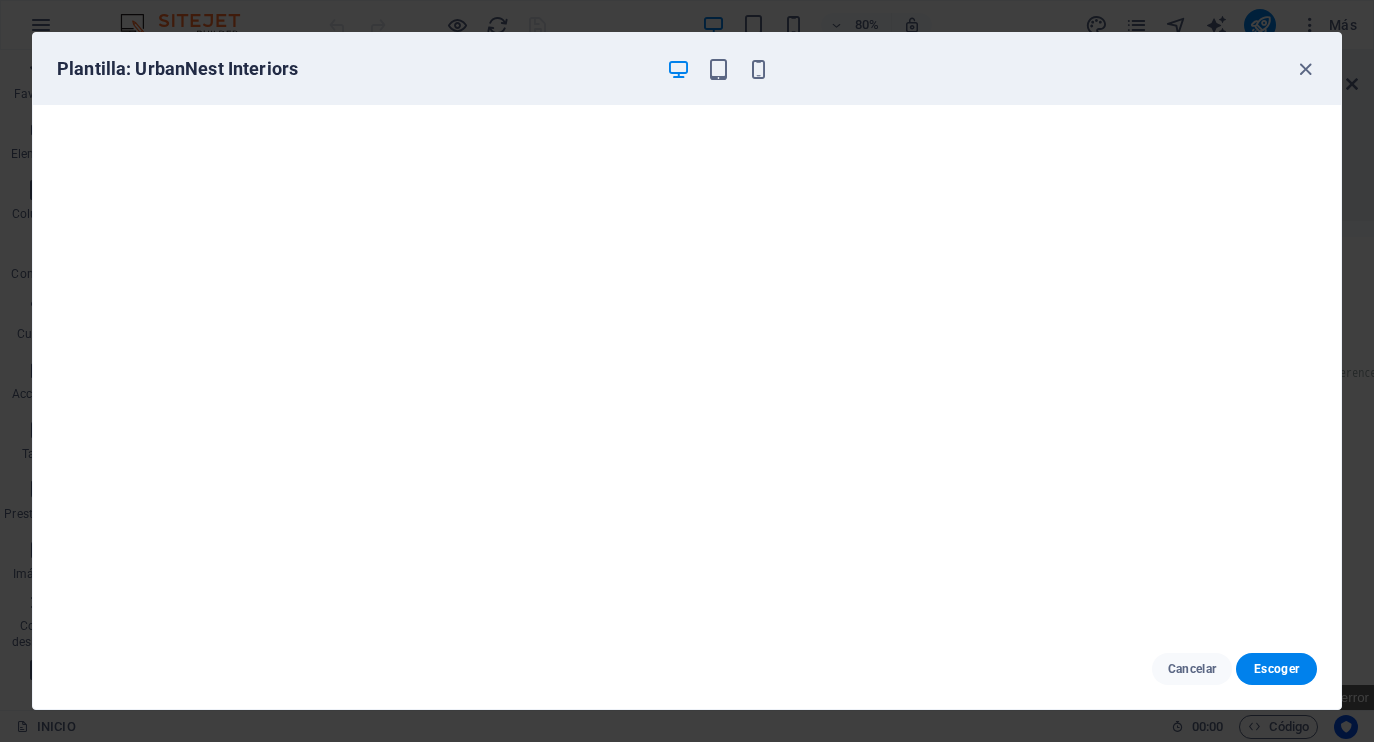 scroll, scrollTop: 5, scrollLeft: 0, axis: vertical 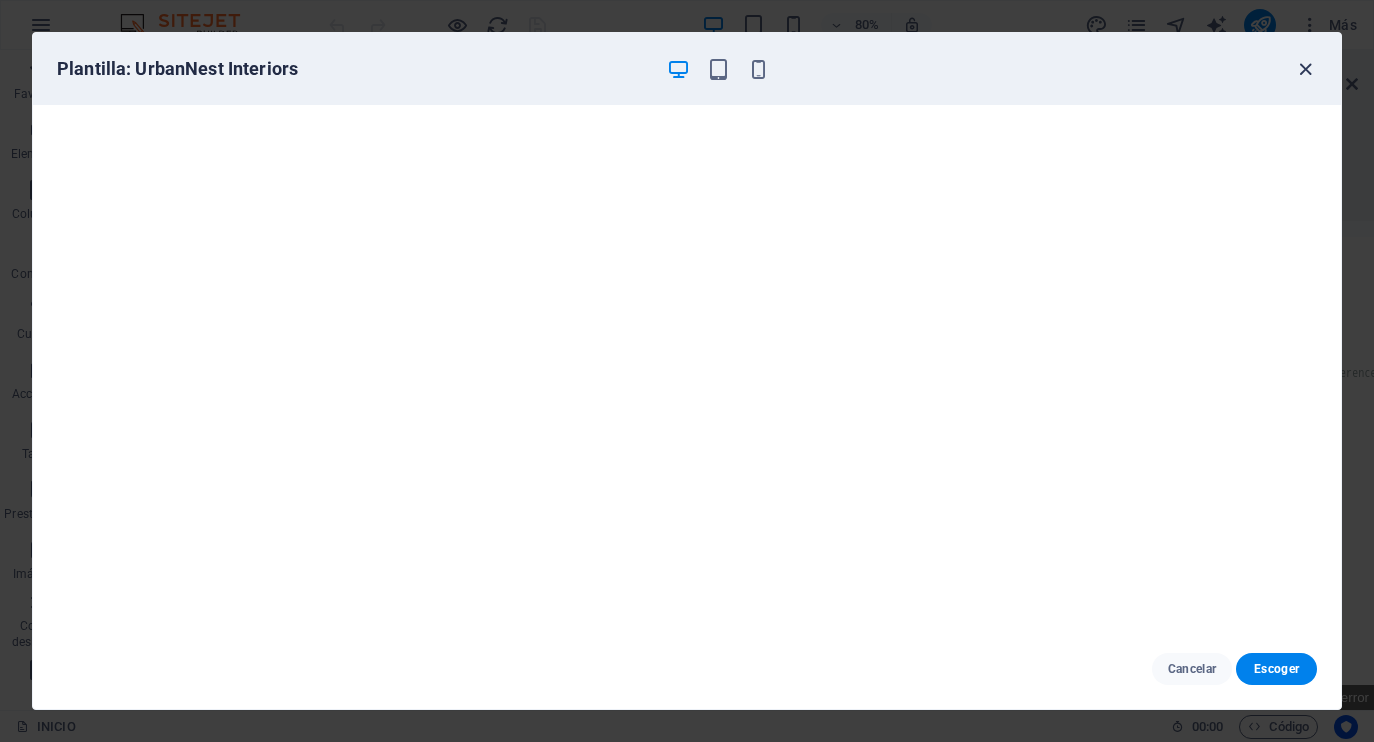 click at bounding box center [1305, 69] 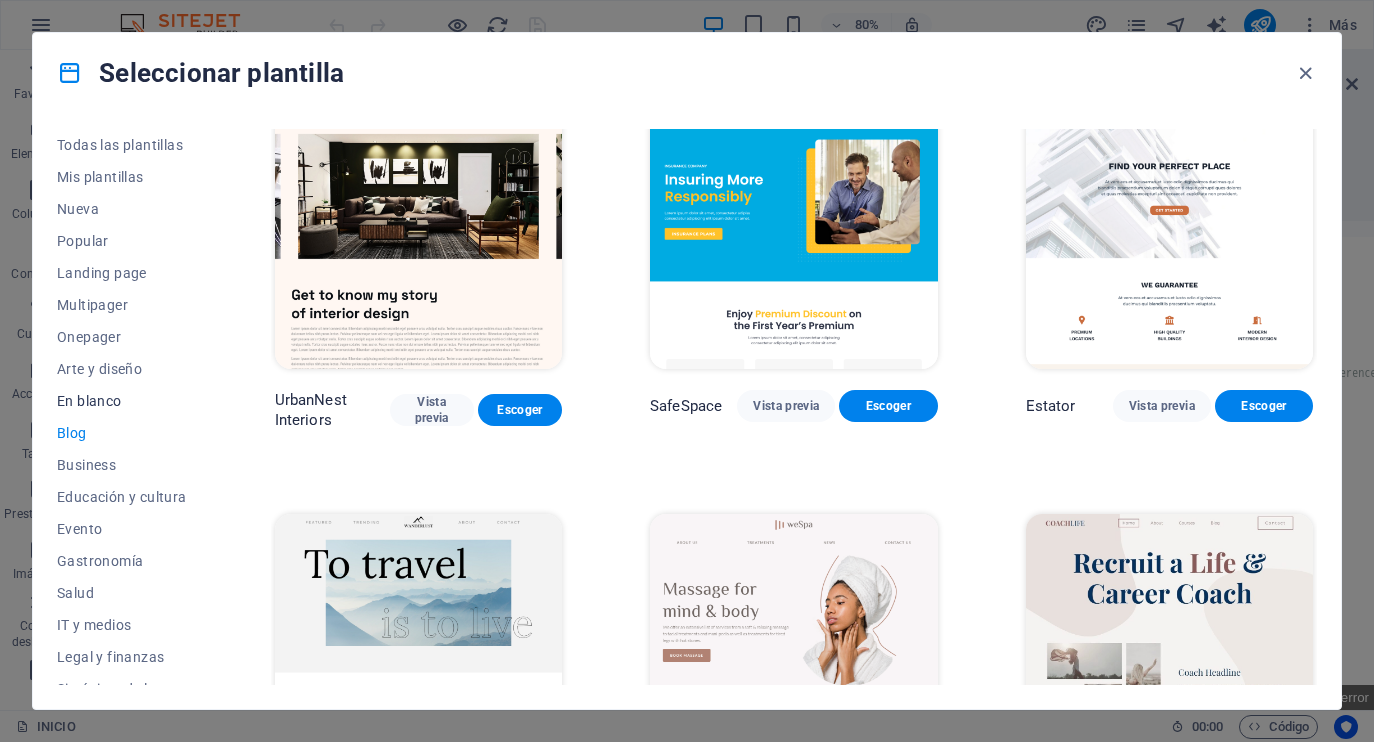click on "En blanco" at bounding box center [122, 401] 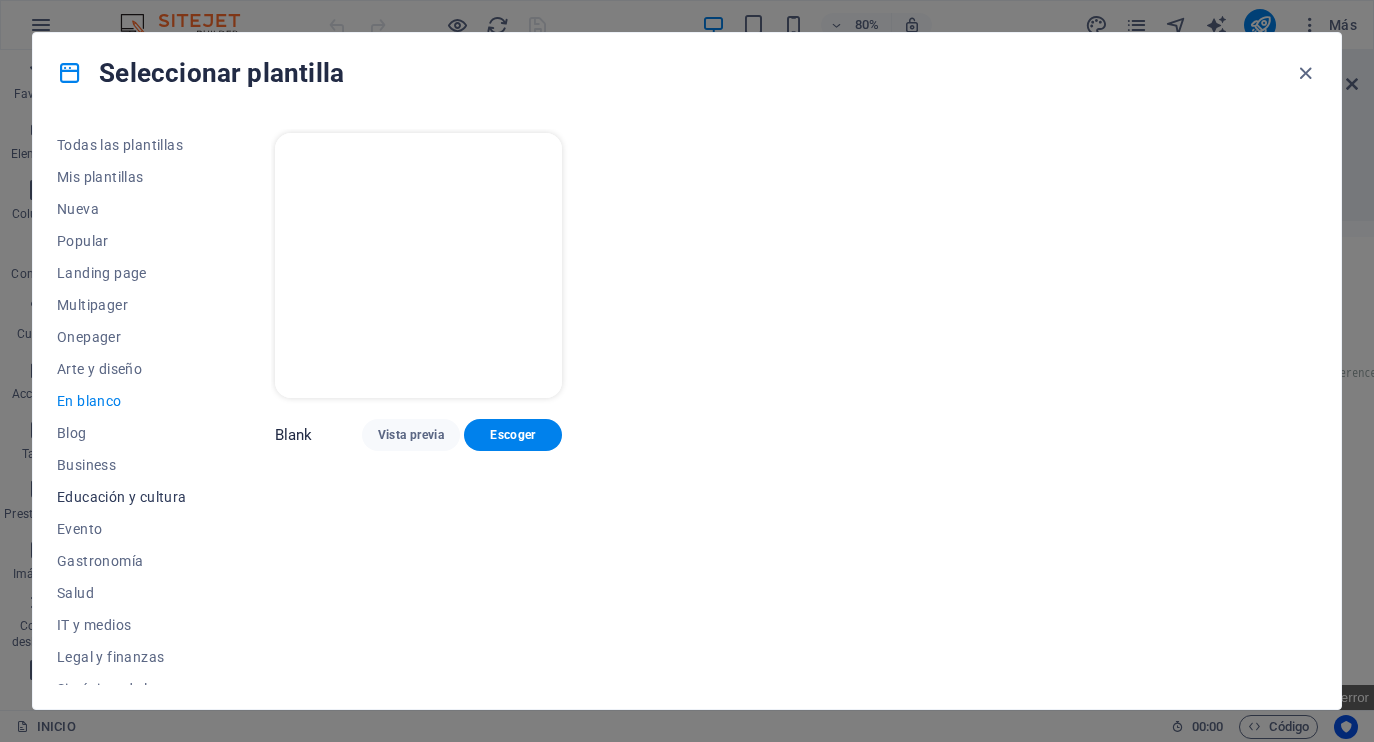 click on "Educación y cultura" at bounding box center (122, 497) 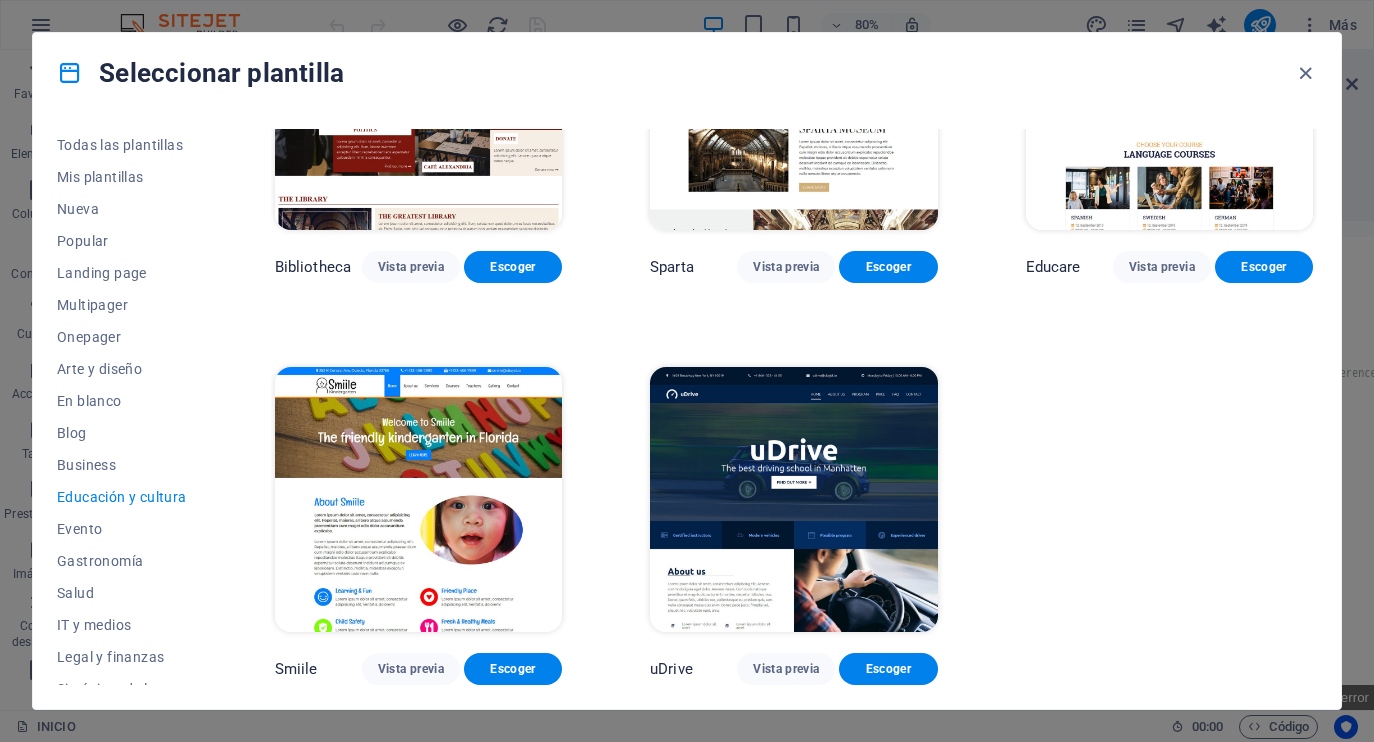 scroll, scrollTop: 572, scrollLeft: 0, axis: vertical 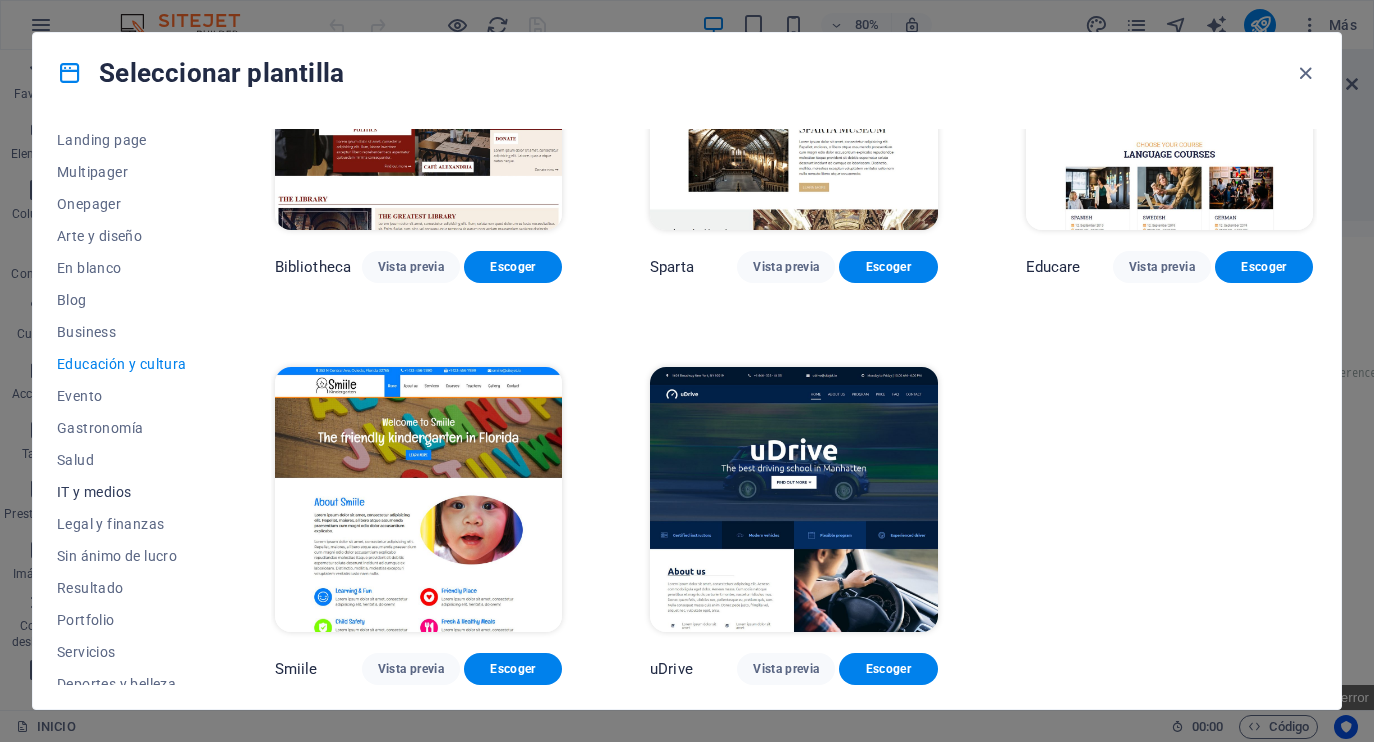 click on "IT y medios" at bounding box center [122, 492] 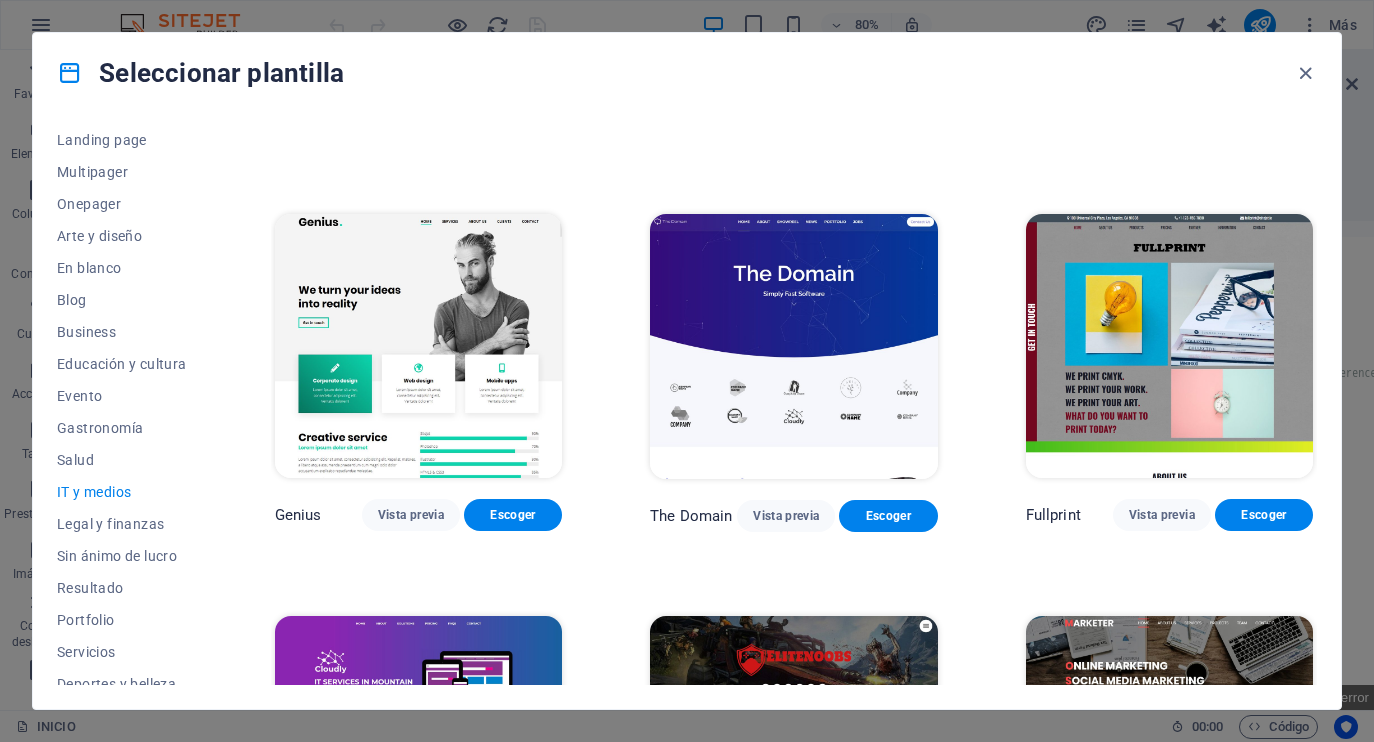 scroll, scrollTop: 579, scrollLeft: 0, axis: vertical 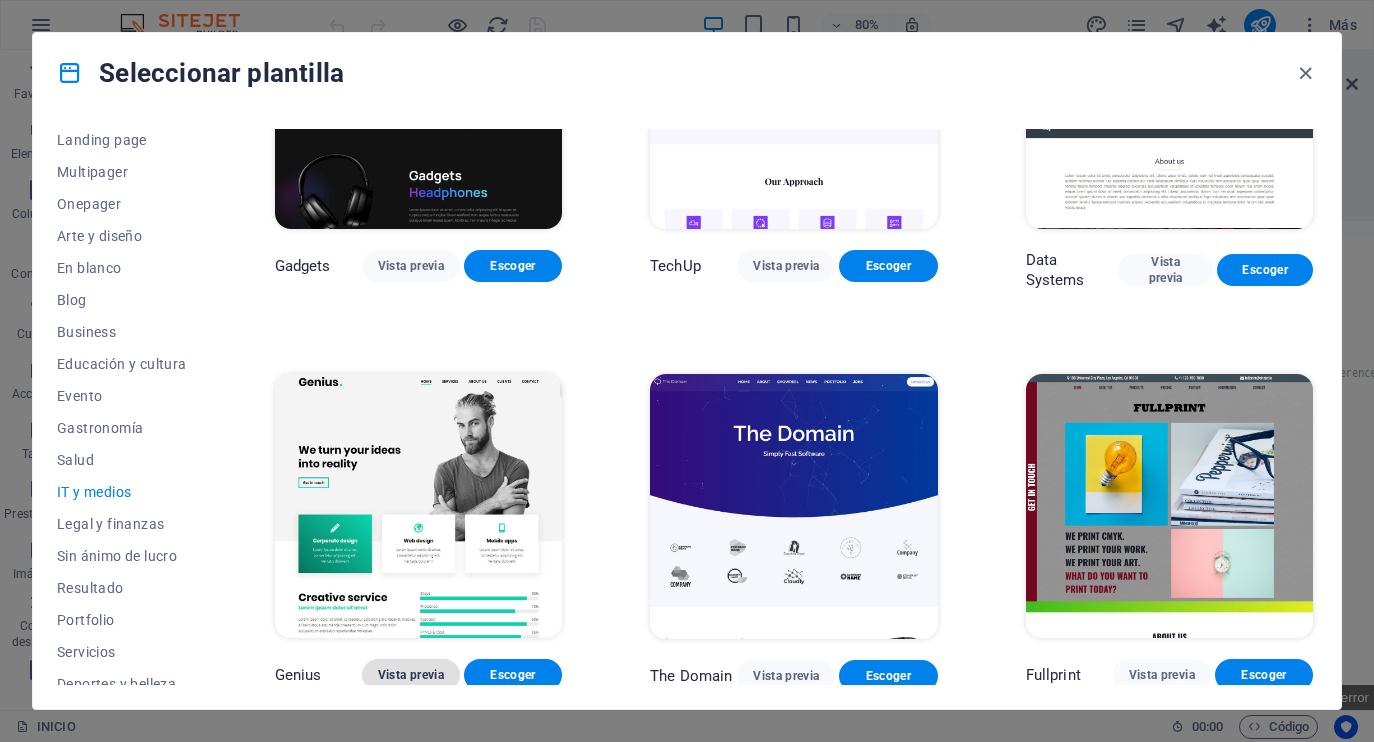 click on "Vista previa" at bounding box center (411, 675) 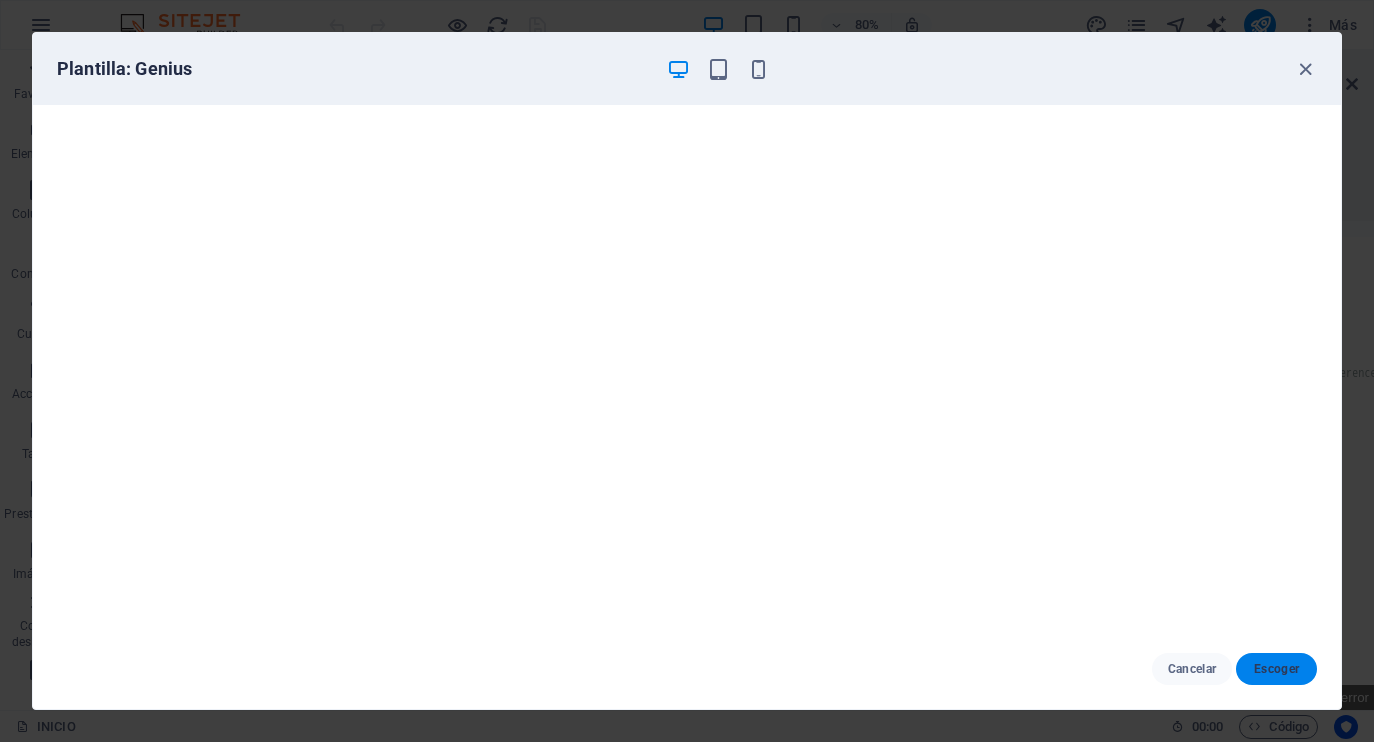 click on "Escoger" at bounding box center (1276, 669) 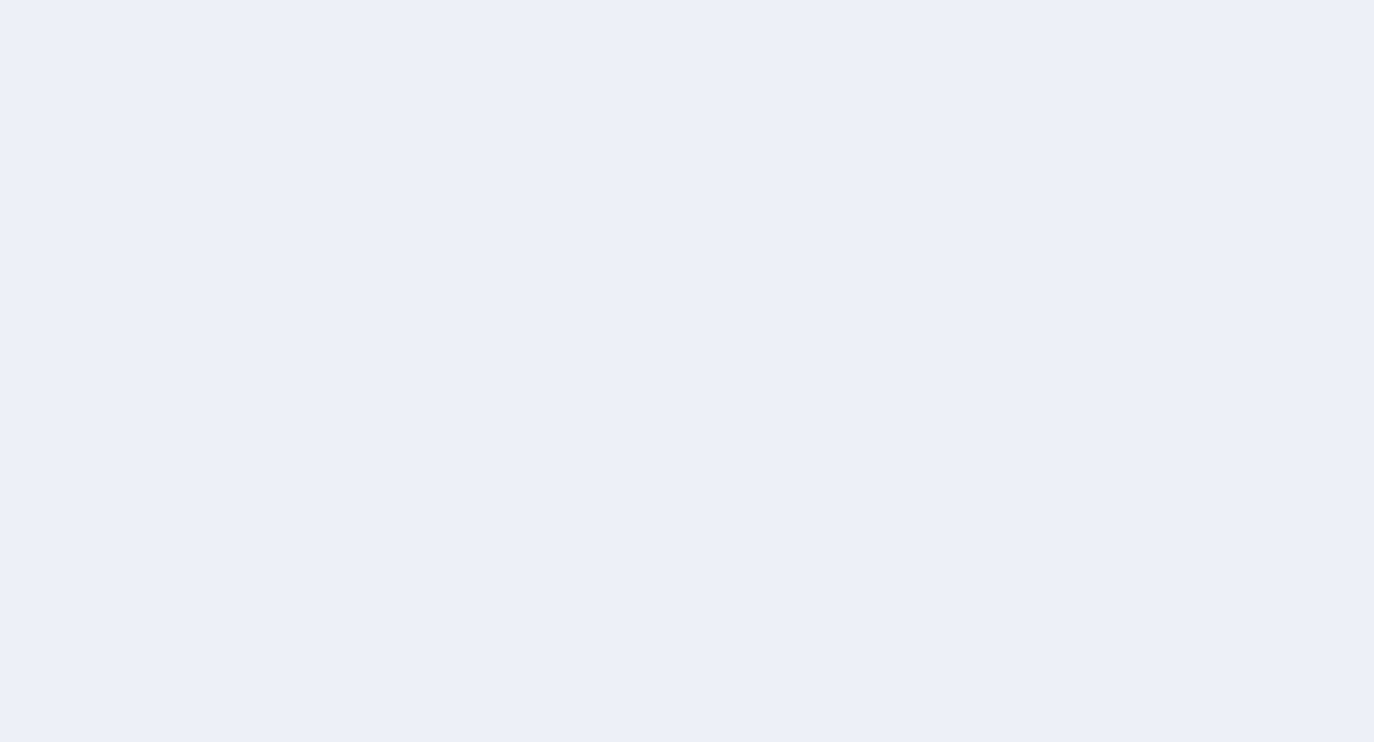 scroll, scrollTop: 0, scrollLeft: 0, axis: both 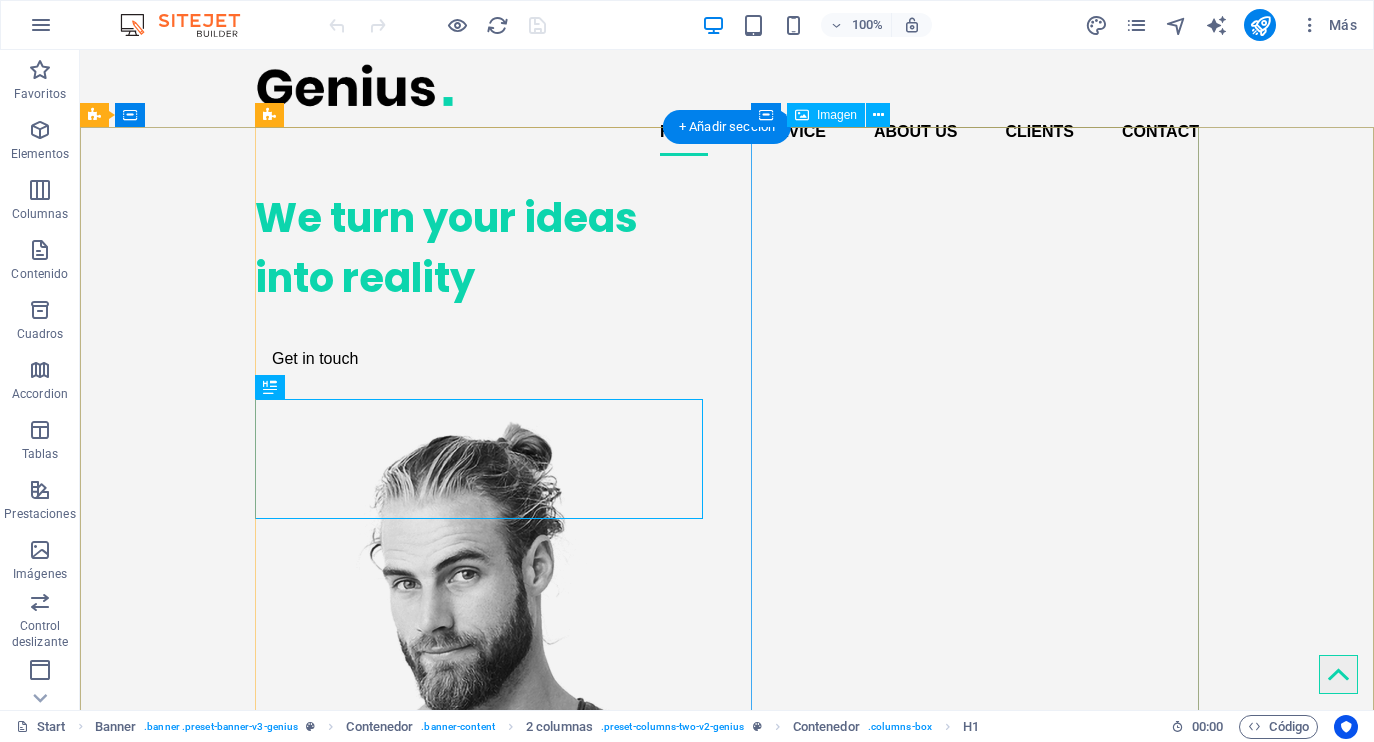 click at bounding box center [479, 800] 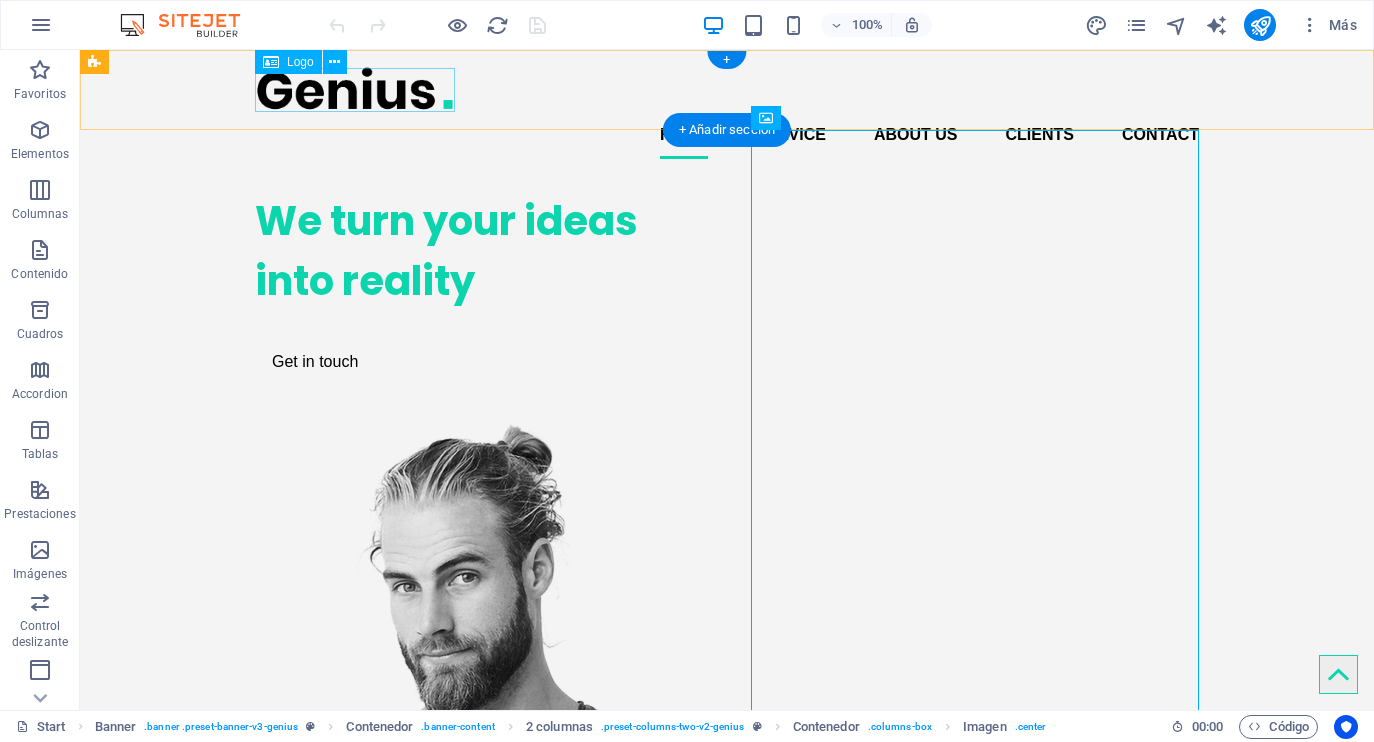 scroll, scrollTop: 0, scrollLeft: 0, axis: both 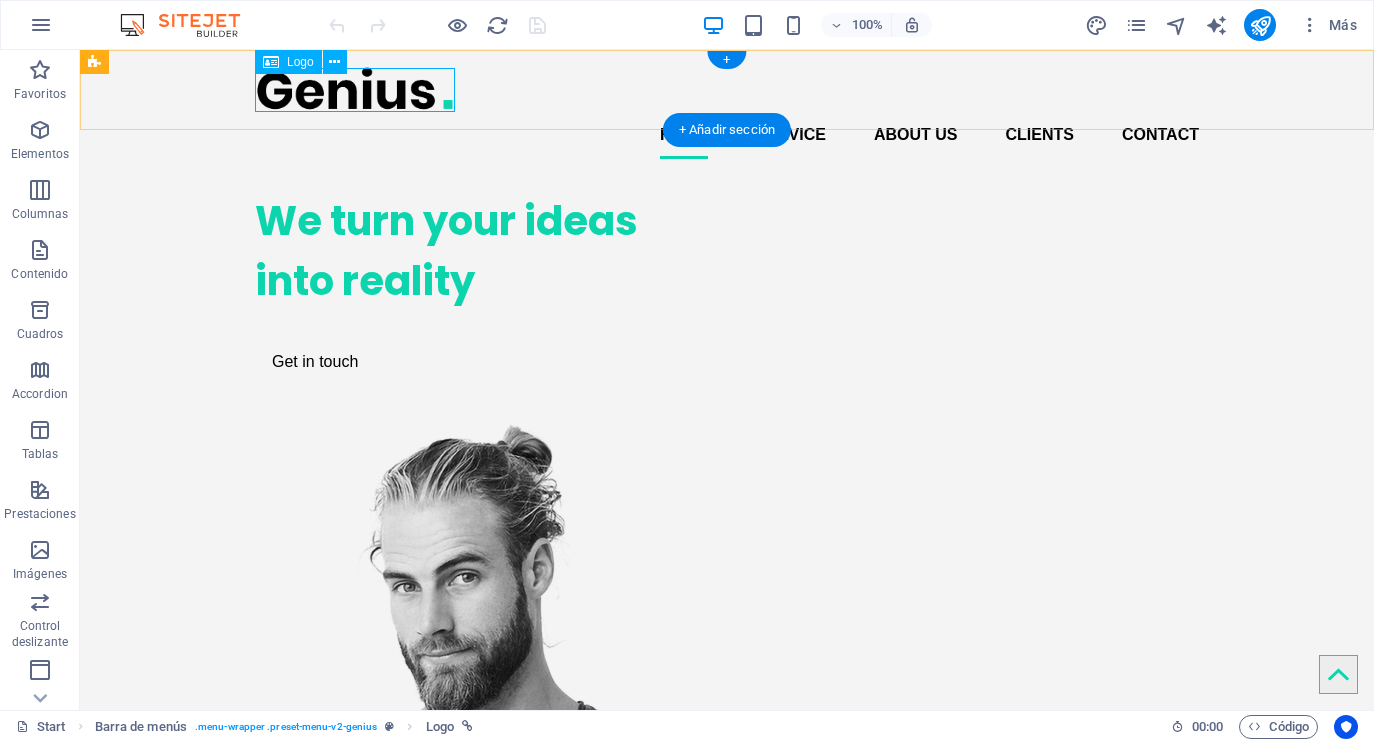 click at bounding box center [727, 88] 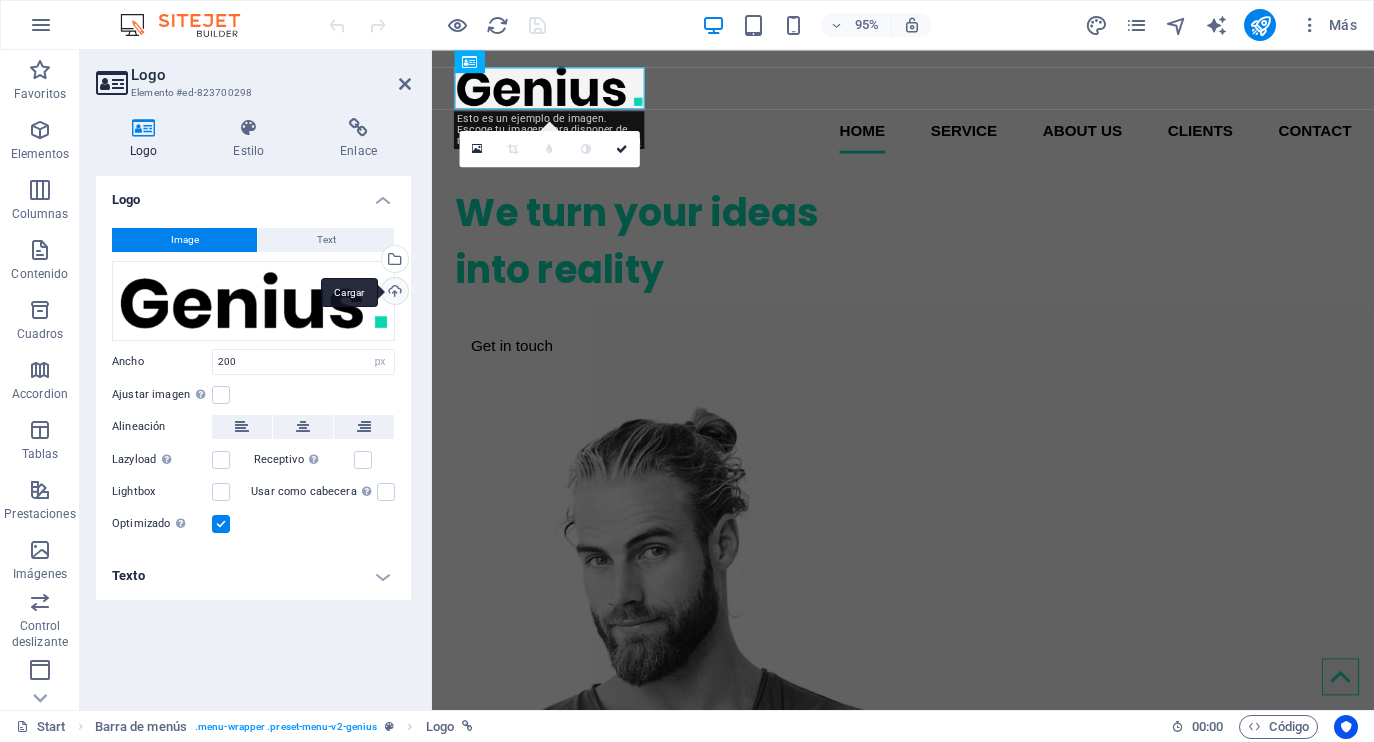 click on "Cargar" at bounding box center (393, 293) 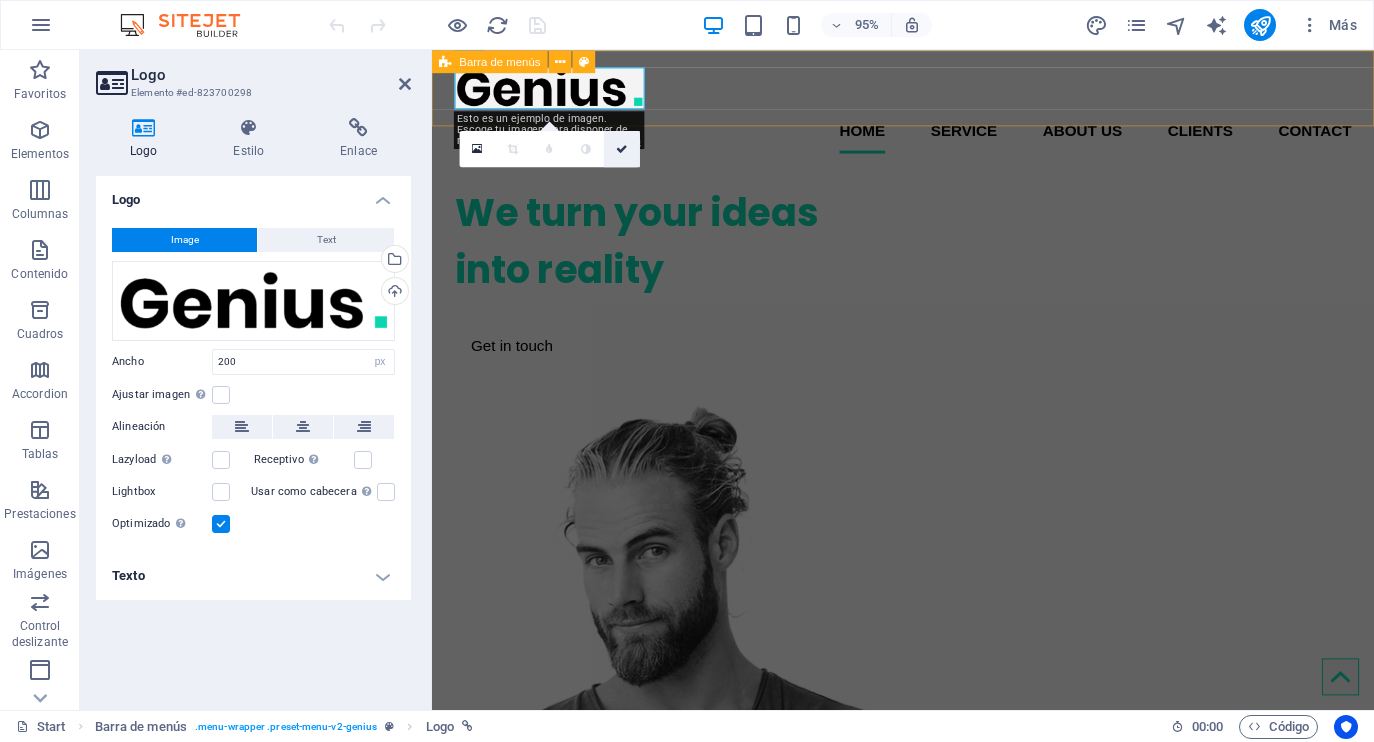 drag, startPoint x: 620, startPoint y: 148, endPoint x: 483, endPoint y: 113, distance: 141.40015 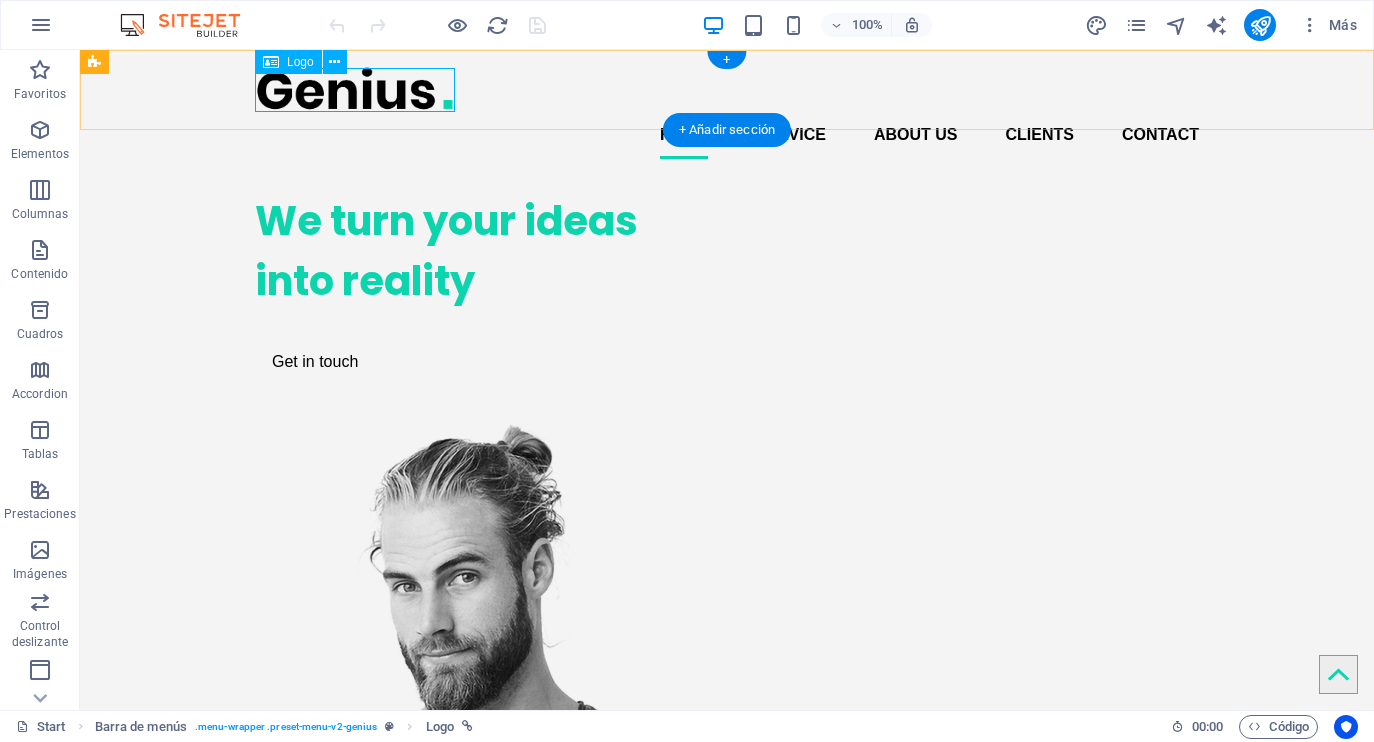 click on "Logo" at bounding box center [300, 62] 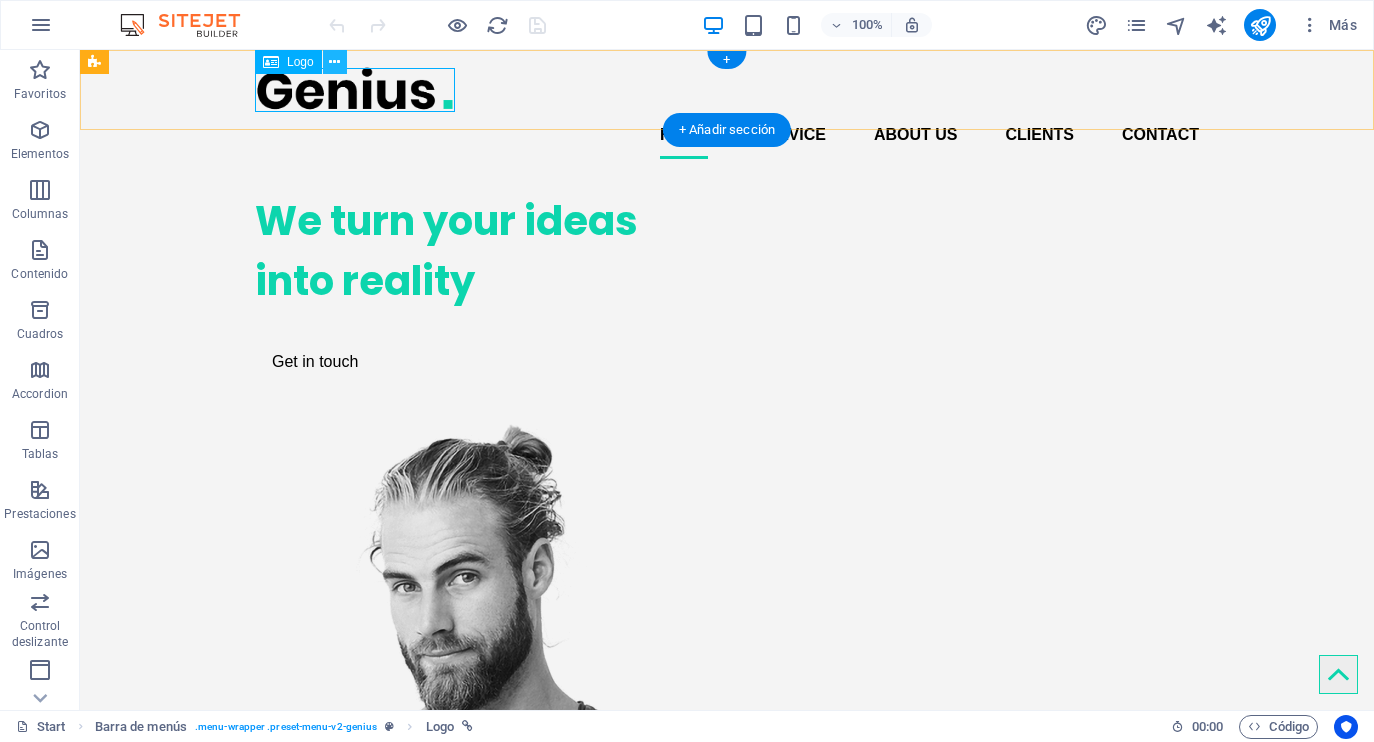 click at bounding box center (334, 62) 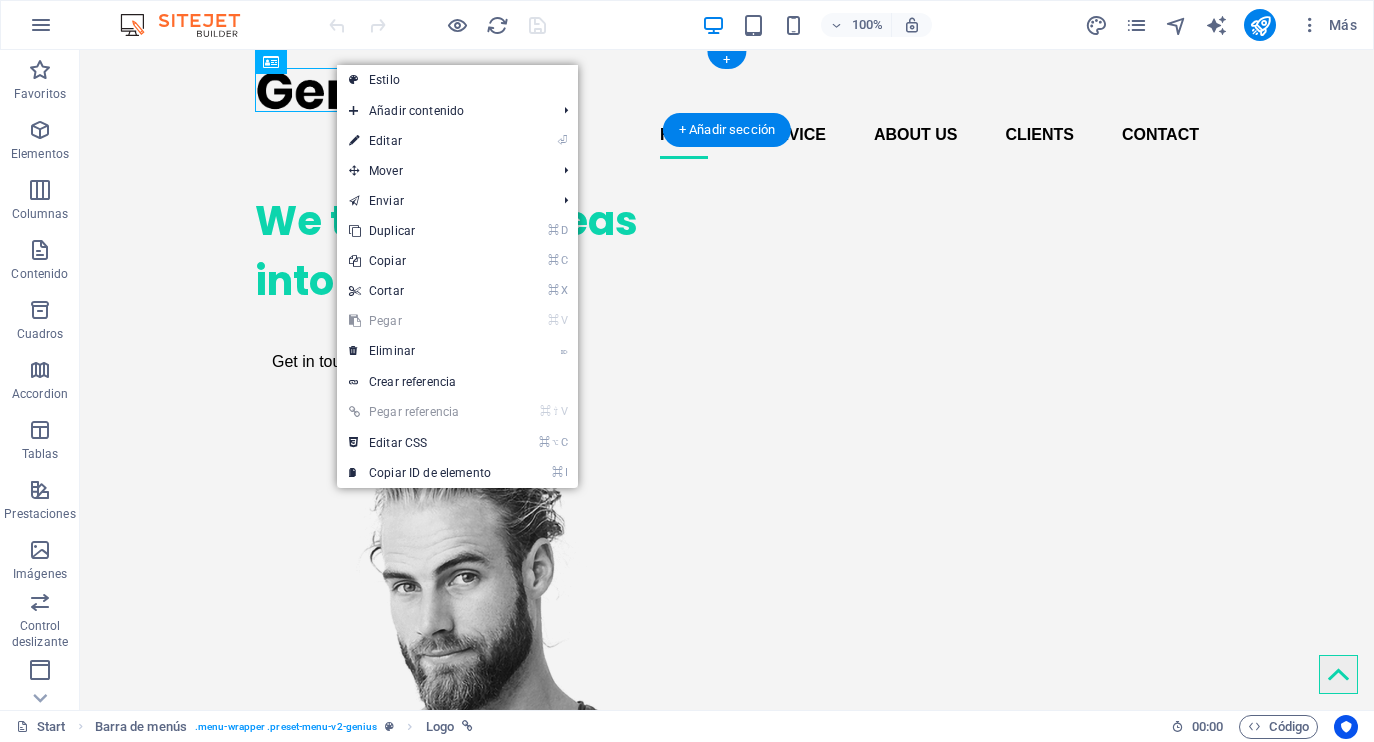 click at bounding box center [727, 88] 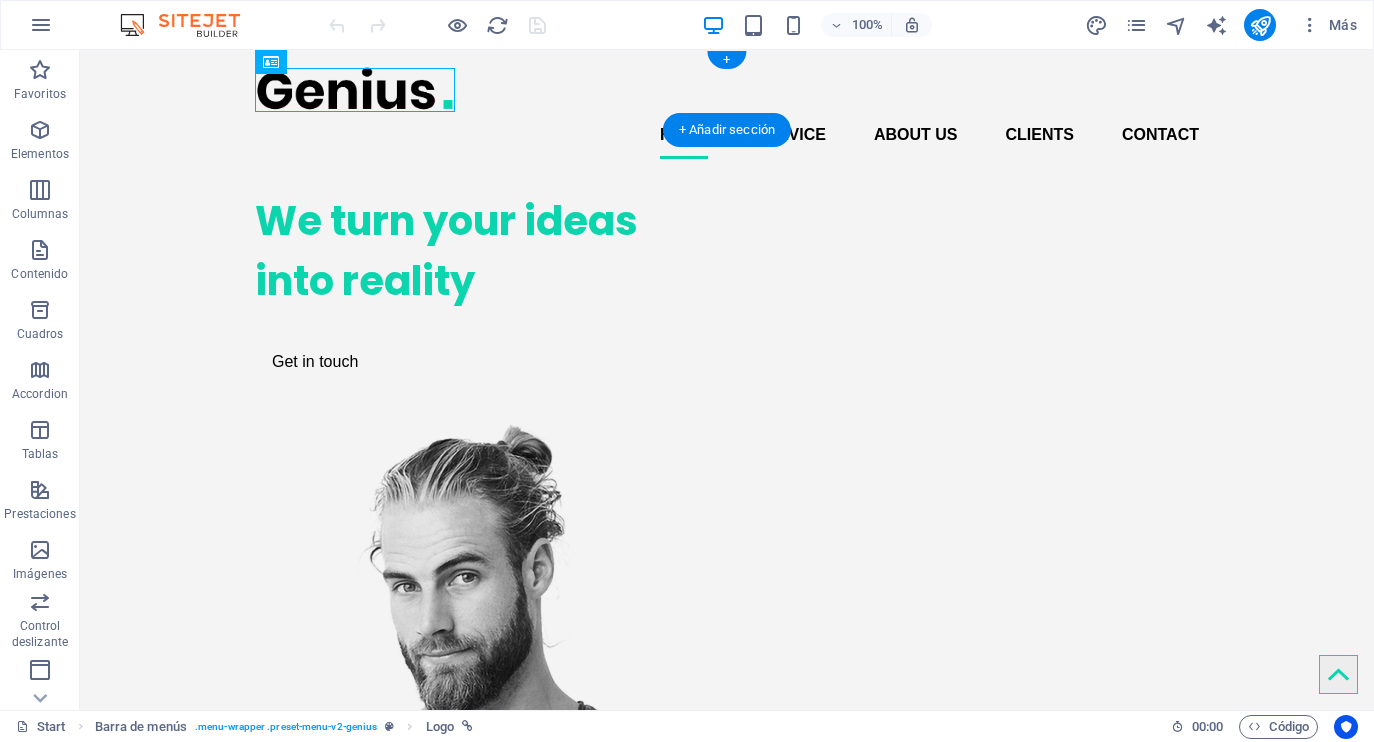 click at bounding box center (727, 88) 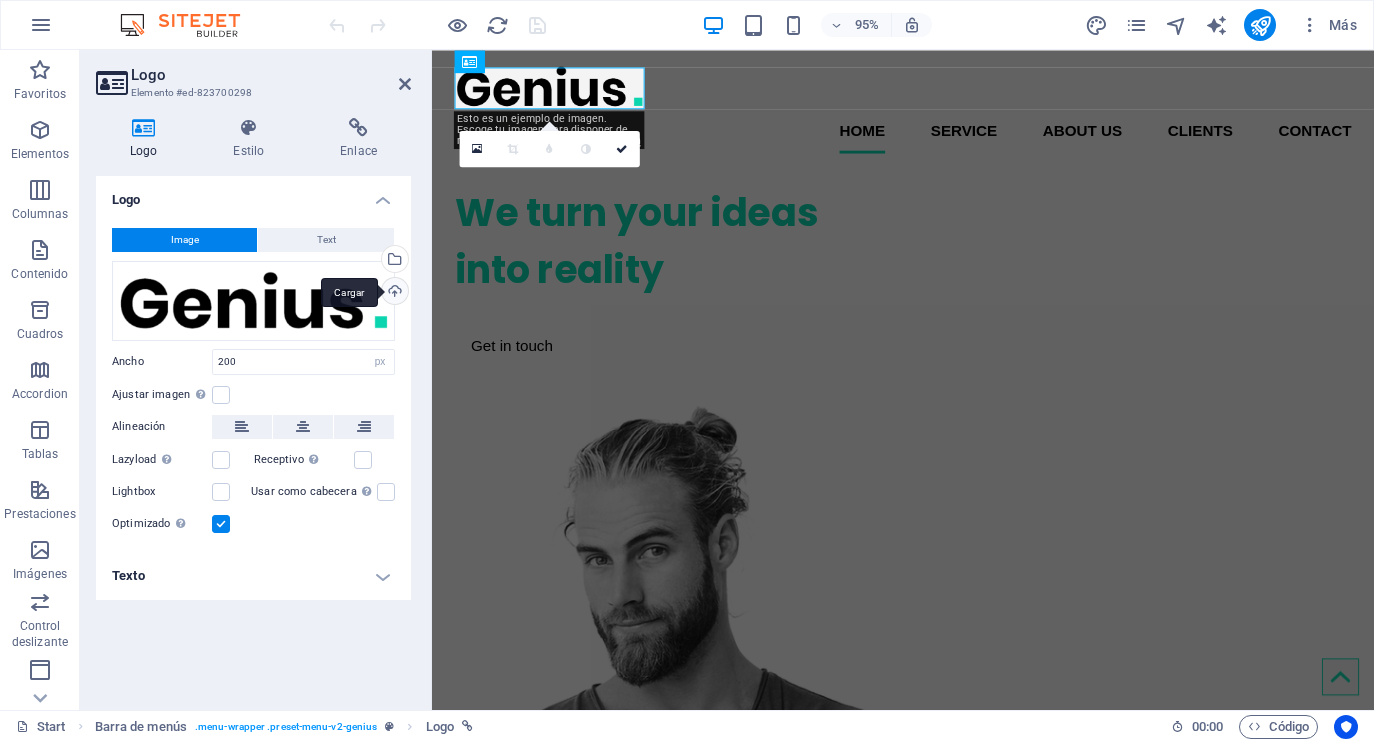 click on "Cargar" at bounding box center [393, 293] 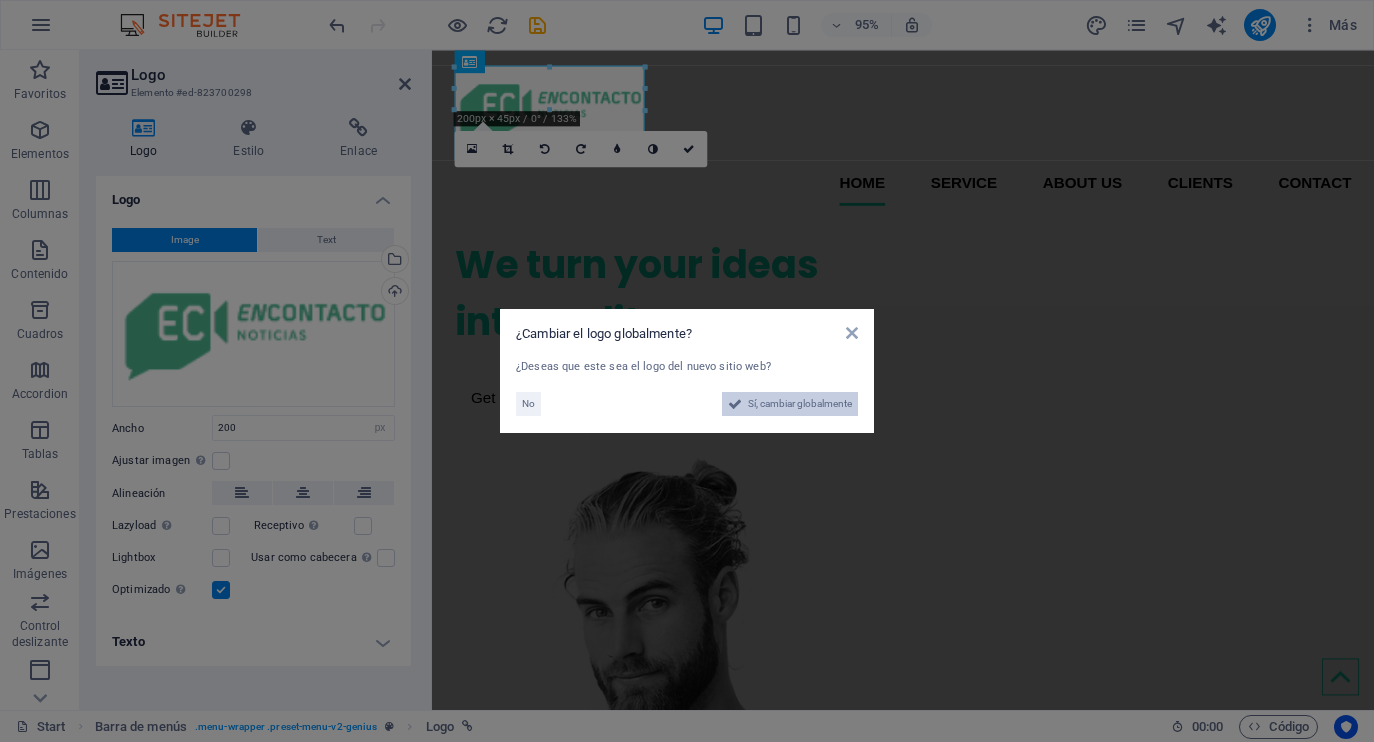 click on "Sí, cambiar globalmente" at bounding box center (800, 404) 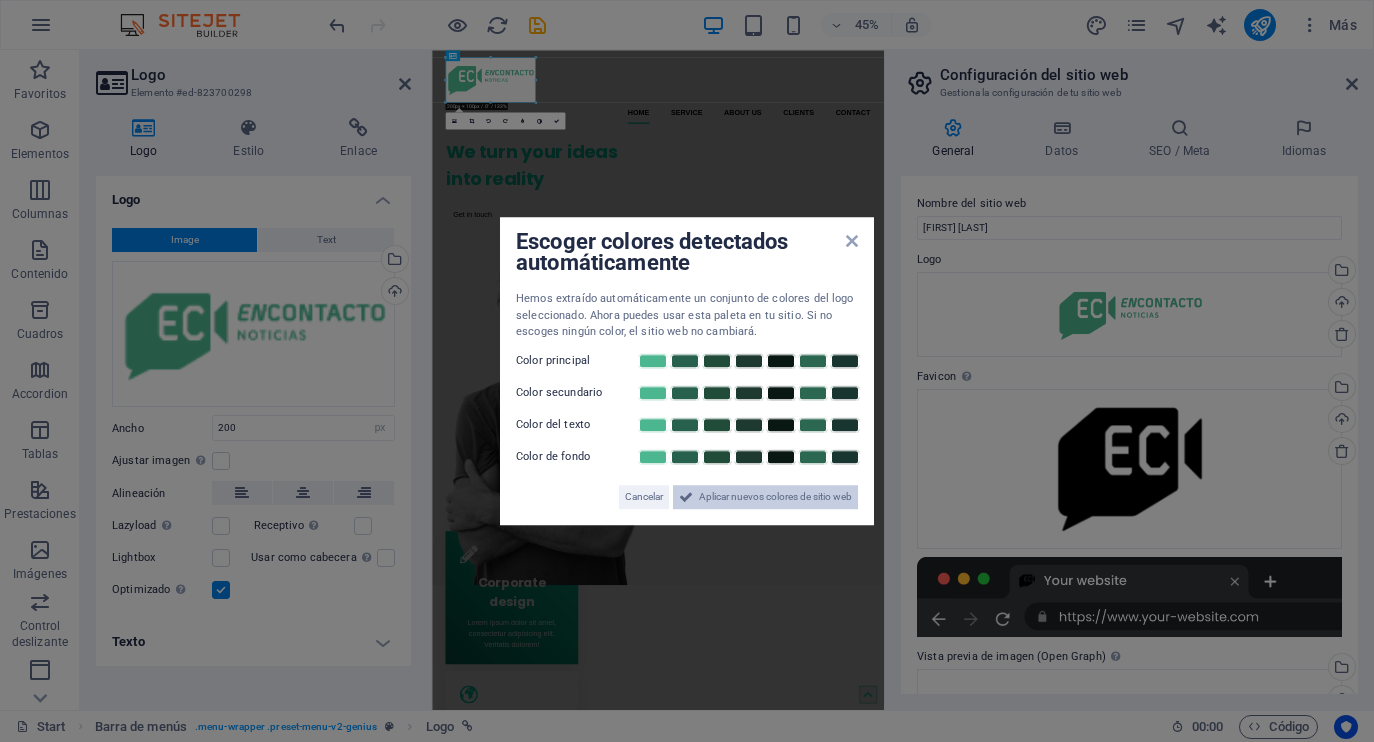 click on "Aplicar nuevos colores de sitio web" at bounding box center (775, 497) 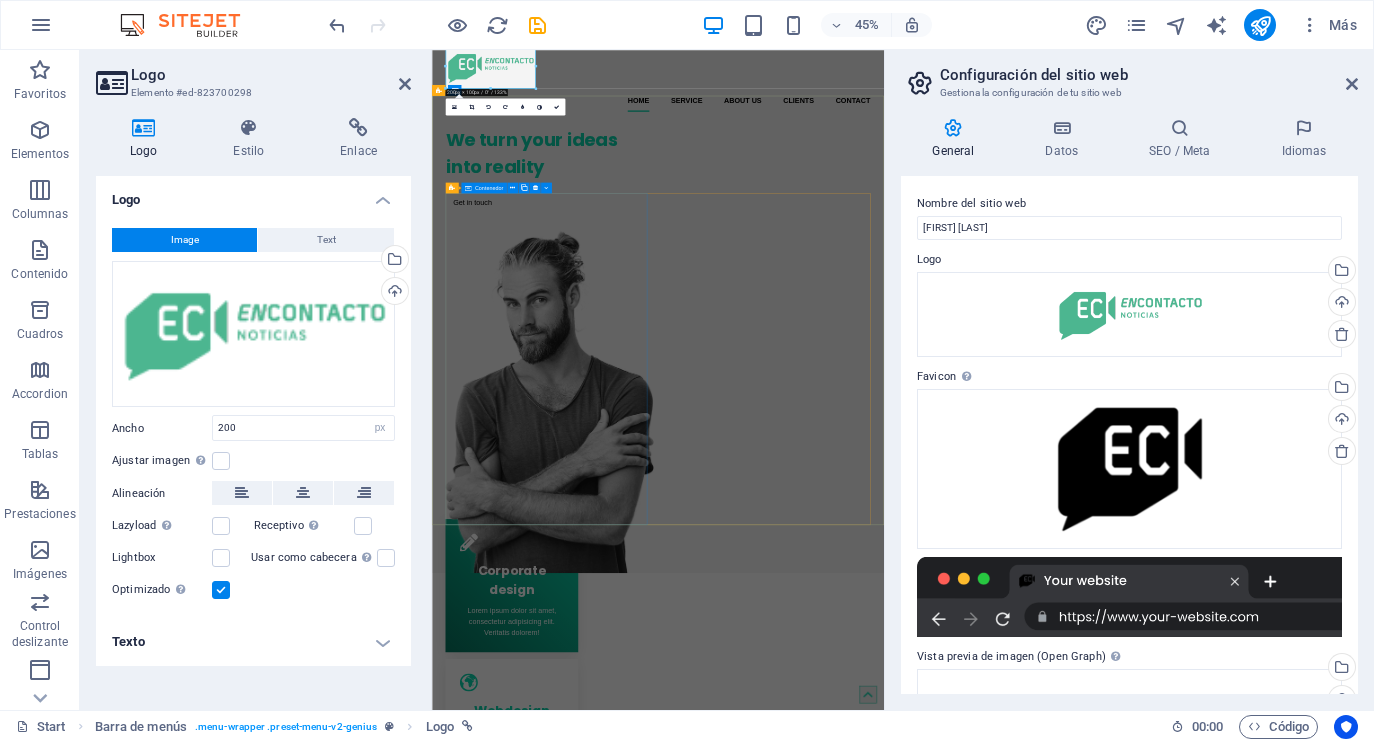 scroll, scrollTop: 26, scrollLeft: 0, axis: vertical 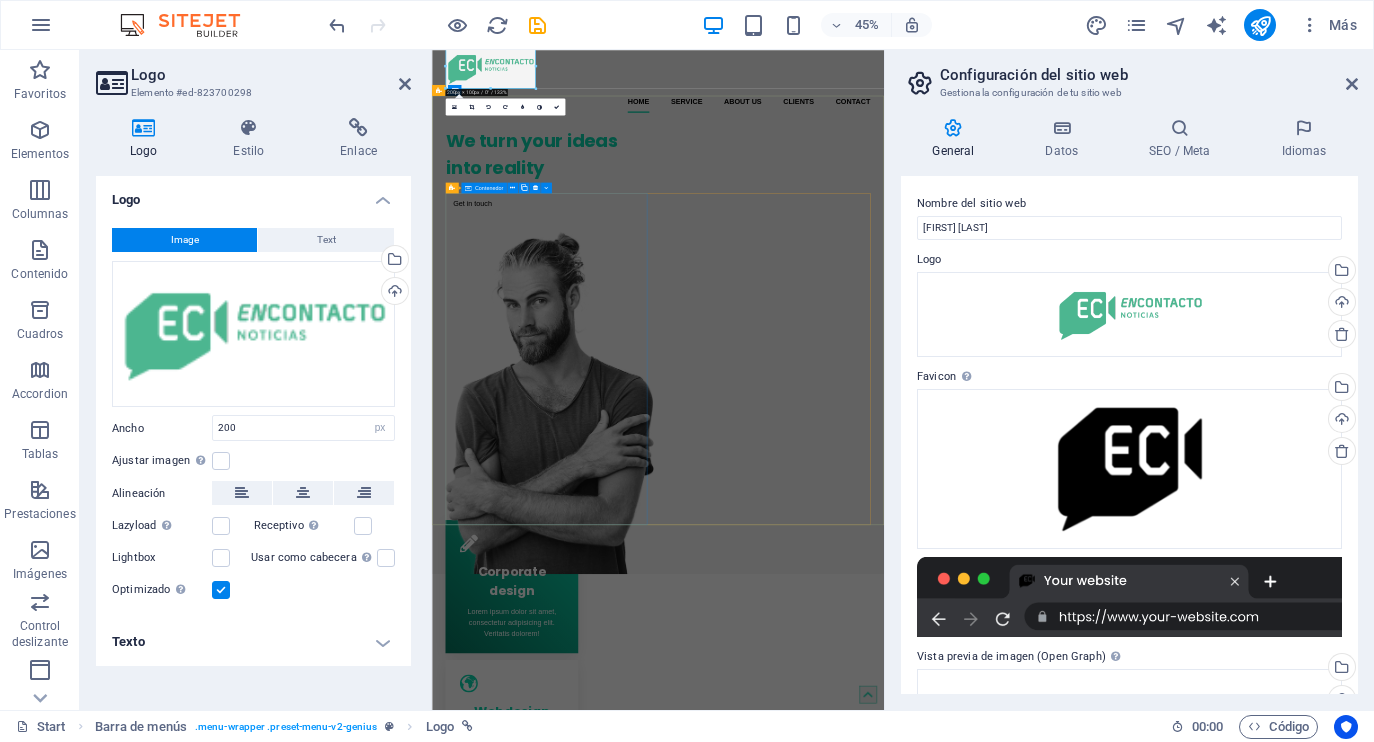 click on "We turn your ideas into reality  Get in touch" at bounding box center (686, 316) 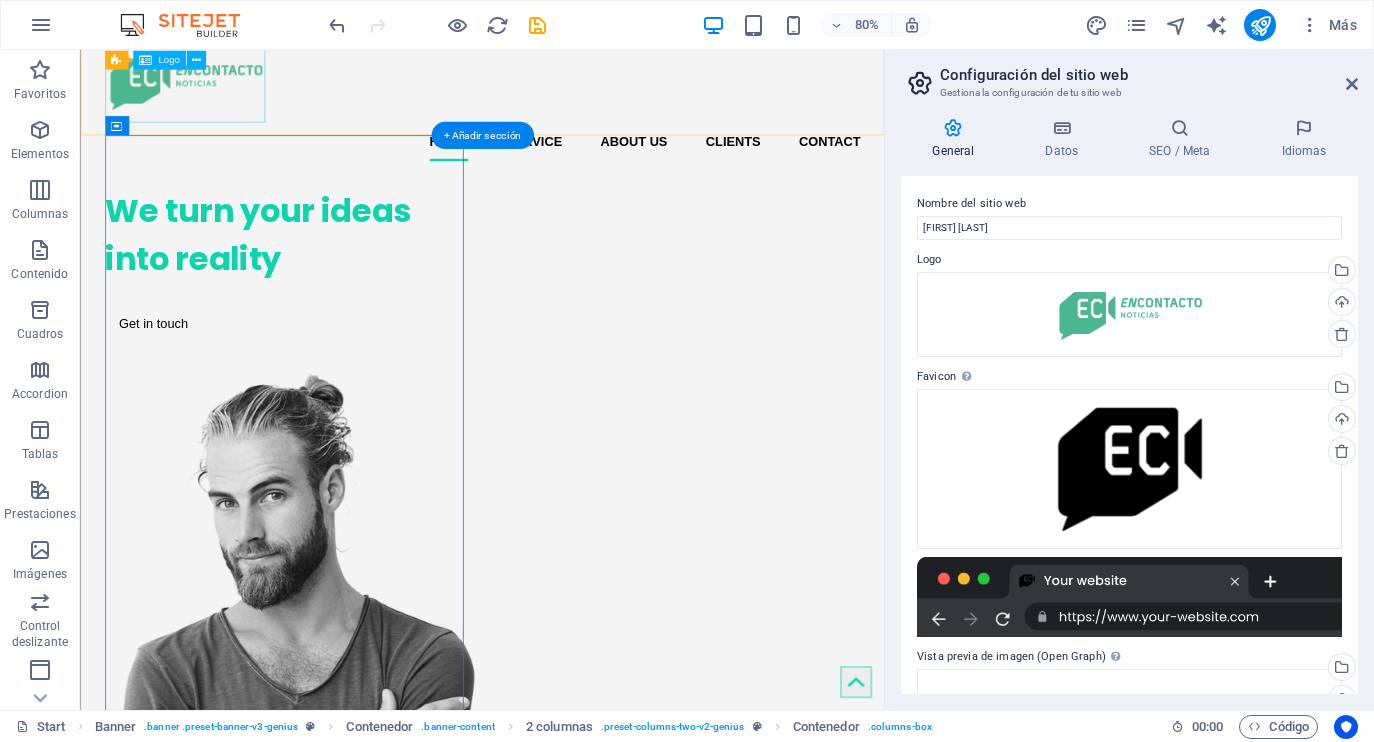 click at bounding box center [583, 90] 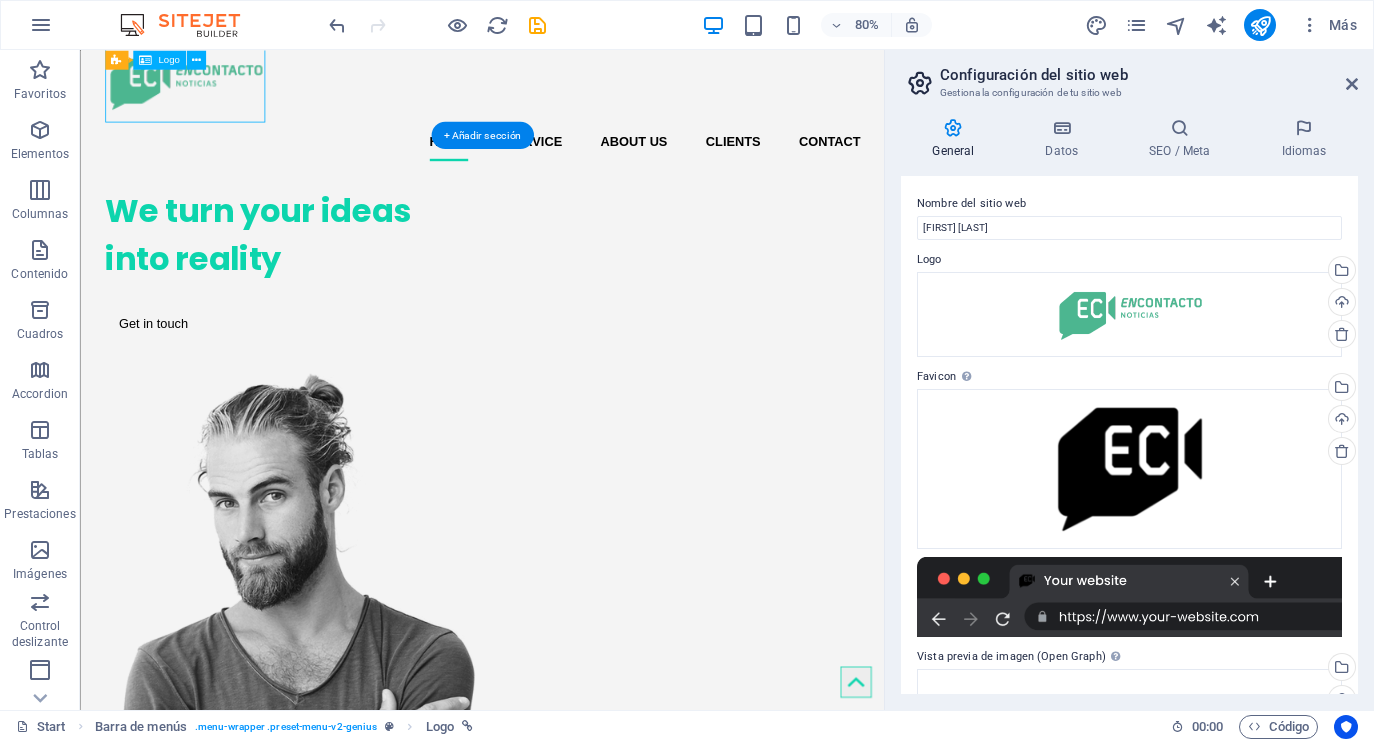 click at bounding box center (583, 90) 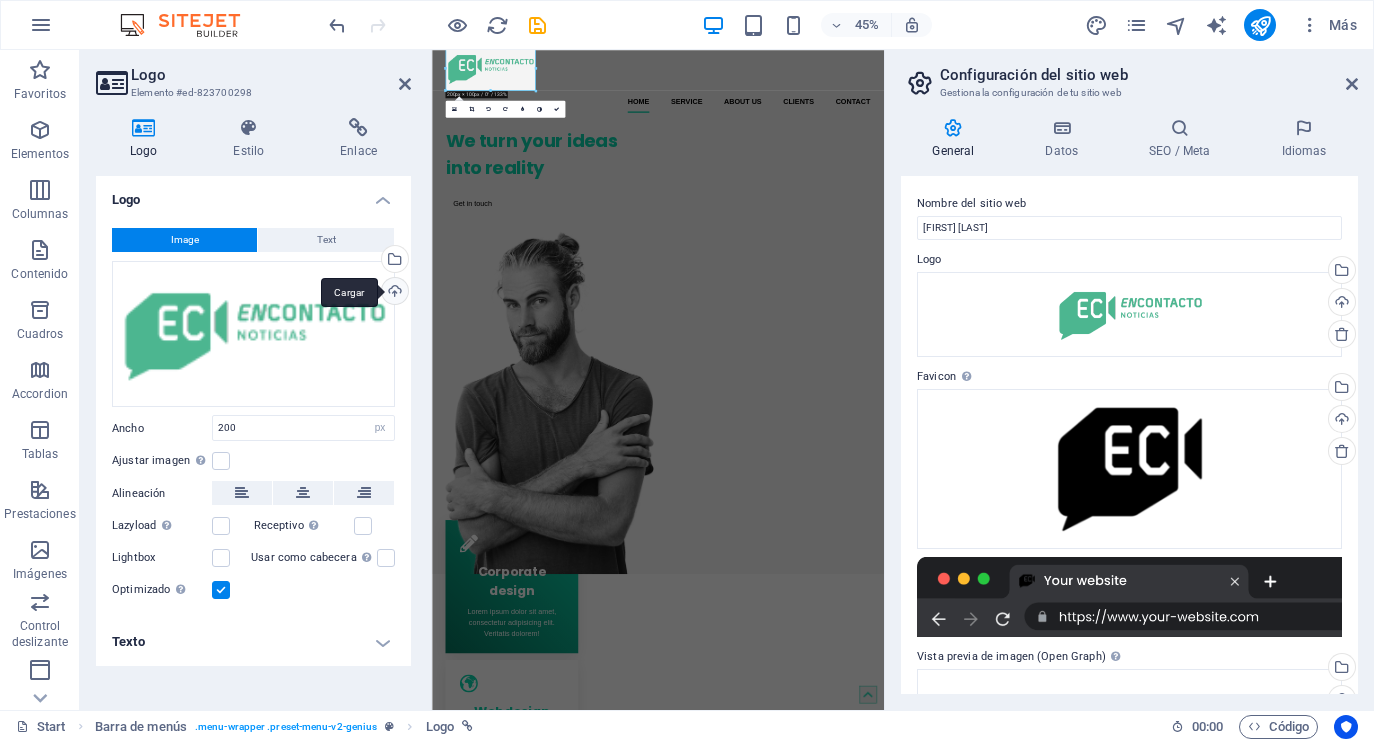 click on "Cargar" at bounding box center [393, 293] 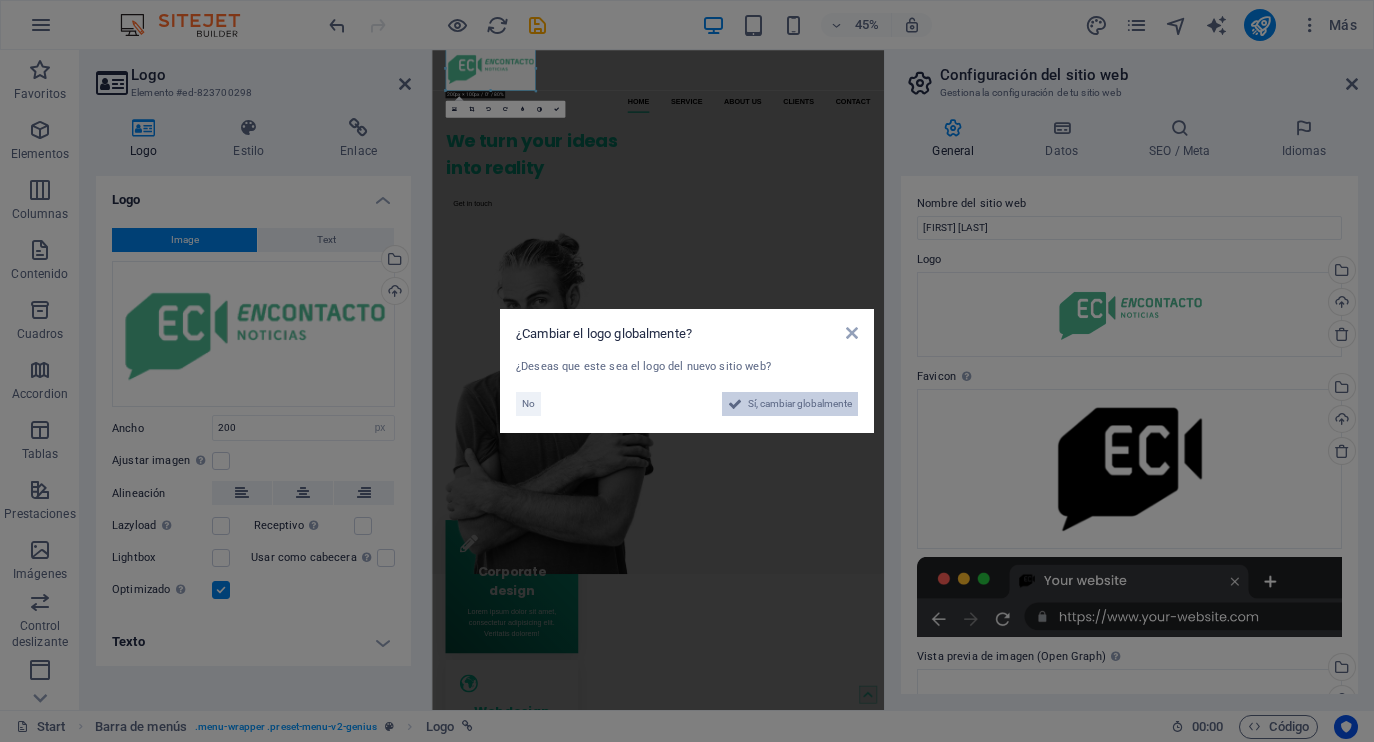 click on "Sí, cambiar globalmente" at bounding box center (800, 404) 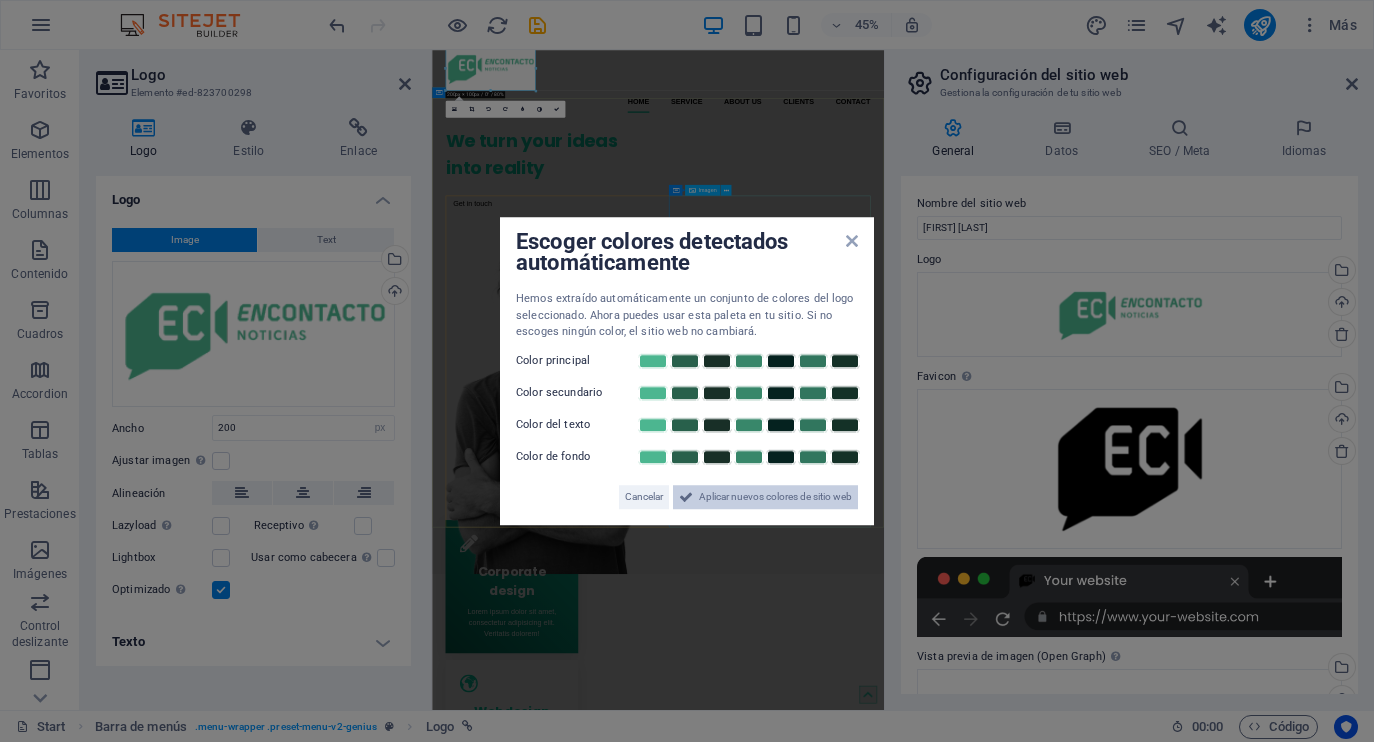 click on "Aplicar nuevos colores de sitio web" at bounding box center (775, 497) 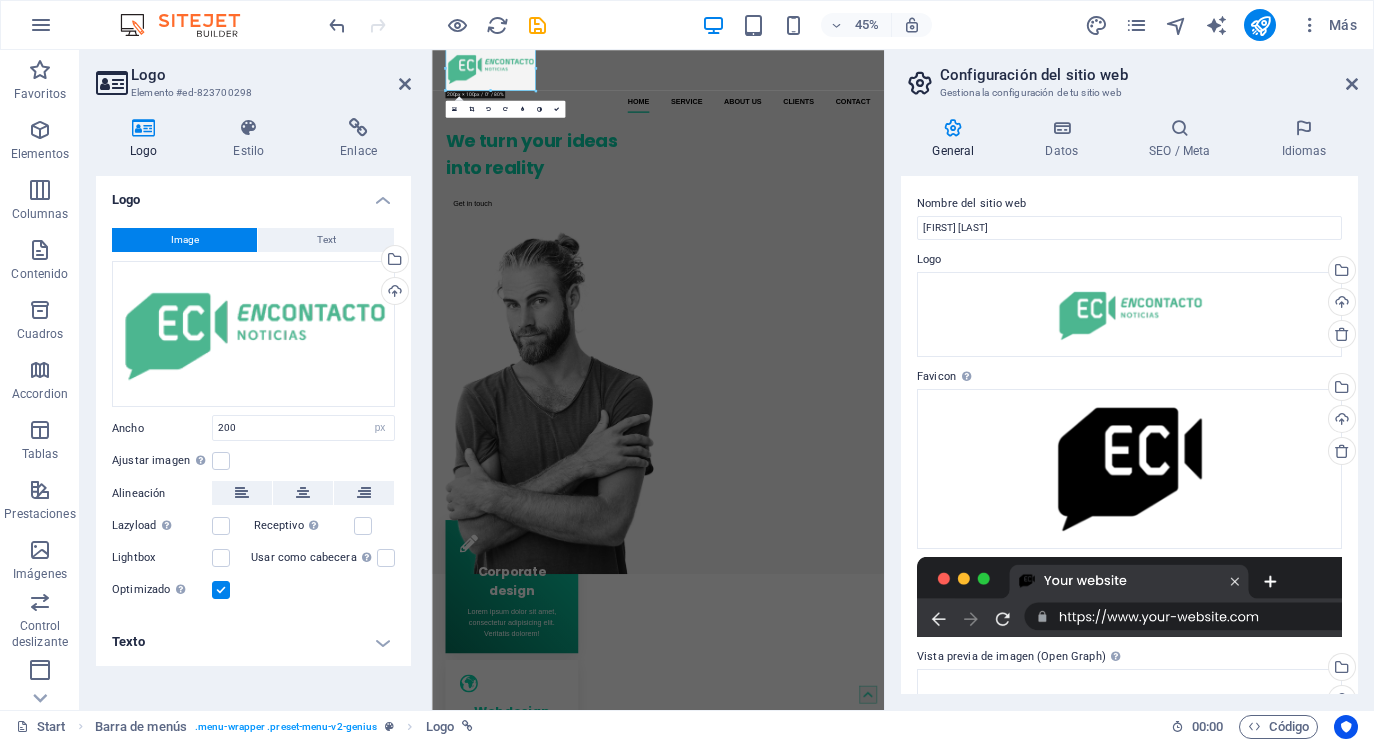 click on "We turn your ideas into reality  Get in touch" at bounding box center [934, 708] 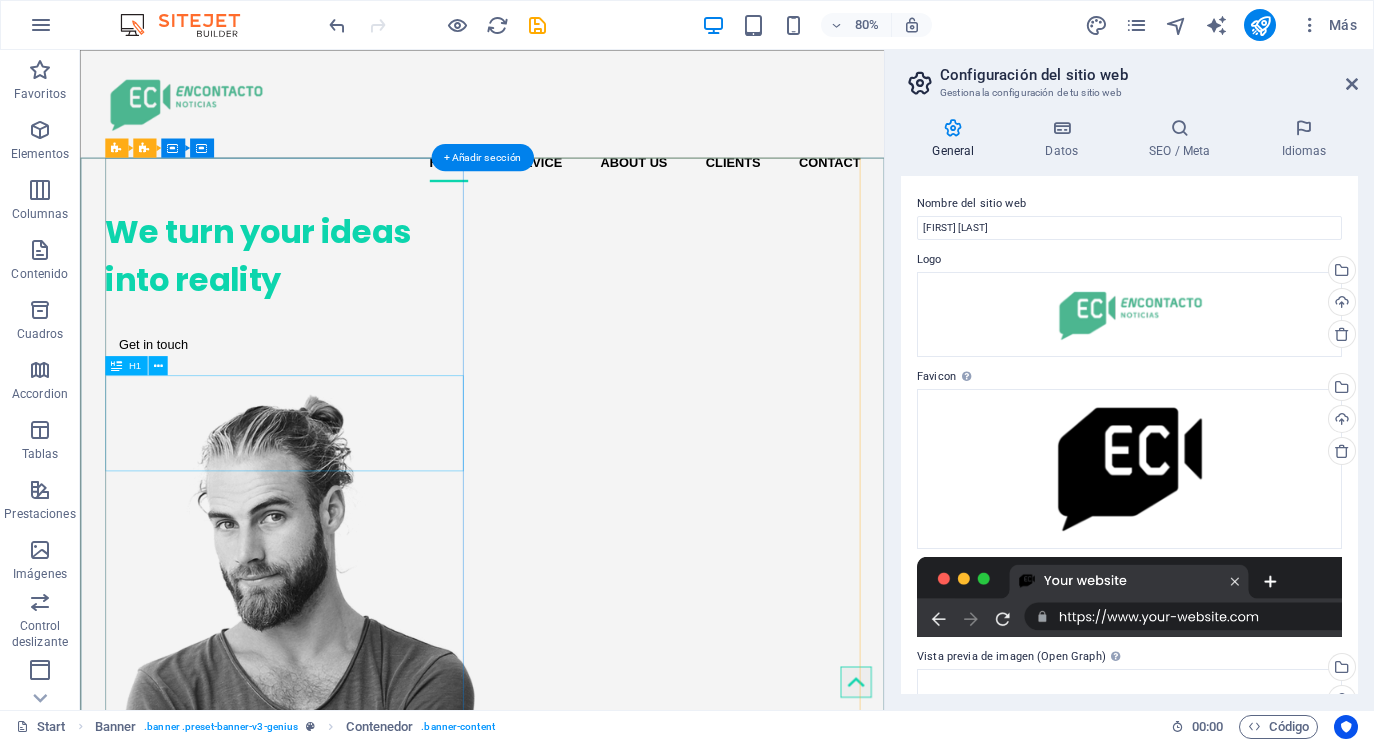 scroll, scrollTop: 0, scrollLeft: 0, axis: both 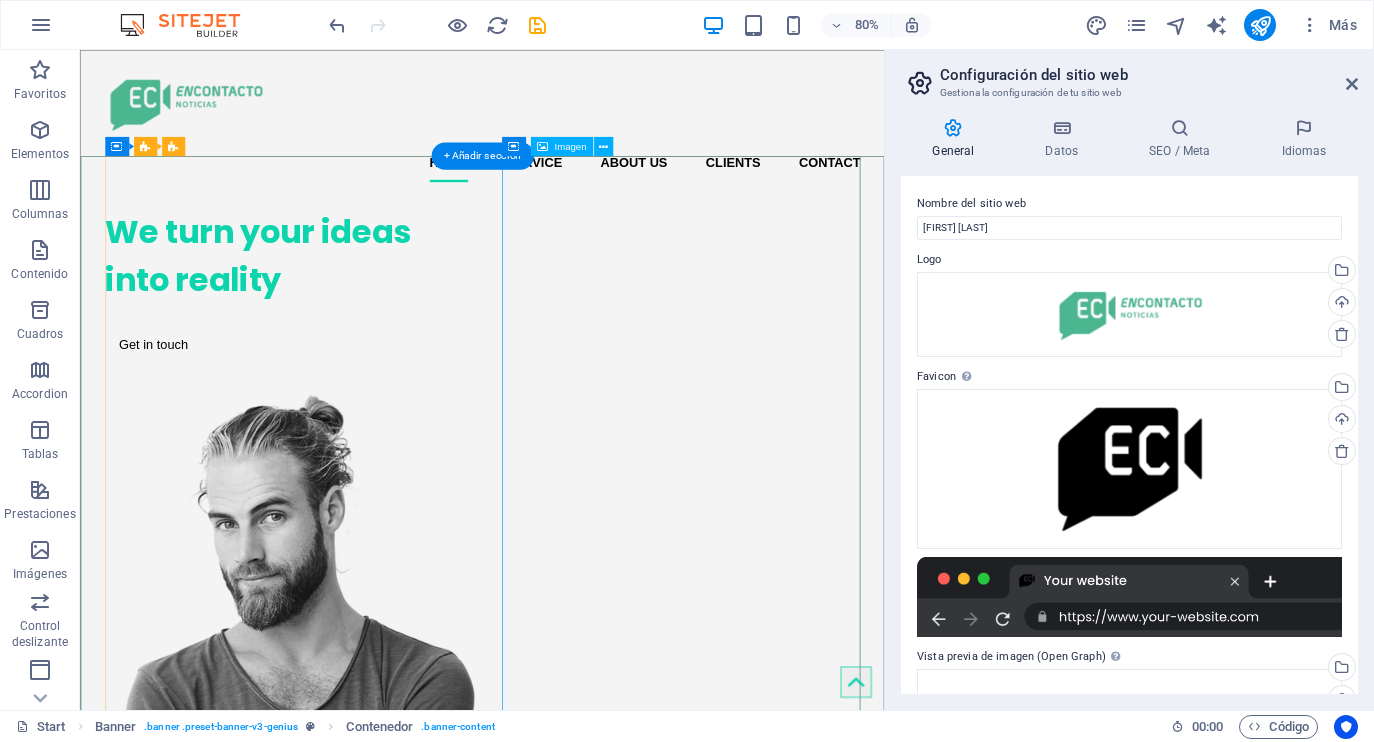 click at bounding box center (335, 858) 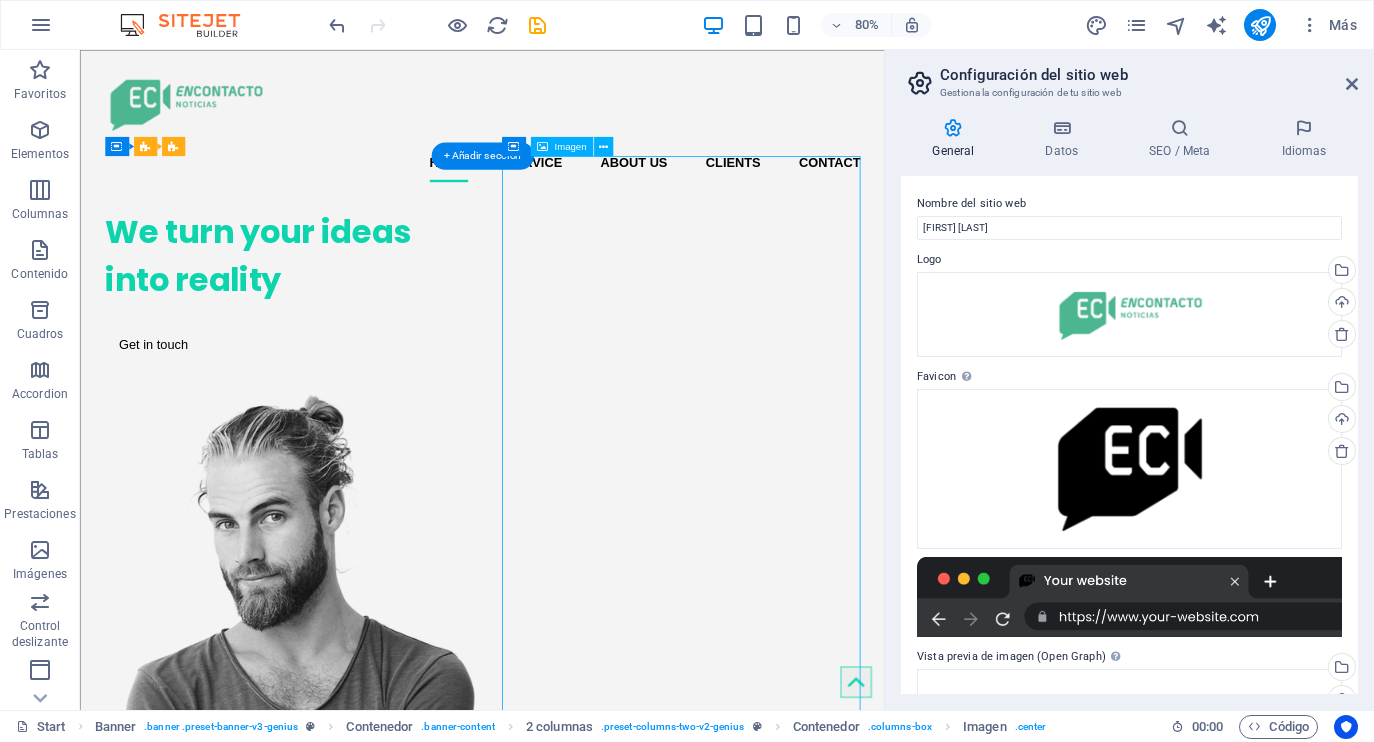 click at bounding box center (335, 858) 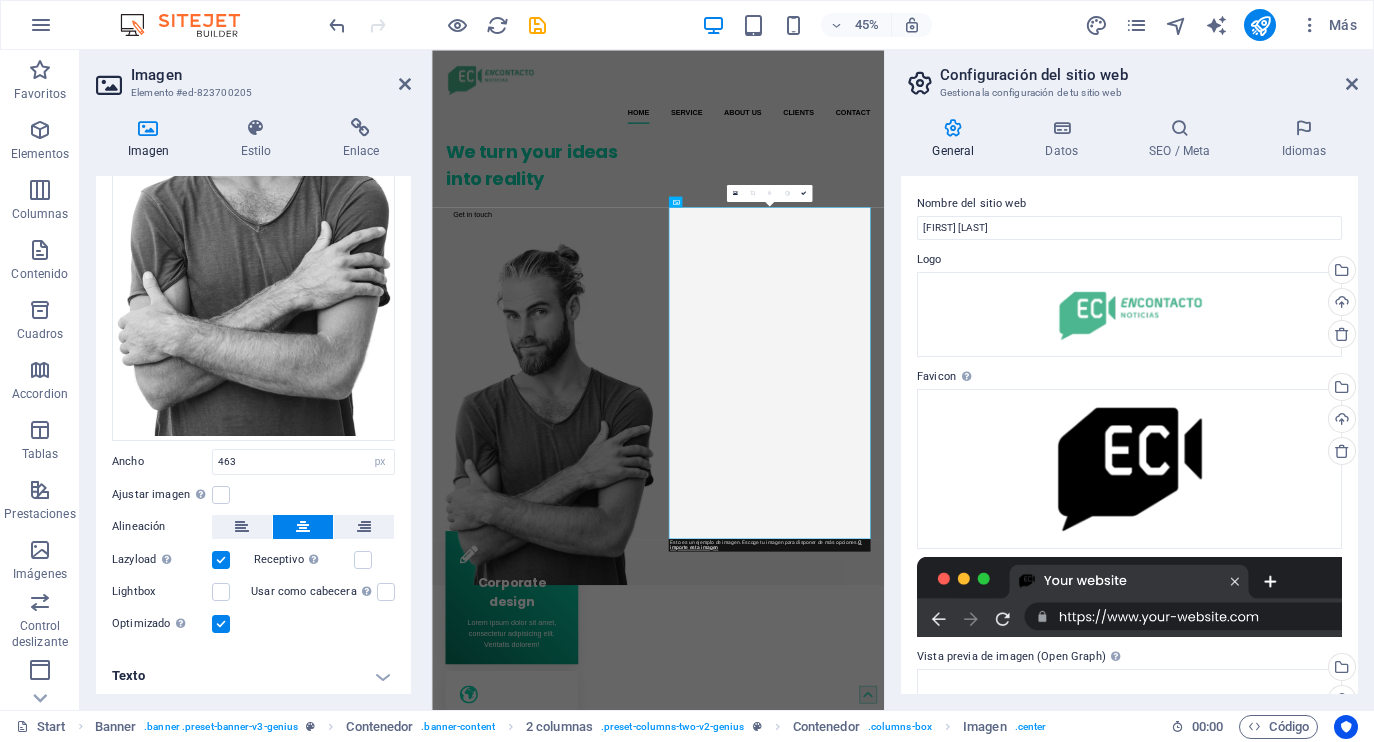 scroll, scrollTop: 244, scrollLeft: 0, axis: vertical 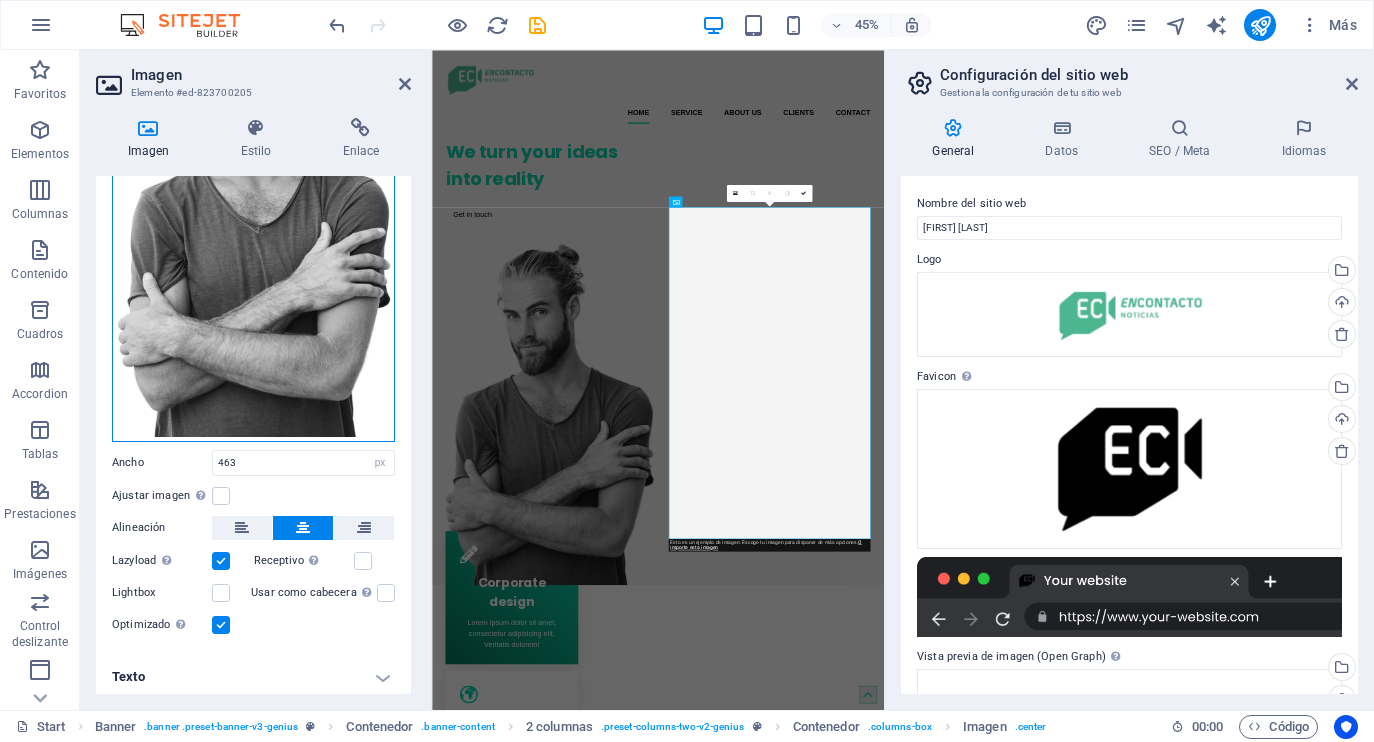 click on "Arrastra archivos aquí, haz clic para escoger archivos o  selecciona archivos de Archivos o de nuestra galería gratuita de fotos y vídeos" at bounding box center (253, 213) 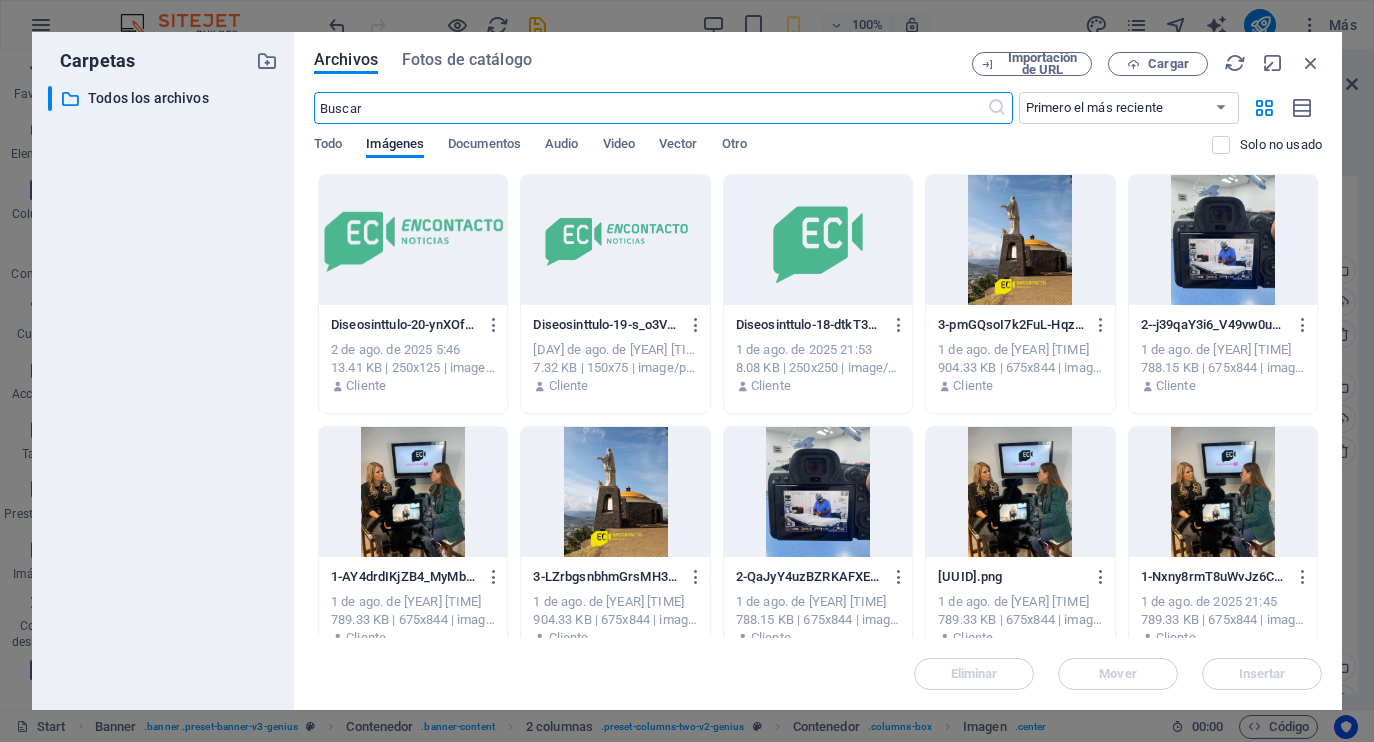 type on "90" 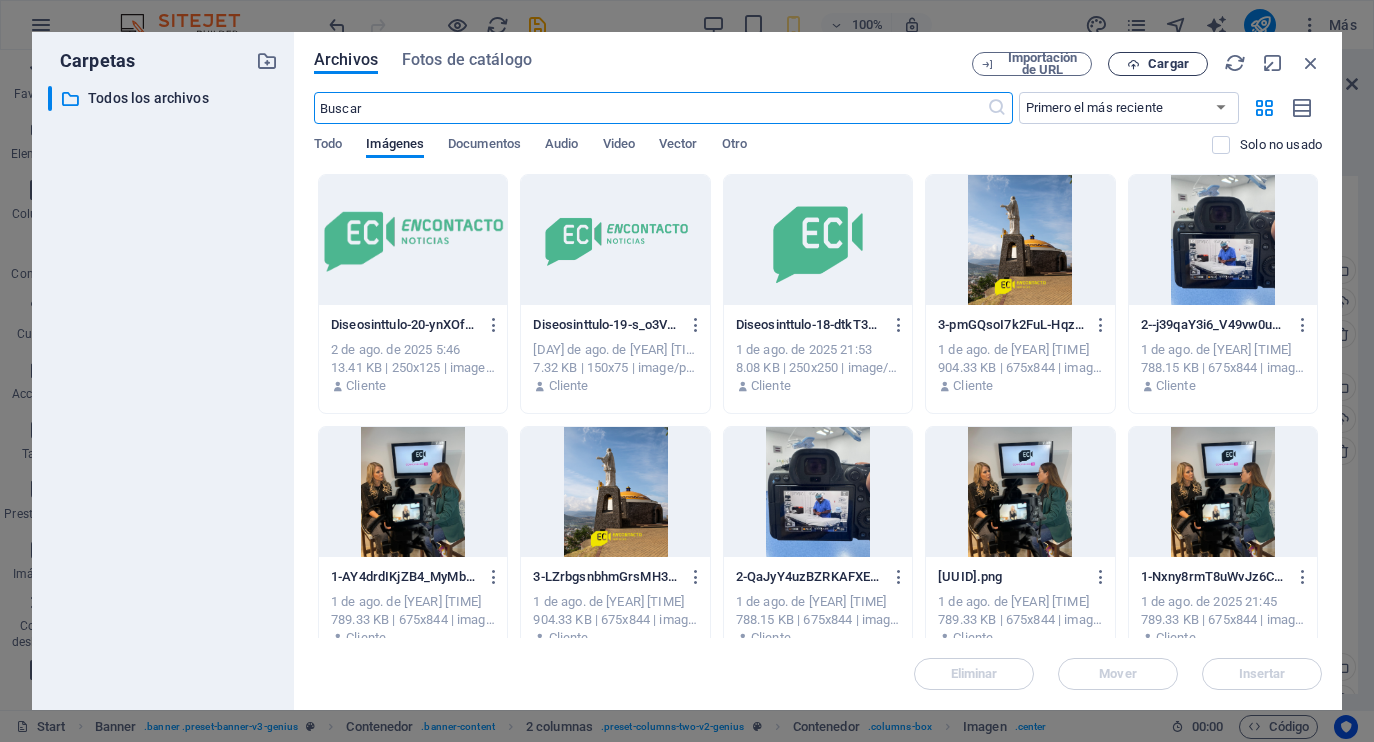click on "Cargar" at bounding box center [1168, 64] 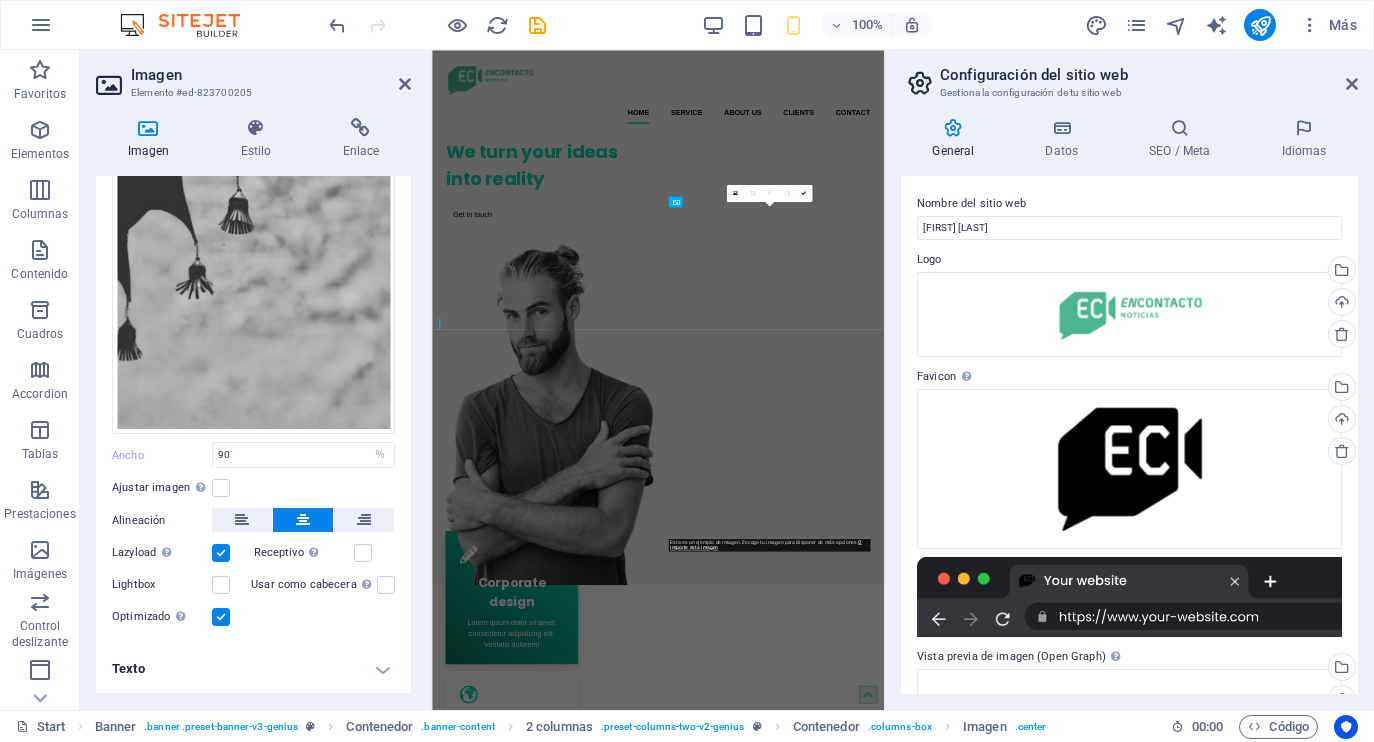 type on "463" 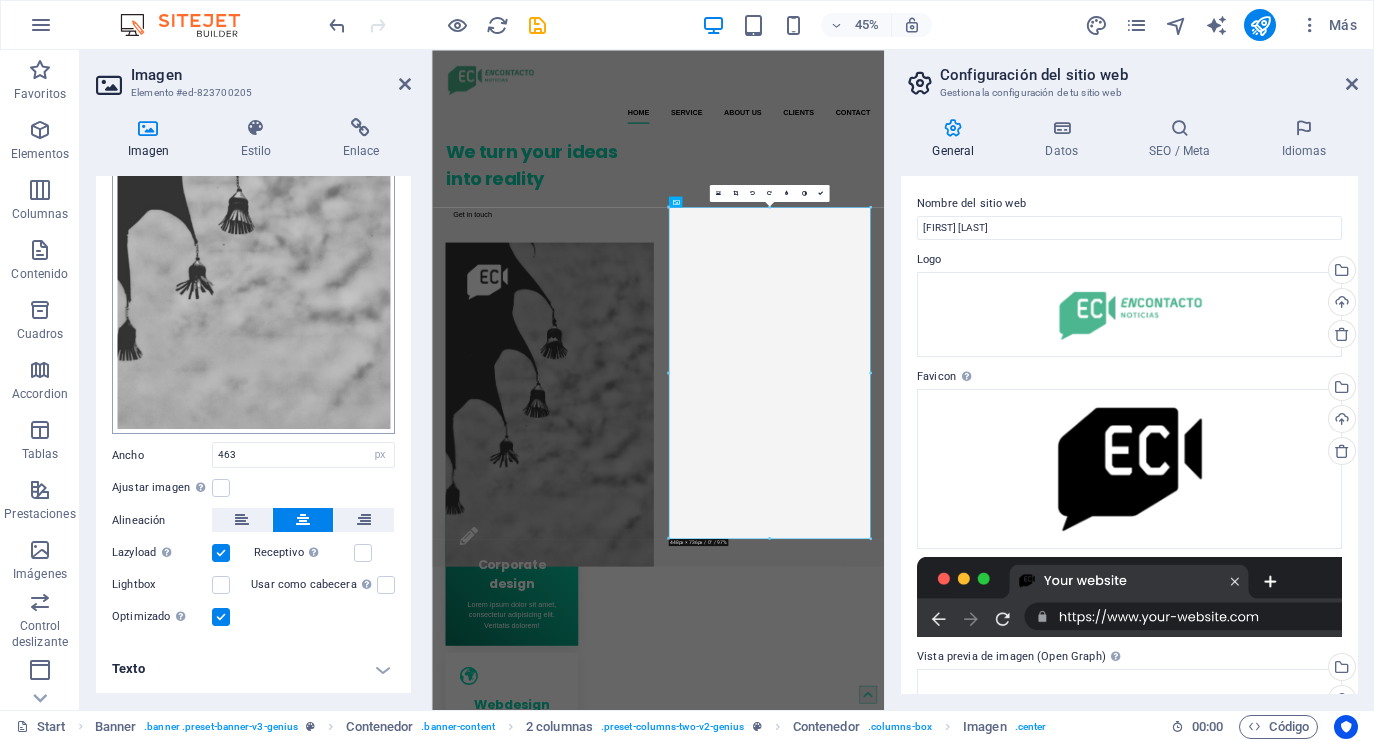 scroll, scrollTop: 220, scrollLeft: 0, axis: vertical 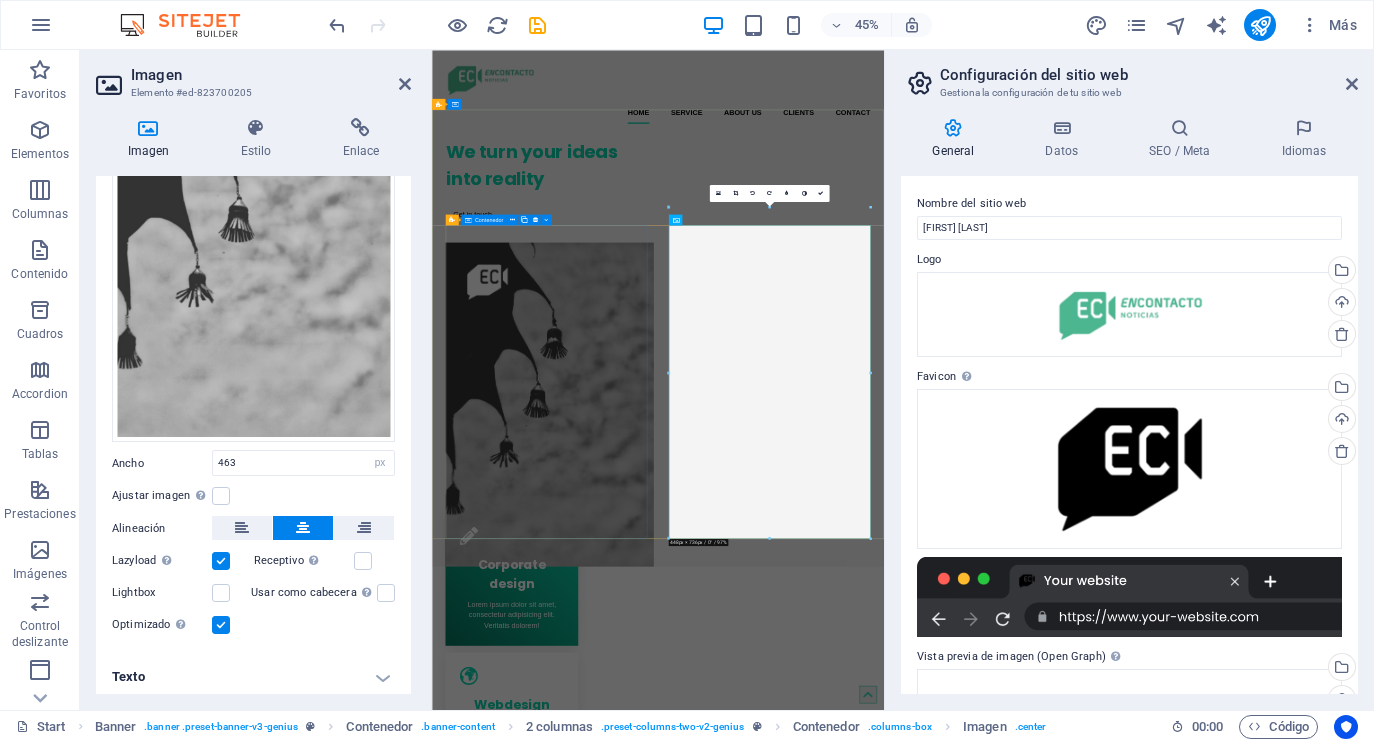 click on "We turn your ideas into reality  Get in touch" at bounding box center [686, 342] 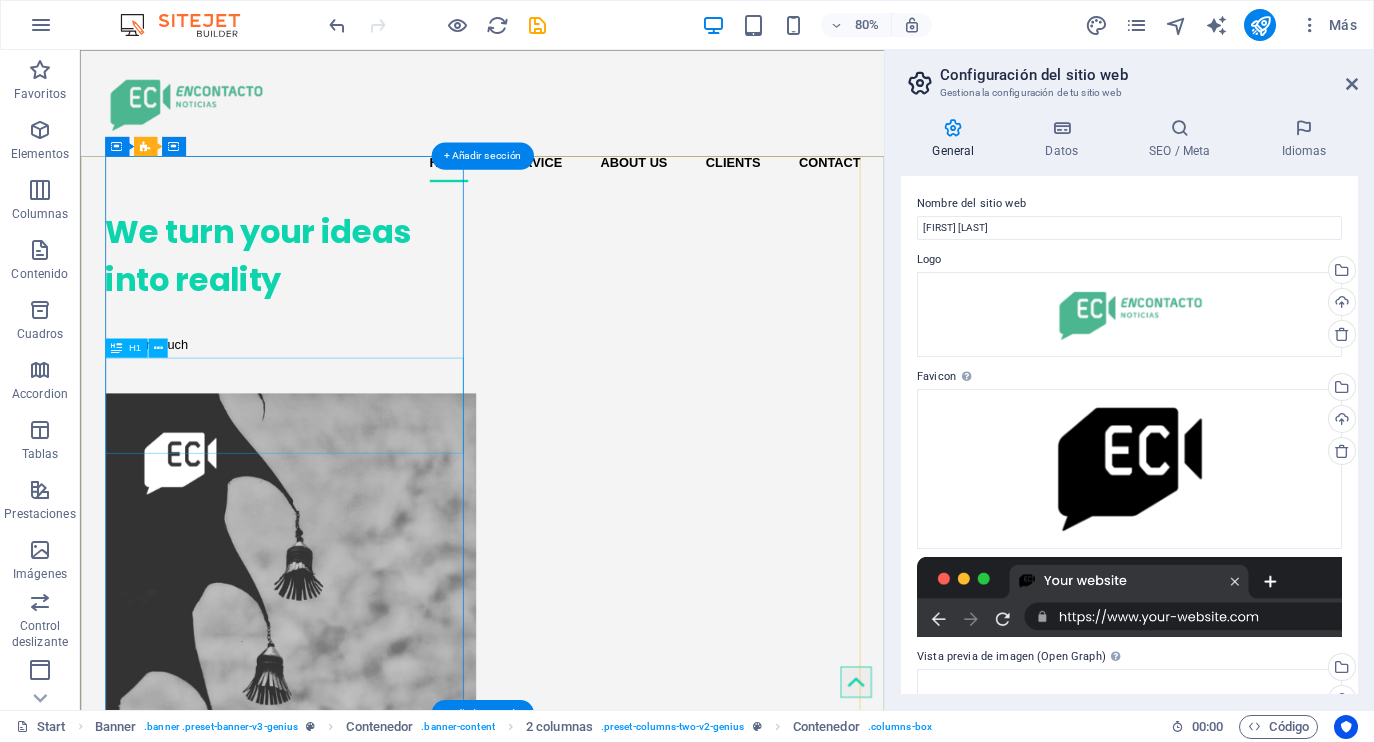 click on "We turn your ideas into reality" at bounding box center (335, 306) 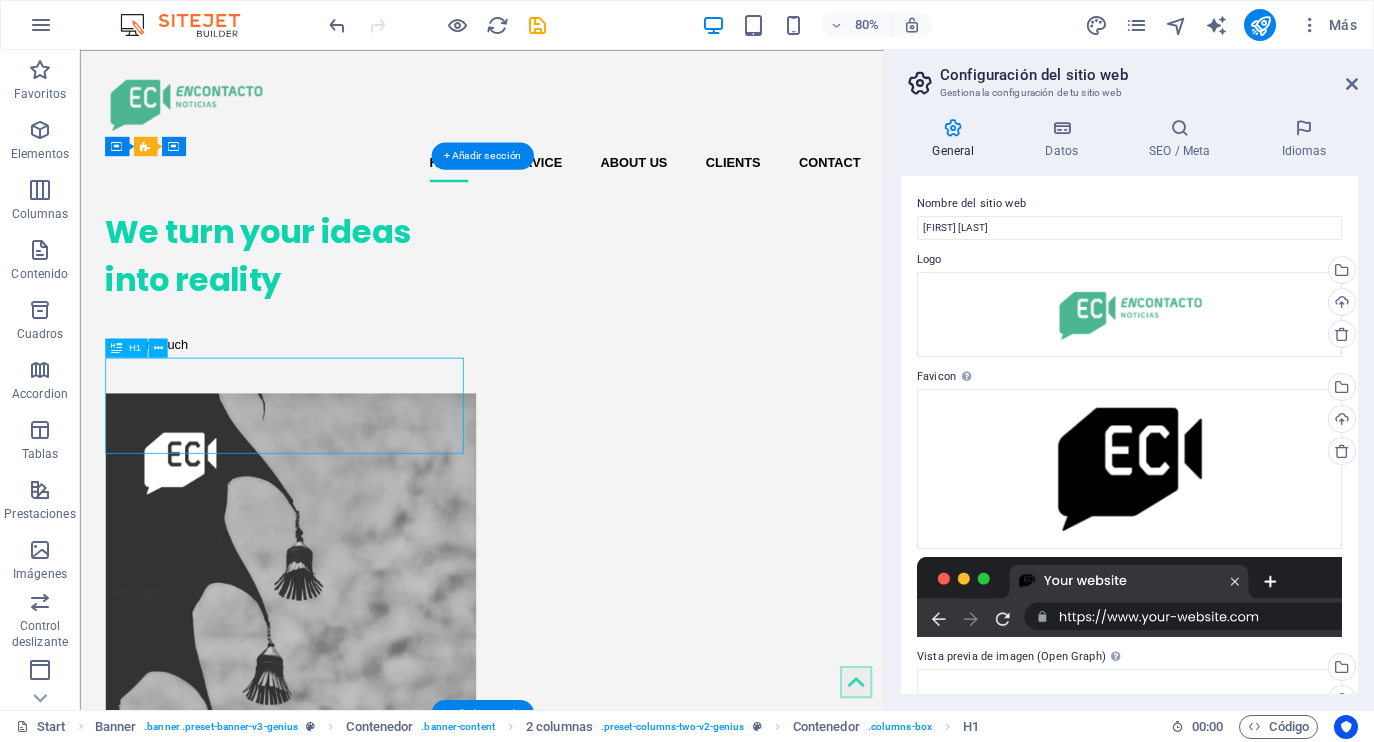 click on "We turn your ideas into reality" at bounding box center (335, 306) 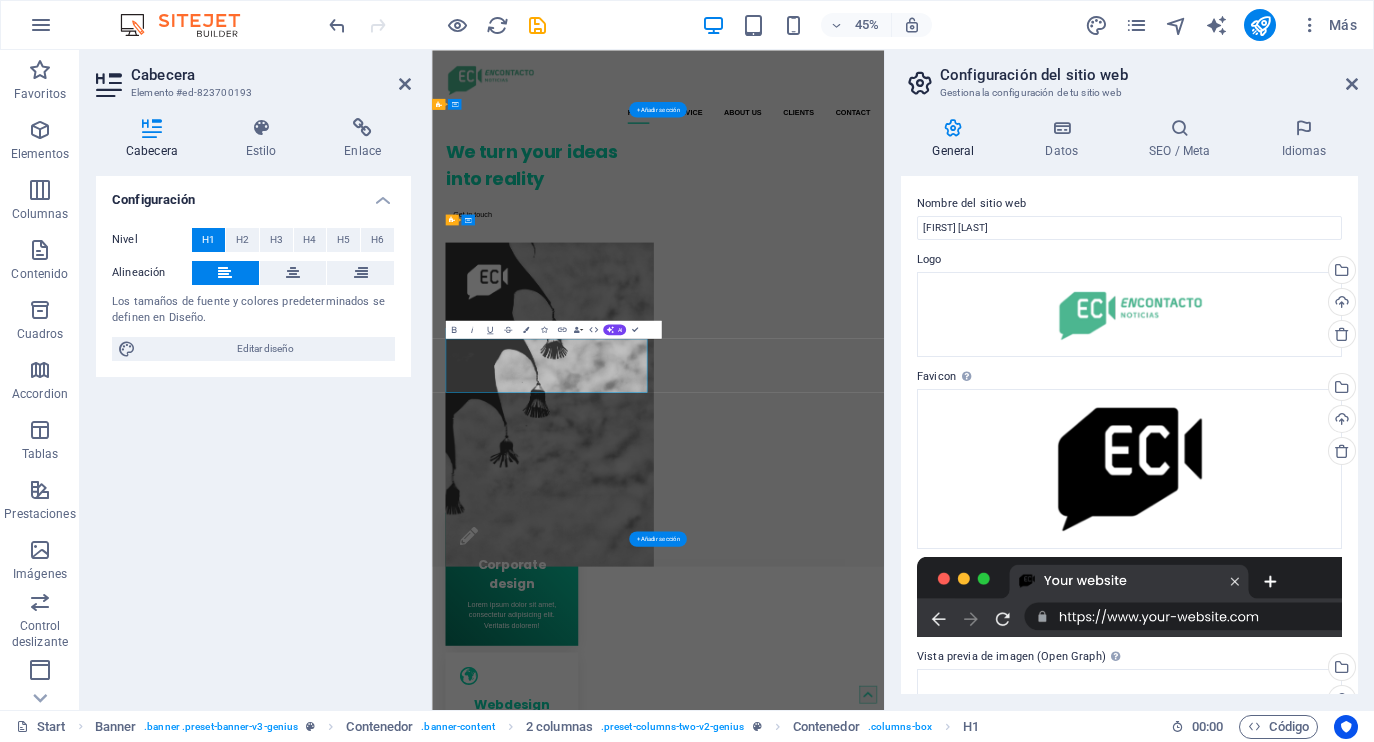 click on "Configuración Nivel H1 H2 H3 H4 H5 H6 Alineación Los tamaños de fuente y colores predeterminados se definen en Diseño. Editar diseño" at bounding box center [253, 435] 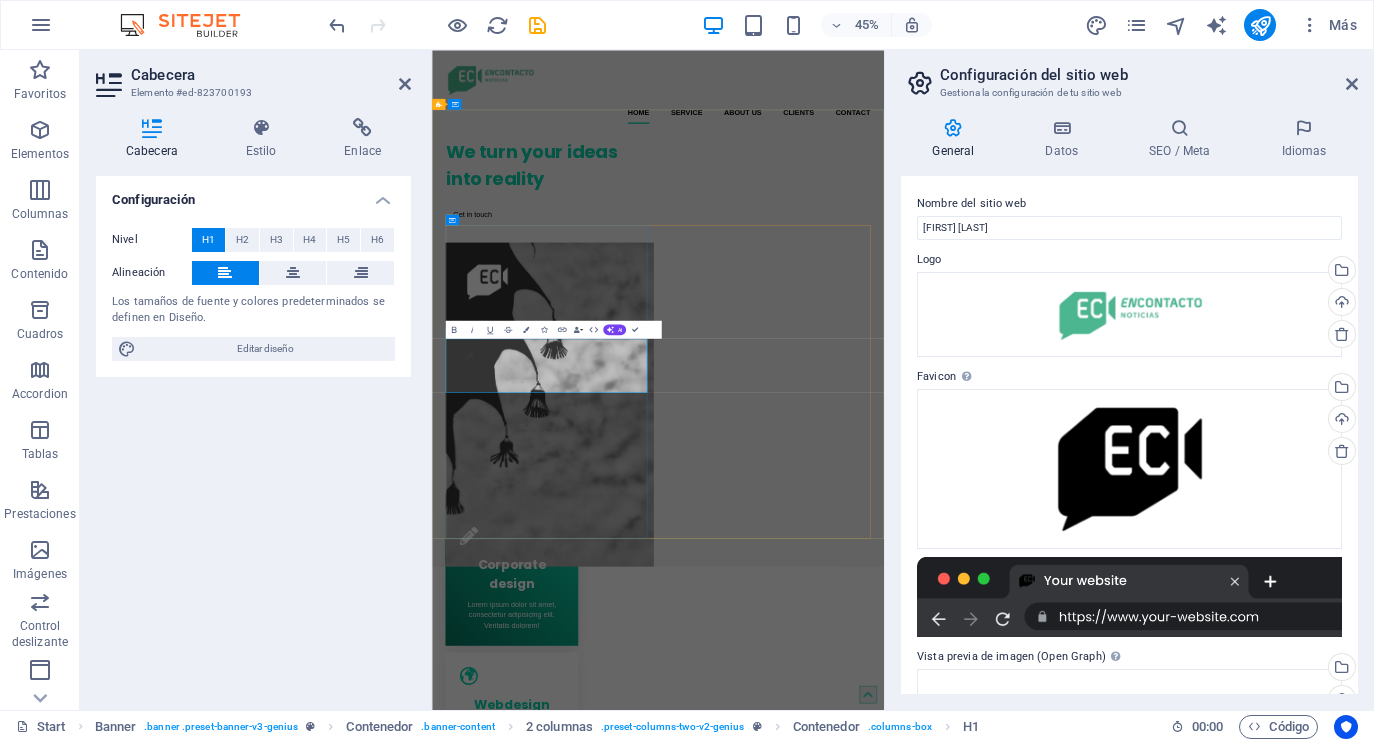 click on "We turn your ideas into reality" at bounding box center [686, 306] 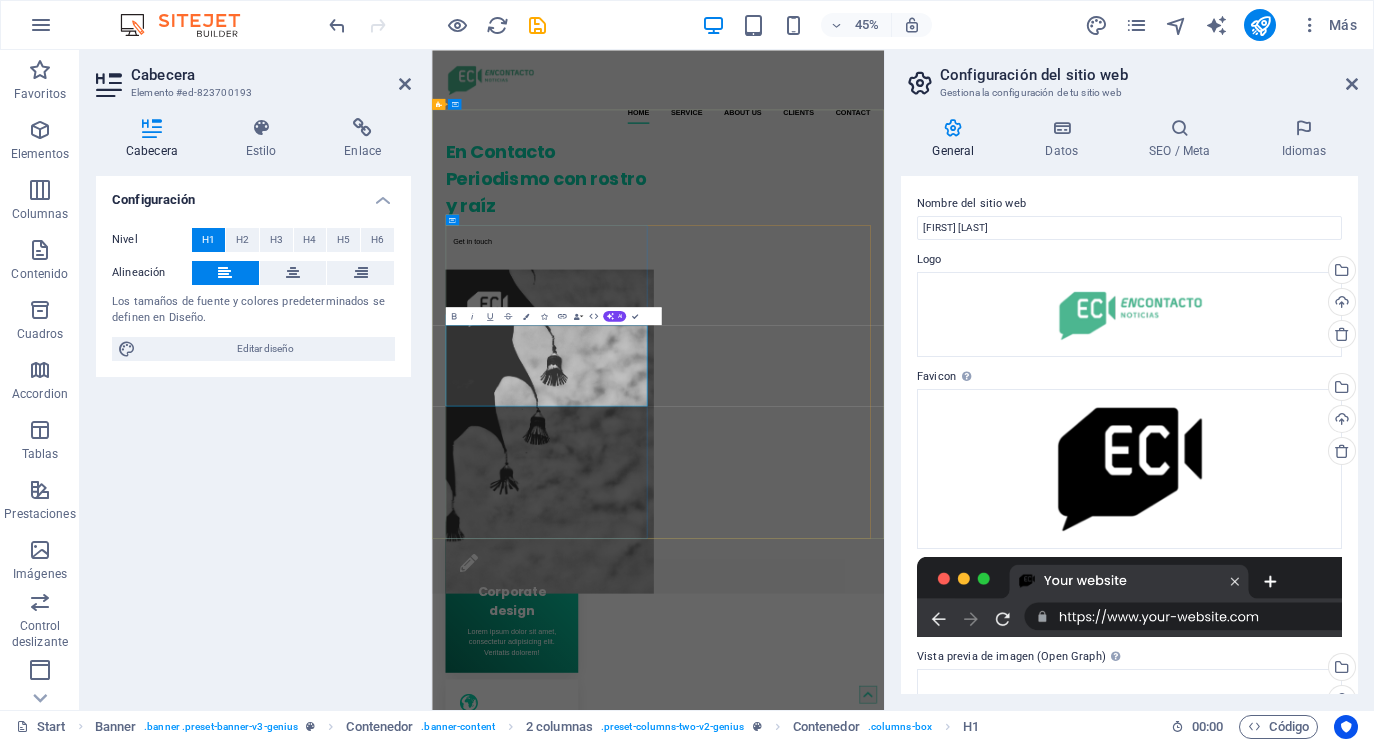 click on "En Contacto Periodismo con rostro y raíz" at bounding box center (686, 336) 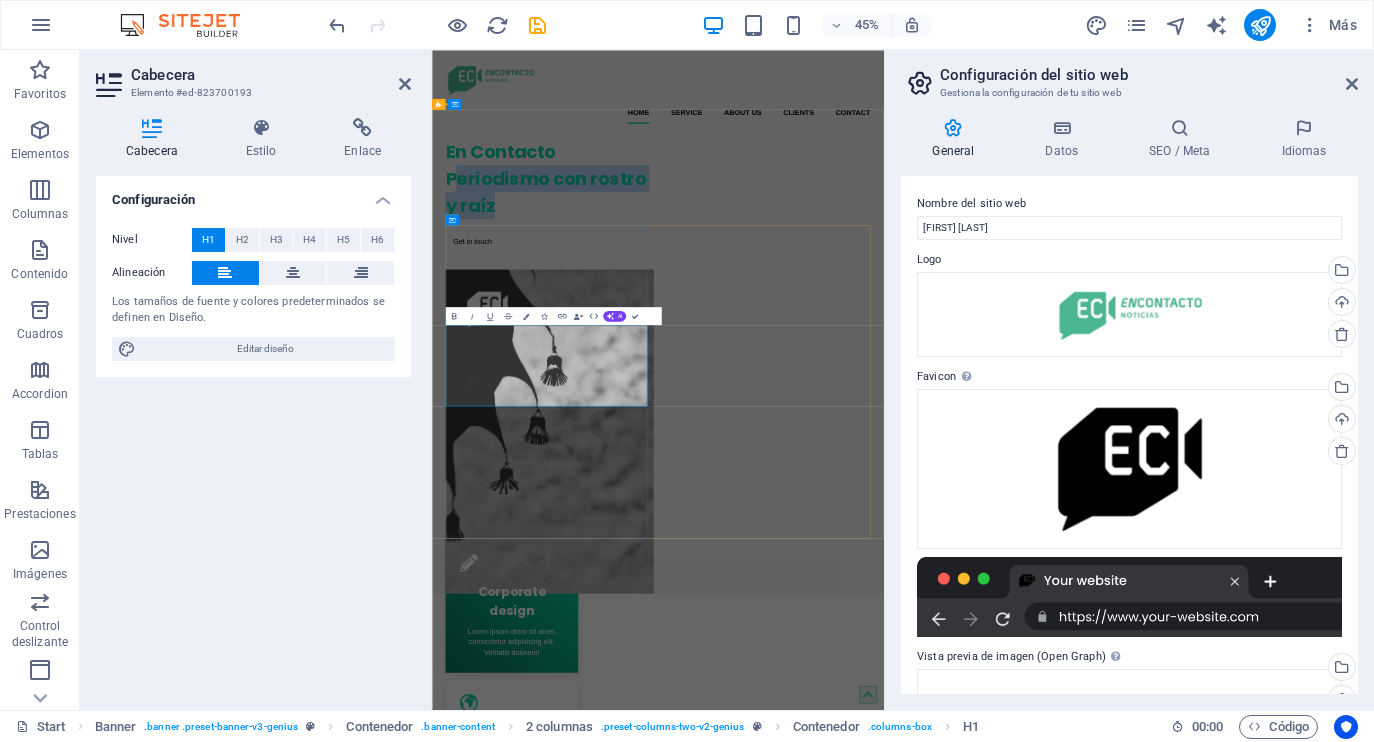 drag, startPoint x: 745, startPoint y: 810, endPoint x: 472, endPoint y: 752, distance: 279.09317 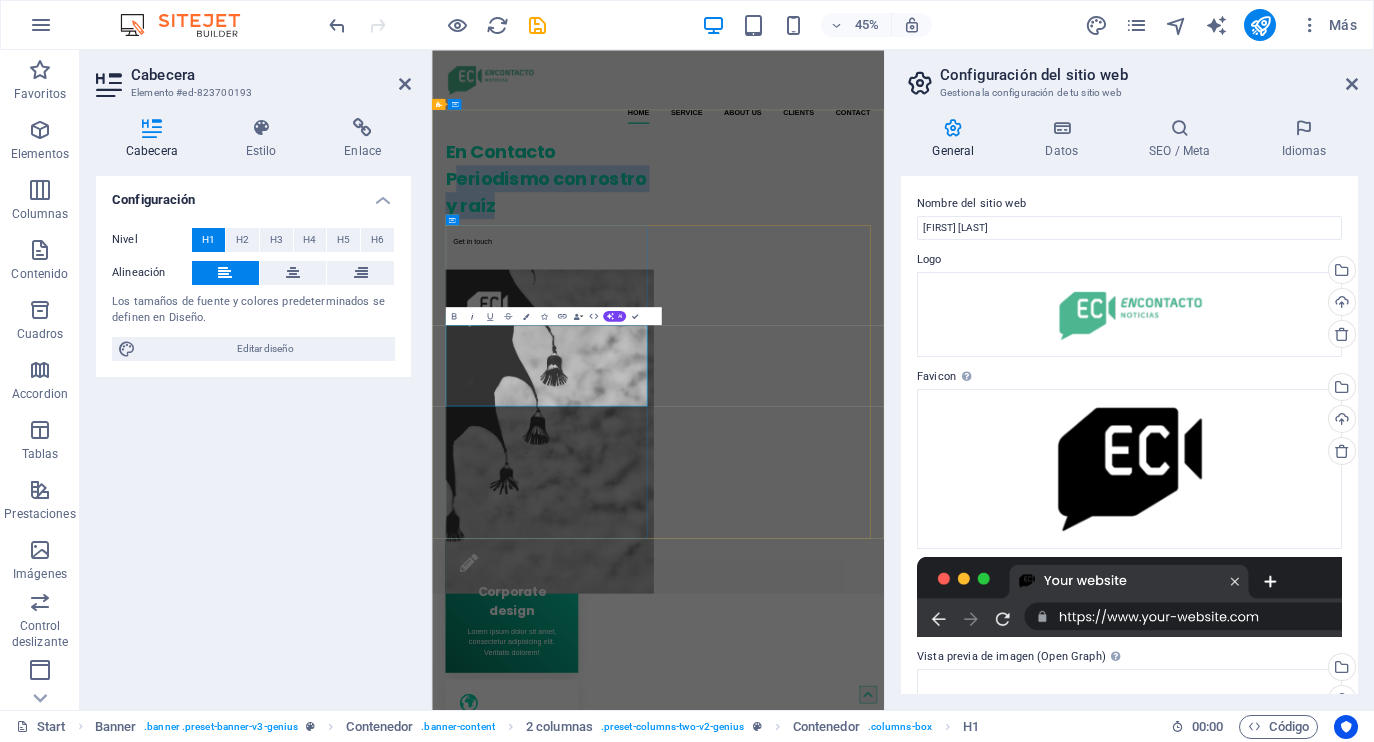 click 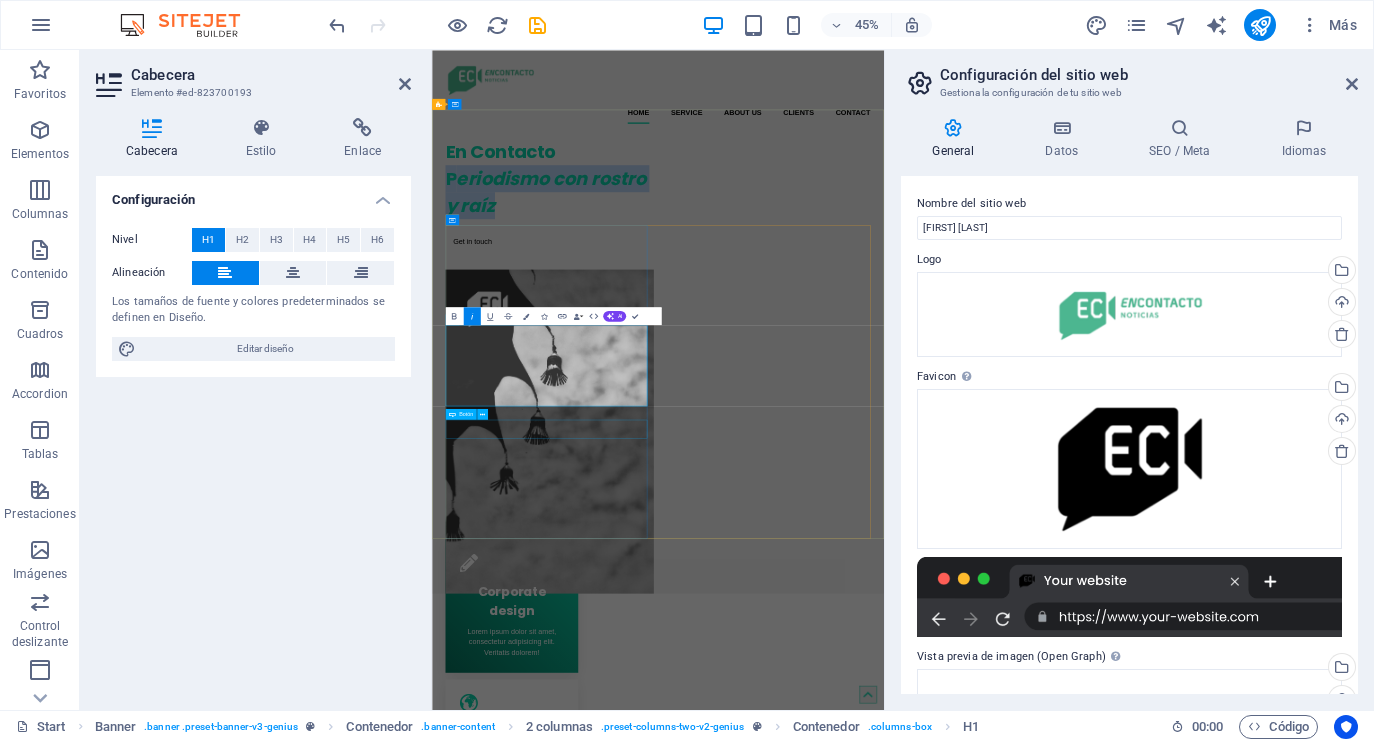 click on "Get in touch" at bounding box center [686, 477] 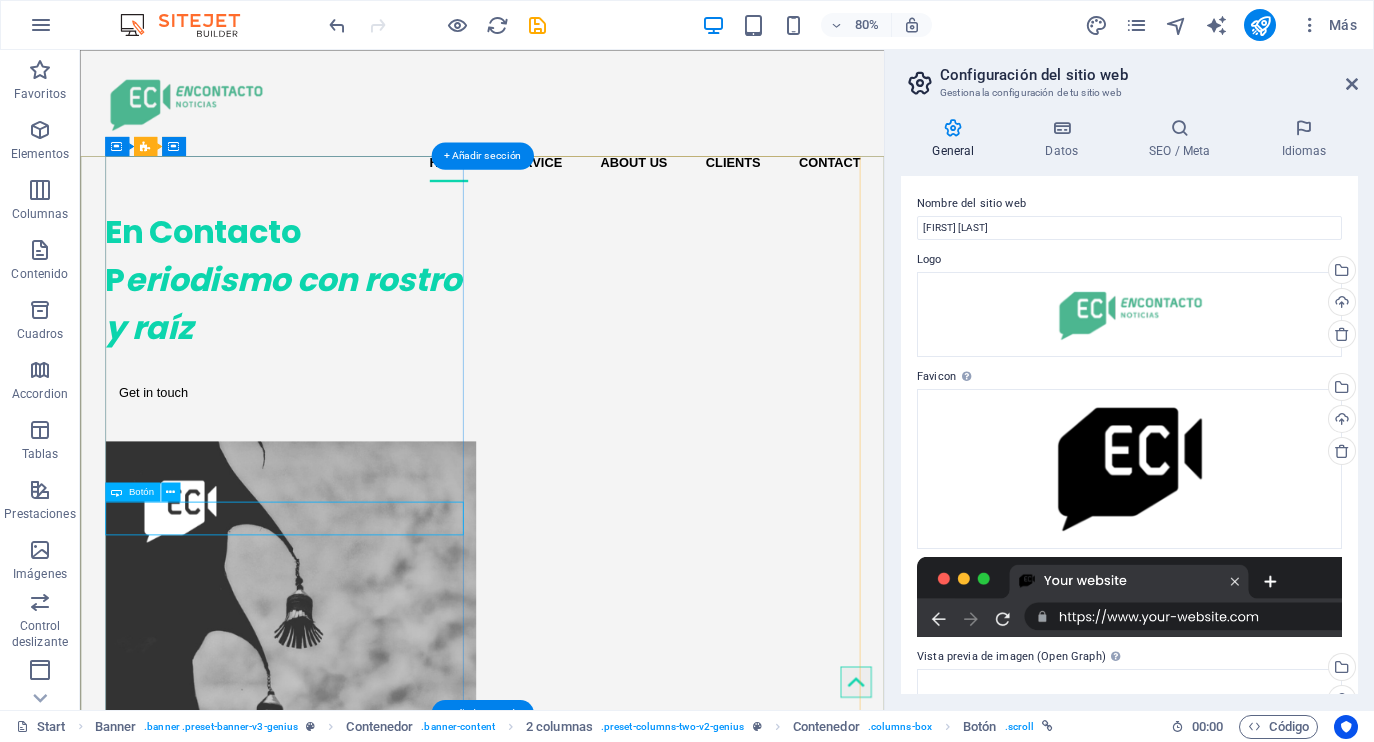 click on "Get in touch" at bounding box center (335, 477) 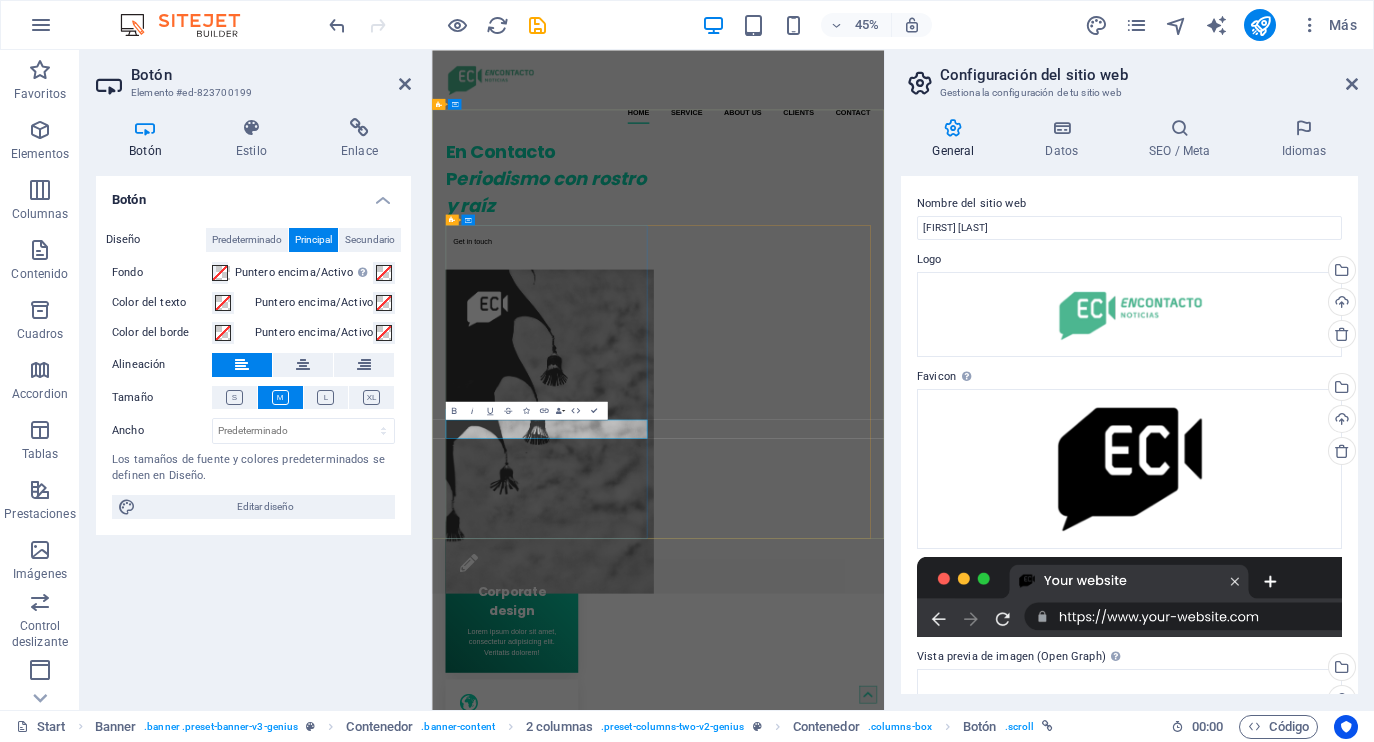 click on "Get in touch" at bounding box center (522, 477) 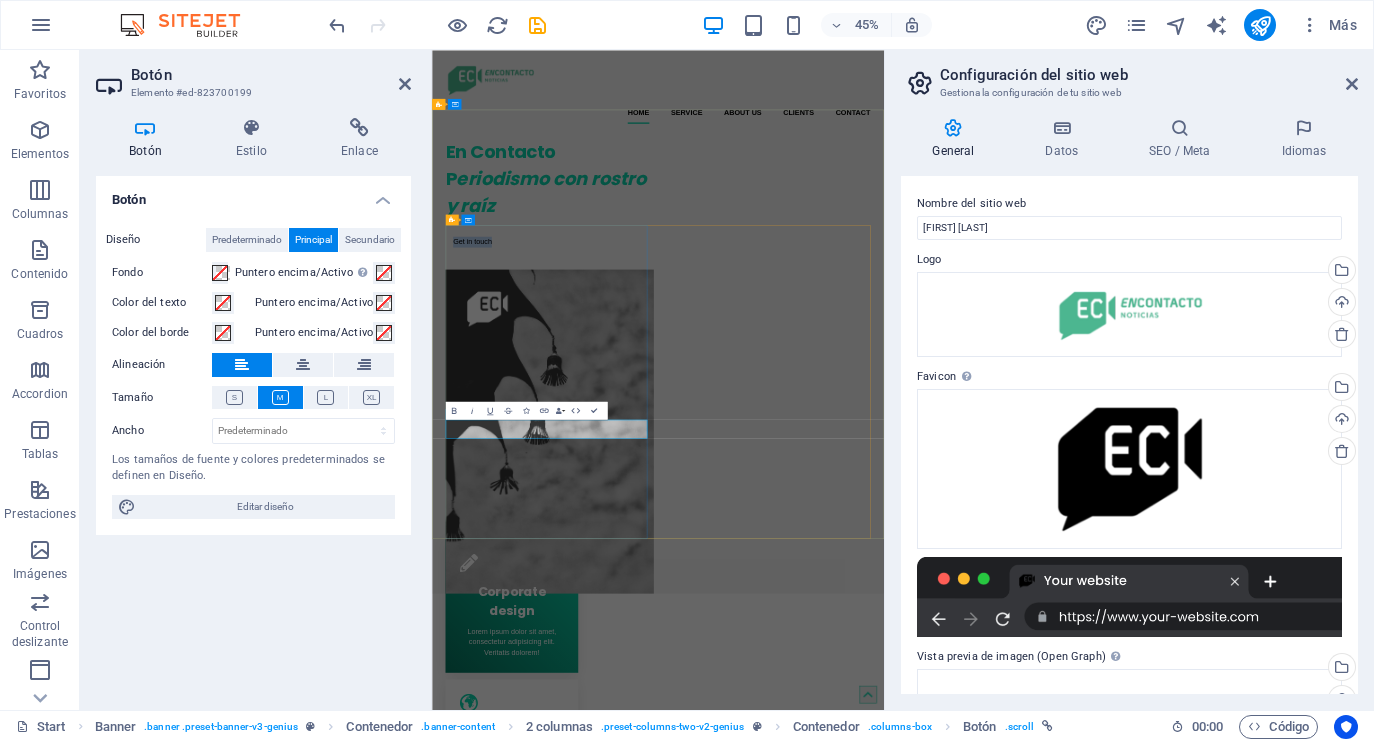 drag, startPoint x: 630, startPoint y: 895, endPoint x: 468, endPoint y: 892, distance: 162.02777 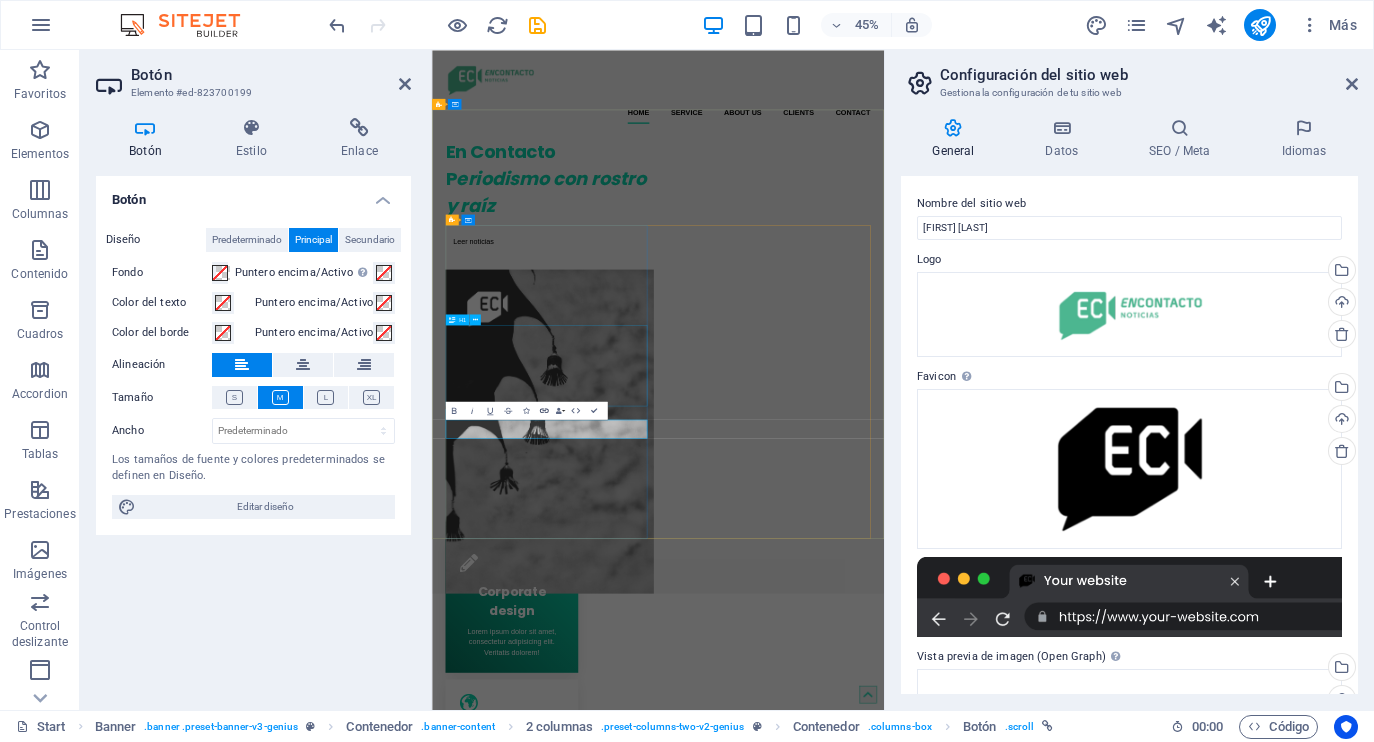 click 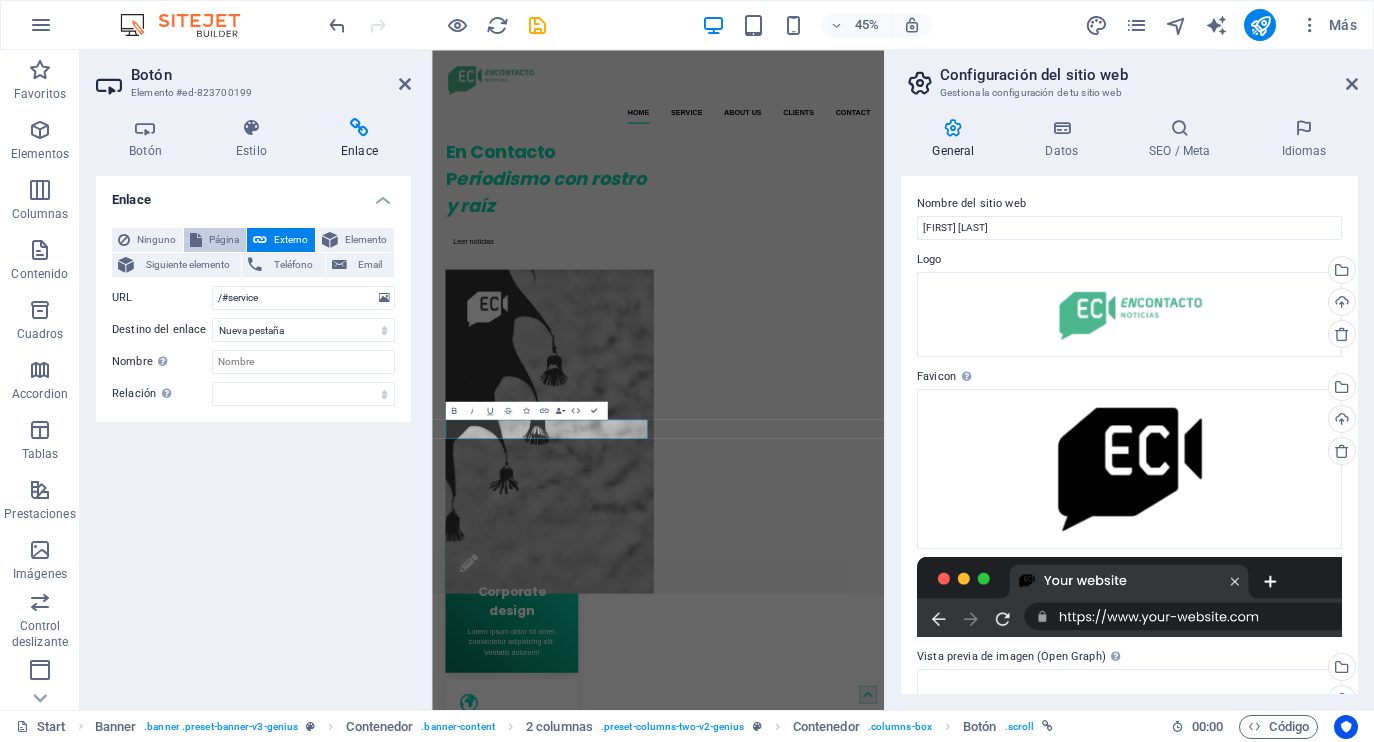 click on "Página" at bounding box center [224, 240] 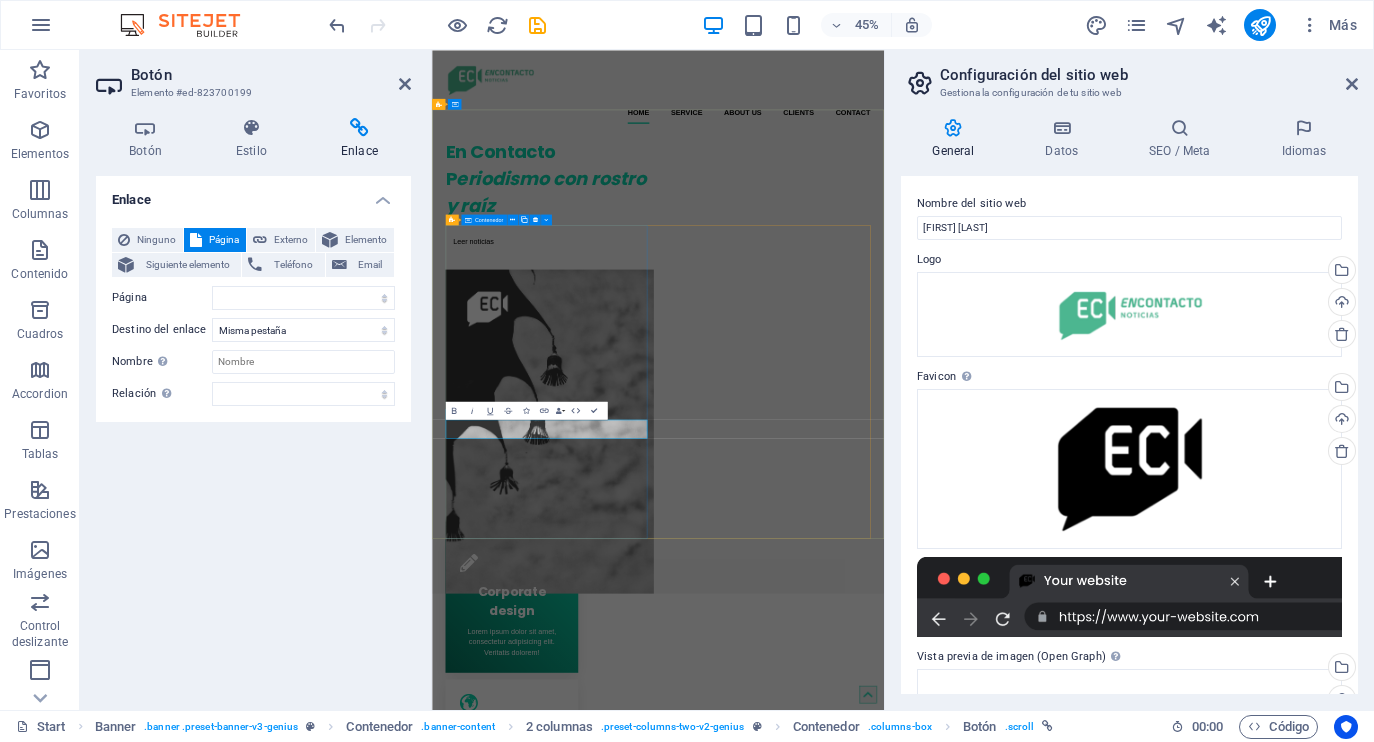 click on "En Contacto P eriodismo con rostro y raíz Leer noticias" at bounding box center (686, 372) 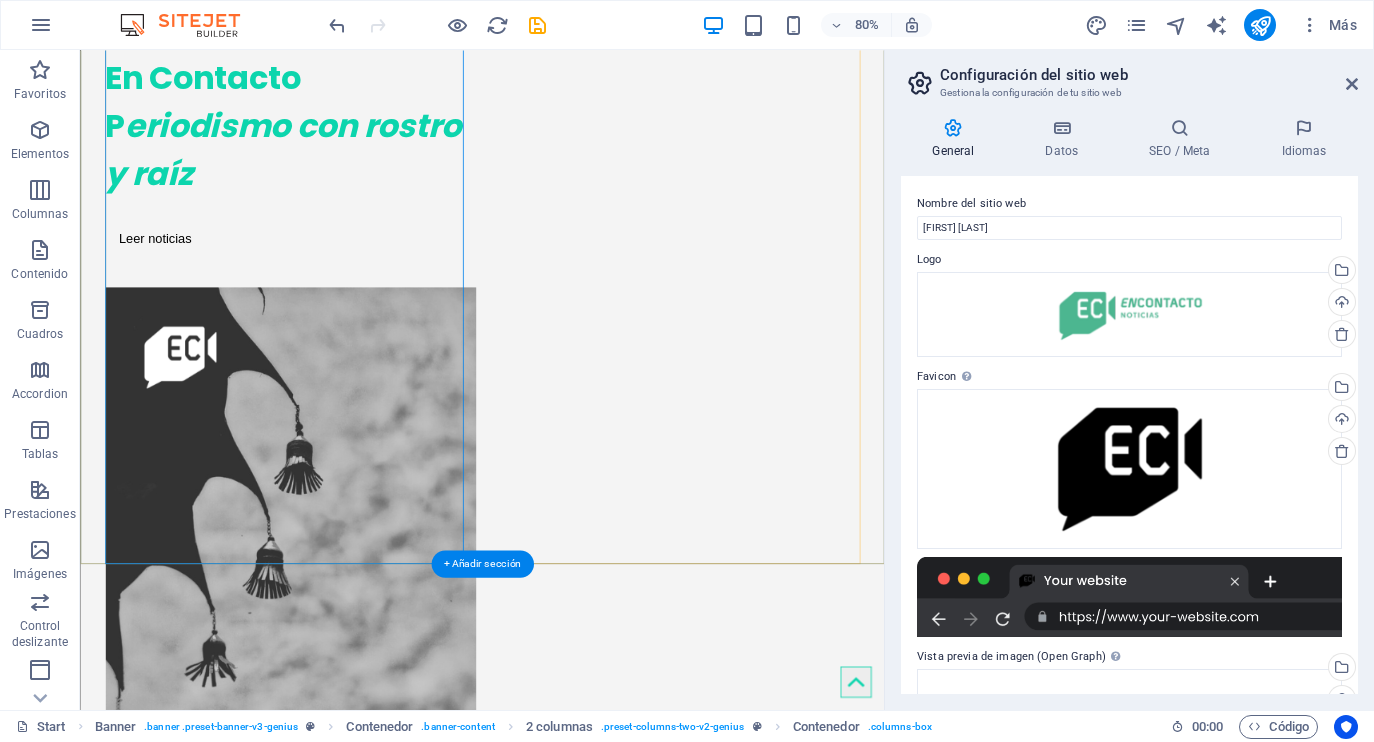 scroll, scrollTop: 194, scrollLeft: 0, axis: vertical 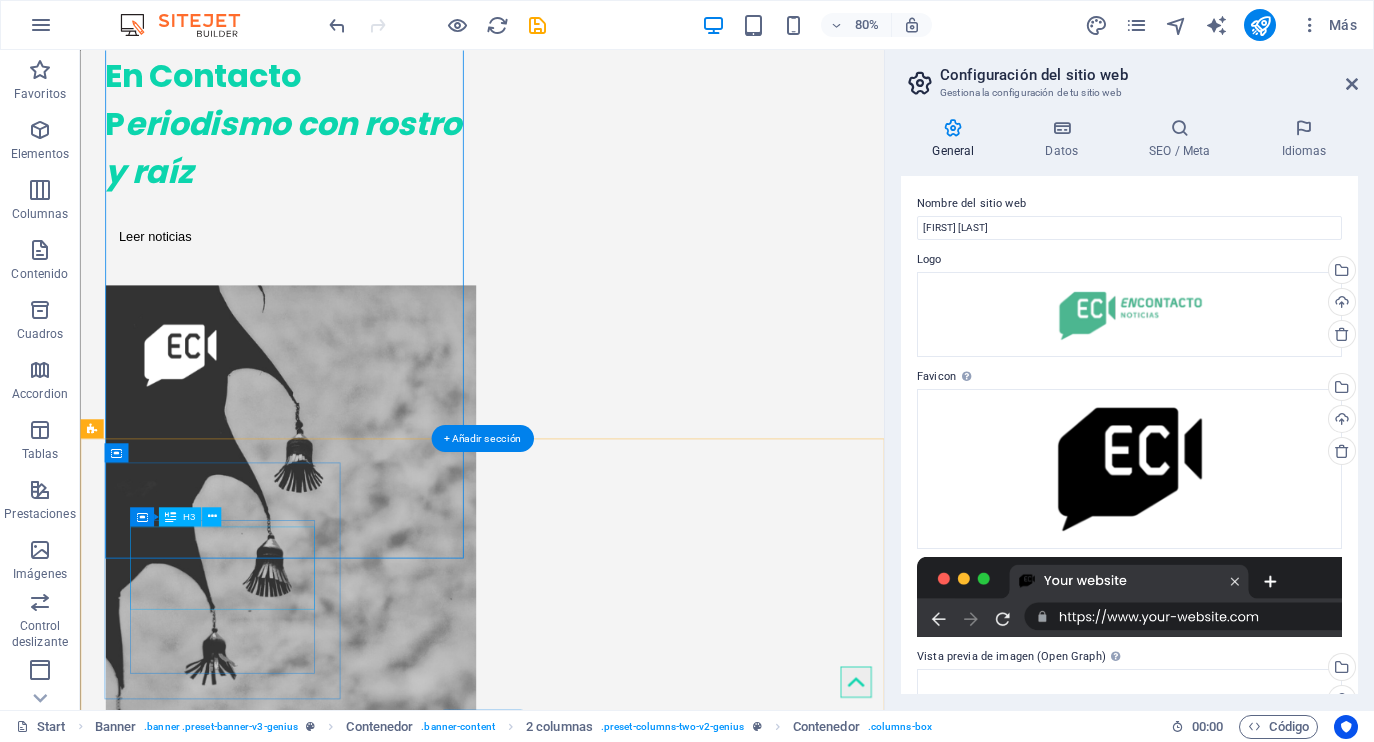 click on "Corporate design" at bounding box center (257, 1076) 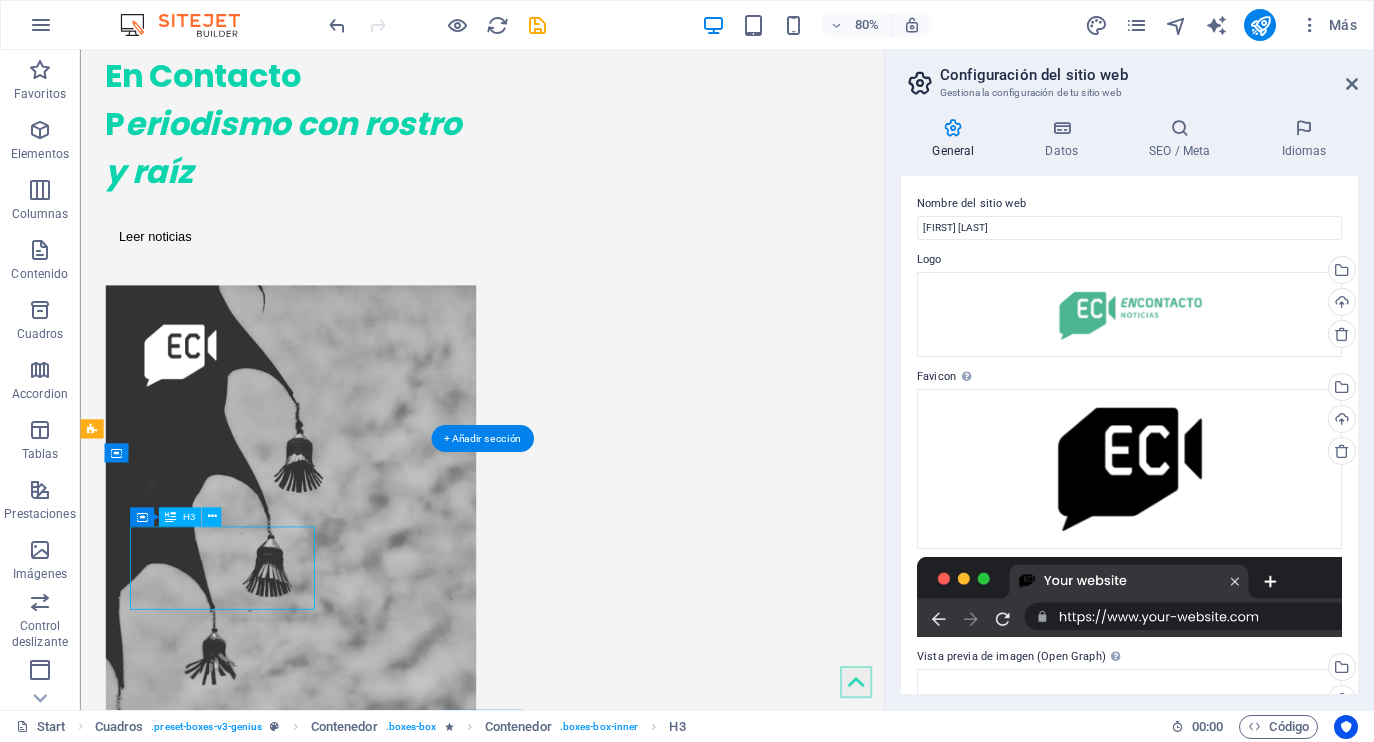 click on "Corporate design" at bounding box center [257, 1076] 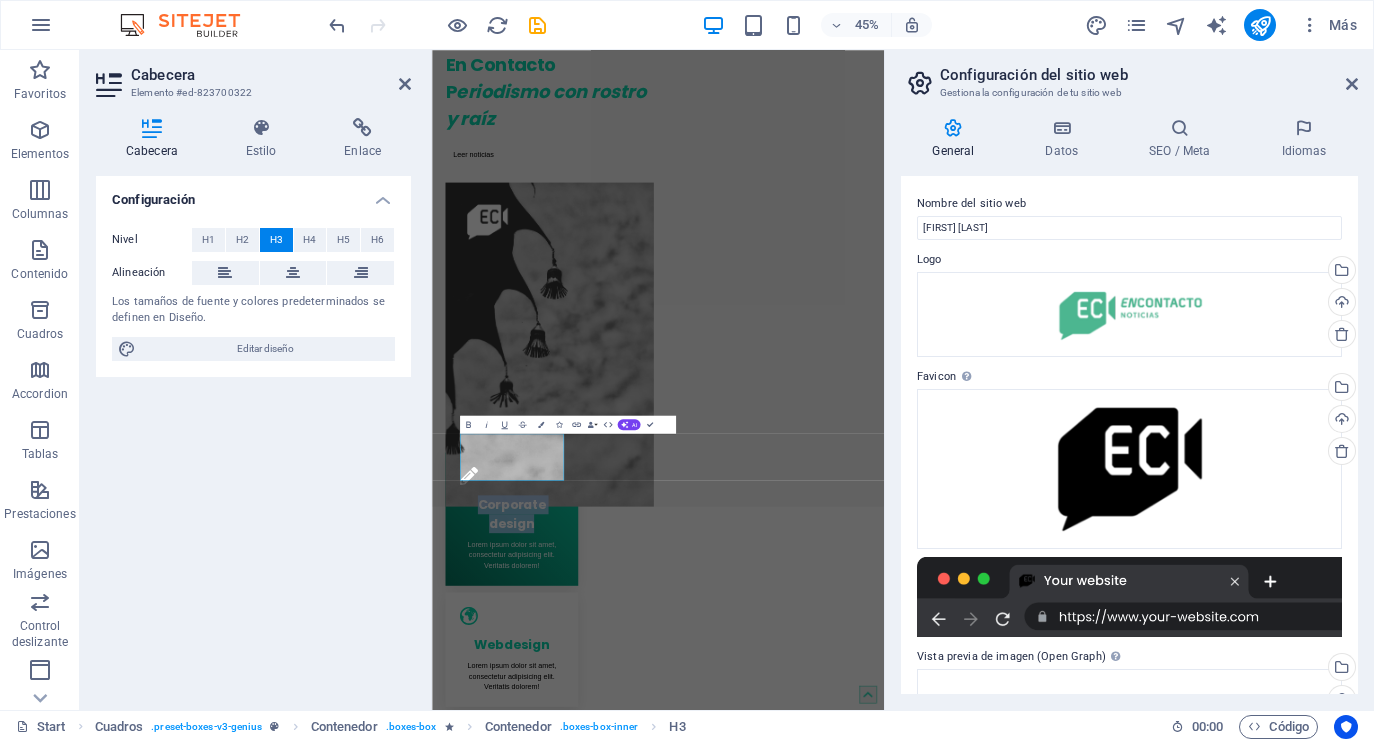 type 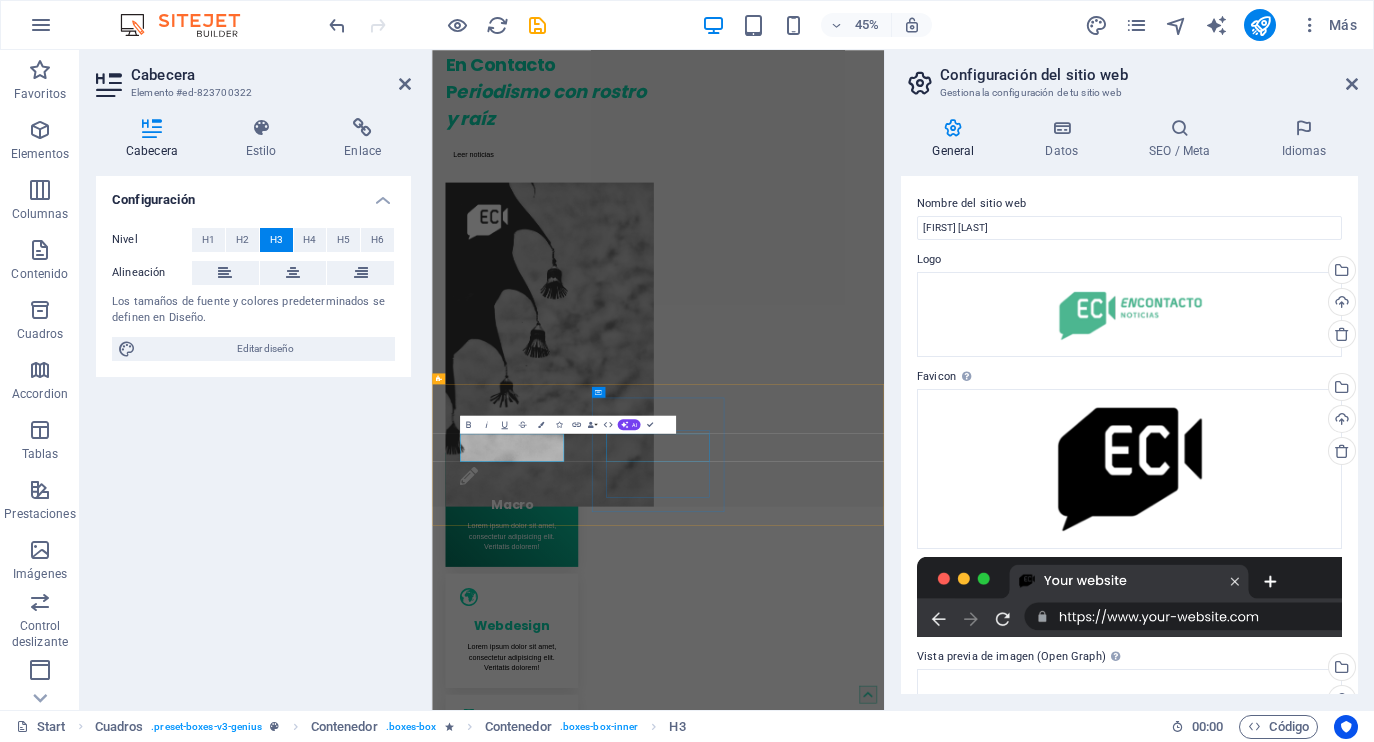 click on "Webdesign" at bounding box center [609, 1324] 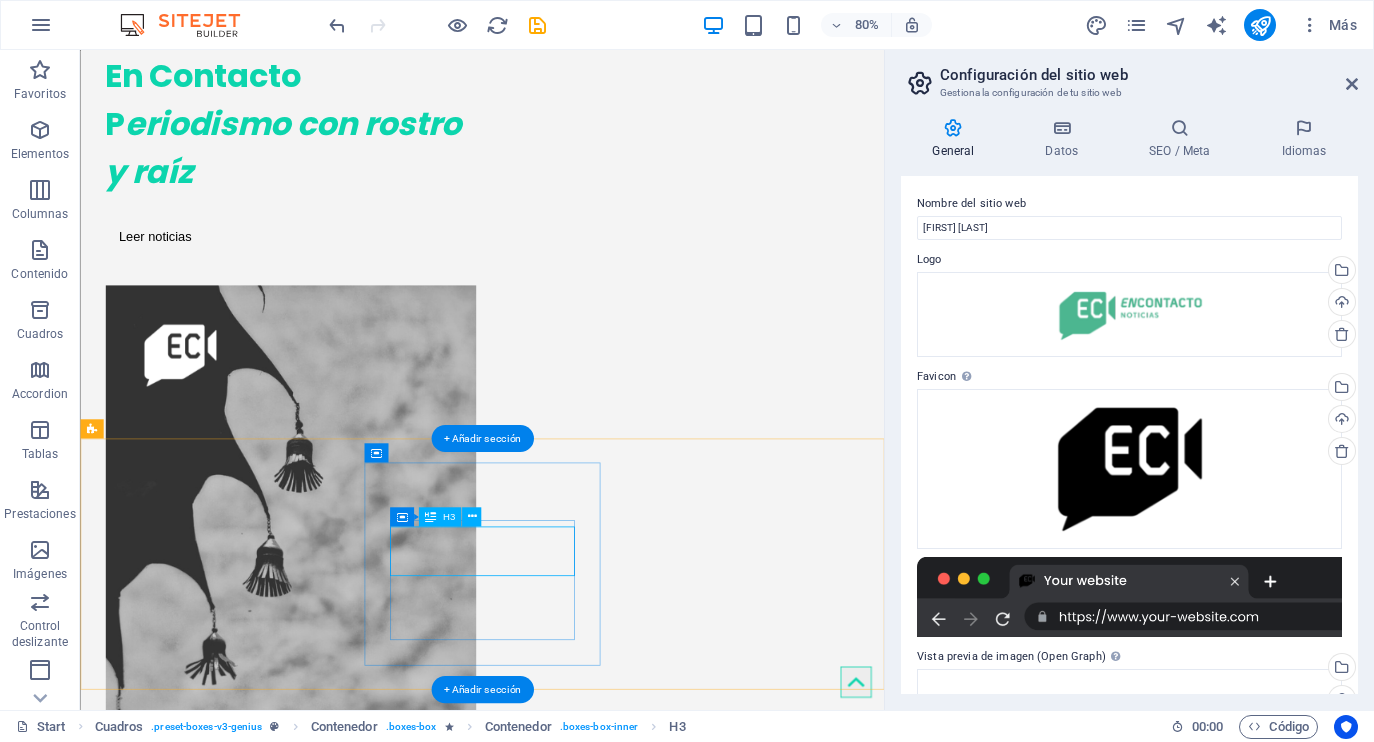 click on "Webdesign" at bounding box center (257, 1324) 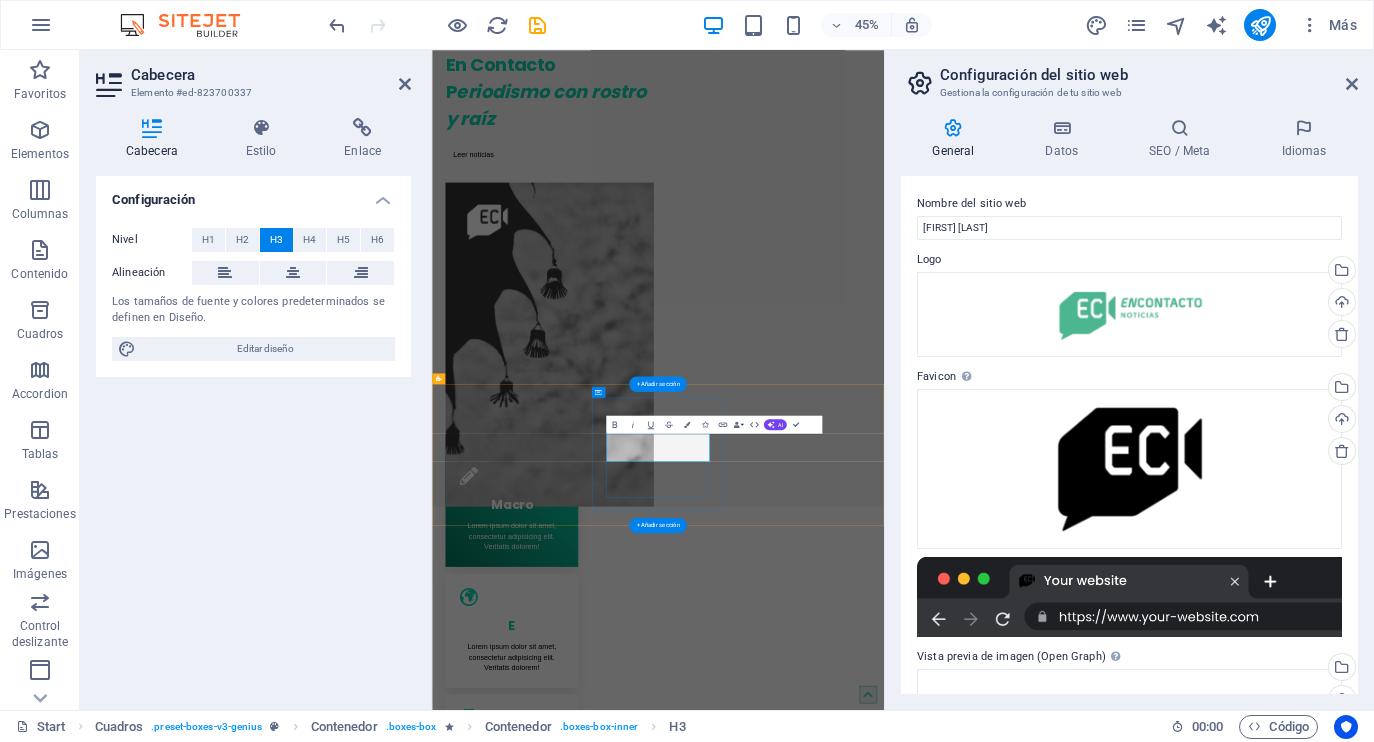 type 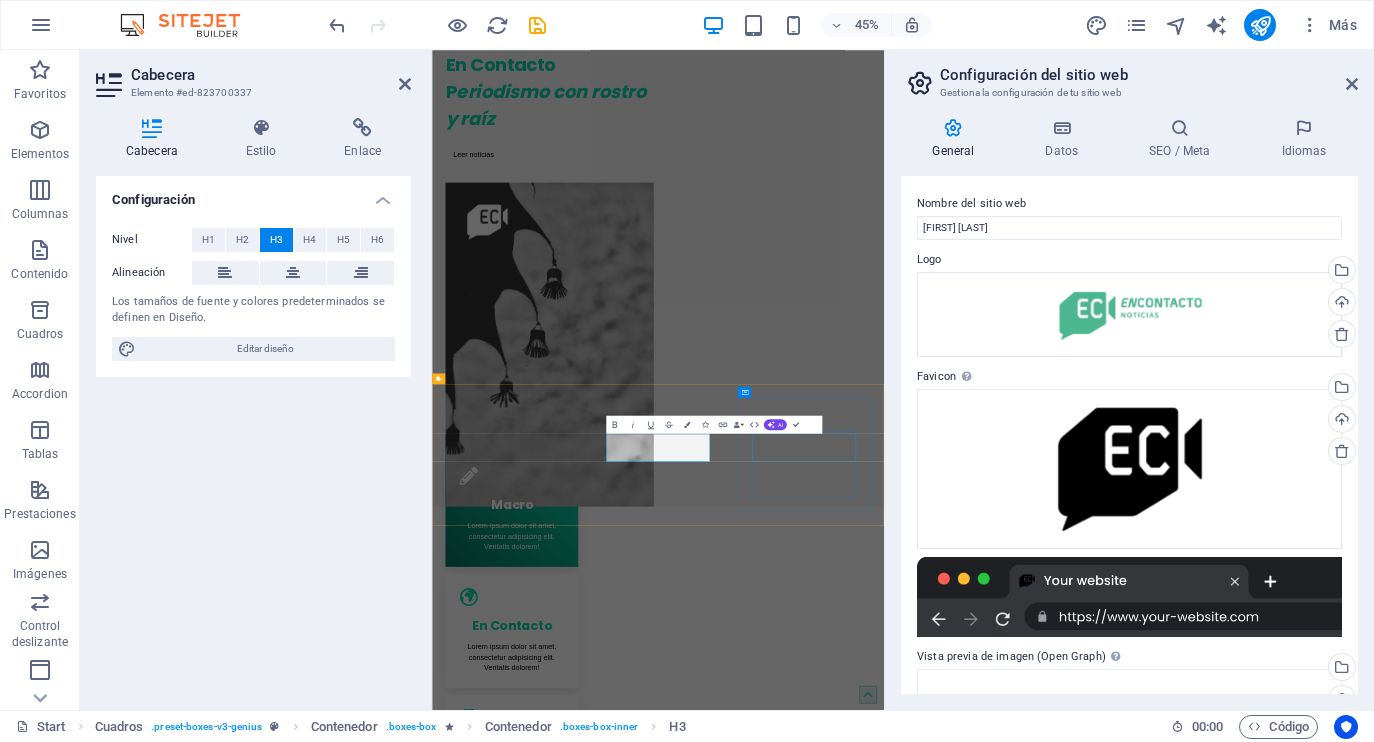 click on "Mobile apps" at bounding box center (609, 1593) 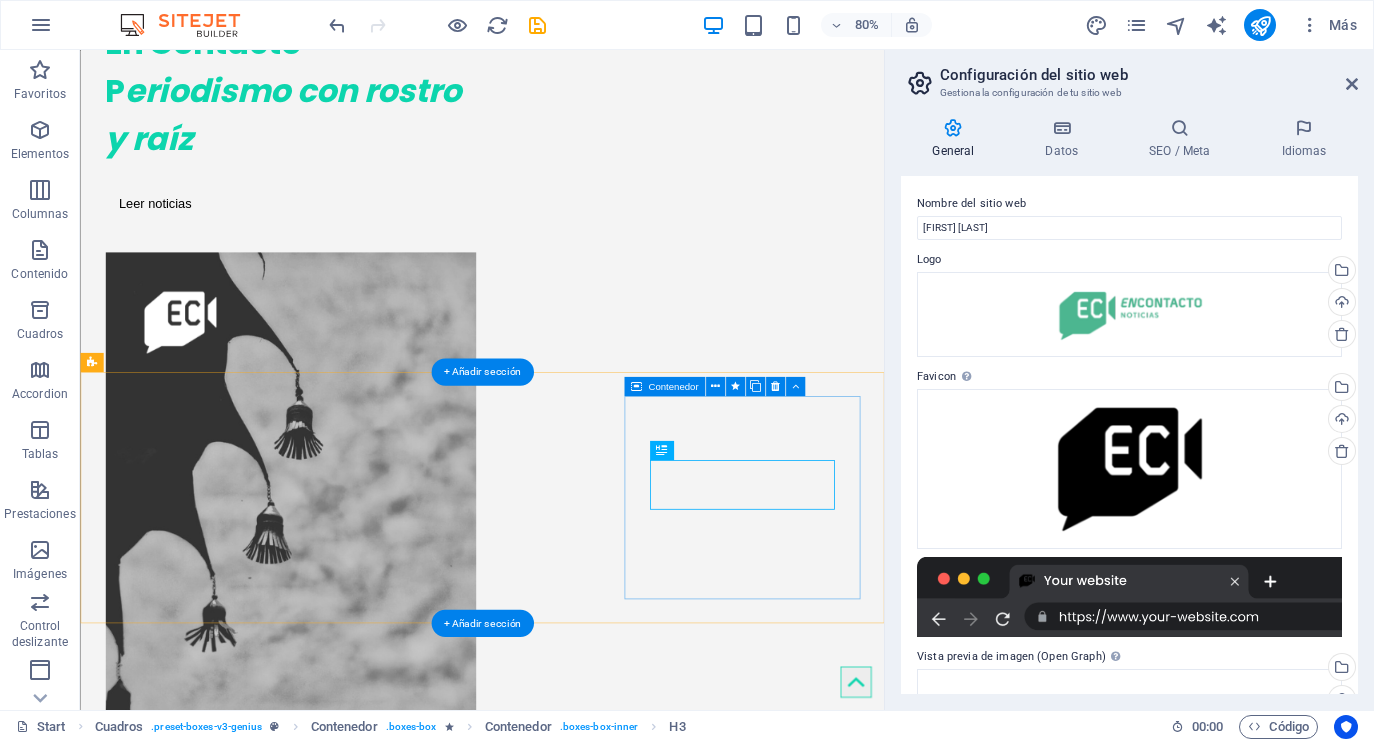scroll, scrollTop: 277, scrollLeft: 0, axis: vertical 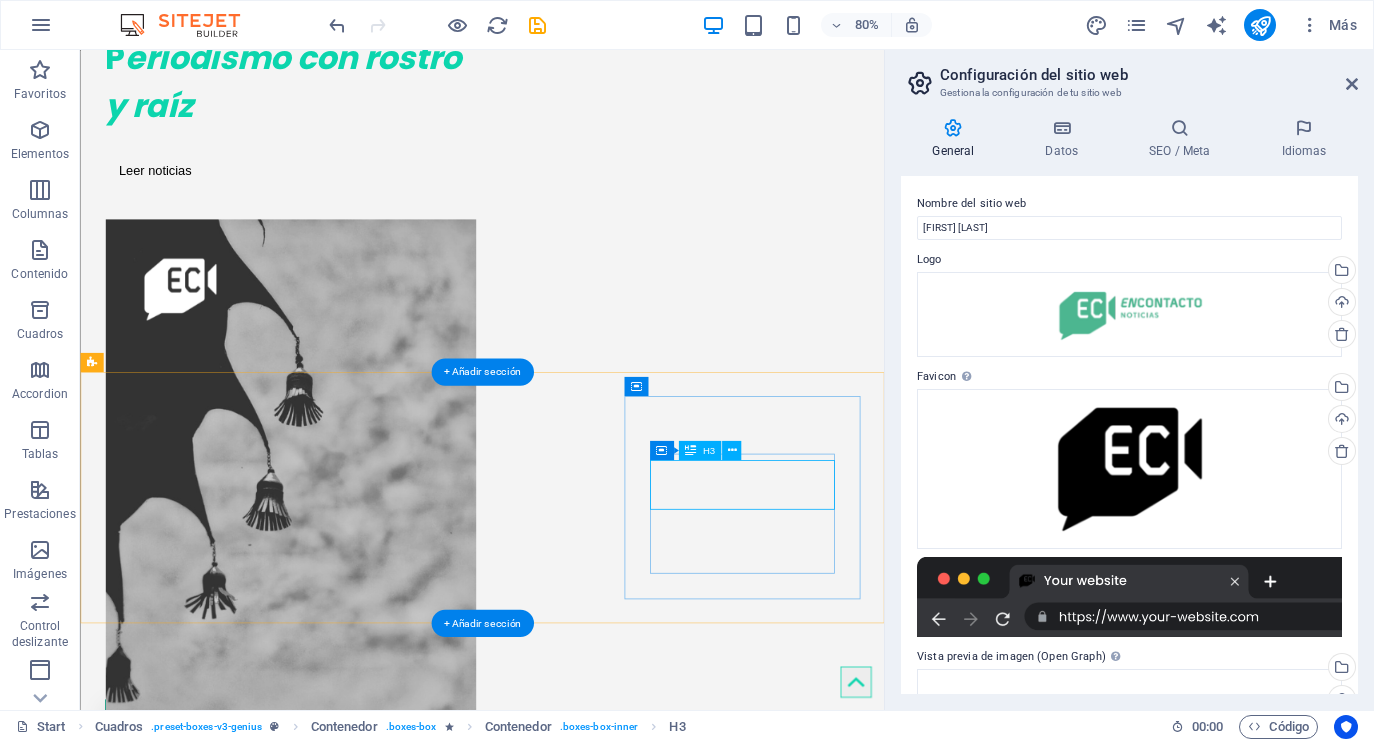 click on "Mobile apps" at bounding box center [257, 1510] 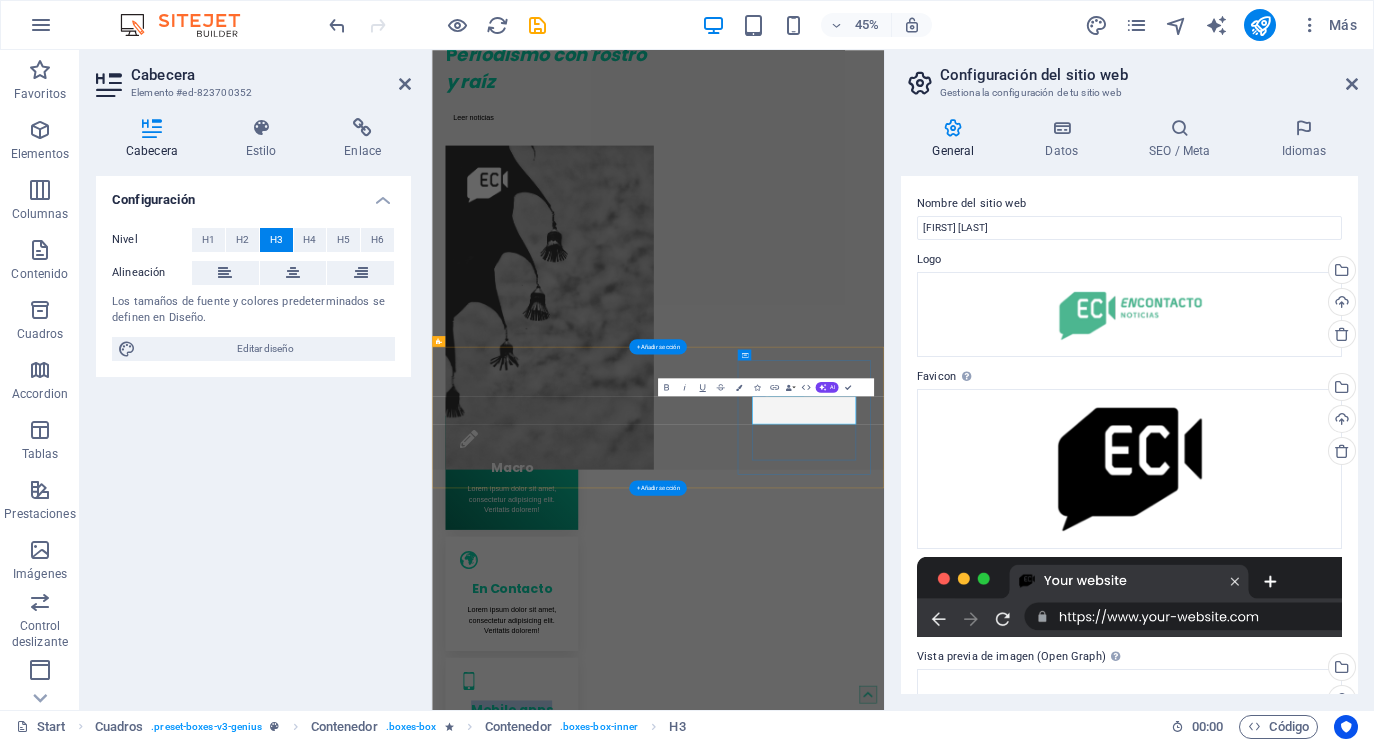 type 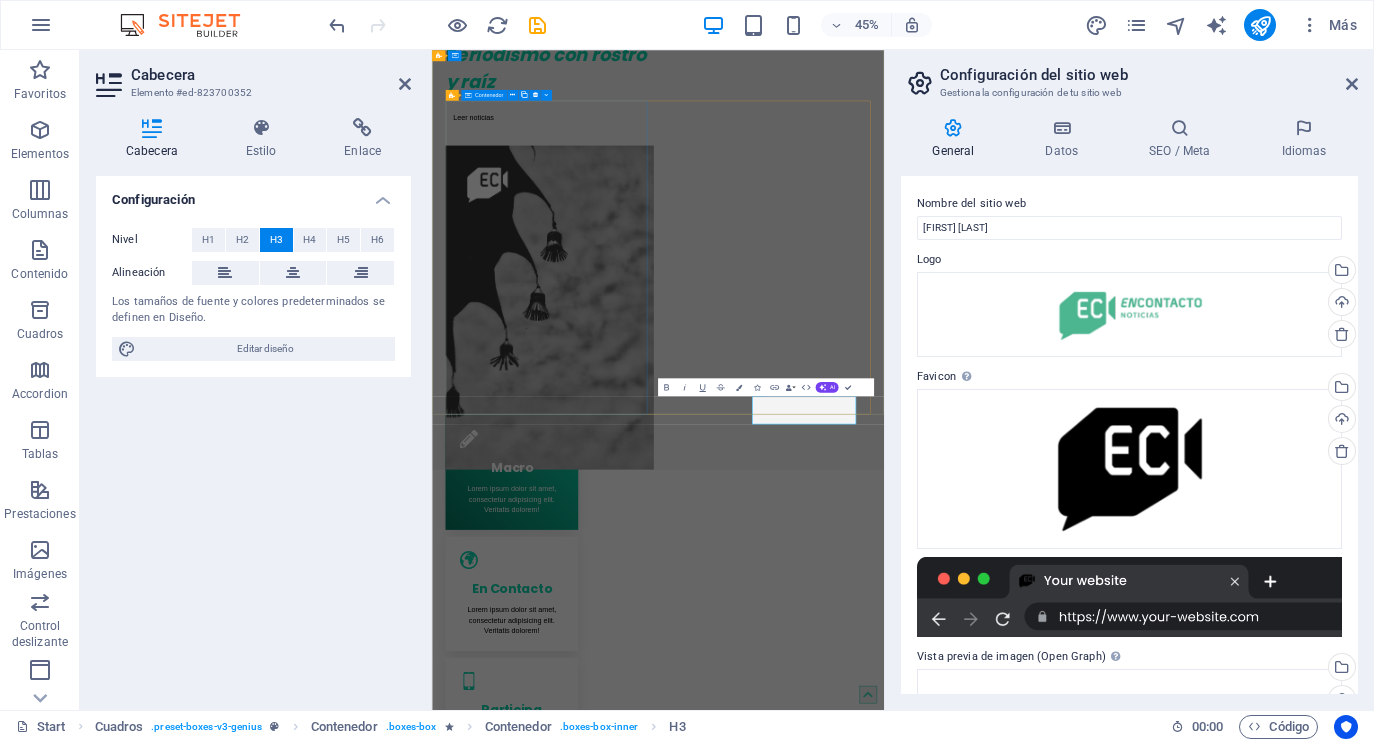 click on "En Contacto P eriodismo con rostro y raíz Leer noticias" at bounding box center (686, 95) 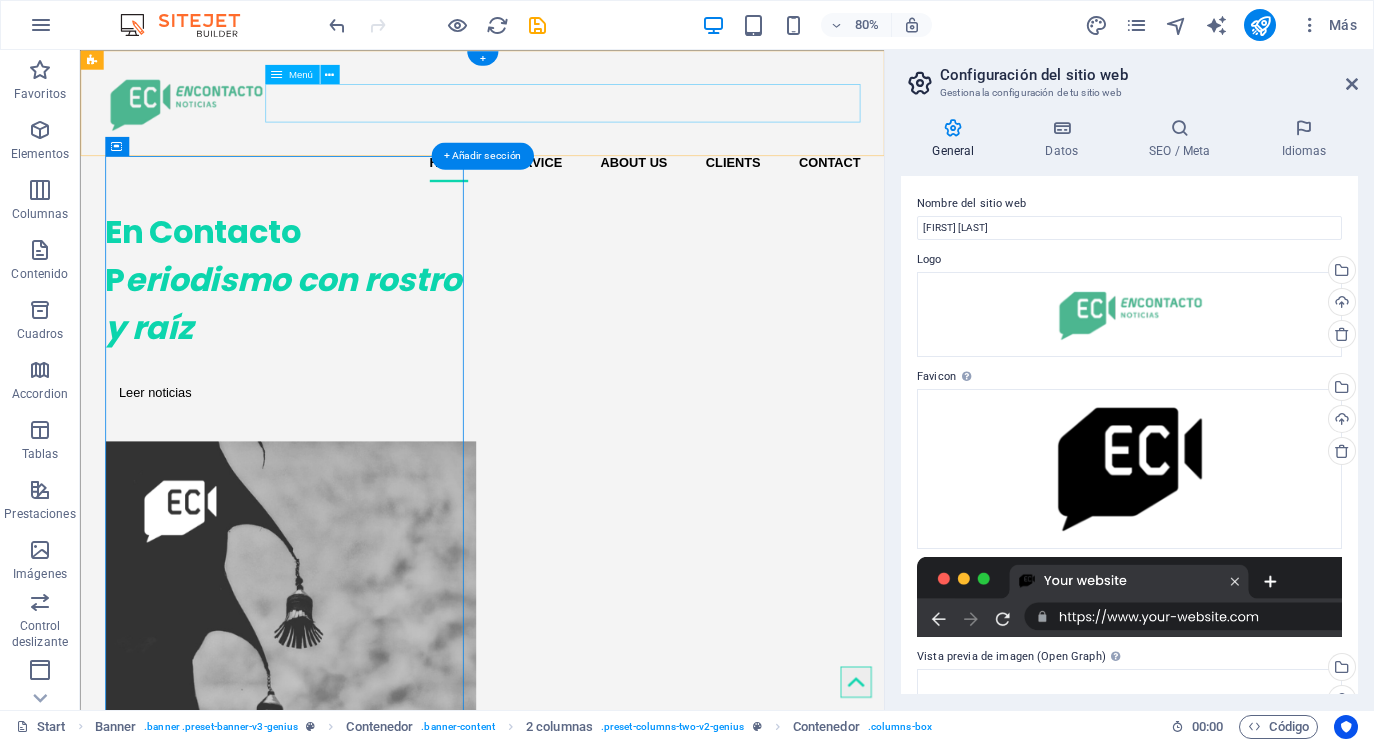 scroll, scrollTop: 0, scrollLeft: 0, axis: both 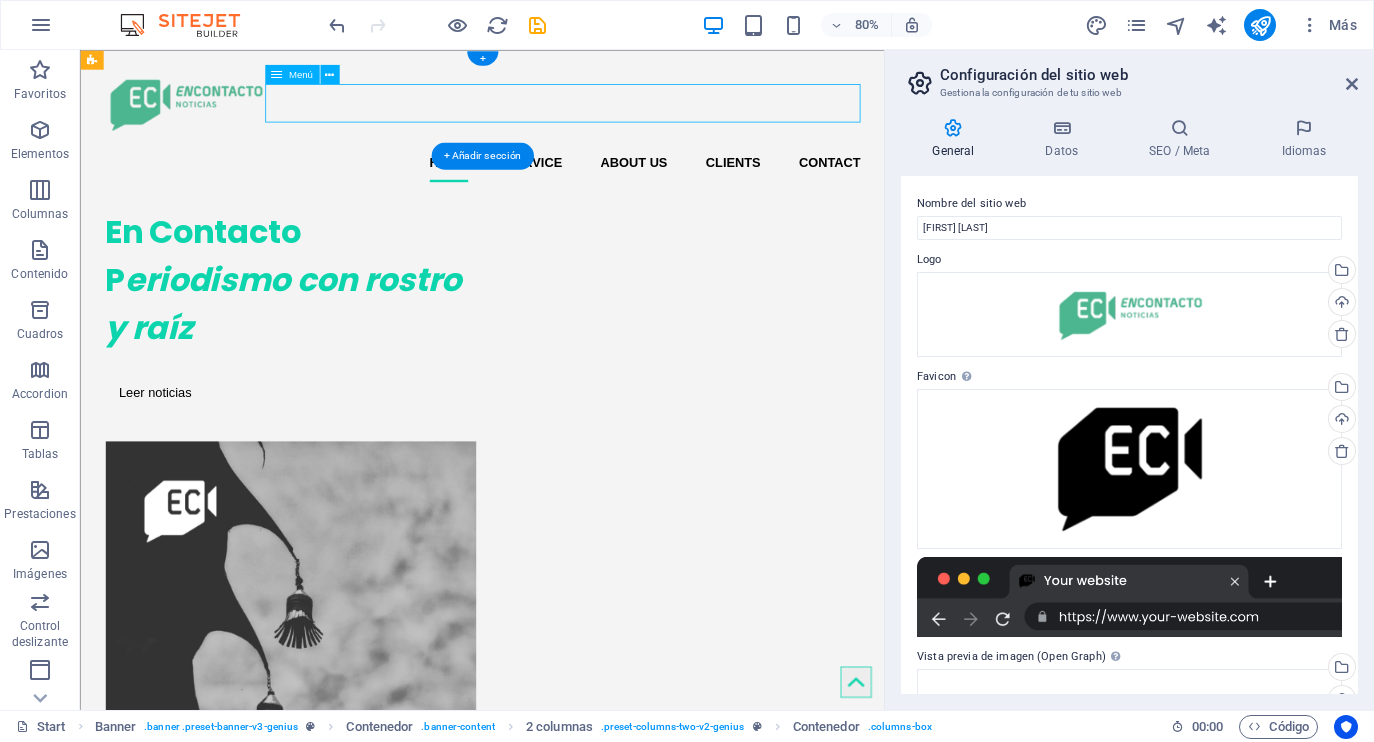 click on "Home Service About us Clients Contact" at bounding box center [583, 190] 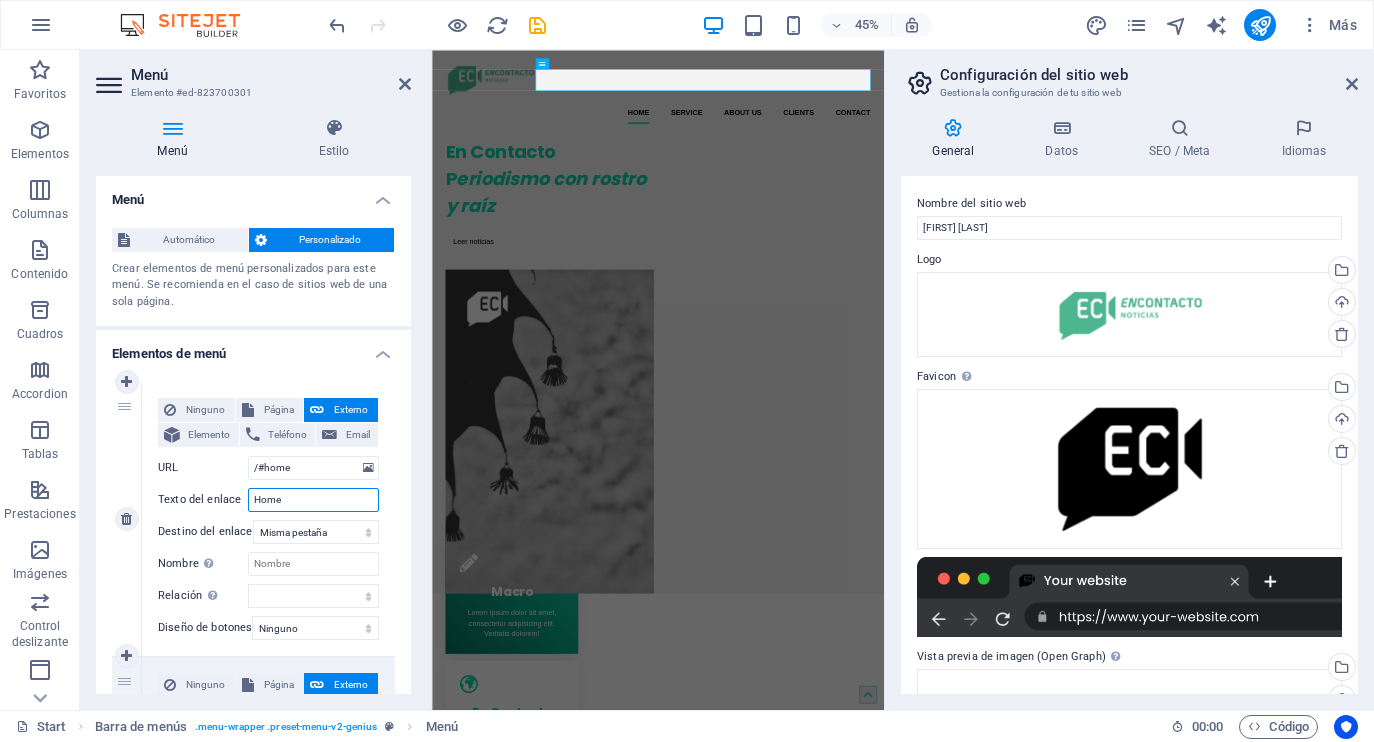 drag, startPoint x: 299, startPoint y: 501, endPoint x: 219, endPoint y: 501, distance: 80 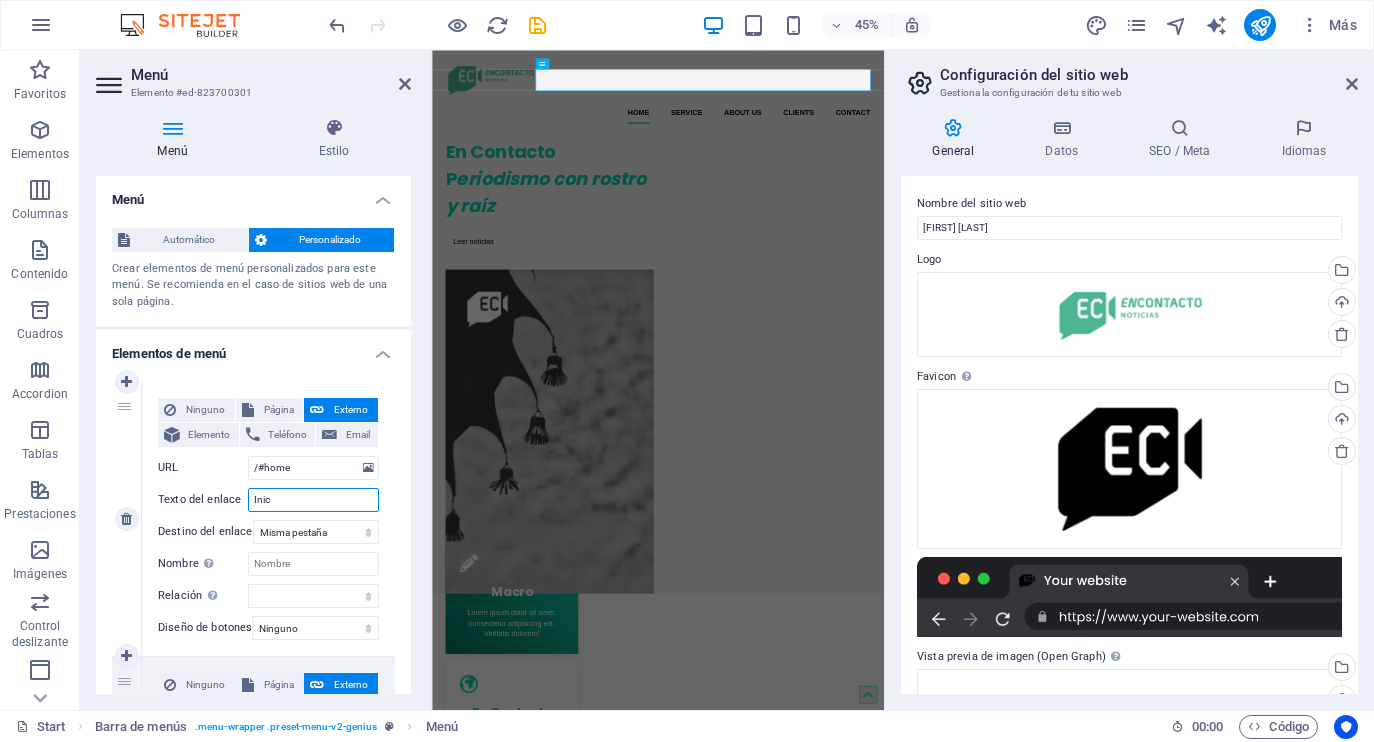 type on "Inici" 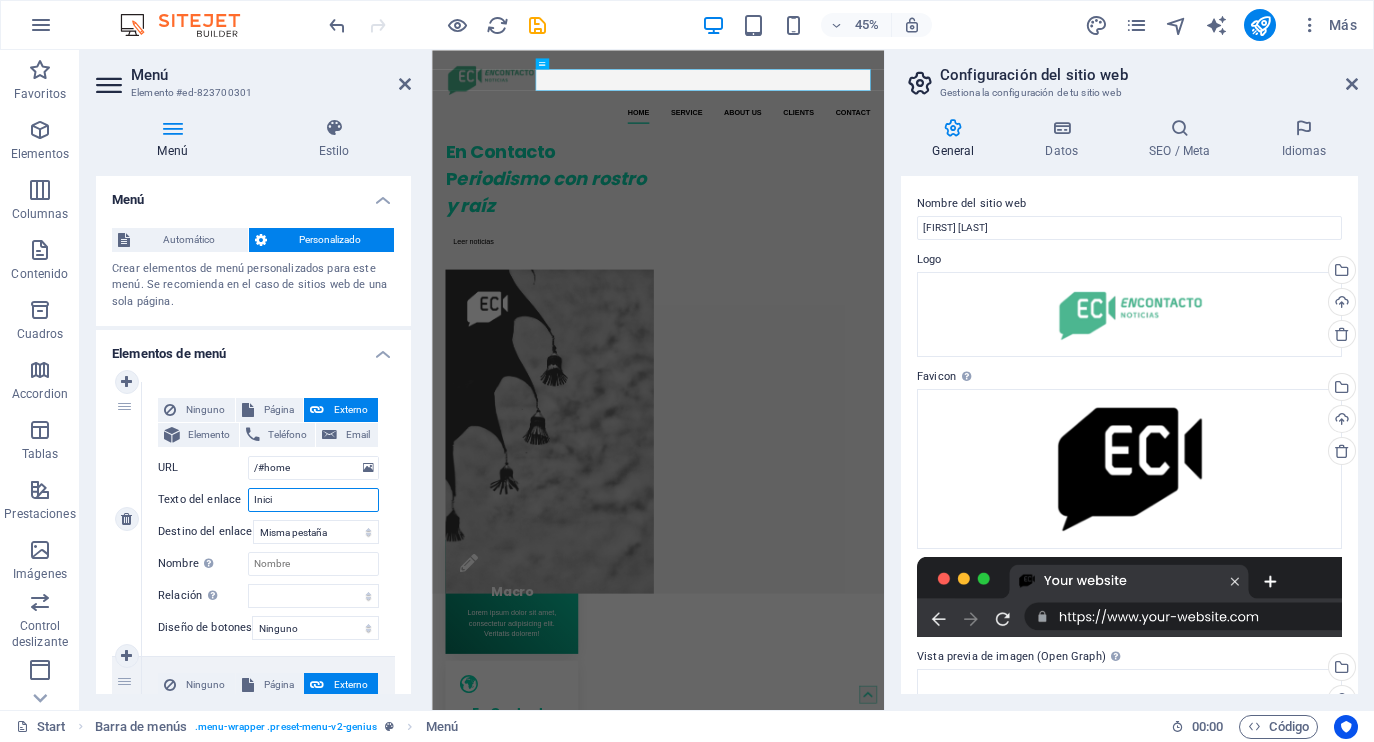 select 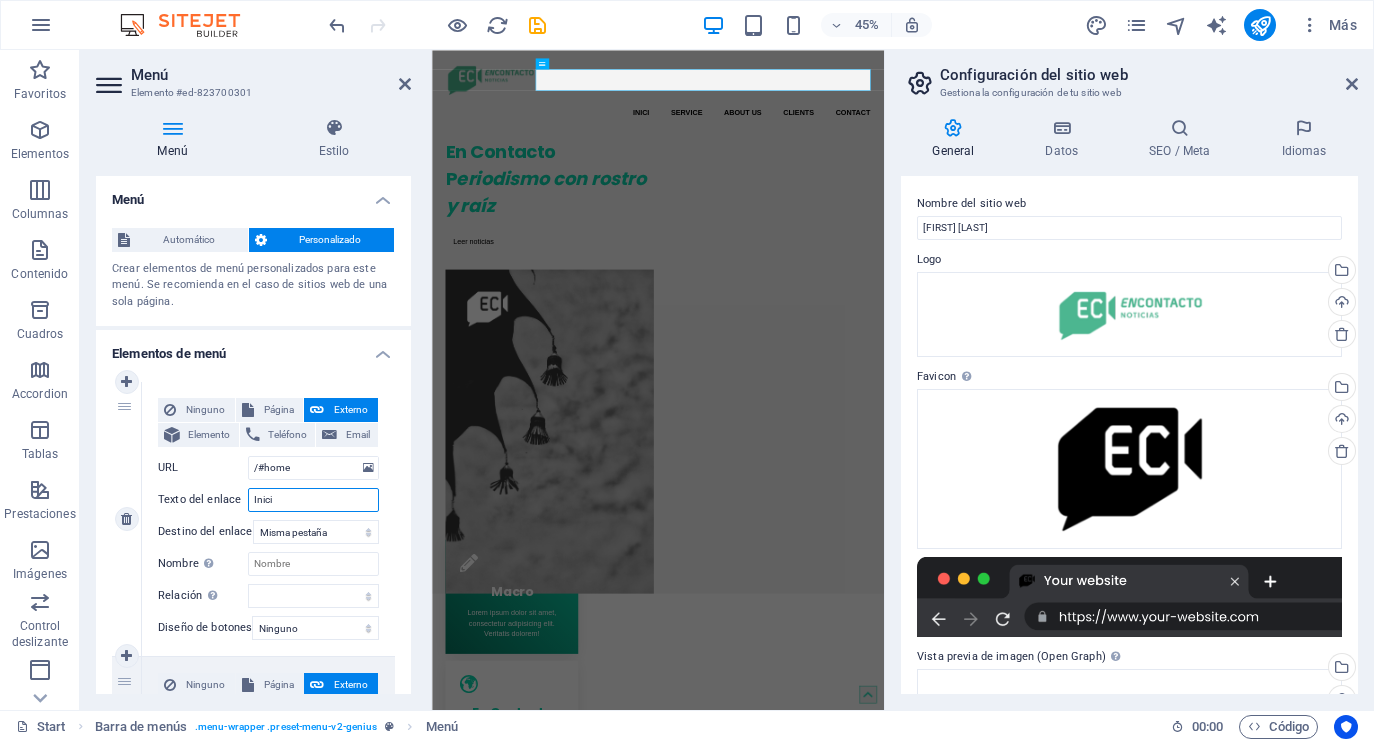 type on "Inicio" 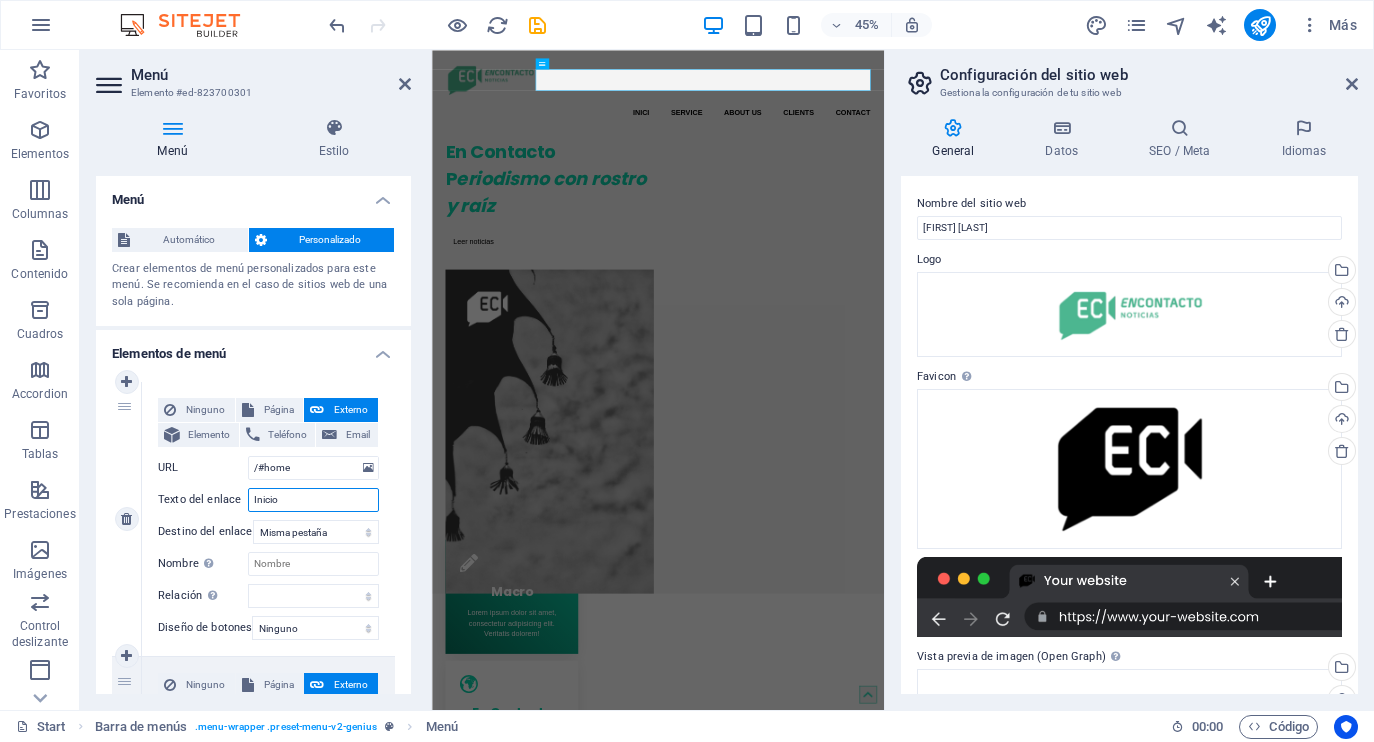 select 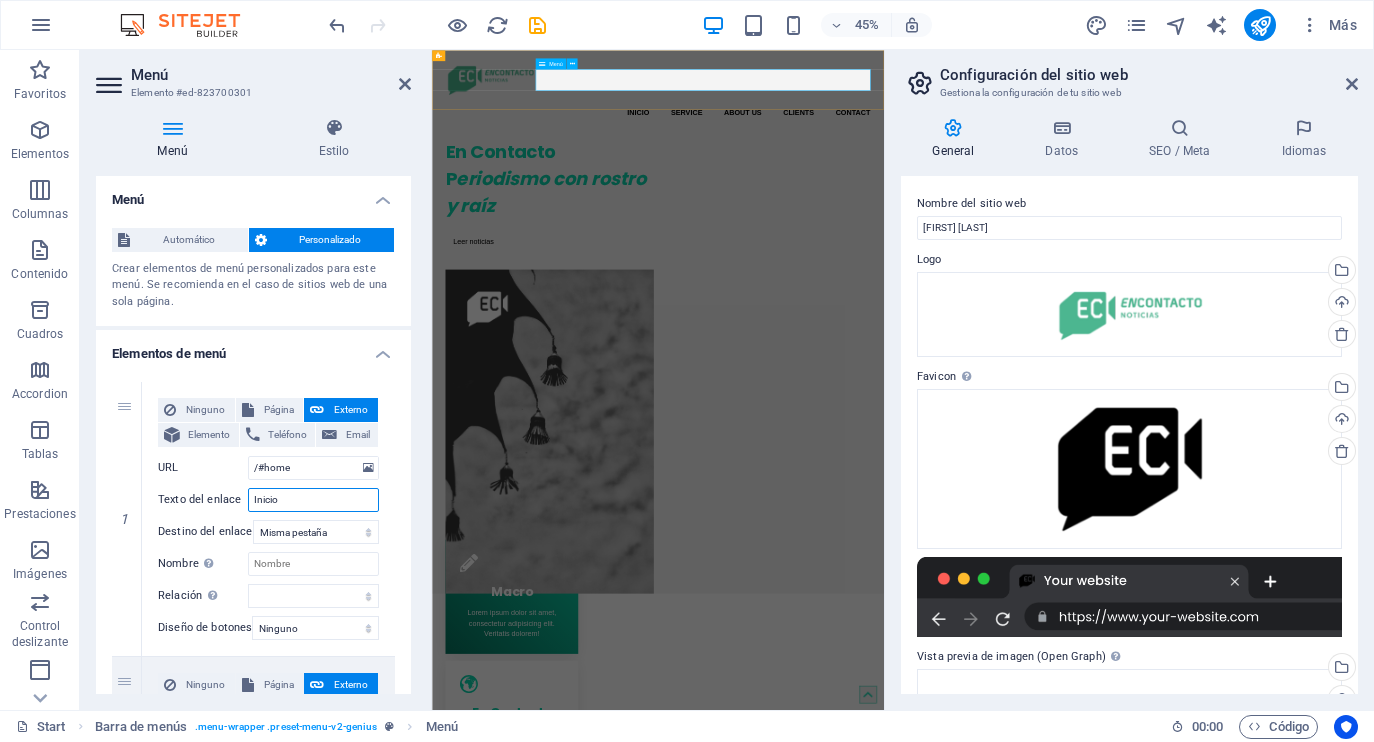 type on "Inicio" 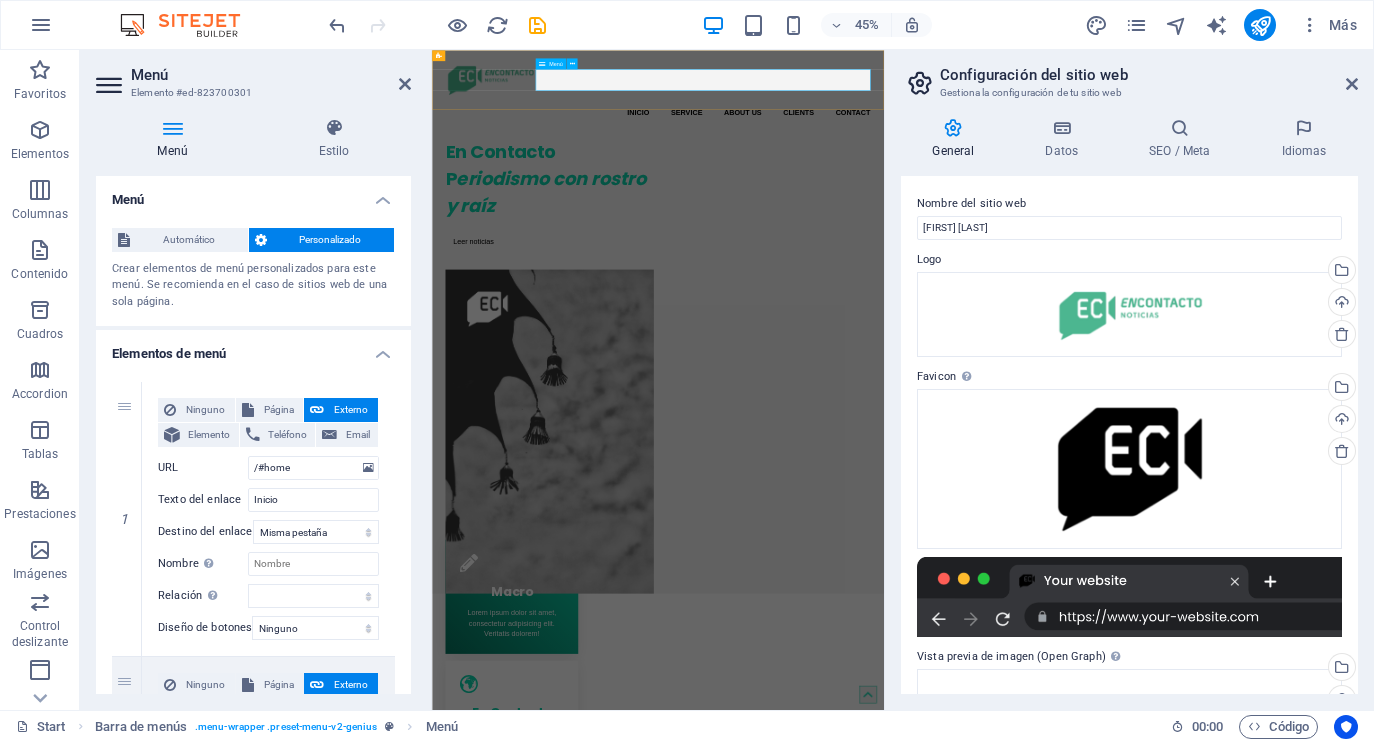 click on "Inicio Service About us Clients Contact" at bounding box center (934, 190) 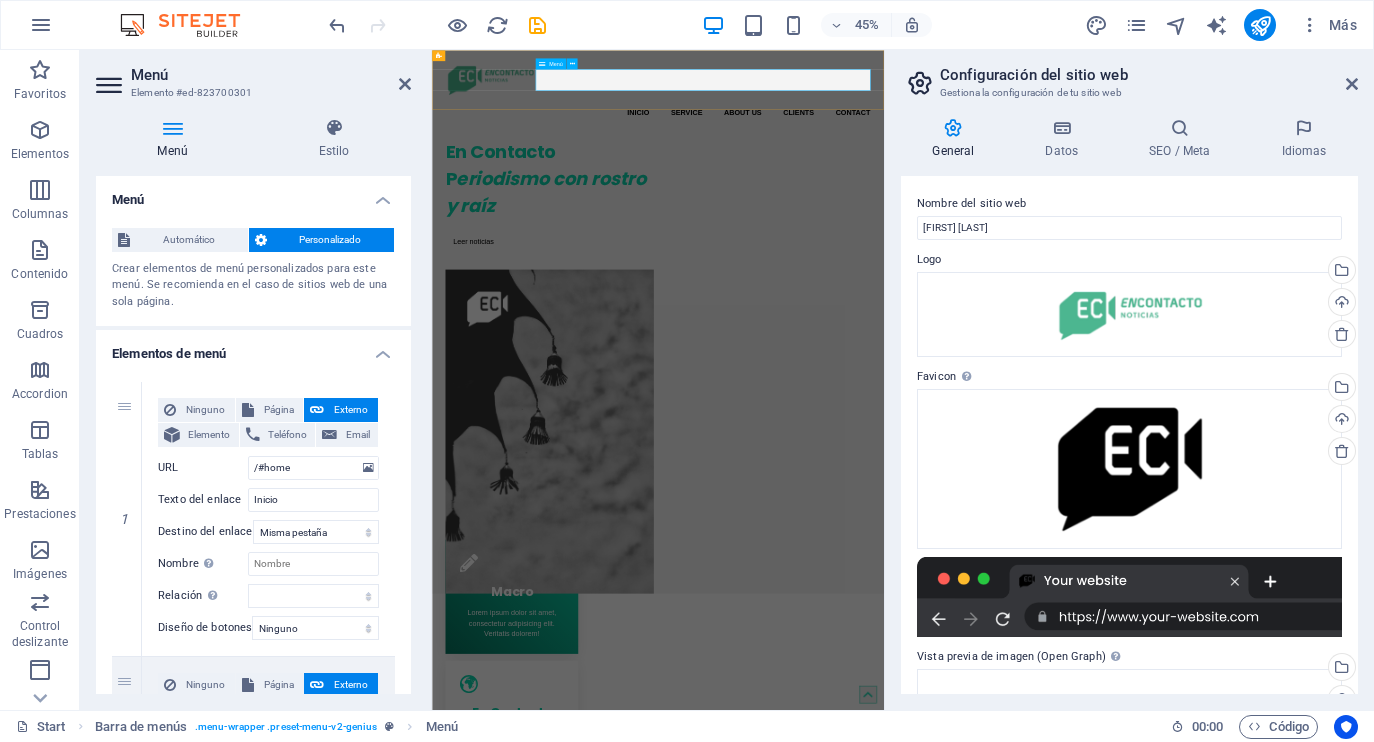 click on "Inicio Service About us Clients Contact" at bounding box center [934, 190] 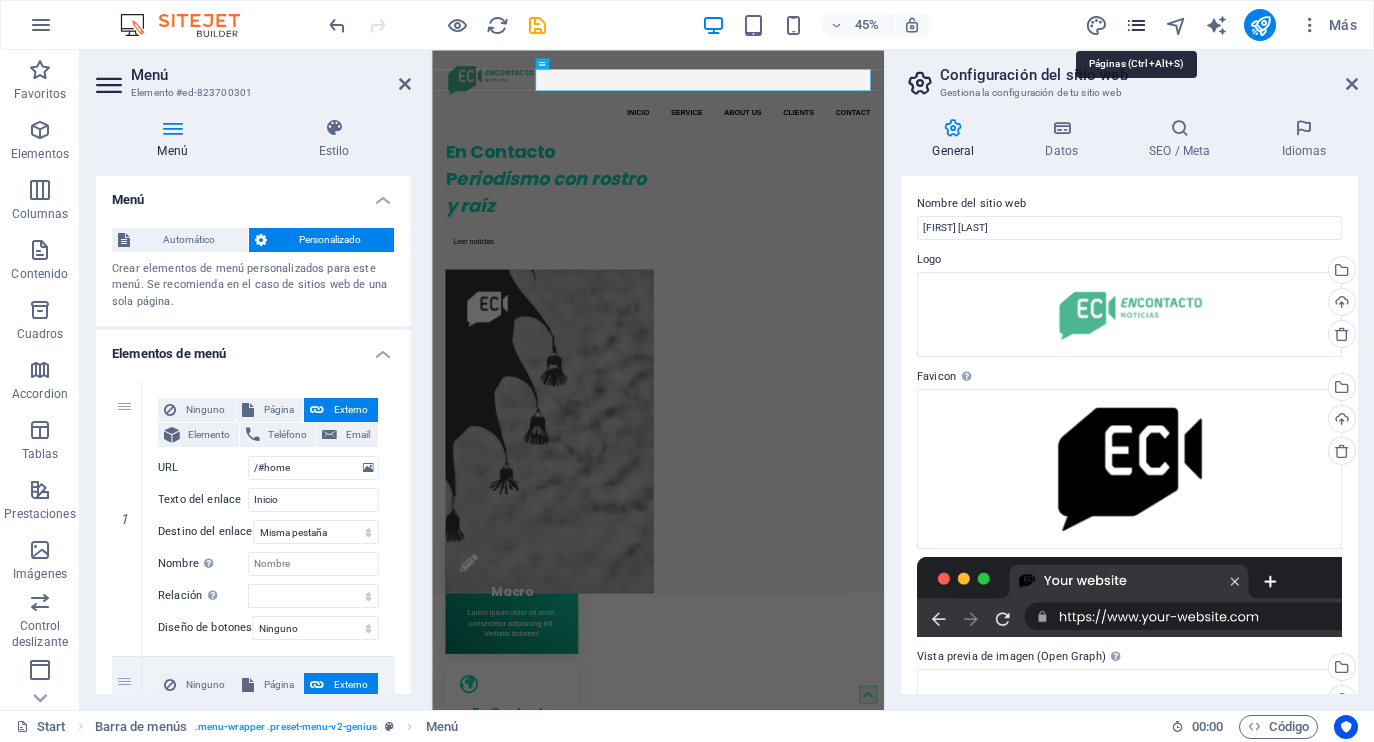 click at bounding box center [1136, 25] 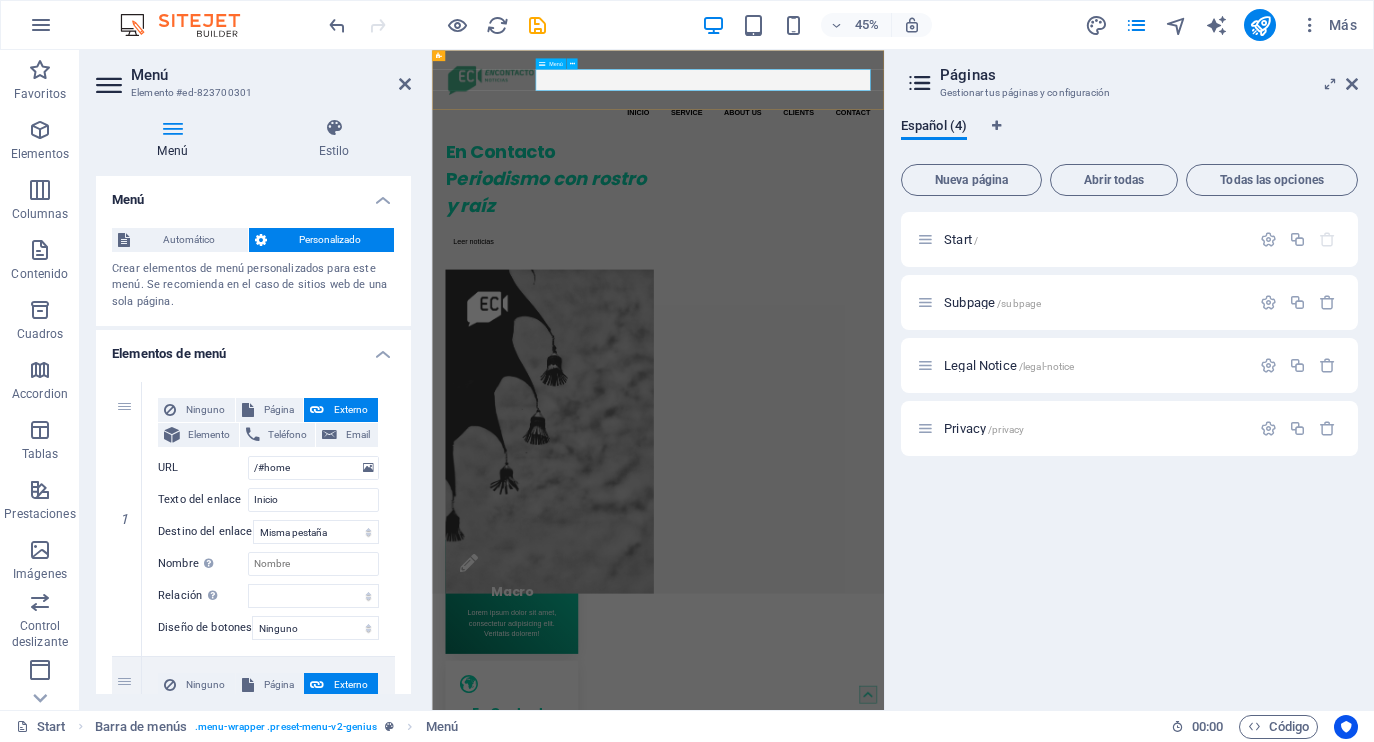 click on "Inicio Service About us Clients Contact" at bounding box center [934, 190] 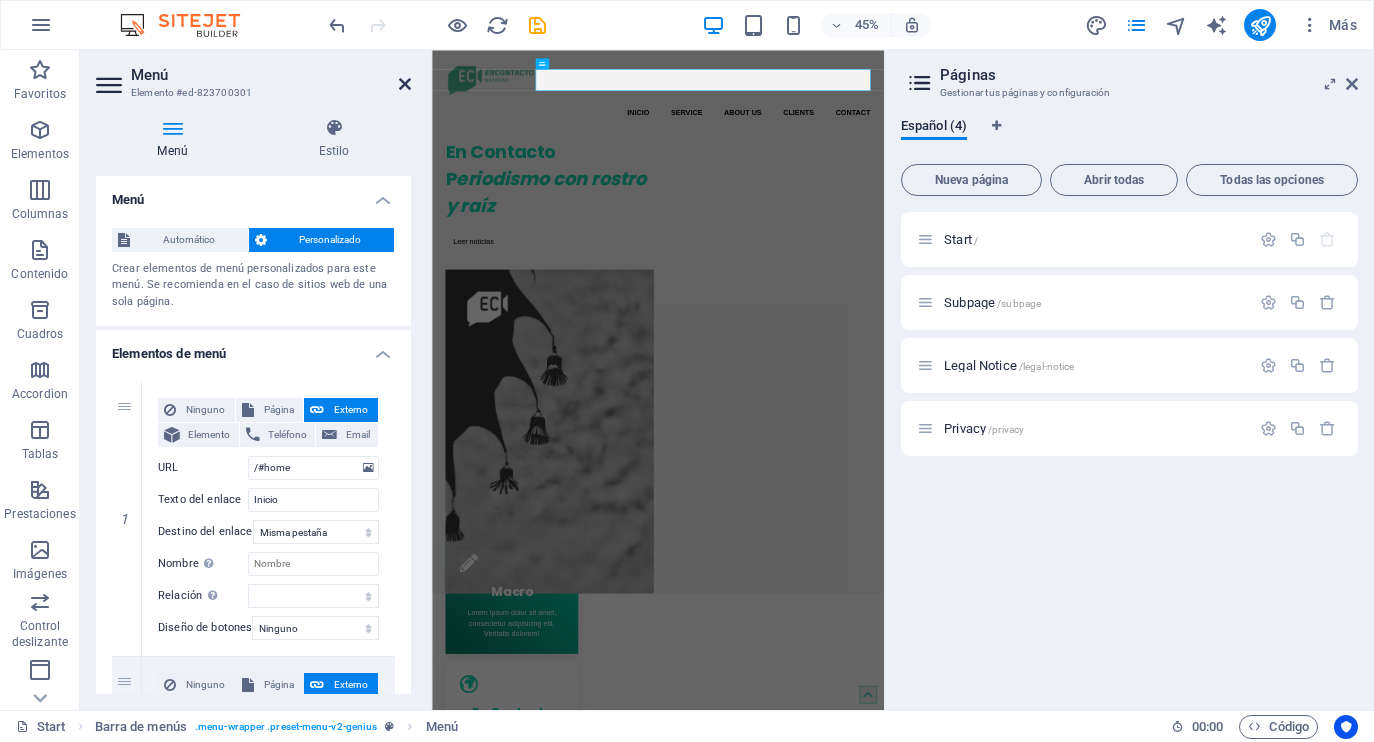 click at bounding box center (405, 84) 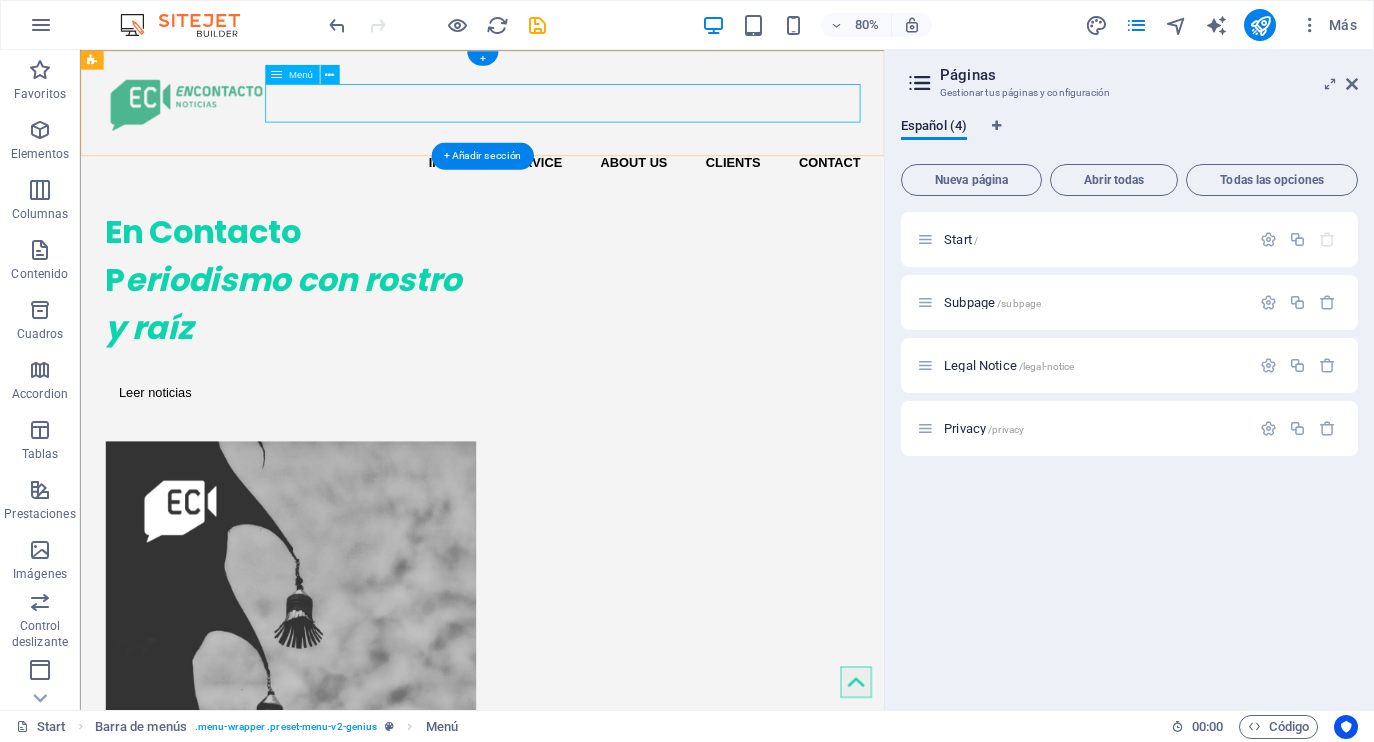 click on "Inicio Service About us Clients Contact" at bounding box center [583, 190] 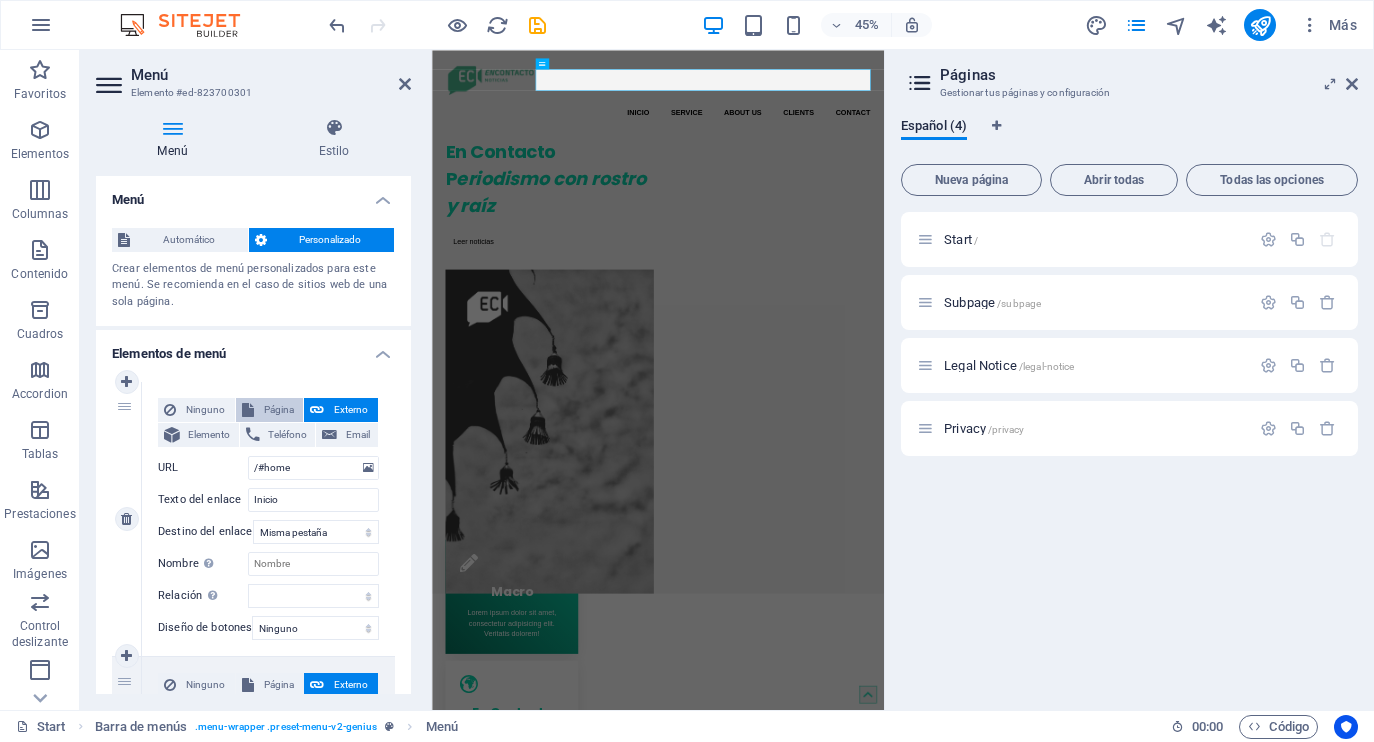 click on "Página" at bounding box center [279, 410] 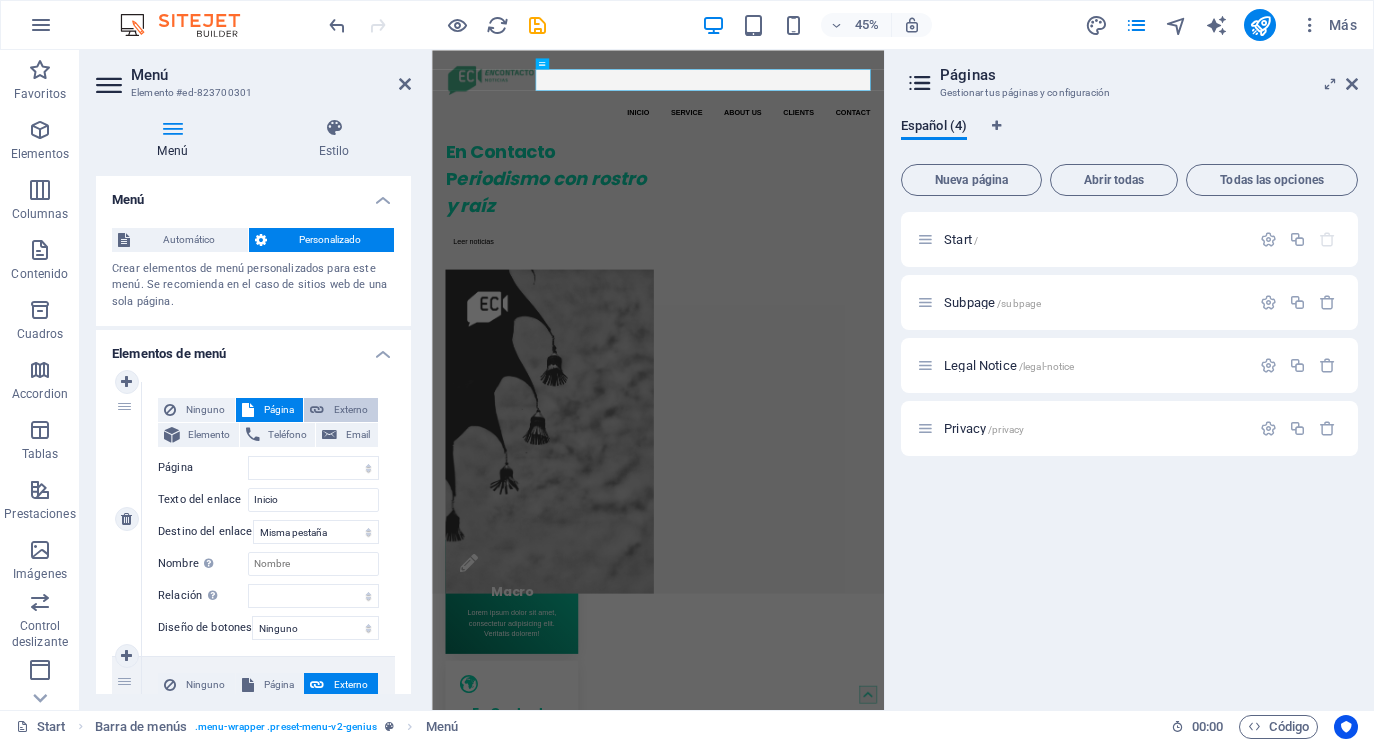 click on "Externo" at bounding box center [341, 410] 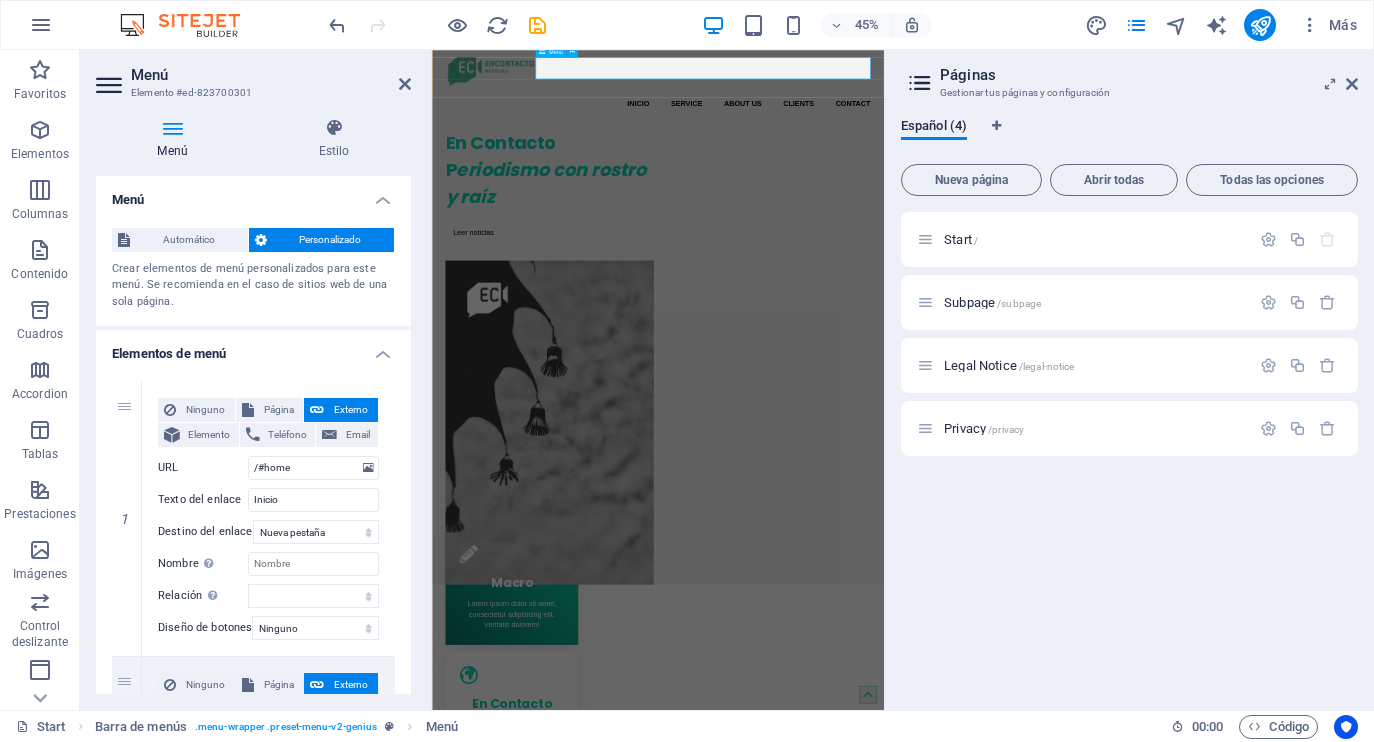 click on "Inicio Service About us Clients Contact" at bounding box center (934, 169) 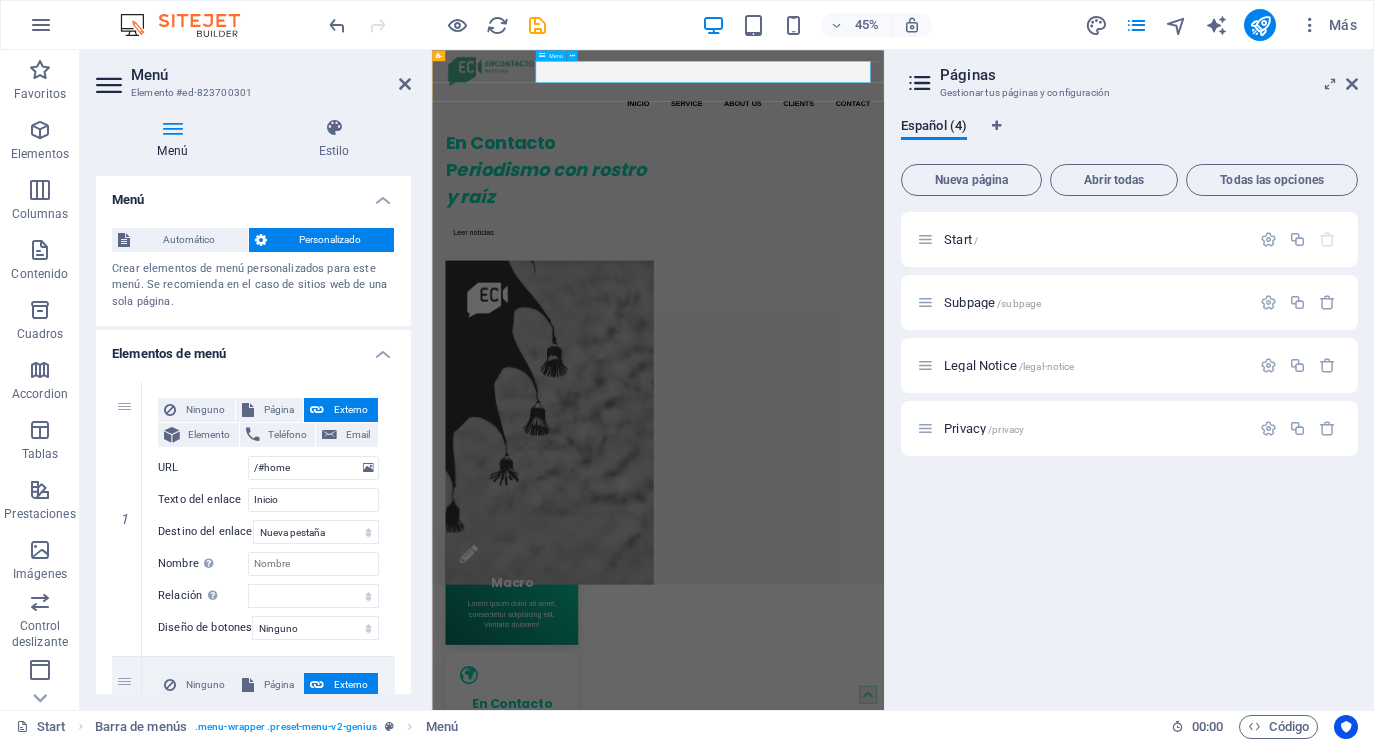 scroll, scrollTop: 10, scrollLeft: 0, axis: vertical 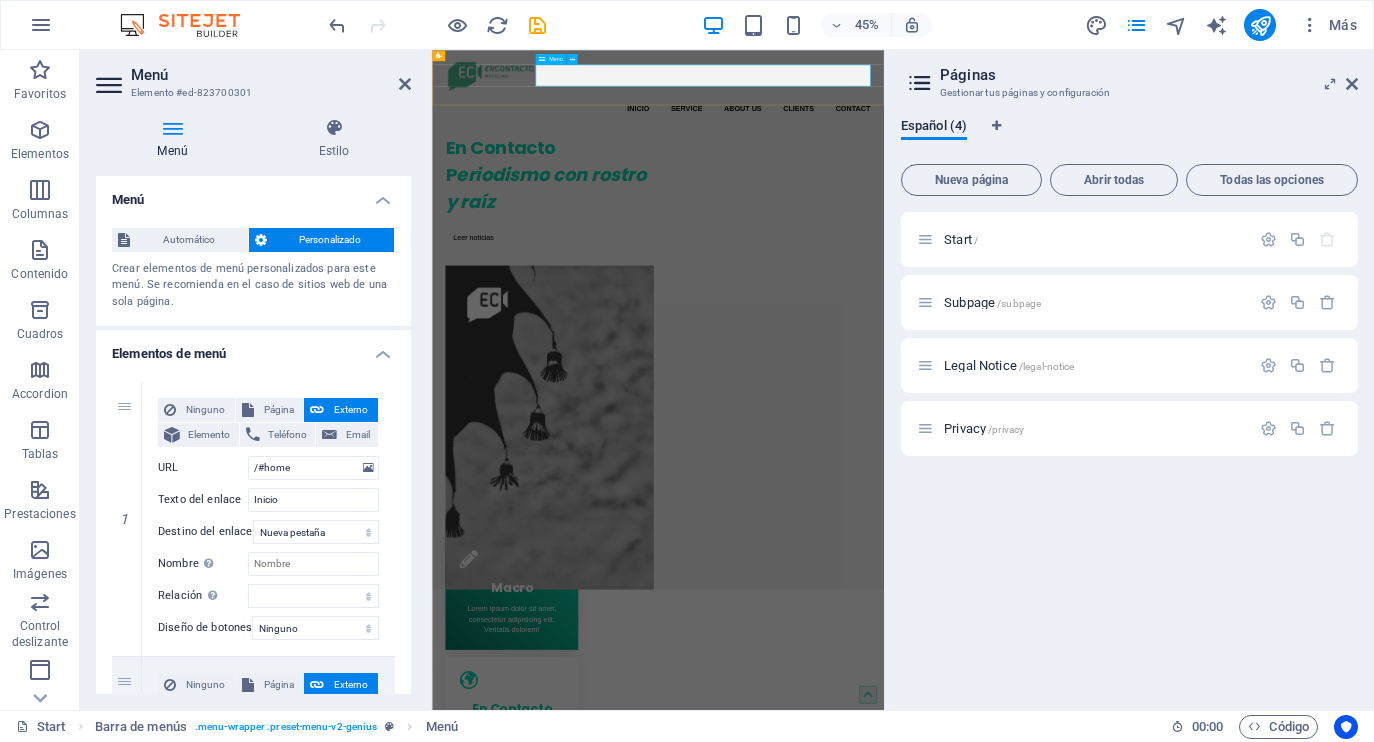 click on "Inicio Service About us Clients Contact" at bounding box center [934, 180] 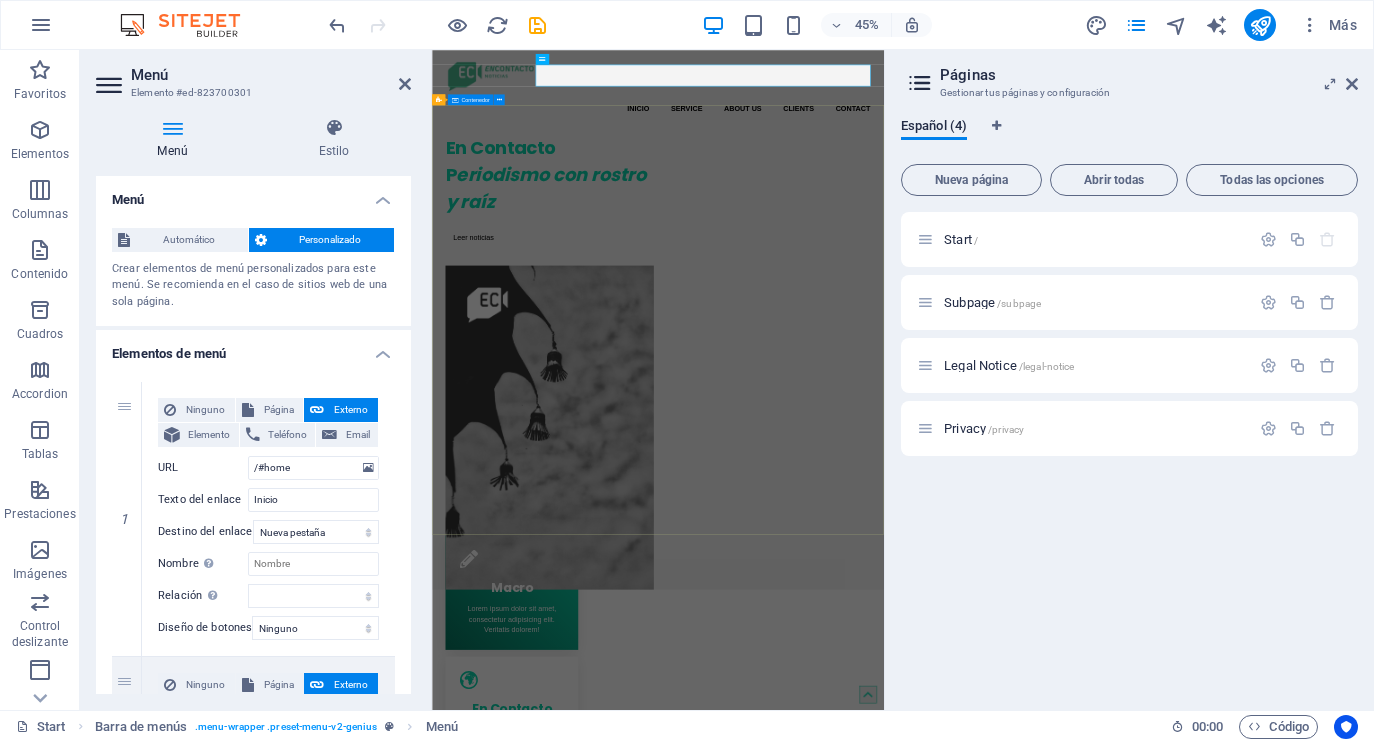 click on "En Contacto P eriodismo con rostro y raíz Leer noticias" at bounding box center (934, 734) 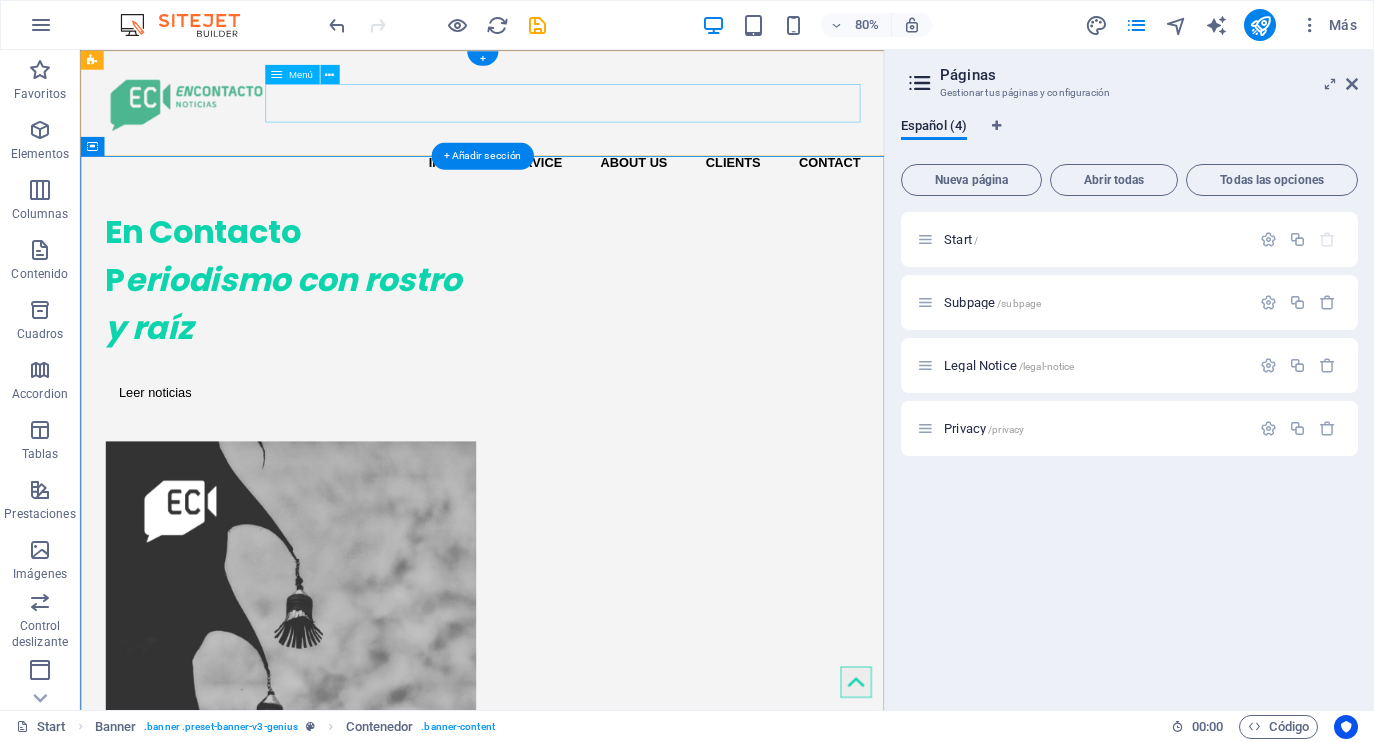 scroll, scrollTop: 0, scrollLeft: 0, axis: both 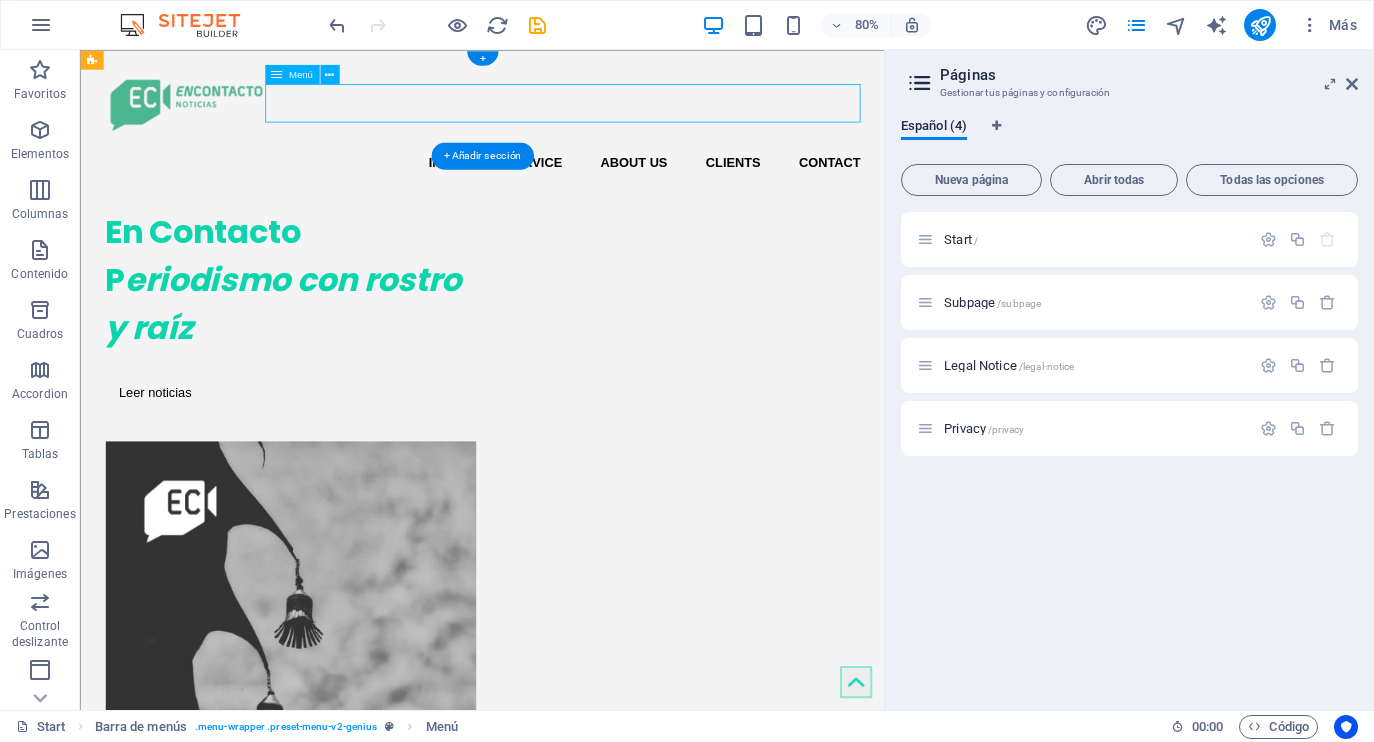 click on "Inicio Service About us Clients Contact" at bounding box center (583, 190) 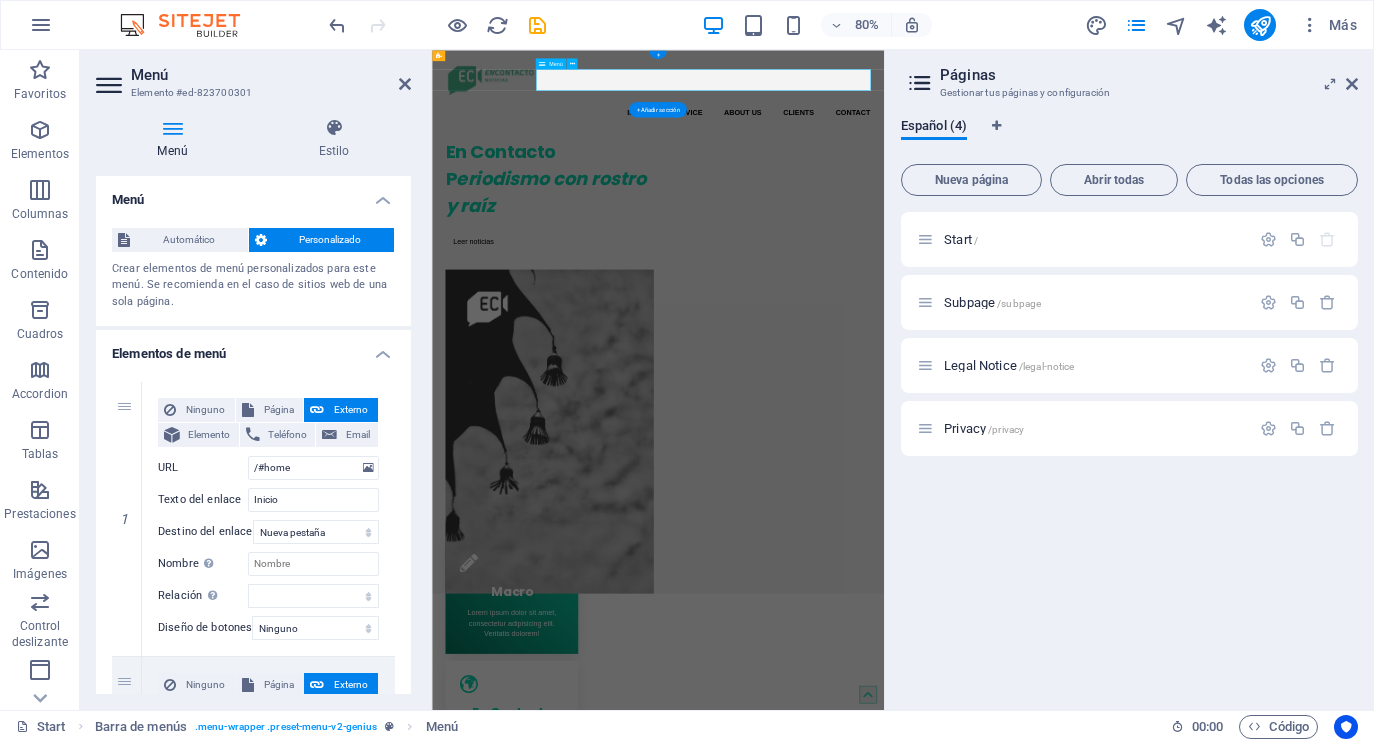 click on "Inicio Service About us Clients Contact" at bounding box center [934, 140] 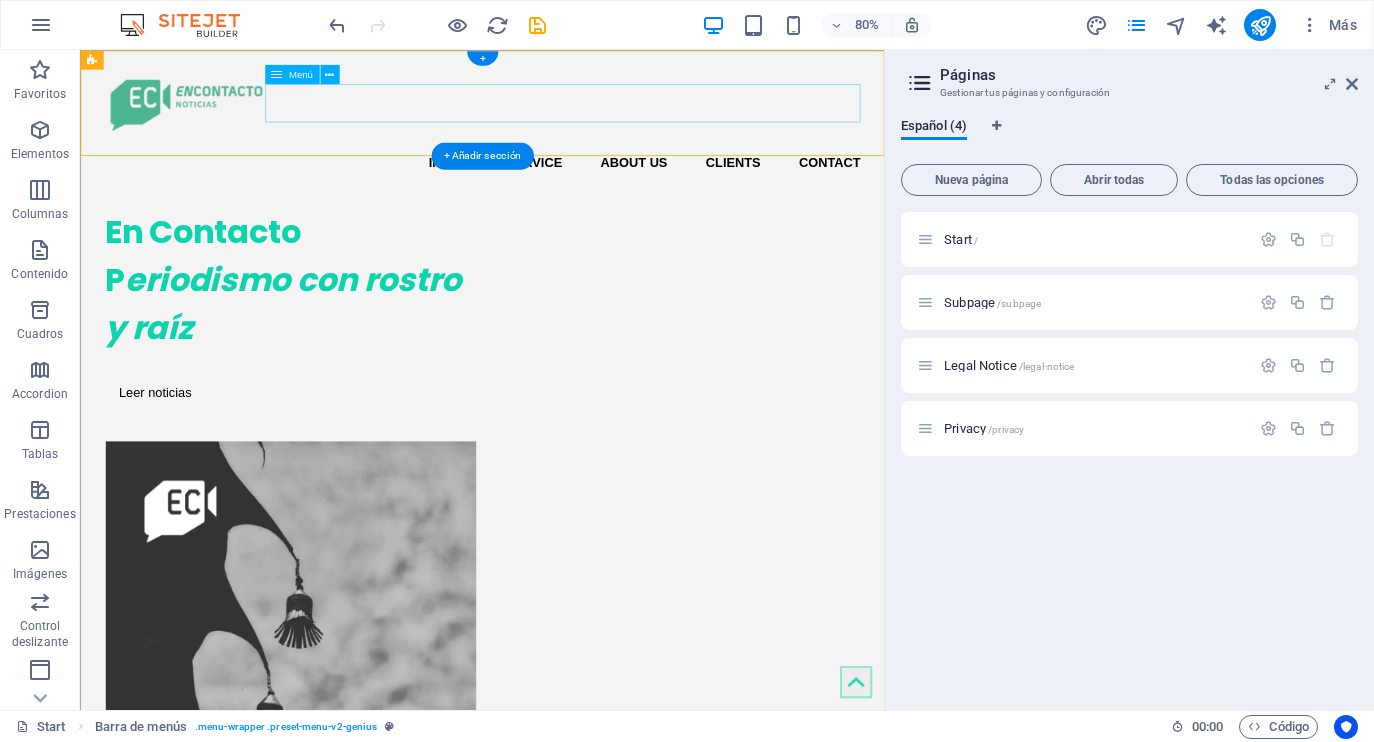 click on "Inicio Service About us Clients Contact" at bounding box center (583, 190) 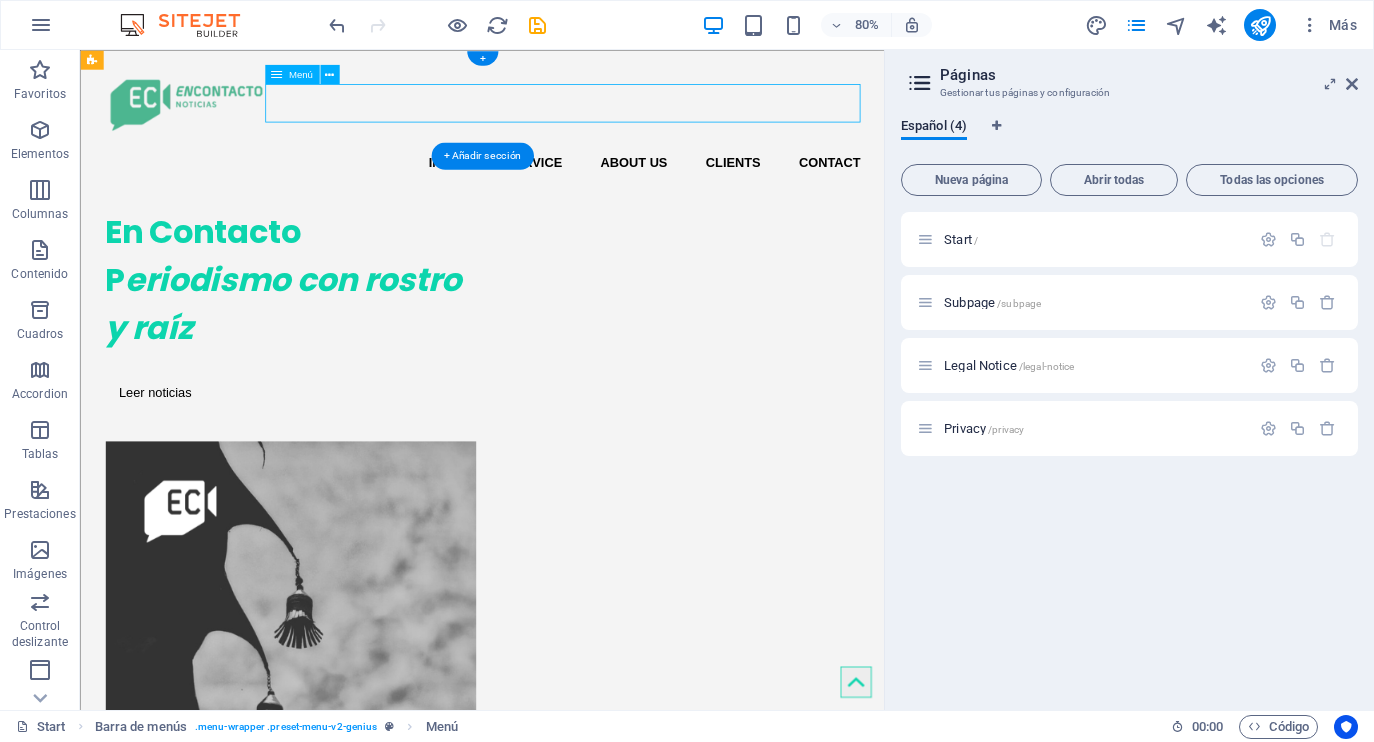 click on "Inicio Service About us Clients Contact" at bounding box center (583, 190) 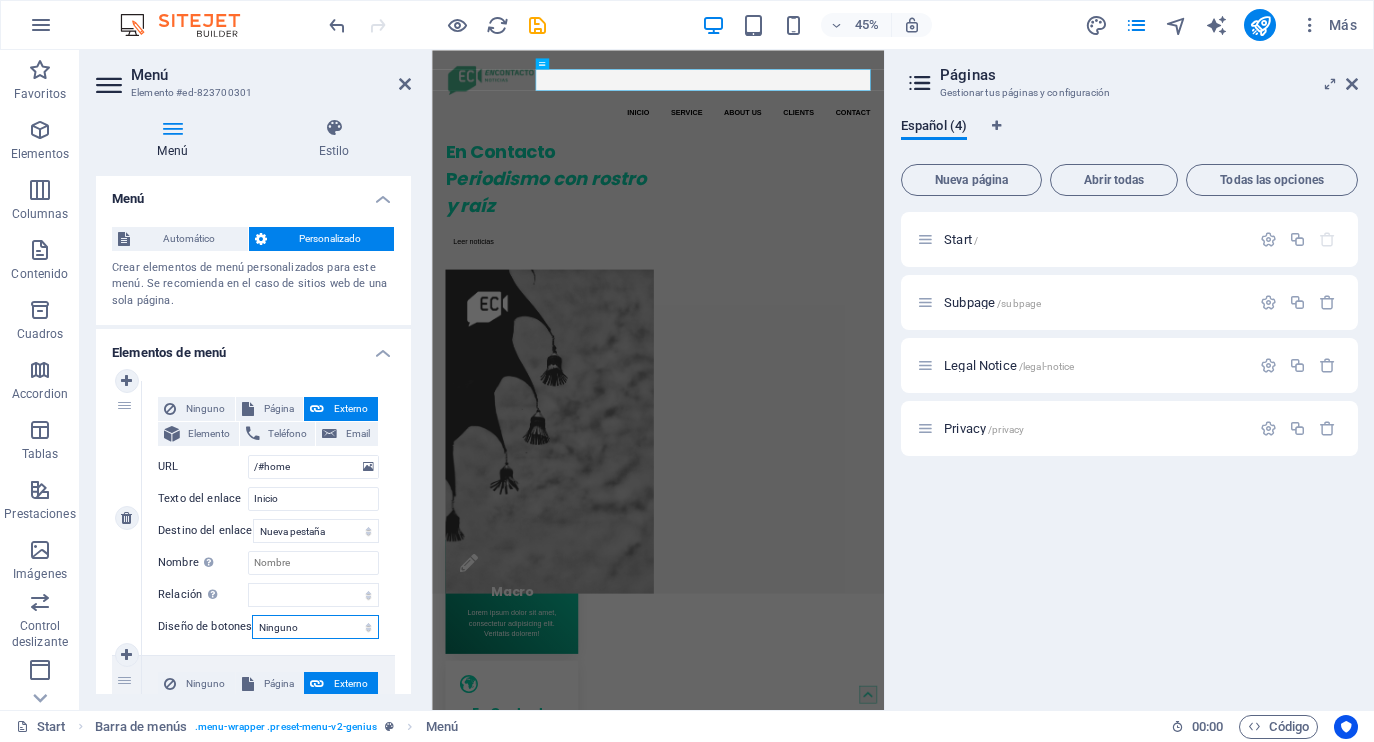 scroll, scrollTop: 2, scrollLeft: 0, axis: vertical 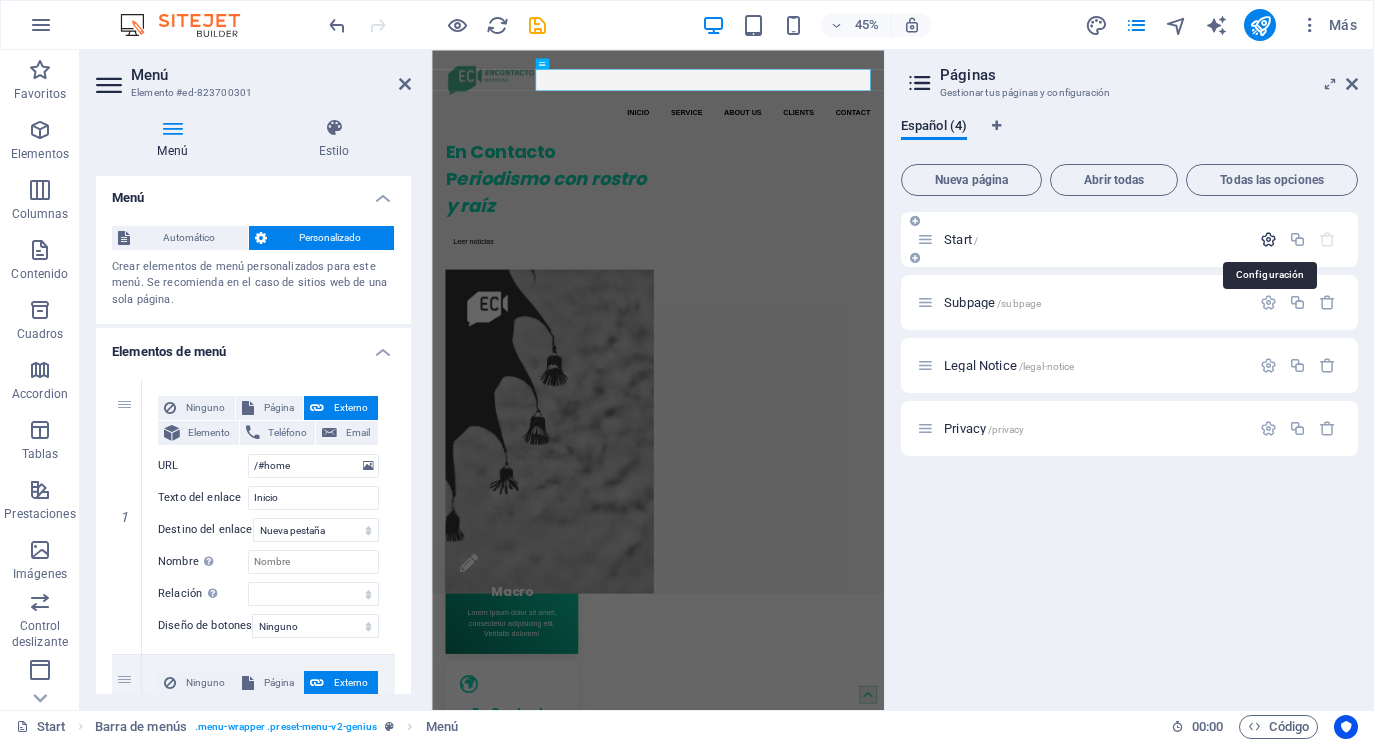 click at bounding box center [1268, 239] 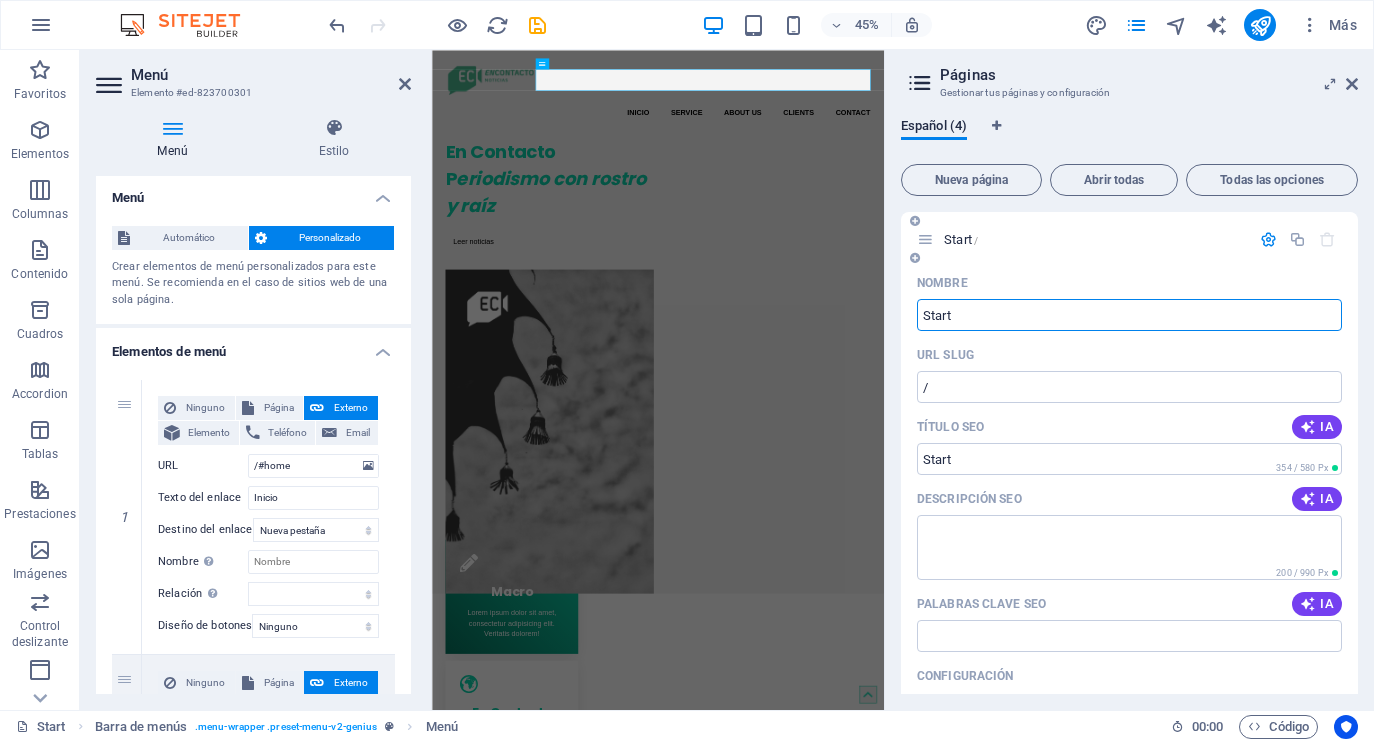 drag, startPoint x: 976, startPoint y: 316, endPoint x: 905, endPoint y: 319, distance: 71.063354 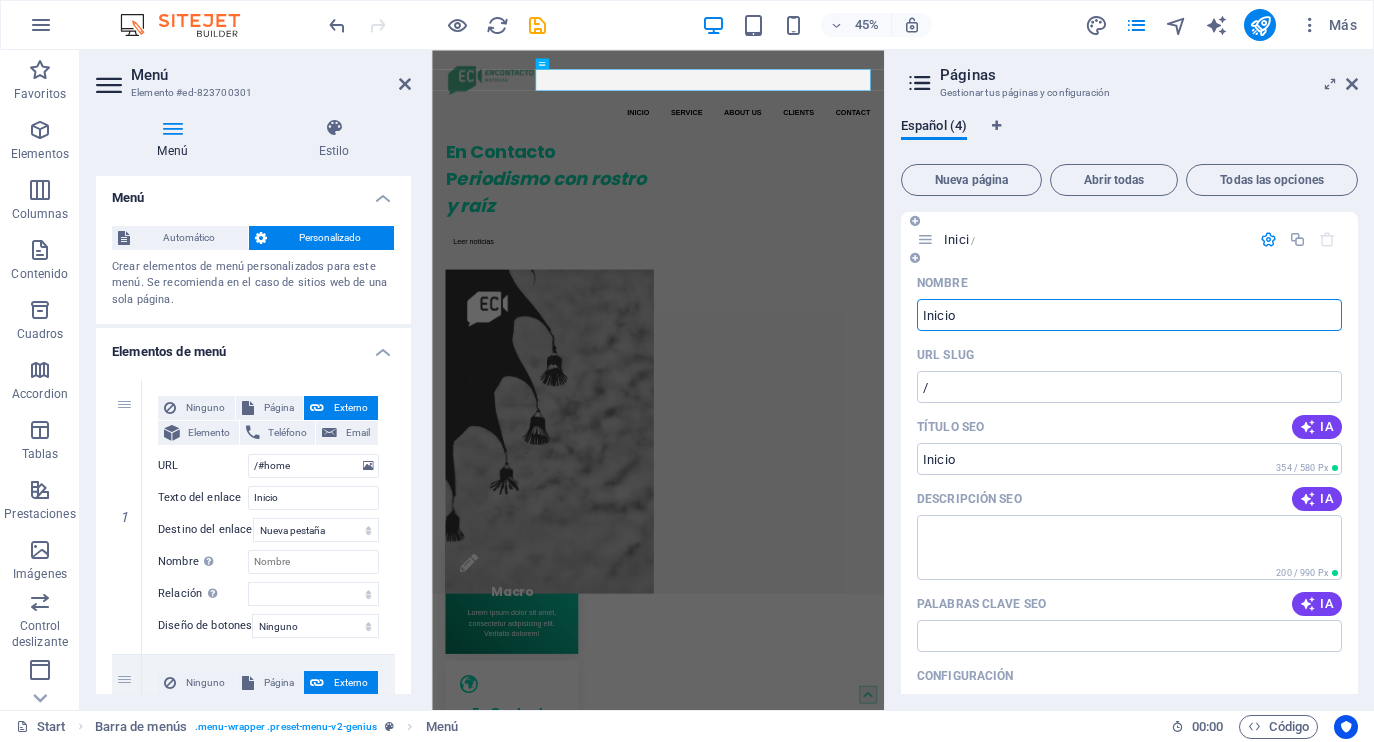 type on "Inicio" 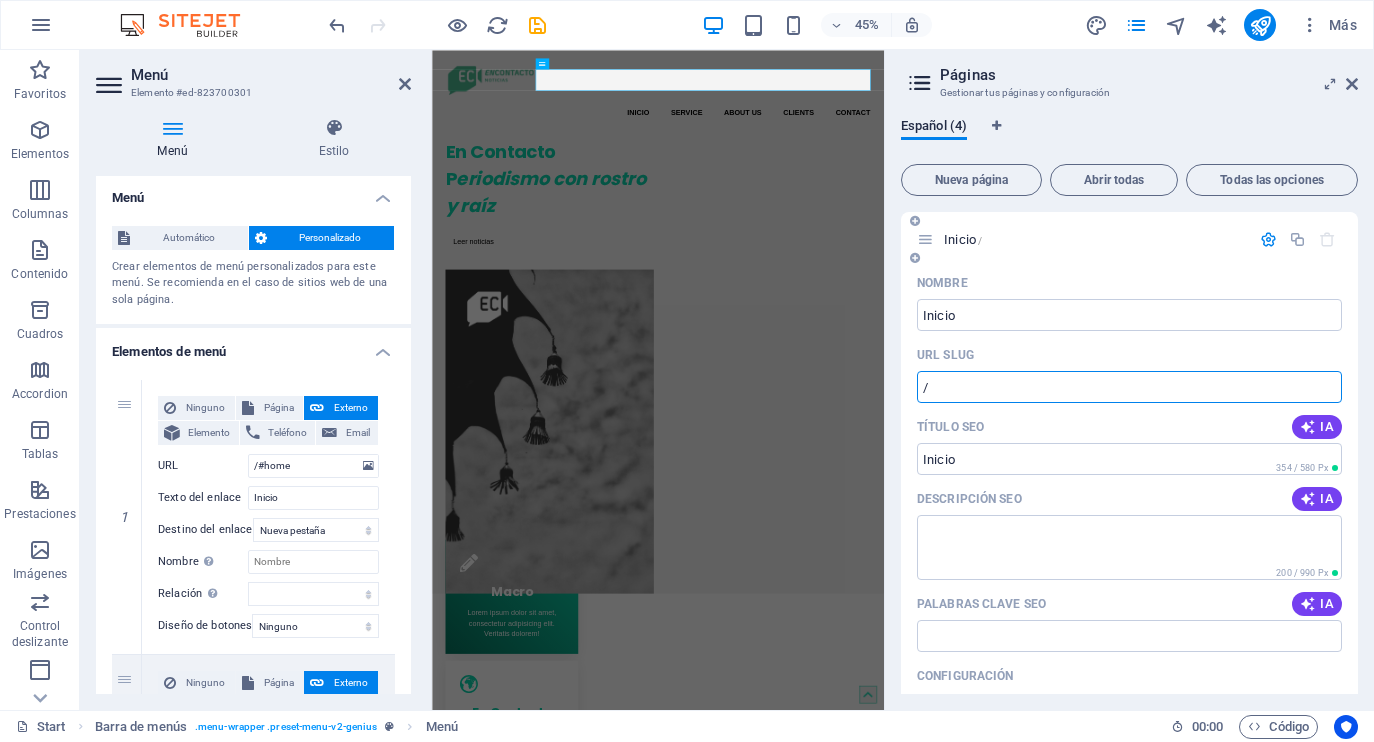click on "/" at bounding box center [1129, 387] 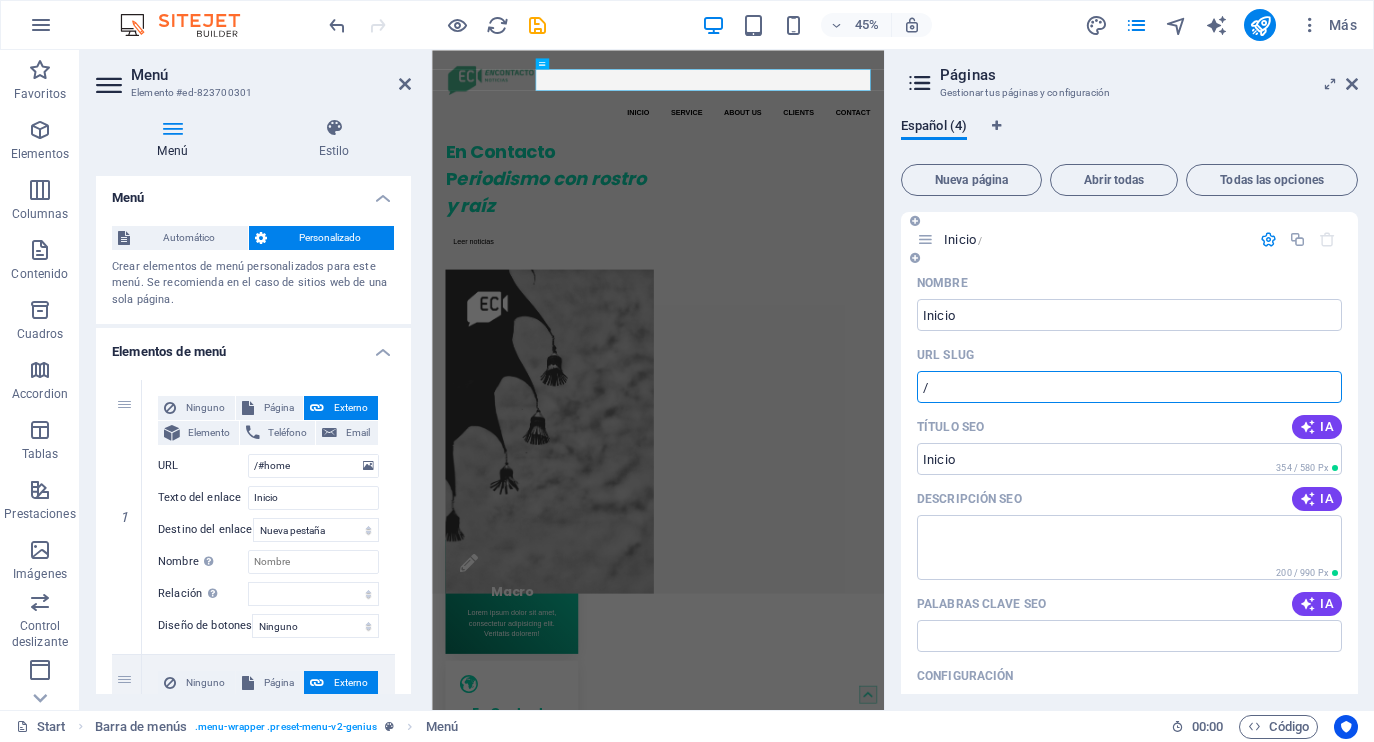 scroll, scrollTop: 0, scrollLeft: 0, axis: both 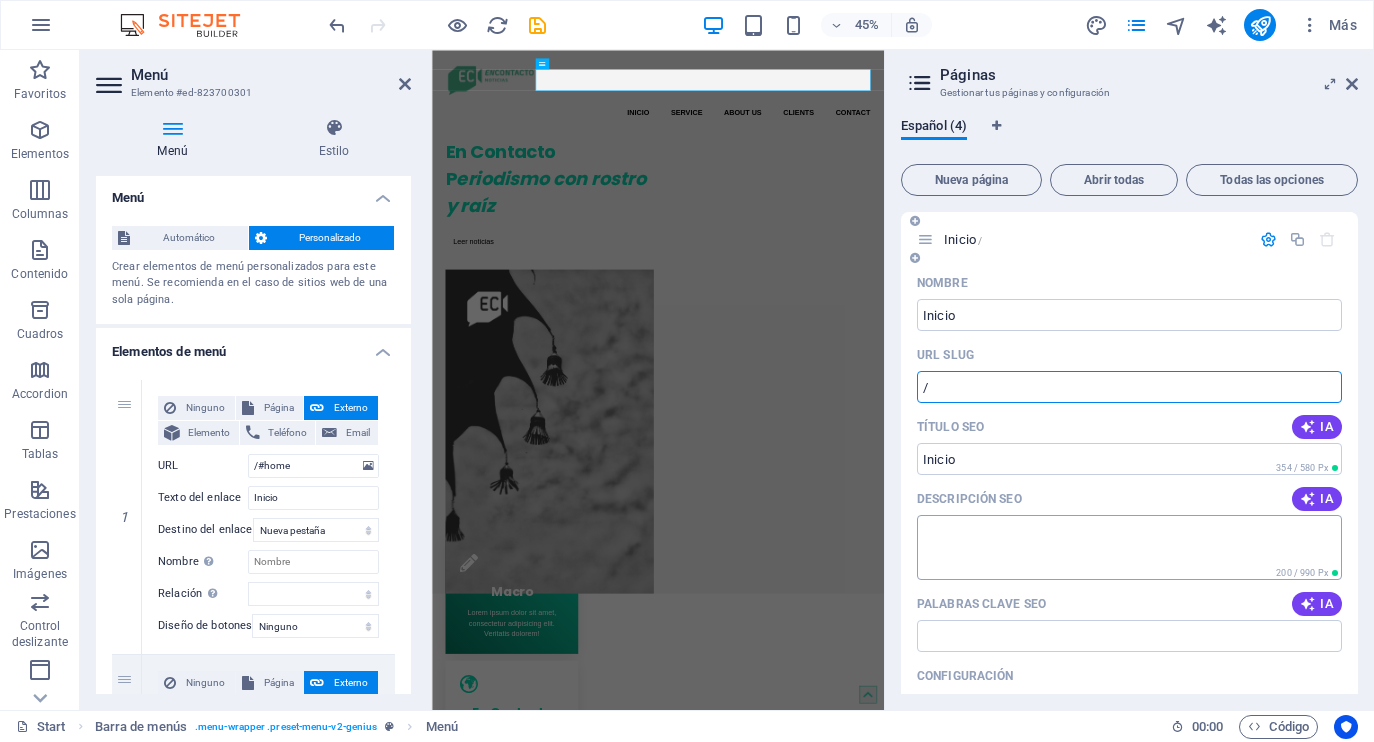 click on "Descripción SEO" at bounding box center (1129, 547) 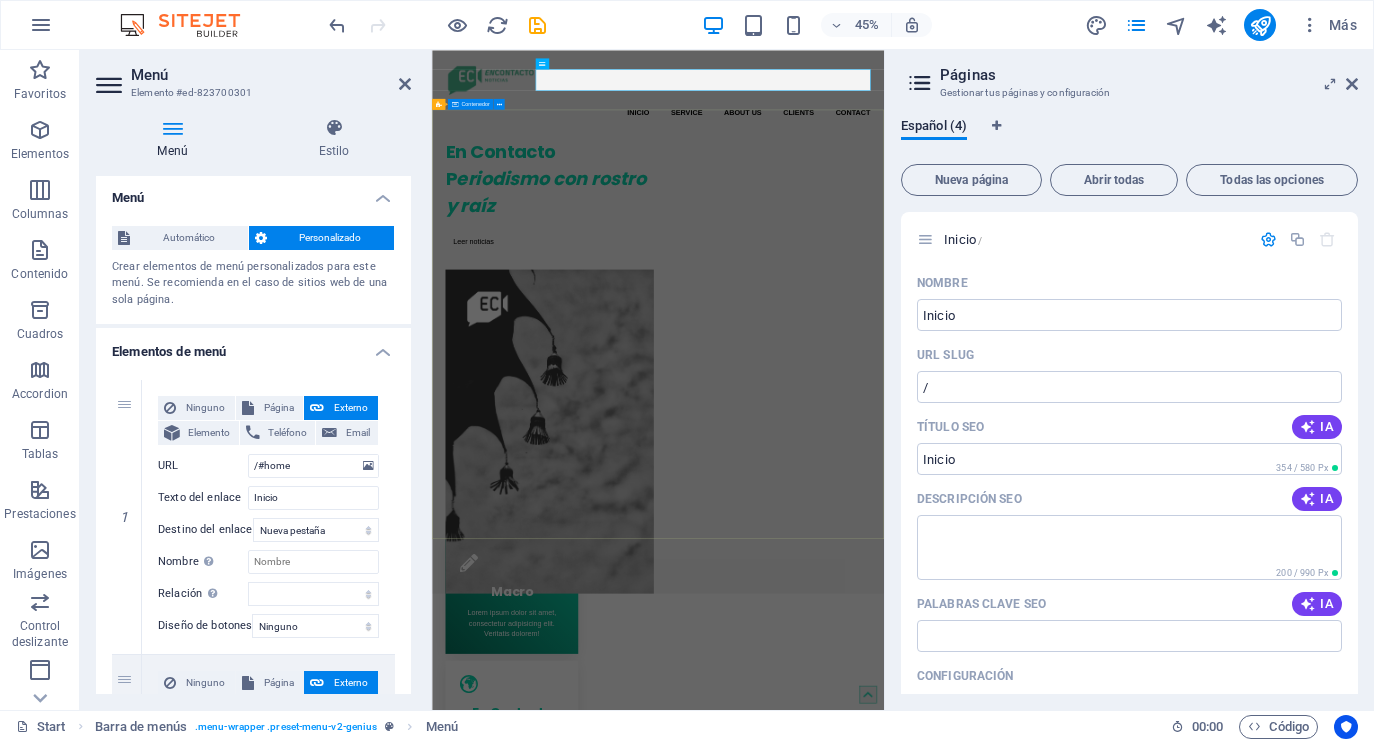 click on "En Contacto P eriodismo con rostro y raíz Leer noticias" at bounding box center (934, 743) 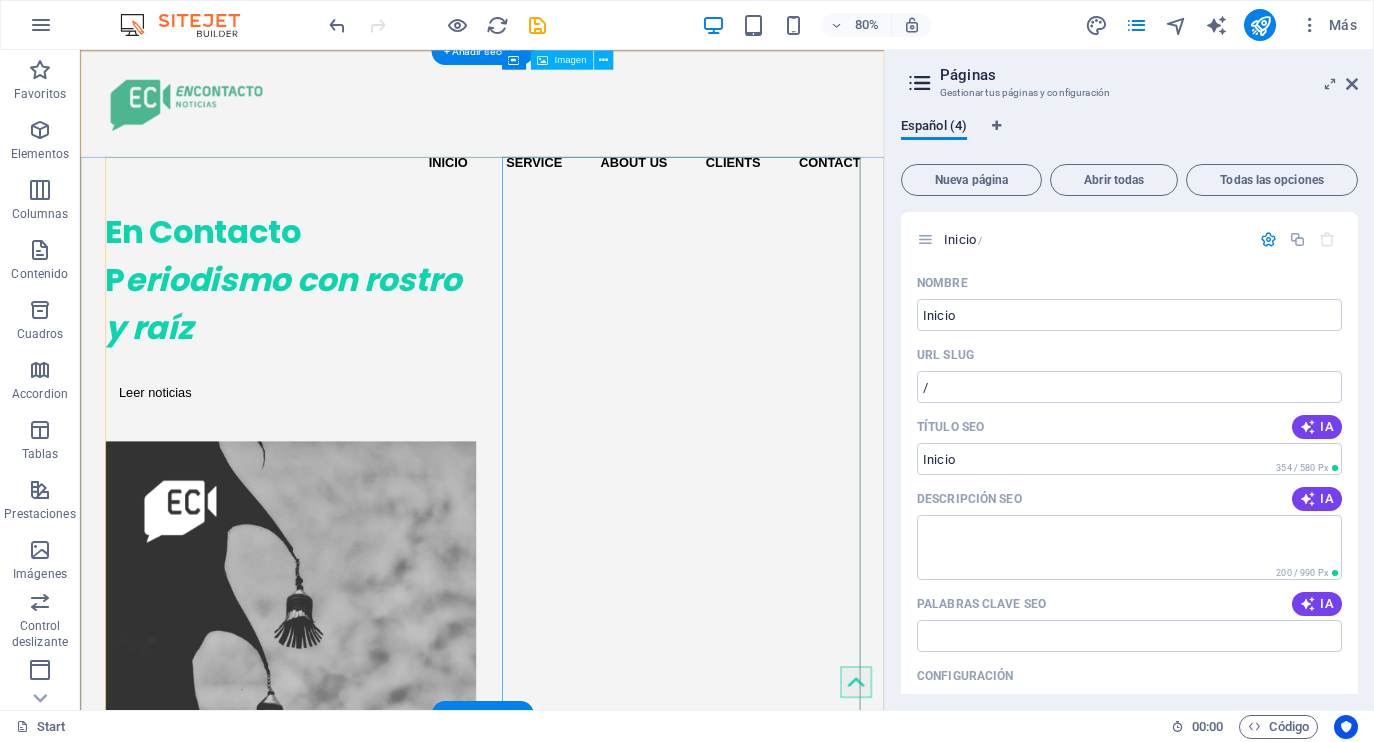 scroll, scrollTop: 0, scrollLeft: 0, axis: both 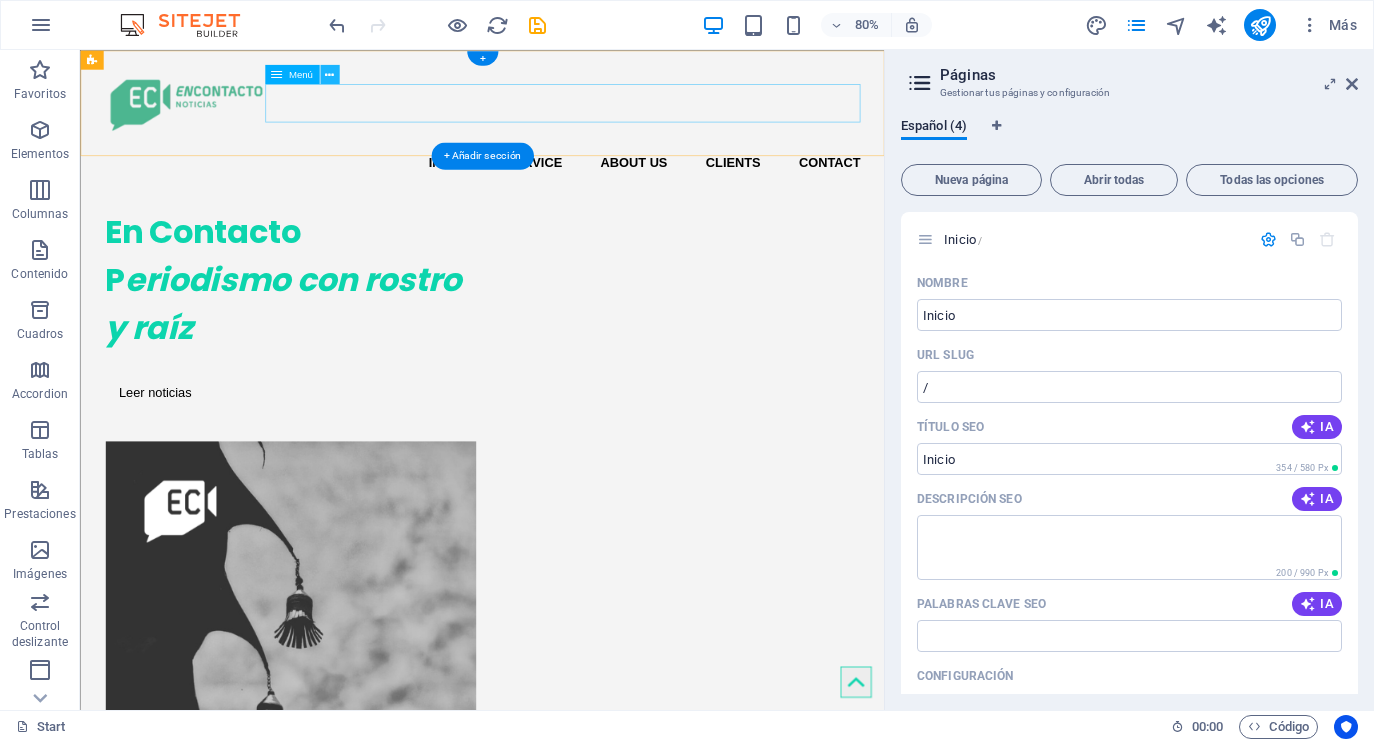 click at bounding box center [329, 74] 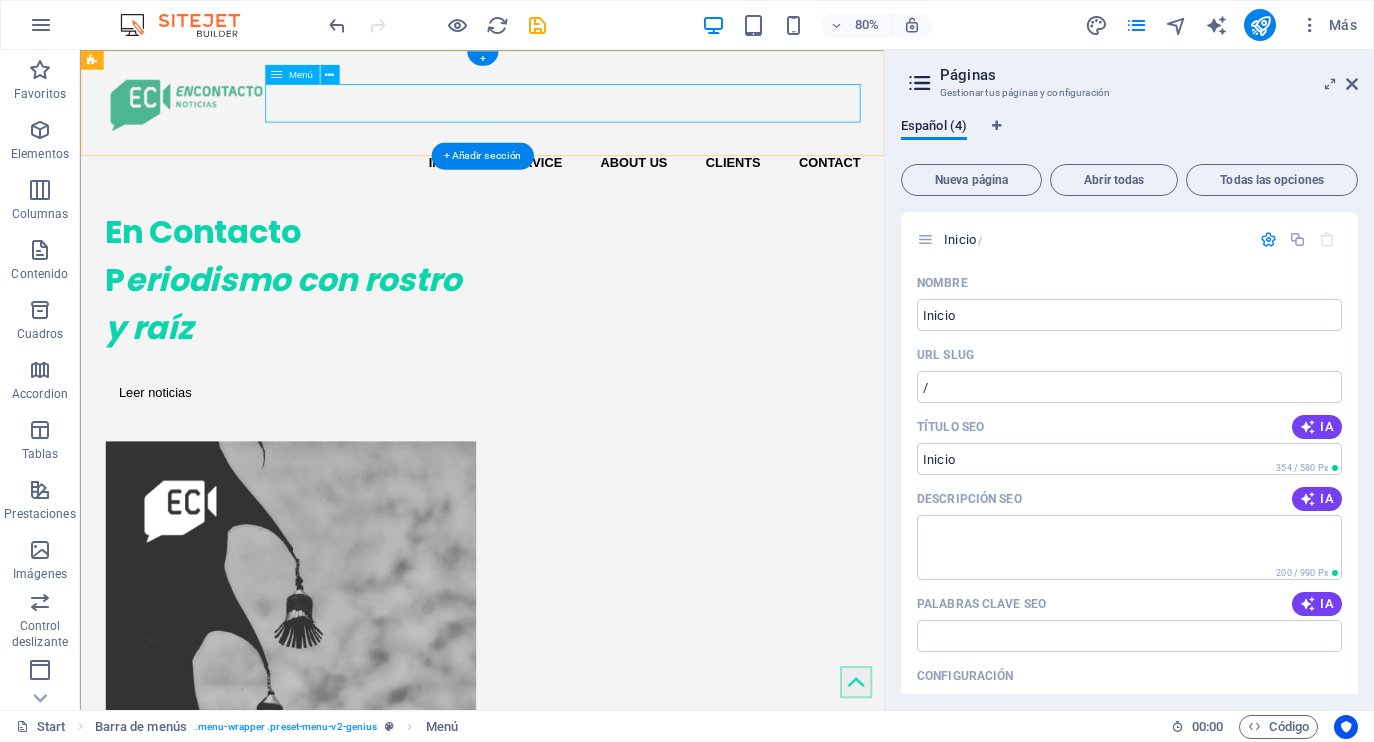 click on "Inicio Service About us Clients Contact" at bounding box center (583, 190) 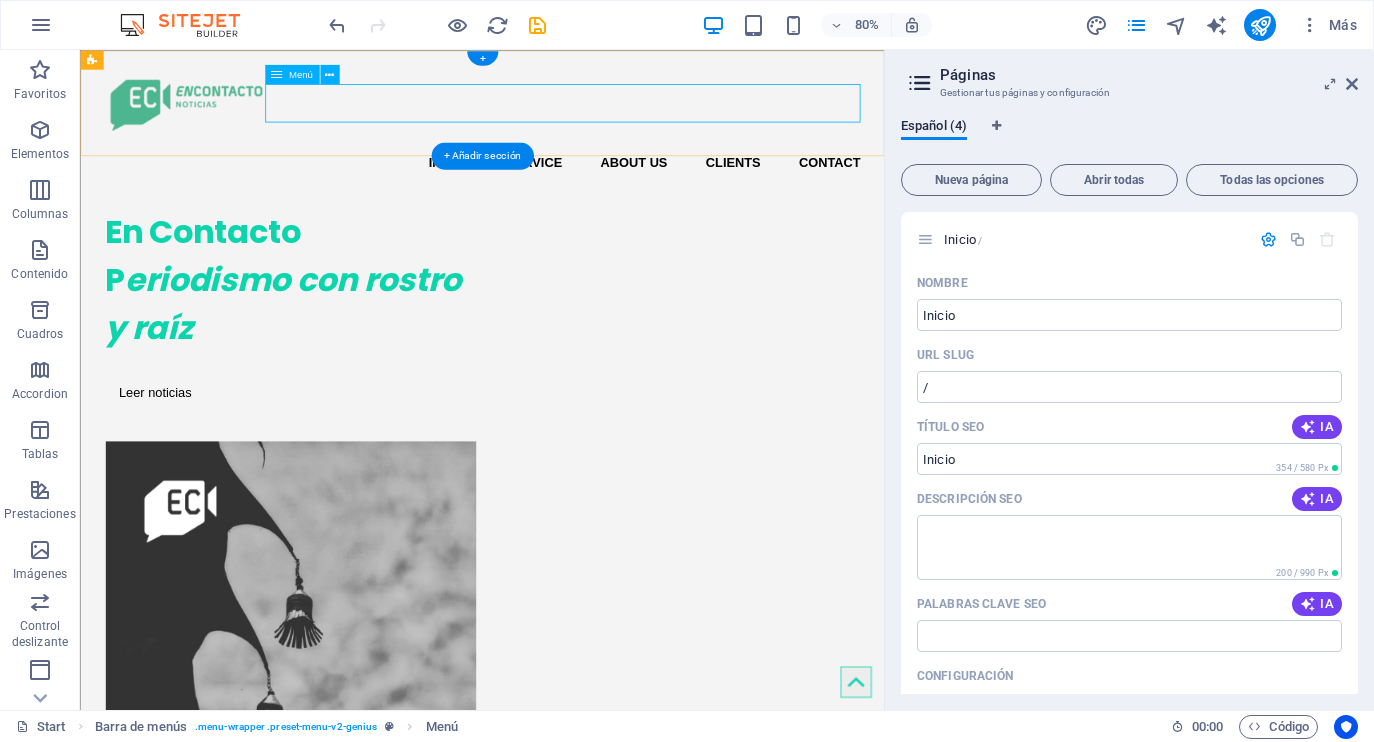 click on "Inicio Service About us Clients Contact" at bounding box center [583, 190] 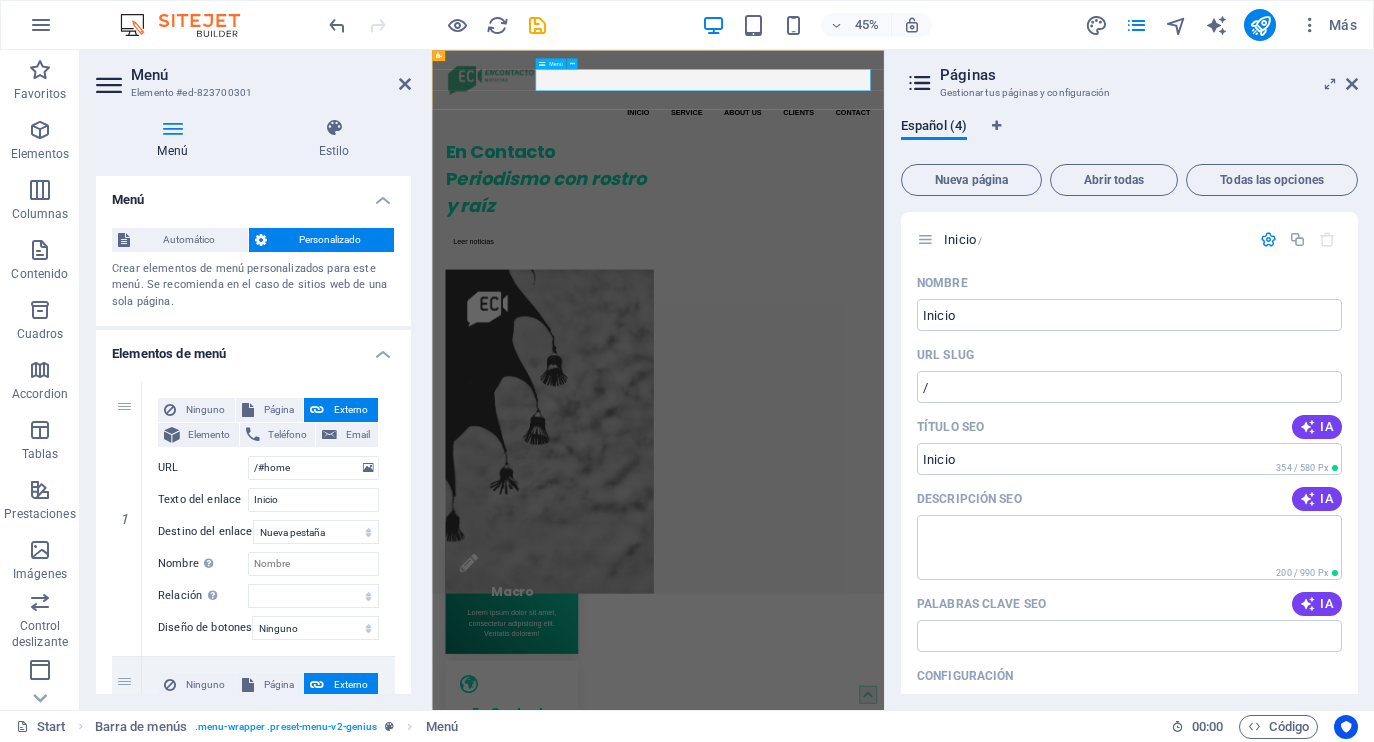 click on "Inicio Service About us Clients Contact" at bounding box center (934, 190) 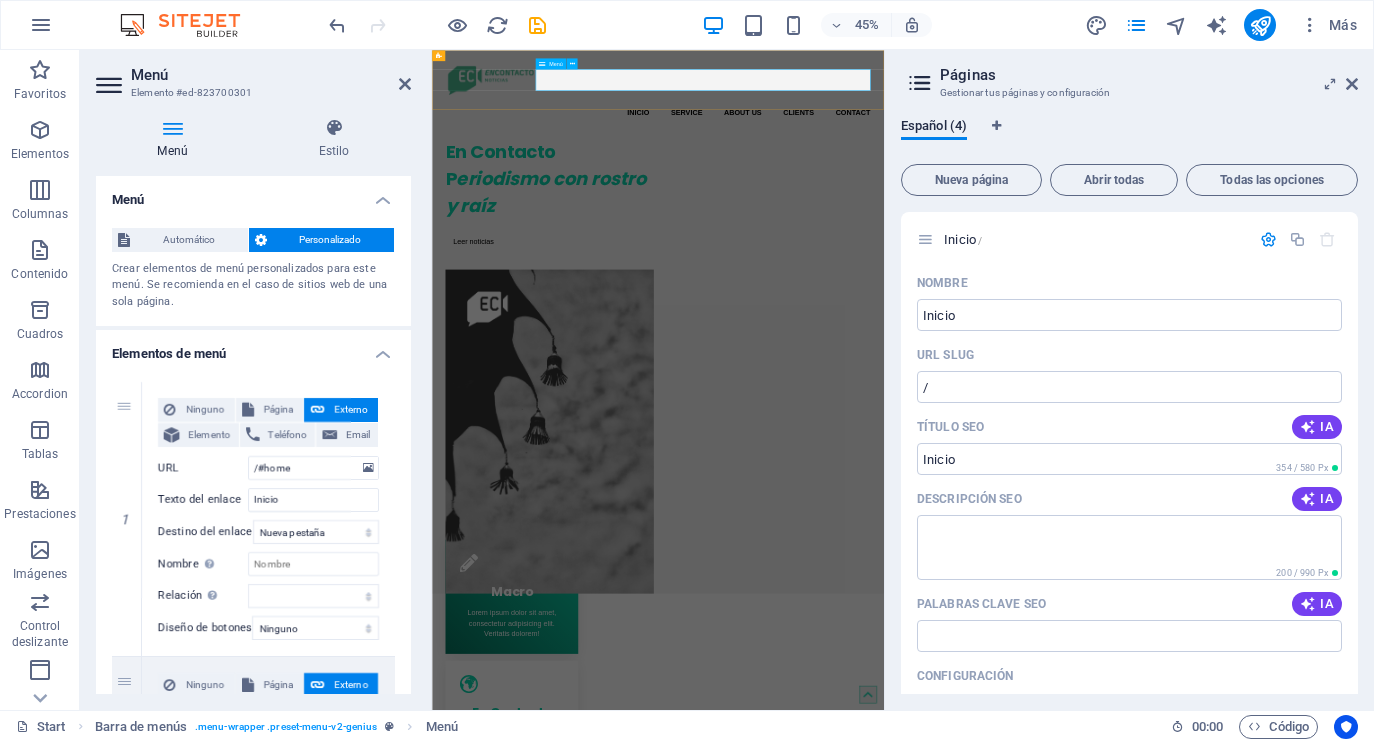 click on "Inicio Service About us Clients Contact" at bounding box center [934, 190] 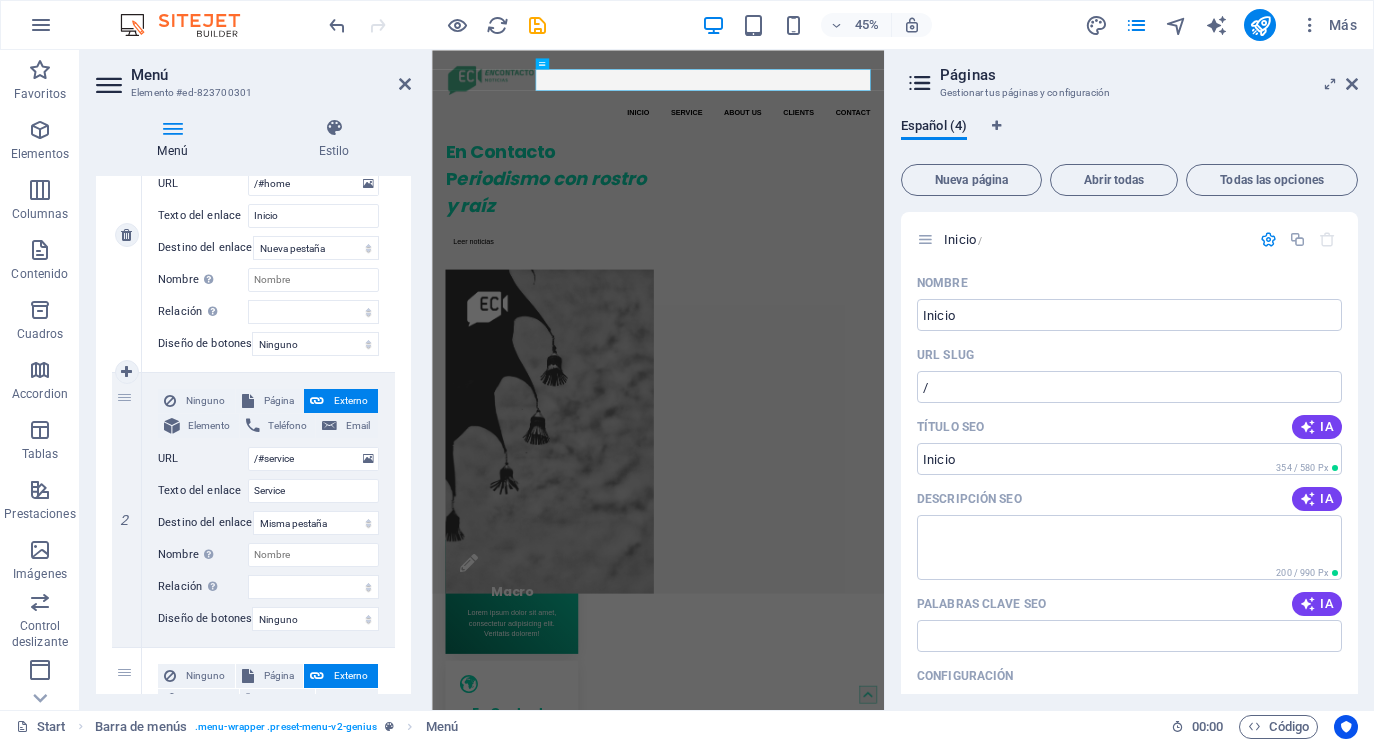 scroll, scrollTop: 289, scrollLeft: 0, axis: vertical 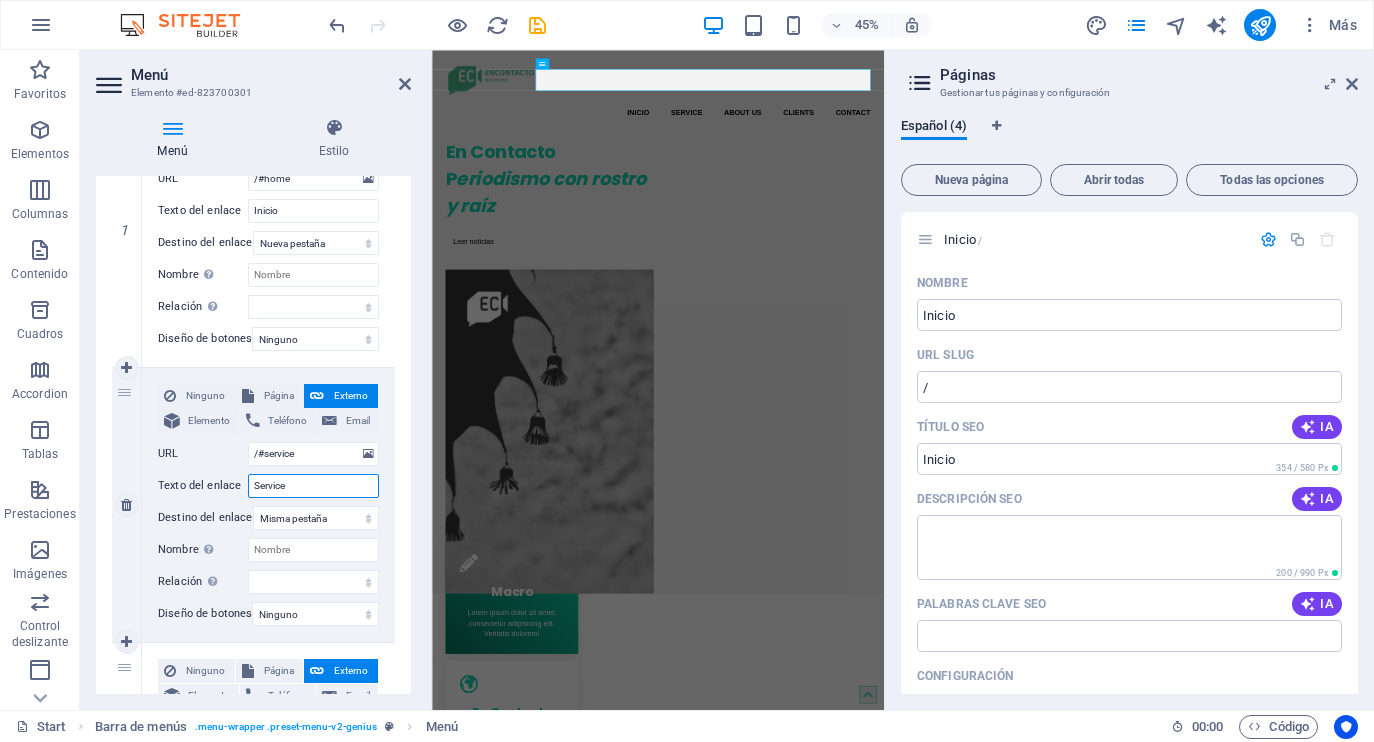 drag, startPoint x: 305, startPoint y: 485, endPoint x: 243, endPoint y: 483, distance: 62.03225 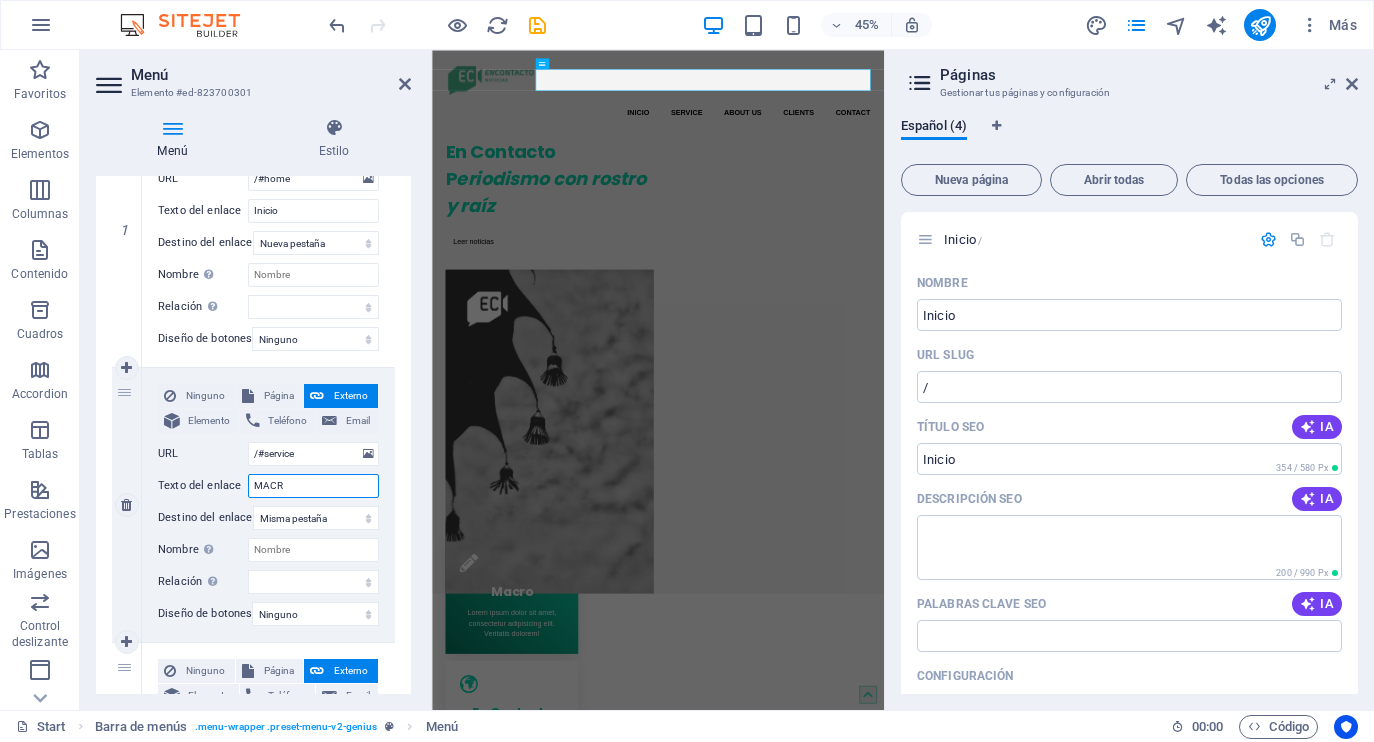 type on "MACRO" 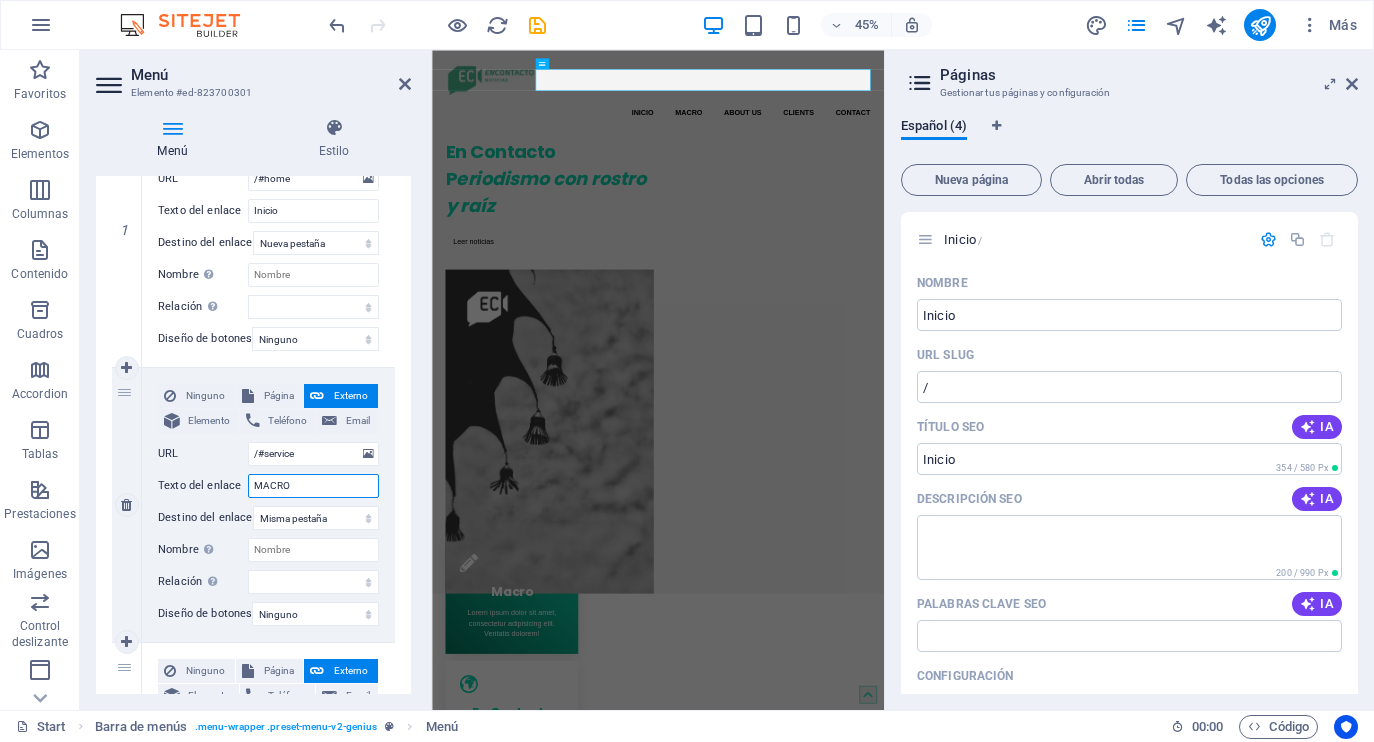 select 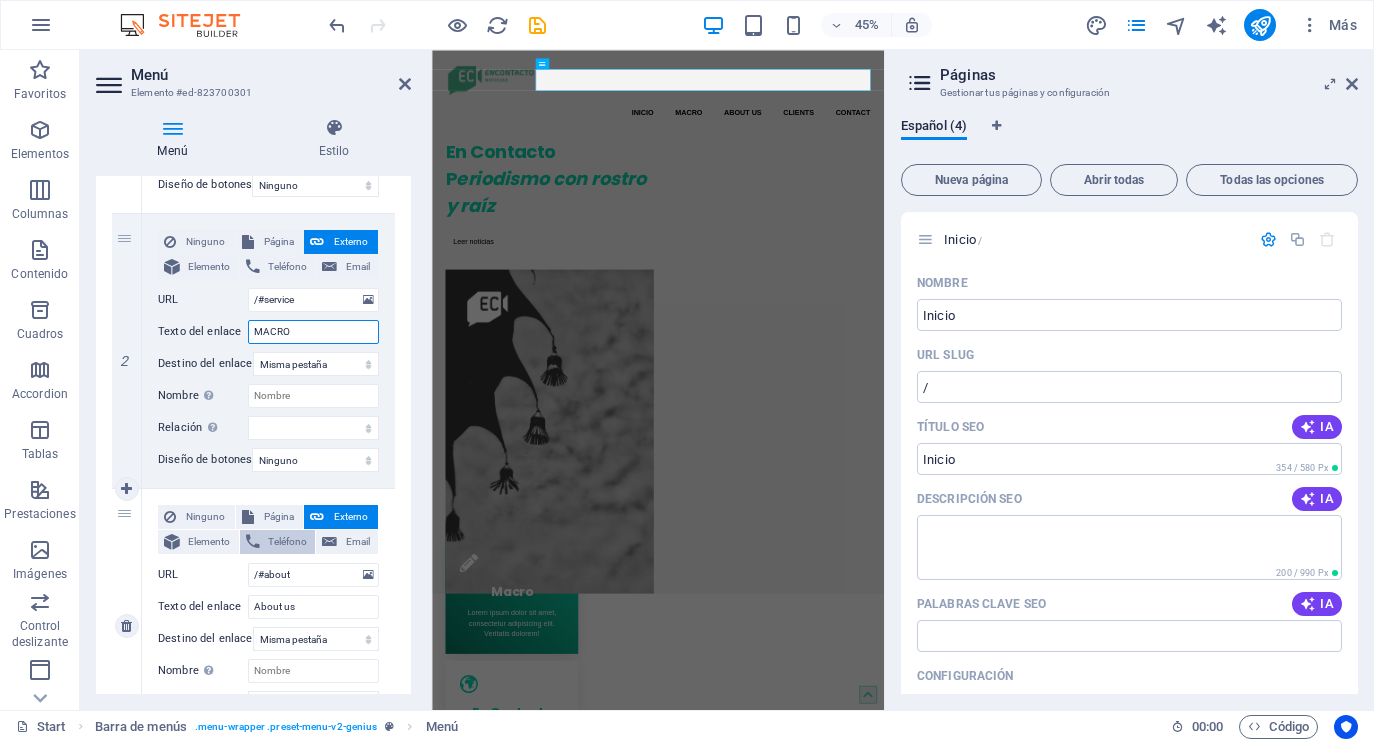 scroll, scrollTop: 473, scrollLeft: 0, axis: vertical 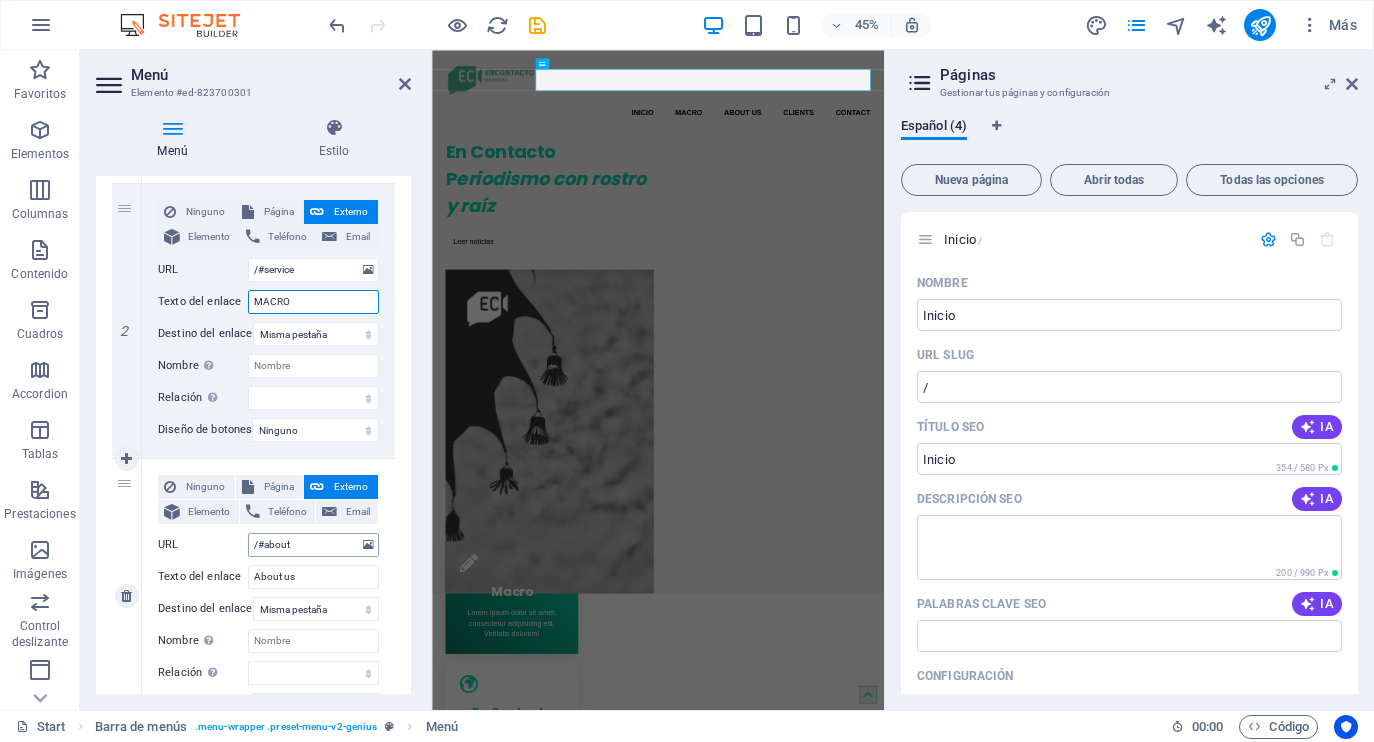 type on "MACRO" 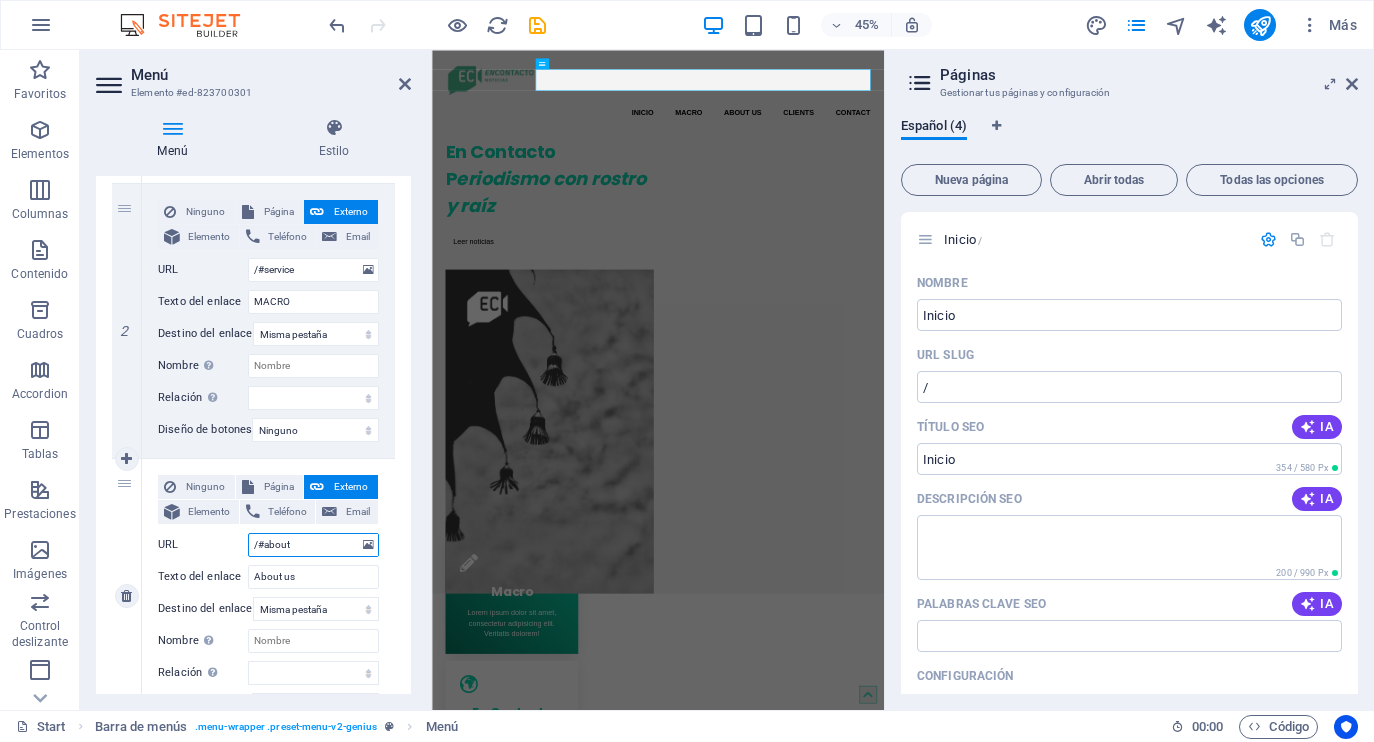 drag, startPoint x: 311, startPoint y: 541, endPoint x: 262, endPoint y: 546, distance: 49.25444 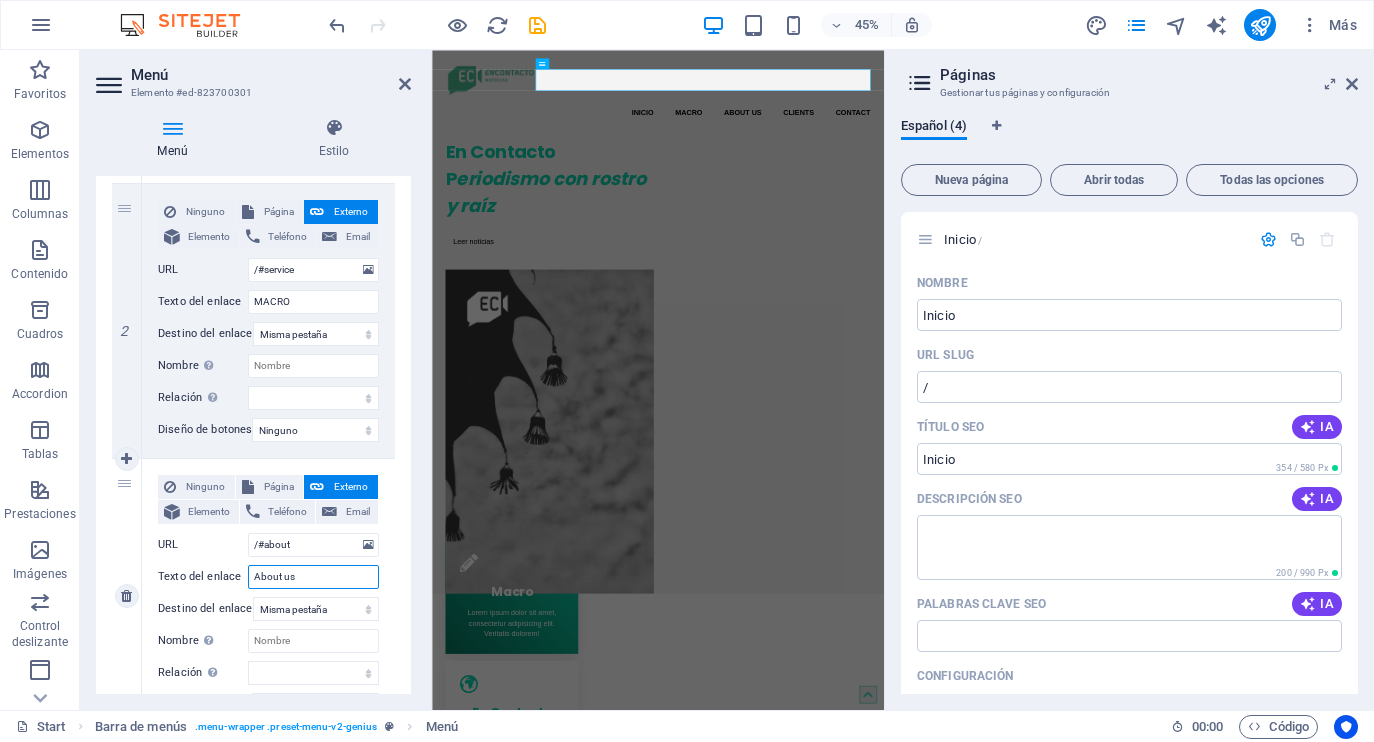 click on "About us" at bounding box center [313, 577] 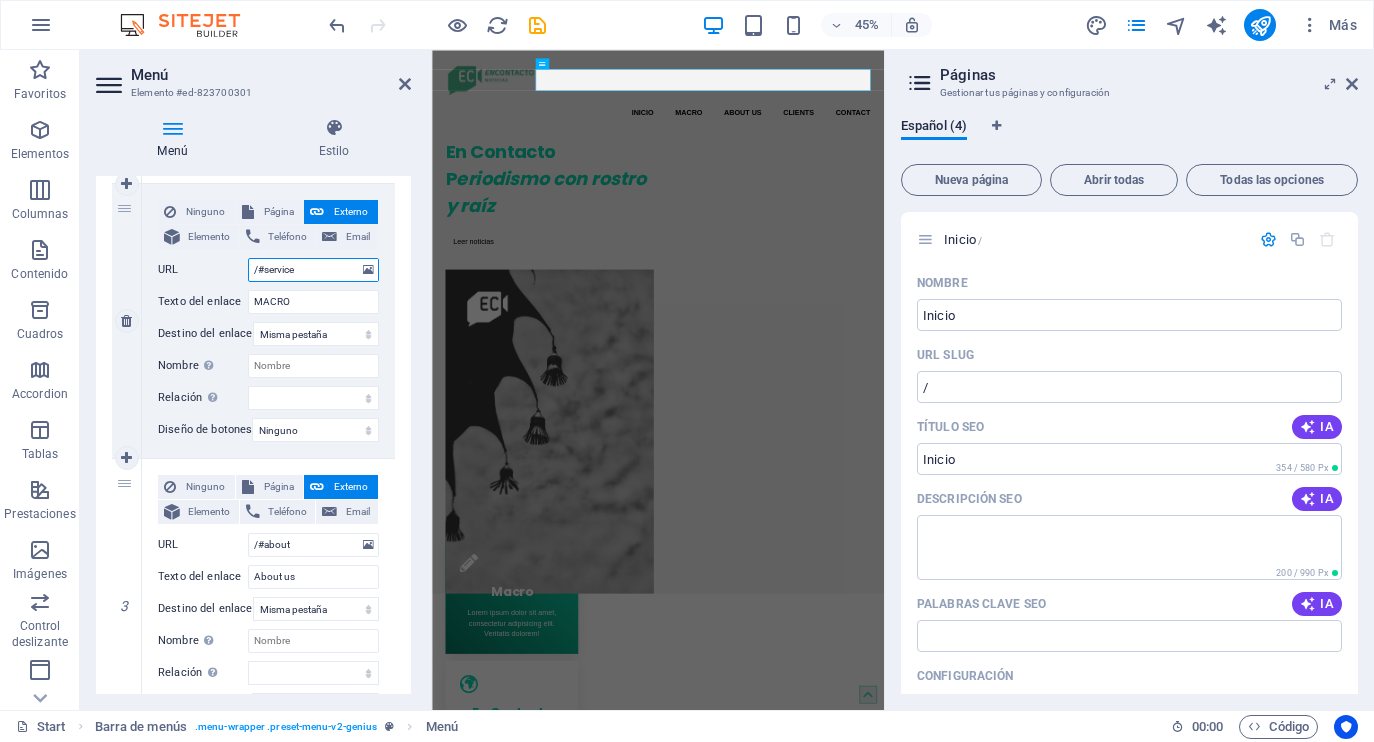 drag, startPoint x: 302, startPoint y: 265, endPoint x: 265, endPoint y: 269, distance: 37.215588 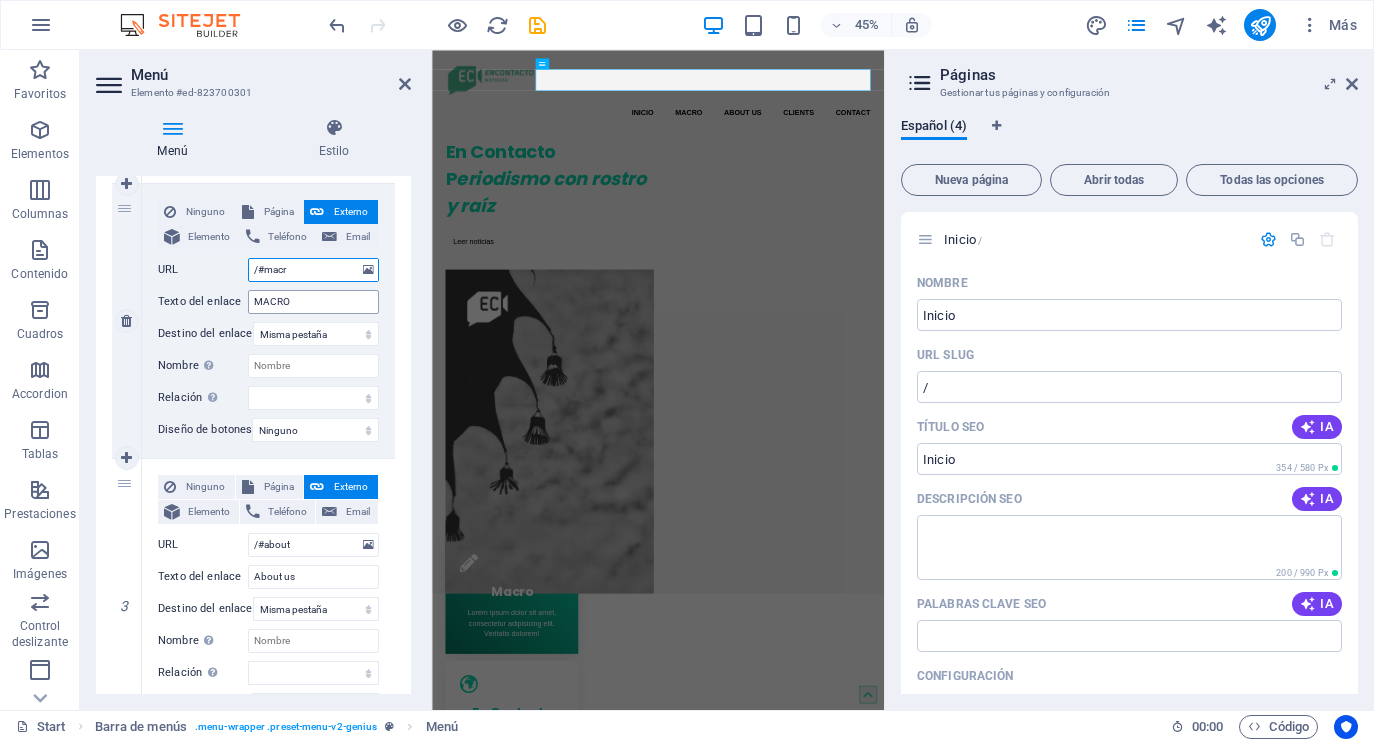 type on "/#macro" 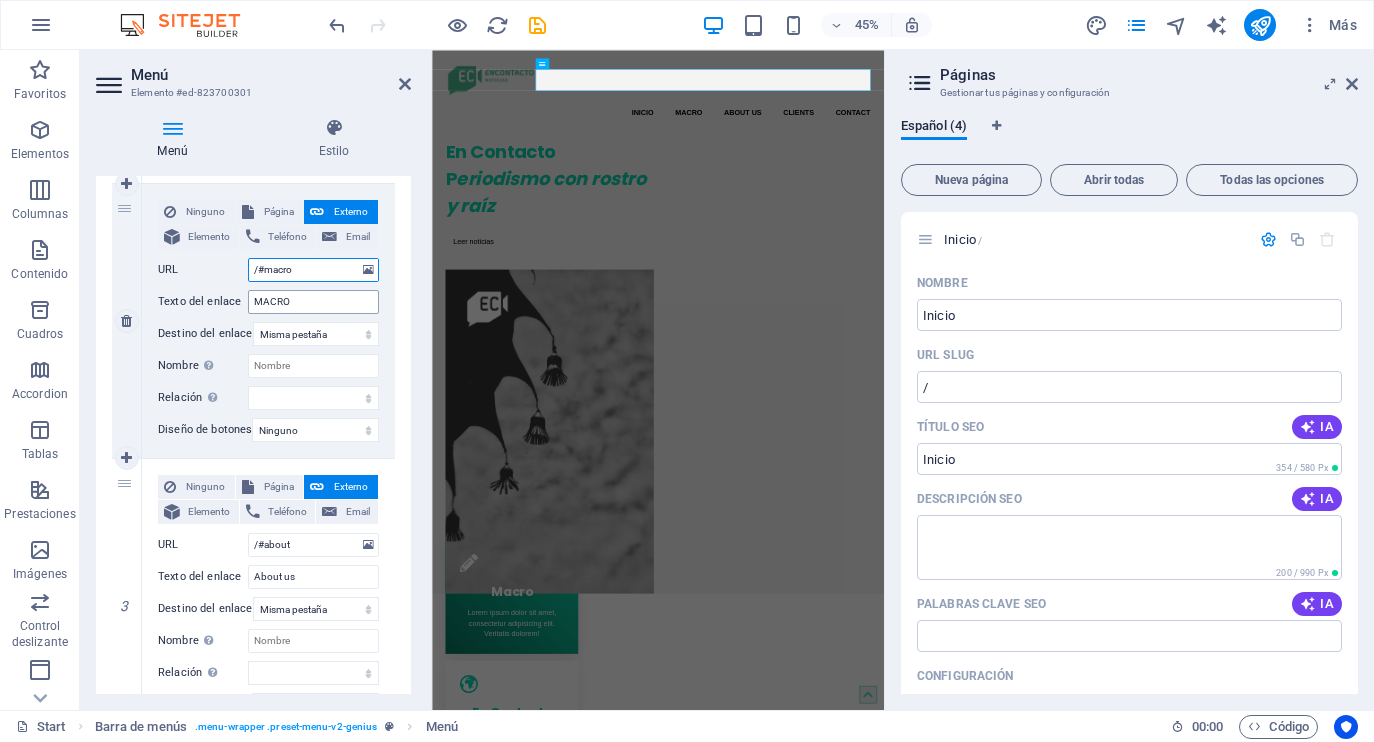 select 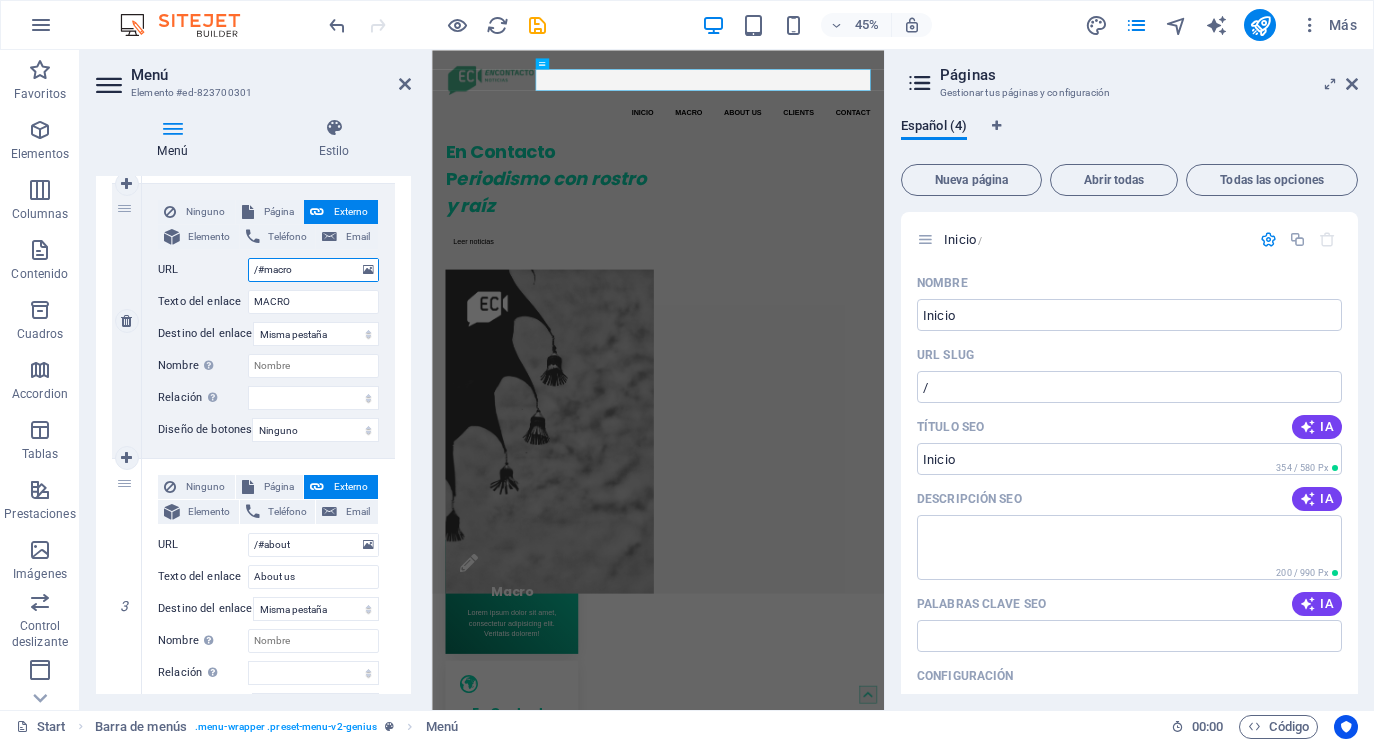 click on "/#macro" at bounding box center [313, 270] 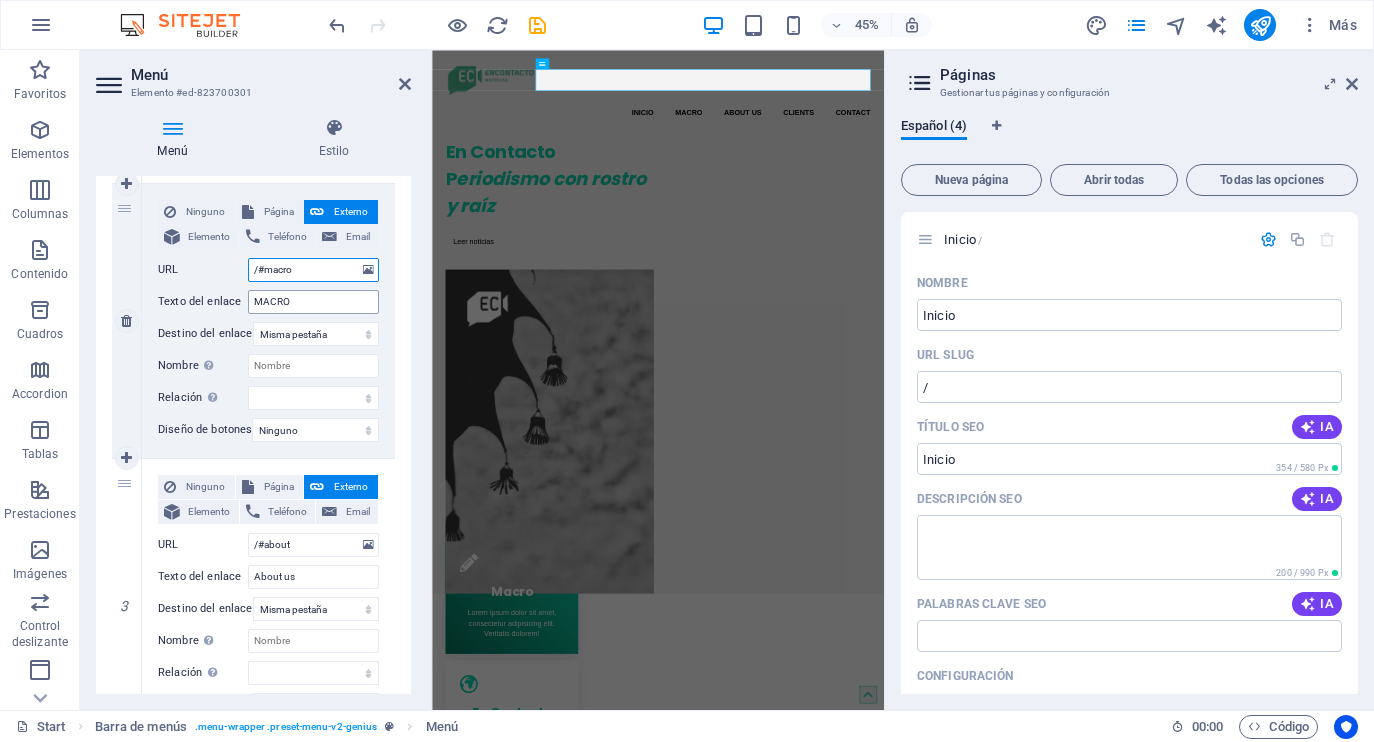 type on "/macro" 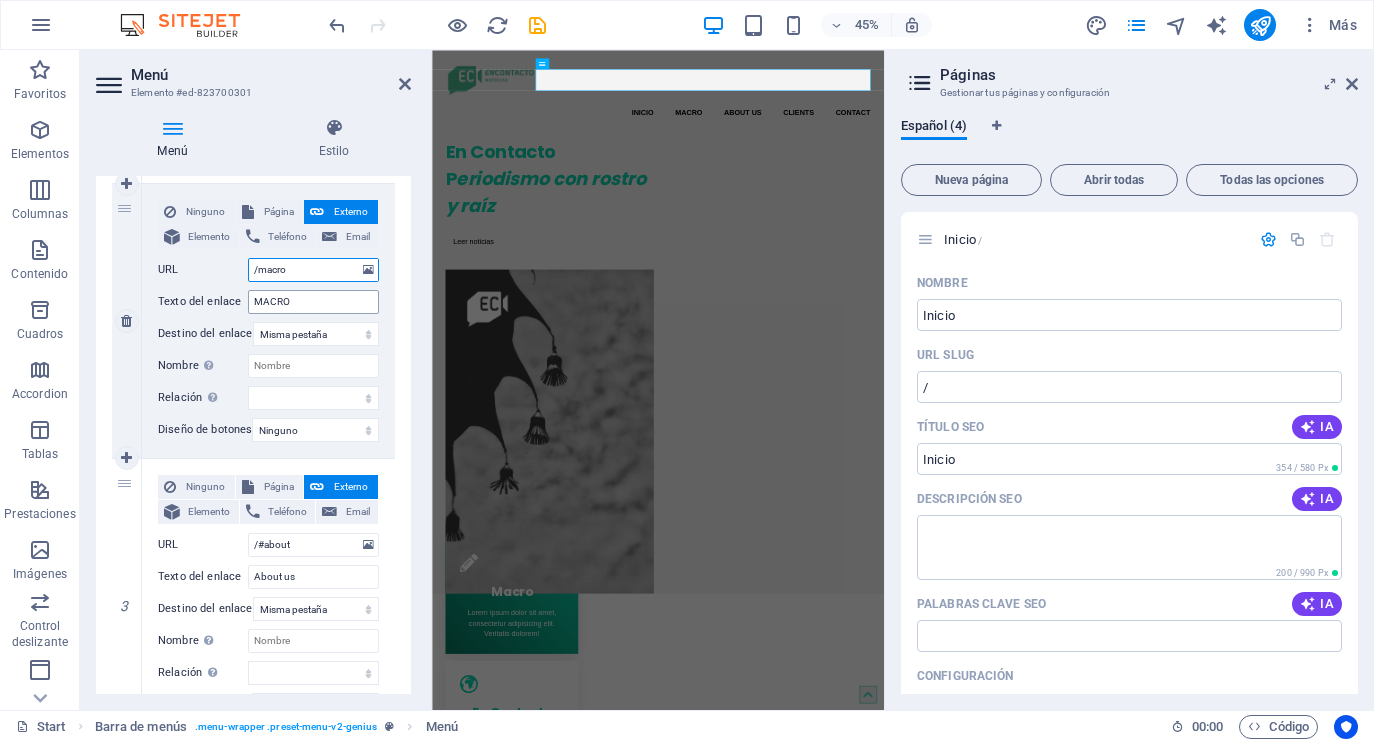 select 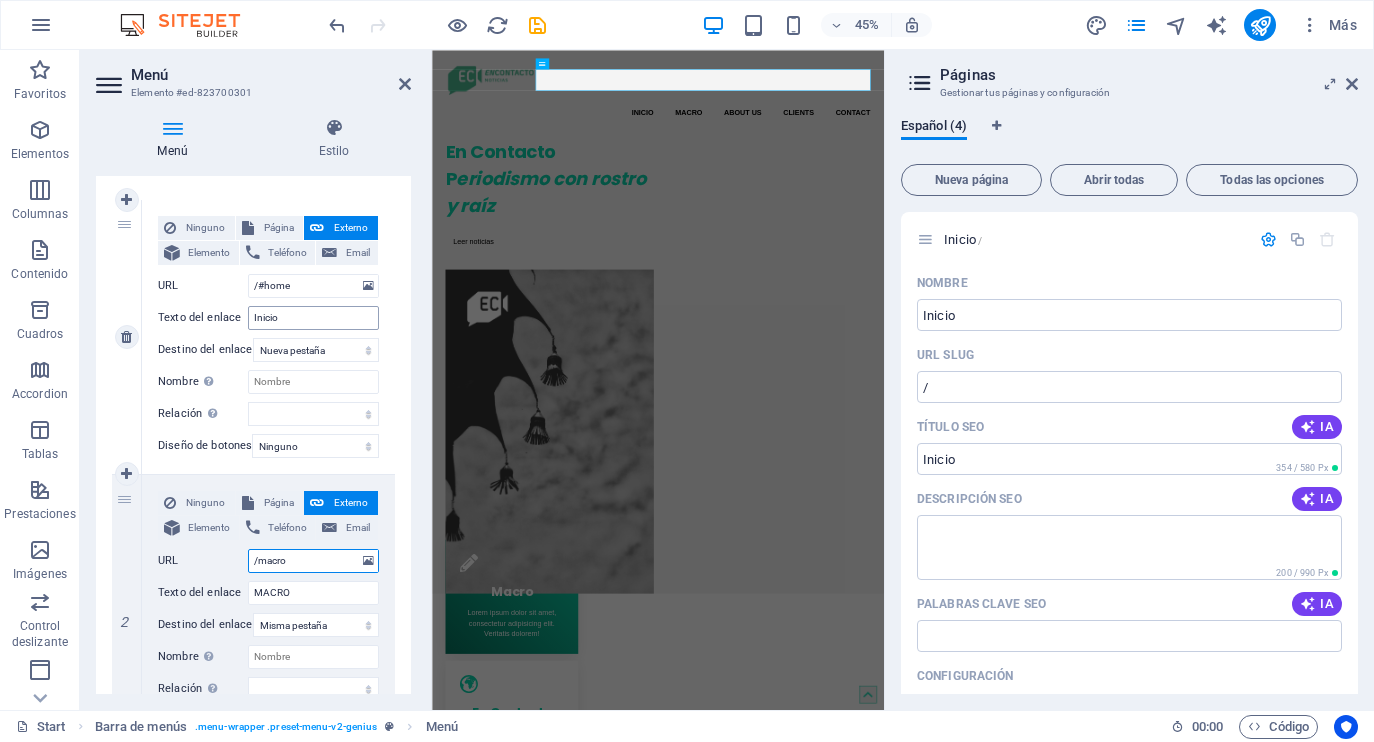 scroll, scrollTop: 170, scrollLeft: 0, axis: vertical 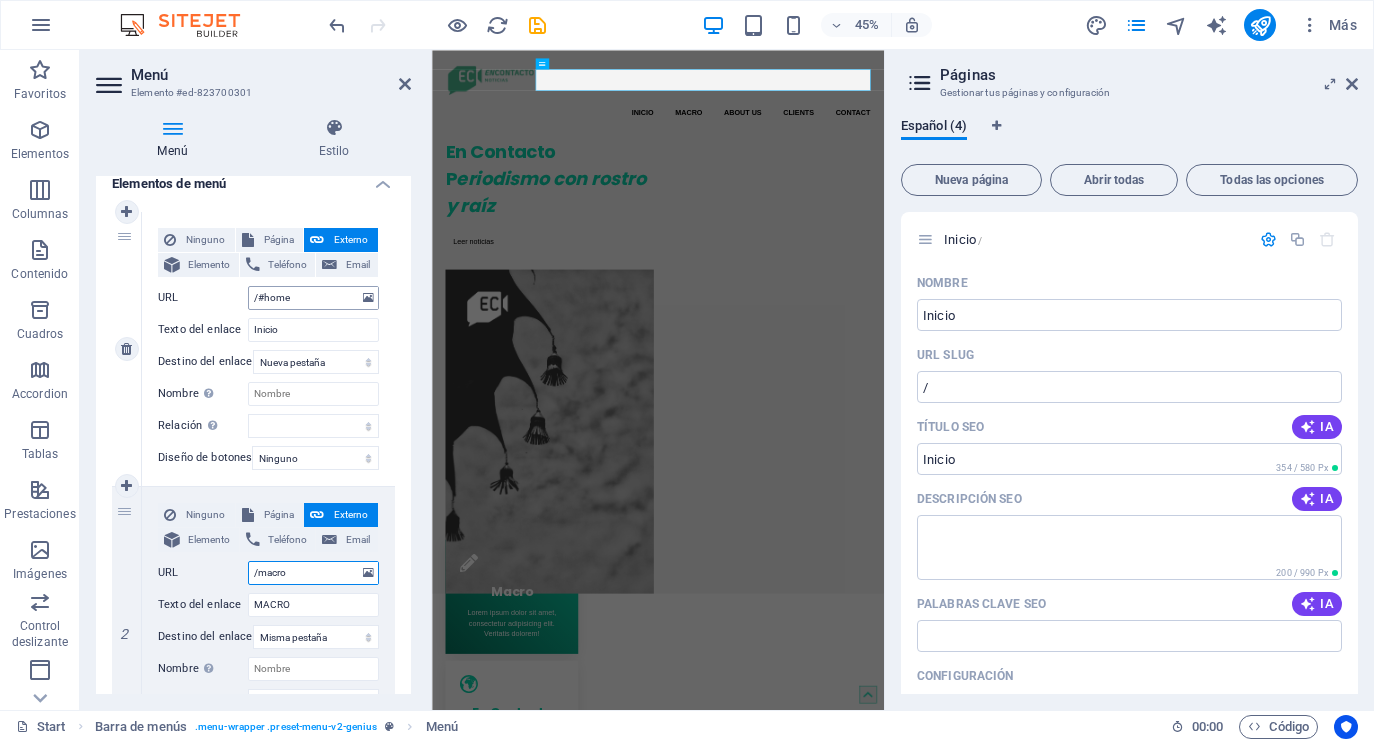 type on "/macro" 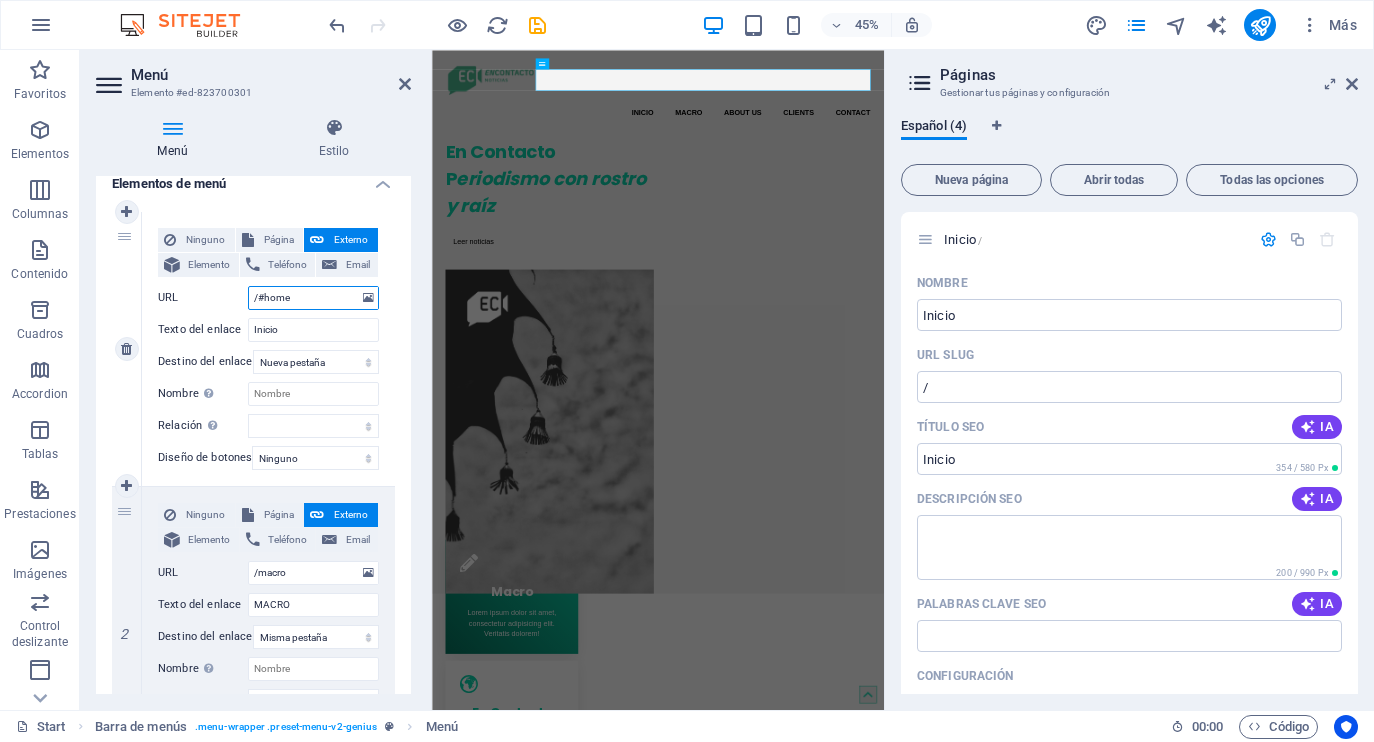 drag, startPoint x: 300, startPoint y: 296, endPoint x: 260, endPoint y: 299, distance: 40.112343 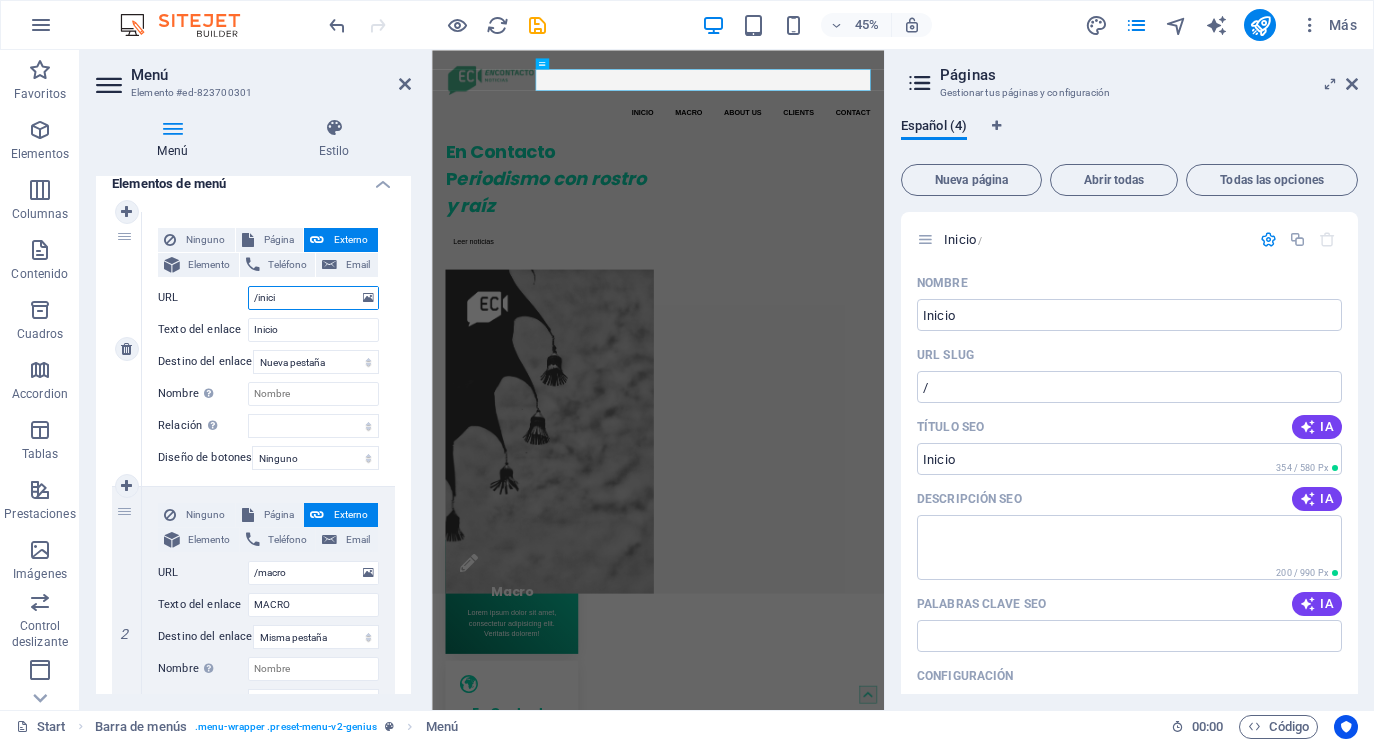 type on "/inicio" 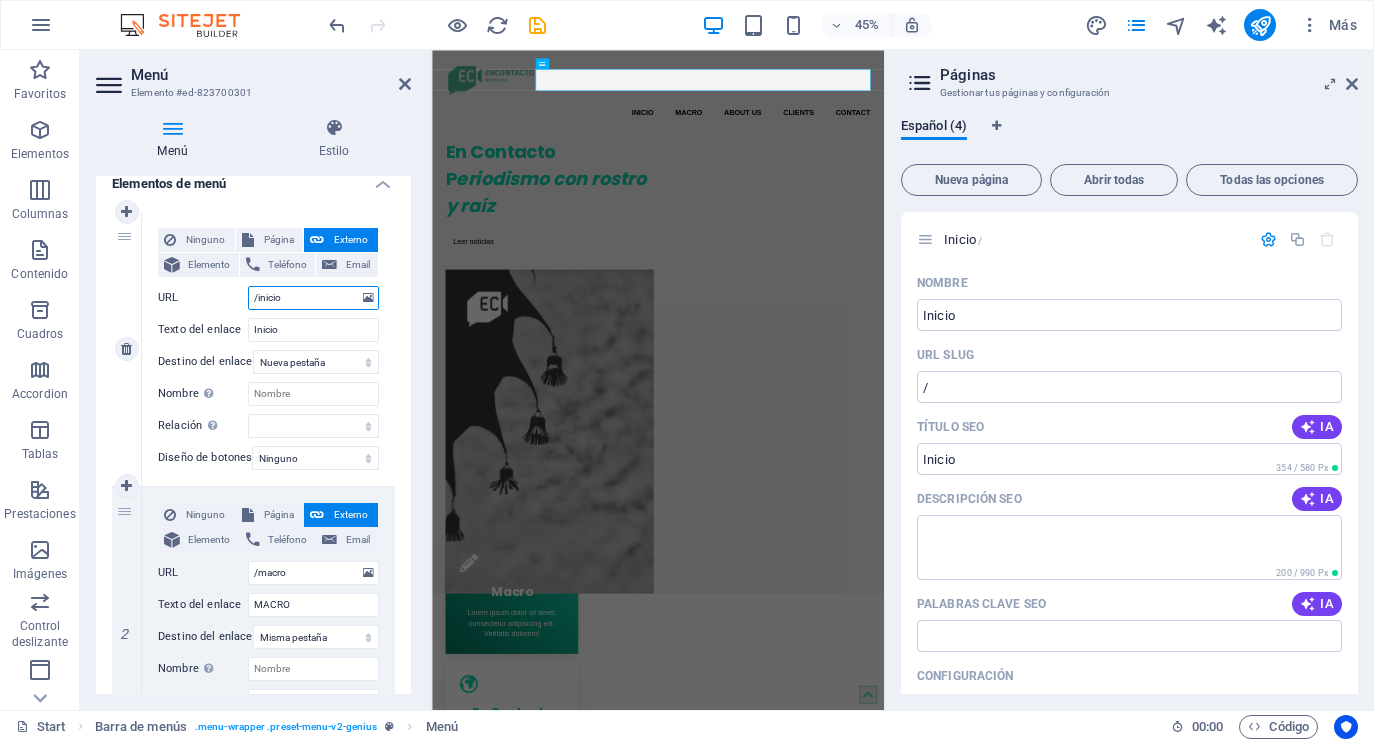select 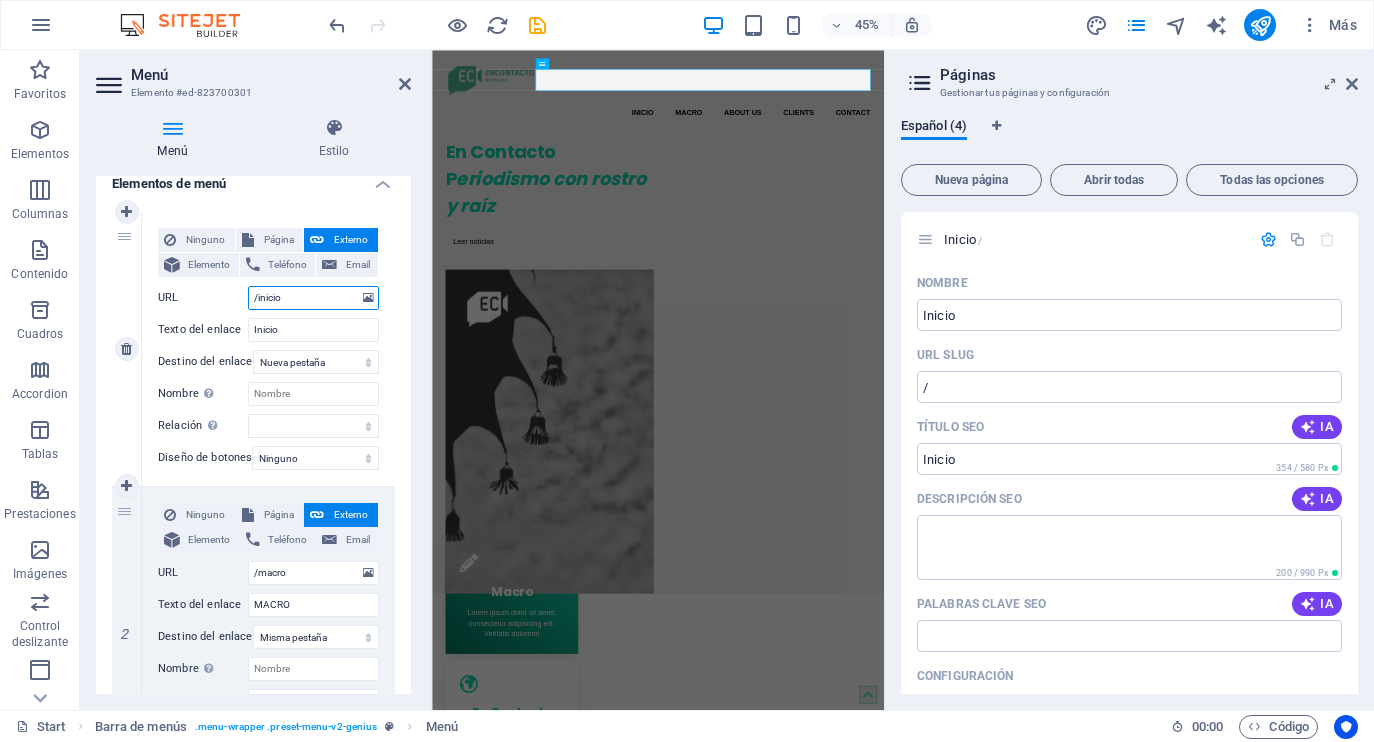 select 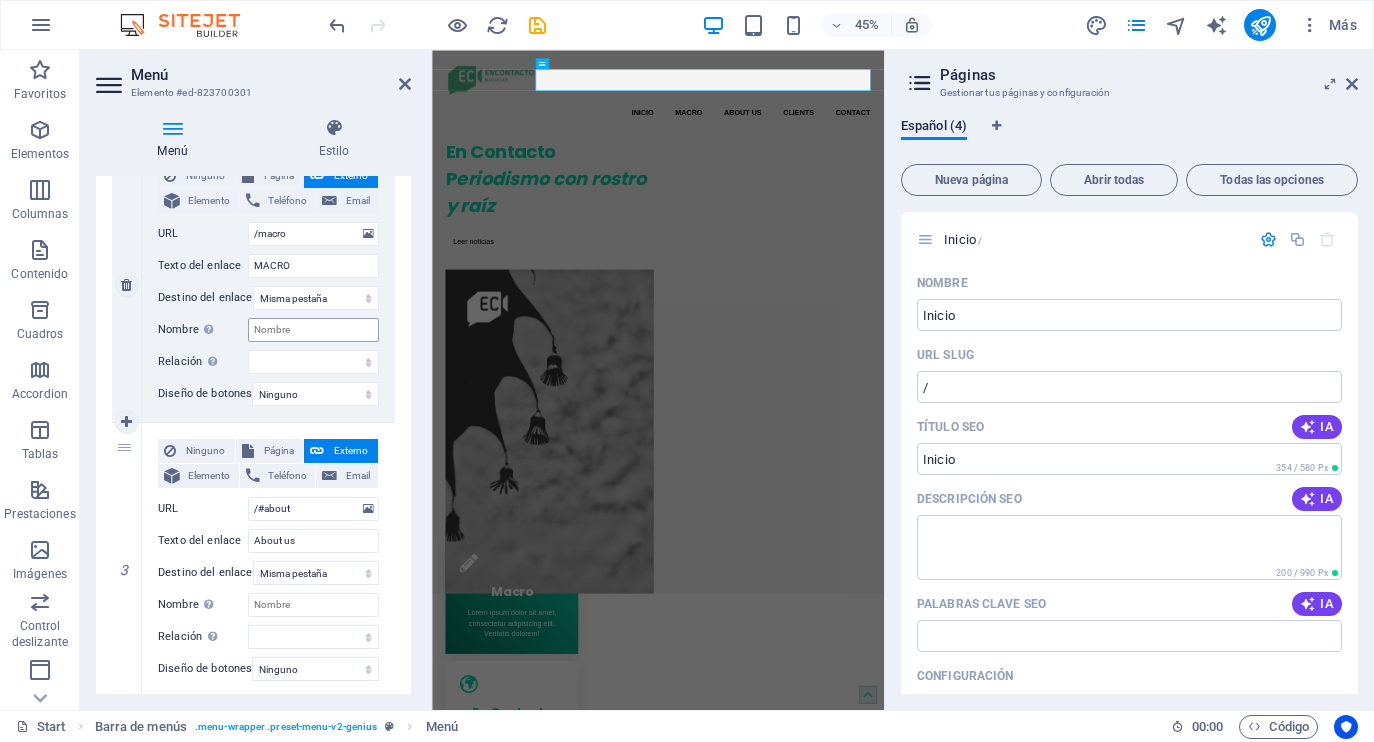 scroll, scrollTop: 534, scrollLeft: 0, axis: vertical 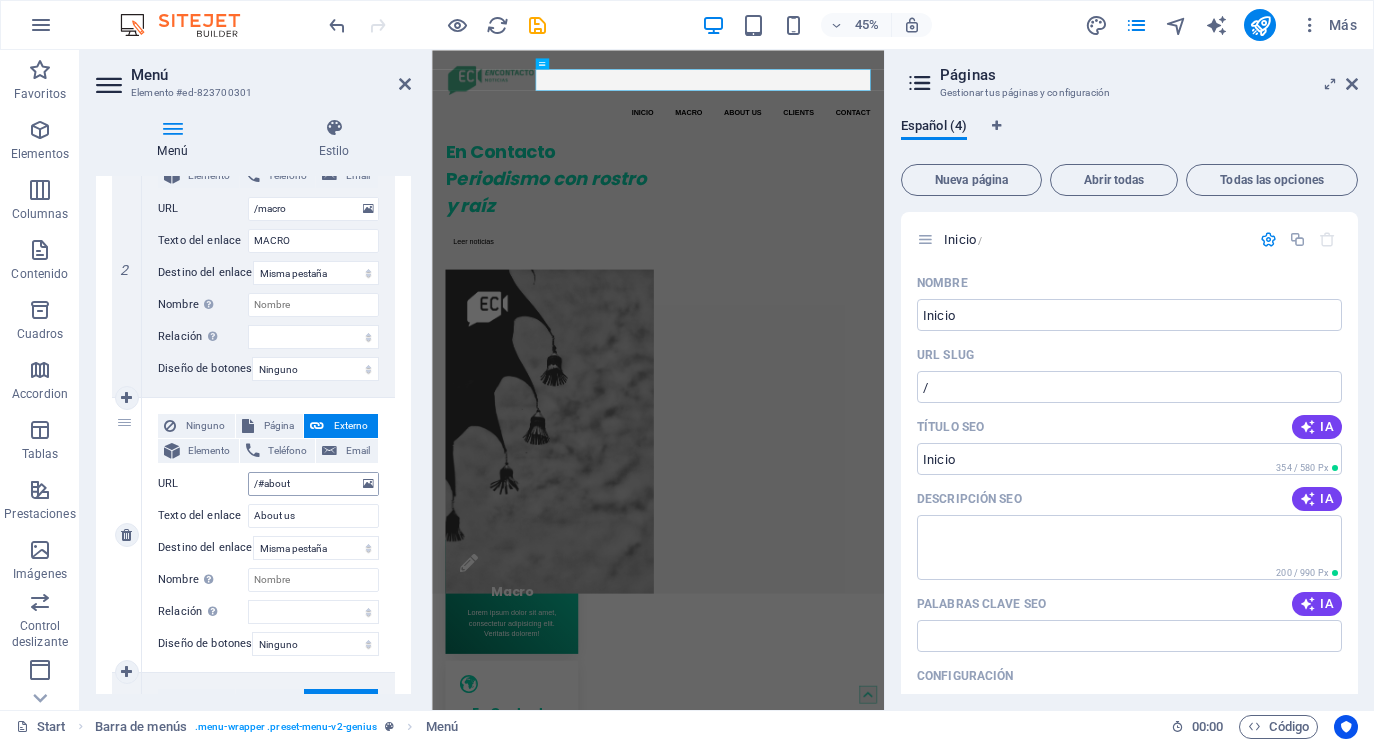 type on "/inicio" 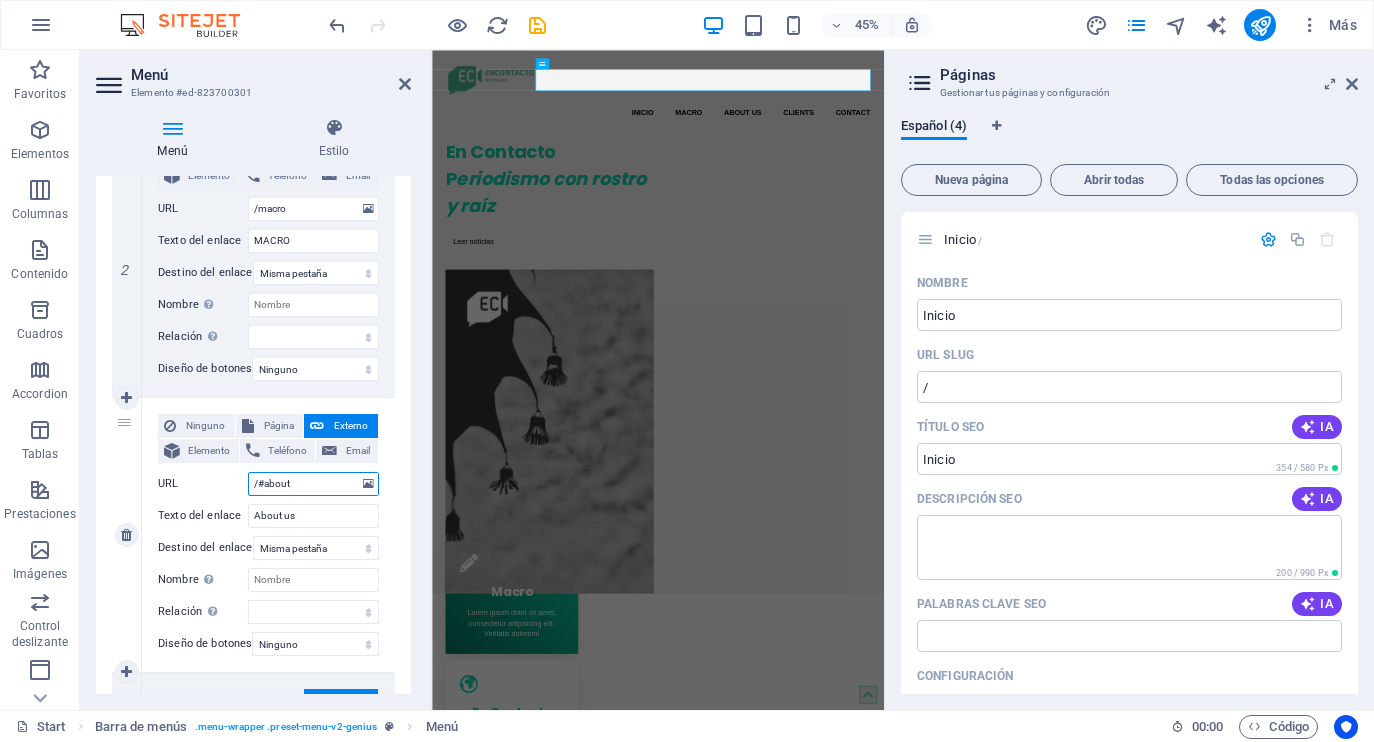 drag, startPoint x: 304, startPoint y: 487, endPoint x: 257, endPoint y: 483, distance: 47.169907 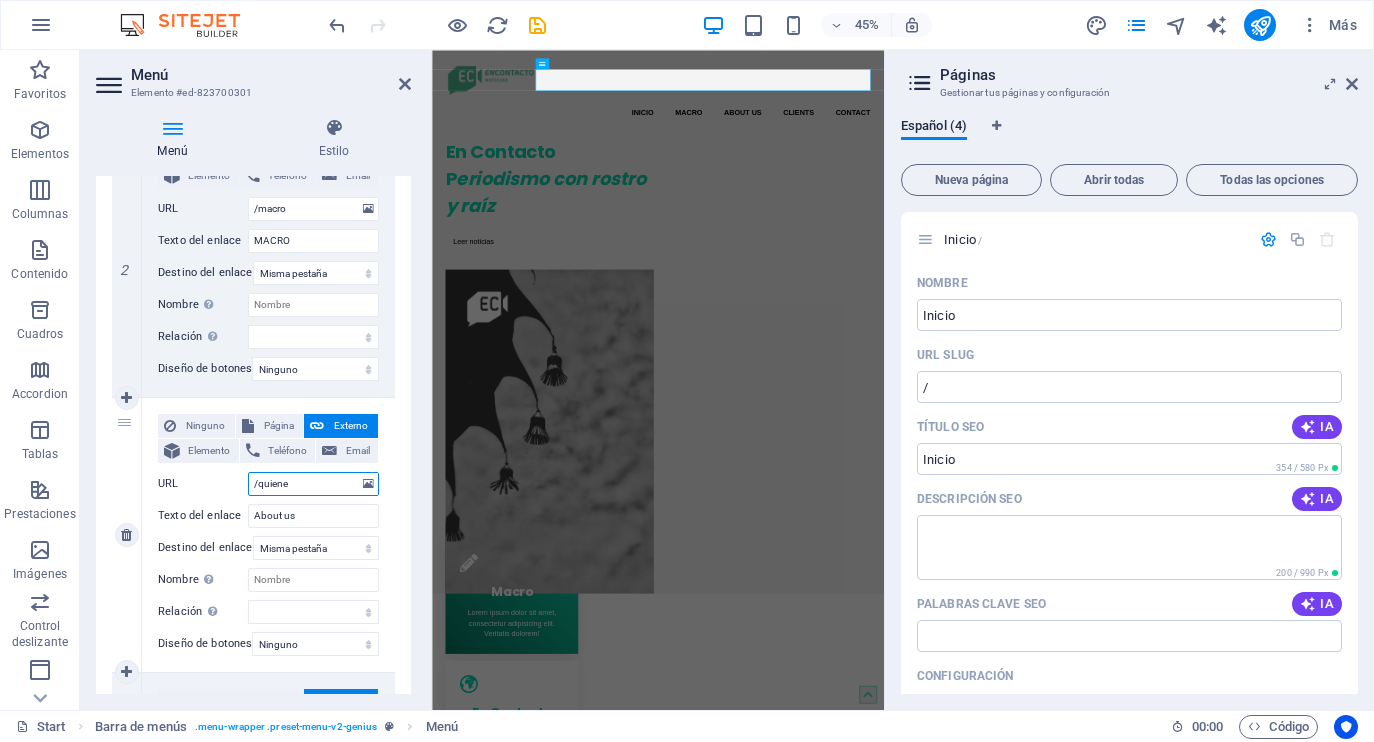 type on "/quienes" 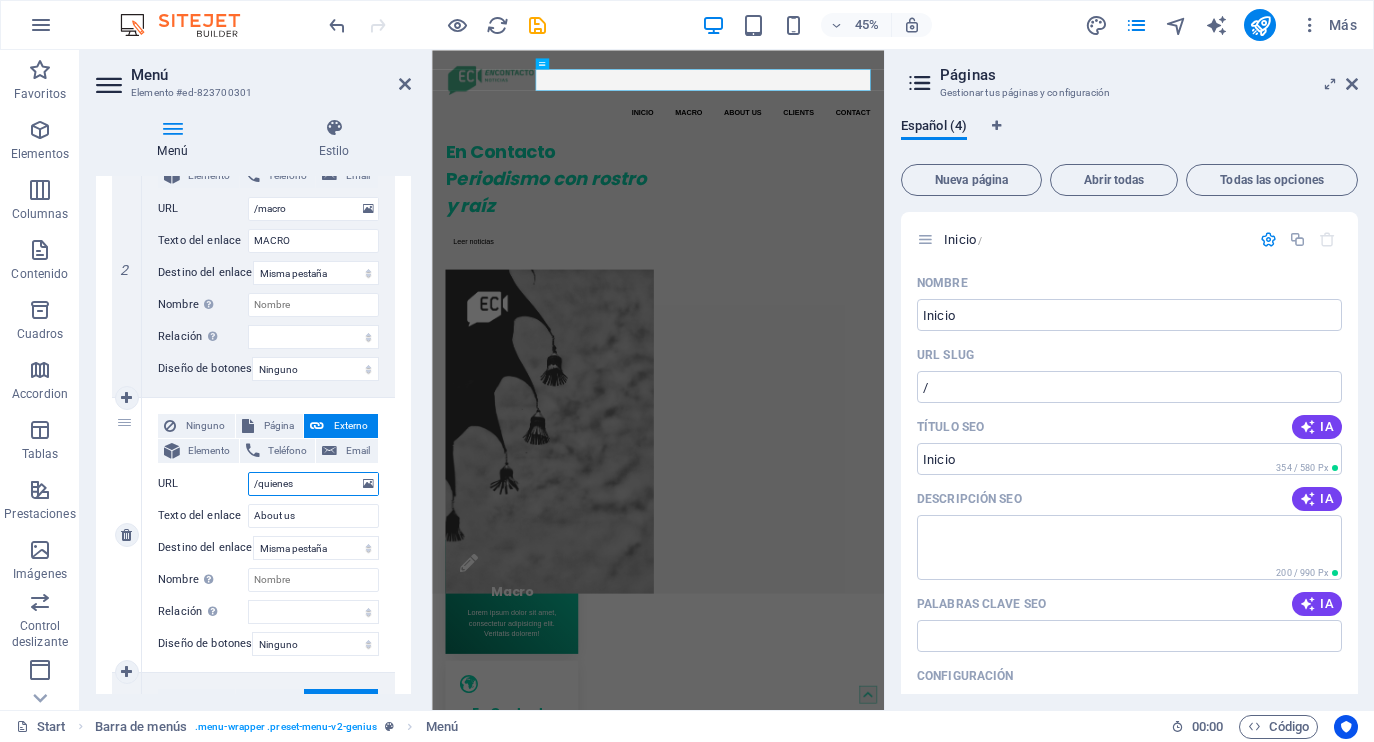 select 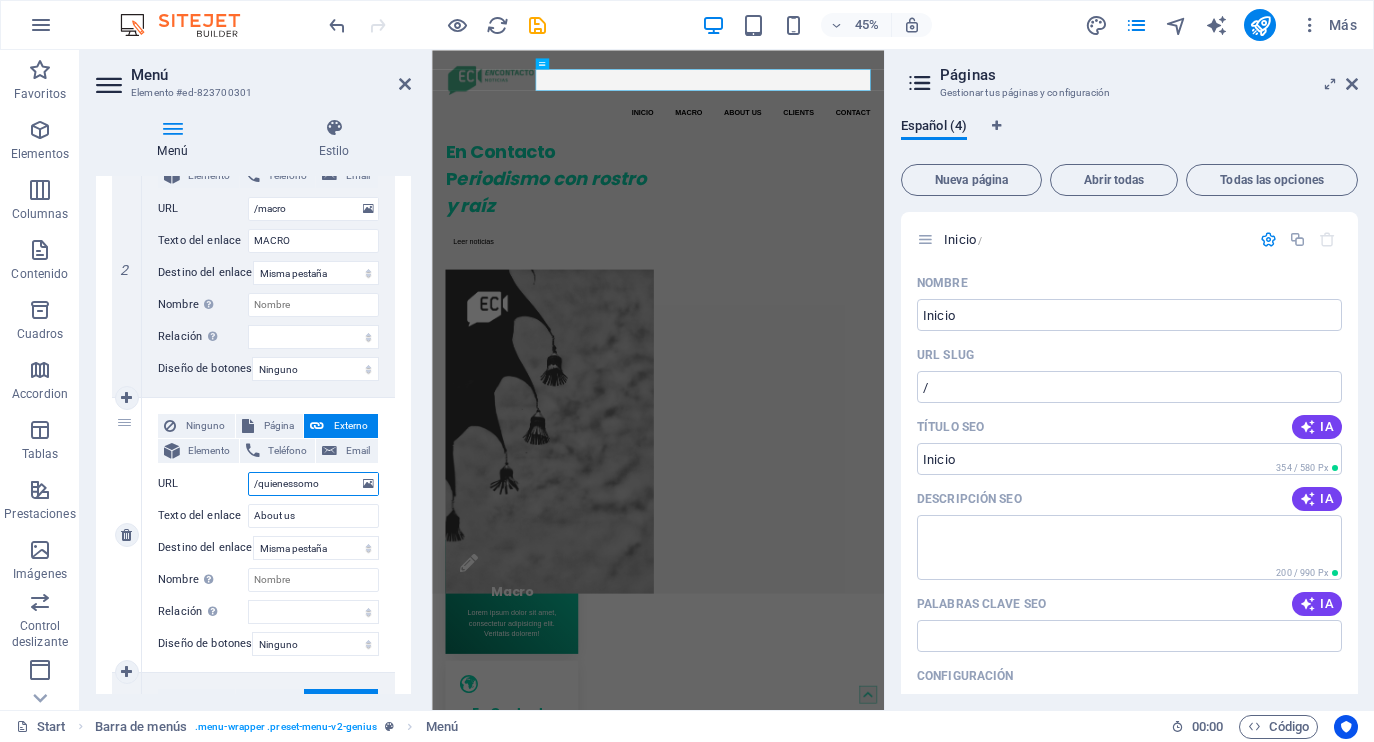 type on "/quienessomos" 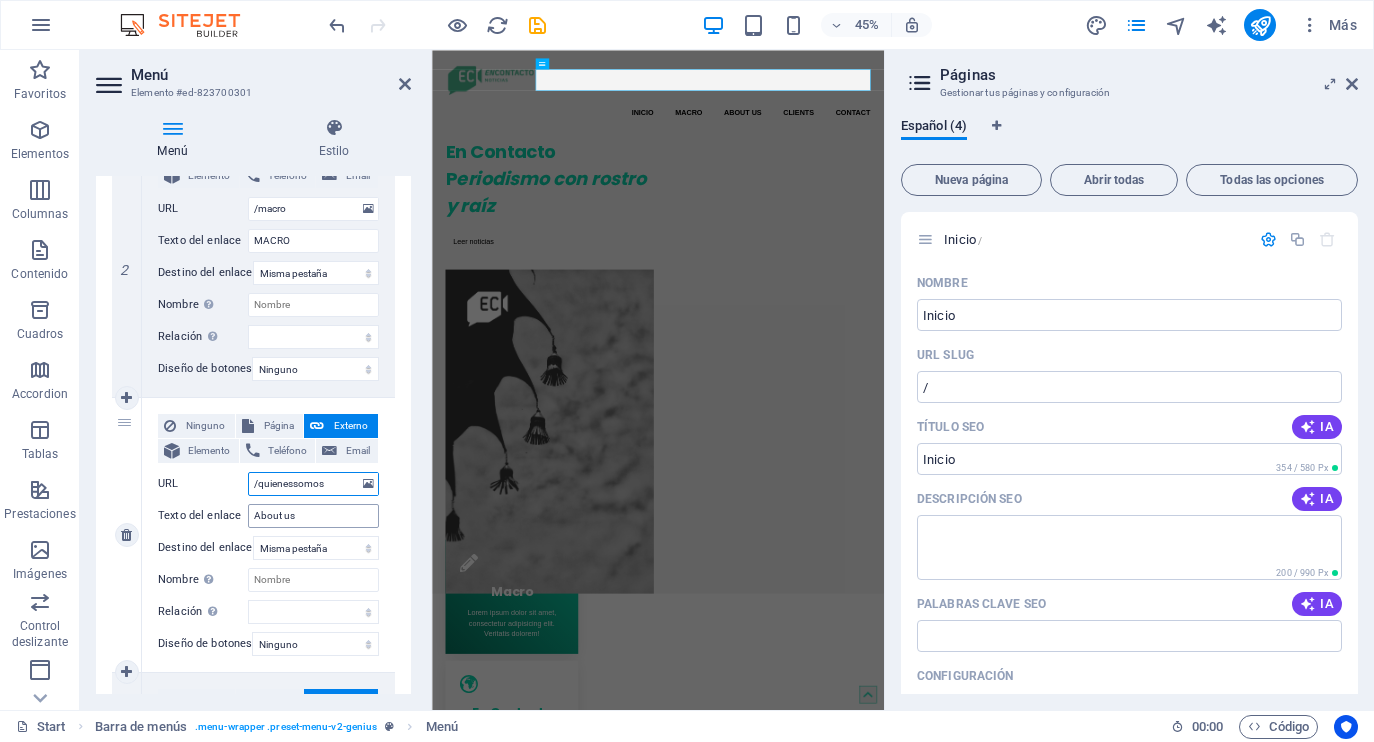 select 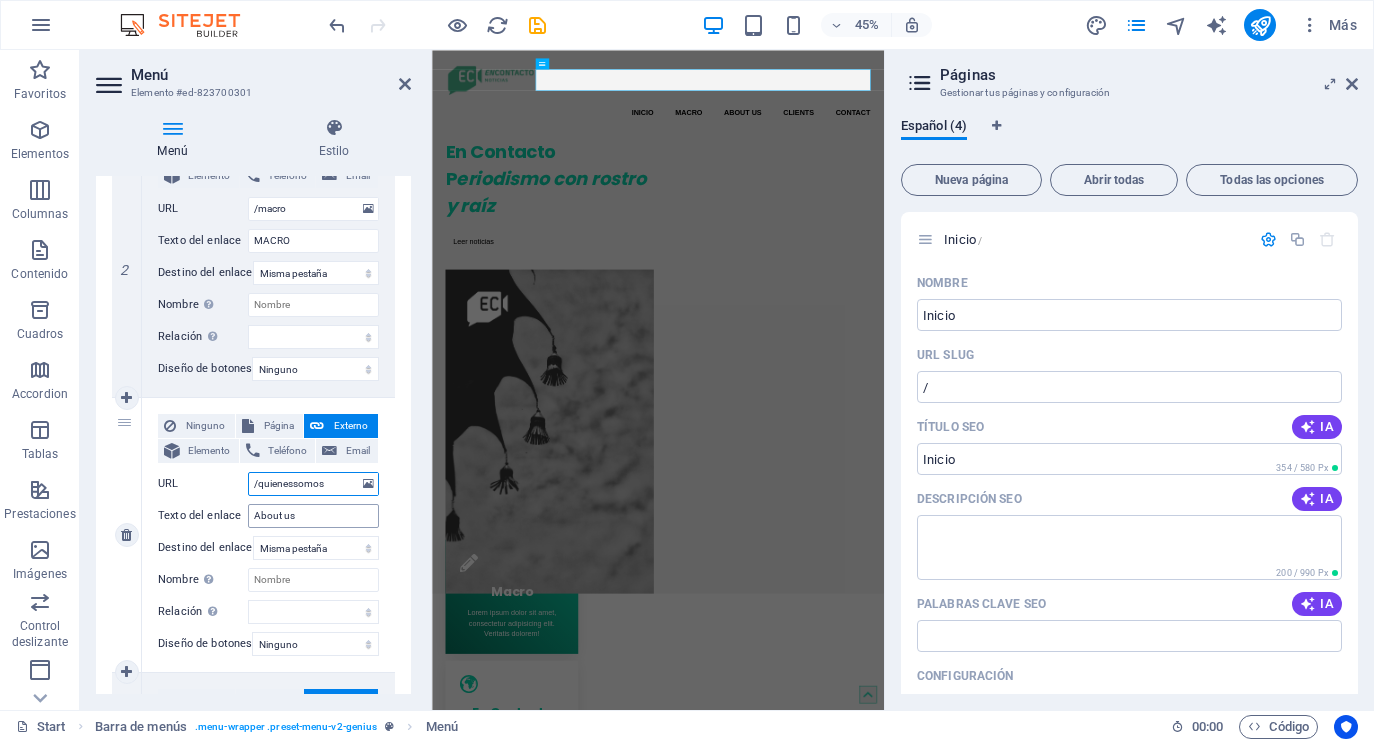 type on "/quienessomos" 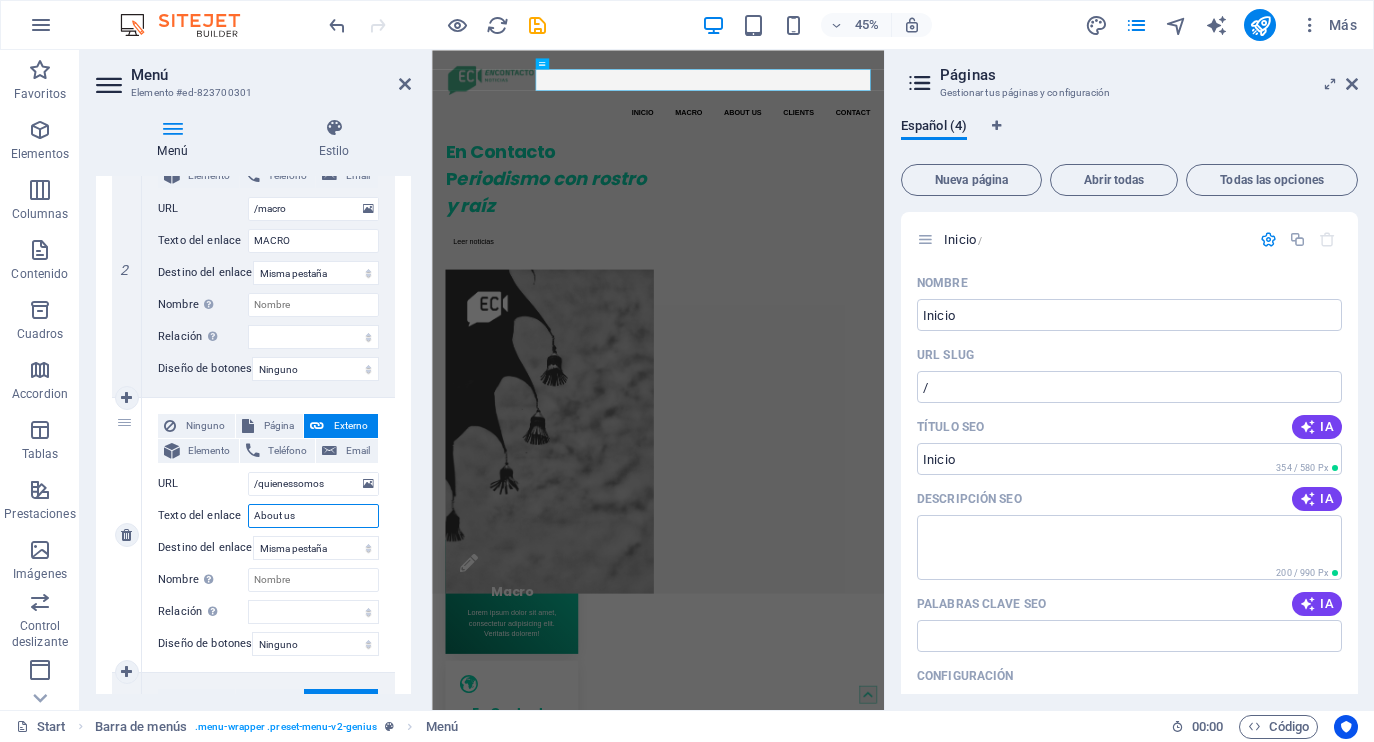 drag, startPoint x: 298, startPoint y: 514, endPoint x: 221, endPoint y: 517, distance: 77.05842 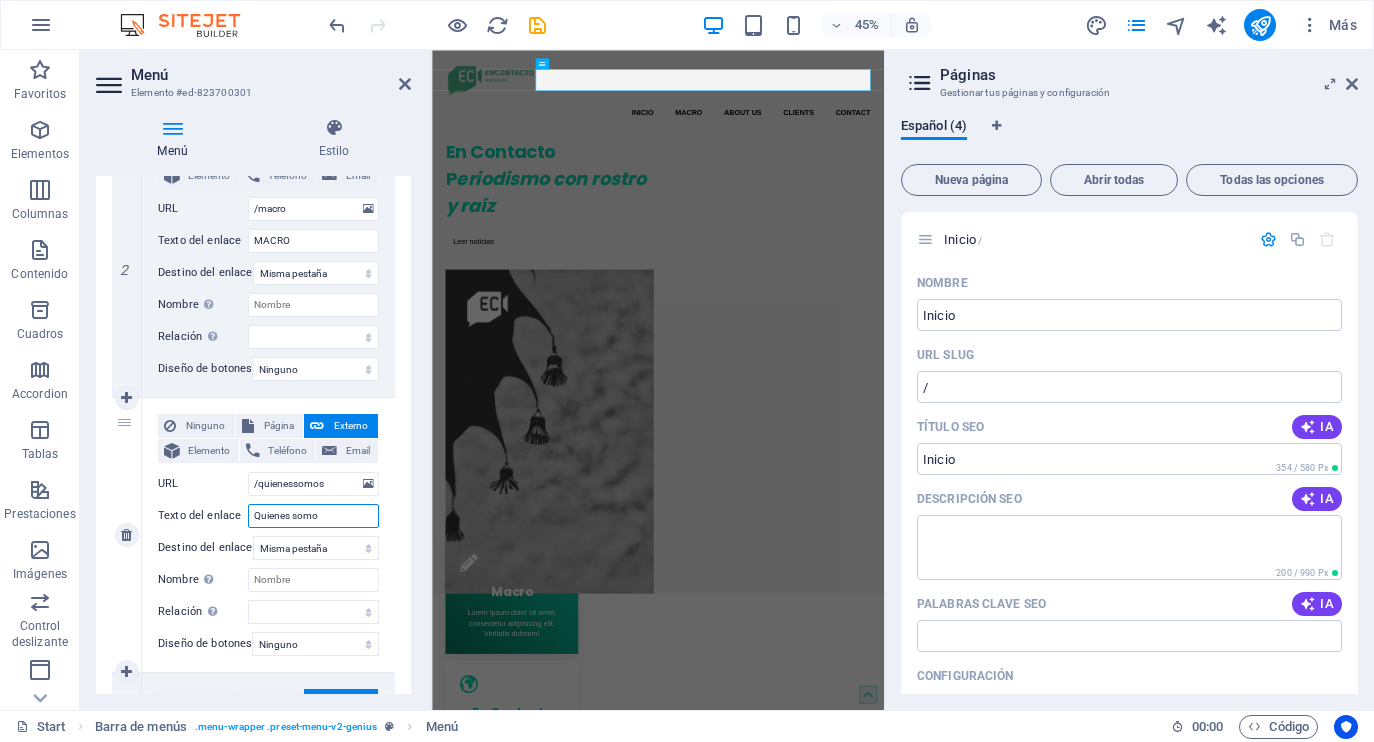 type on "Quienes somos" 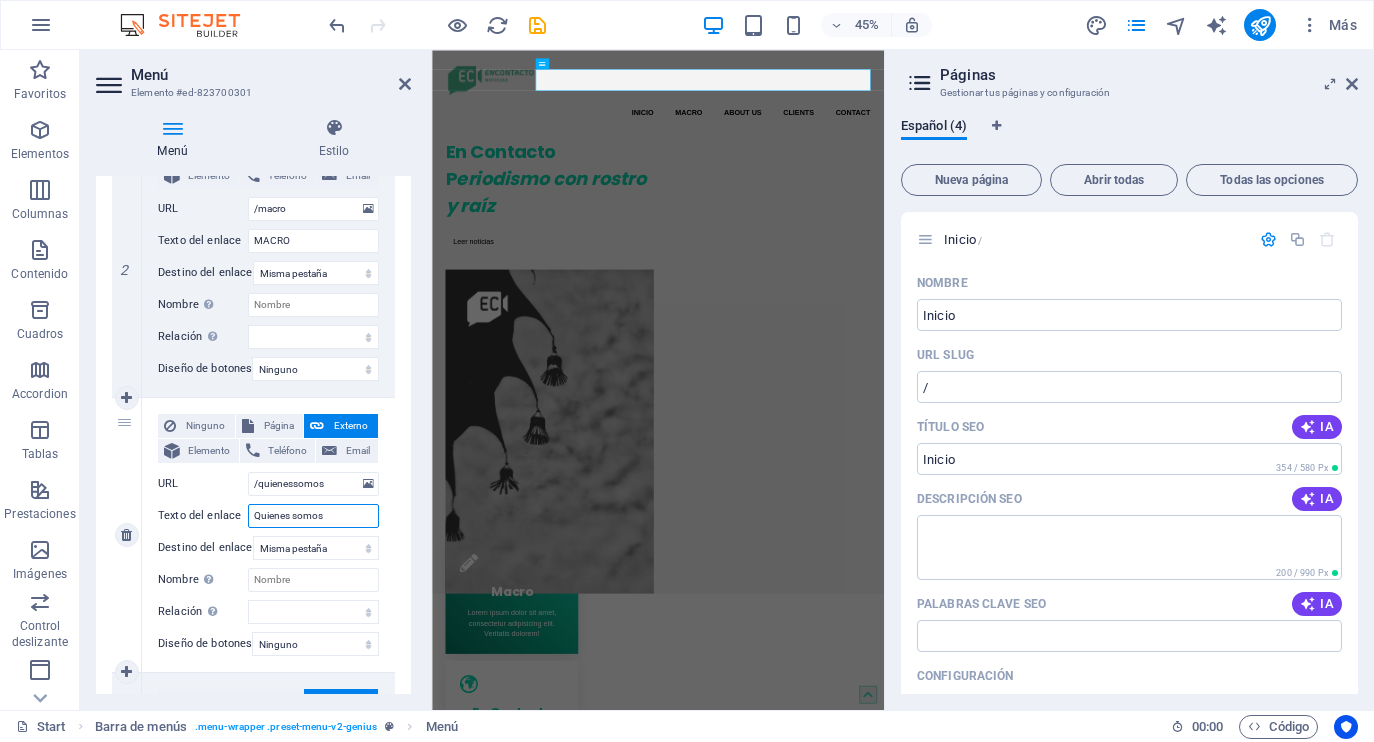 select 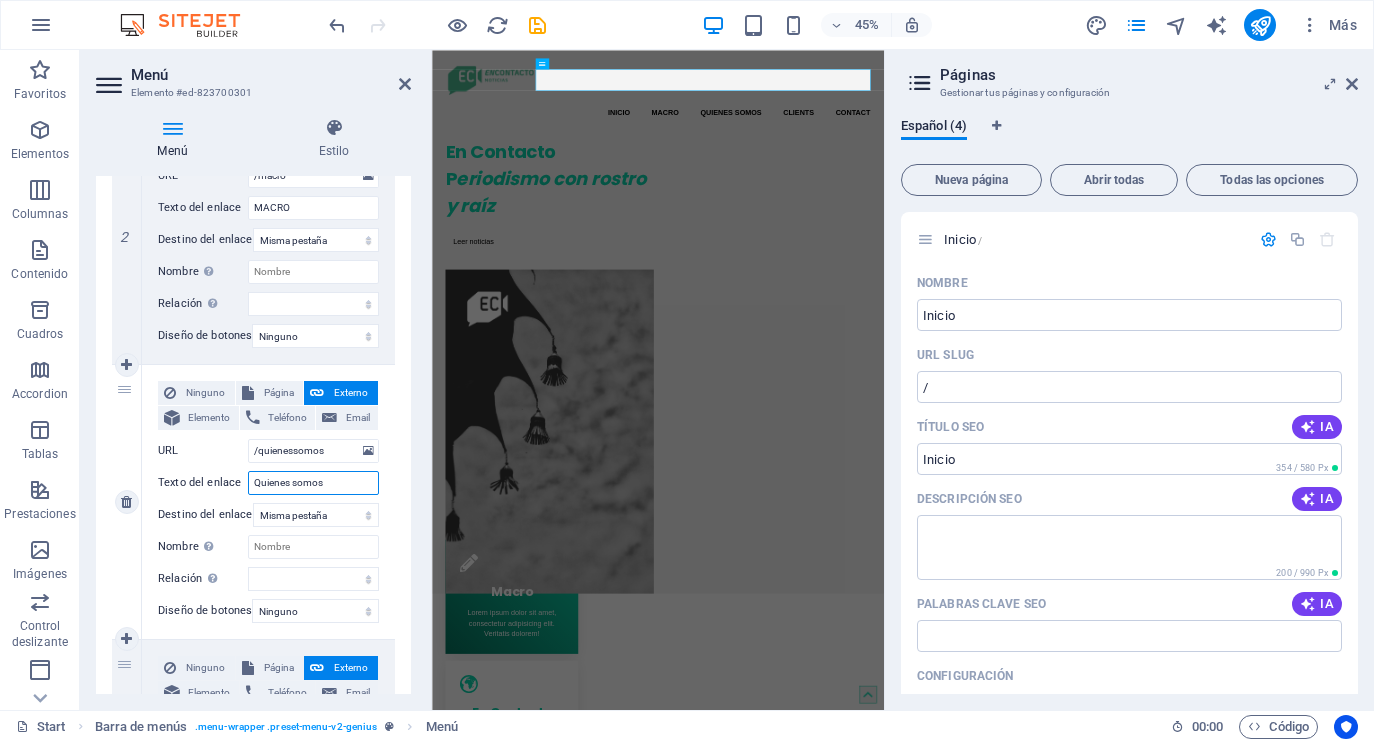 scroll, scrollTop: 581, scrollLeft: 0, axis: vertical 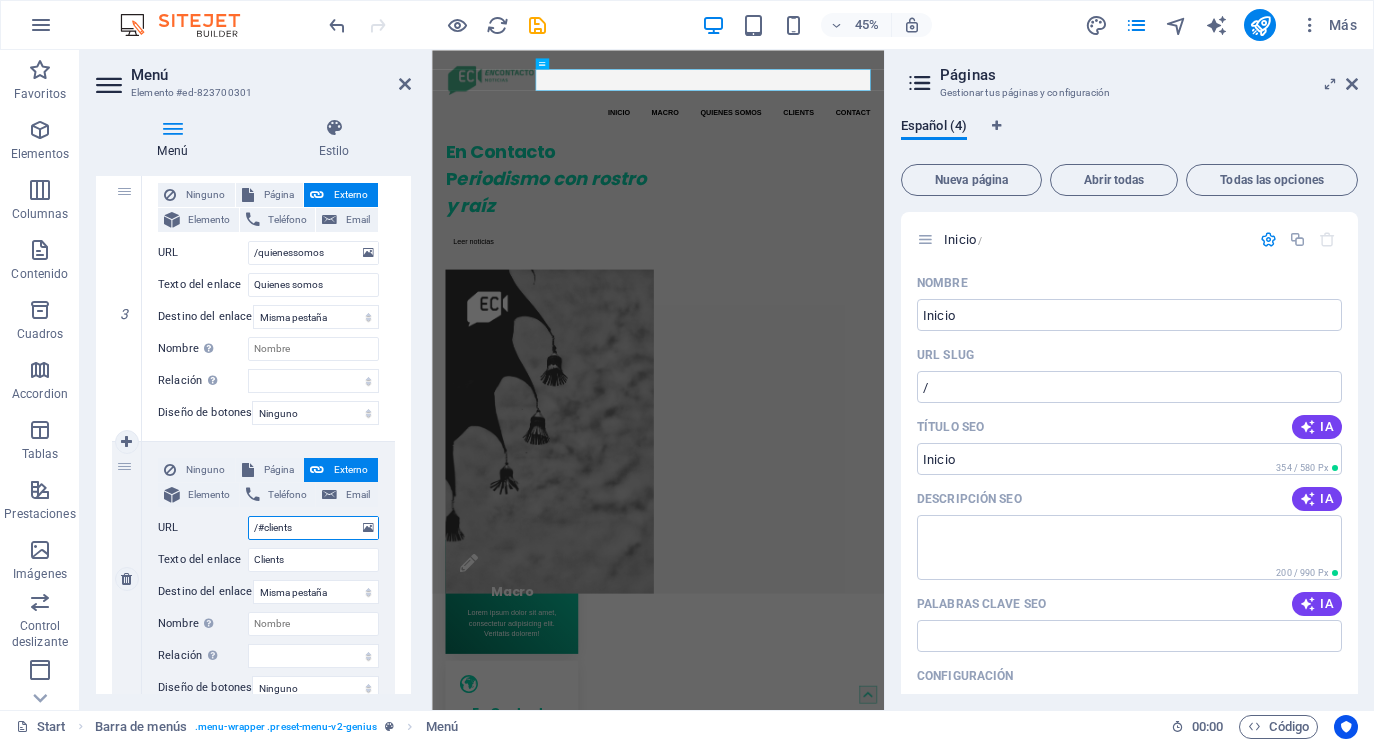 drag, startPoint x: 303, startPoint y: 529, endPoint x: 260, endPoint y: 529, distance: 43 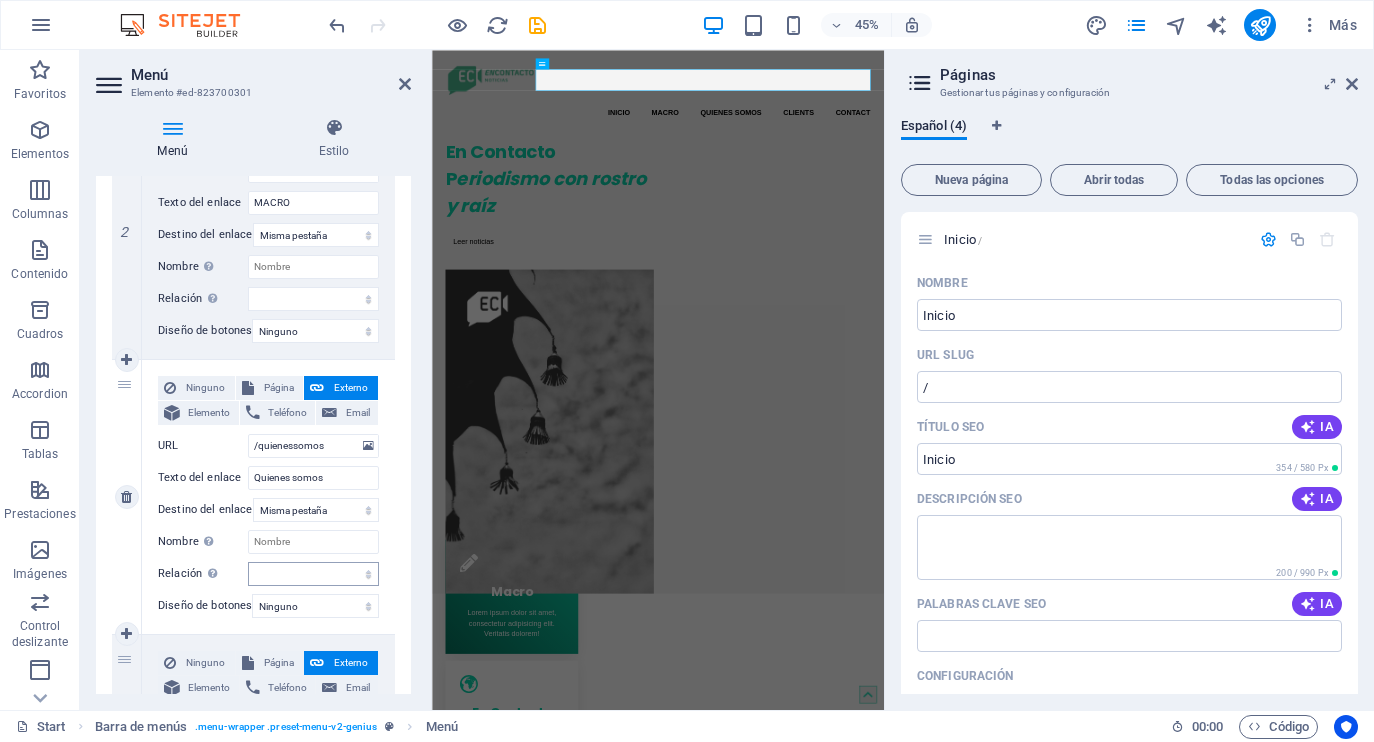 scroll, scrollTop: 576, scrollLeft: 0, axis: vertical 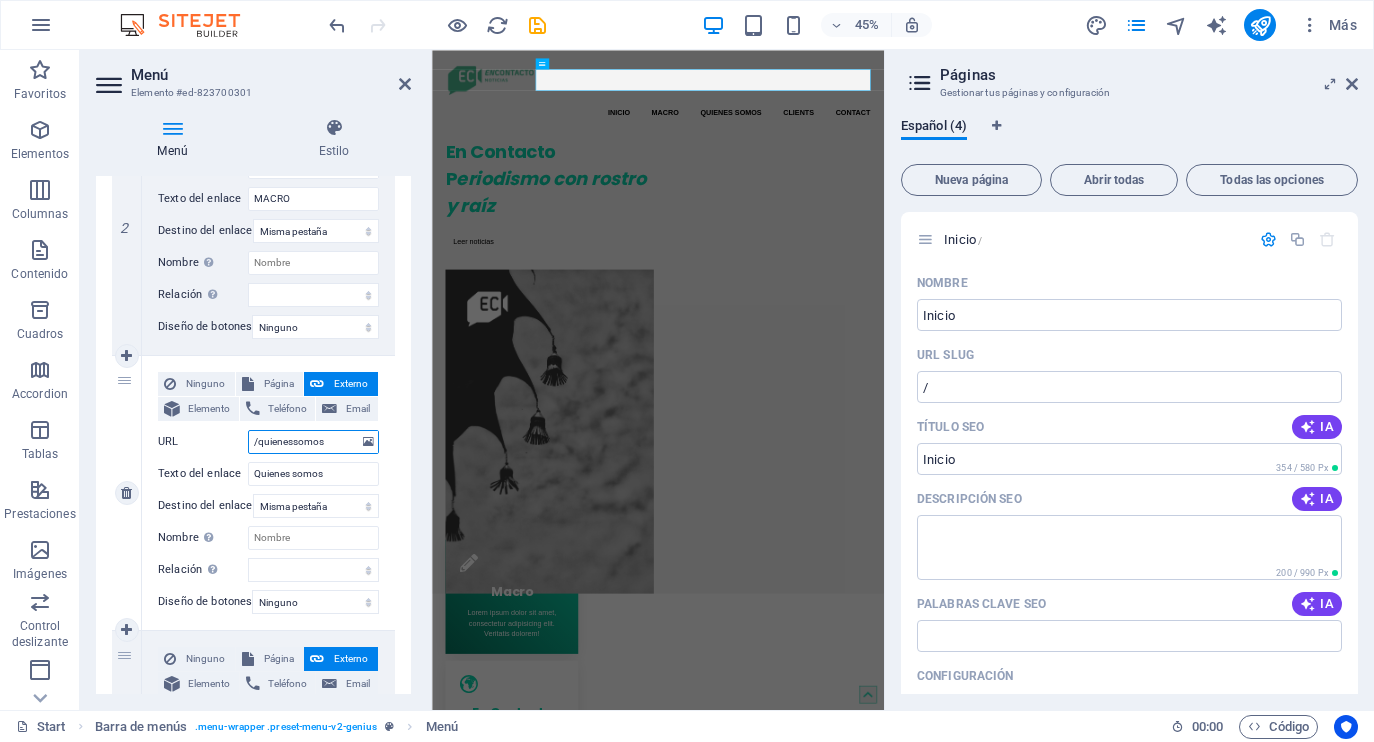 drag, startPoint x: 325, startPoint y: 438, endPoint x: 266, endPoint y: 440, distance: 59.03389 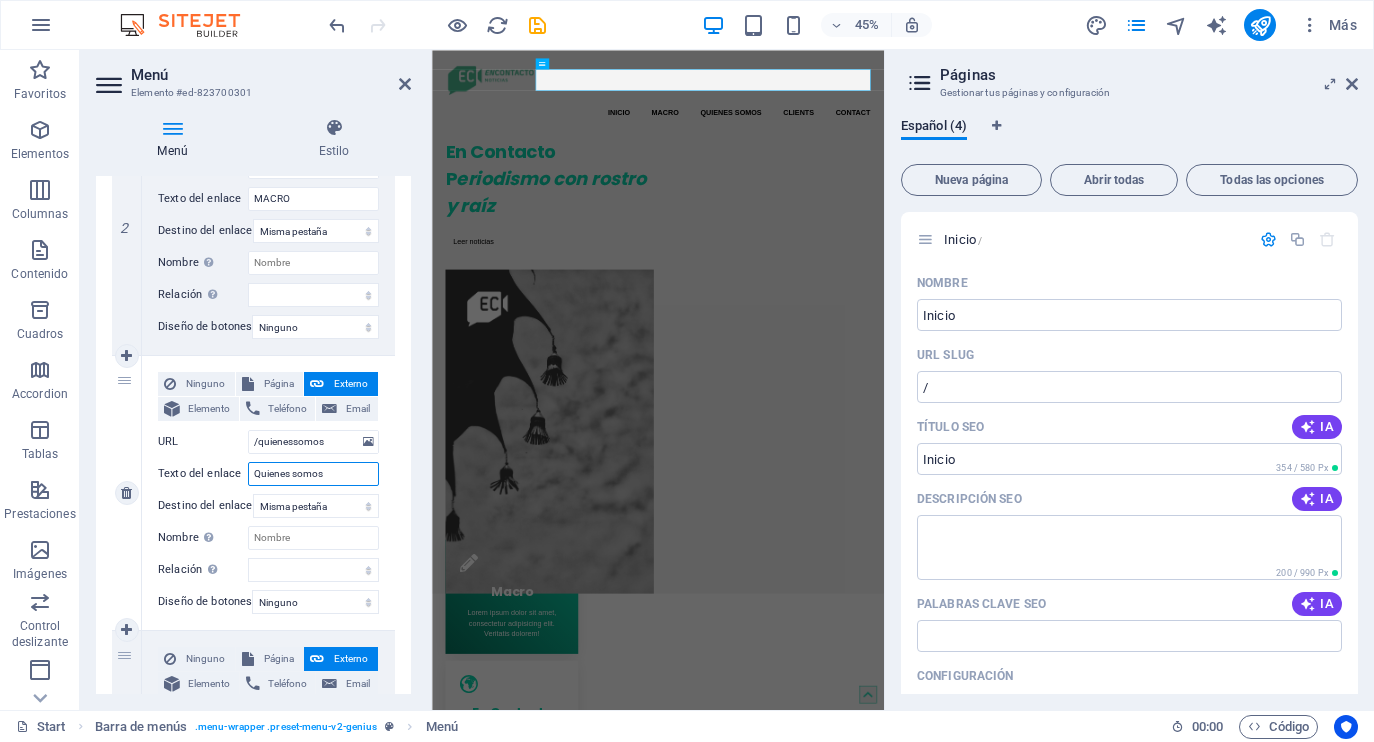 drag, startPoint x: 325, startPoint y: 470, endPoint x: 234, endPoint y: 468, distance: 91.02197 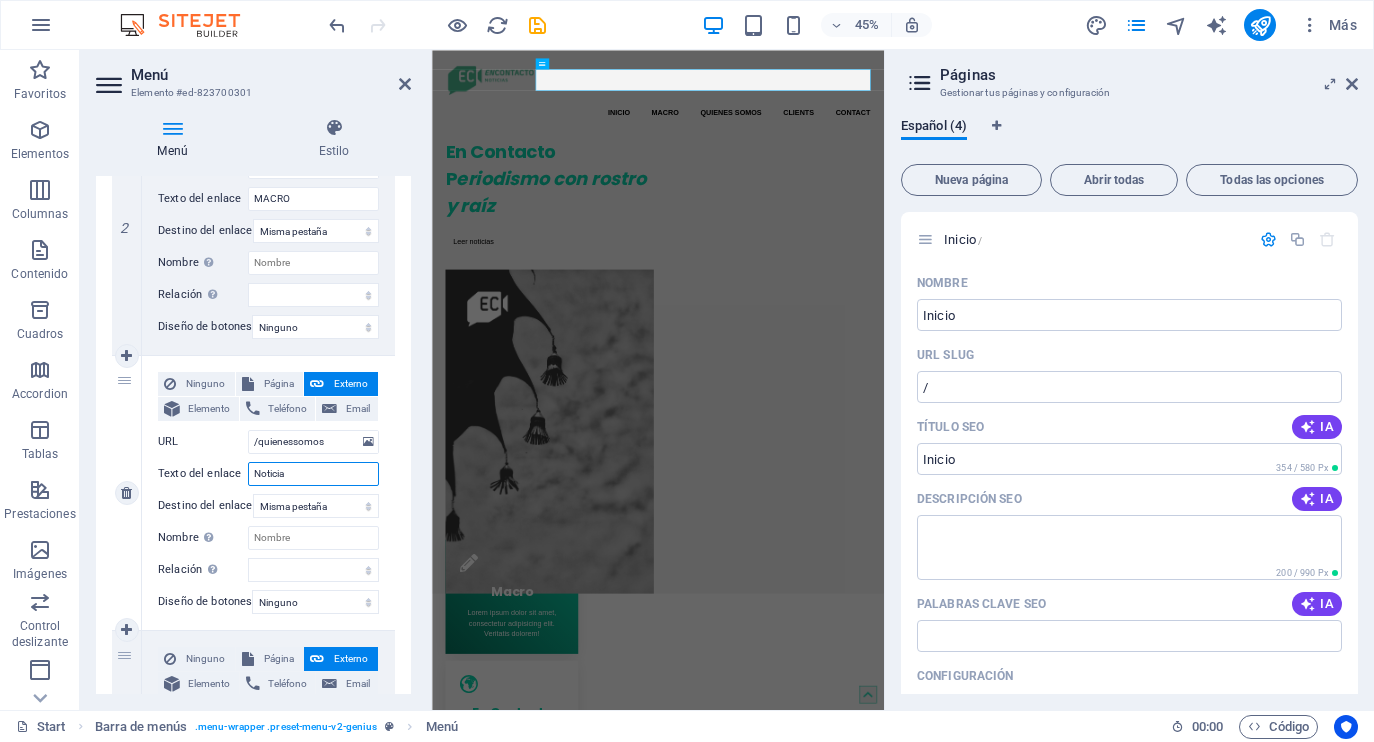type on "Noticias" 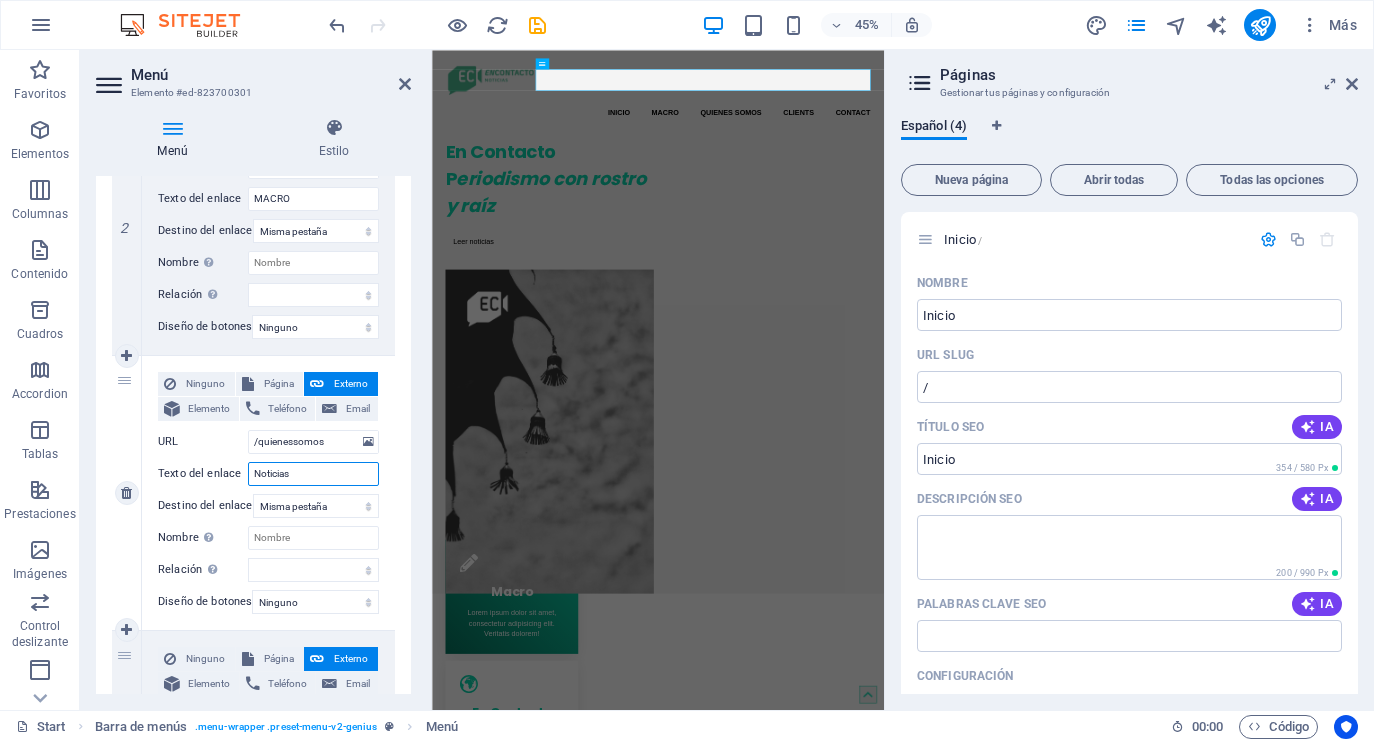 select 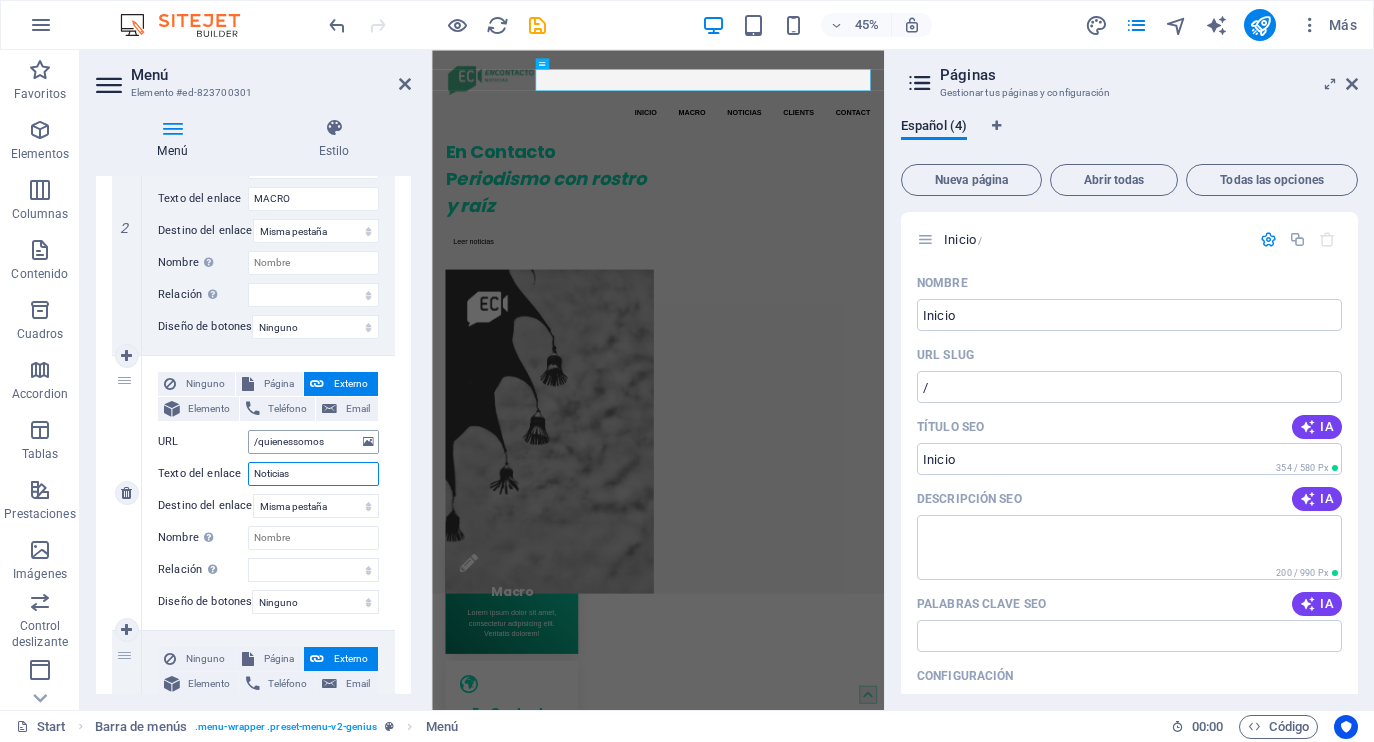 type on "Noticias" 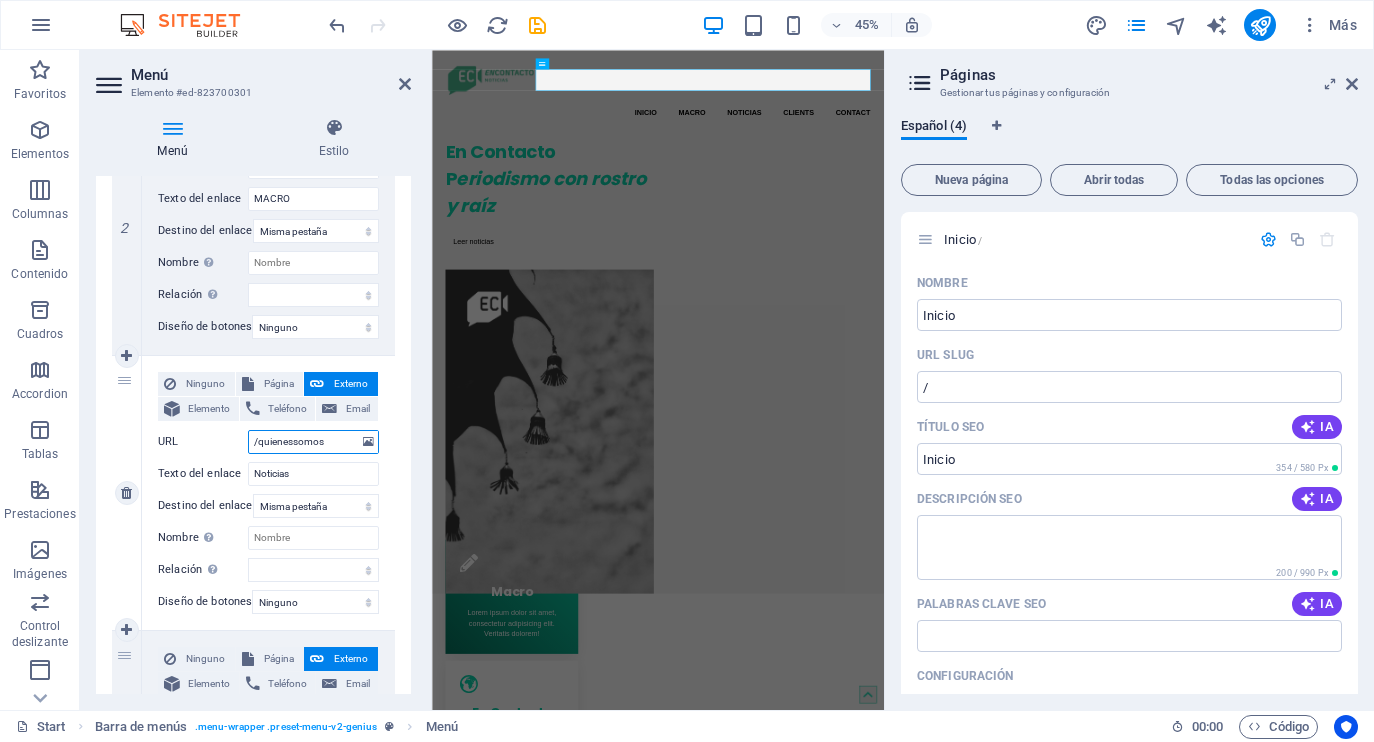 click on "/quienessomos" at bounding box center [313, 442] 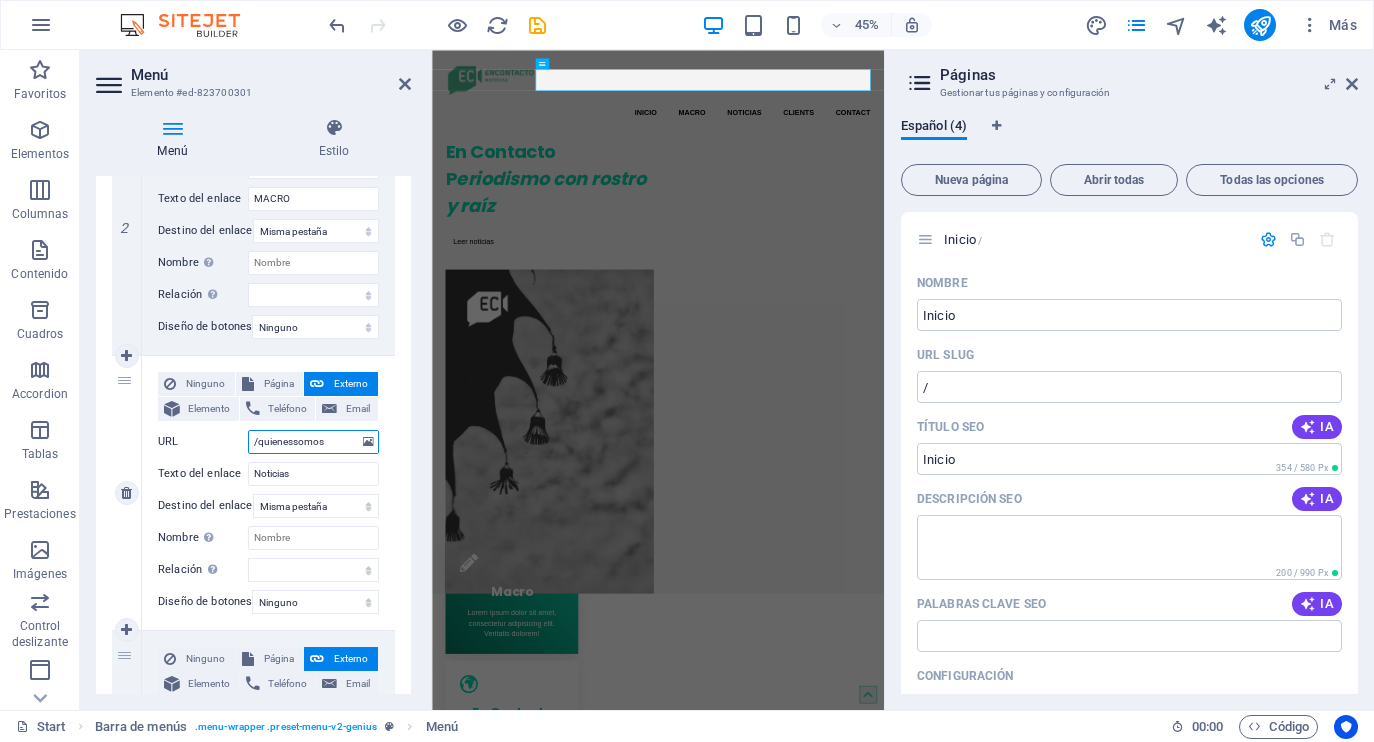 drag, startPoint x: 335, startPoint y: 438, endPoint x: 260, endPoint y: 443, distance: 75.16648 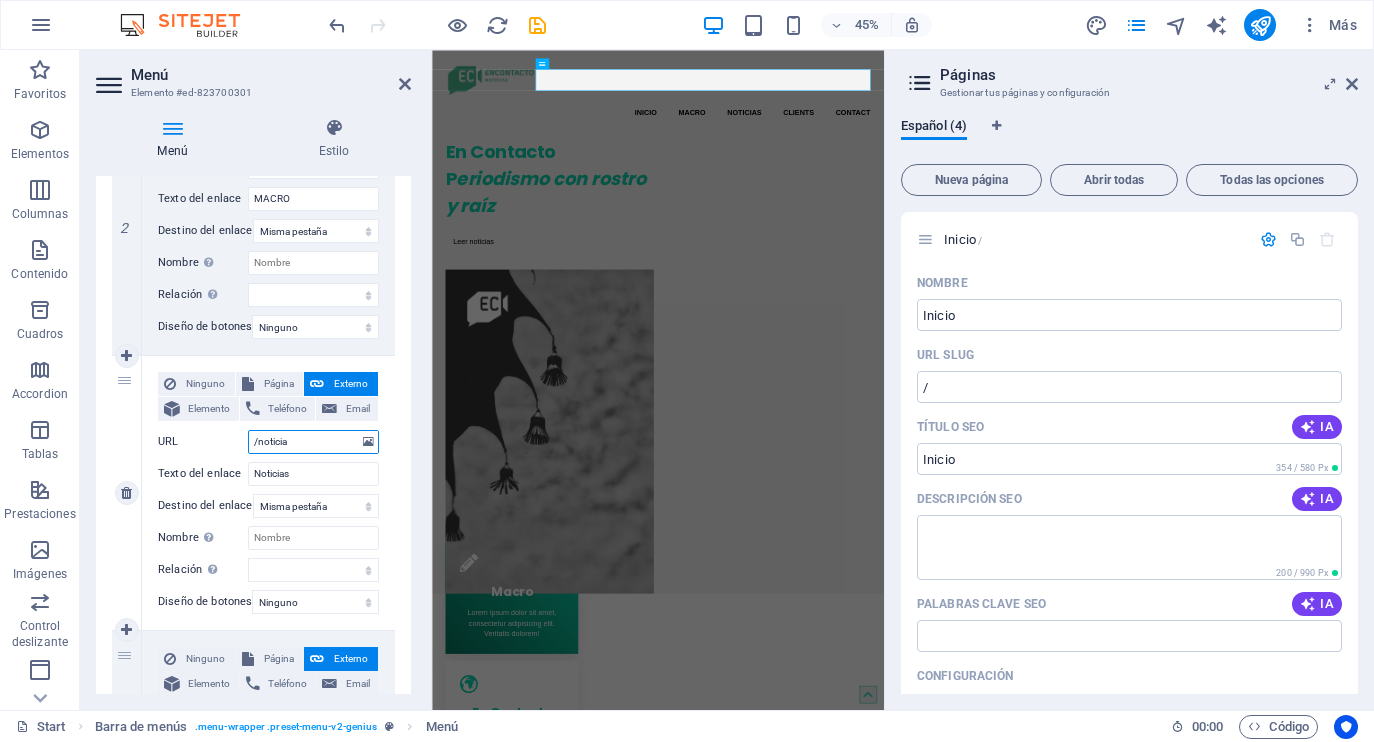 type on "/noticias" 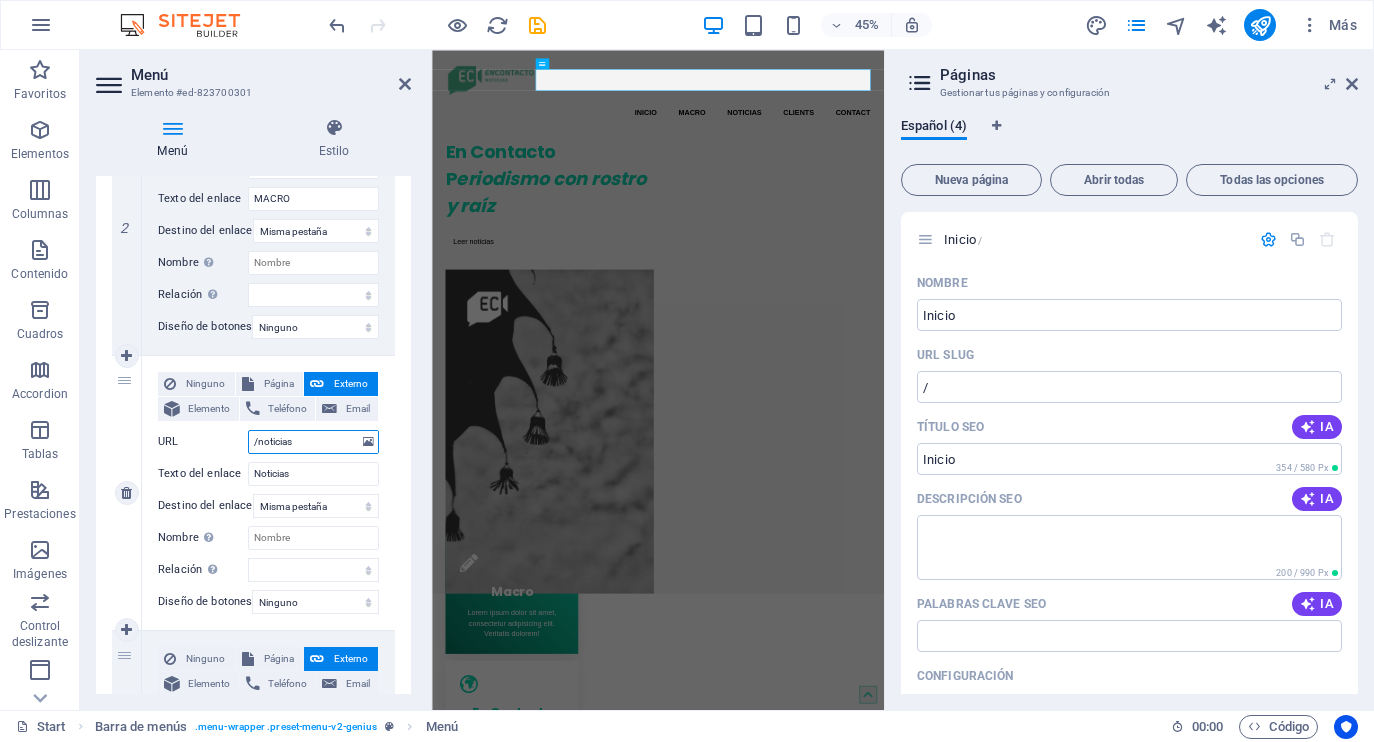 select 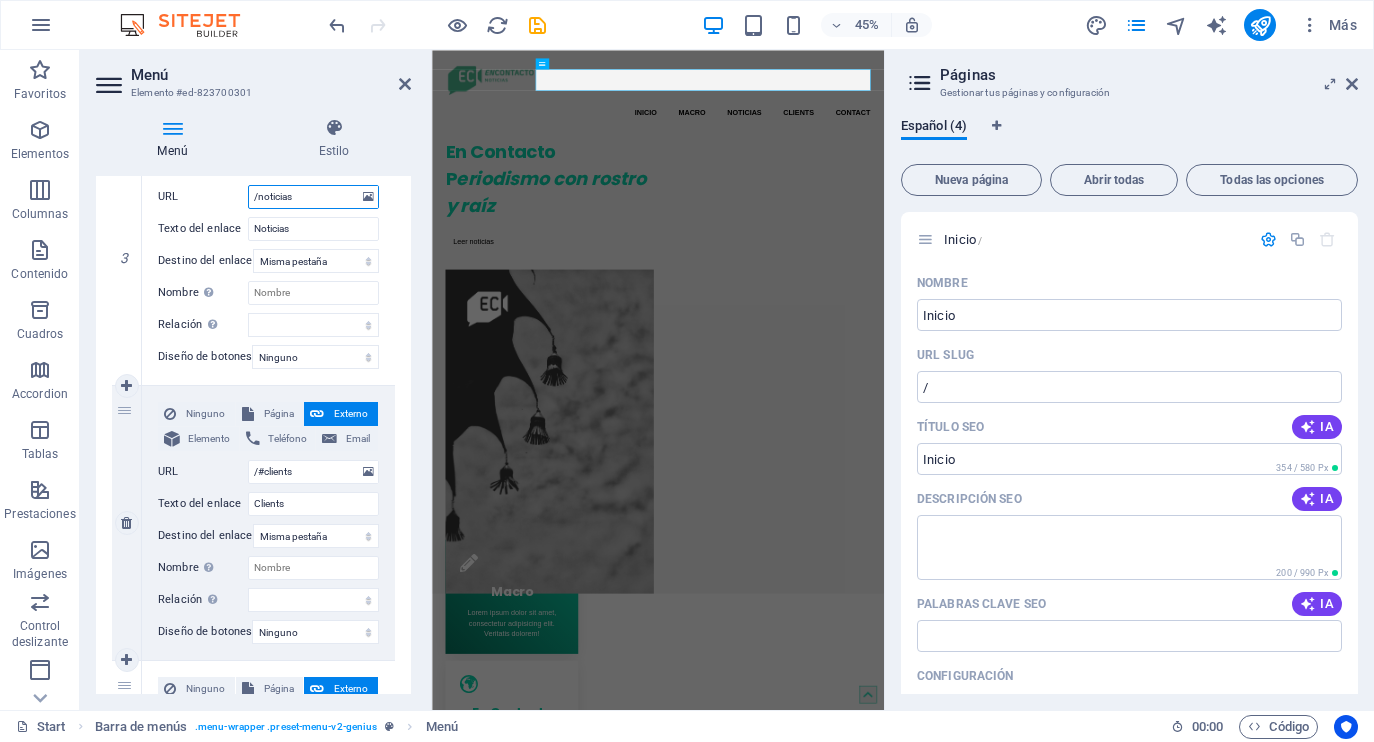 scroll, scrollTop: 822, scrollLeft: 0, axis: vertical 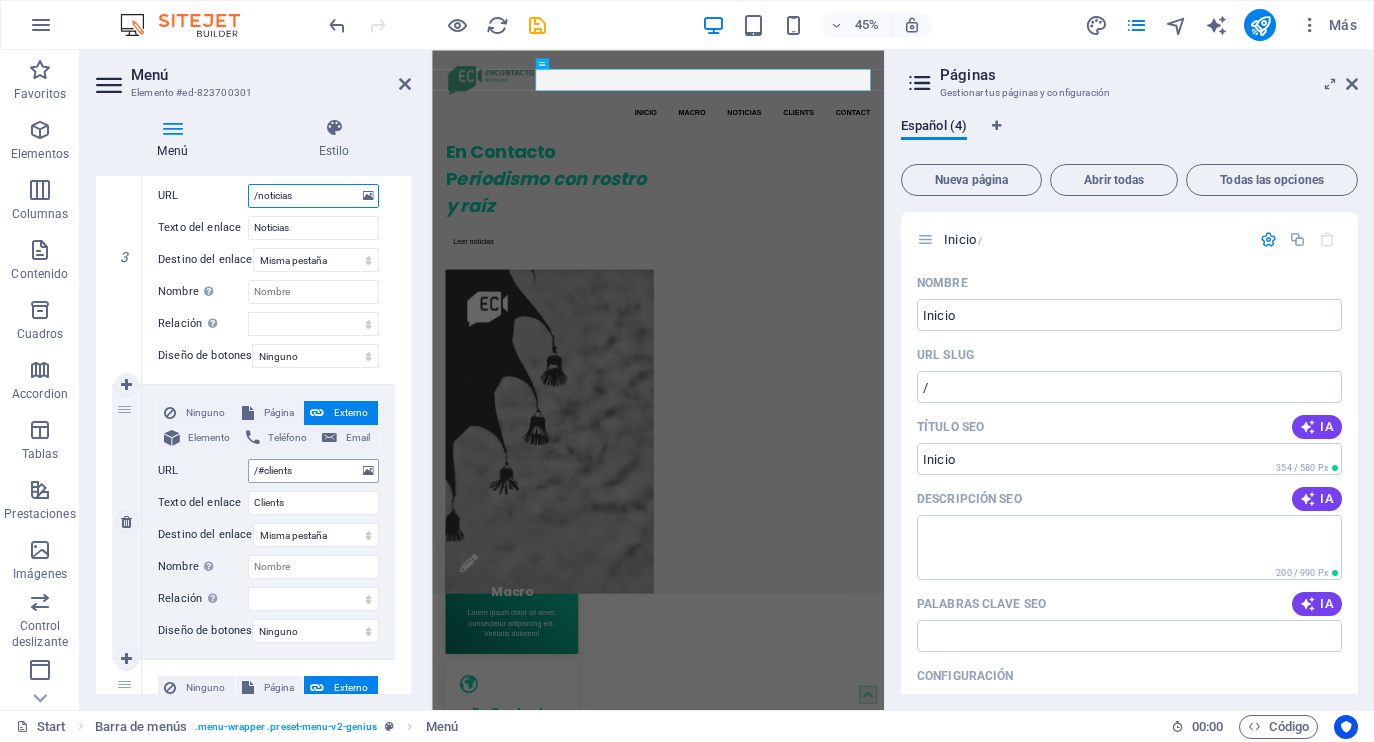 type on "/noticias" 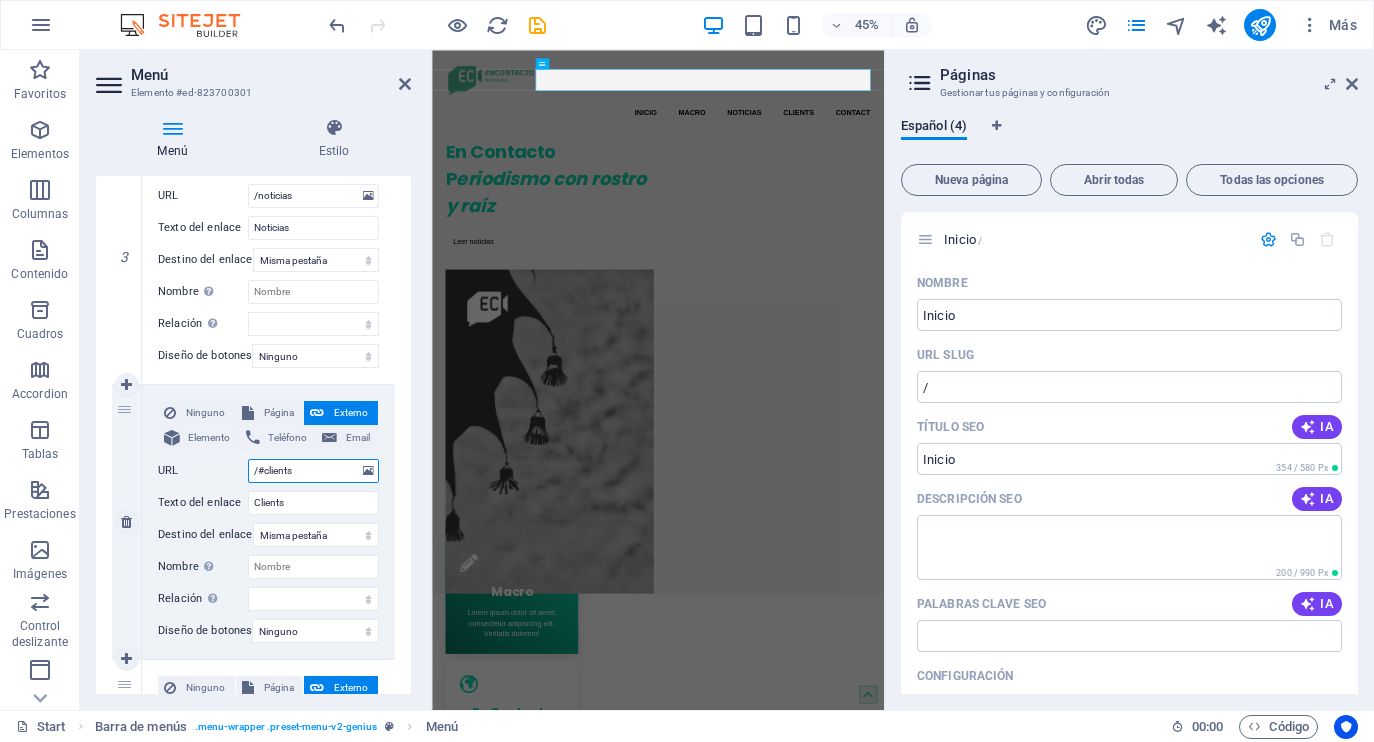 drag, startPoint x: 300, startPoint y: 474, endPoint x: 263, endPoint y: 472, distance: 37.054016 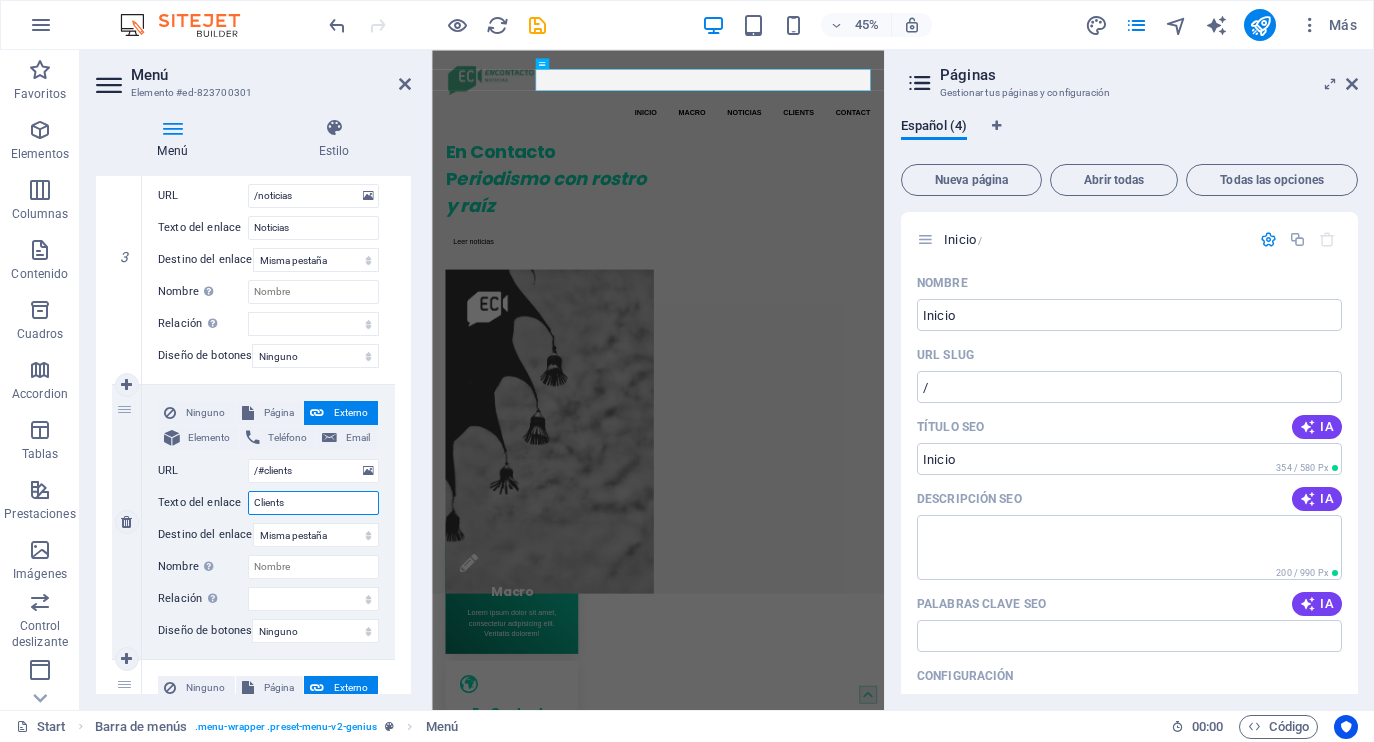 drag, startPoint x: 305, startPoint y: 499, endPoint x: 250, endPoint y: 500, distance: 55.00909 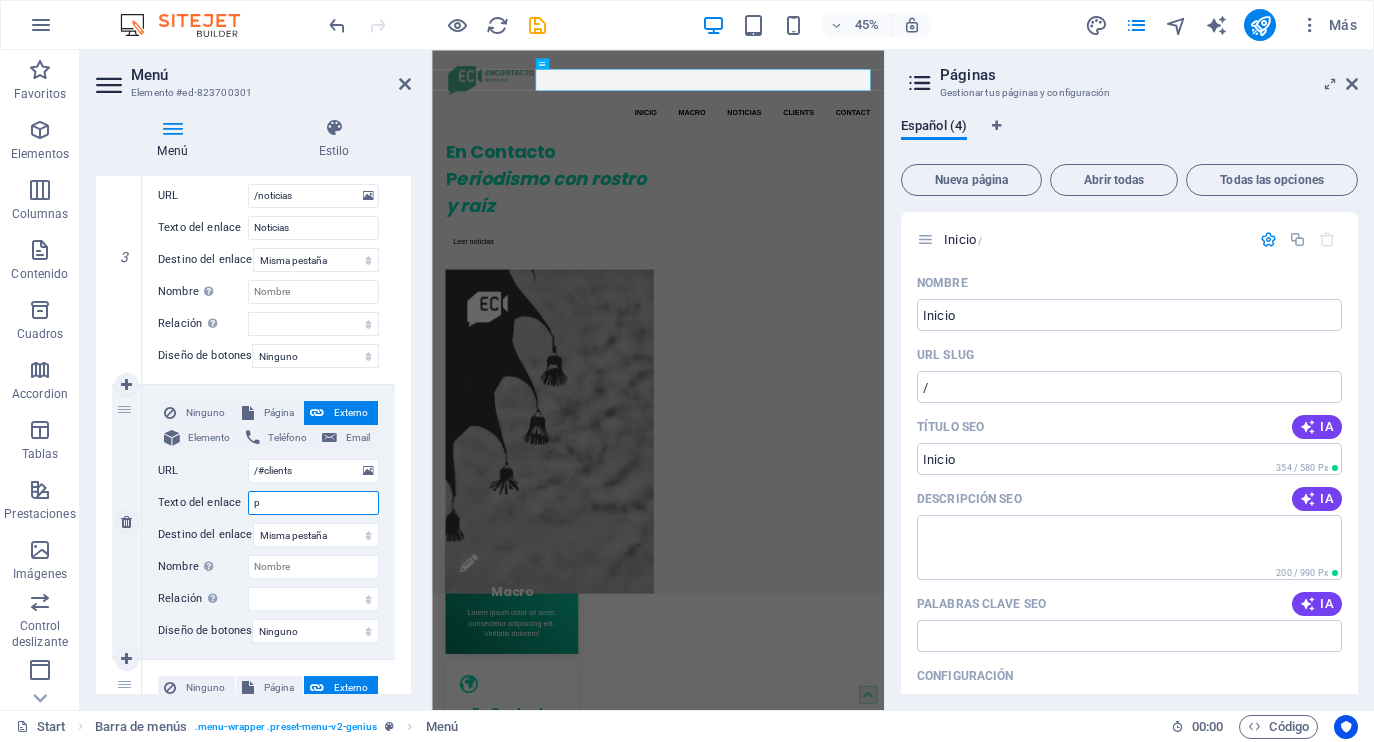 select 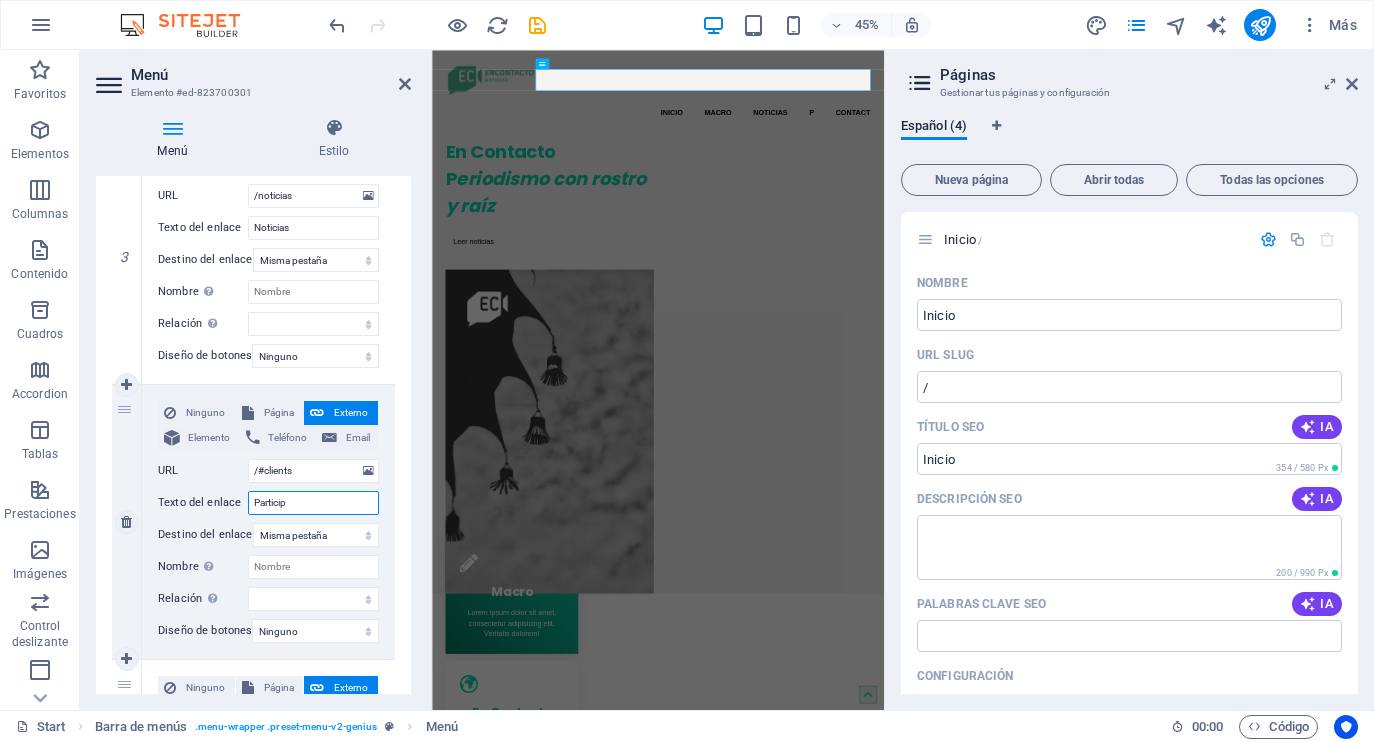 type on "Participa" 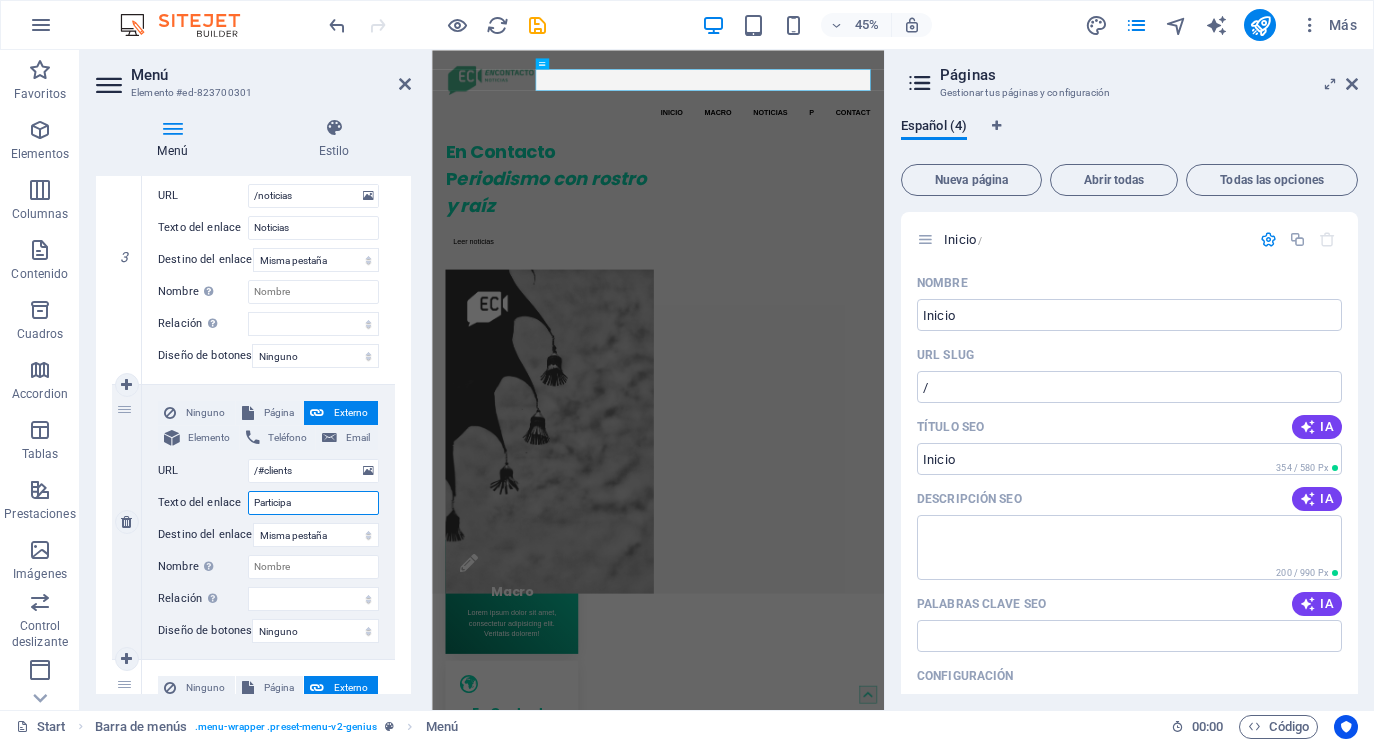 select 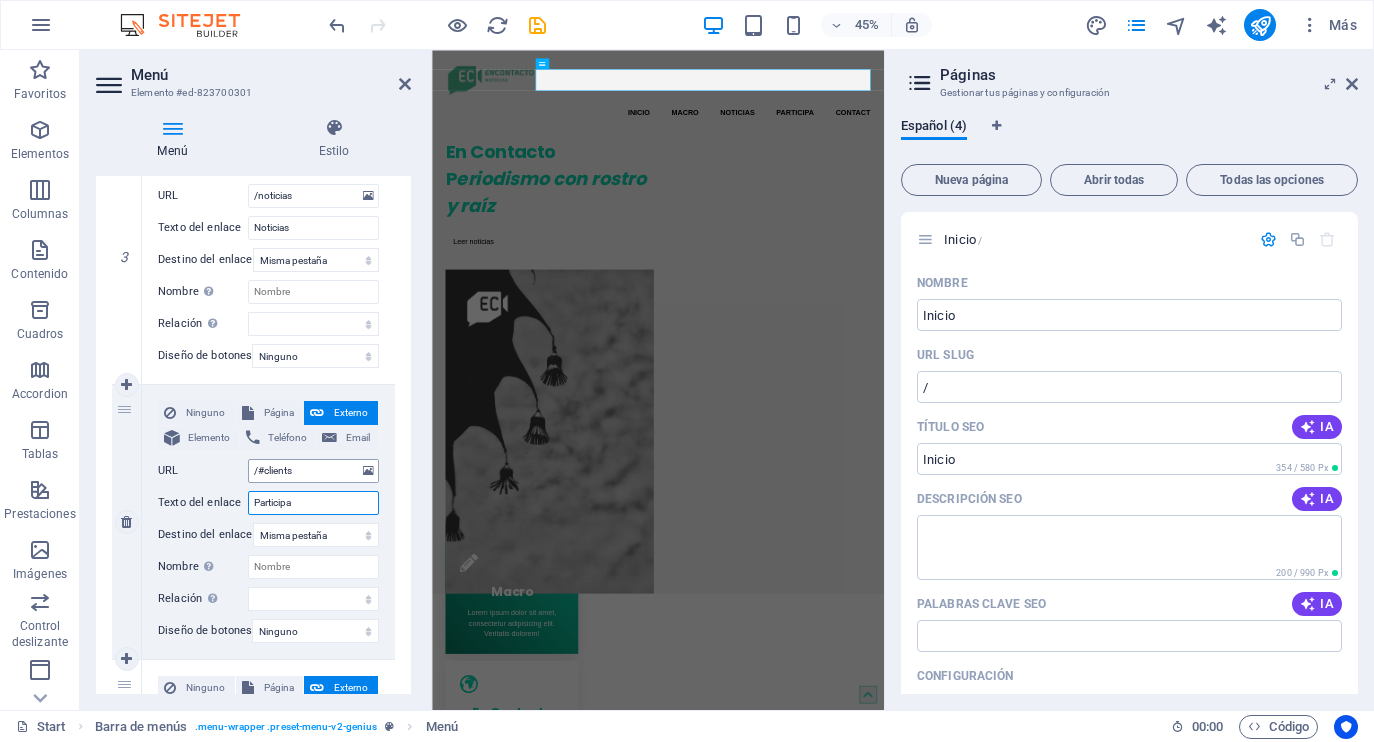 type on "Participa" 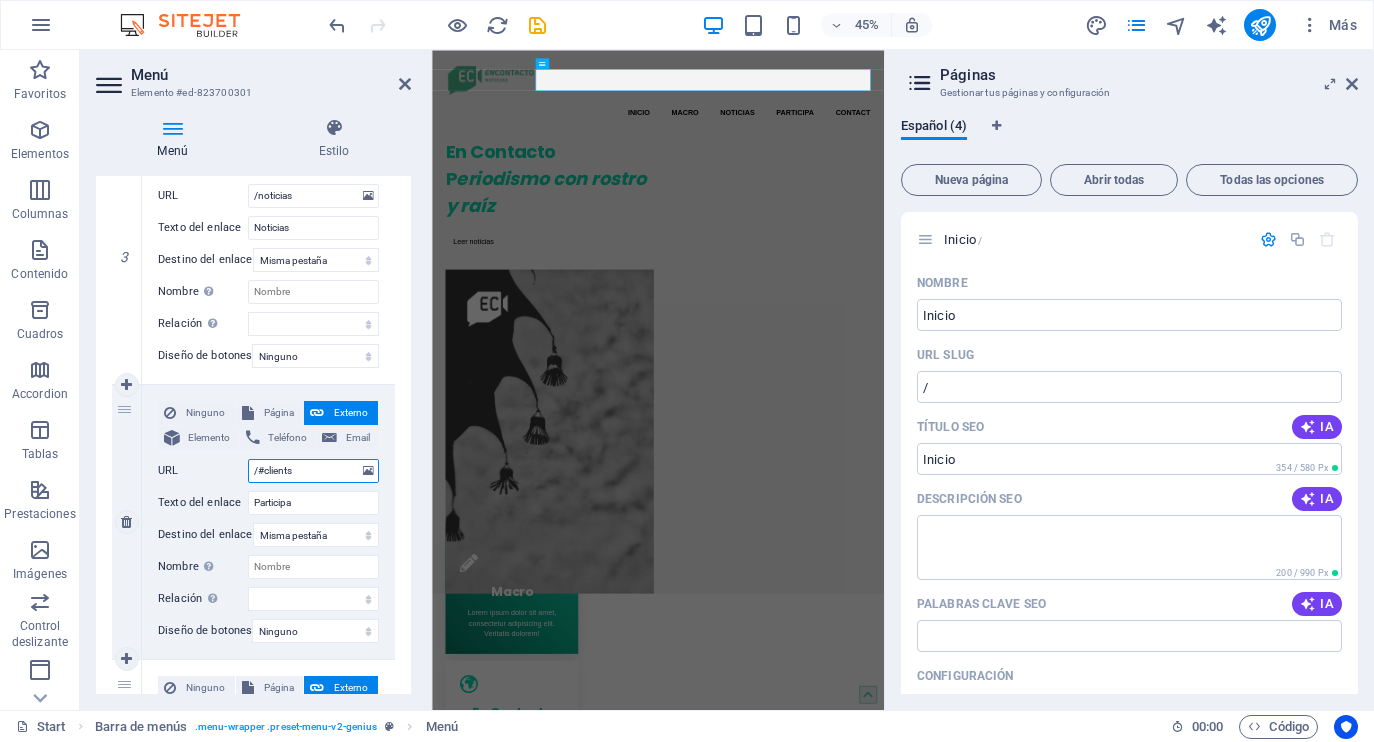 drag, startPoint x: 303, startPoint y: 471, endPoint x: 269, endPoint y: 474, distance: 34.132095 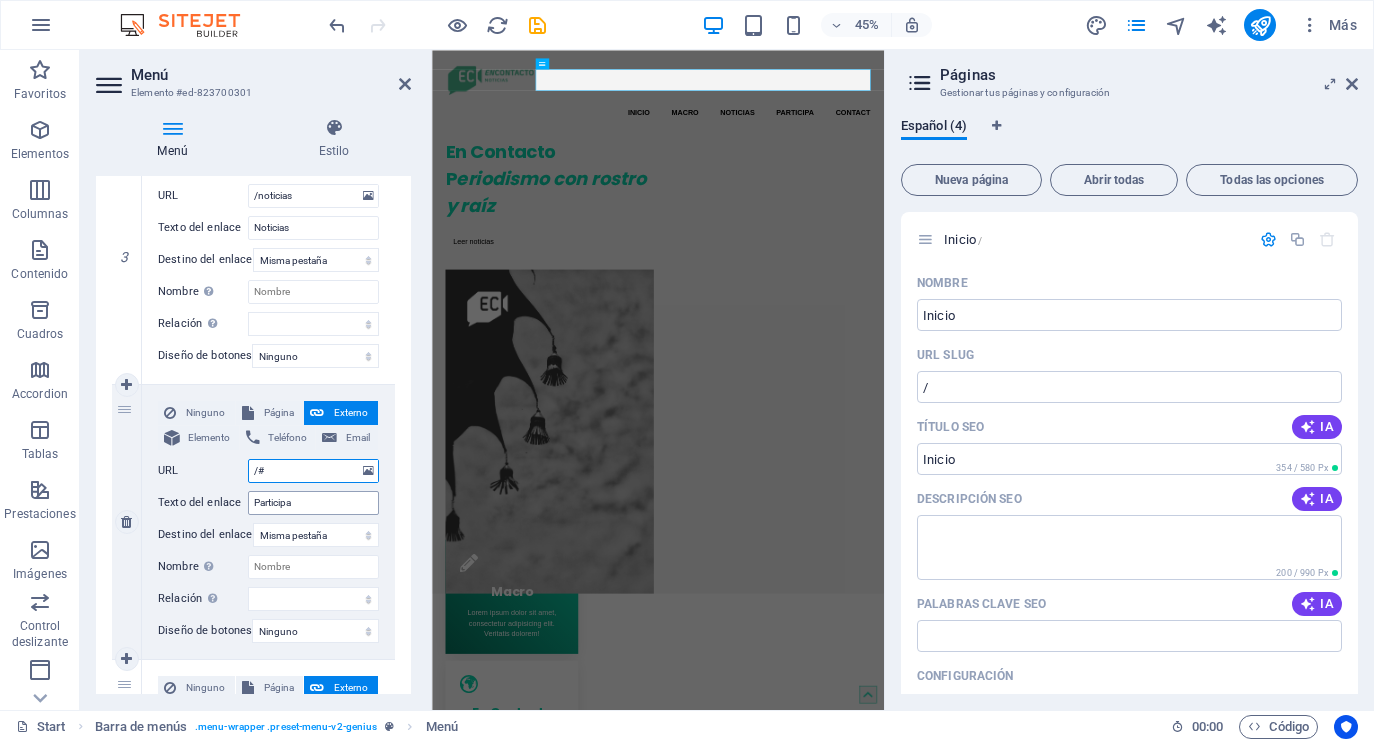 type on "/" 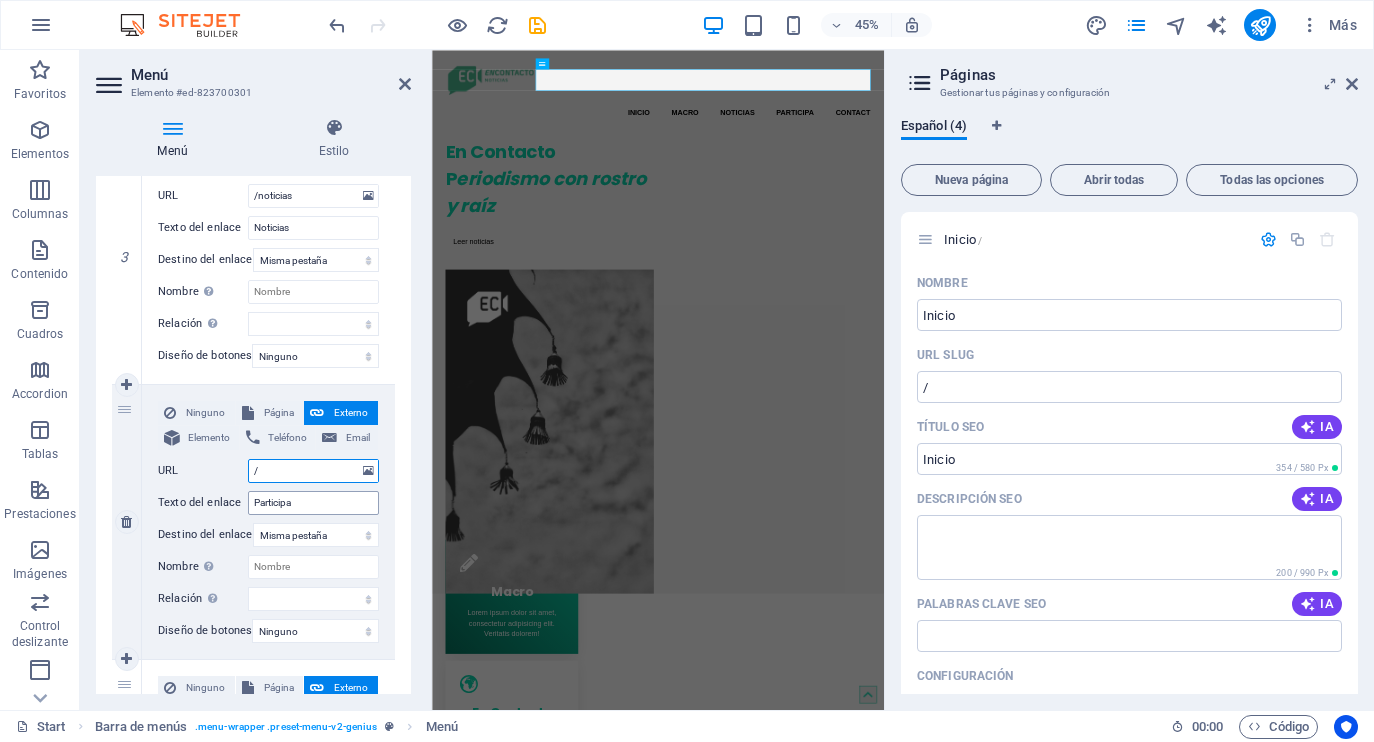 select 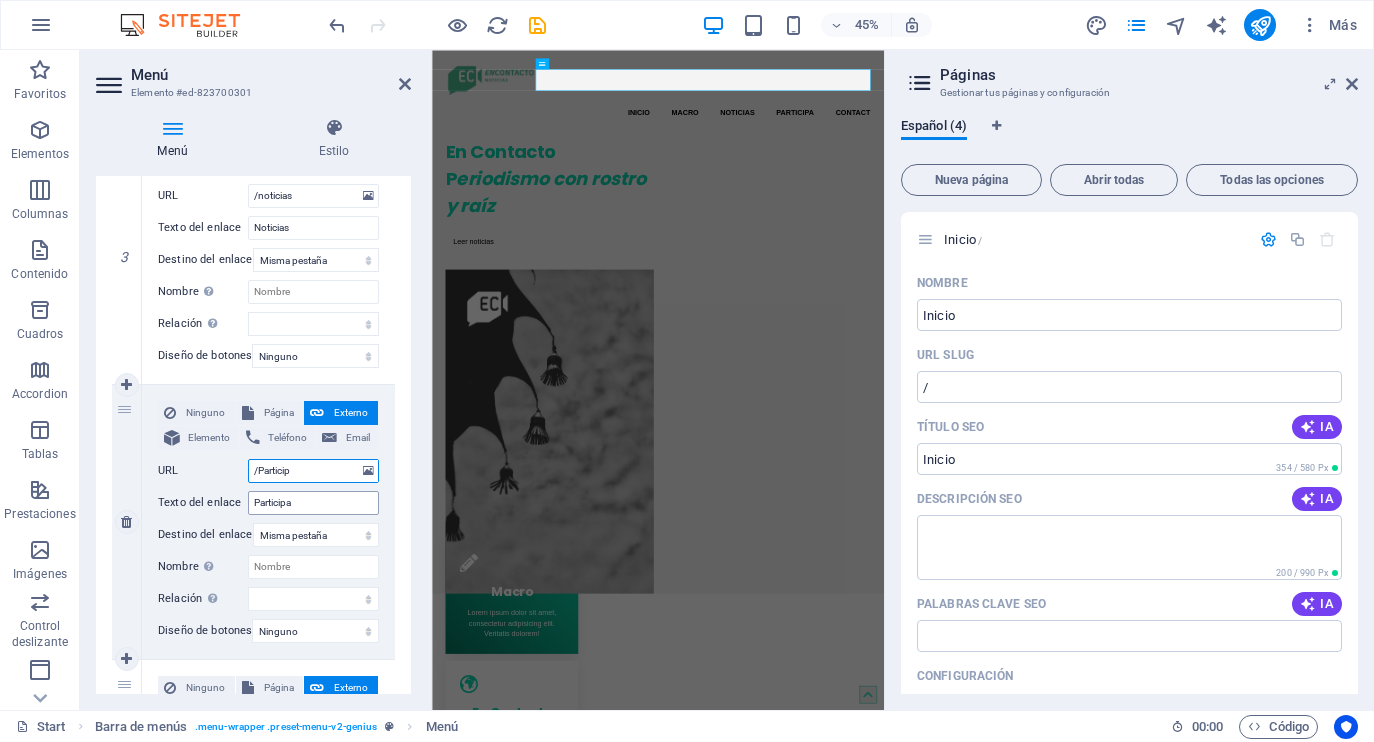 type on "/Participa" 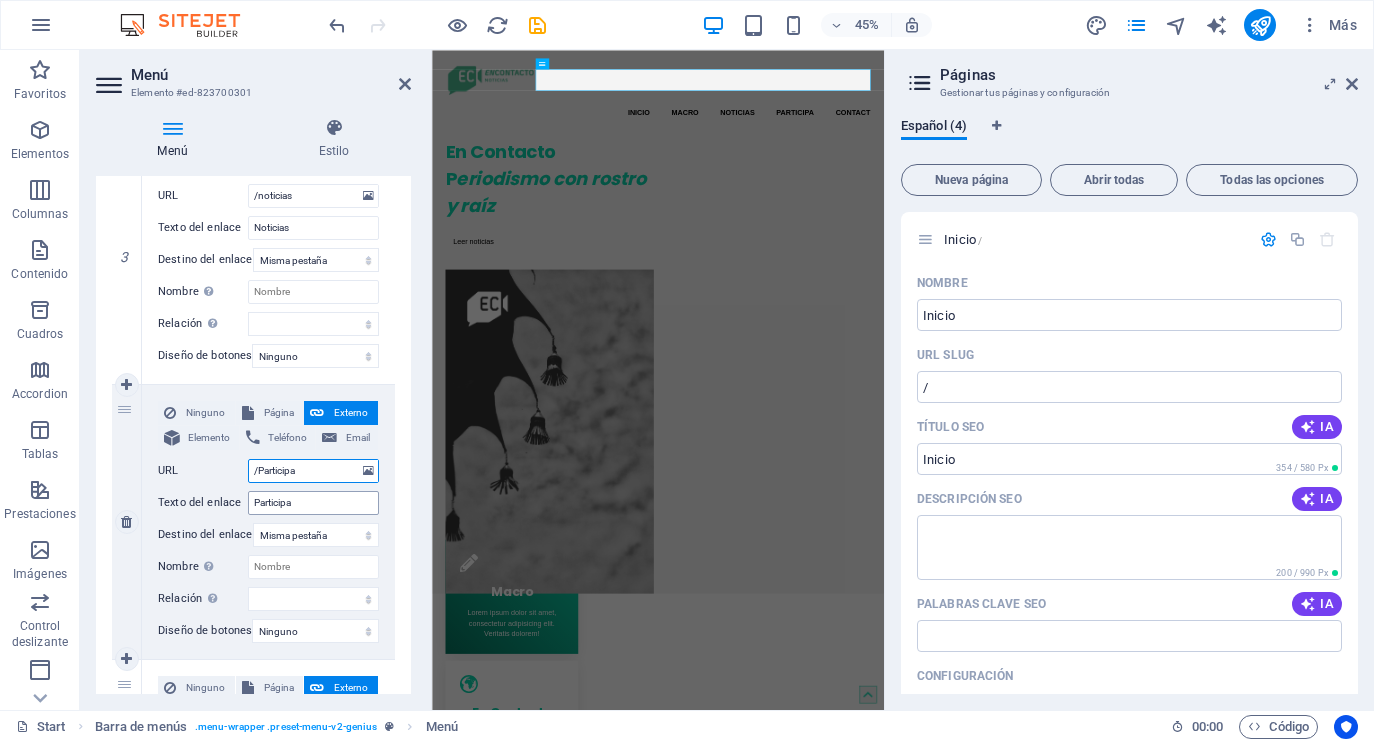 select 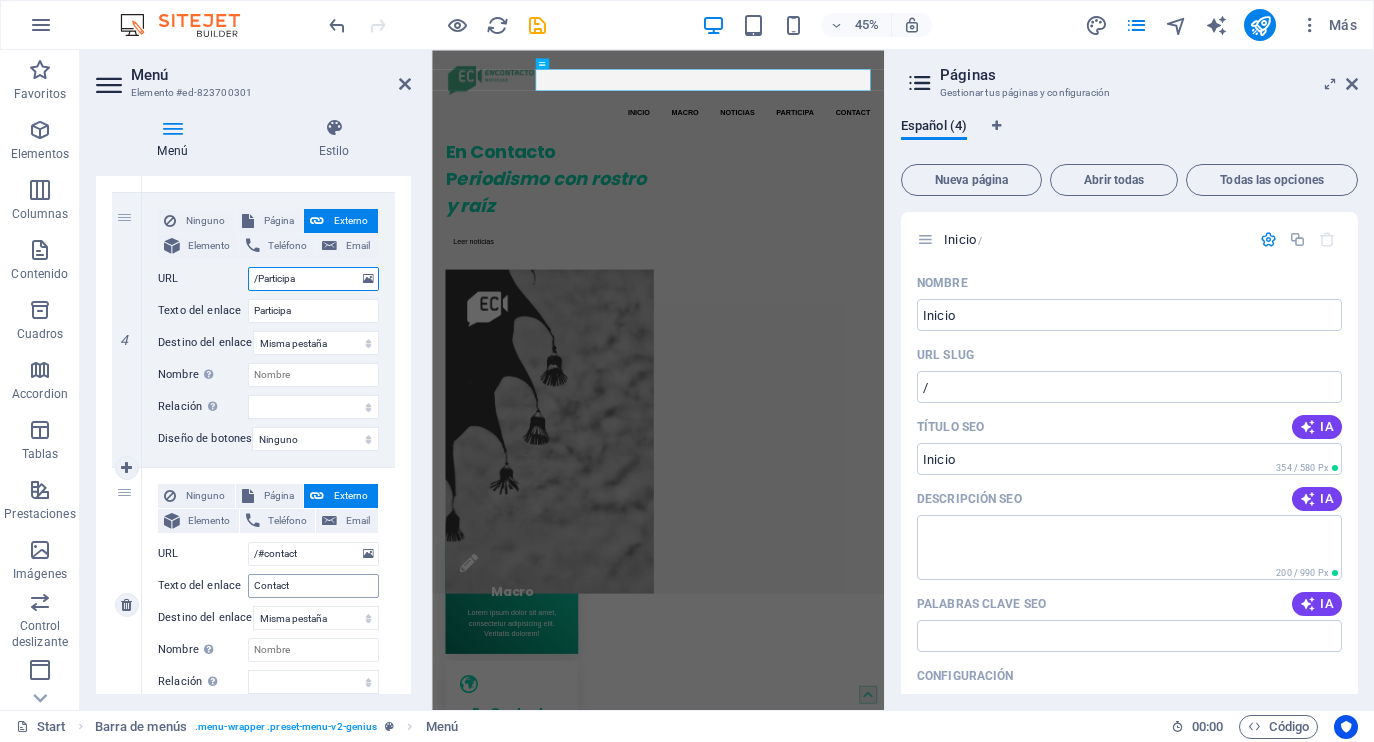scroll, scrollTop: 1024, scrollLeft: 0, axis: vertical 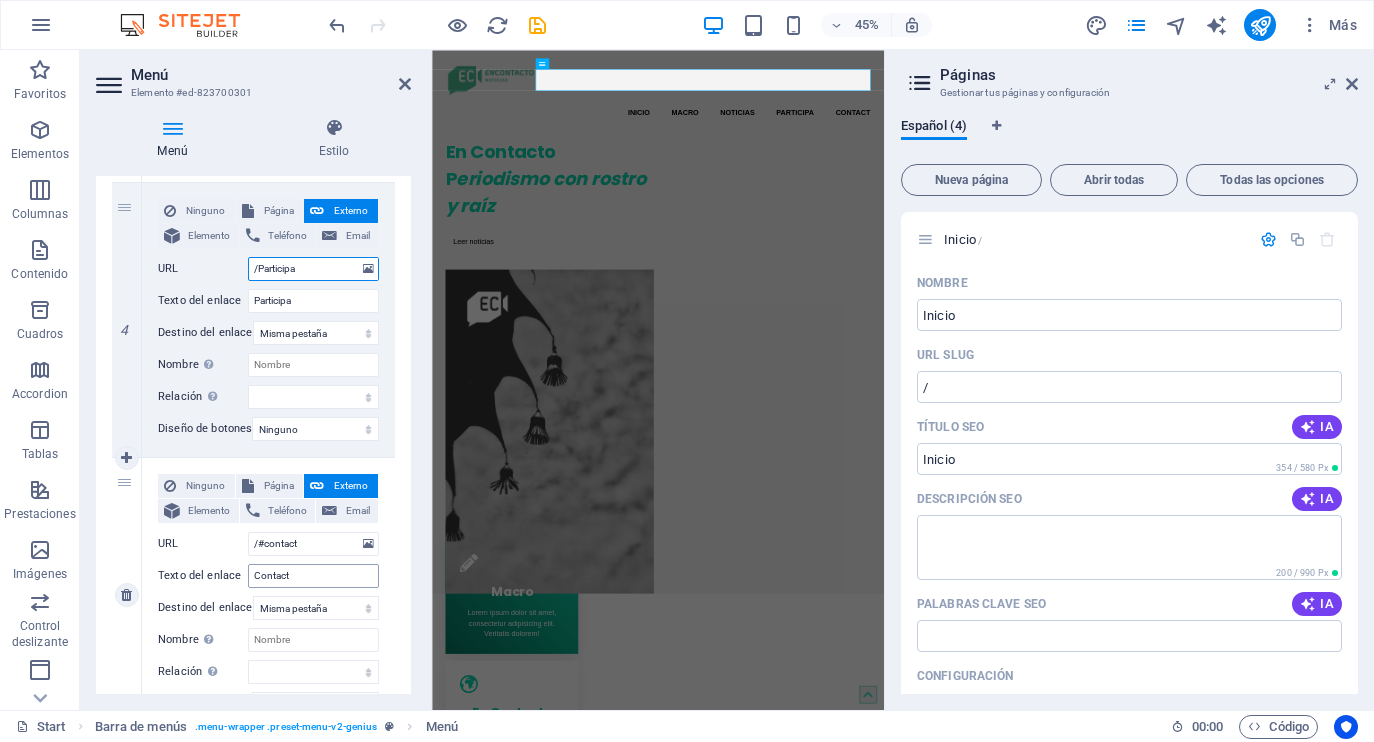 type on "/Participa" 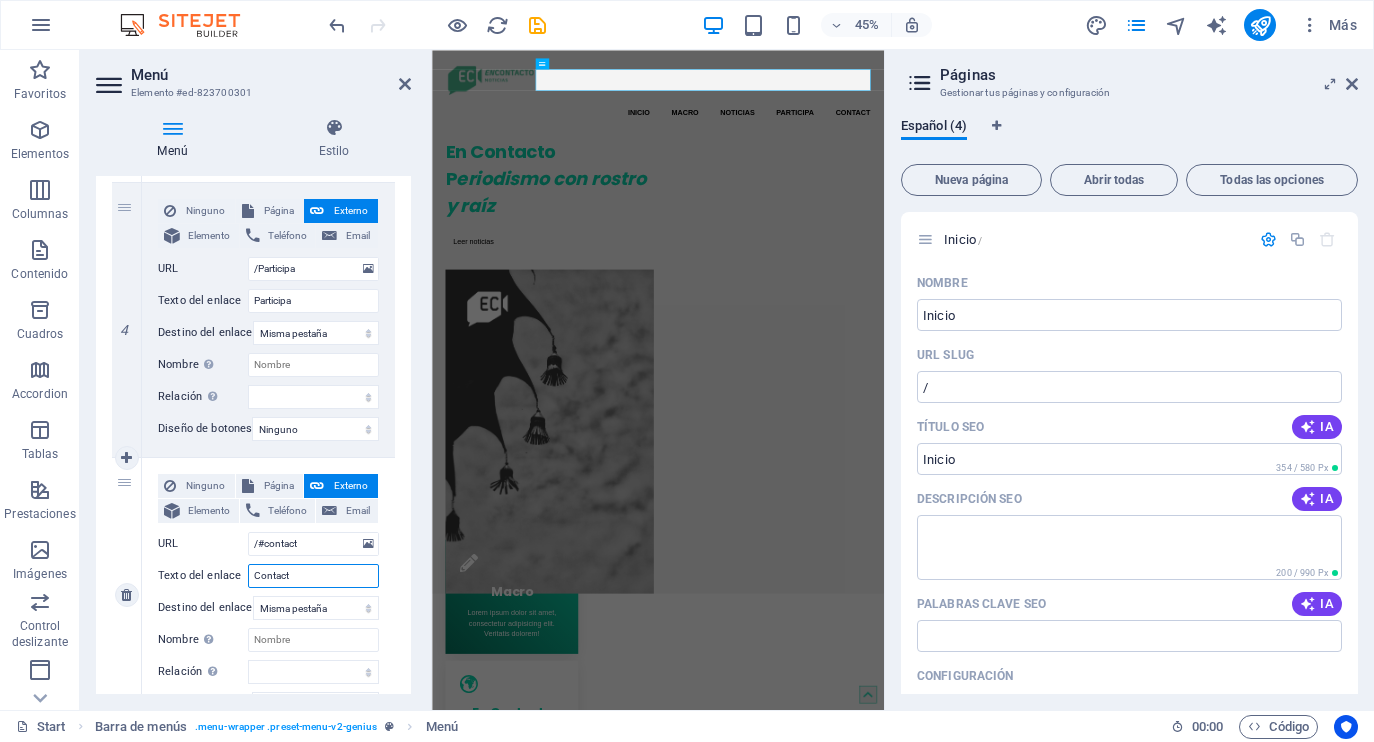 click on "Contact" at bounding box center [313, 576] 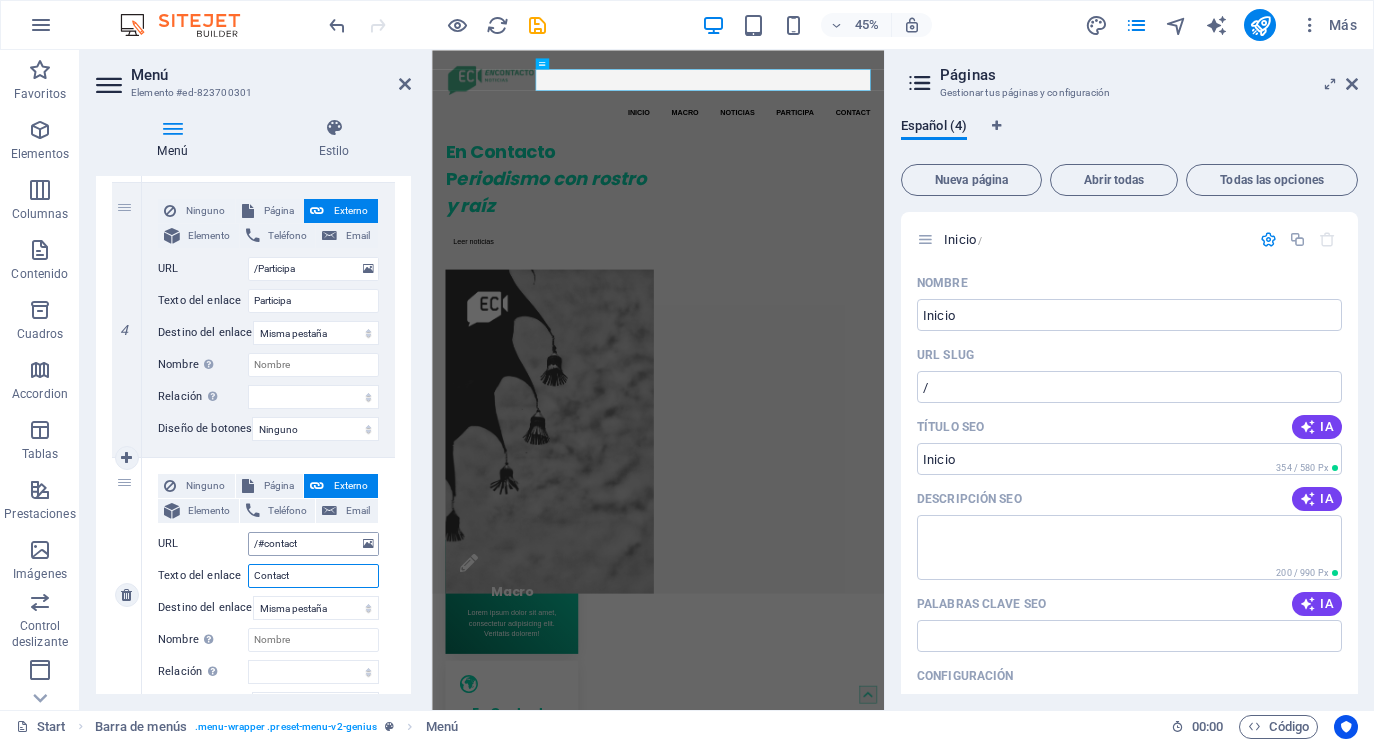 type on "Contacto" 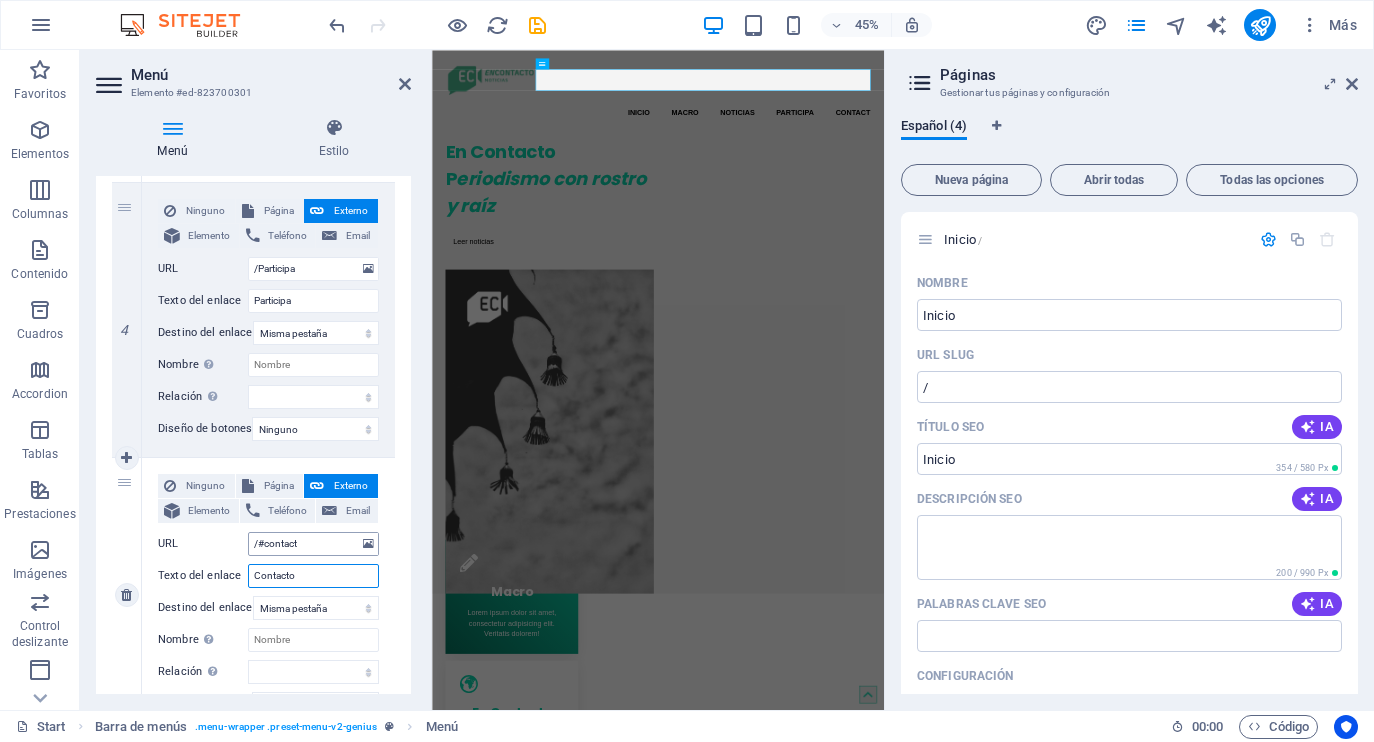 select 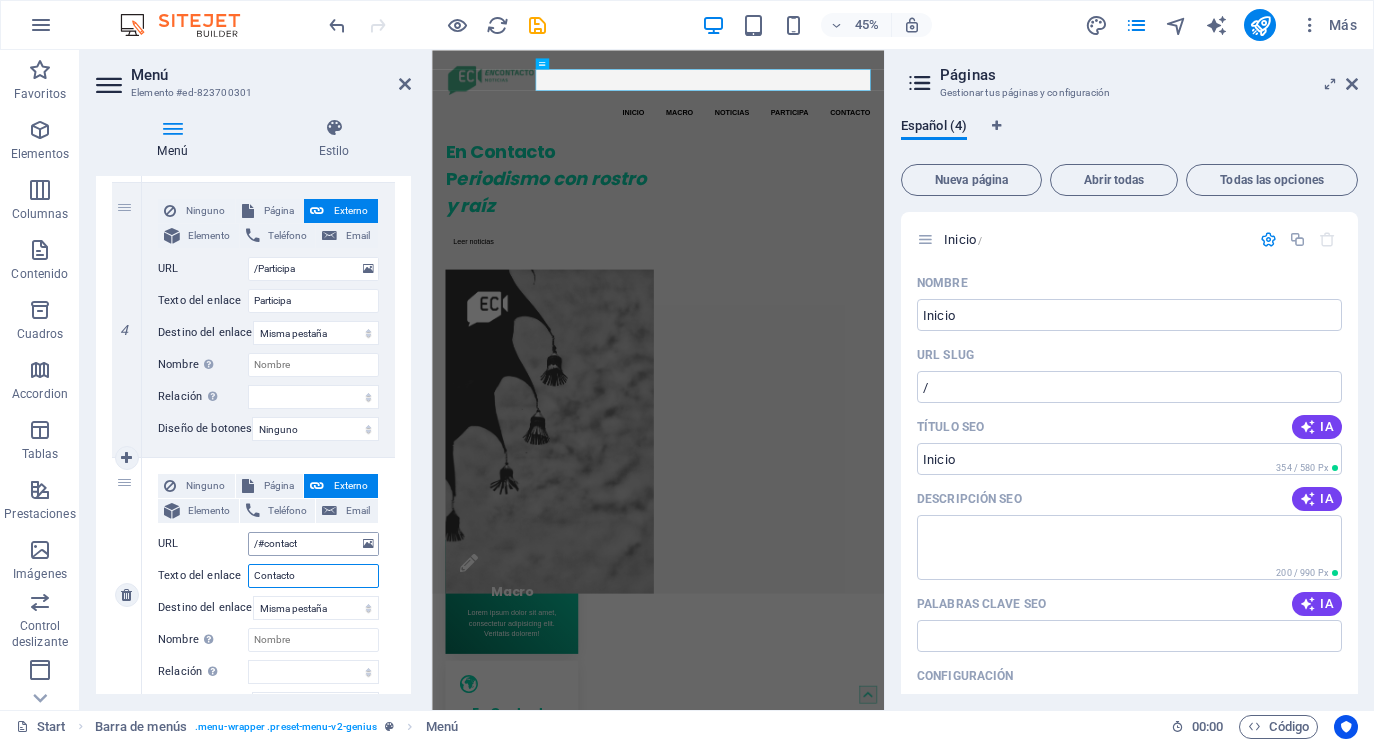type on "Contacto" 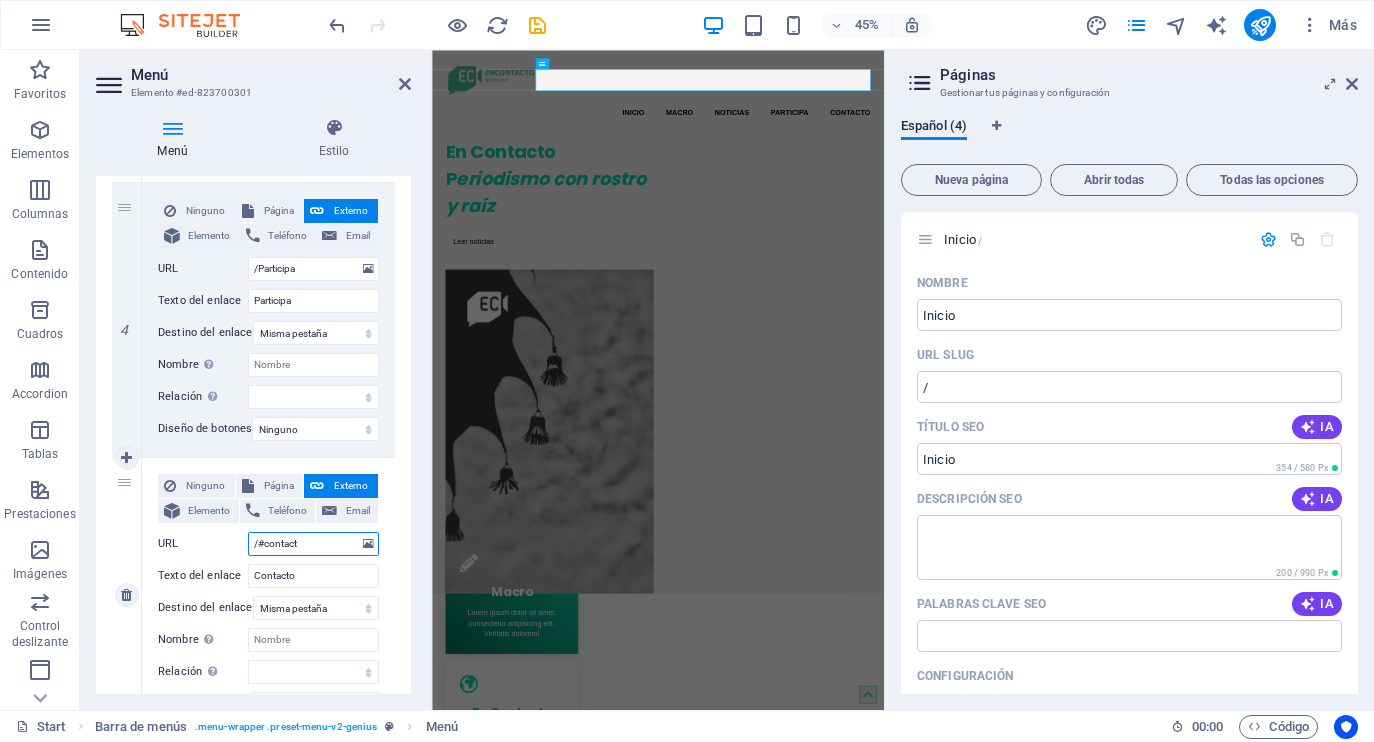 click on "/#contact" at bounding box center (313, 544) 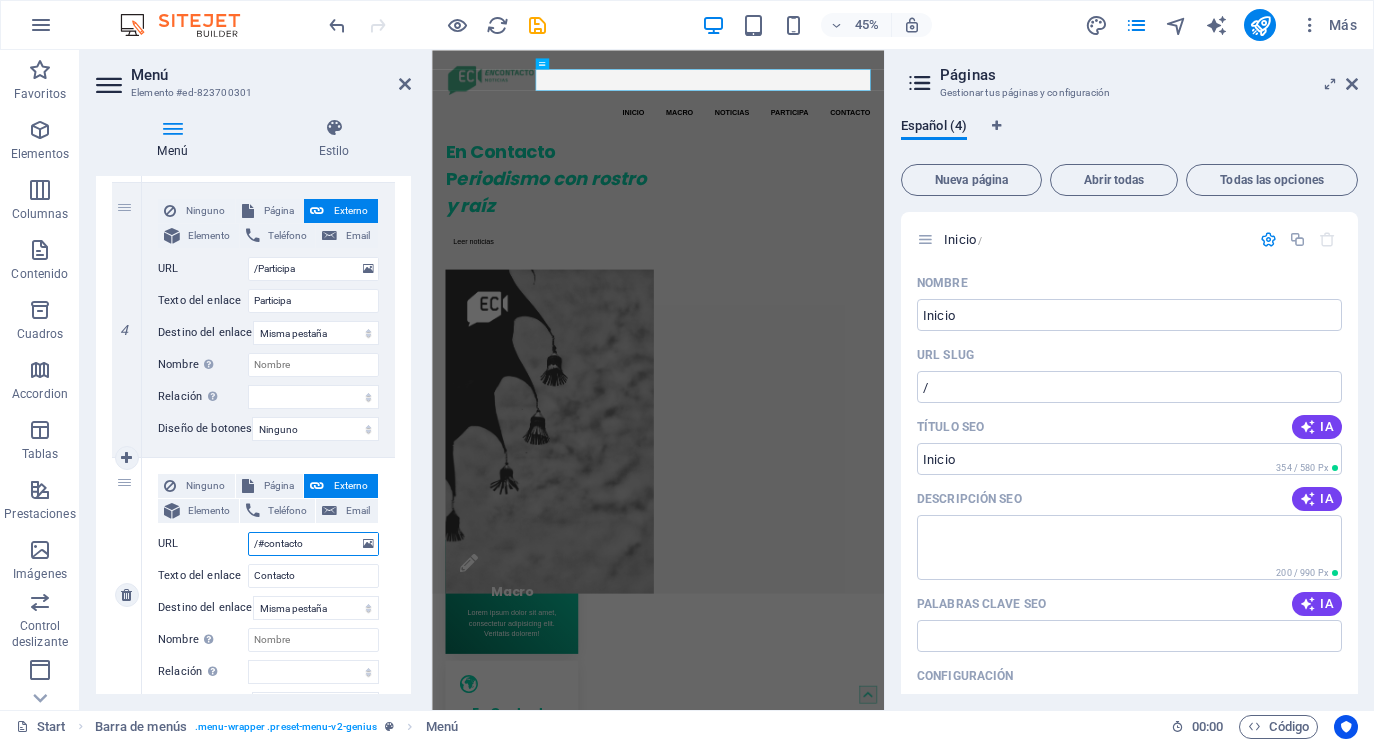 select 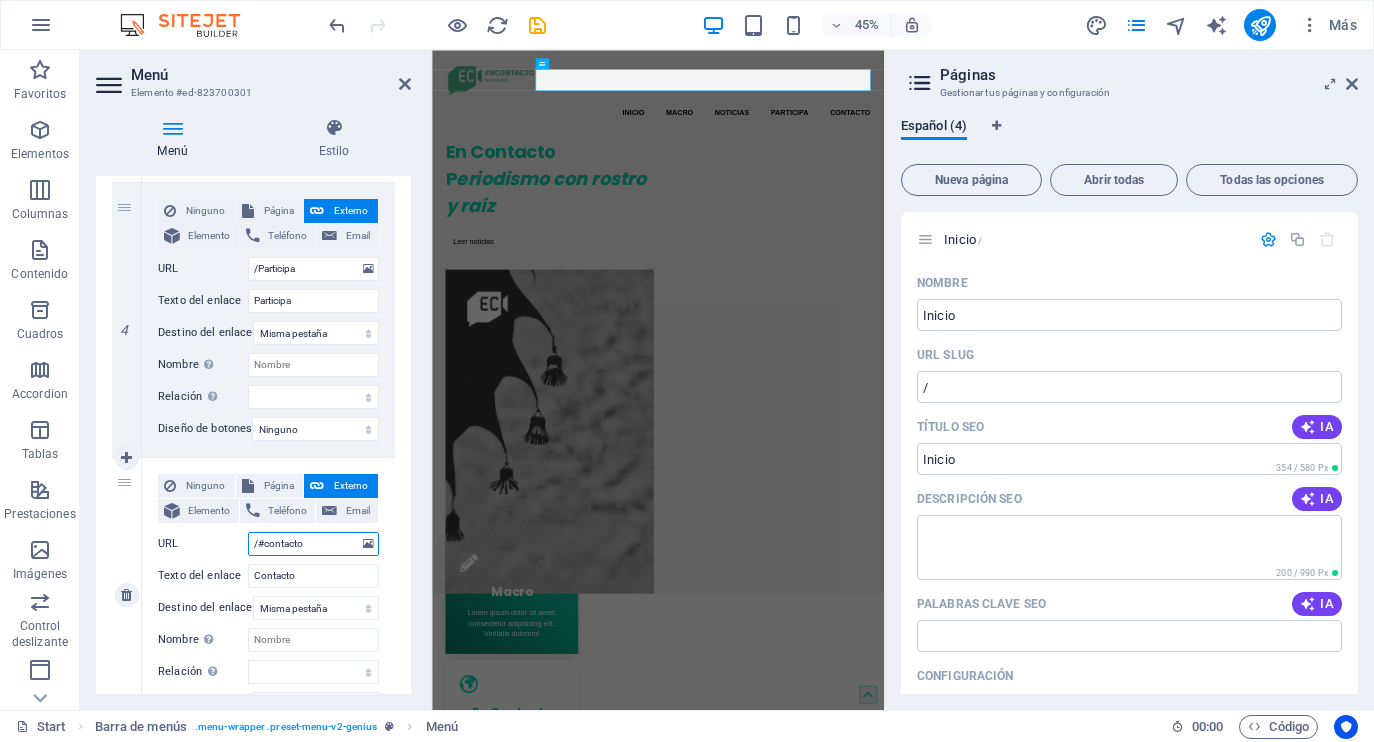 drag, startPoint x: 263, startPoint y: 541, endPoint x: 330, endPoint y: 556, distance: 68.65858 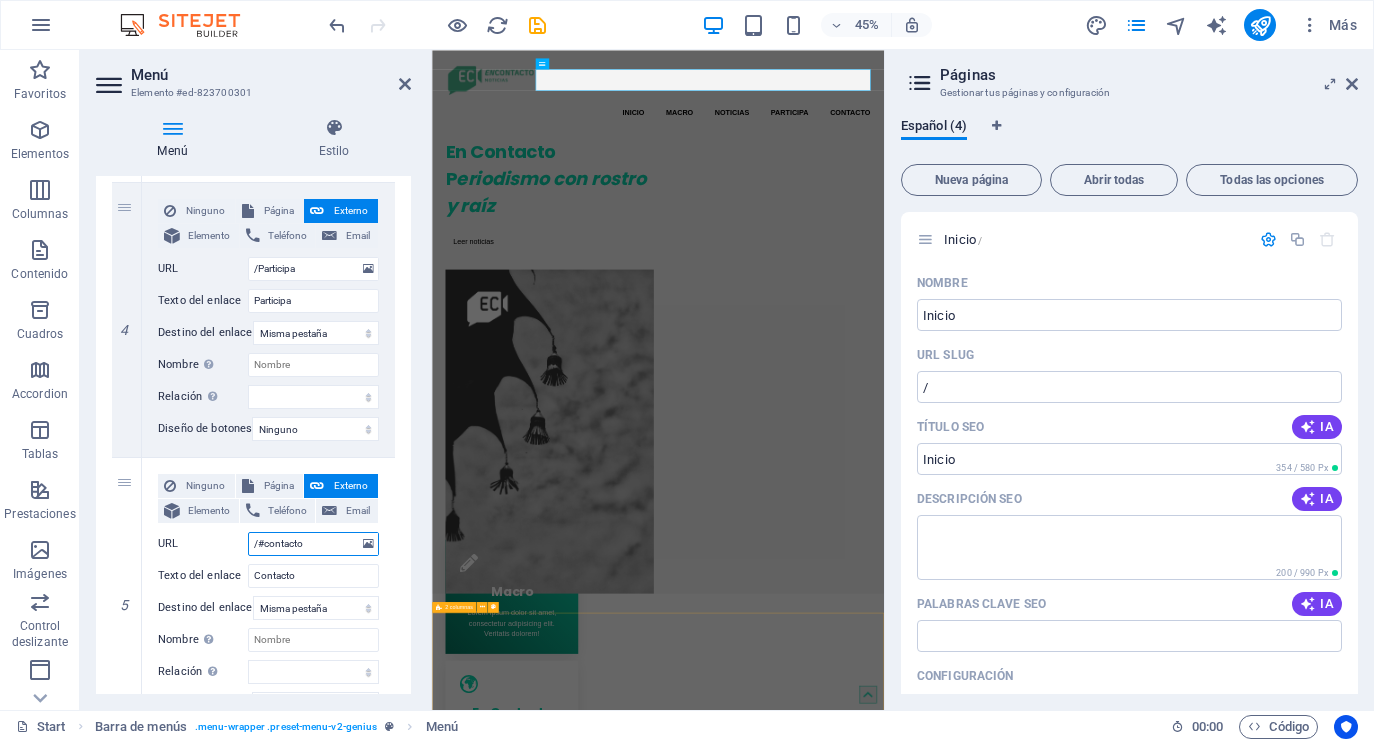 type on "/contacto" 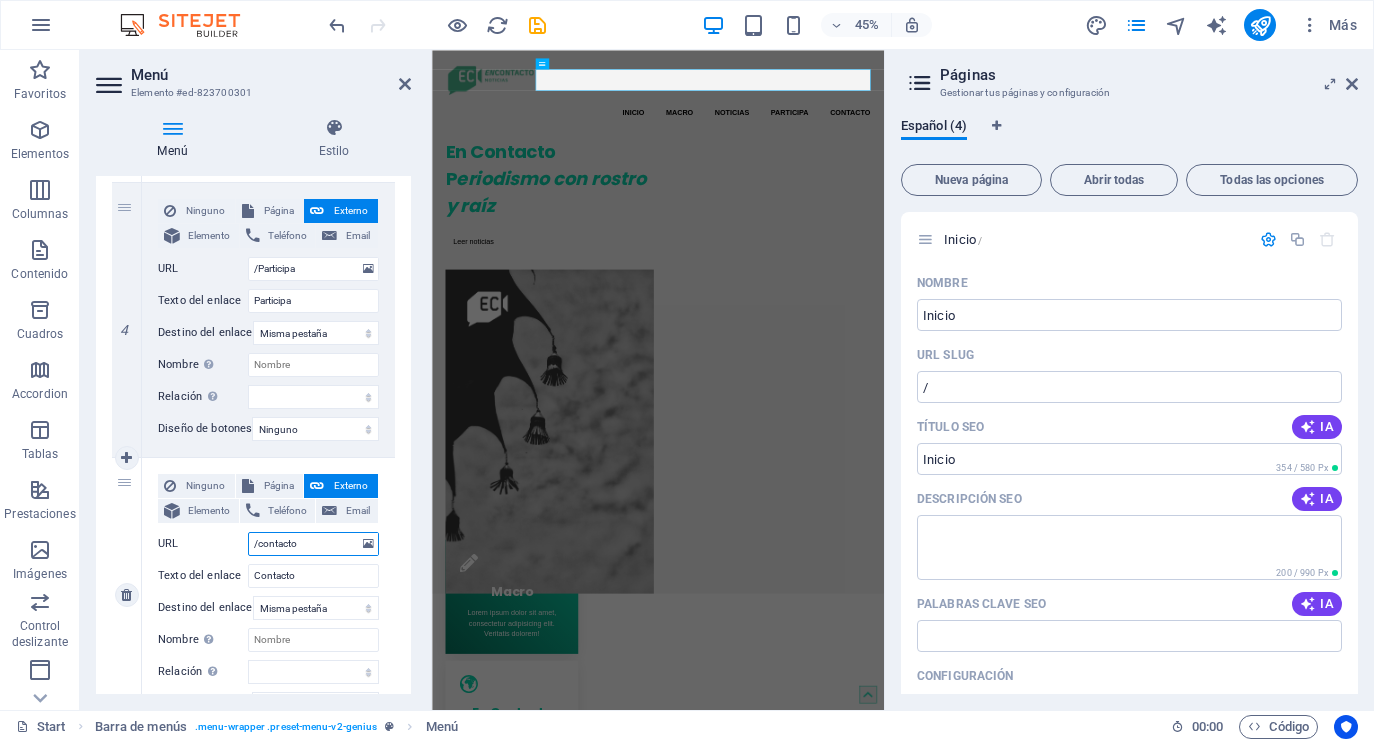 select 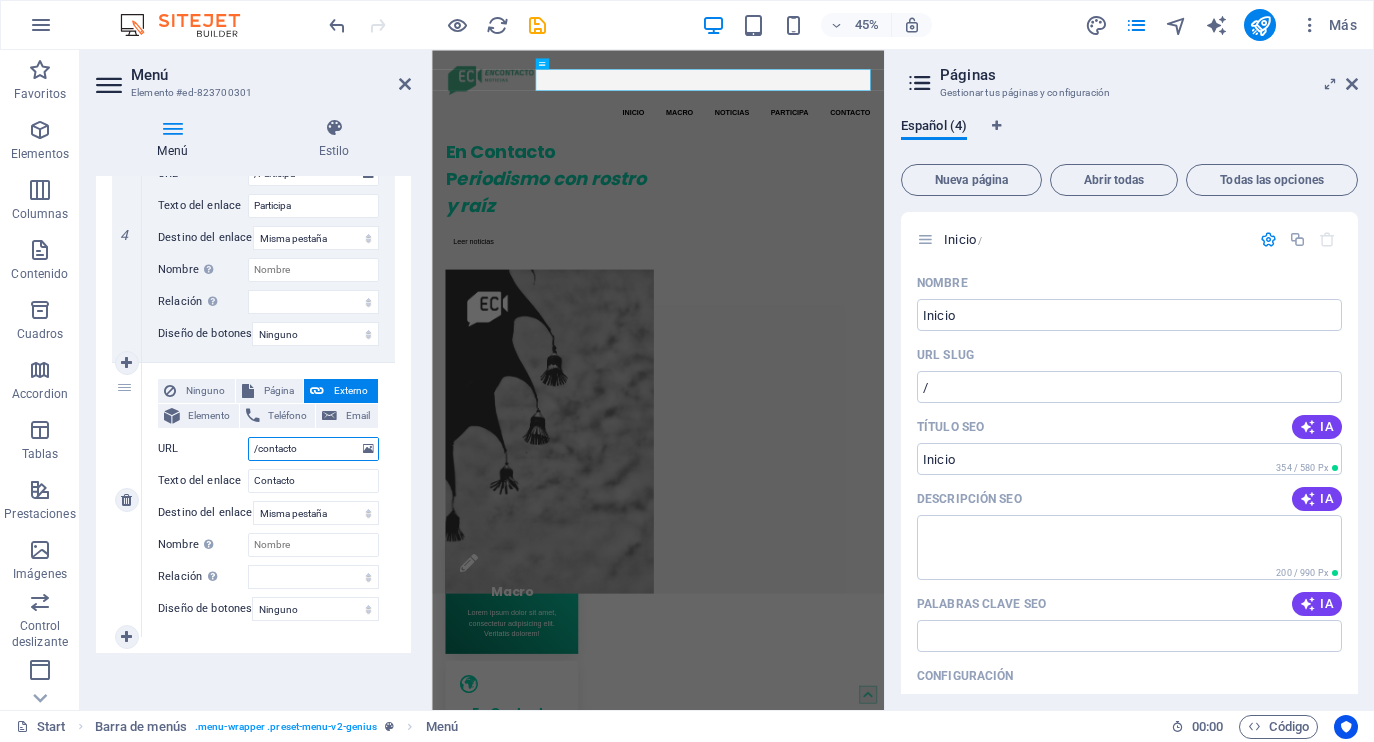 scroll, scrollTop: 1131, scrollLeft: 0, axis: vertical 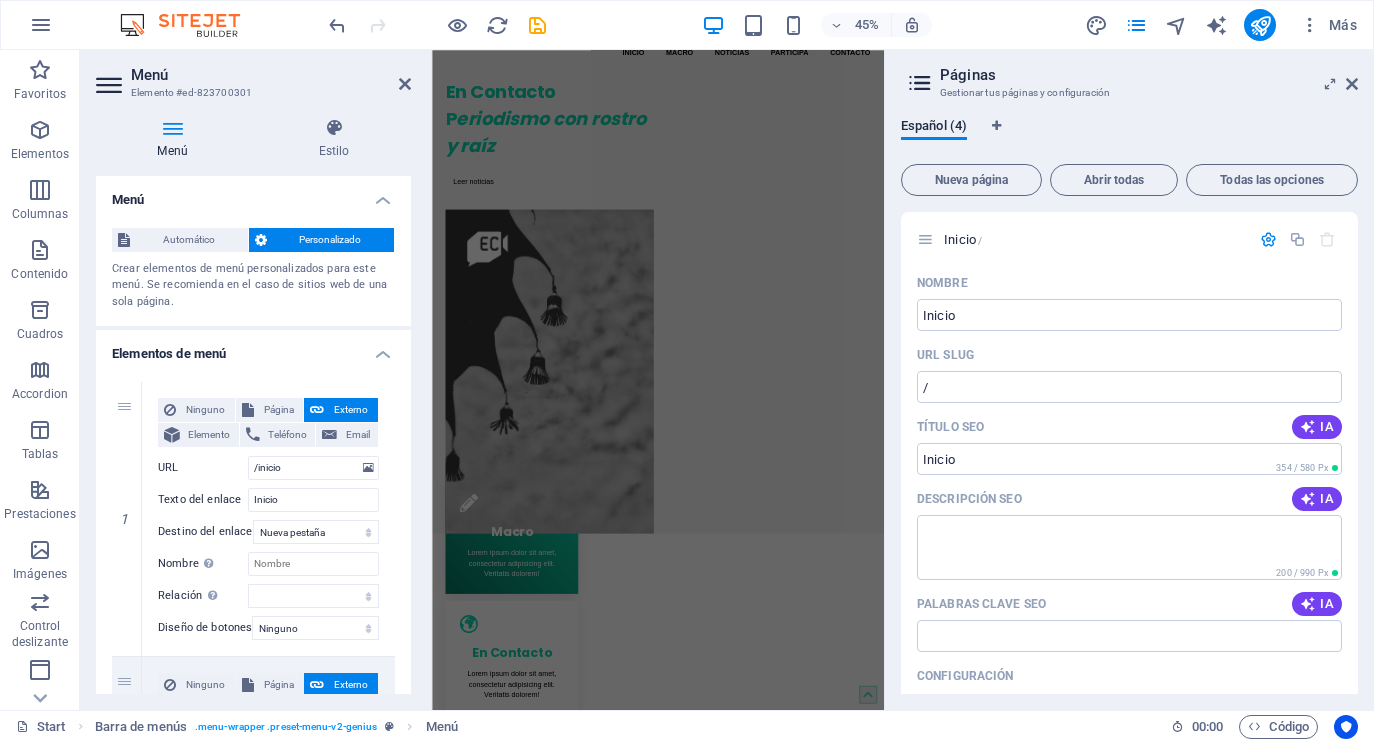 type on "/contacto" 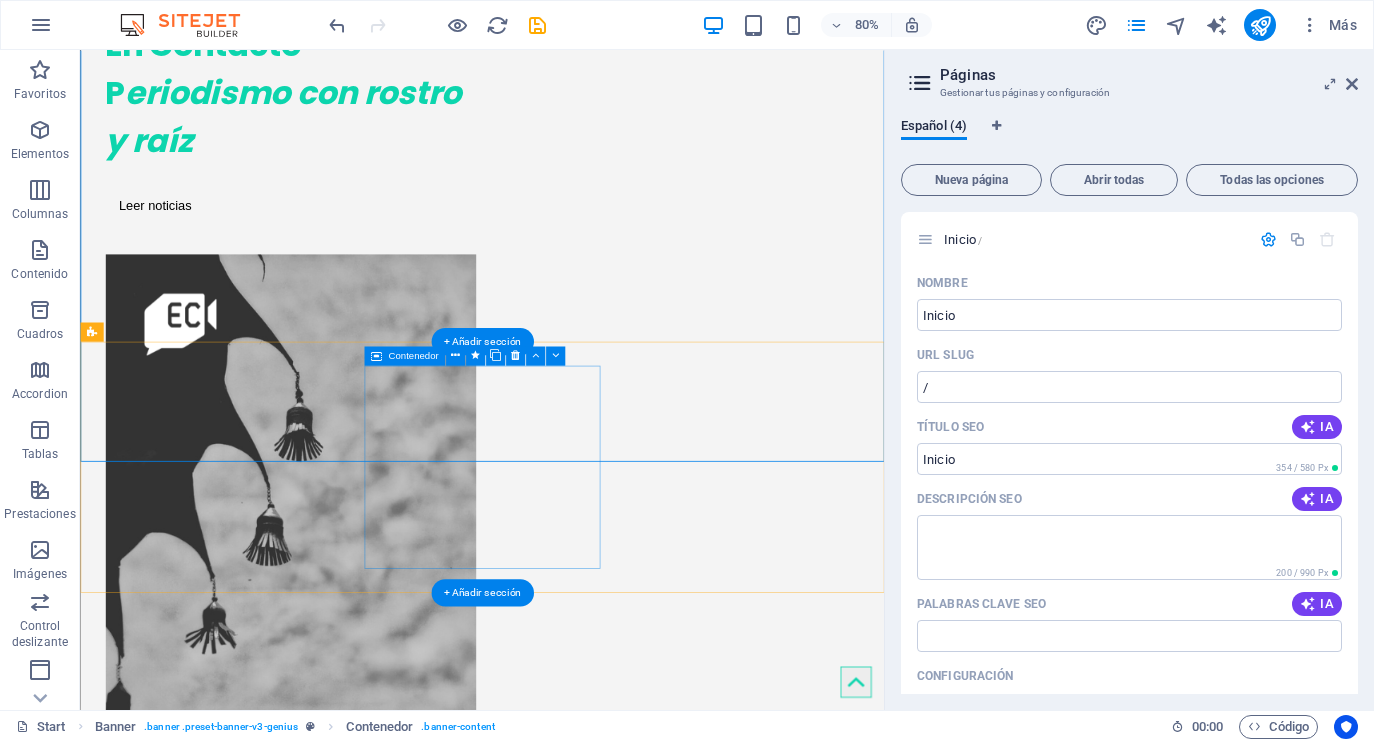 scroll, scrollTop: 342, scrollLeft: 0, axis: vertical 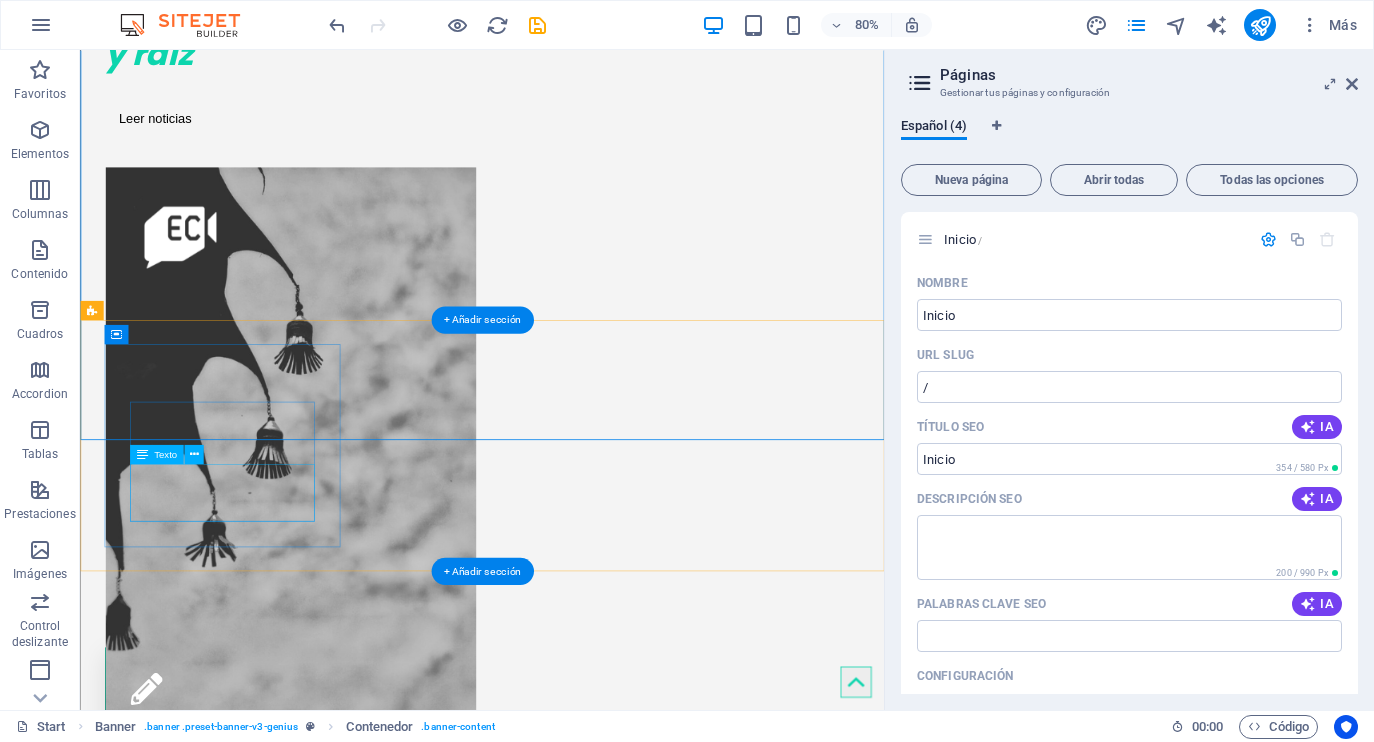 click on "Lorem ipsum dolor sit amet, consectetur adipisicing elit. Veritatis dolorem!" at bounding box center (257, 982) 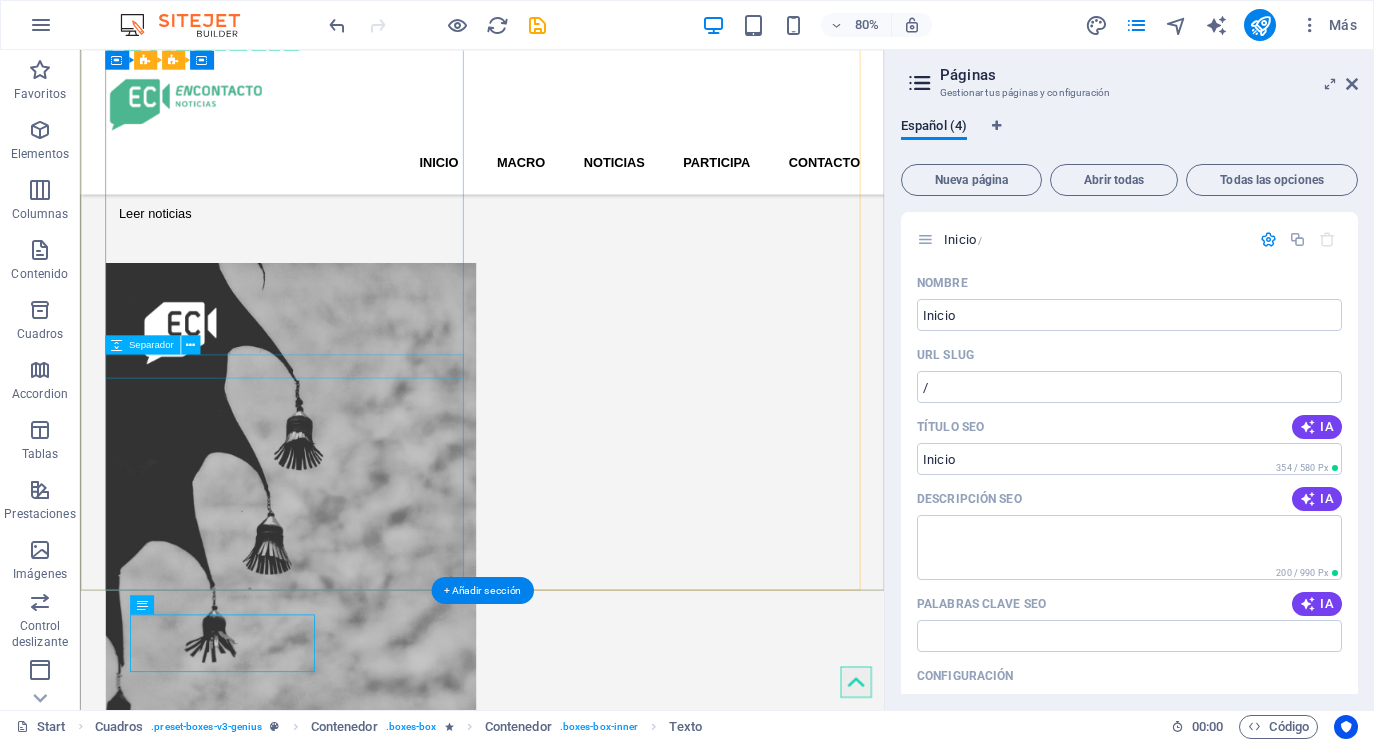 scroll, scrollTop: 149, scrollLeft: 0, axis: vertical 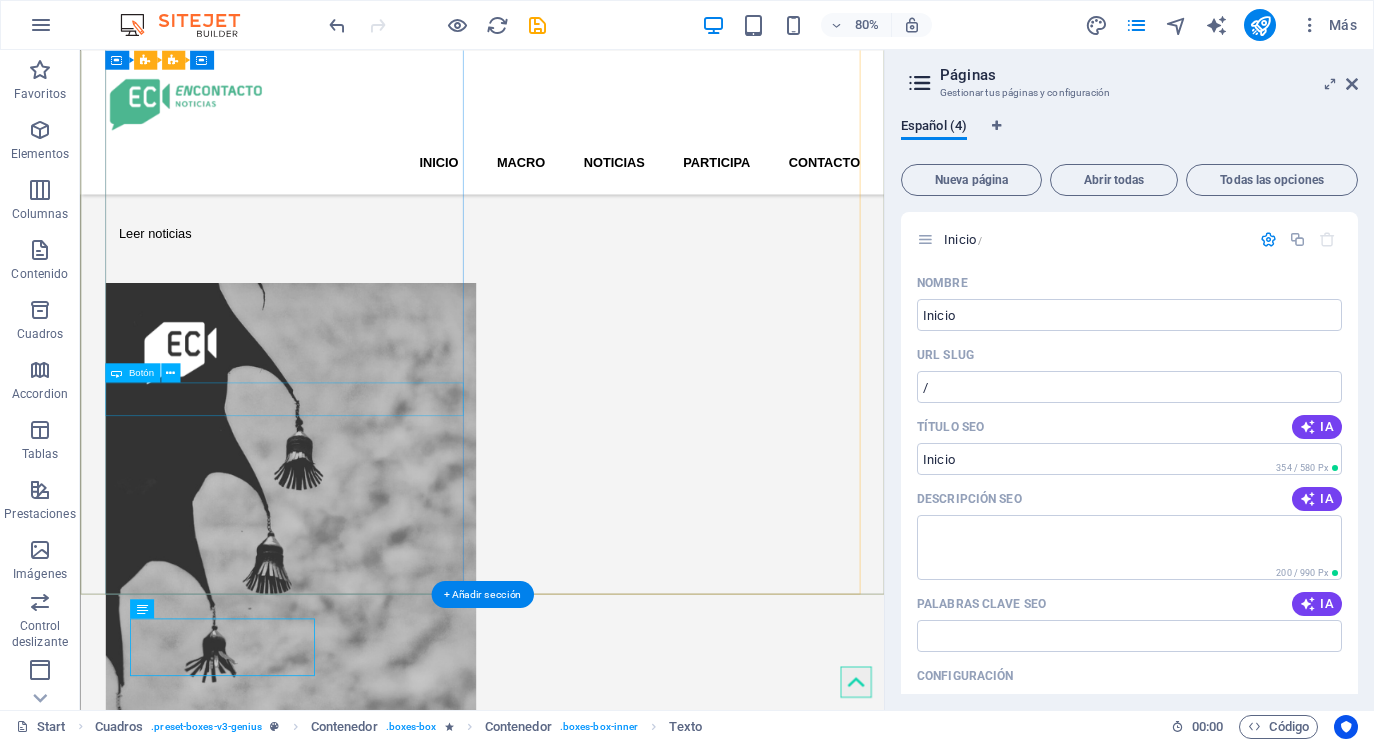 click on "Leer noticias" at bounding box center [335, 280] 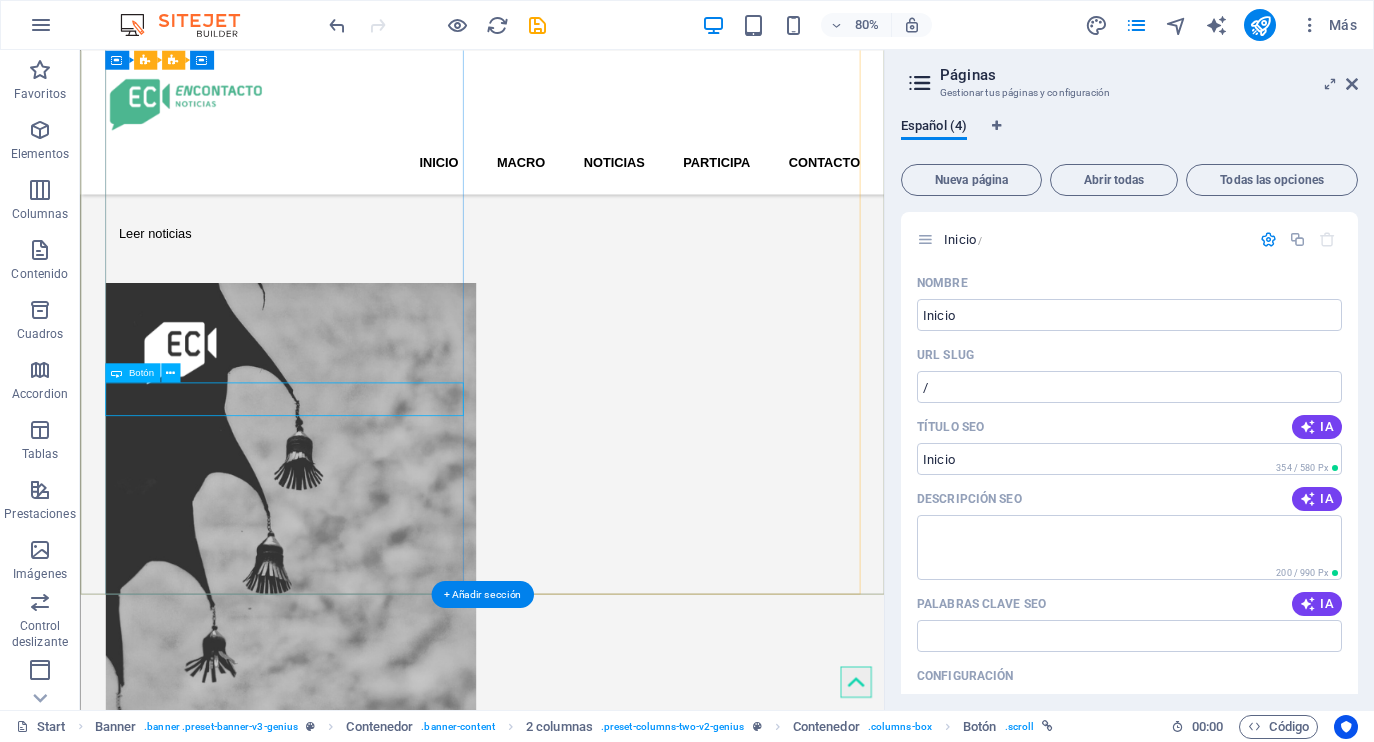 click on "Botón" at bounding box center (140, 373) 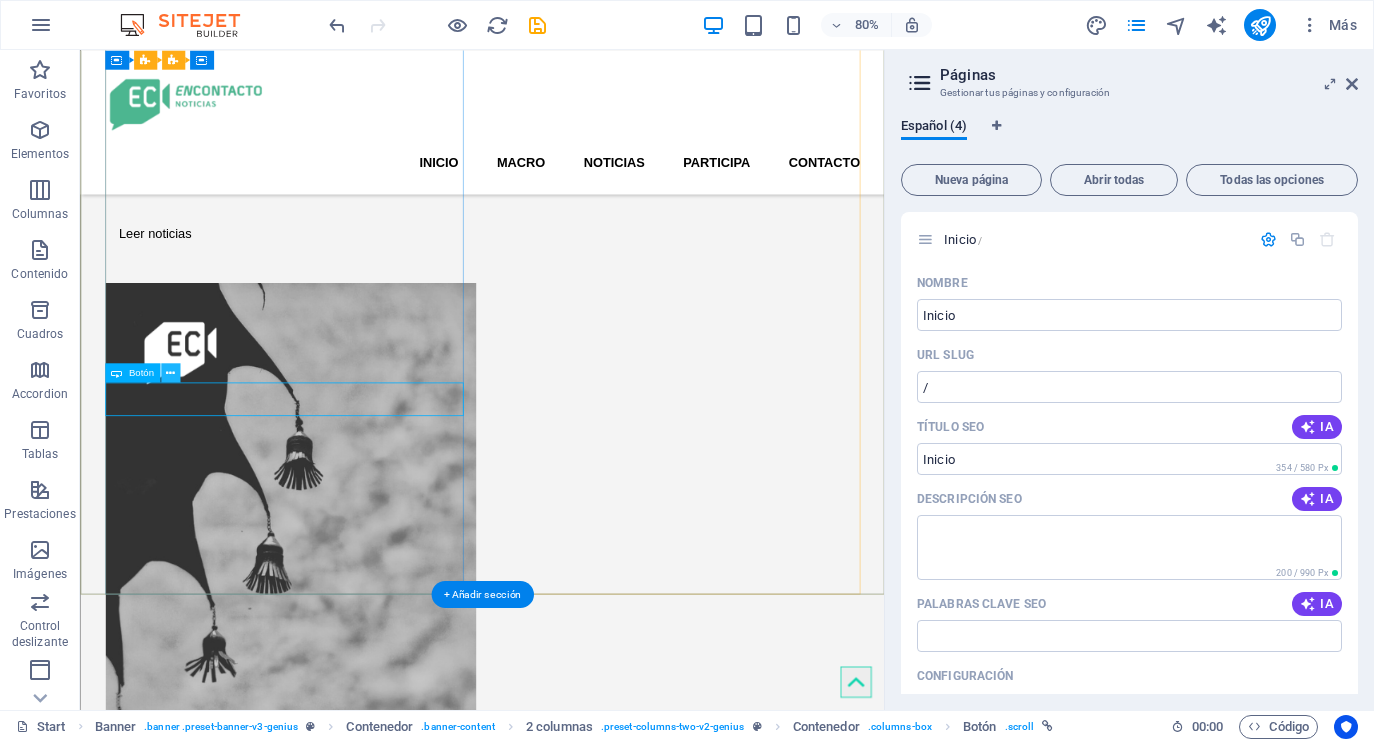 click at bounding box center [170, 372] 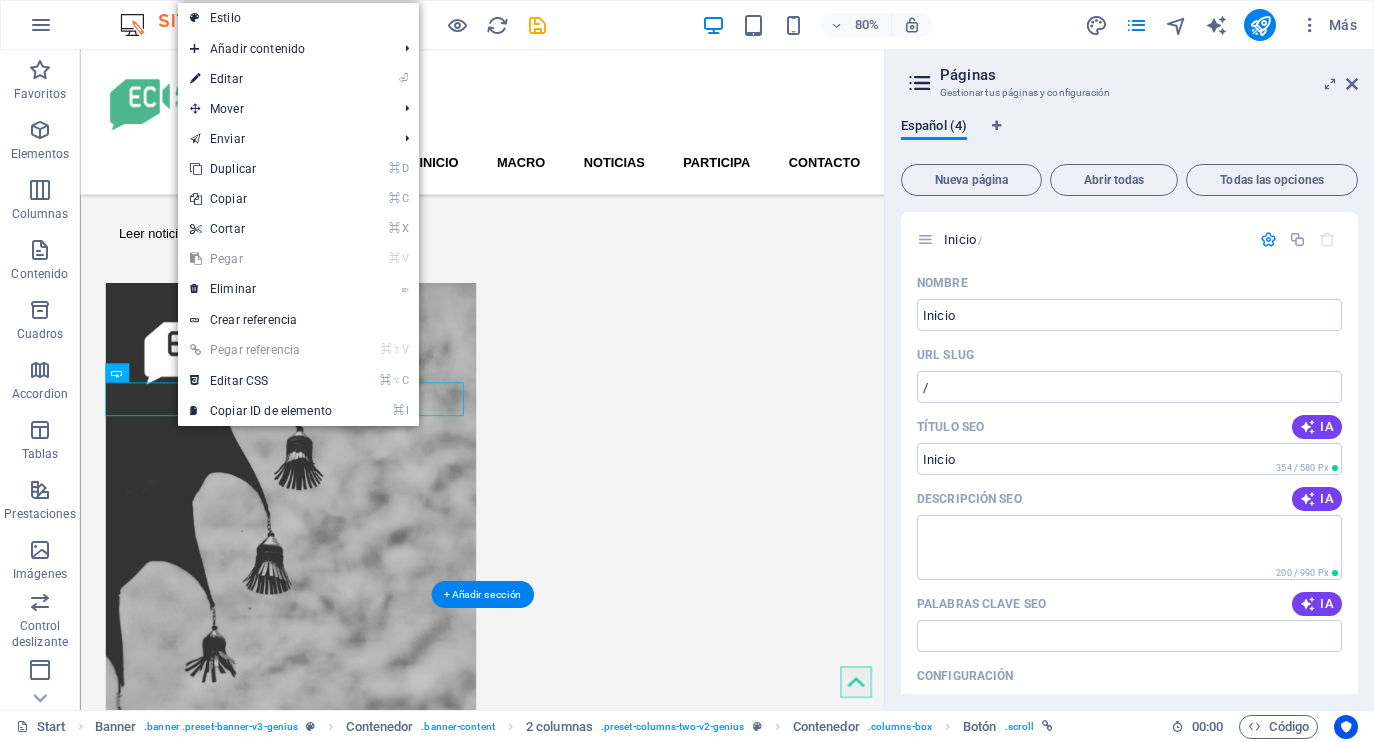 click on "Leer noticias" at bounding box center [335, 280] 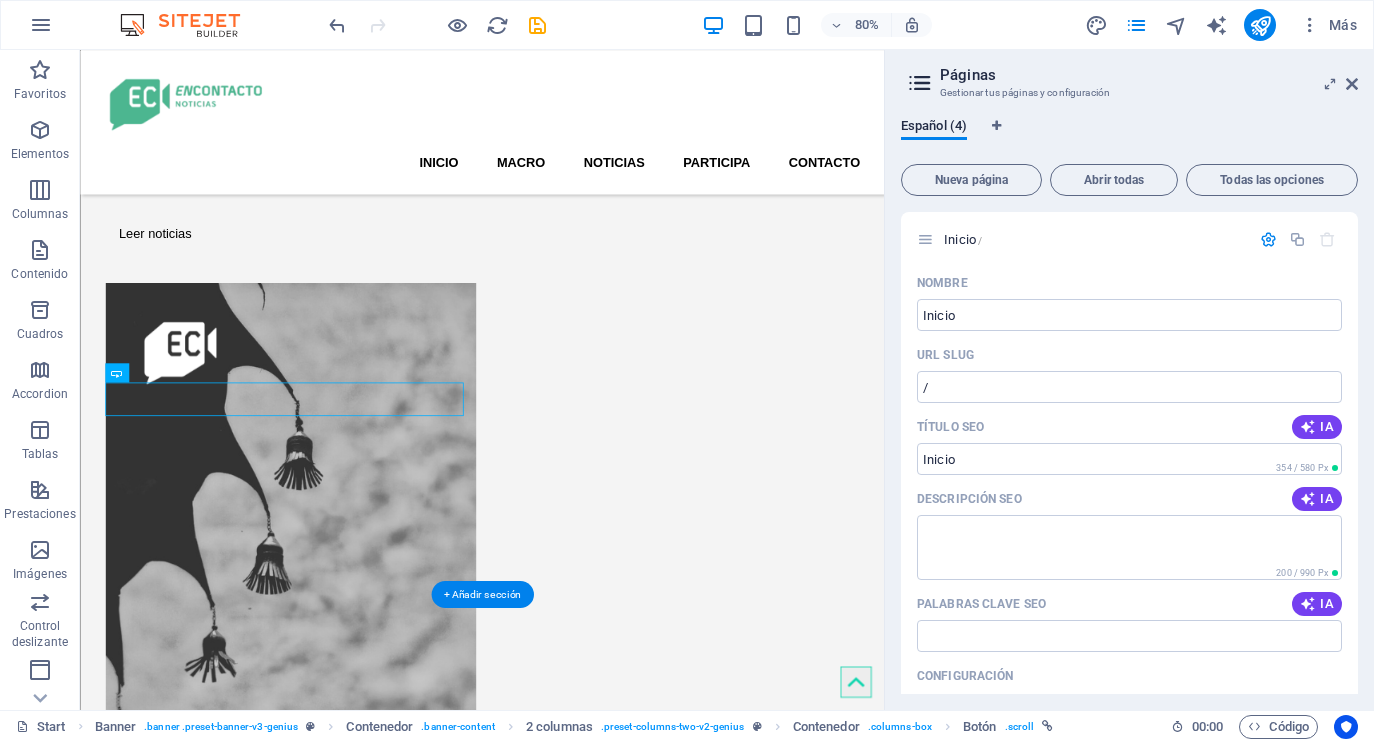 click on "Leer noticias" at bounding box center (335, 280) 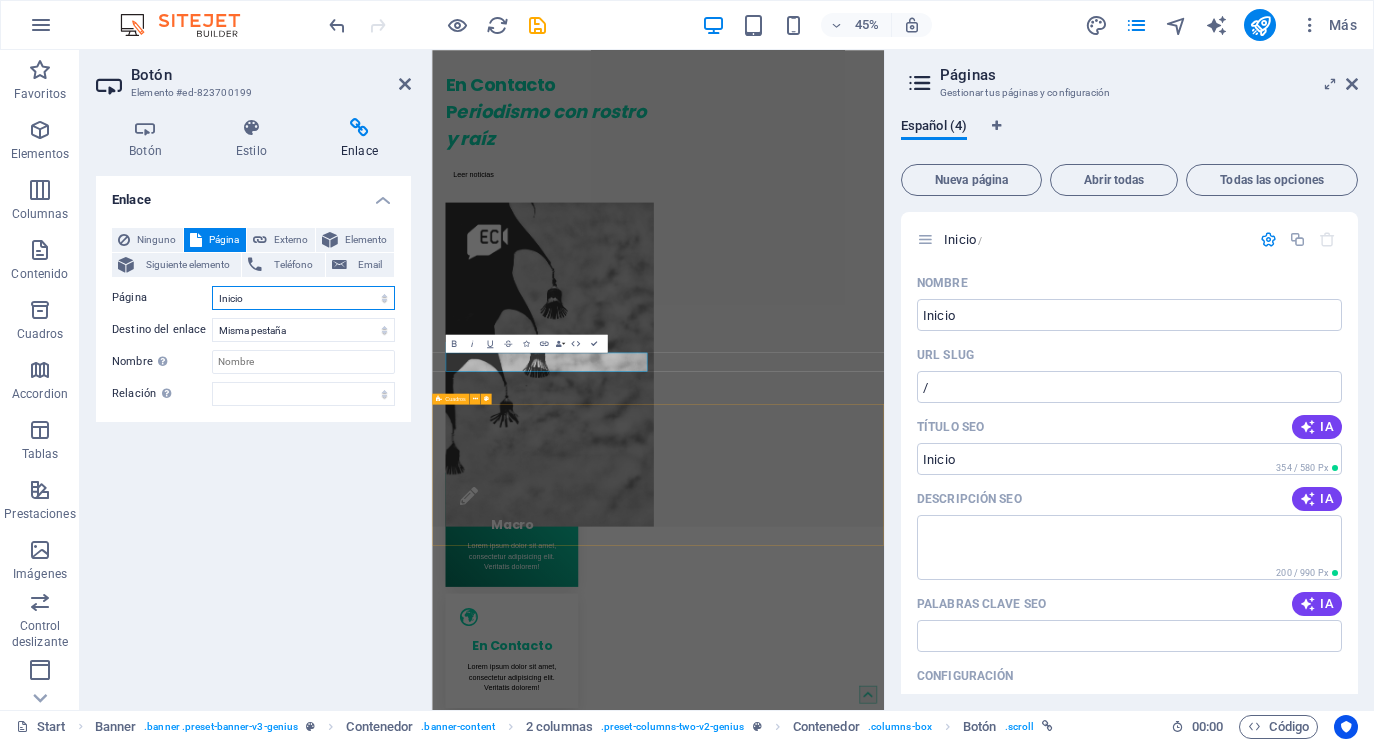 select on "1" 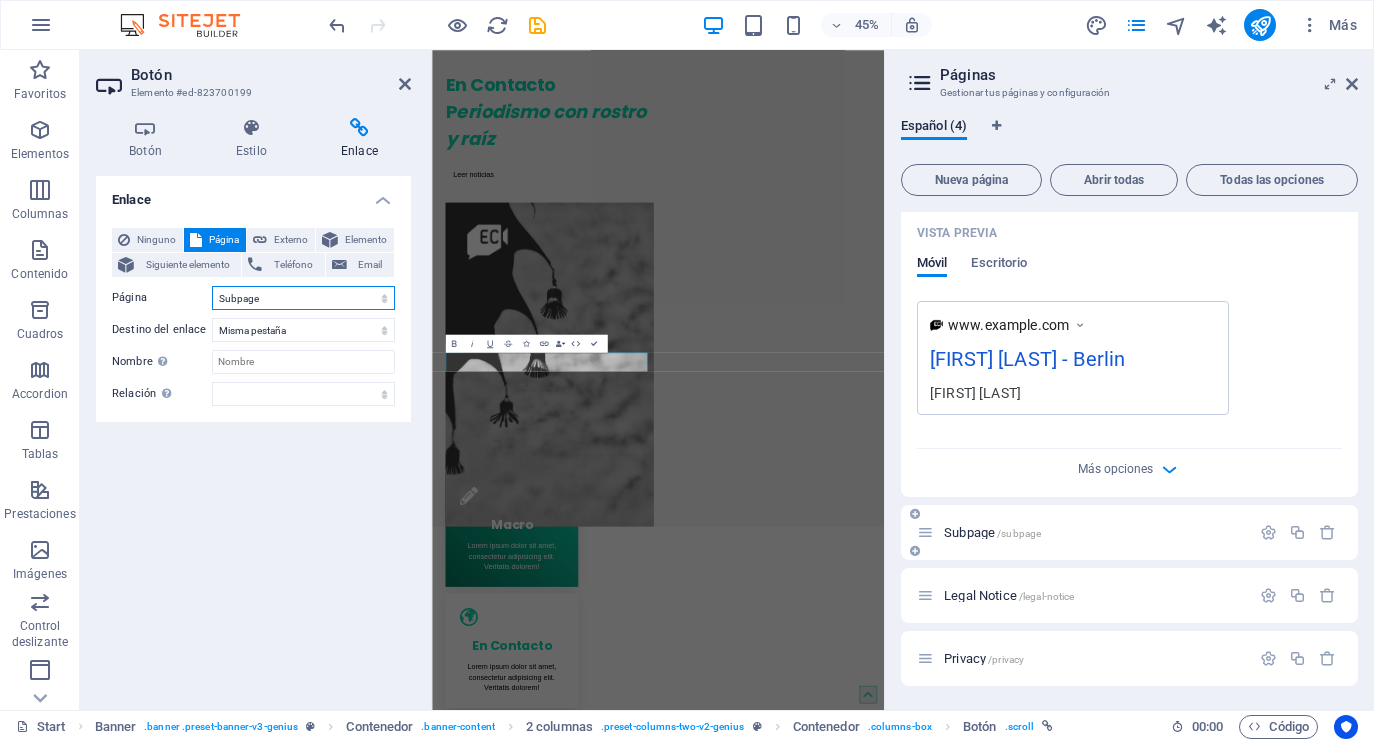 scroll, scrollTop: 543, scrollLeft: 0, axis: vertical 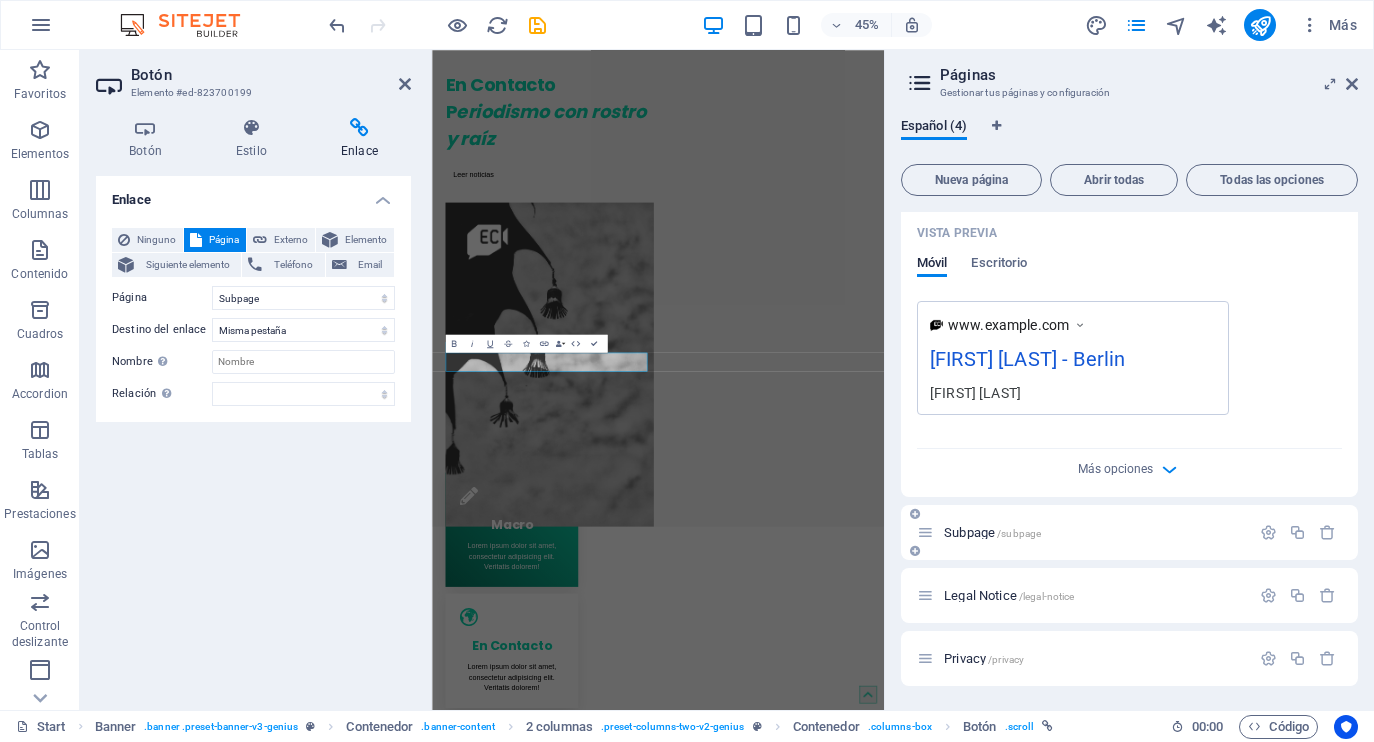 click on "Subpage /subpage" at bounding box center (992, 532) 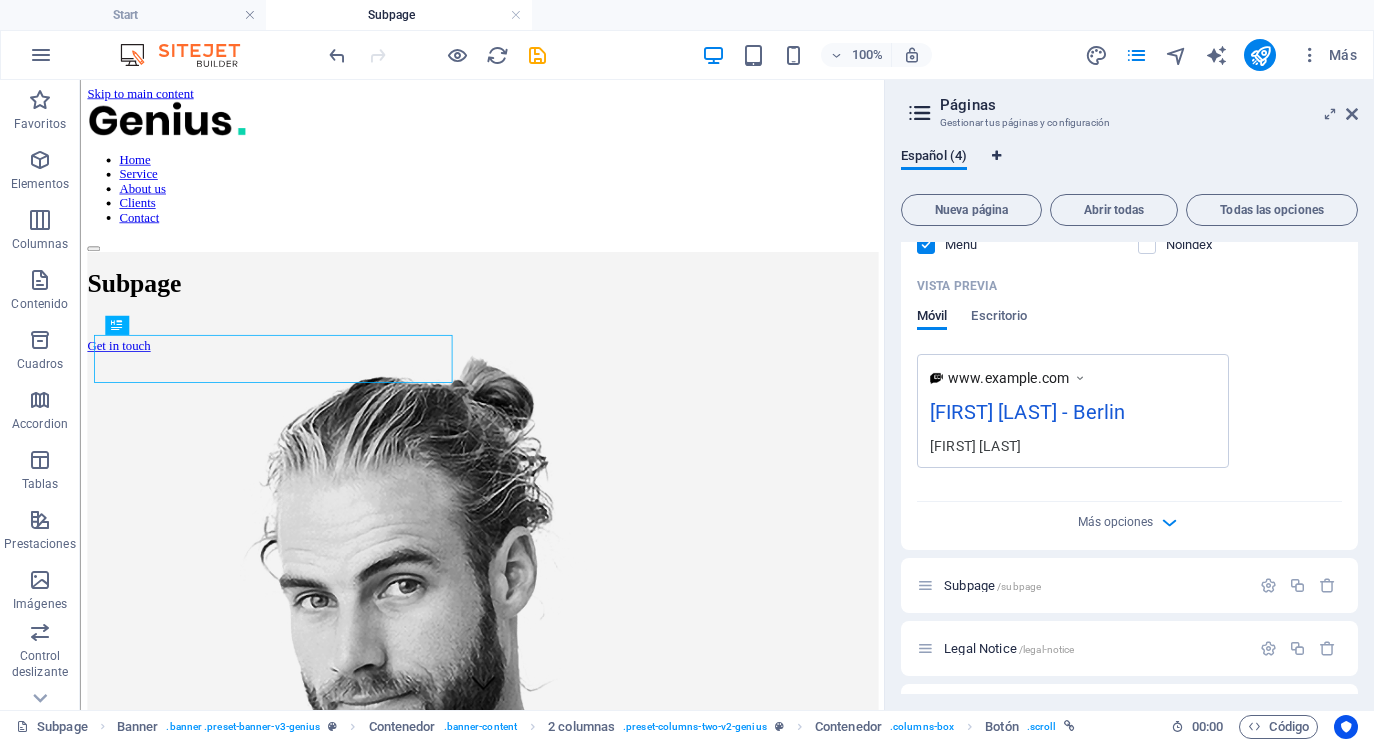scroll, scrollTop: 0, scrollLeft: 0, axis: both 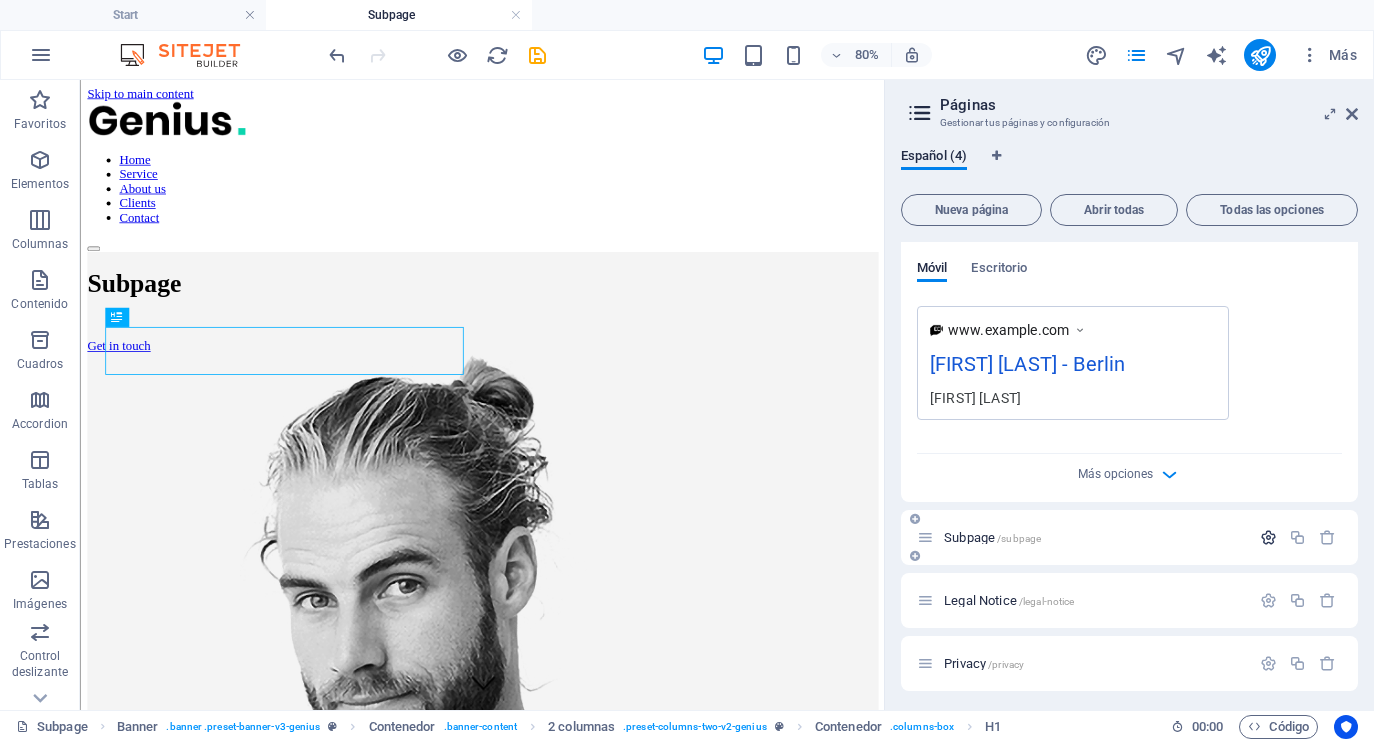 click at bounding box center [1268, 537] 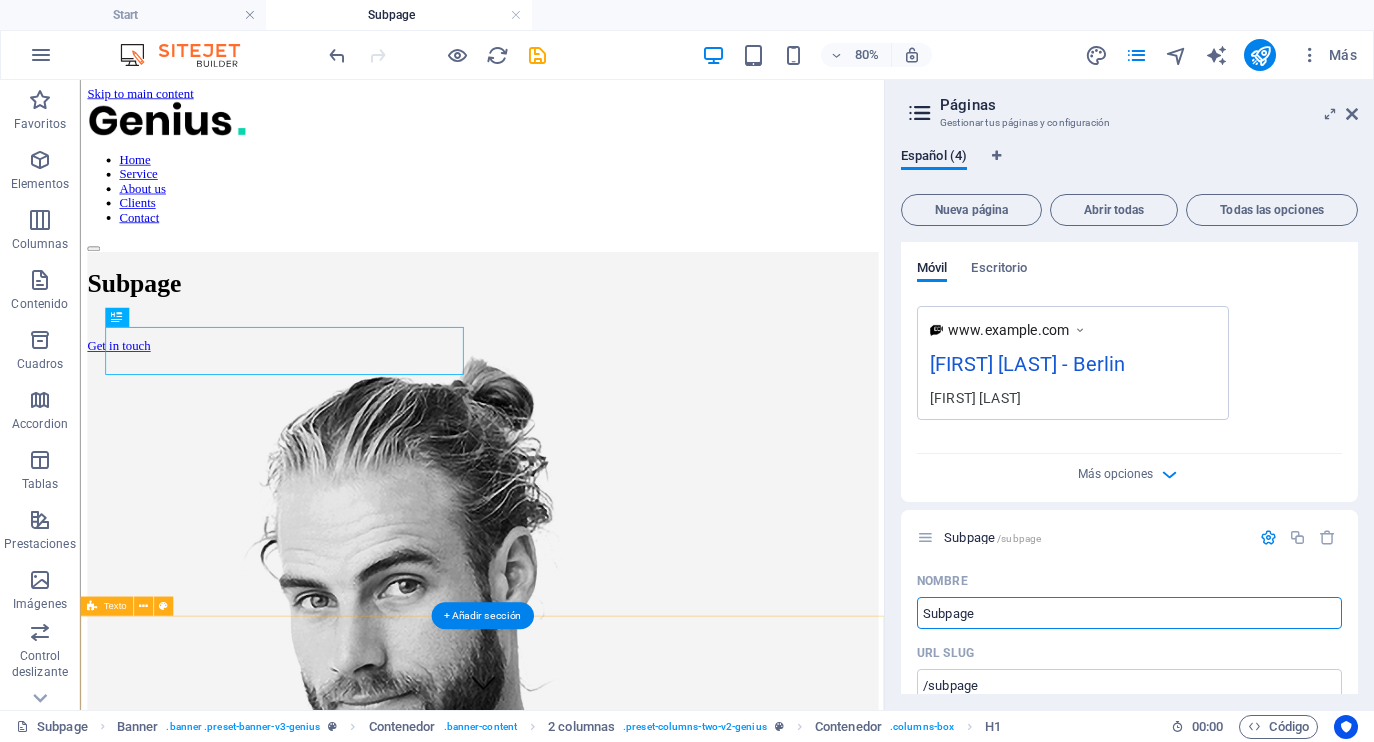 drag, startPoint x: 1087, startPoint y: 728, endPoint x: 1083, endPoint y: 785, distance: 57.14018 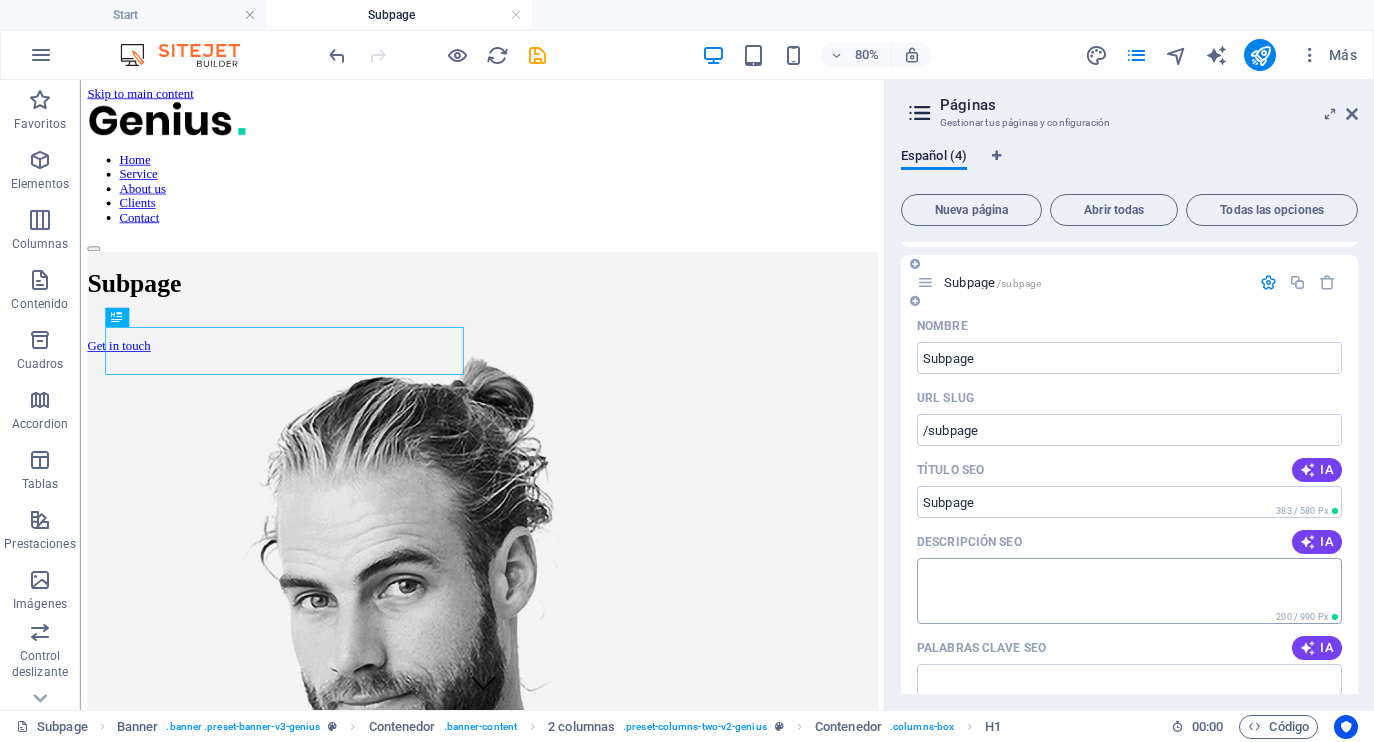 scroll, scrollTop: 800, scrollLeft: 0, axis: vertical 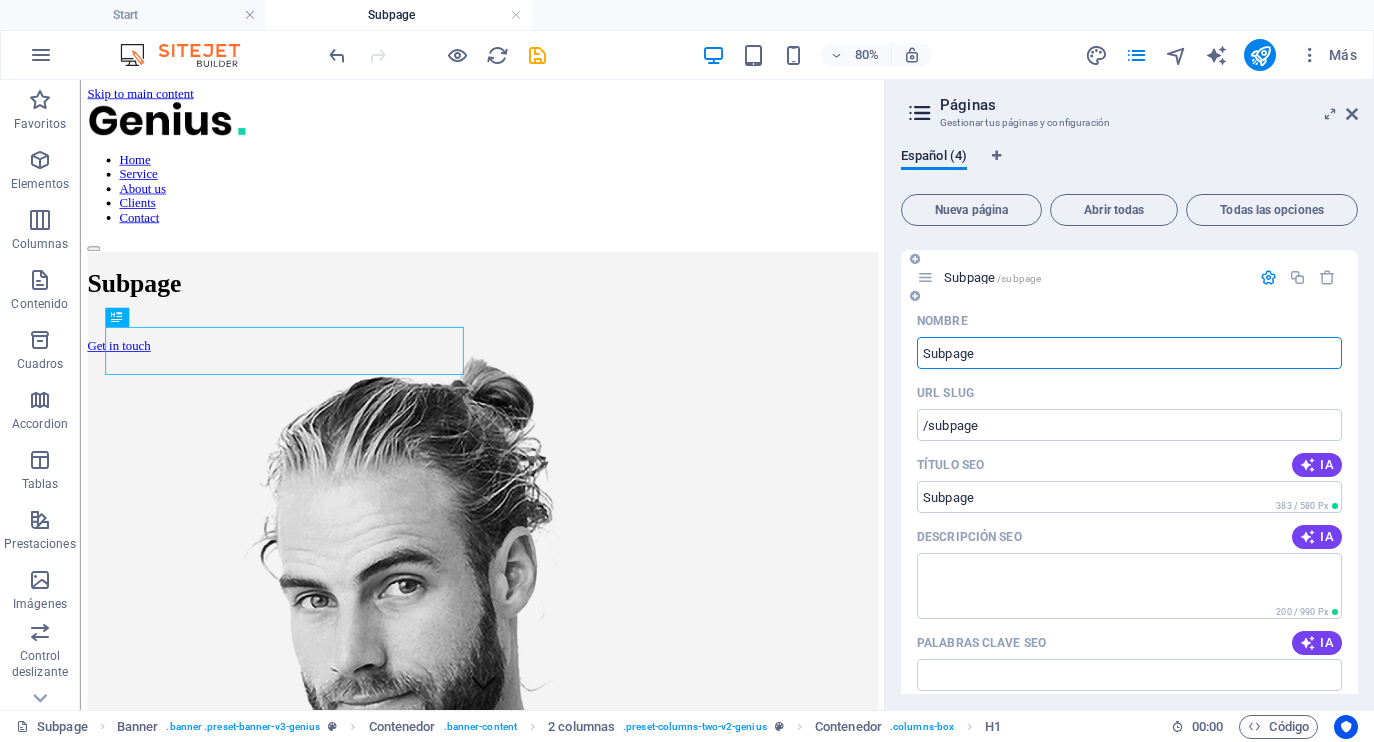 drag, startPoint x: 955, startPoint y: 385, endPoint x: 901, endPoint y: 384, distance: 54.00926 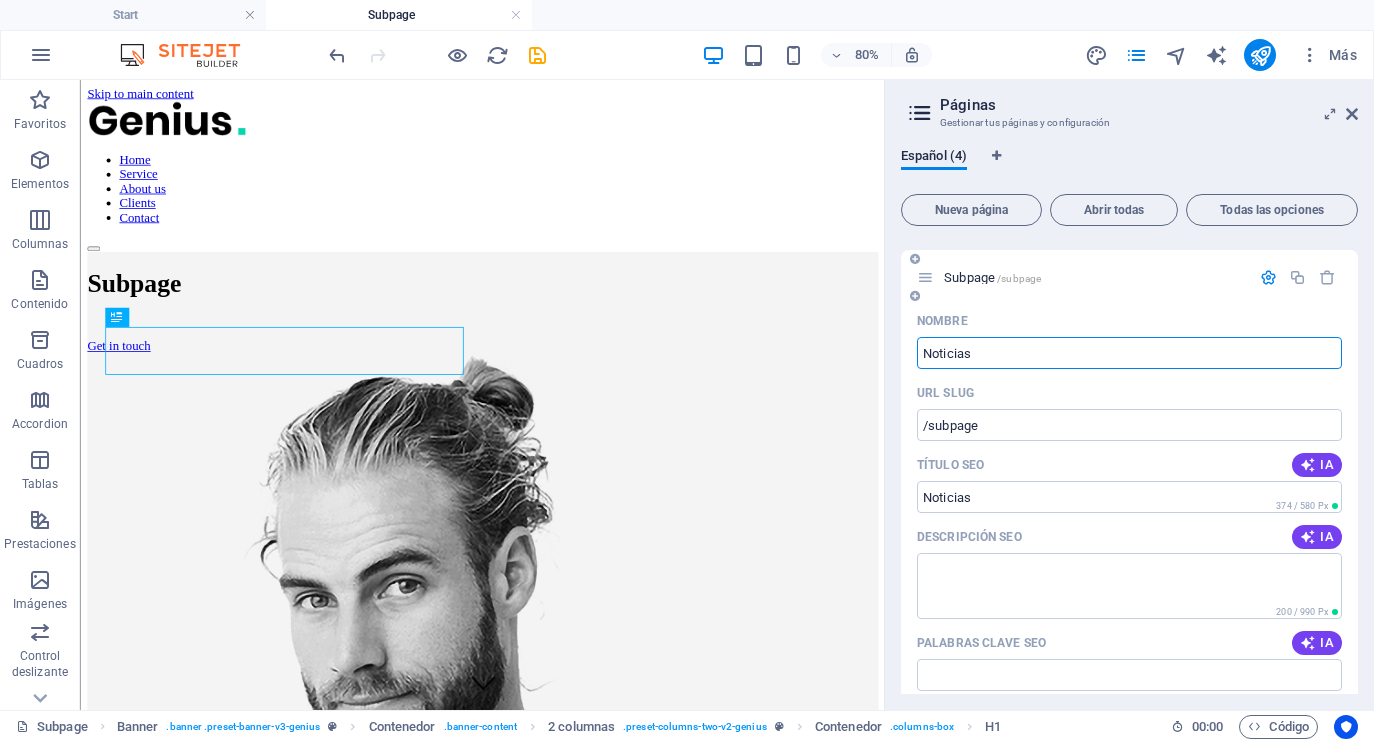 type on "Noticias" 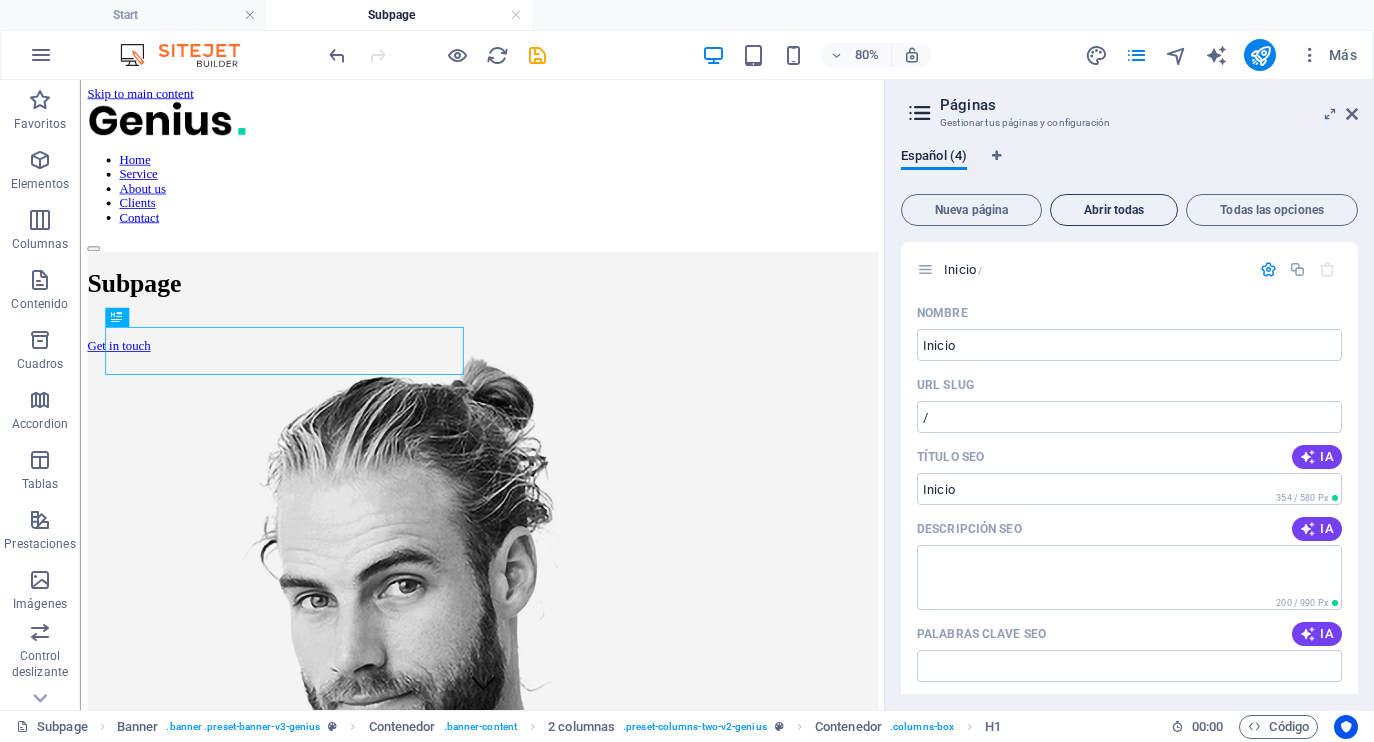 scroll, scrollTop: 0, scrollLeft: 0, axis: both 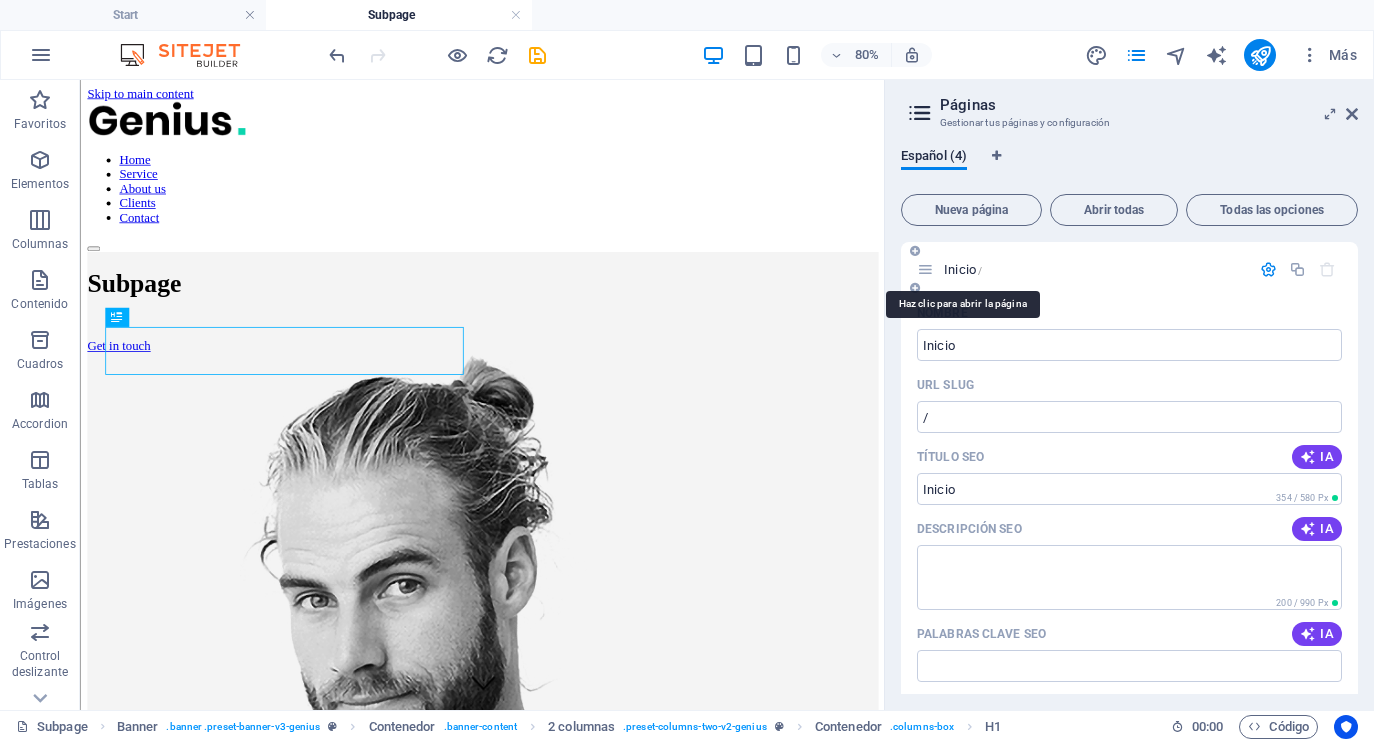 click on "Inicio /" at bounding box center [963, 269] 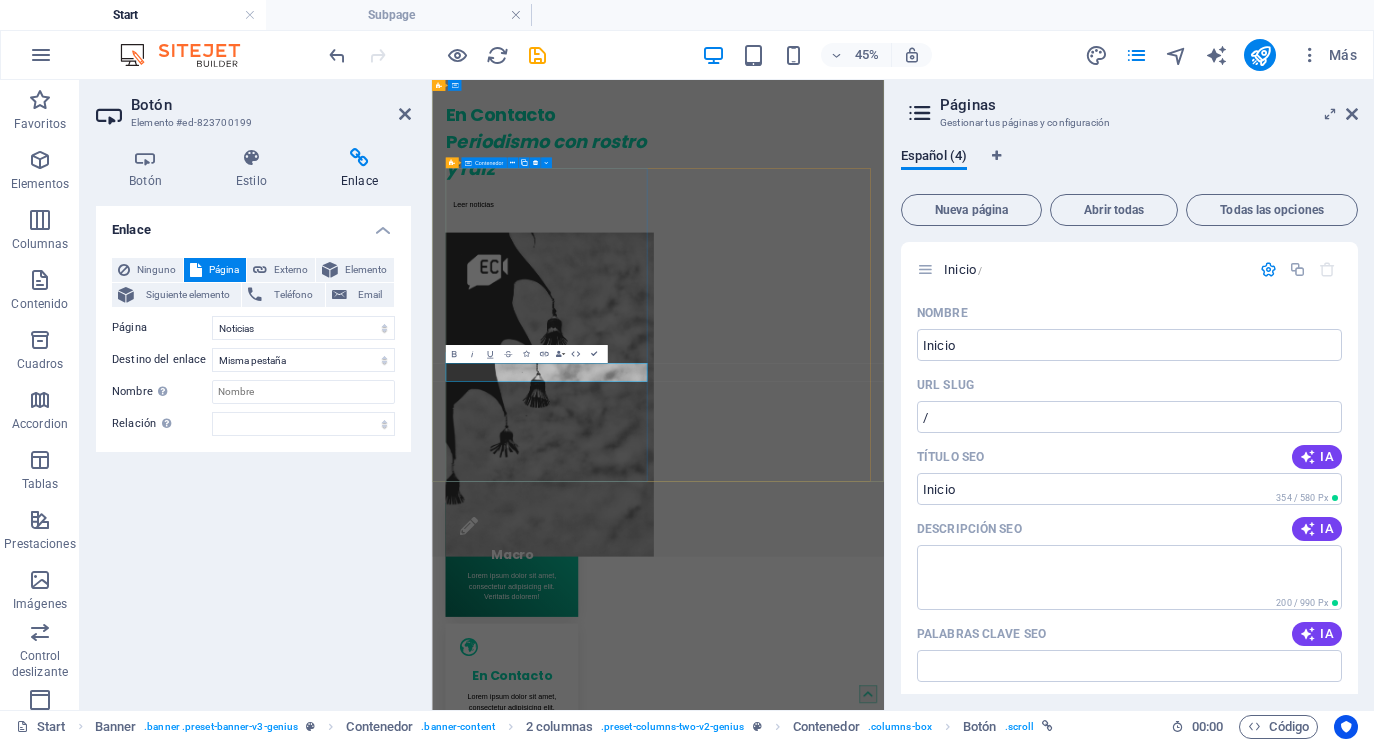 click on "En Contacto P eriodismo con rostro y raíz Leer noticias" at bounding box center [686, 253] 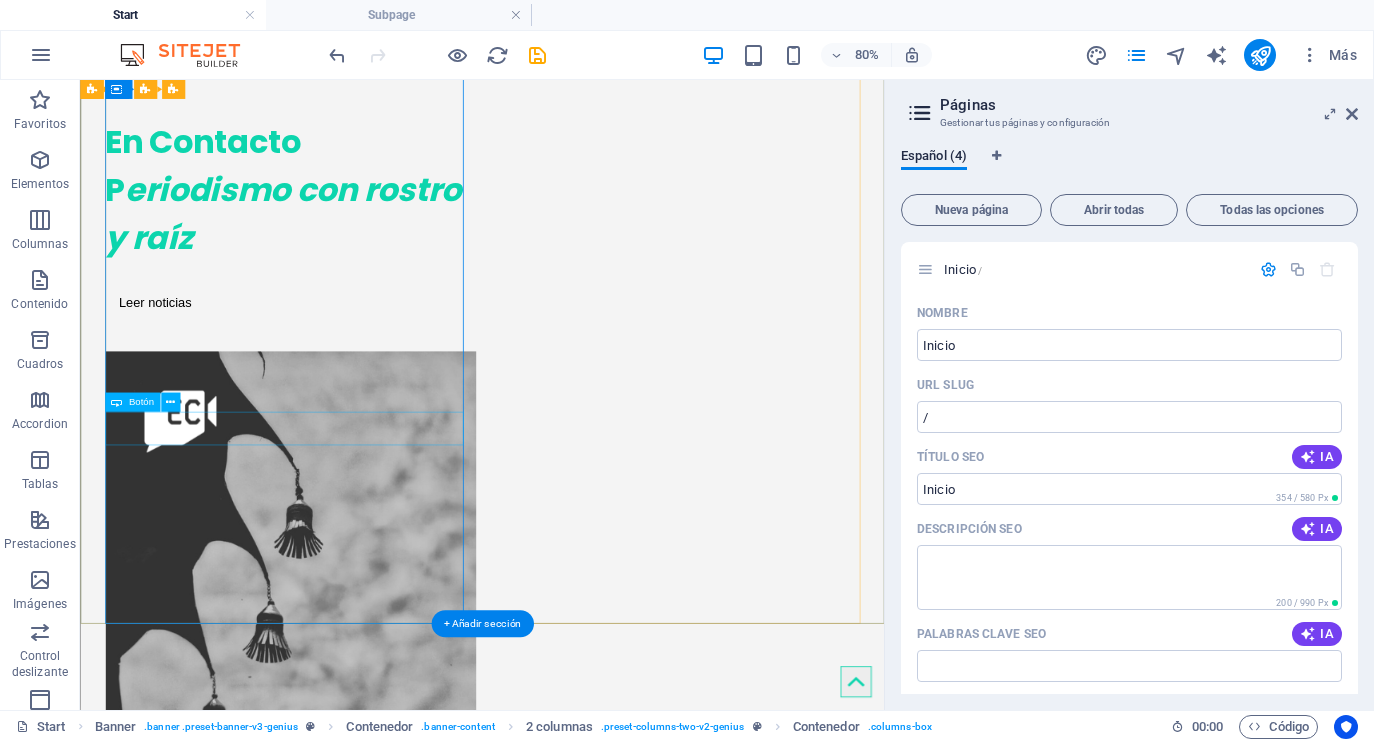 click on "Leer noticias" at bounding box center [335, 358] 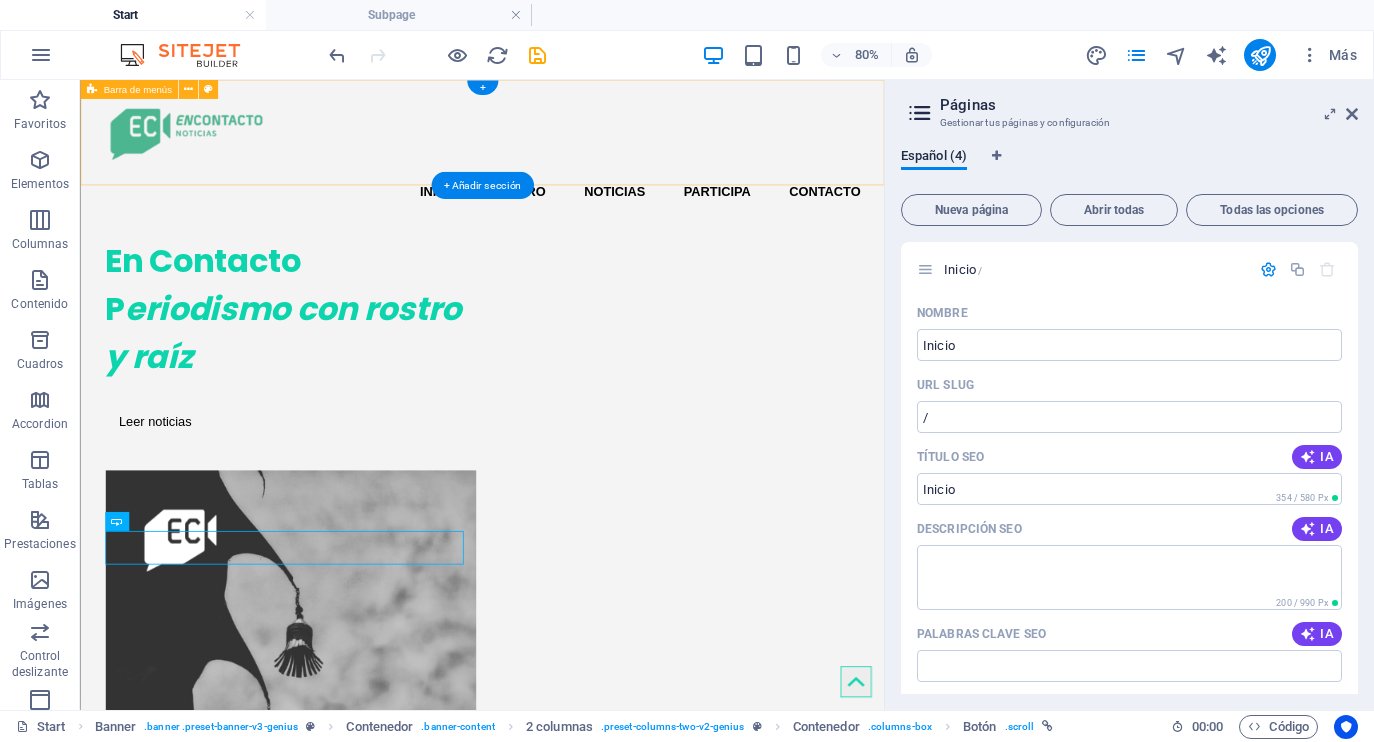 scroll, scrollTop: 0, scrollLeft: 0, axis: both 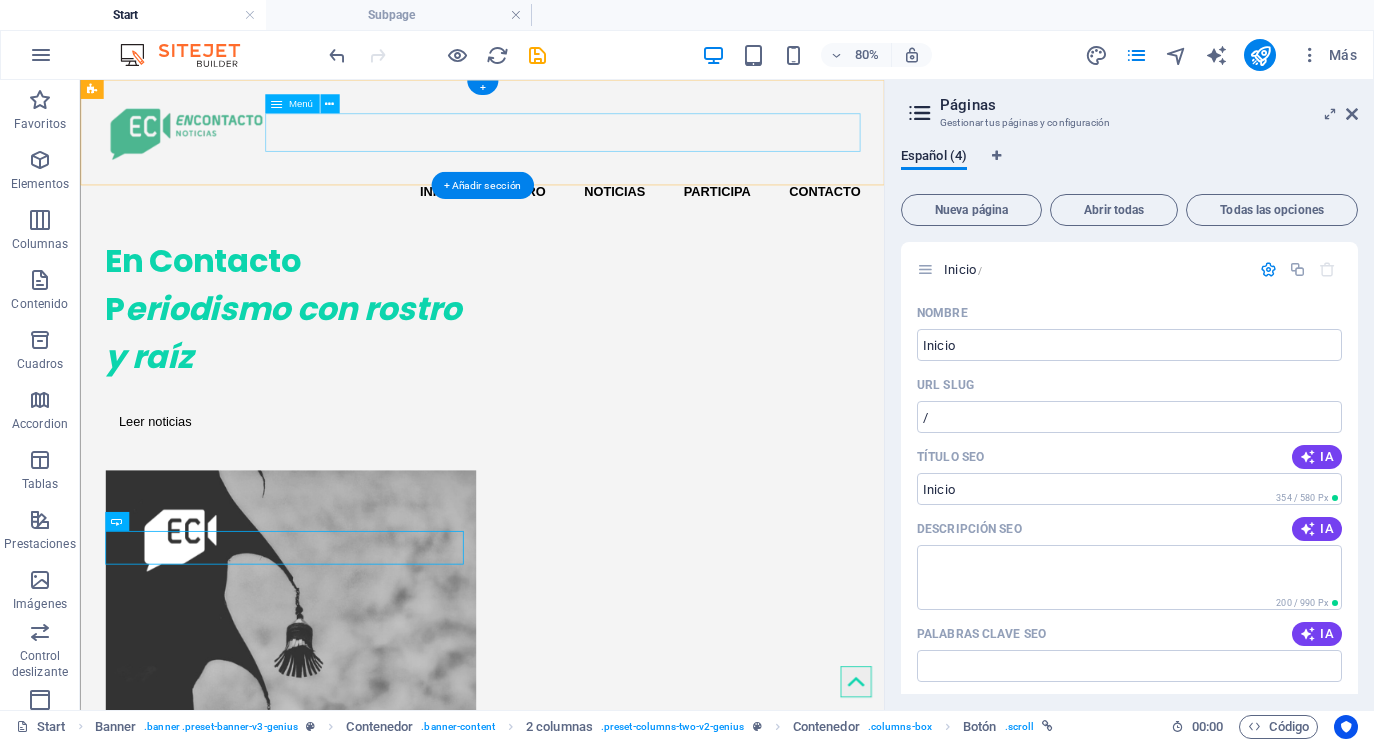 click on "Inicio MACRO Noticias Participa Contacto" at bounding box center (583, 220) 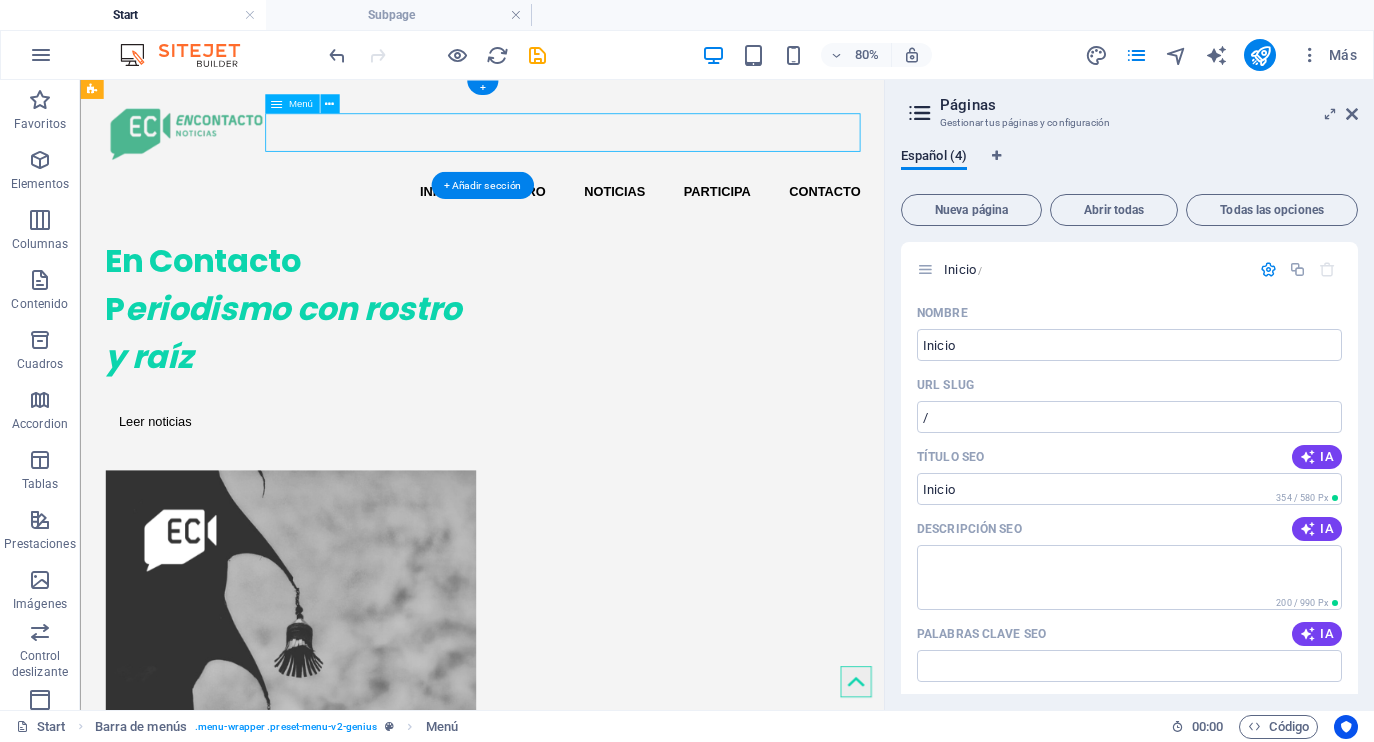 click on "Inicio MACRO Noticias Participa Contacto" at bounding box center [583, 220] 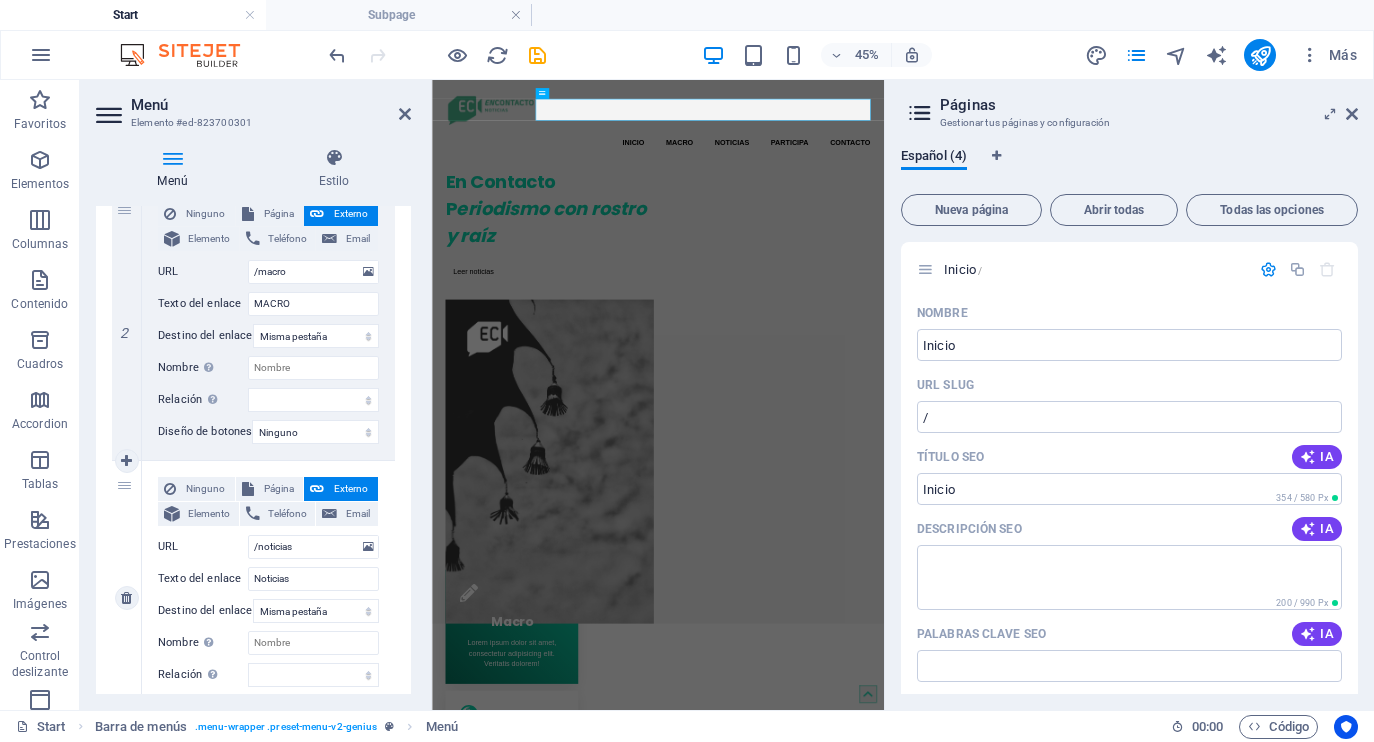 scroll, scrollTop: 502, scrollLeft: 0, axis: vertical 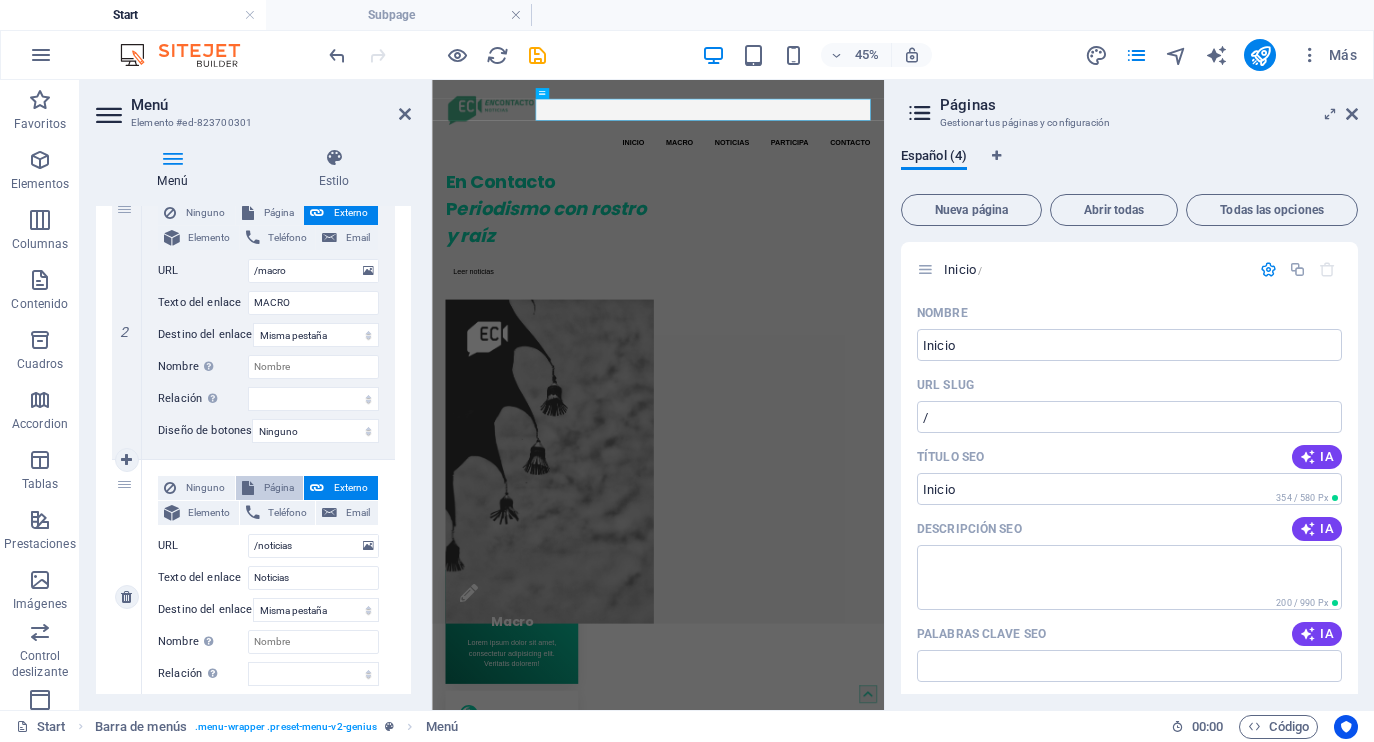 click on "Página" at bounding box center (279, 488) 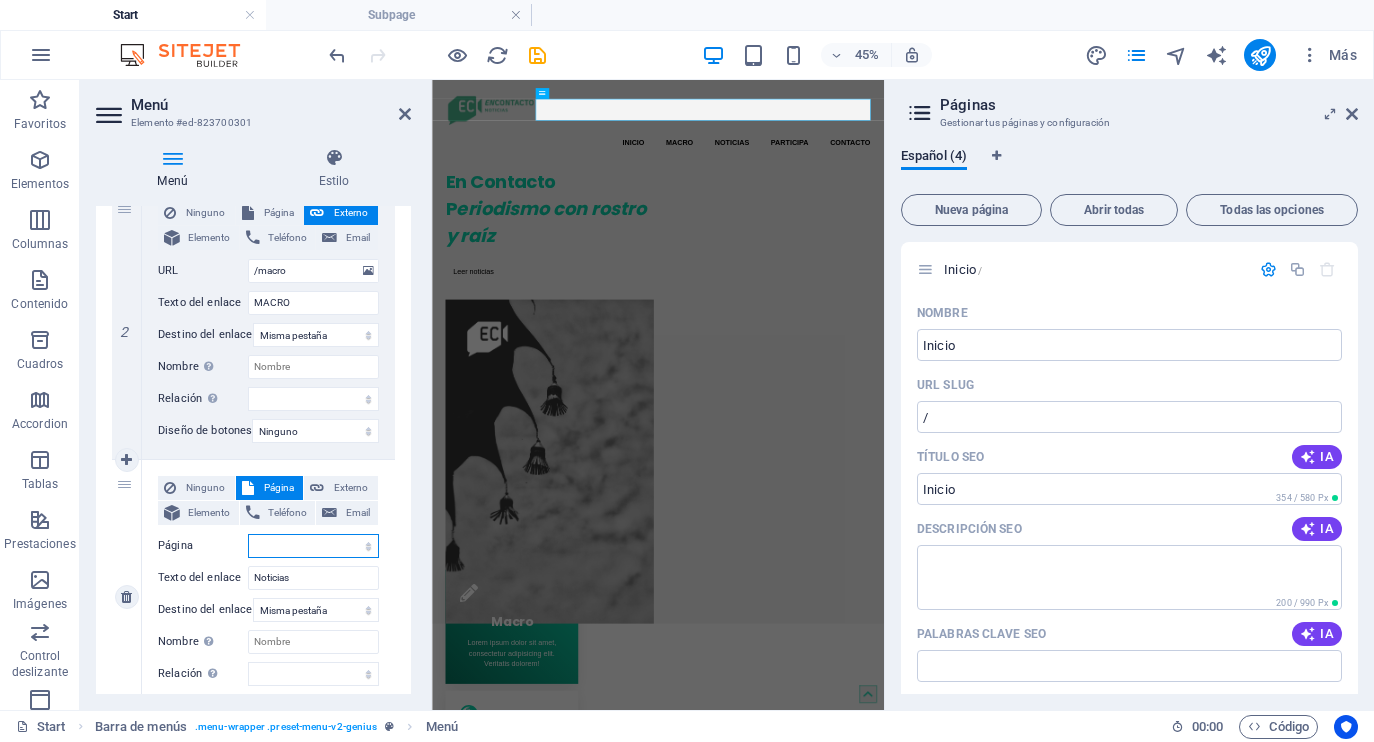 select 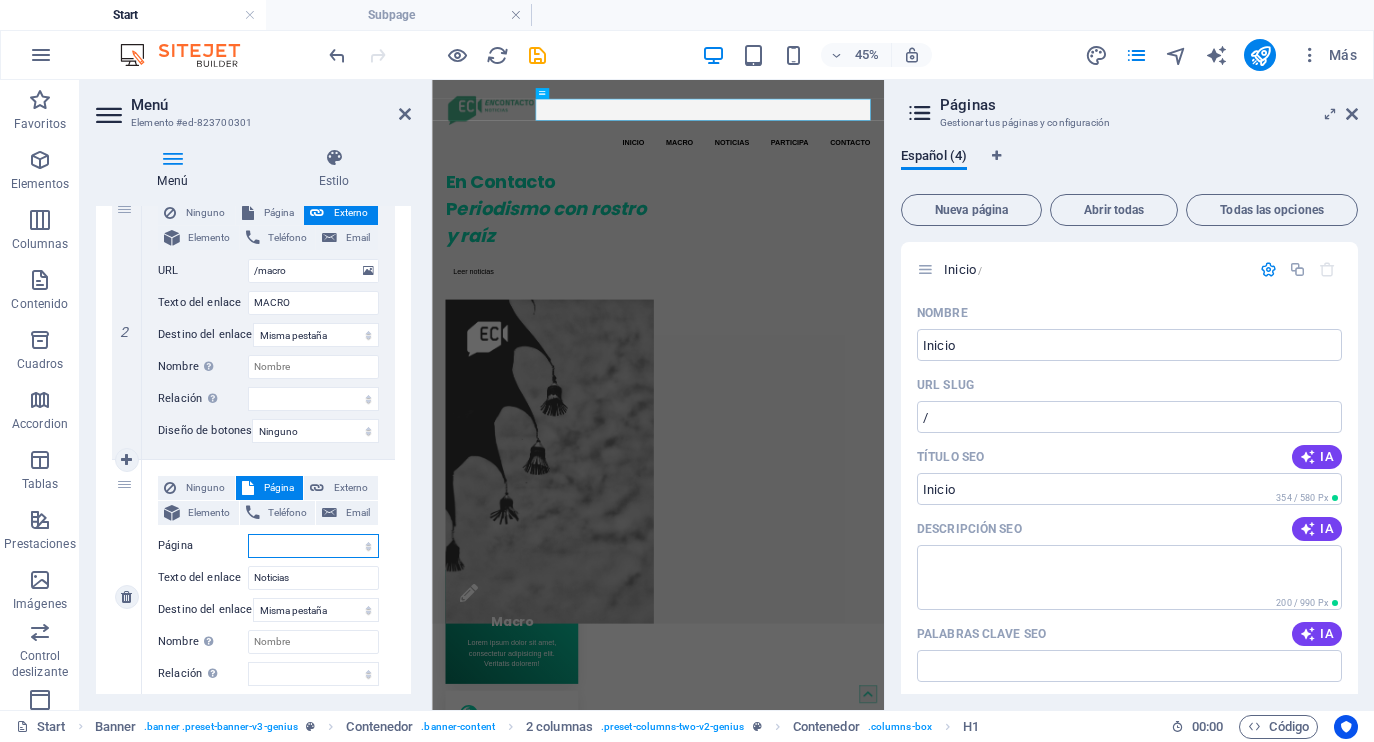 select on "1" 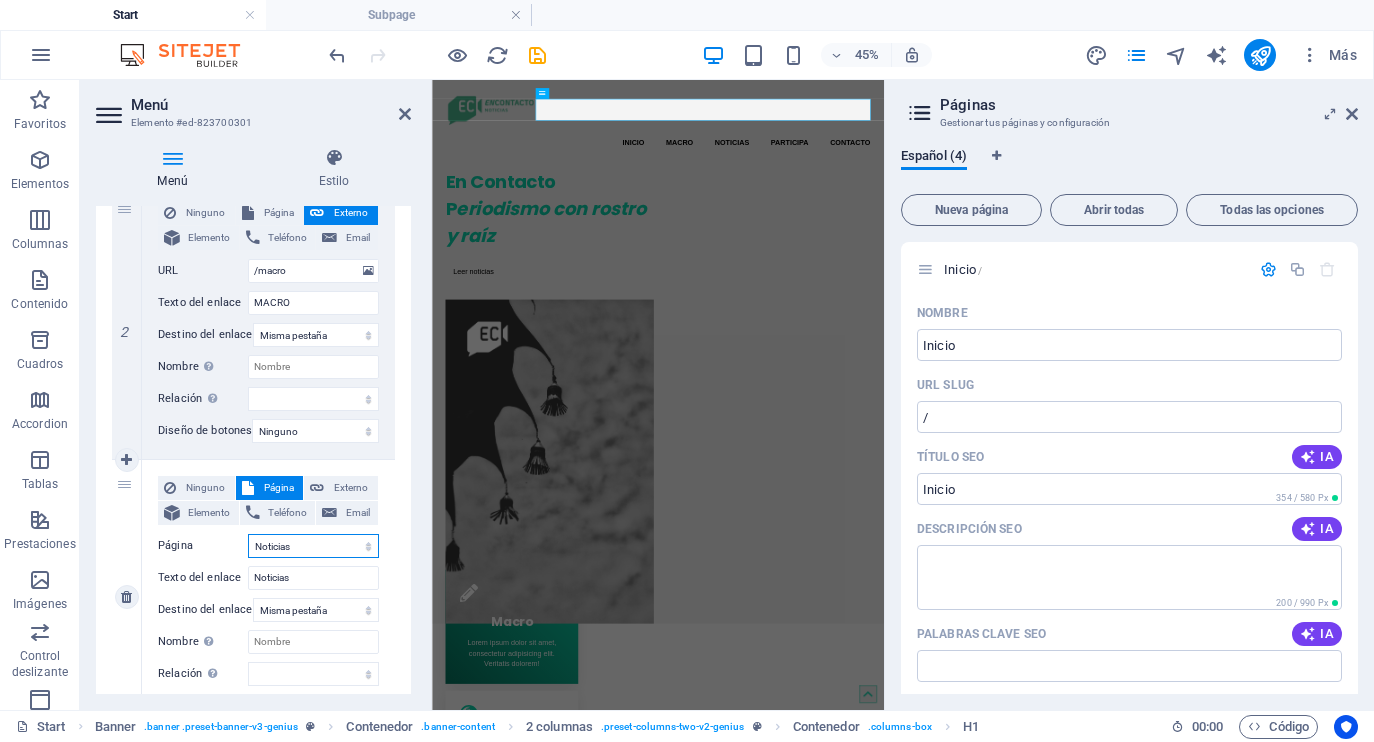 select 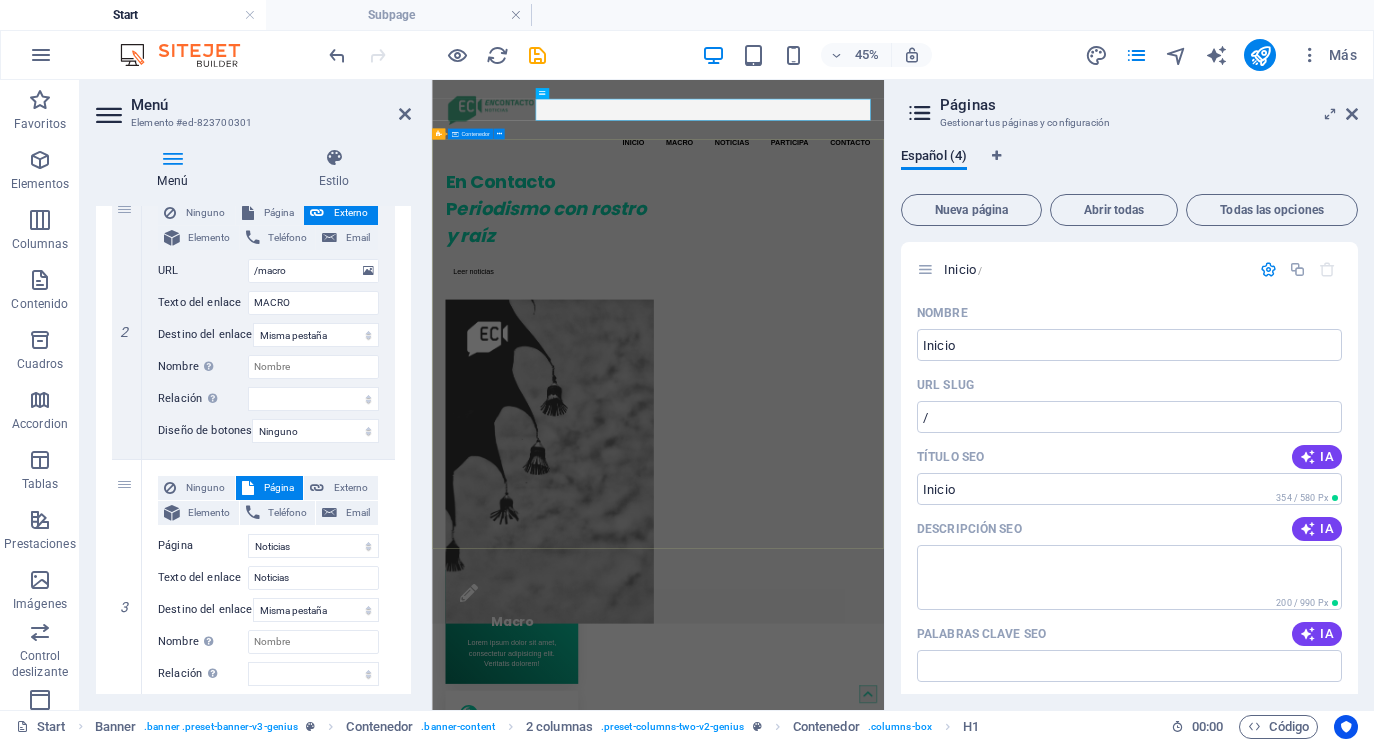click on "En Contacto P eriodismo con rostro y raíz Leer noticias" at bounding box center (934, 774) 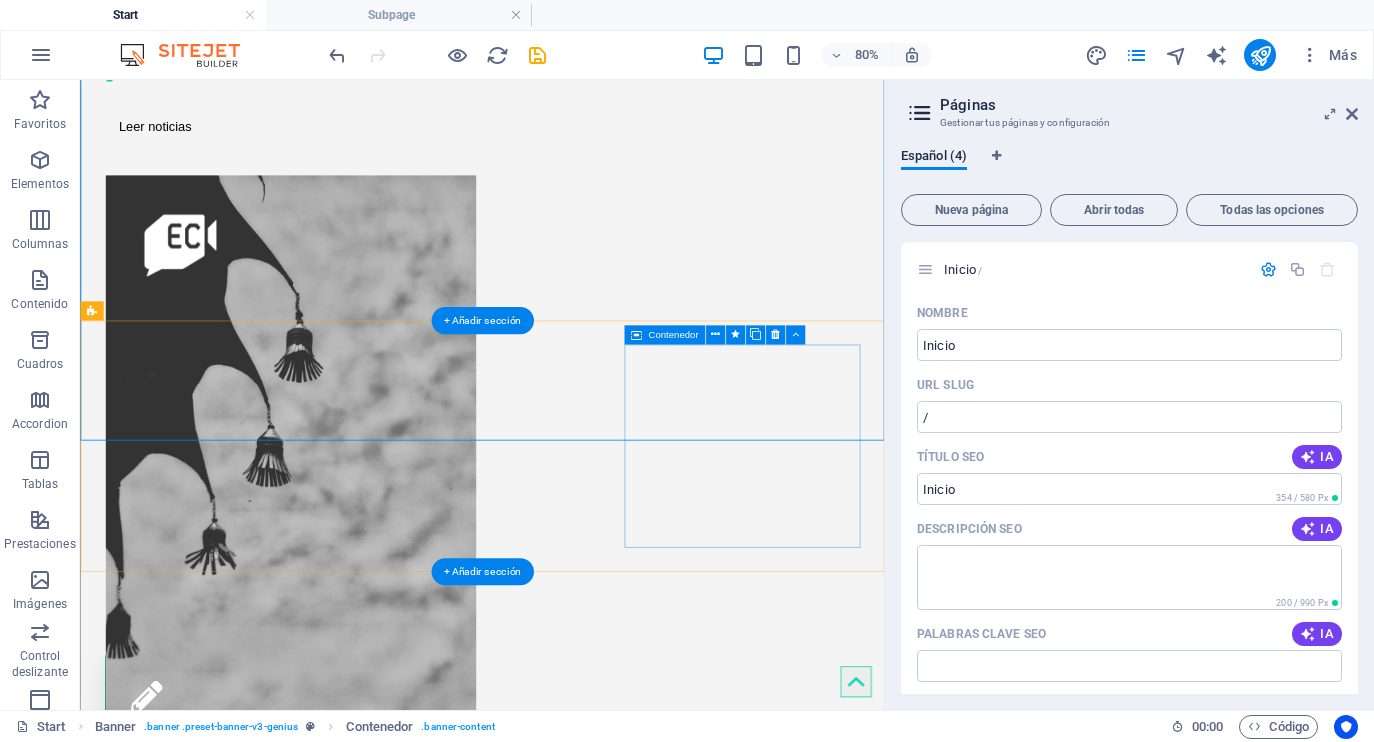 scroll, scrollTop: 390, scrollLeft: 0, axis: vertical 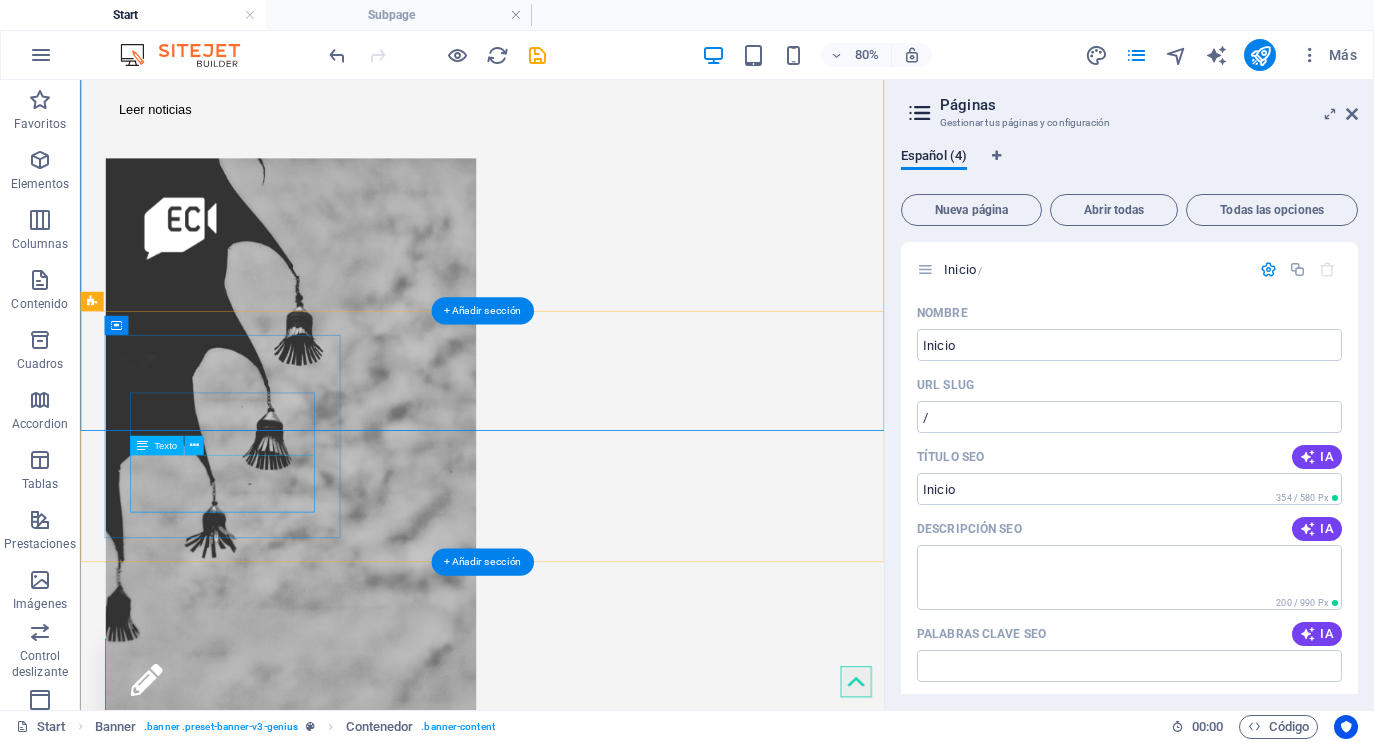 click on "Lorem ipsum dolor sit amet, consectetur adipisicing elit. Veritatis dolorem!" at bounding box center [257, 964] 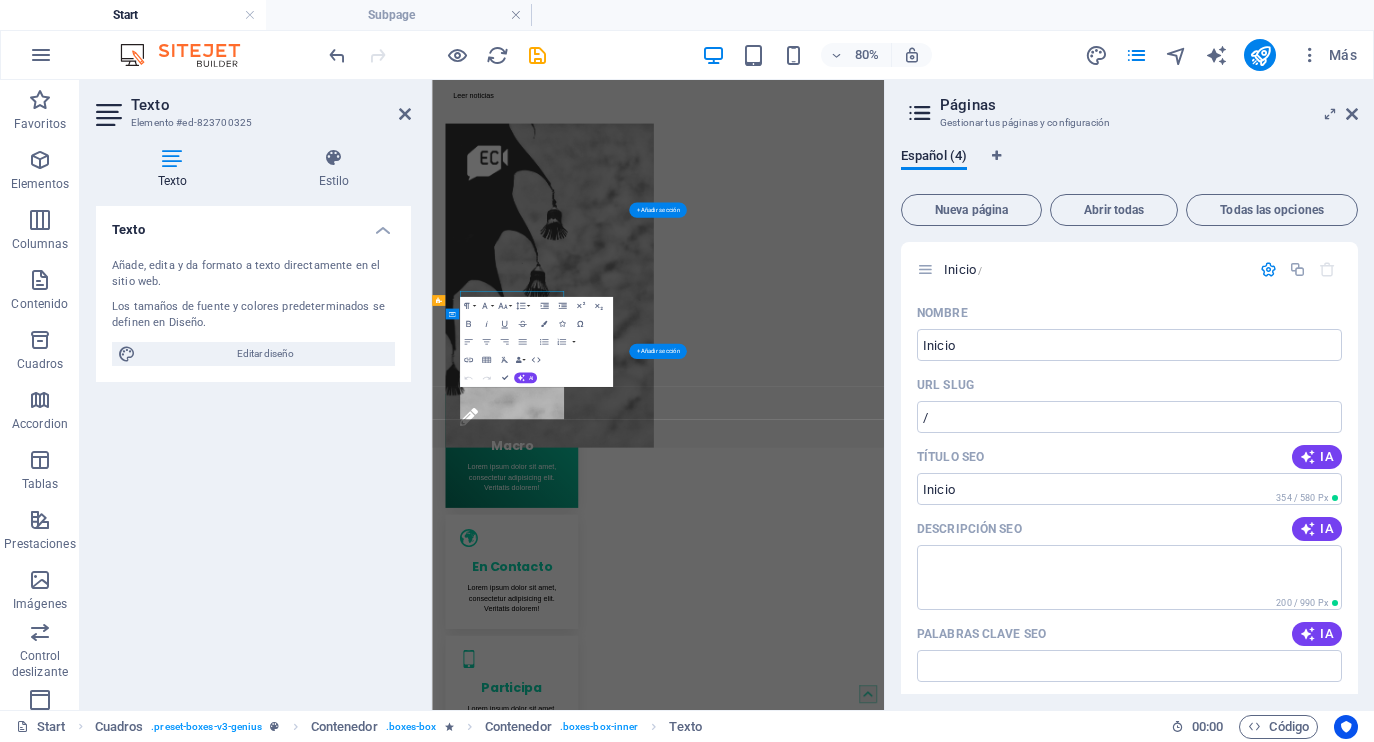 click on "Texto Elemento #ed-823700325 Texto Estilo Texto Añade, edita y da formato a texto directamente en el sitio web. Los tamaños de fuente y colores predeterminados se definen en Diseño. Editar diseño Alineación Alineado a la izquierda Centrado Alineado a la derecha Cuadros Element
H1   Banner   Banner   Contenedor   Contenedor   Banner   2 columnas   2 columnas   Banner   Contenedor   Barra de menús   Menú   Contenedor   Imagen   Contenedor   Separador   Botón   Contenedor   Cuadros   Contenedor   Contenedor   Logo   Botón superior   Contenedor   Icono   Texto   2 columnas   Contenedor   Contenedor   Barra de progreso   Contenedor   Contenedor   Contenedor   H3   Contenedor   Contenedor   H3   Contenedor   Icono   Texto   Texto   Texto   H3   Texto   Contenedor   H3   Barra de progreso   Contenedor   Texto   Contenedor   Texto   Contenedor   Galería   Galería   Galería   Contenedor   Contenedor   H2 + Añadir sección + Añadir sección Paragraph Format Normal Heading 1 Heading 2 8" at bounding box center (482, 395) 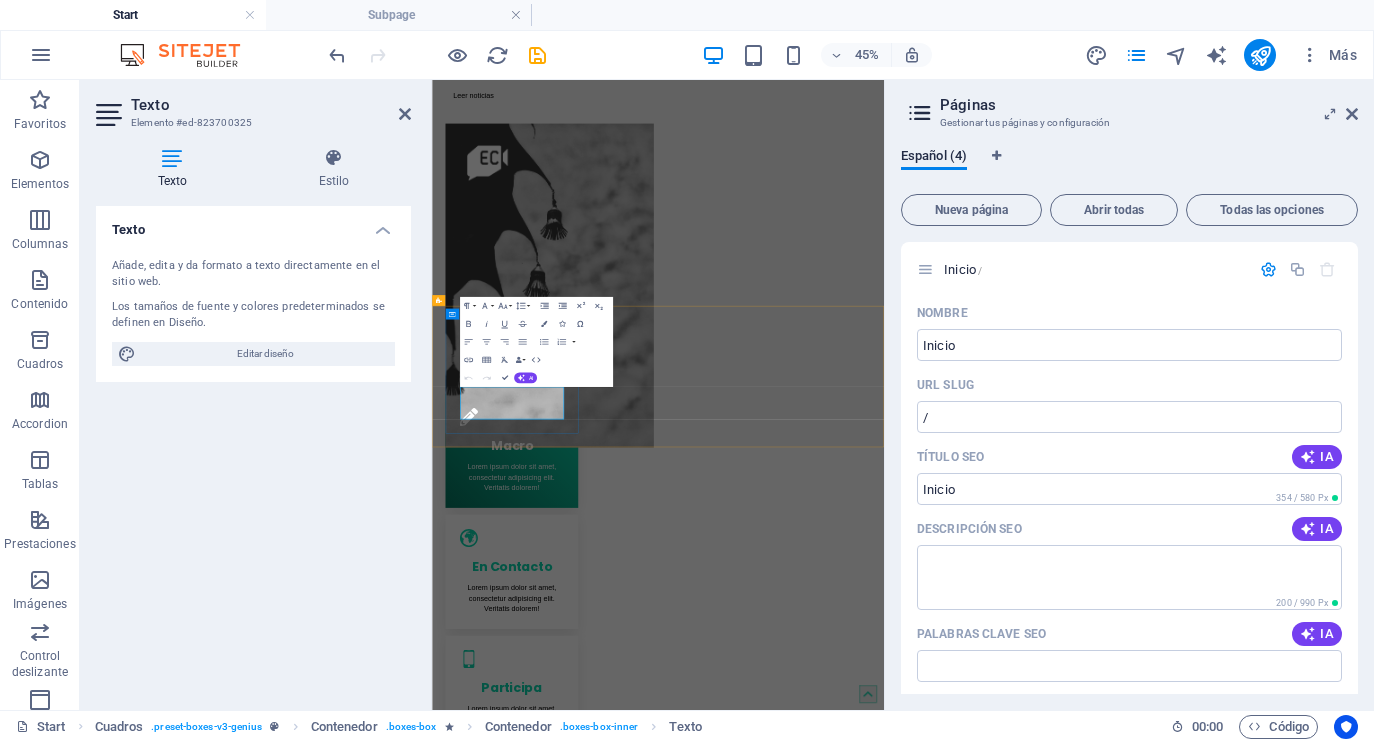 click on "Lorem ipsum dolor sit amet, consectetur adipisicing elit. Veritatis dolorem!" at bounding box center (609, 964) 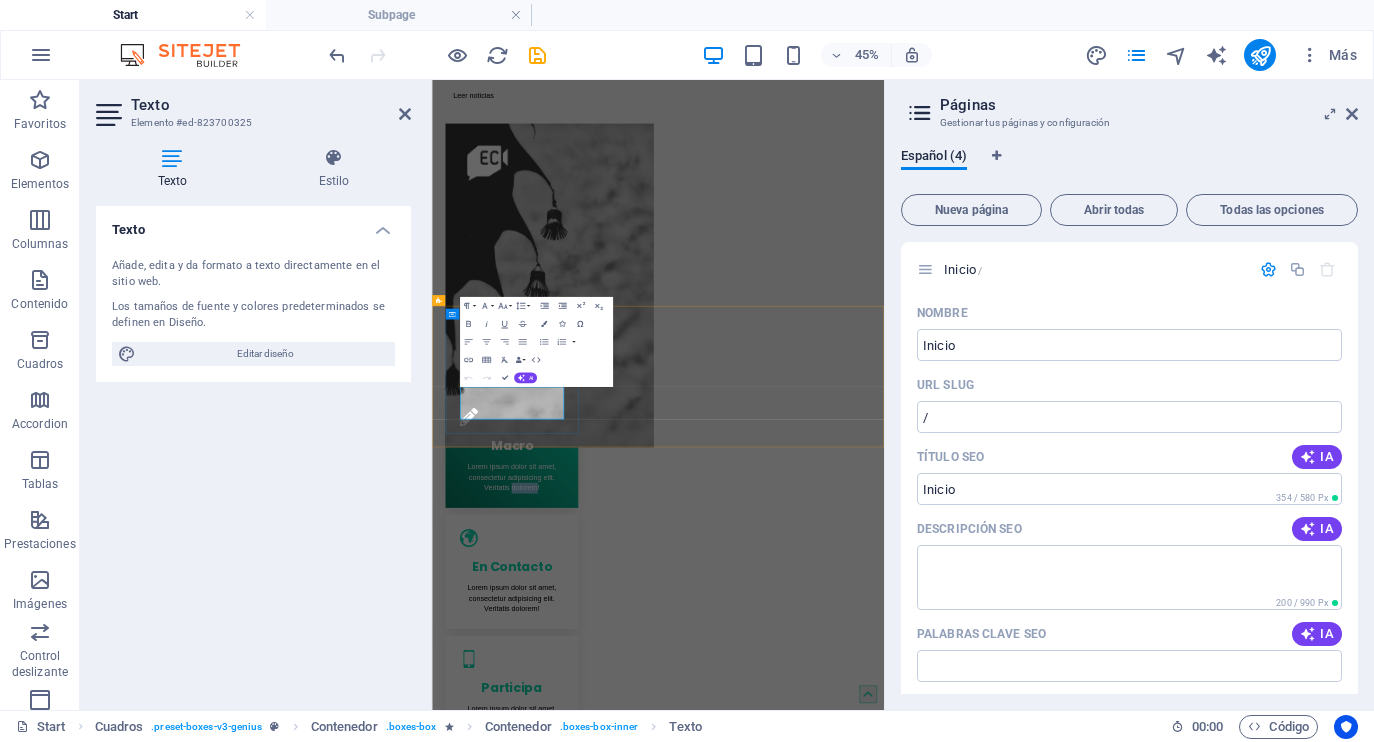 click on "Lorem ipsum dolor sit amet, consectetur adipisicing elit. Veritatis dolorem!" at bounding box center (609, 964) 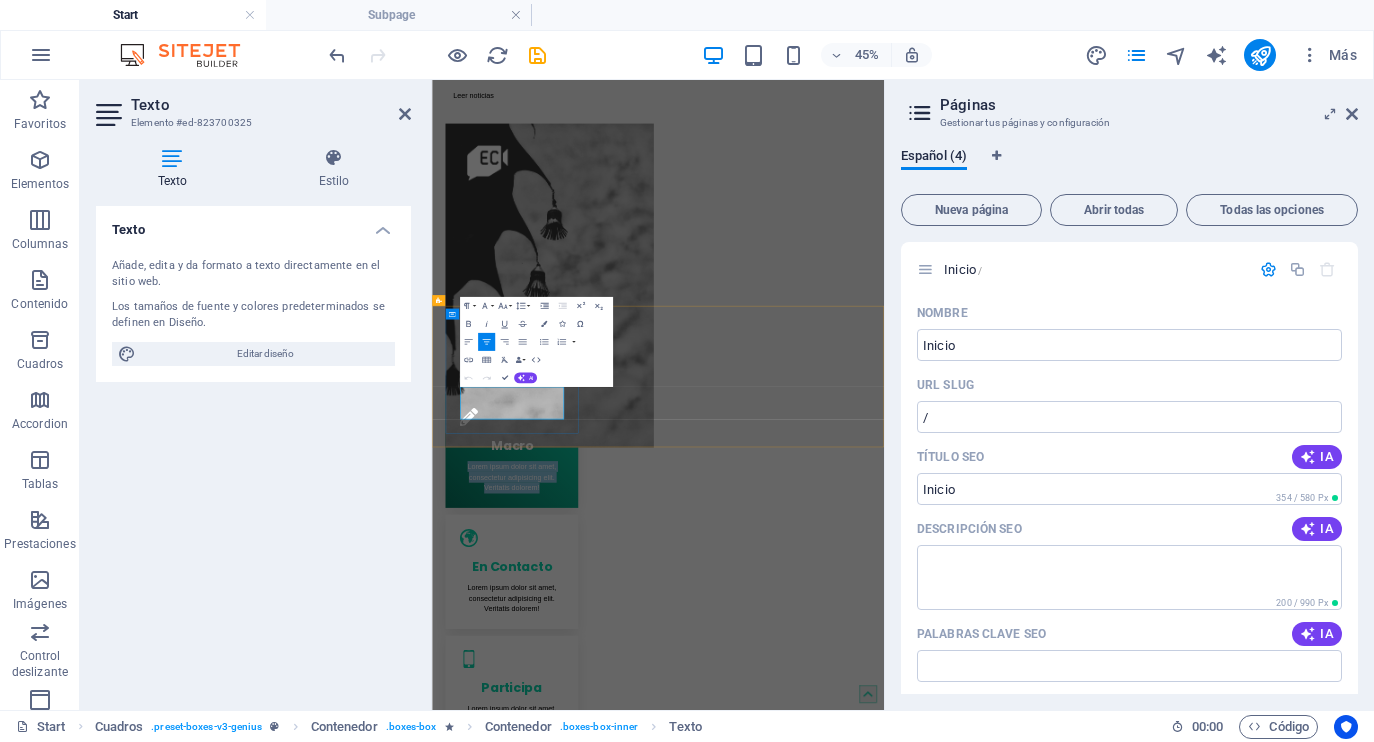 click on "Lorem ipsum dolor sit amet, consectetur adipisicing elit. Veritatis dolorem!" at bounding box center (609, 964) 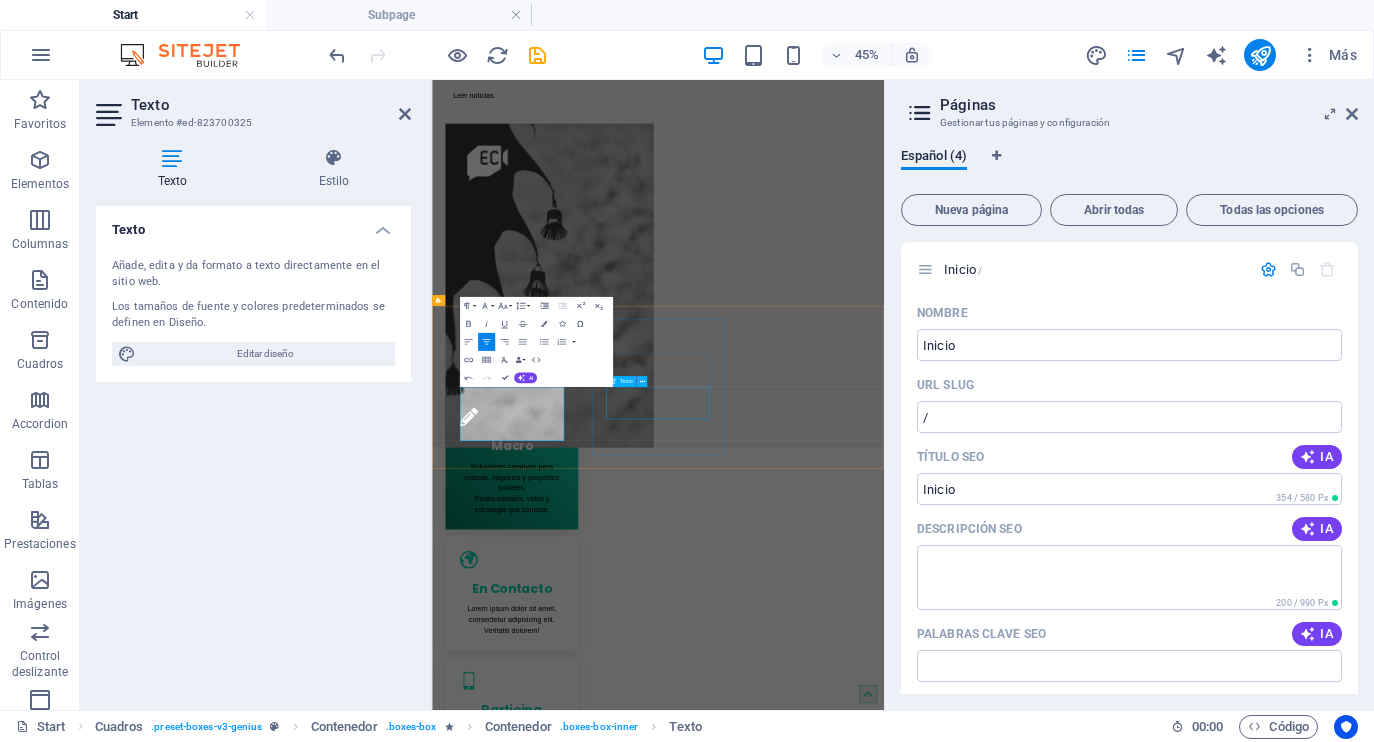 click on "Lorem ipsum dolor sit amet, consectetur adipisicing elit. Veritatis dolorem!" at bounding box center (609, 1281) 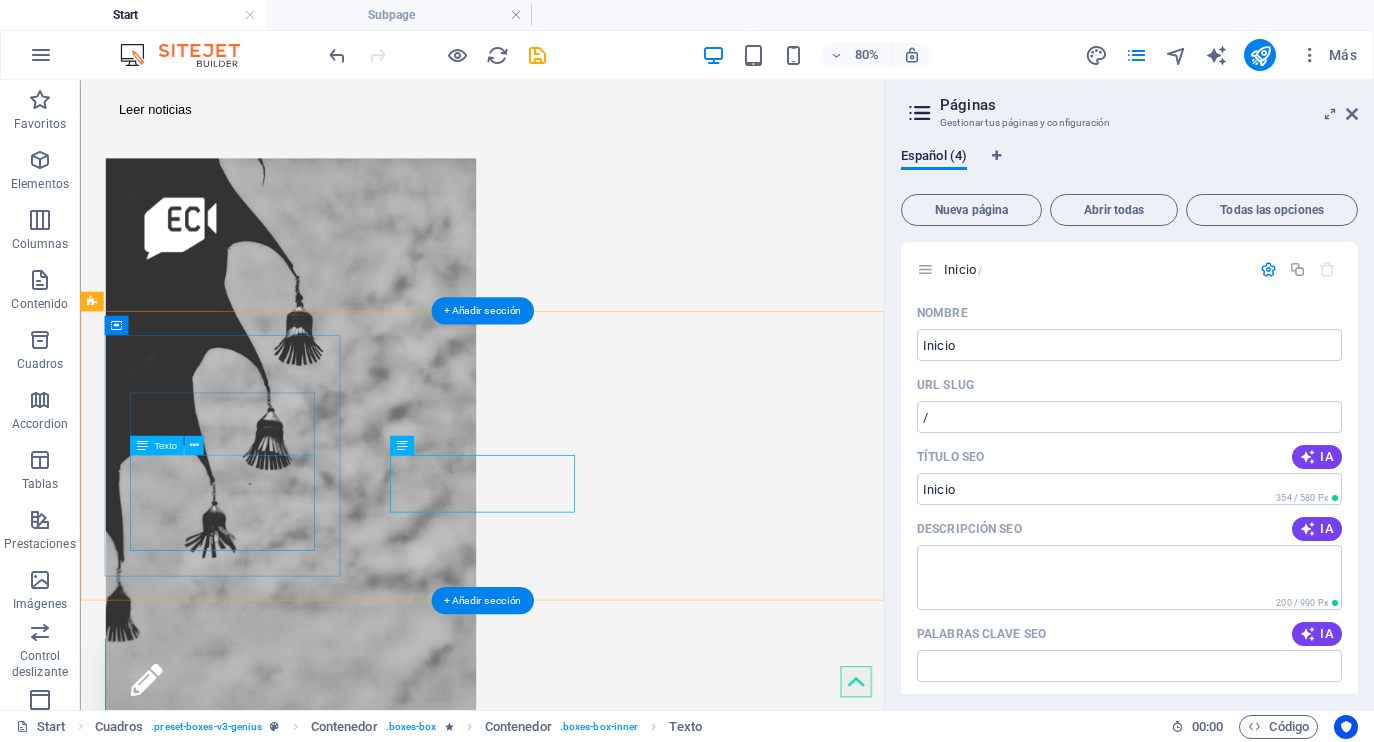 click on "Soluciones creativas para marcas, negocios y proyectos sociales. Redes sociales, video y estrategia que conecta." at bounding box center (257, 988) 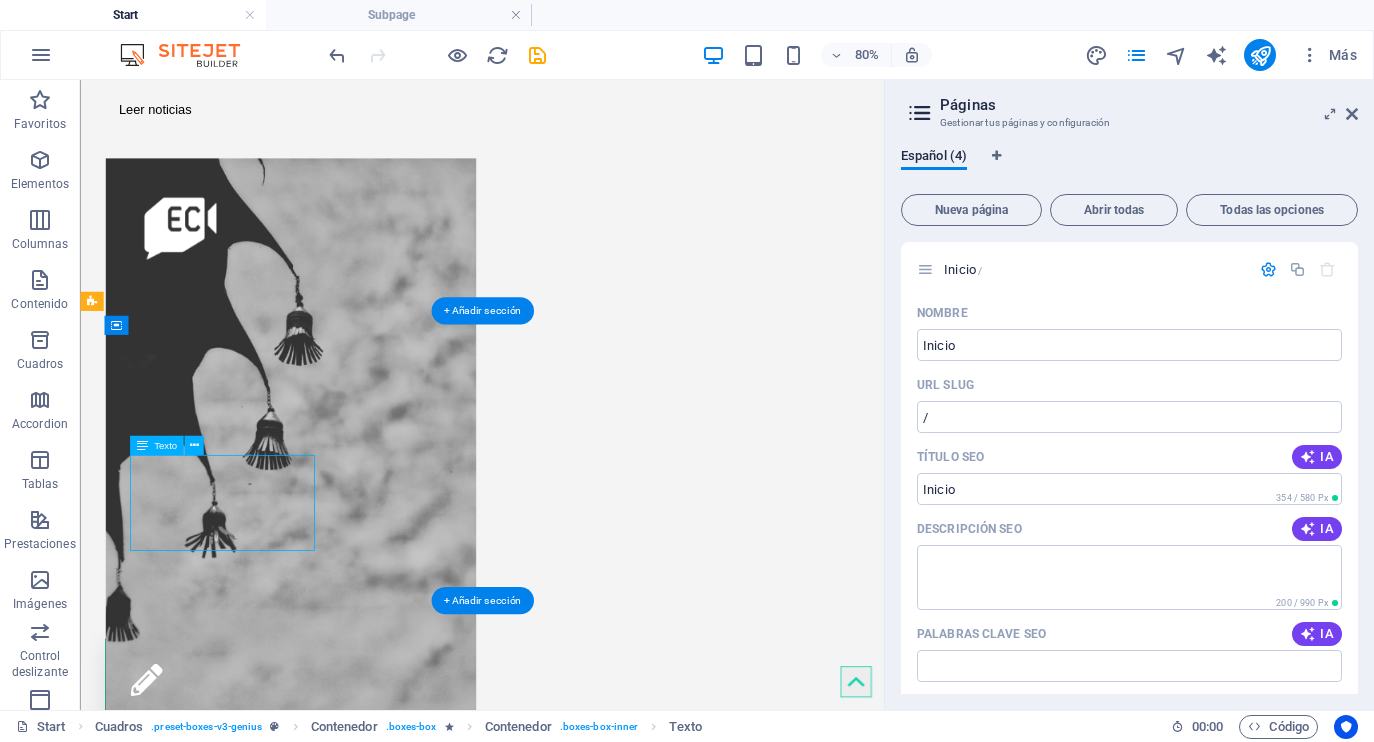 click on "Soluciones creativas para marcas, negocios y proyectos sociales. Redes sociales, video y estrategia que conecta." at bounding box center (257, 988) 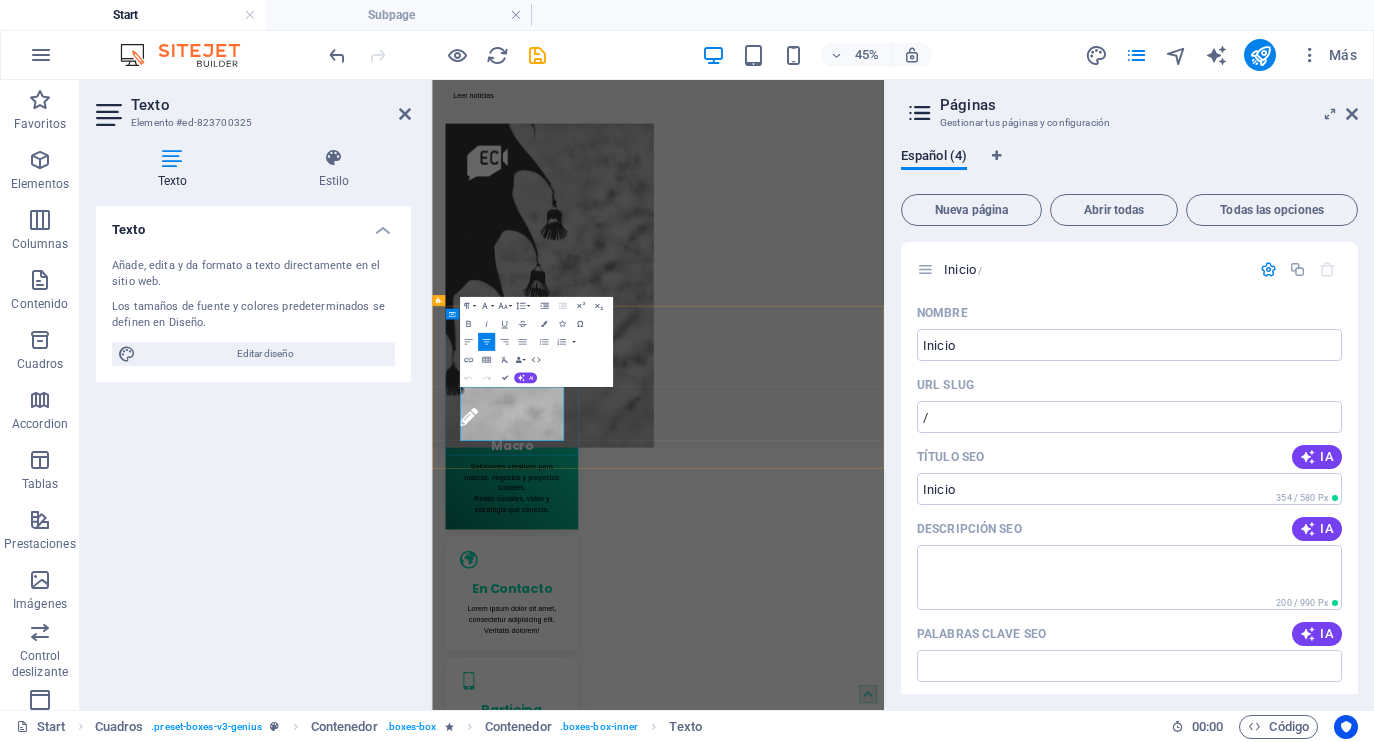 click on "Redes sociales, video y estrategia que conecta." at bounding box center (609, 1023) 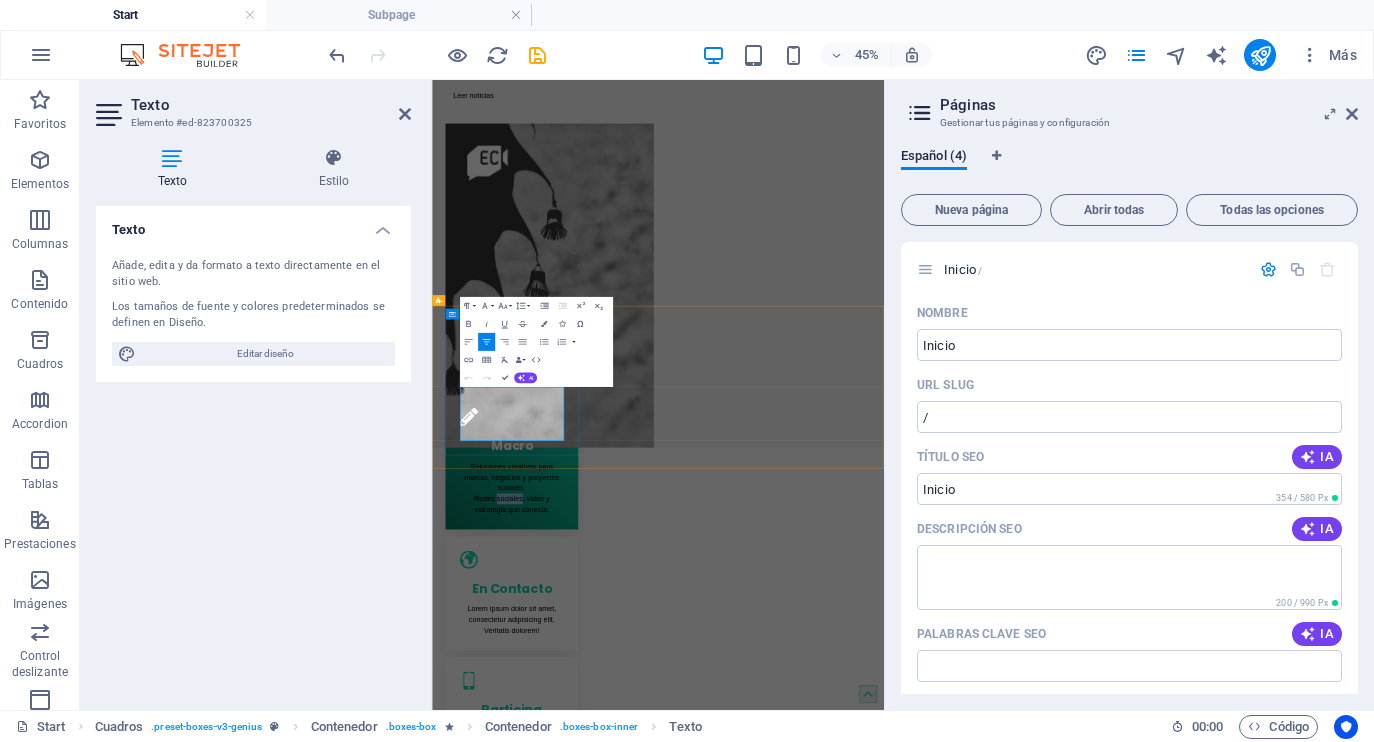 click on "Redes sociales, video y estrategia que conecta." at bounding box center (609, 1023) 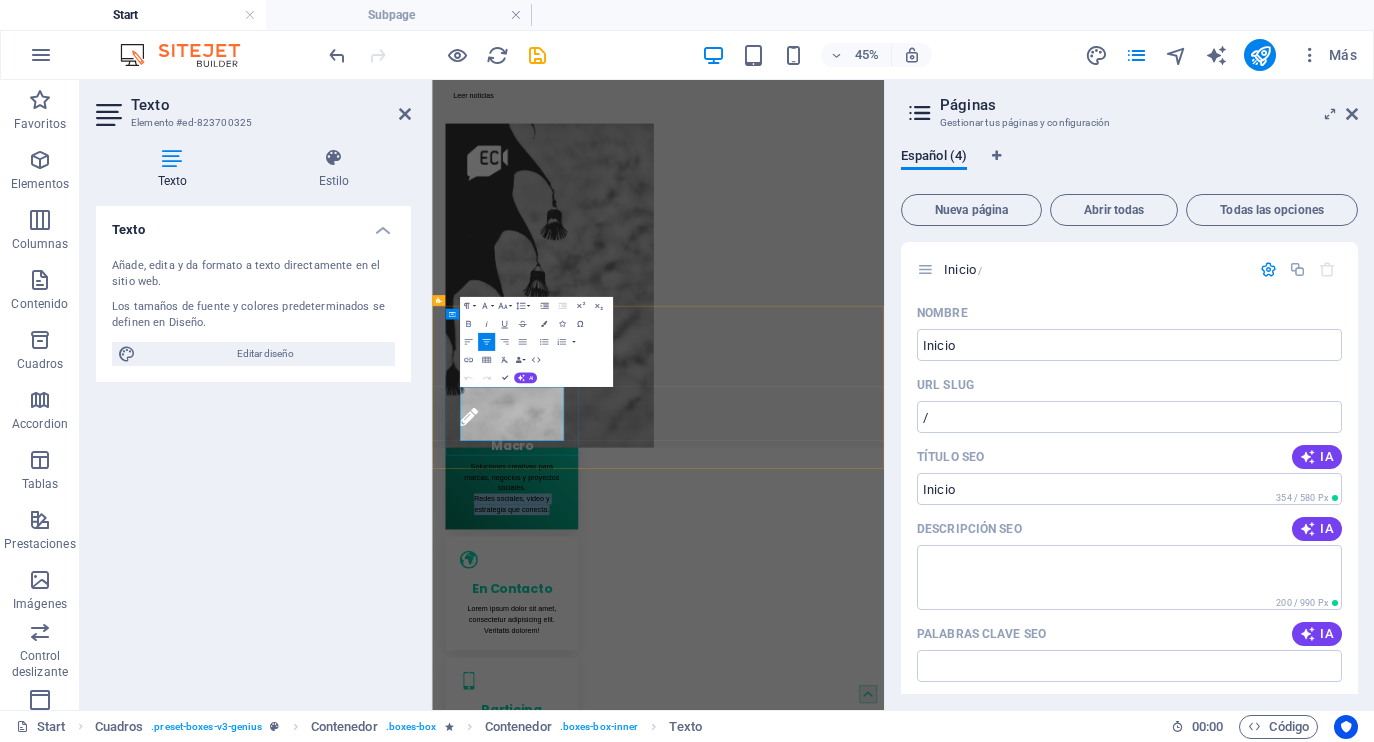 click on "Redes sociales, video y estrategia que conecta." at bounding box center [609, 1023] 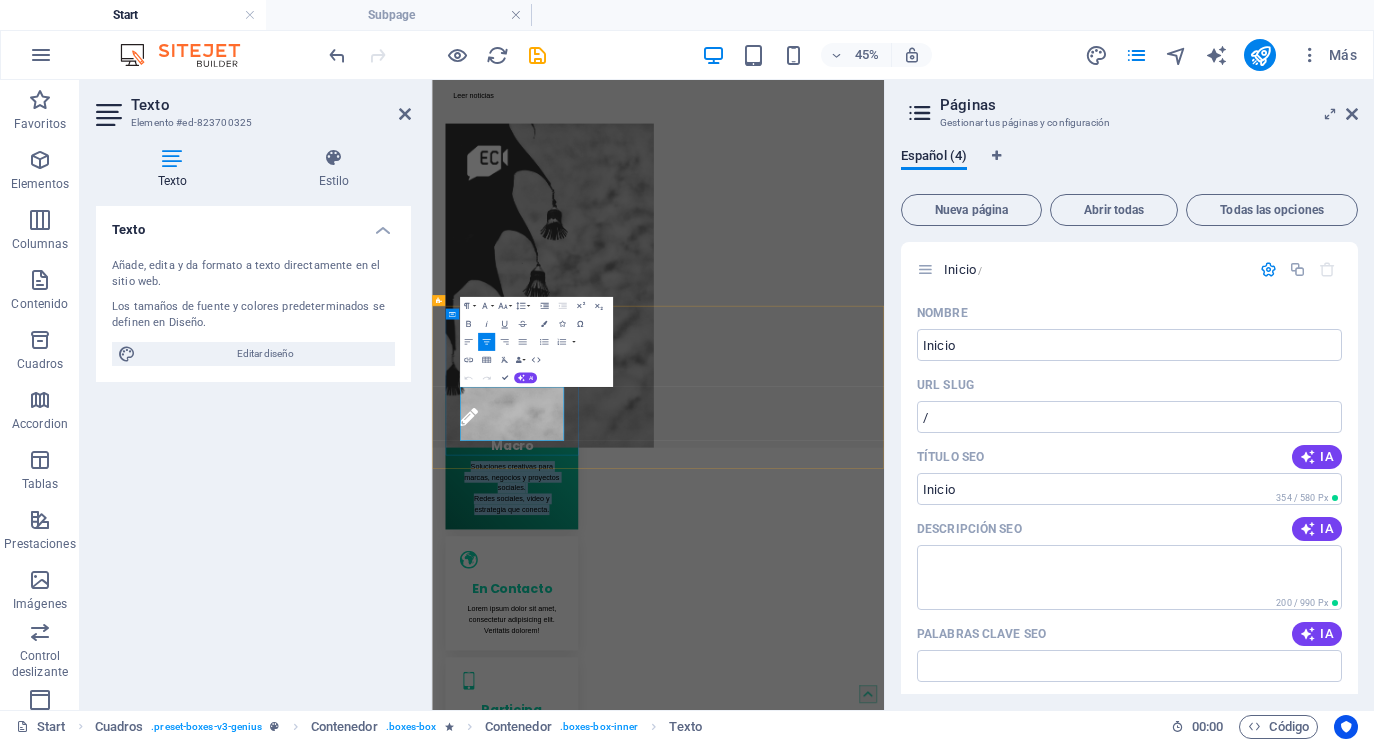 drag, startPoint x: 712, startPoint y: 871, endPoint x: 516, endPoint y: 776, distance: 217.80956 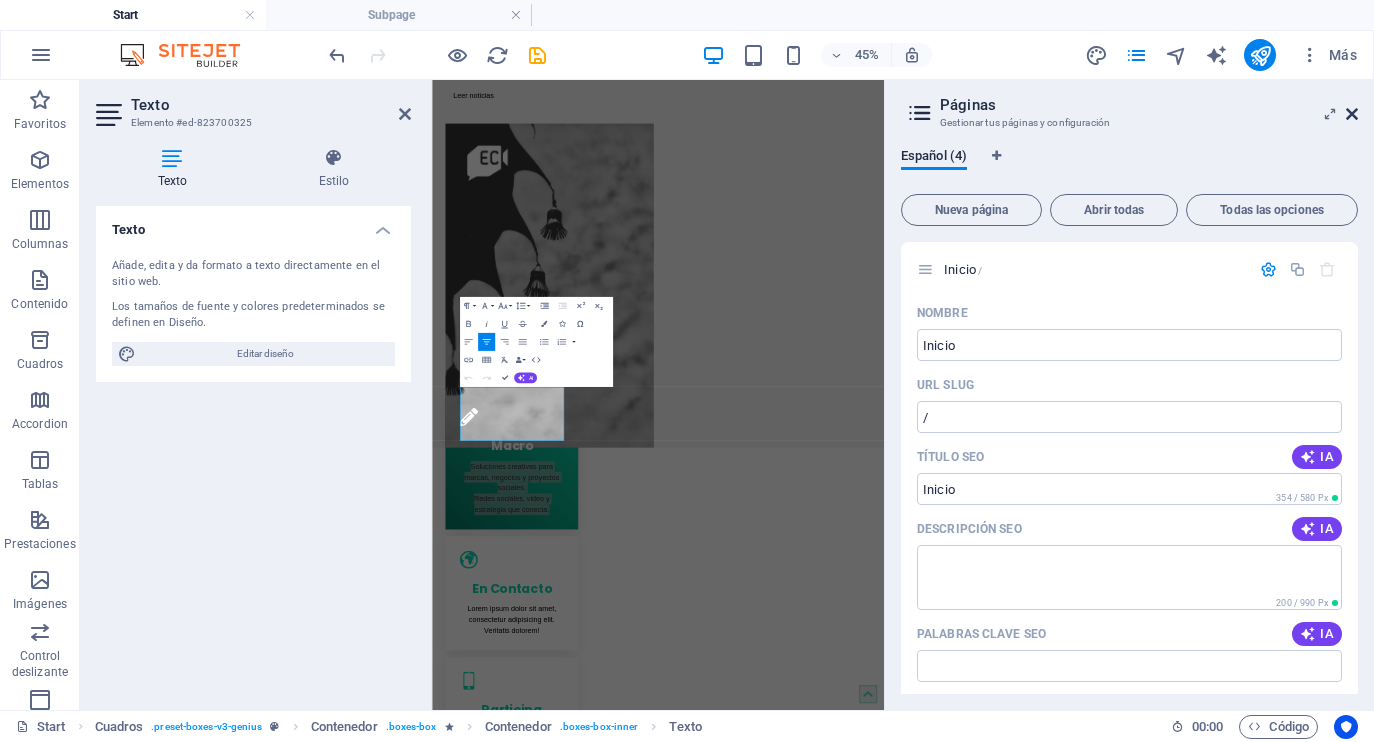 click at bounding box center [1352, 114] 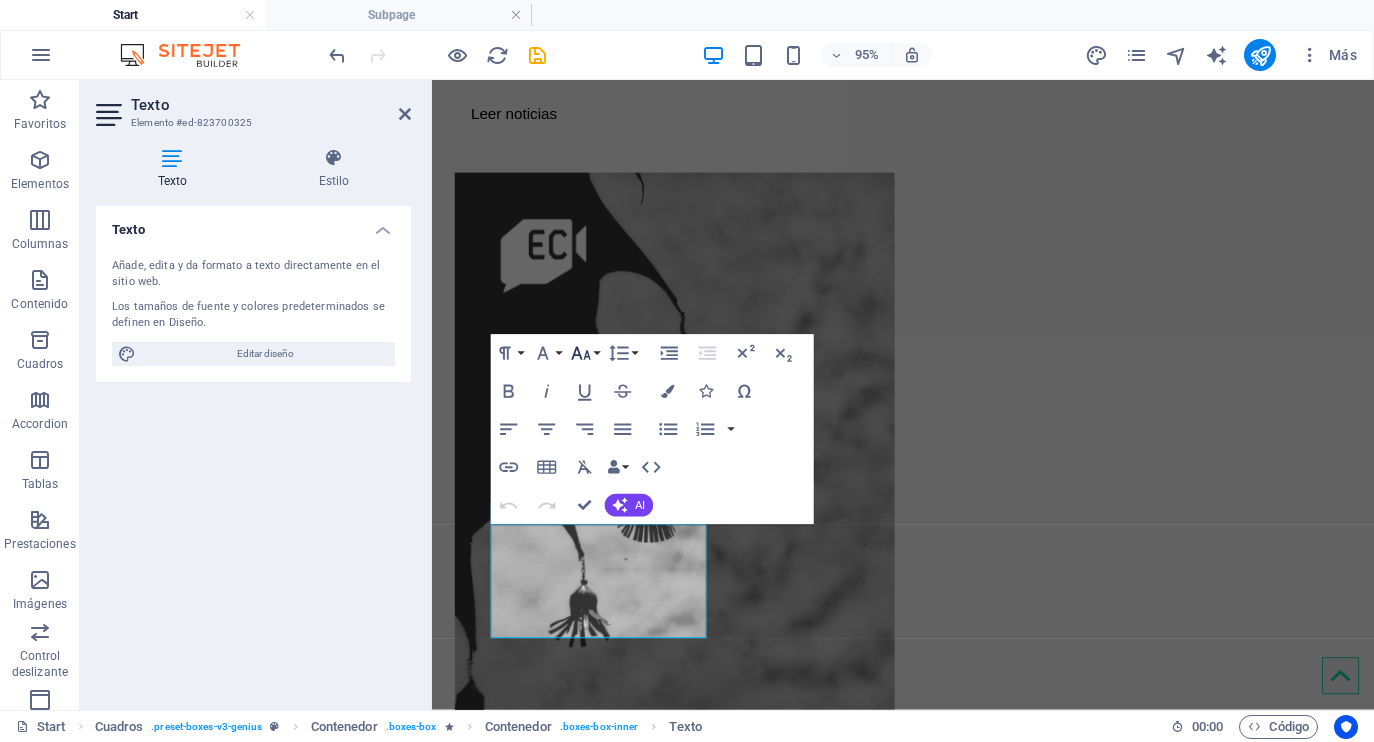 click on "Font Size" at bounding box center (585, 354) 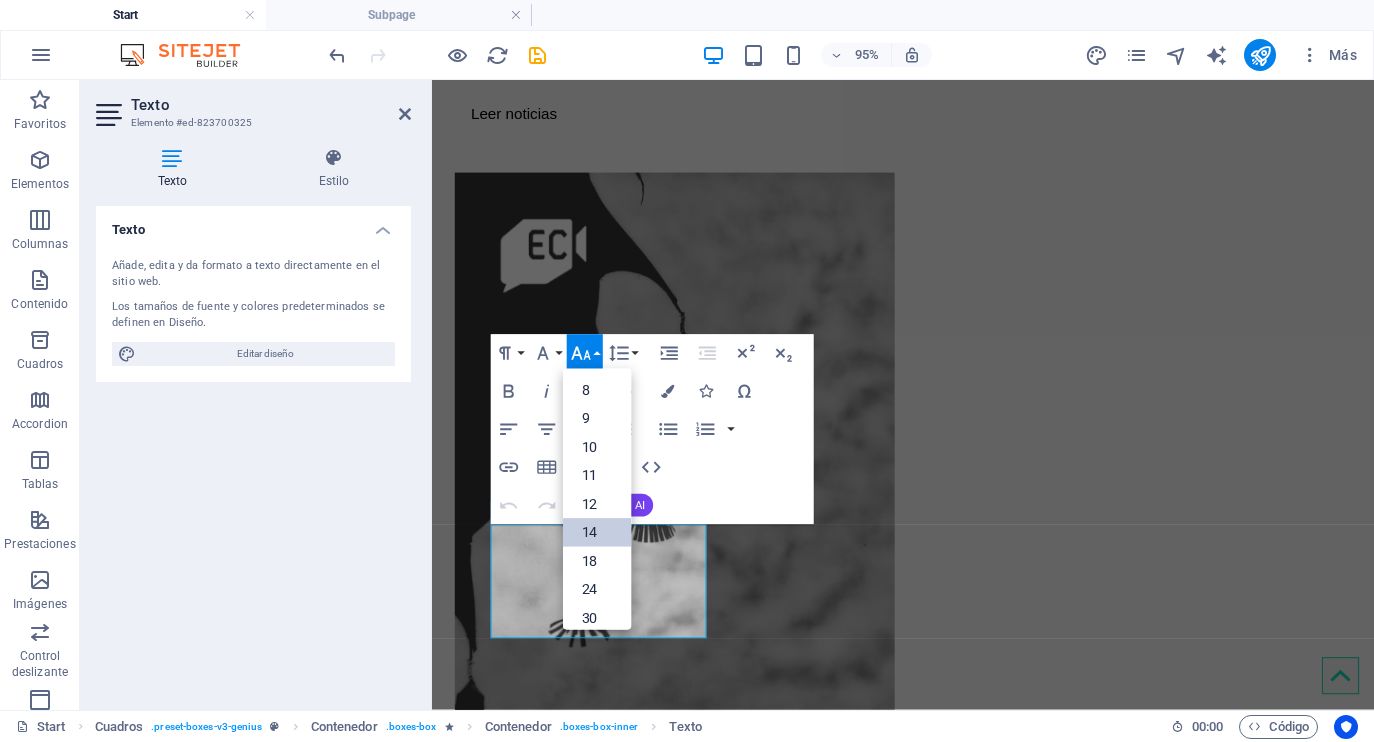 click on "14" at bounding box center (597, 533) 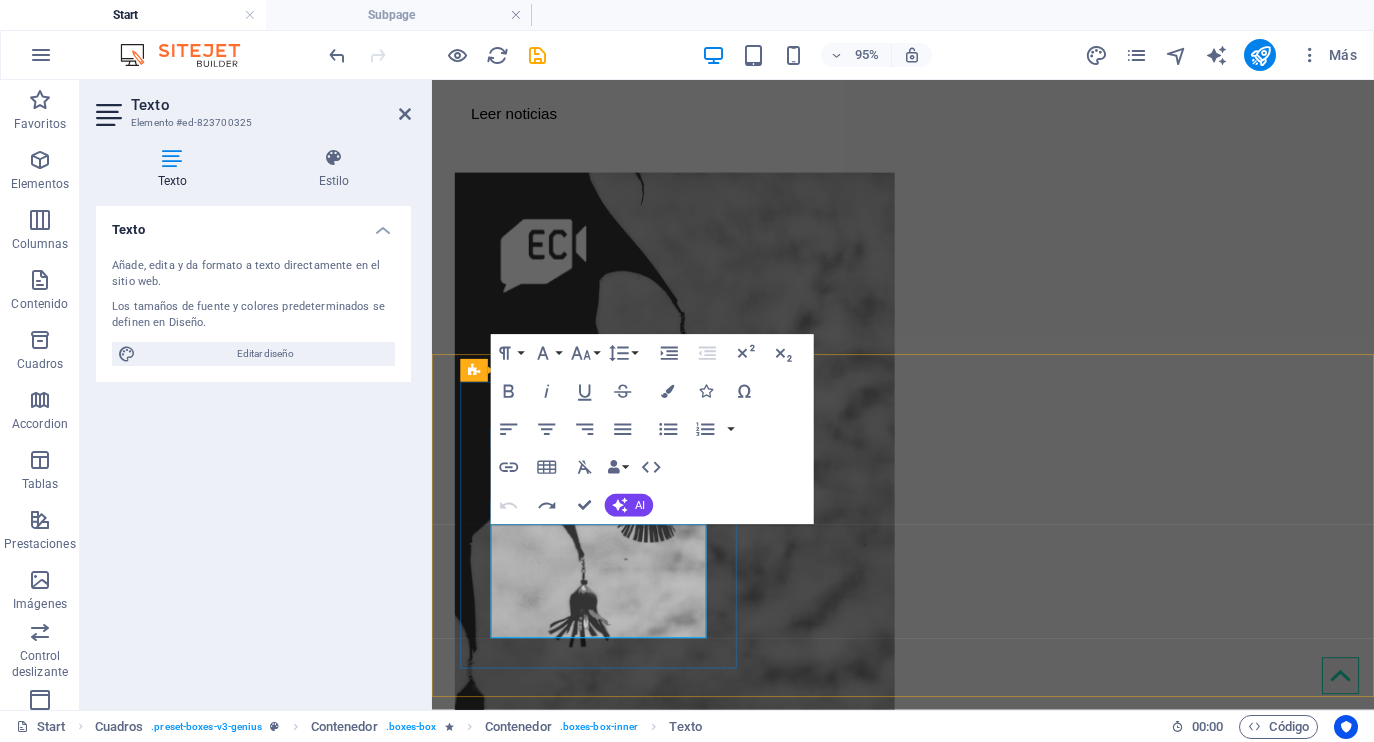 click on "Soluciones creativas para marcas, negocios y proyectos sociales. Redes sociales, video y estrategia que conecta." at bounding box center (607, 988) 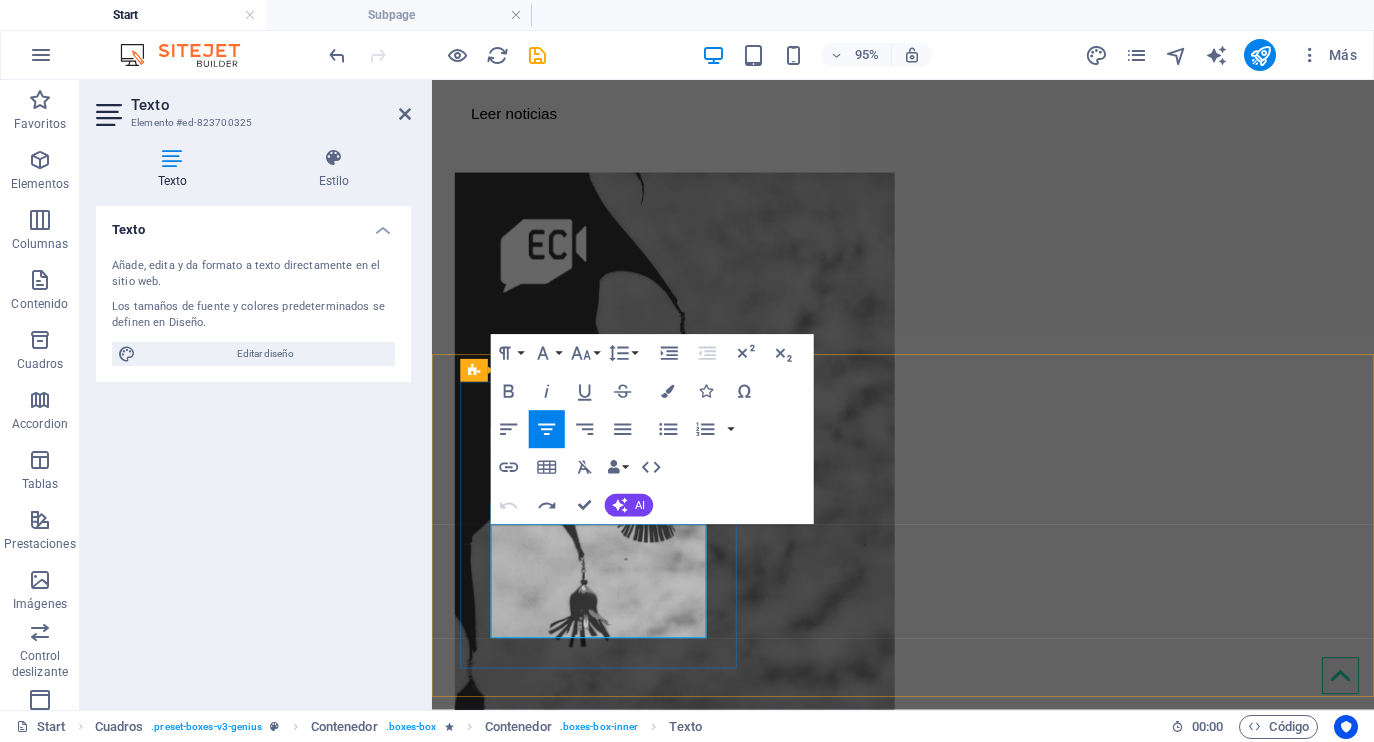 click on "Soluciones creativas para marcas, negocios y proyectos sociales. Redes sociales, video y estrategia que conecta." at bounding box center [607, 988] 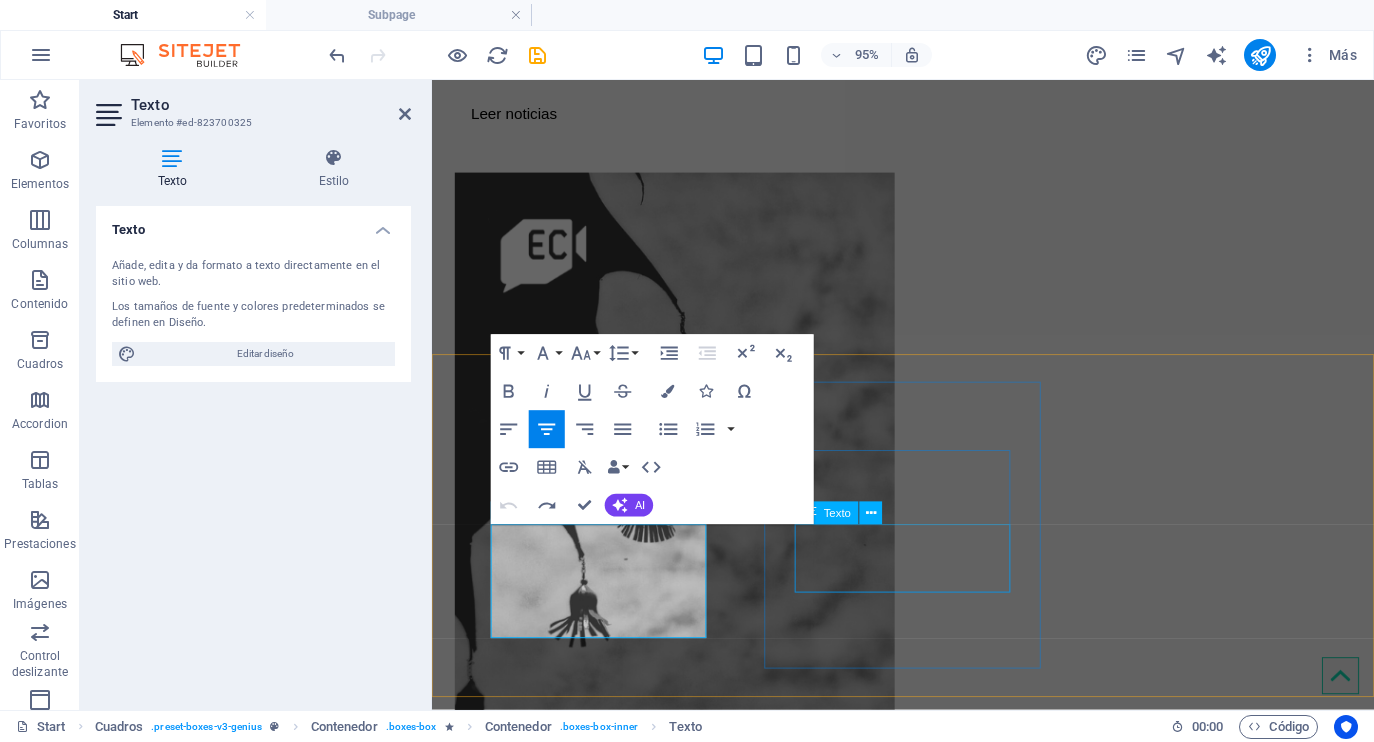 click on "Lorem ipsum dolor sit amet, consectetur adipisicing elit. Veritatis dolorem!" at bounding box center (607, 1281) 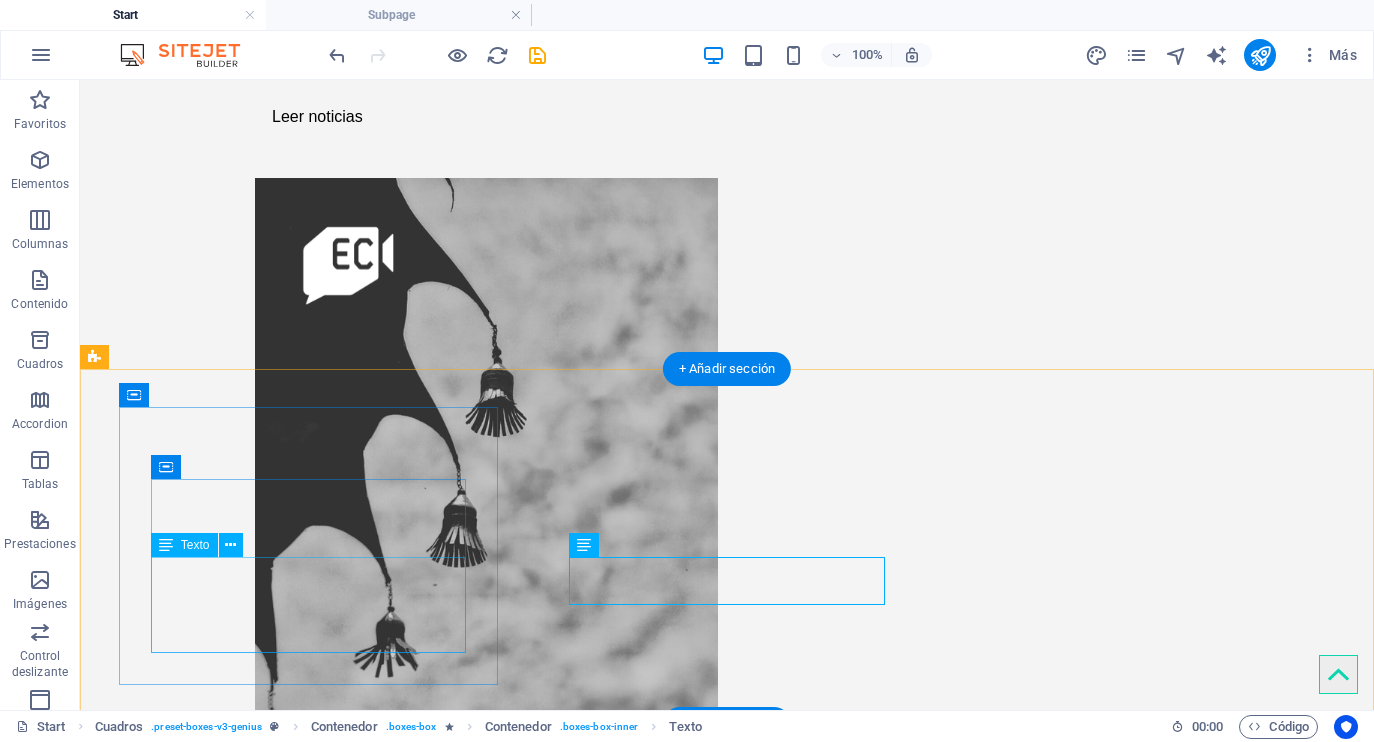 click on "Soluciones creativas para marcas, negocios y proyectos sociales. Redes sociales, video y estrategia que conecta." at bounding box center (309, 985) 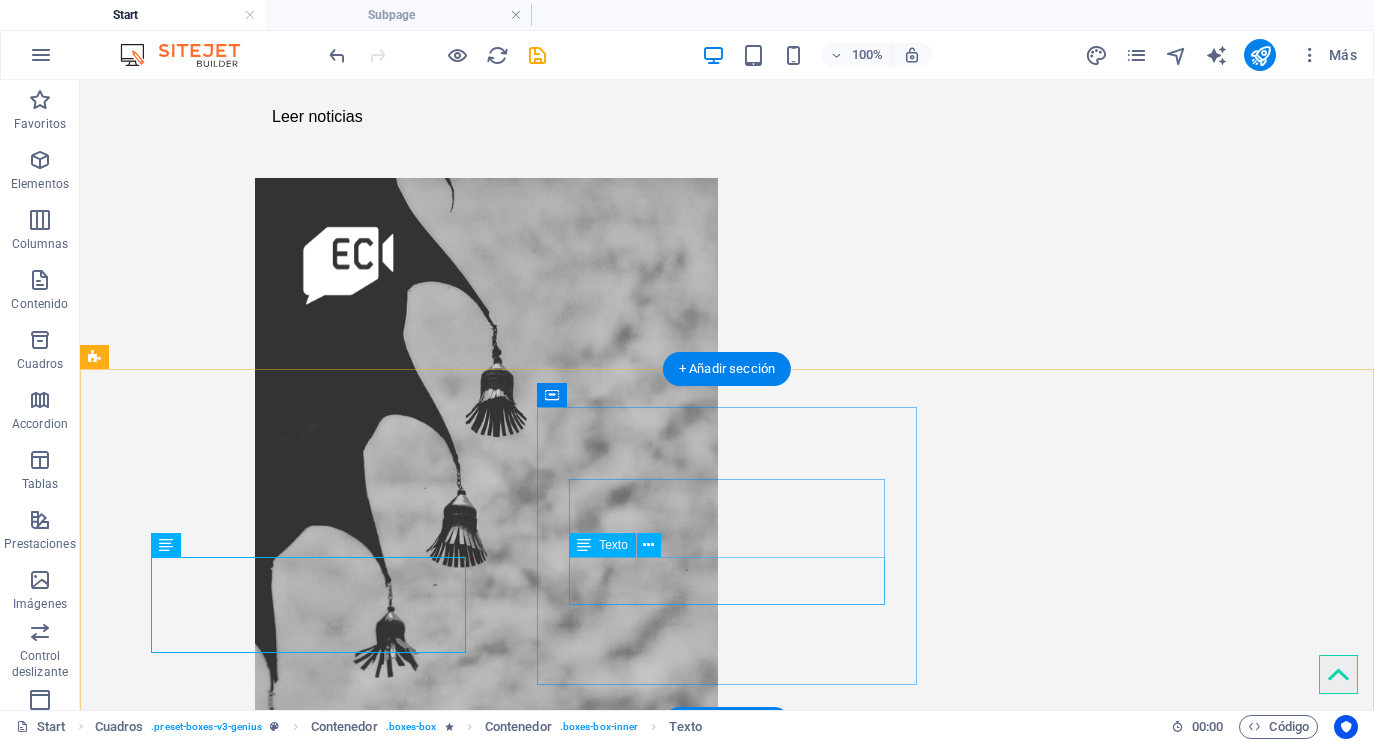 click on "Lorem ipsum dolor sit amet, consectetur adipisicing elit. Veritatis dolorem!" at bounding box center [309, 1258] 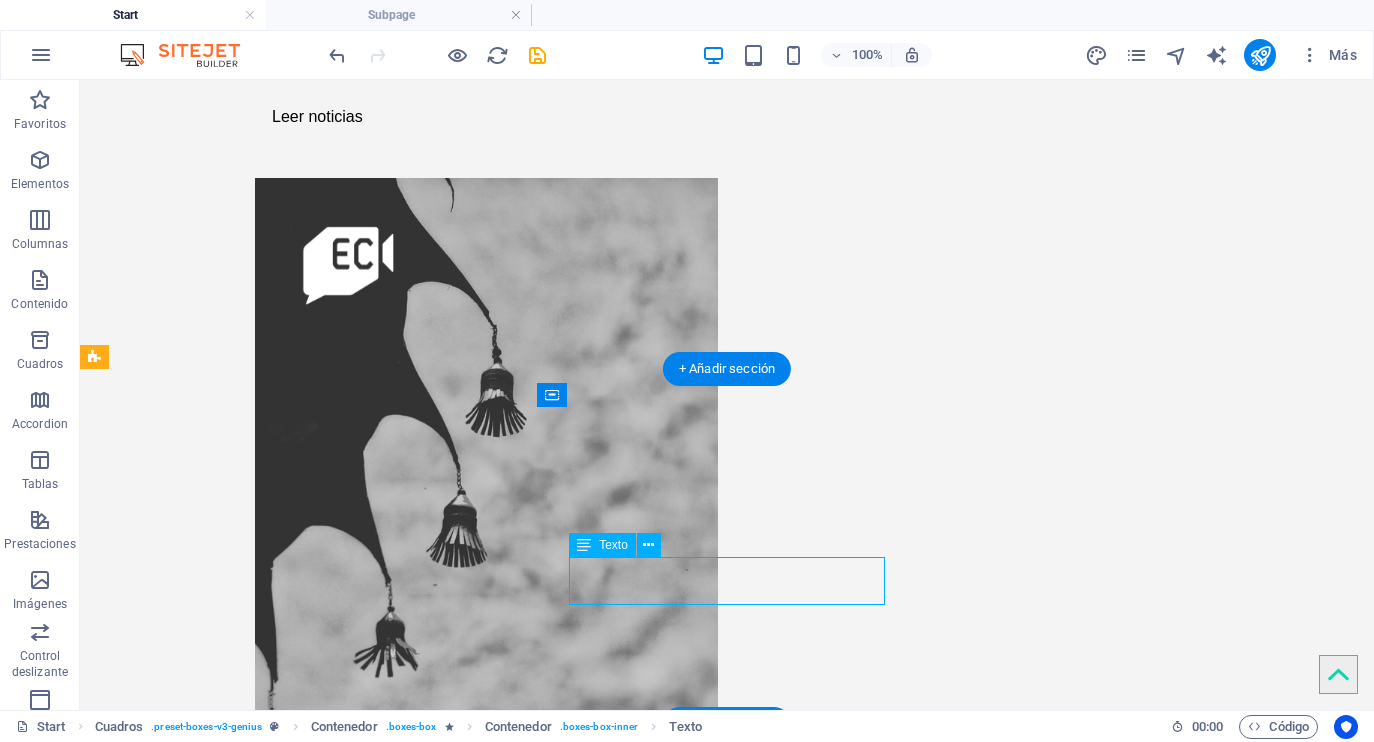 click on "Lorem ipsum dolor sit amet, consectetur adipisicing elit. Veritatis dolorem!" at bounding box center [309, 1258] 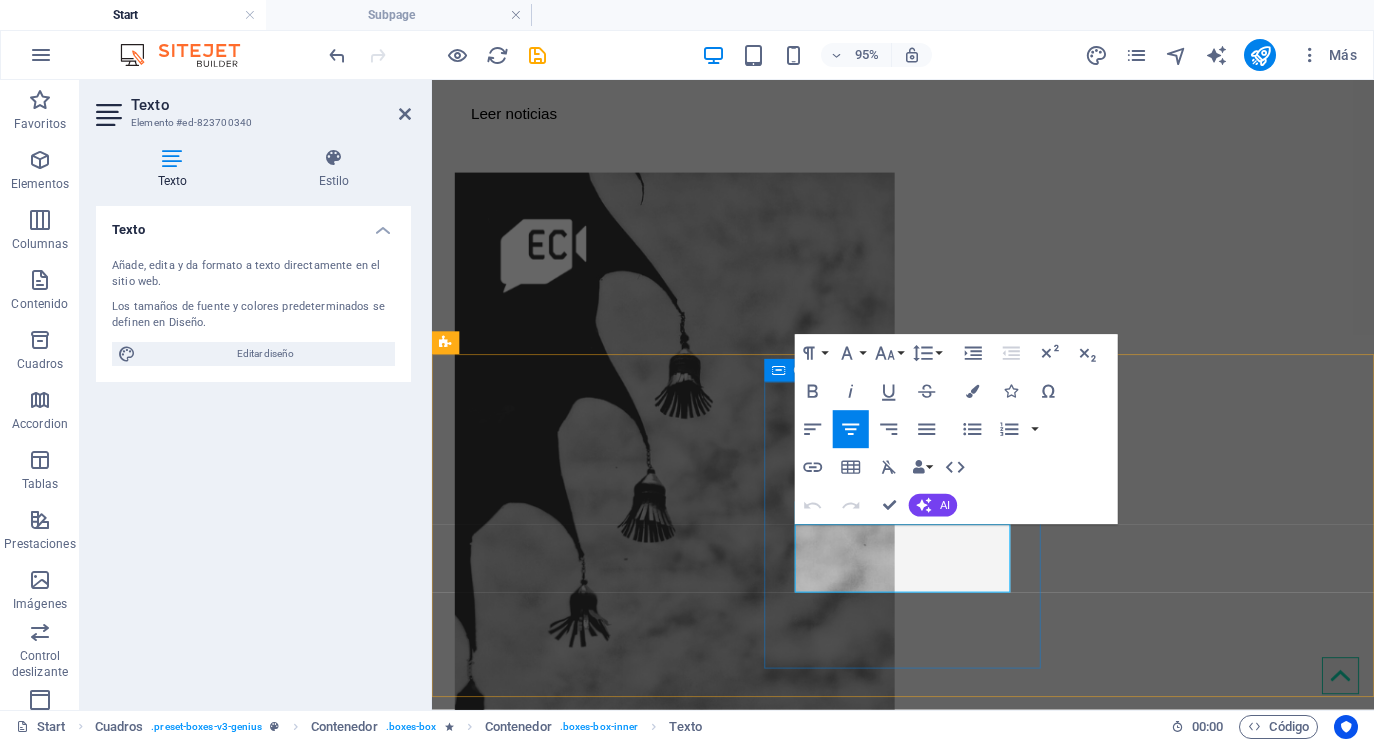 click on "En Contacto Lorem ipsum dolor sit amet, consectetur adipisicing elit. Veritatis dolorem!" at bounding box center (607, 1222) 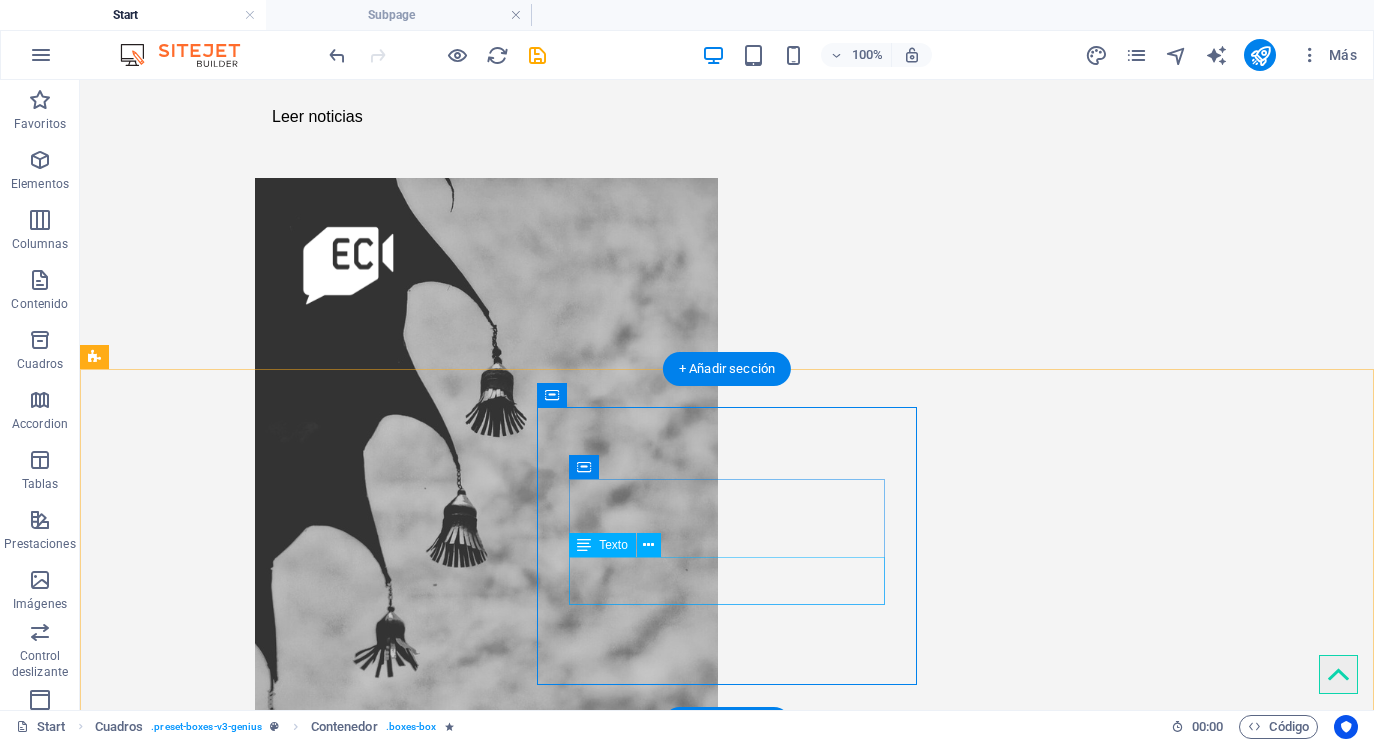 click on "Lorem ipsum dolor sit amet, consectetur adipisicing elit. Veritatis dolorem!" at bounding box center (309, 1258) 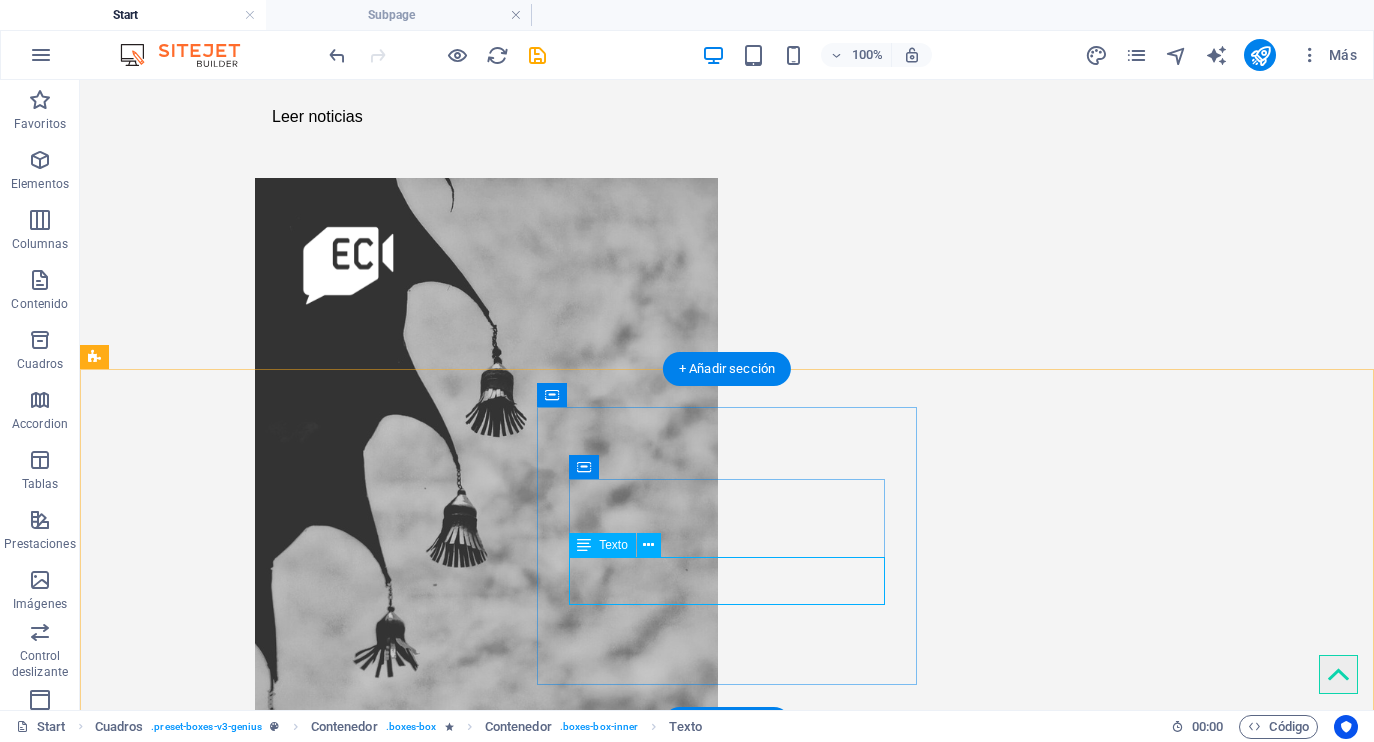 click on "Lorem ipsum dolor sit amet, consectetur adipisicing elit. Veritatis dolorem!" at bounding box center [309, 1258] 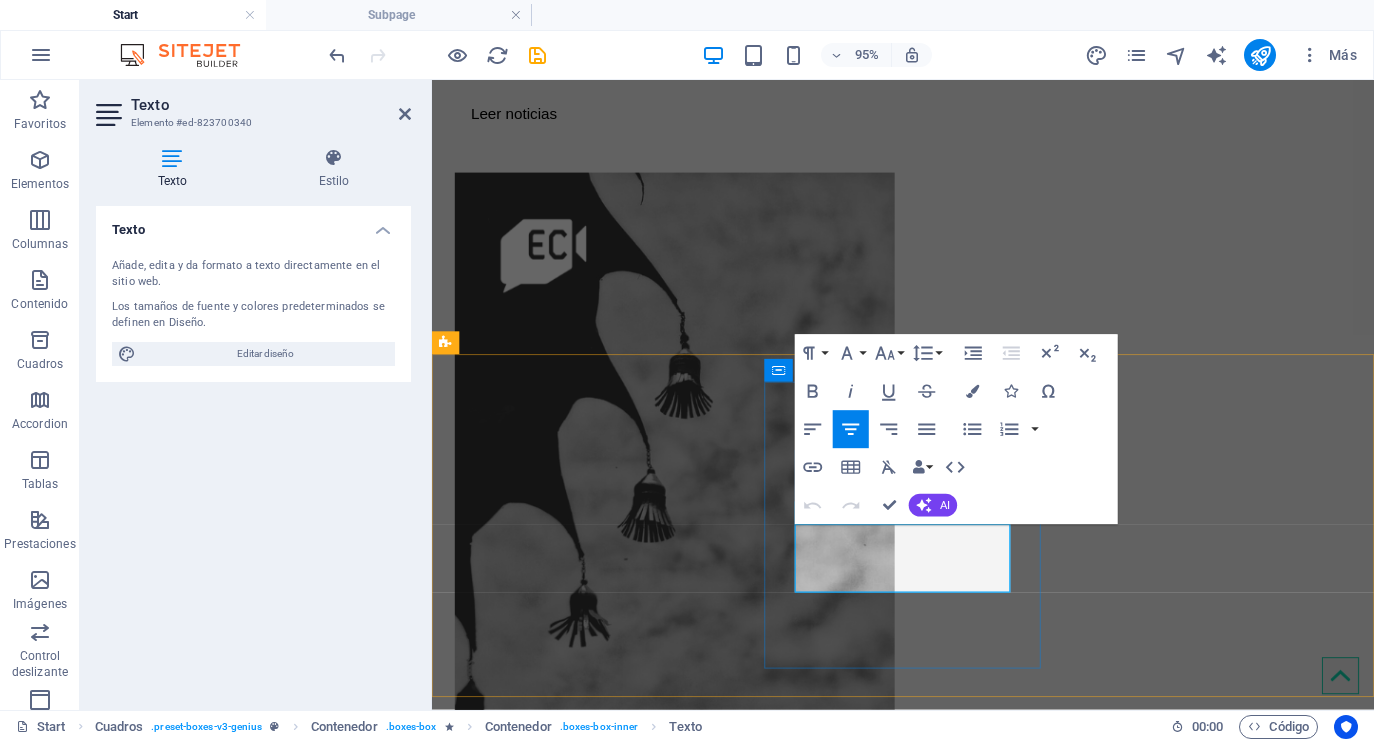 click on "Lorem ipsum dolor sit amet, consectetur adipisicing elit. Veritatis dolorem!" at bounding box center (607, 1281) 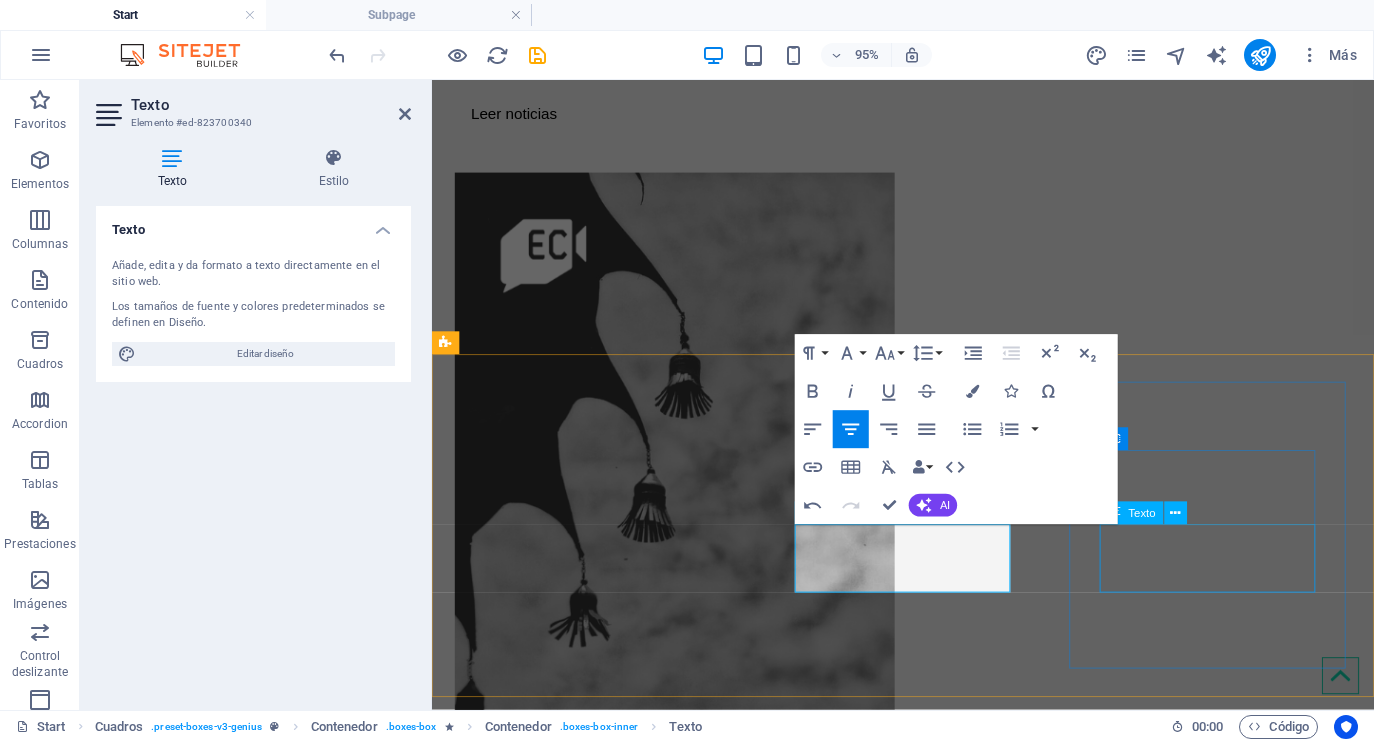 click on "Lorem ipsum dolor sit amet, consectetur adipisicing elit. Veritatis dolorem!" at bounding box center (607, 1550) 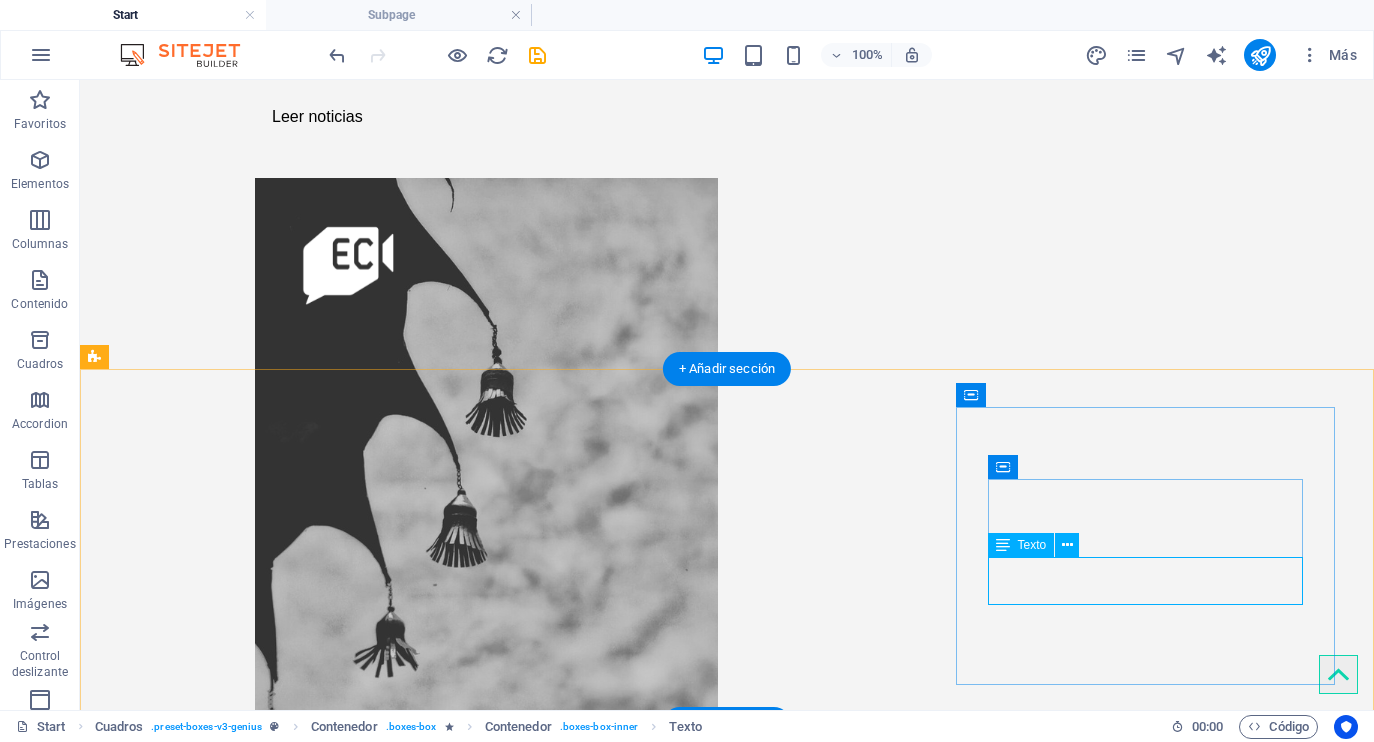 click on "Lorem ipsum dolor sit amet, consectetur adipisicing elit. Veritatis dolorem!" at bounding box center (309, 1532) 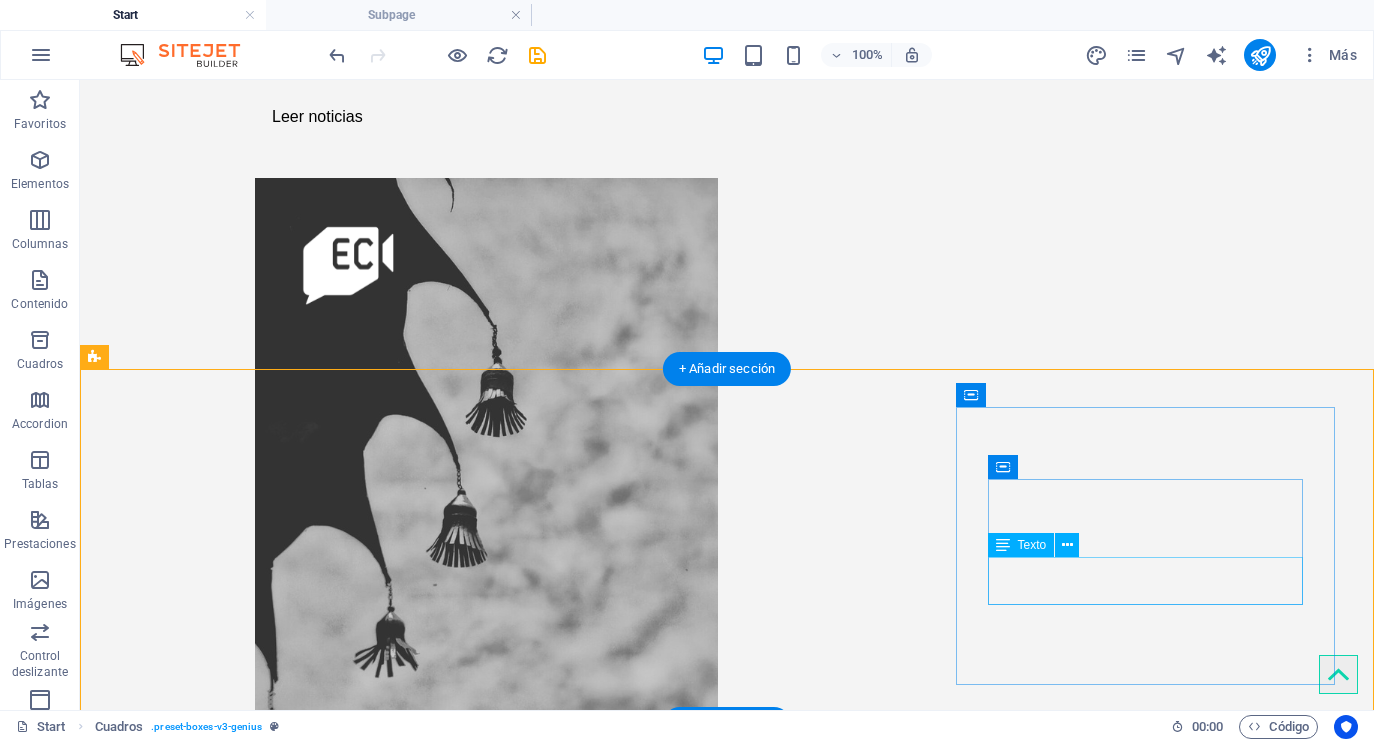 click on "Lorem ipsum dolor sit amet, consectetur adipisicing elit. Veritatis dolorem!" at bounding box center (309, 1532) 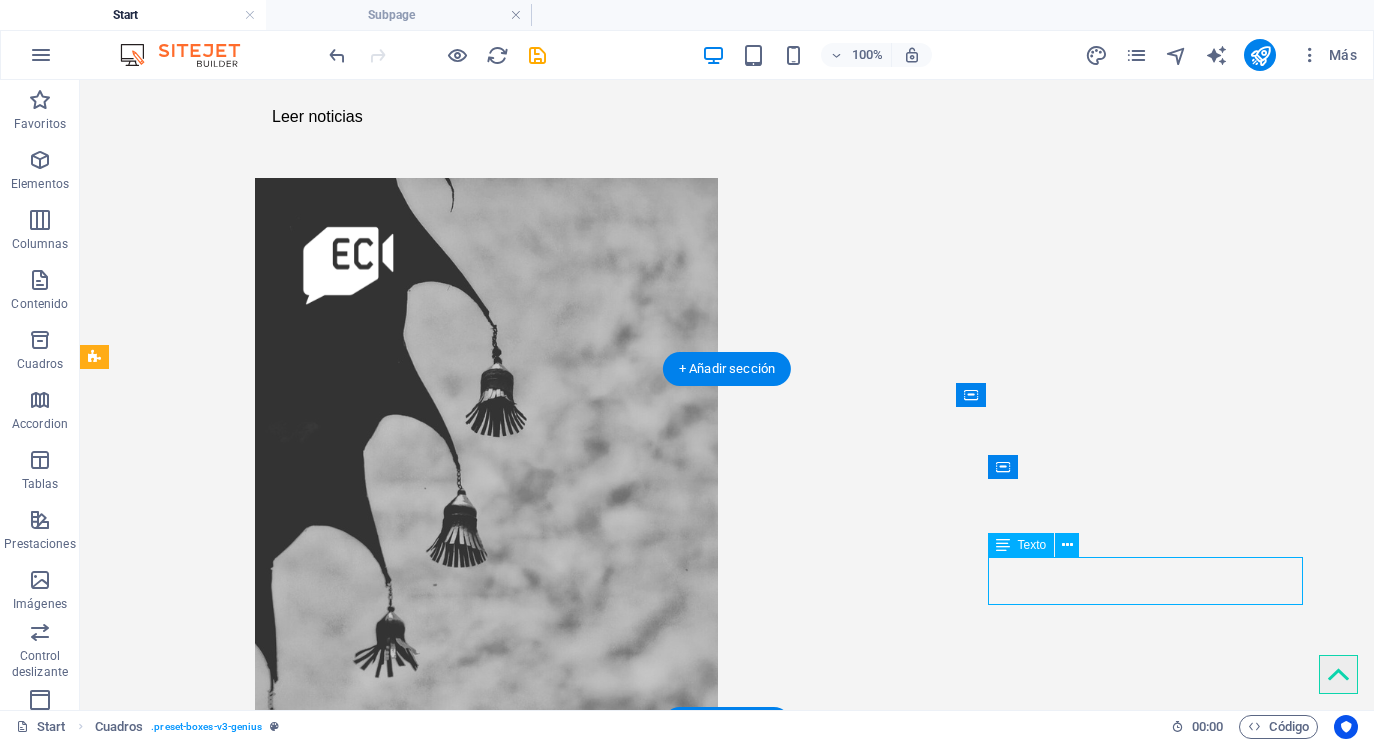 click on "Lorem ipsum dolor sit amet, consectetur adipisicing elit. Veritatis dolorem!" at bounding box center (309, 1532) 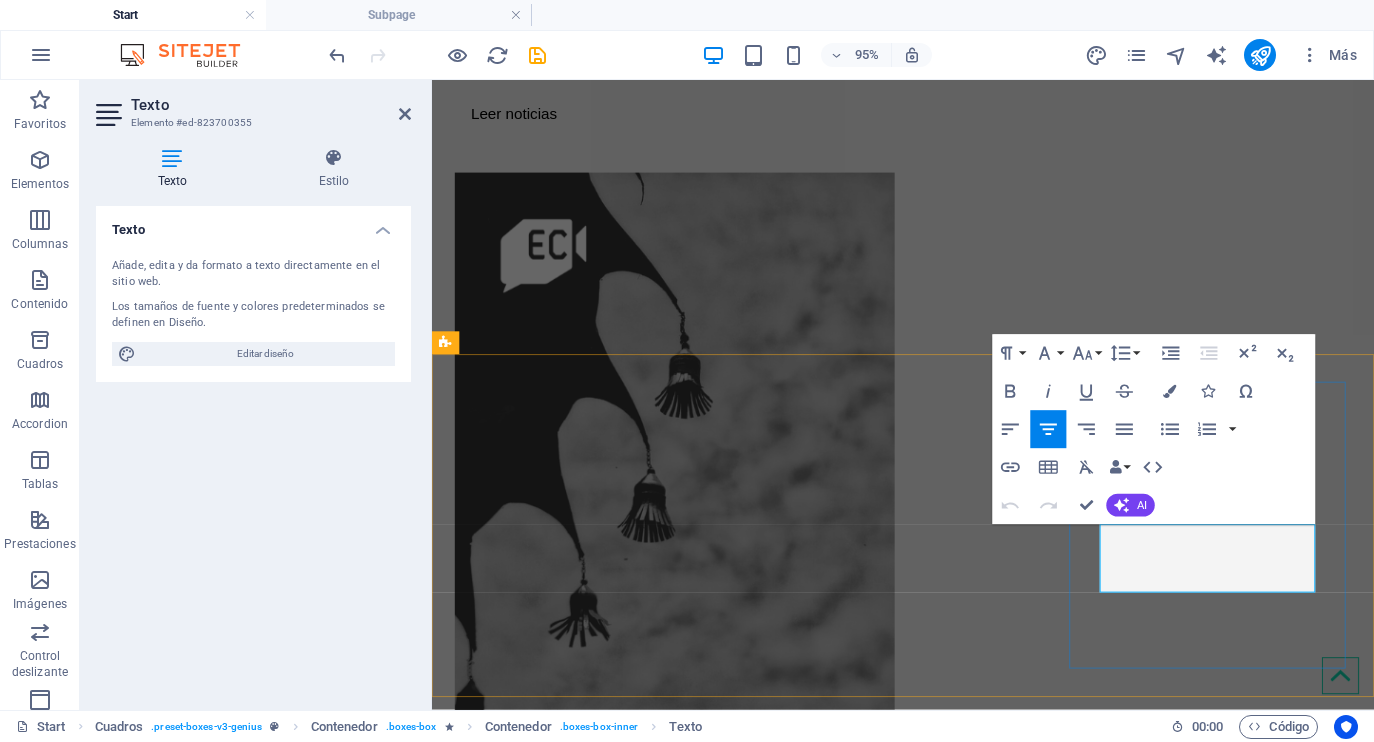 drag, startPoint x: 1319, startPoint y: 609, endPoint x: 1131, endPoint y: 563, distance: 193.54585 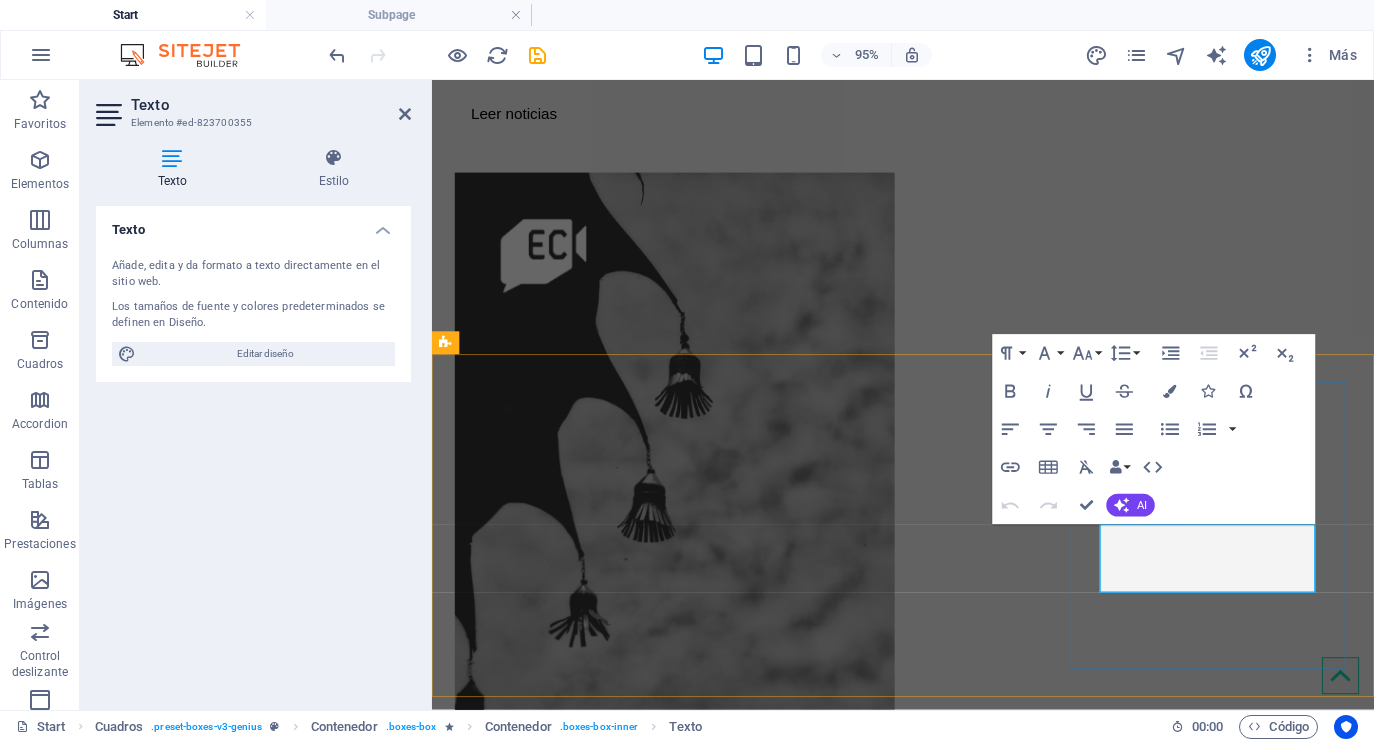 drag, startPoint x: 641, startPoint y: 569, endPoint x: 1311, endPoint y: 612, distance: 671.3784 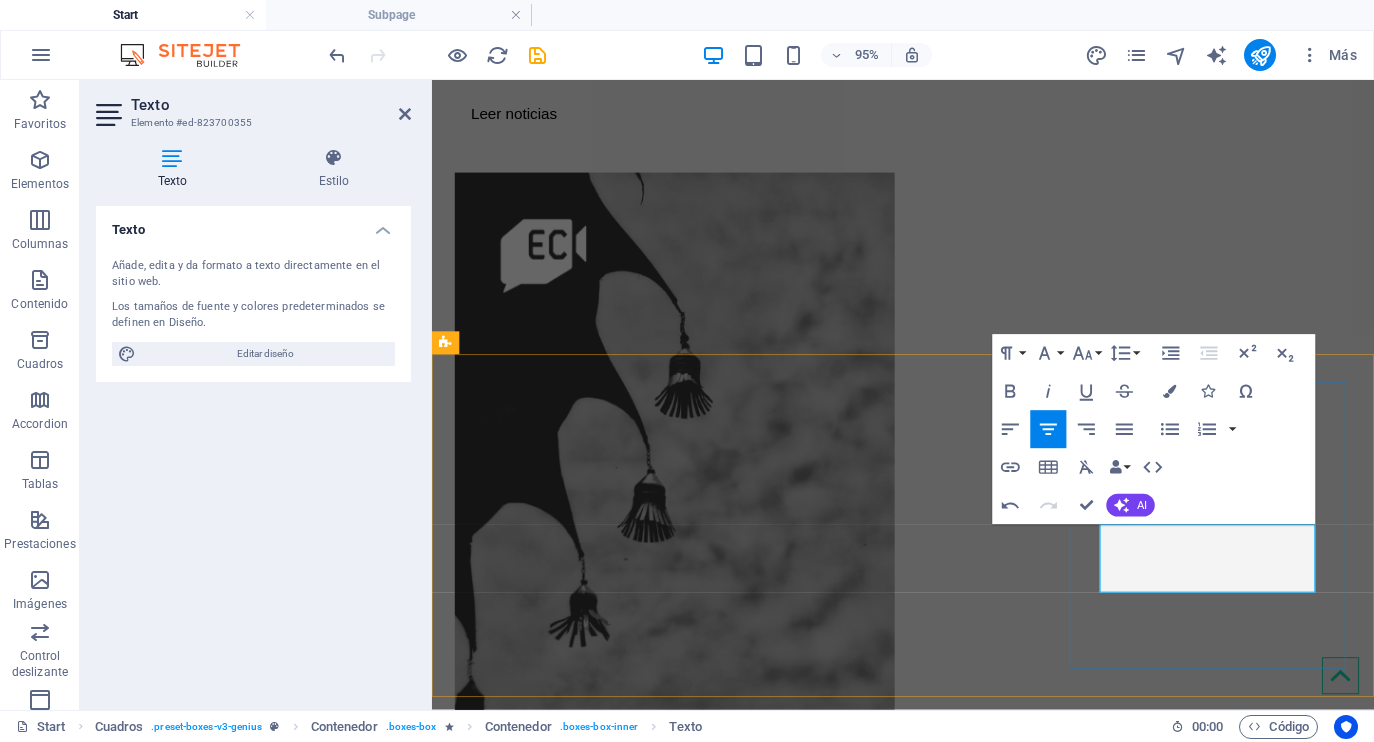 click on "Participa ¿Tienes algo que contar? Envíanos tu historia, propuesta o denuncia ciudadana." at bounding box center [607, 1491] 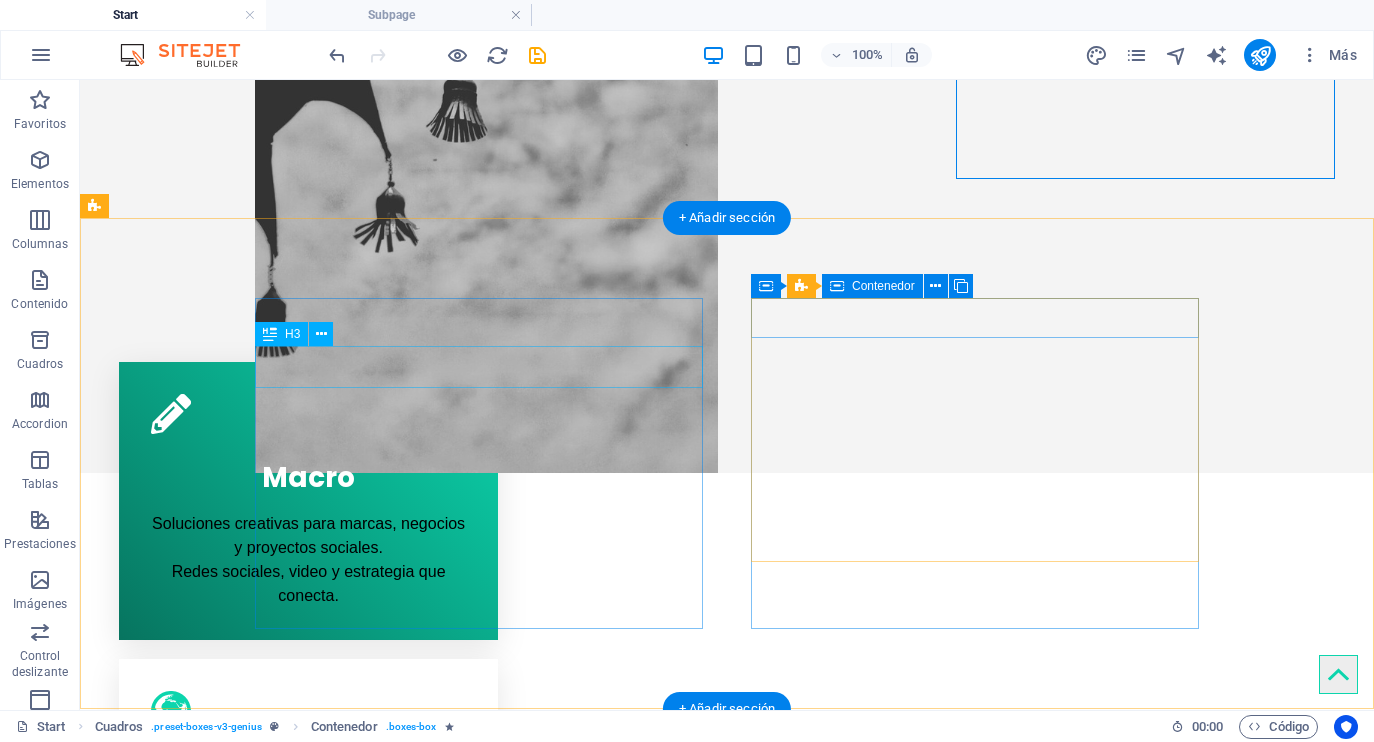 scroll, scrollTop: 923, scrollLeft: 0, axis: vertical 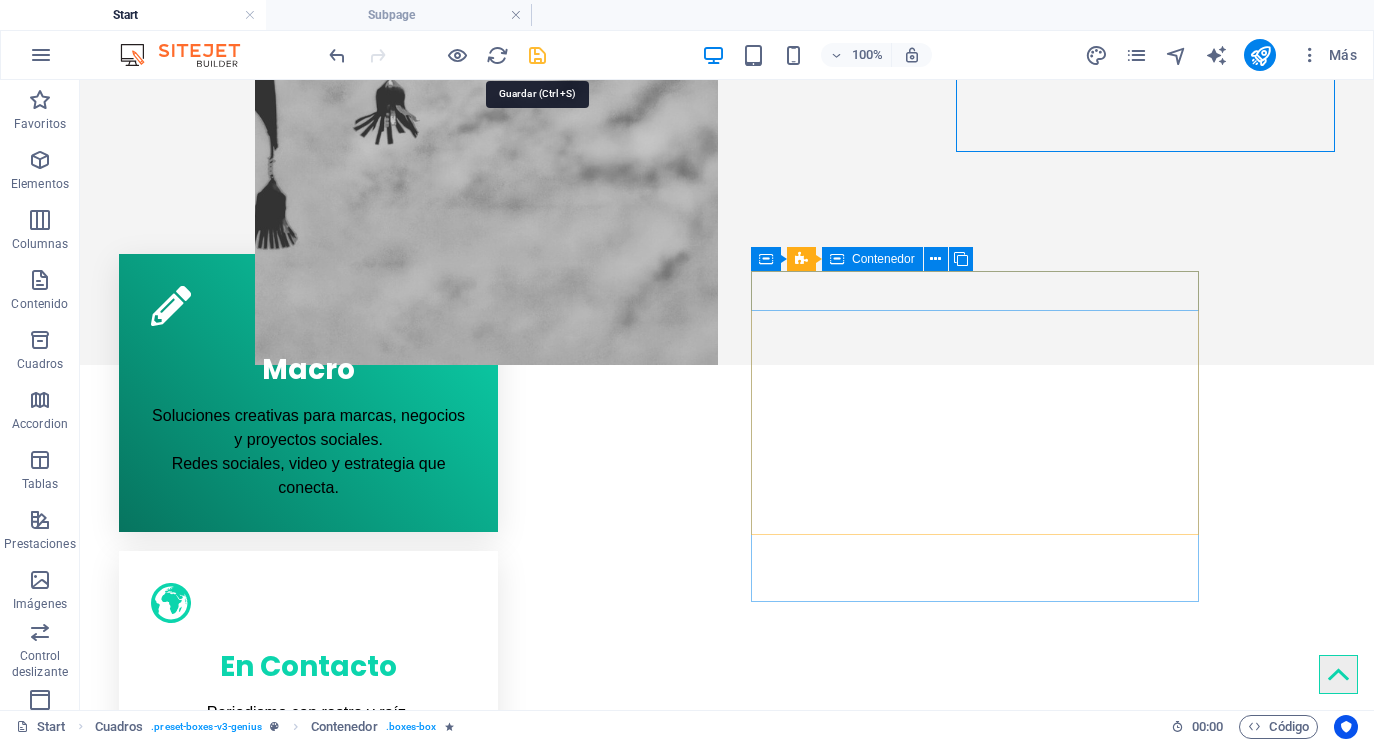 click at bounding box center [537, 55] 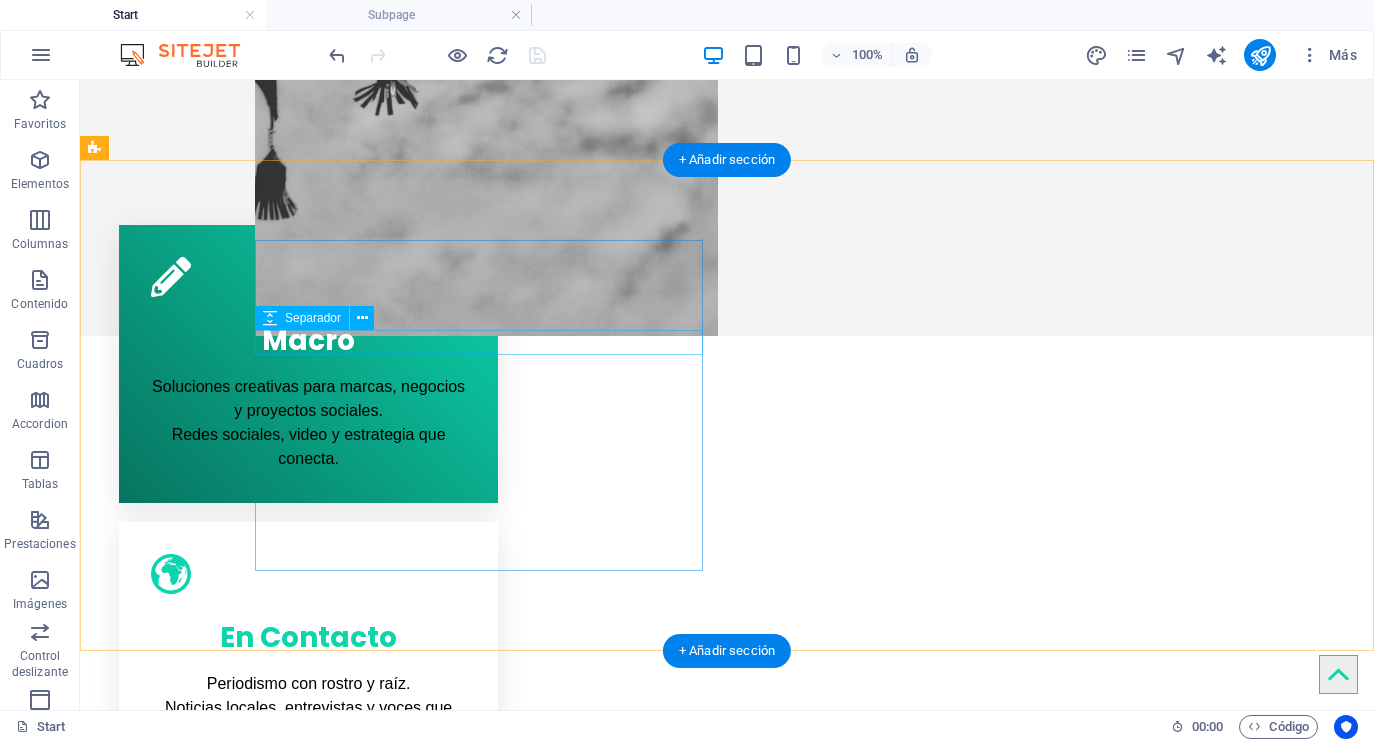 scroll, scrollTop: 954, scrollLeft: 0, axis: vertical 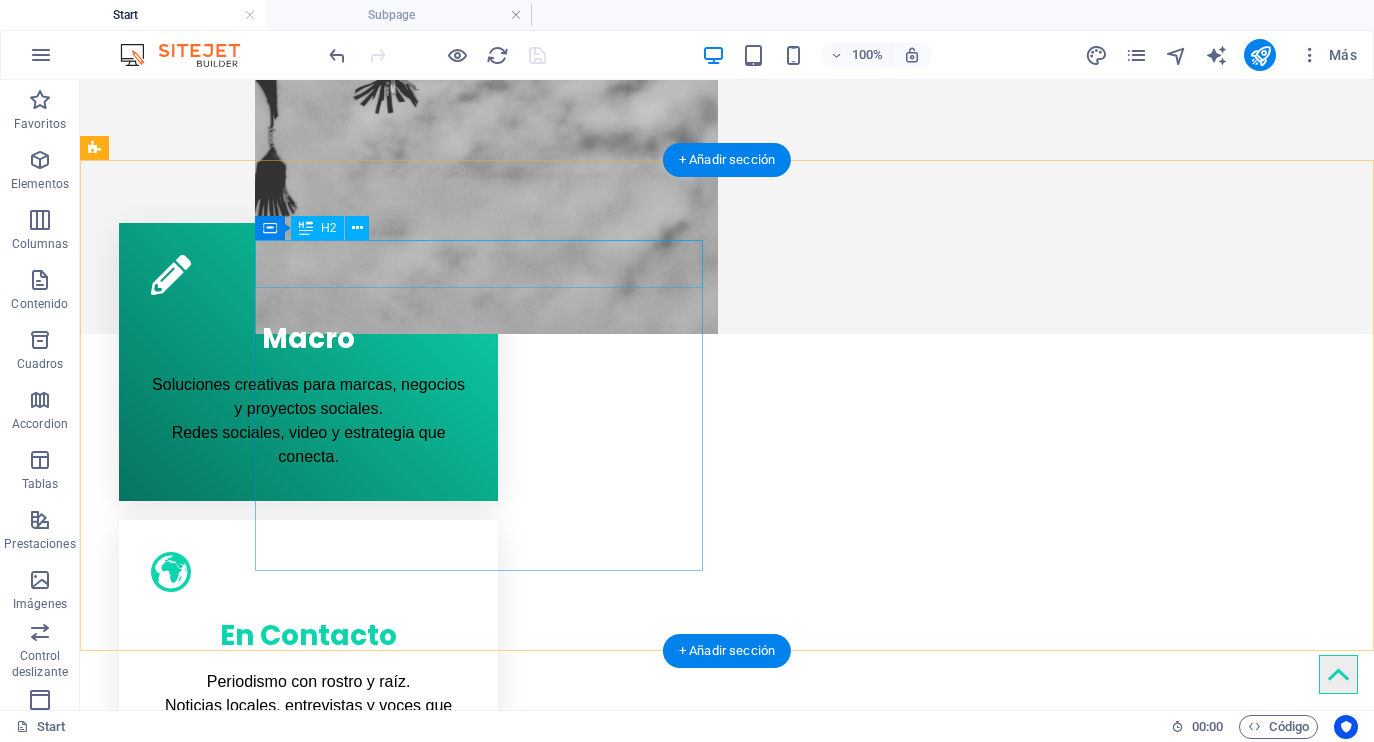 click on "Creative service" at bounding box center [320, 1190] 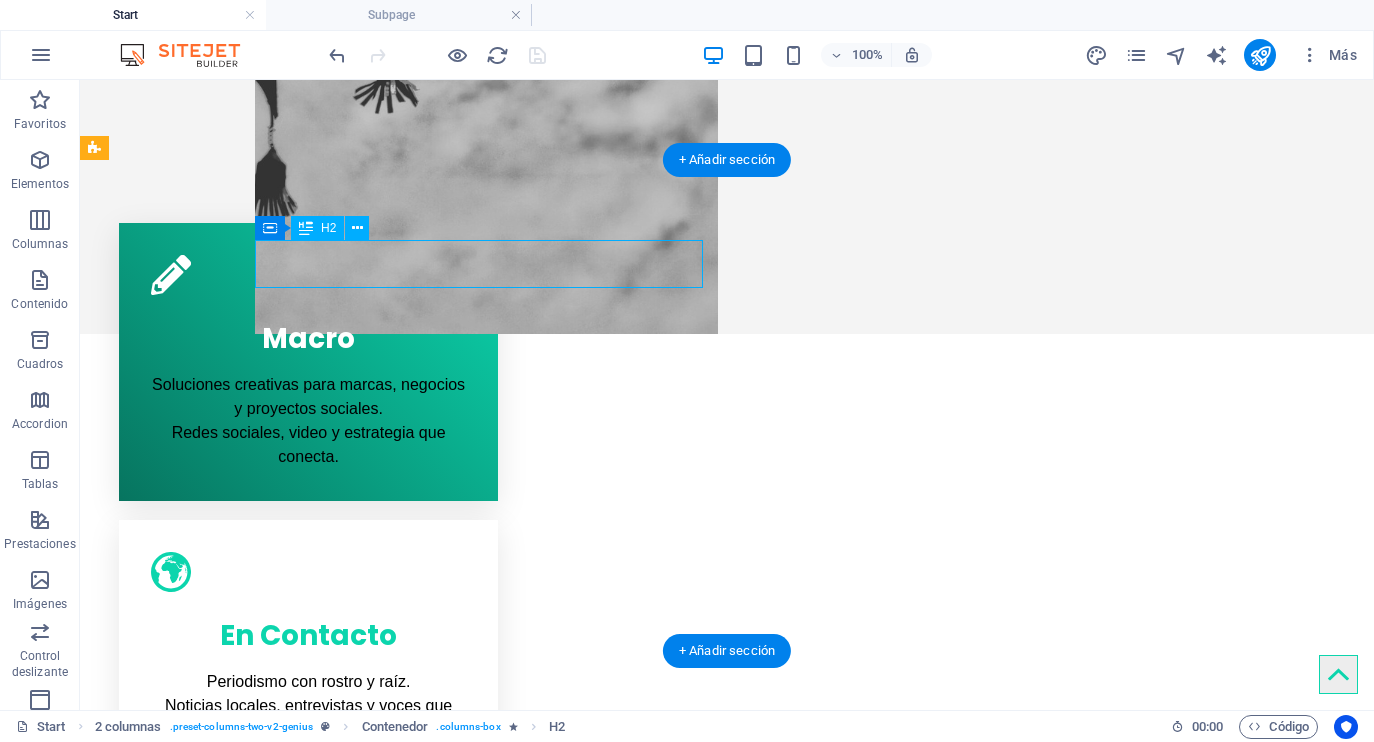 click on "Creative service" at bounding box center (320, 1190) 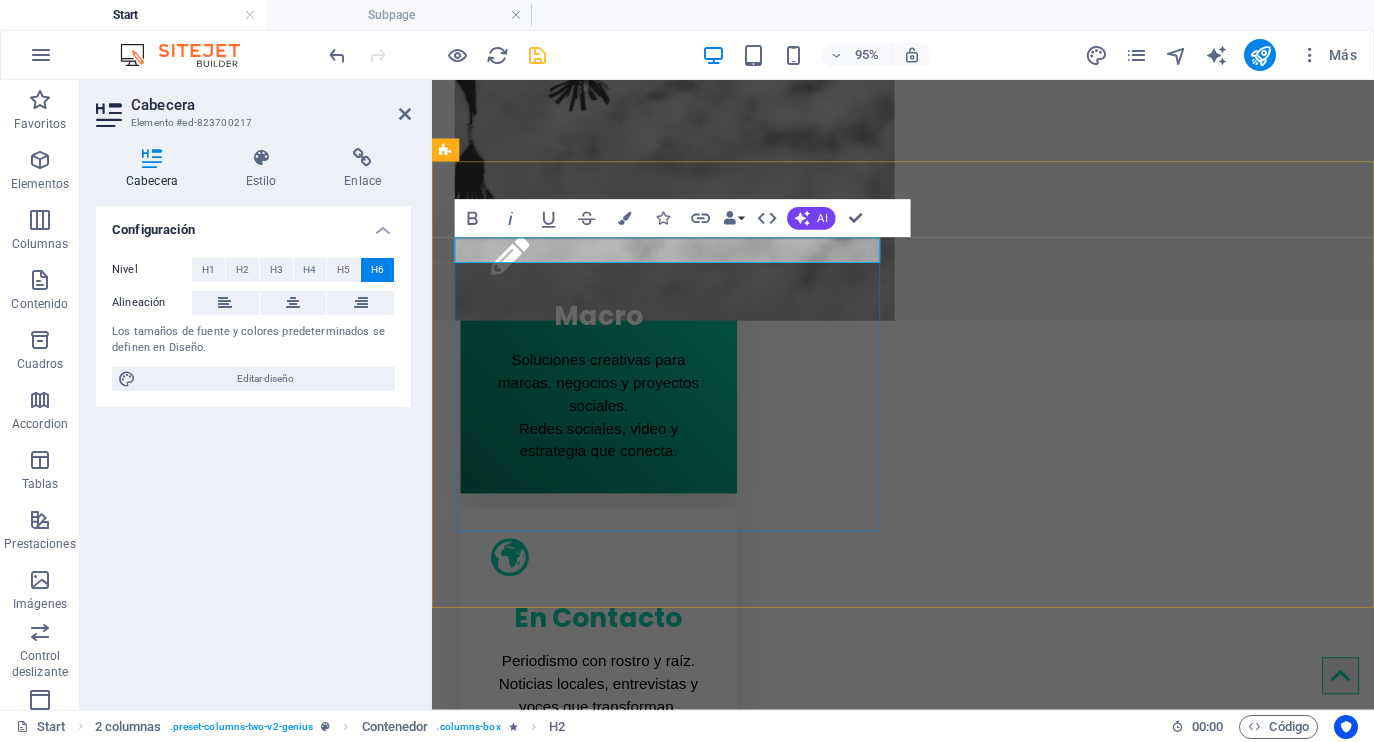 click on "Creative service" at bounding box center (672, 1176) 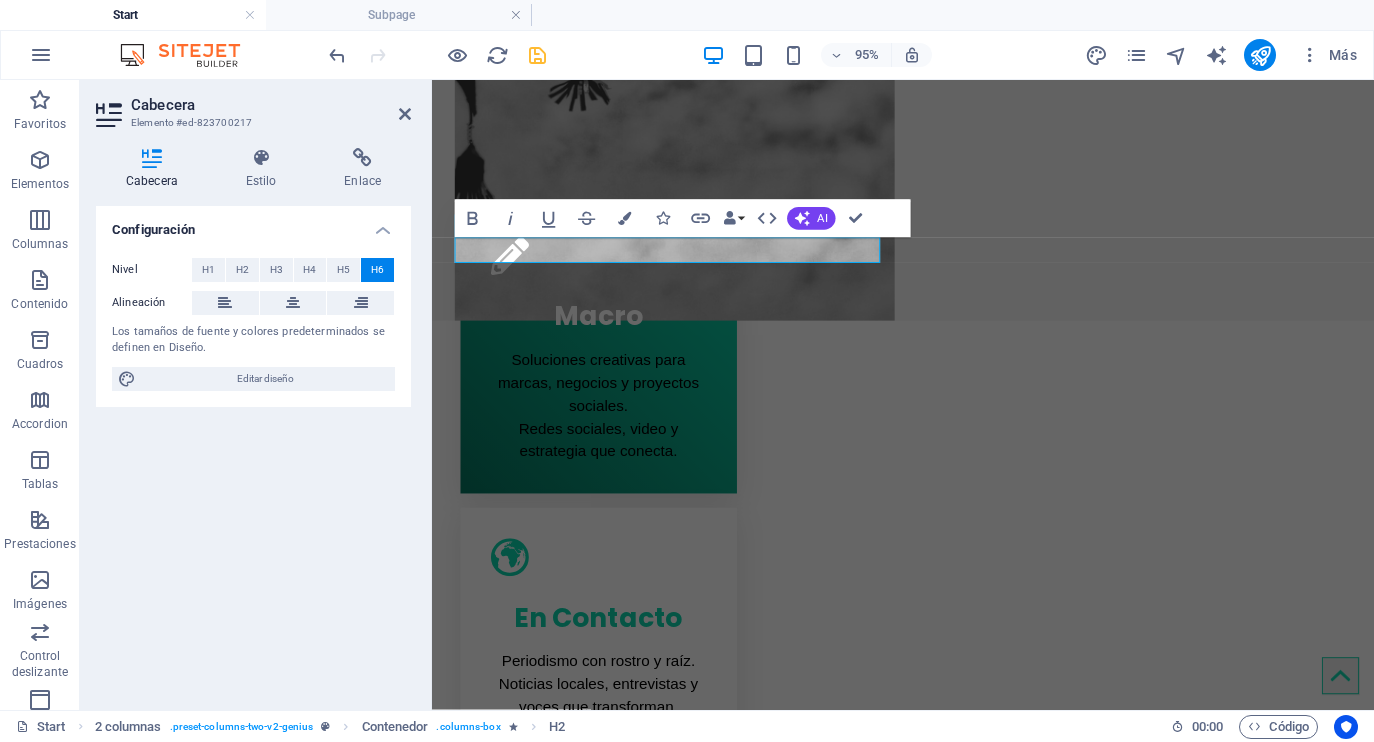 drag, startPoint x: 620, startPoint y: 261, endPoint x: 860, endPoint y: 332, distance: 250.28185 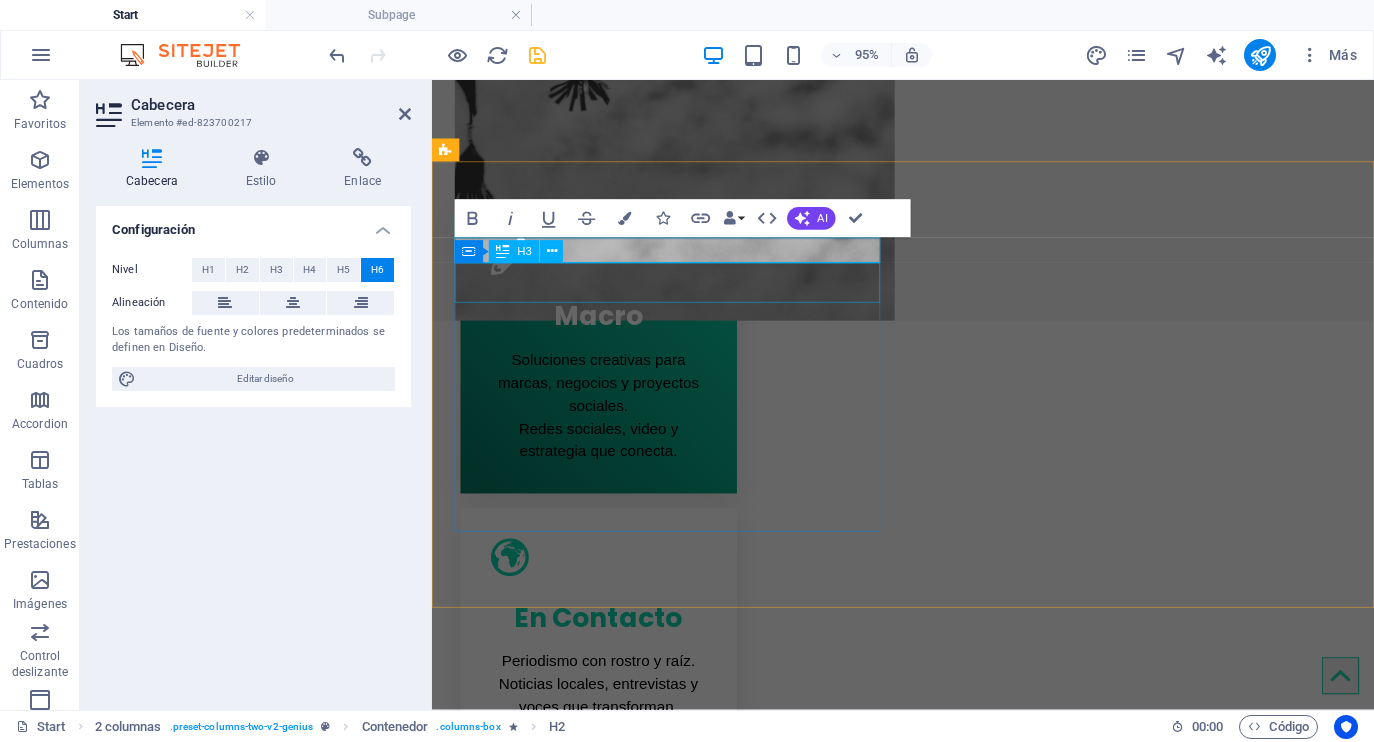 click on "Lorem ipsum dolor sit amet" at bounding box center (672, 1211) 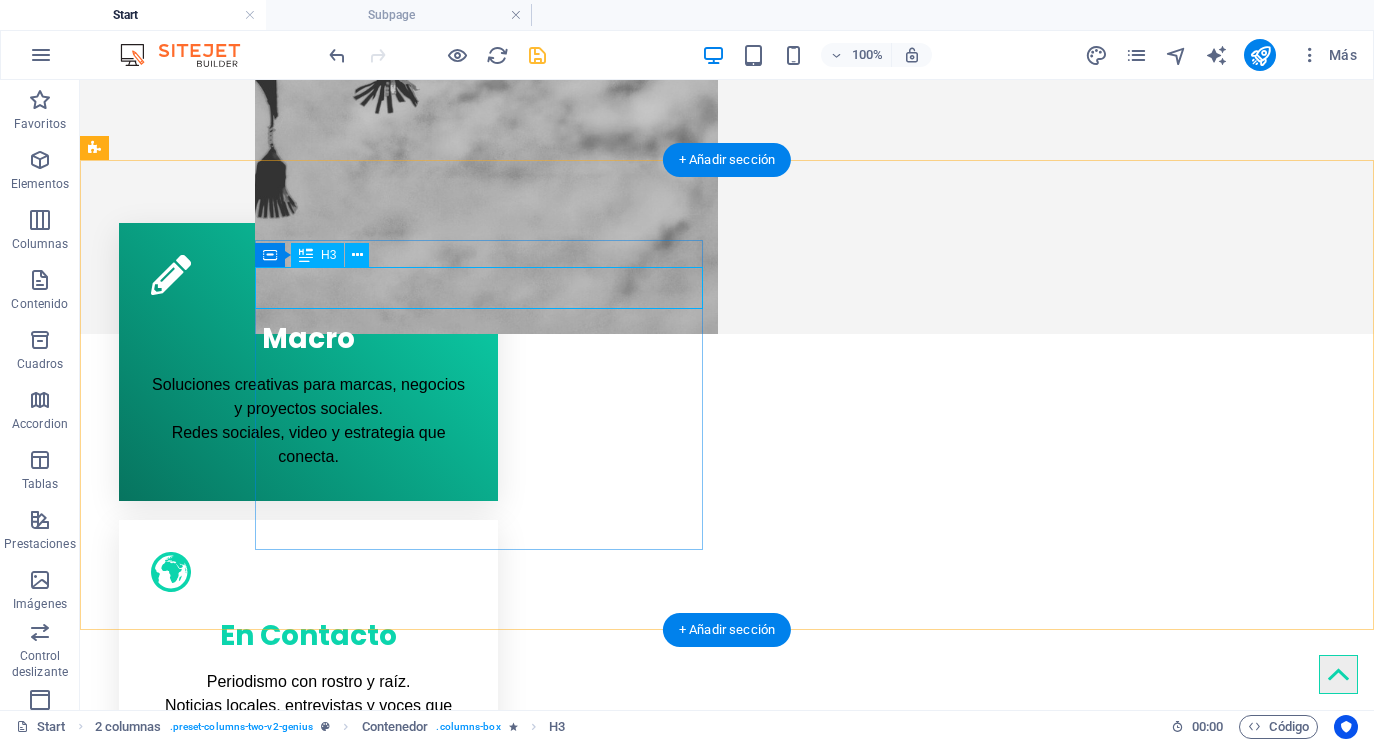 click on "Lorem ipsum dolor sit amet" at bounding box center [320, 1214] 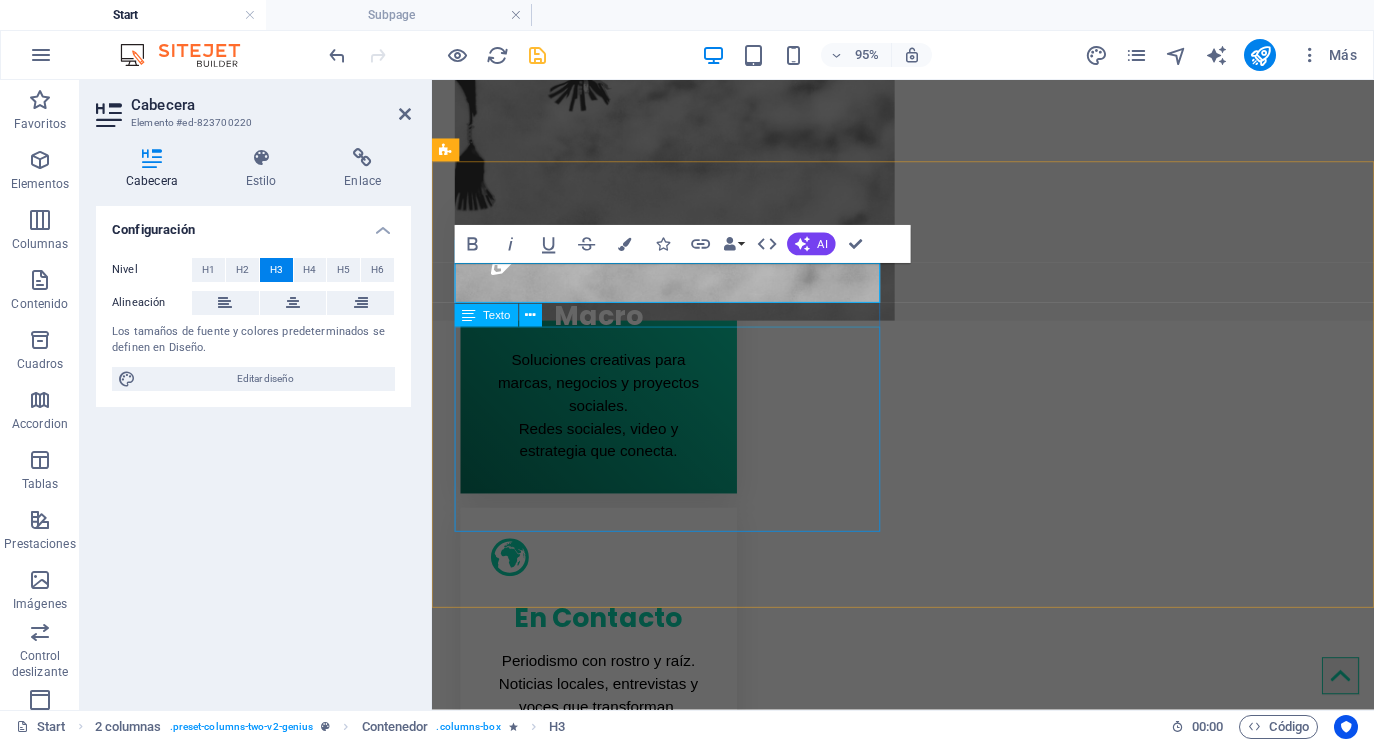 click on "Lorem ipsum dolor sit amet, consectetur adipisicing elit. Repellat, maiores, a libero atque assumenda praesentium cum magni odio dolor accusantium explicabo repudiandae molestiae.  Cumque expo laboriosam nulla distinctio mollitia Molestias excepturi voluptatem veritatis iusto namut Praesentium magni odio dolor accusantium Ipsum dolor sit amet, consectetur adipisicing elit" at bounding box center [672, 1365] 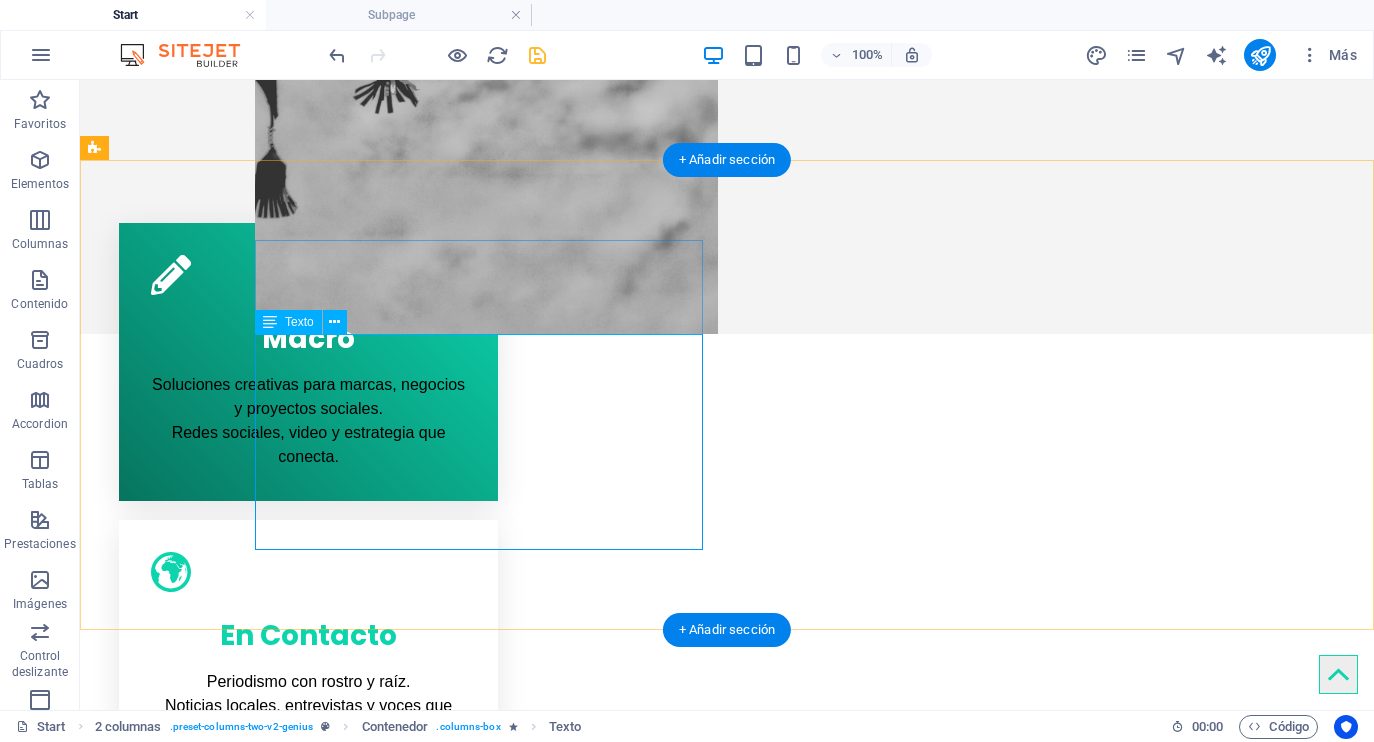 click on "Lorem ipsum dolor sit amet, consectetur adipisicing elit. Repellat, maiores, a libero atque assumenda praesentium cum magni odio dolor accusantium explicabo repudiandae molestiae.  Cumque expo laboriosam nulla distinctio mollitia Molestias excepturi voluptatem veritatis iusto namut Praesentium magni odio dolor accusantium Ipsum dolor sit amet, consectetur adipisicing elit" at bounding box center (320, 1368) 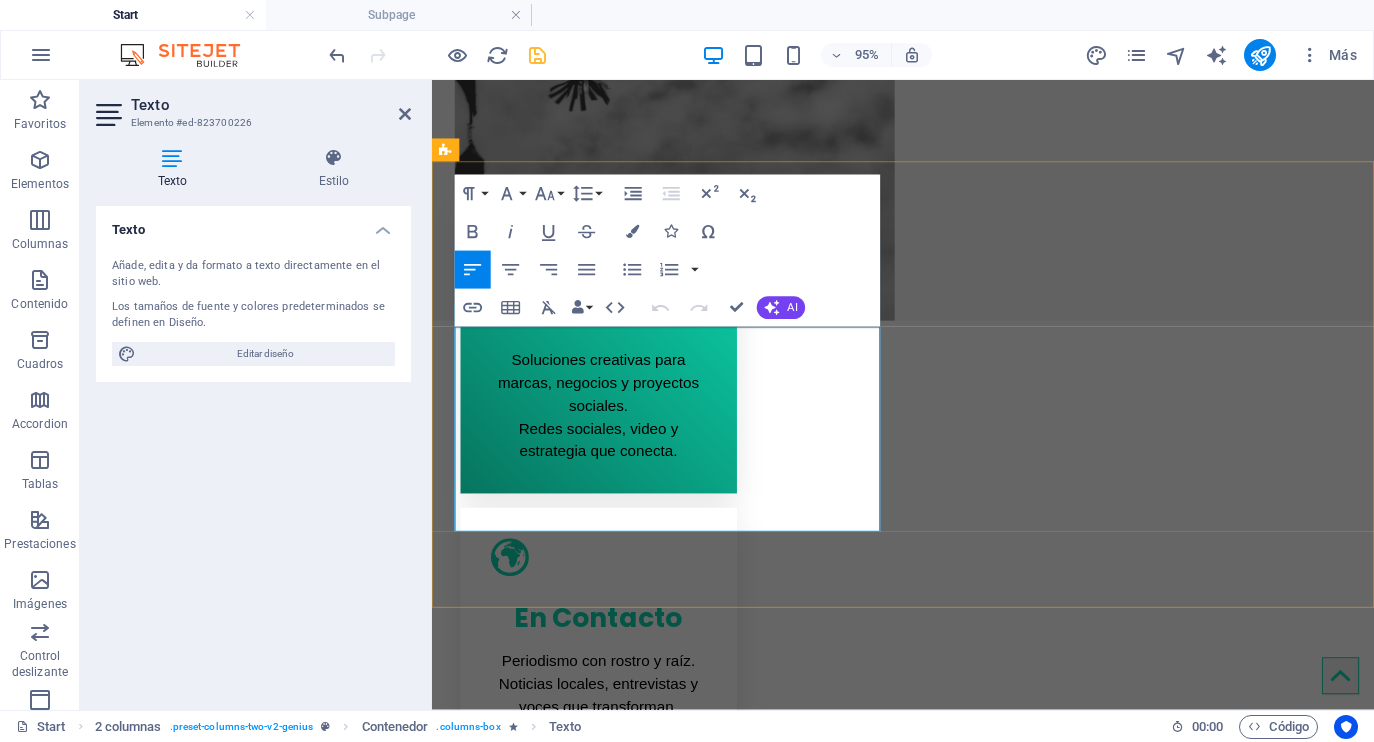 click on "Ipsum dolor sit amet, consectetur adipisicing elit" at bounding box center (680, 1461) 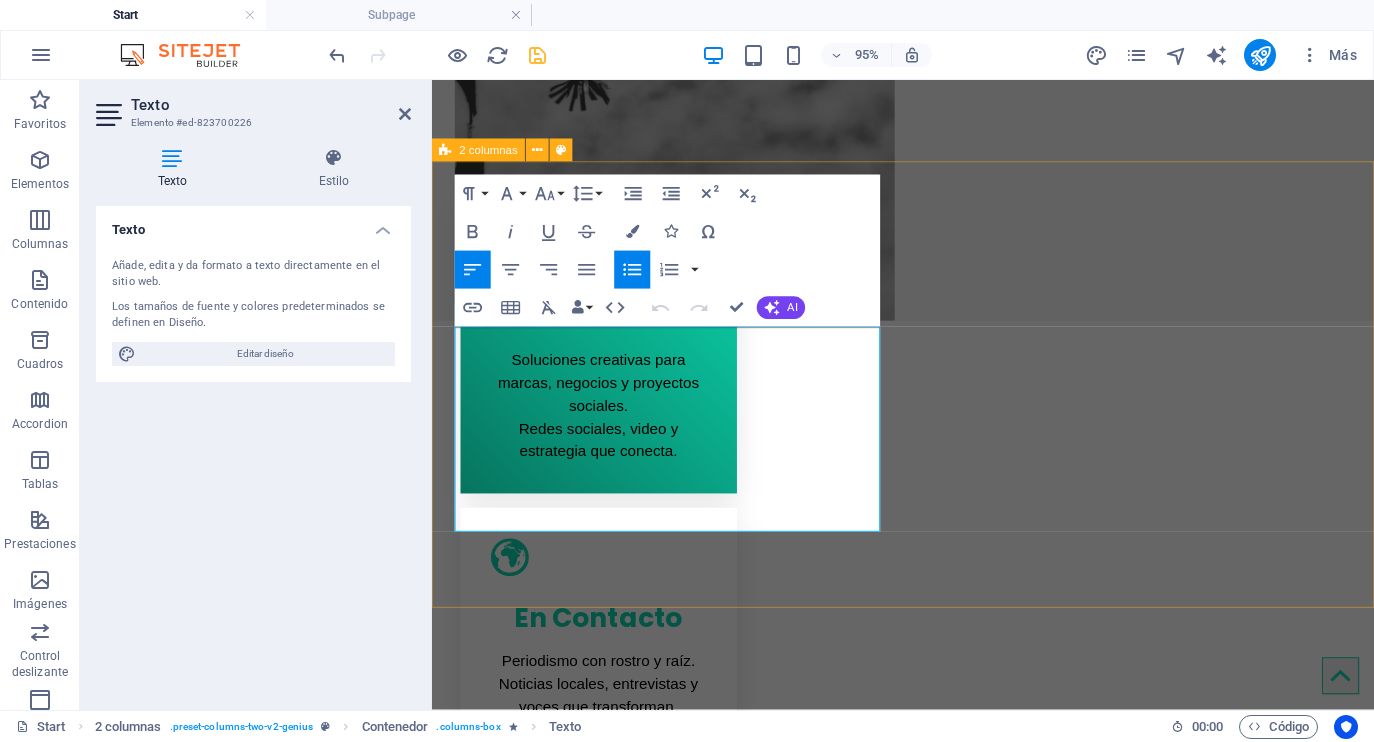 drag, startPoint x: 858, startPoint y: 542, endPoint x: 450, endPoint y: 347, distance: 452.2046 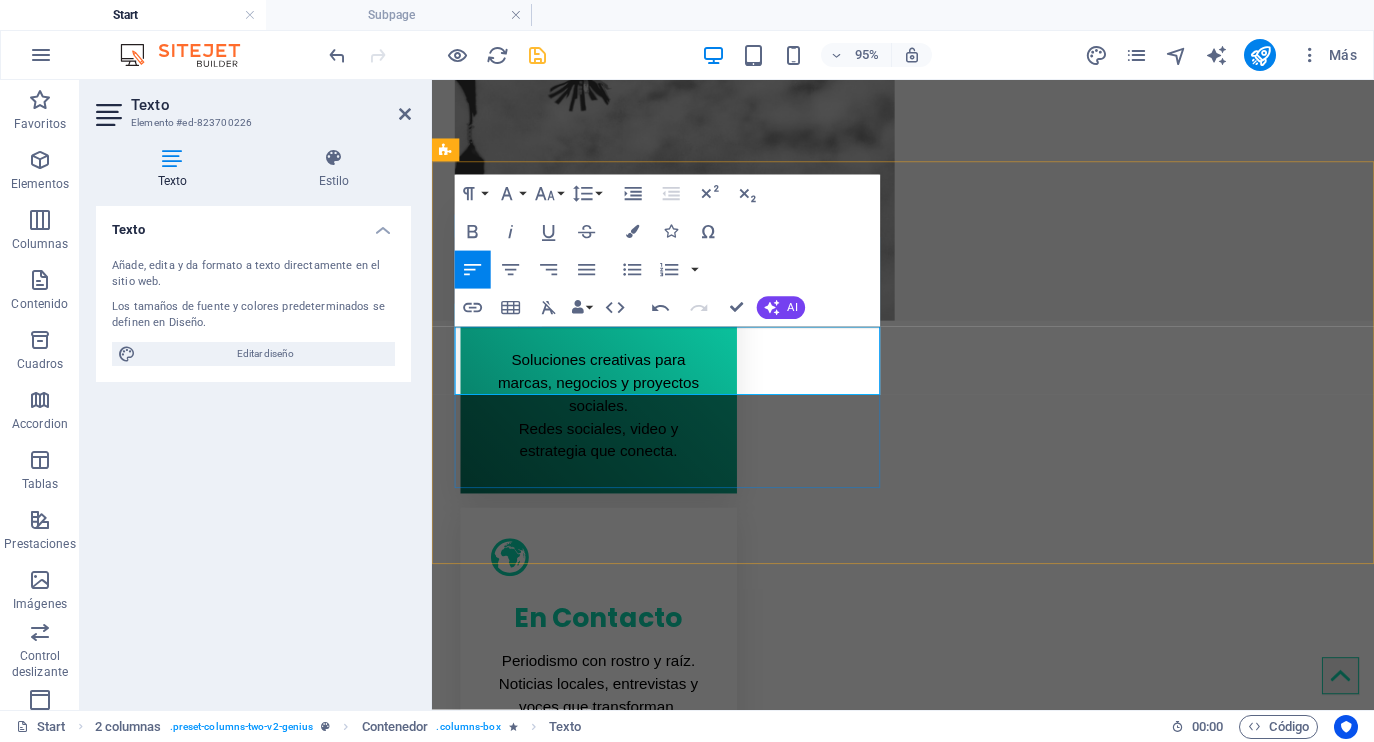 click on "Combino el periodismo, la comunicación visual y el trabajo comunitario para narrar historias que informan, conmueven y transforman." at bounding box center [664, 1292] 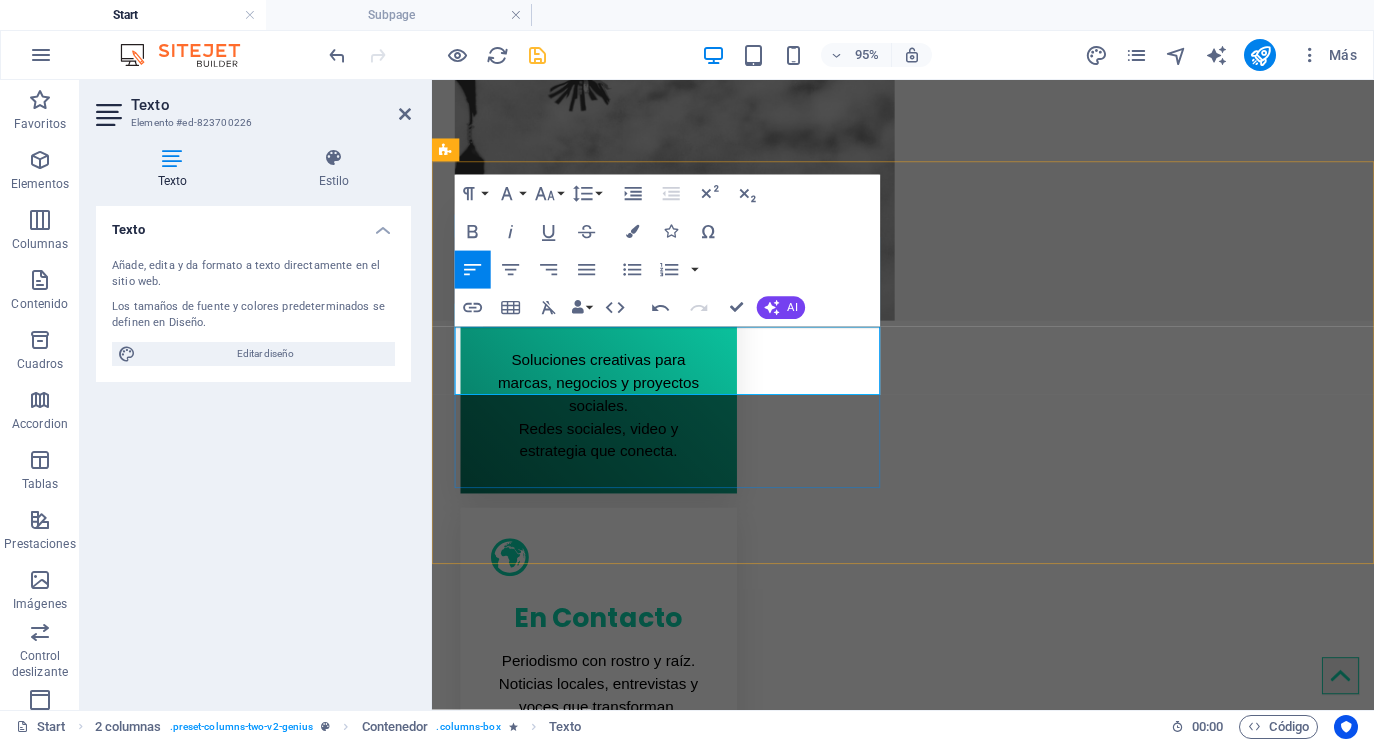 type 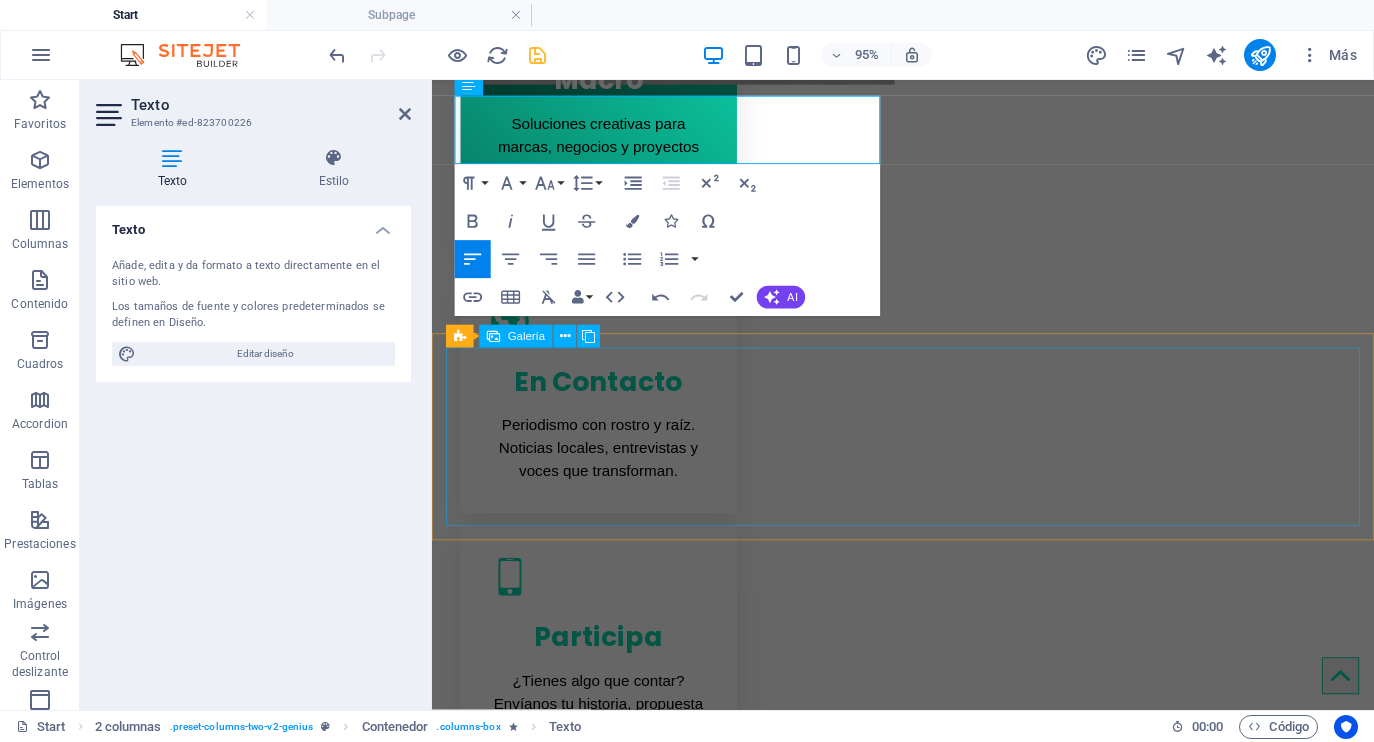 scroll, scrollTop: 1209, scrollLeft: 0, axis: vertical 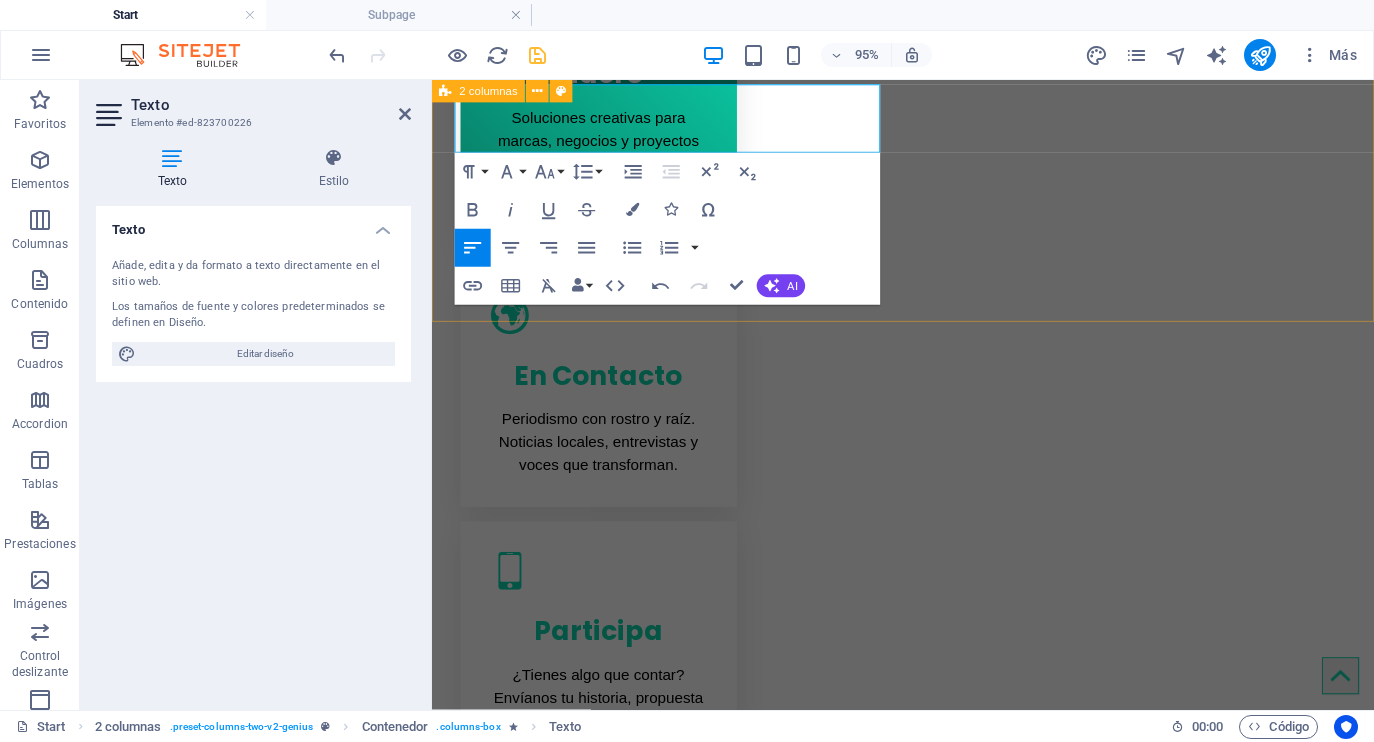 click on "Mis herramientas para contar historias Lorem ipsum dolor sit amet Combinoamos el periodismo, la comunicación visual y el trabajo comunitario para narrar historias que informan, conmueven y transforman. Sitejet 90%
Photoshop 70%
Illustrator 90%
HTML5 & CSS3 85%
JavaScript 45%" at bounding box center (928, 1195) 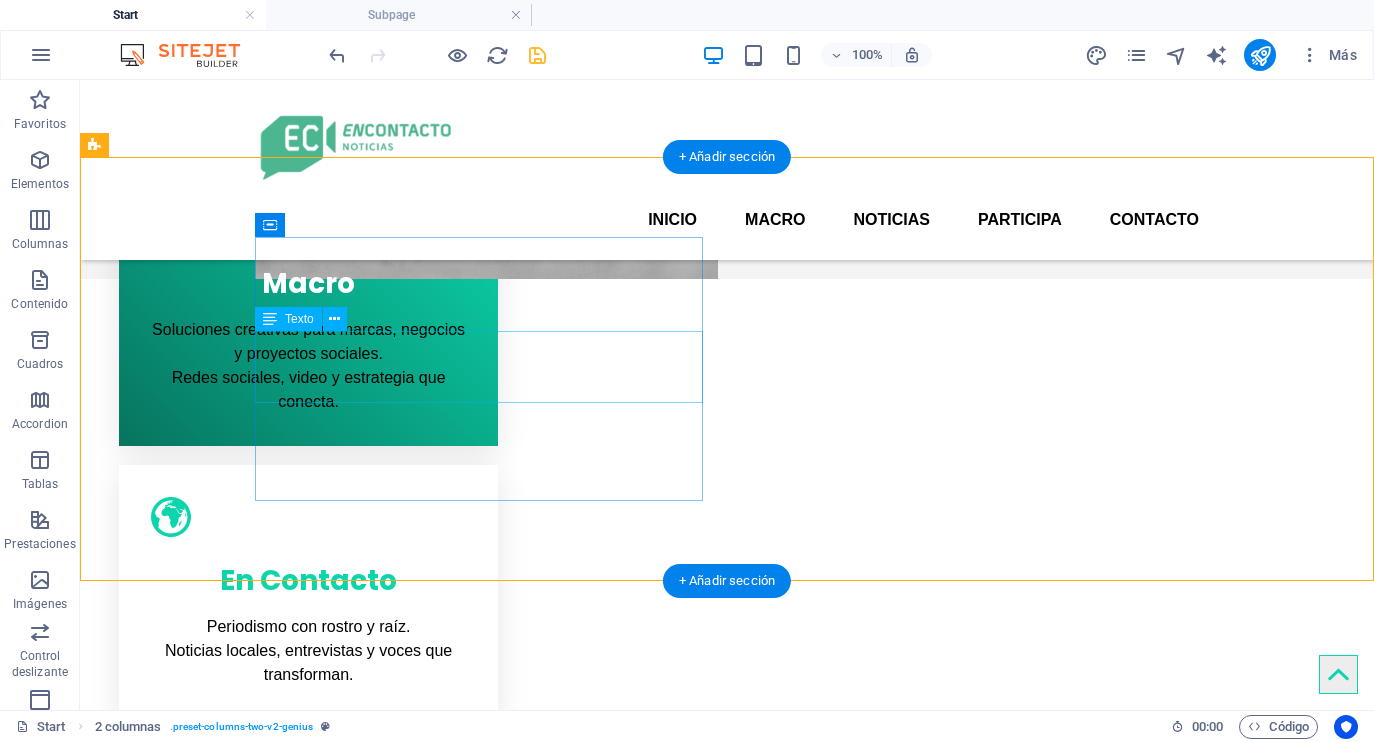scroll, scrollTop: 941, scrollLeft: 0, axis: vertical 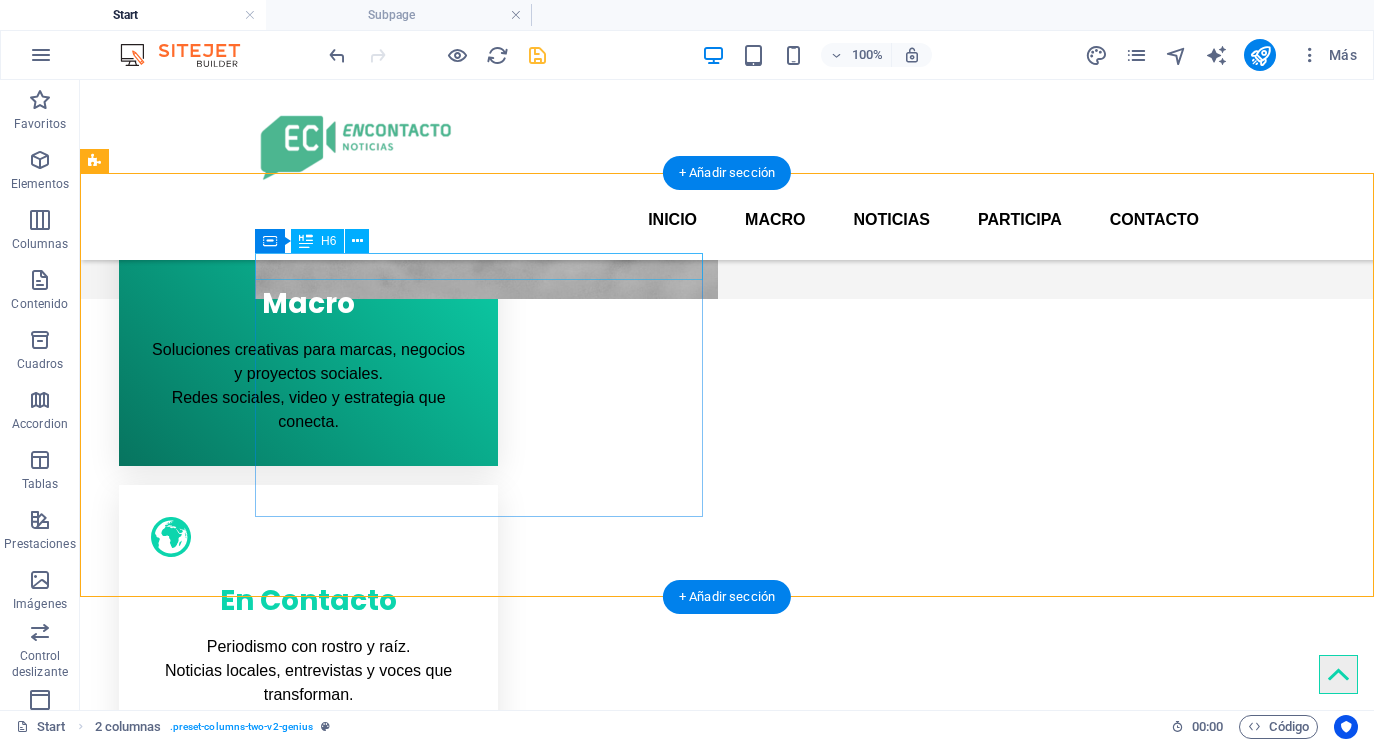 click on "Mis herramientas para contar historias" at bounding box center [320, 1144] 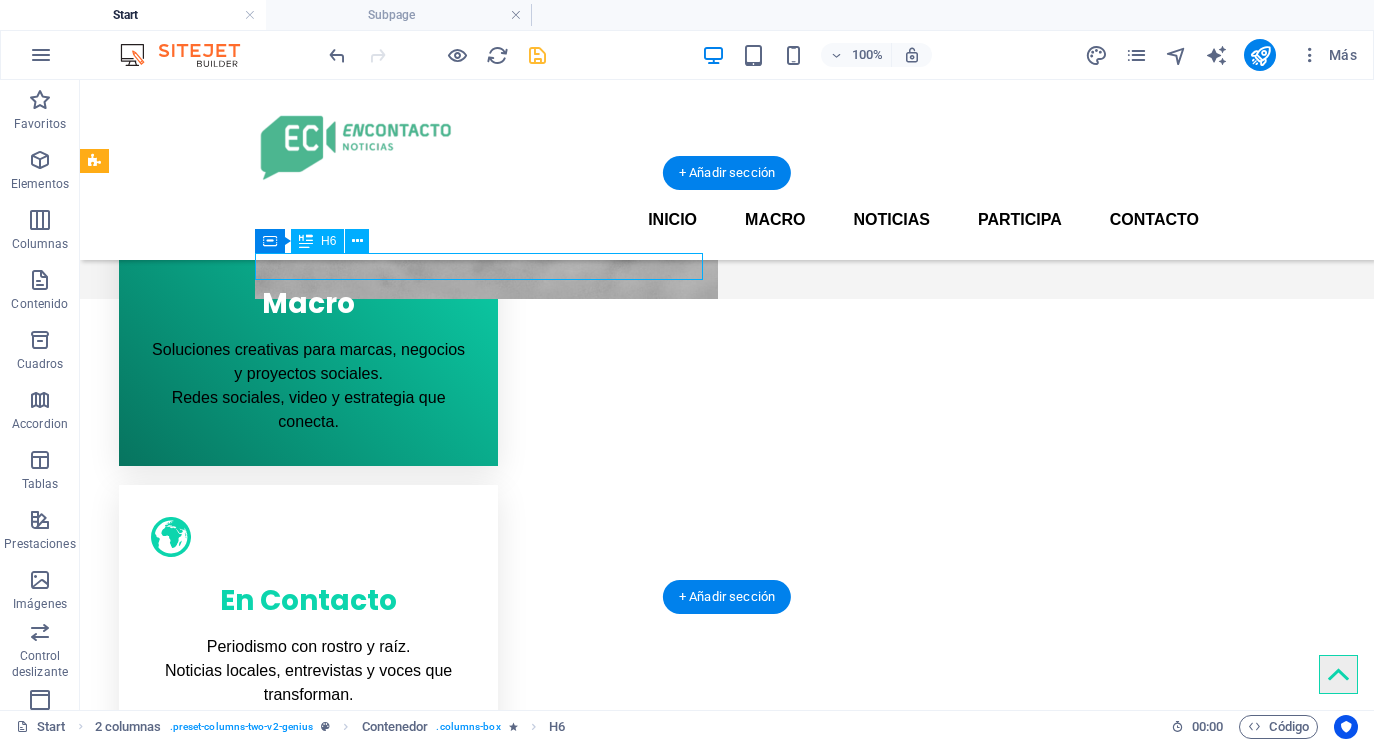 click on "Mis herramientas para contar historias" at bounding box center [320, 1144] 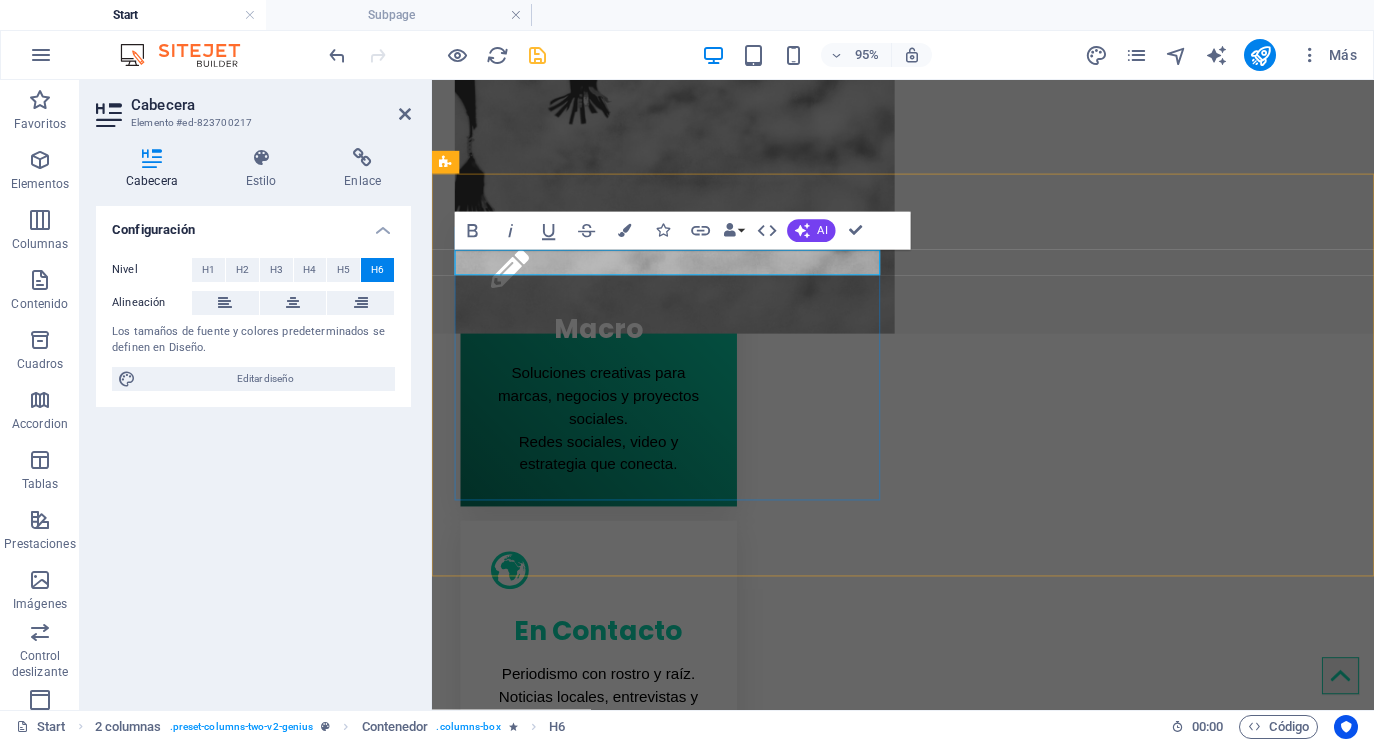 type 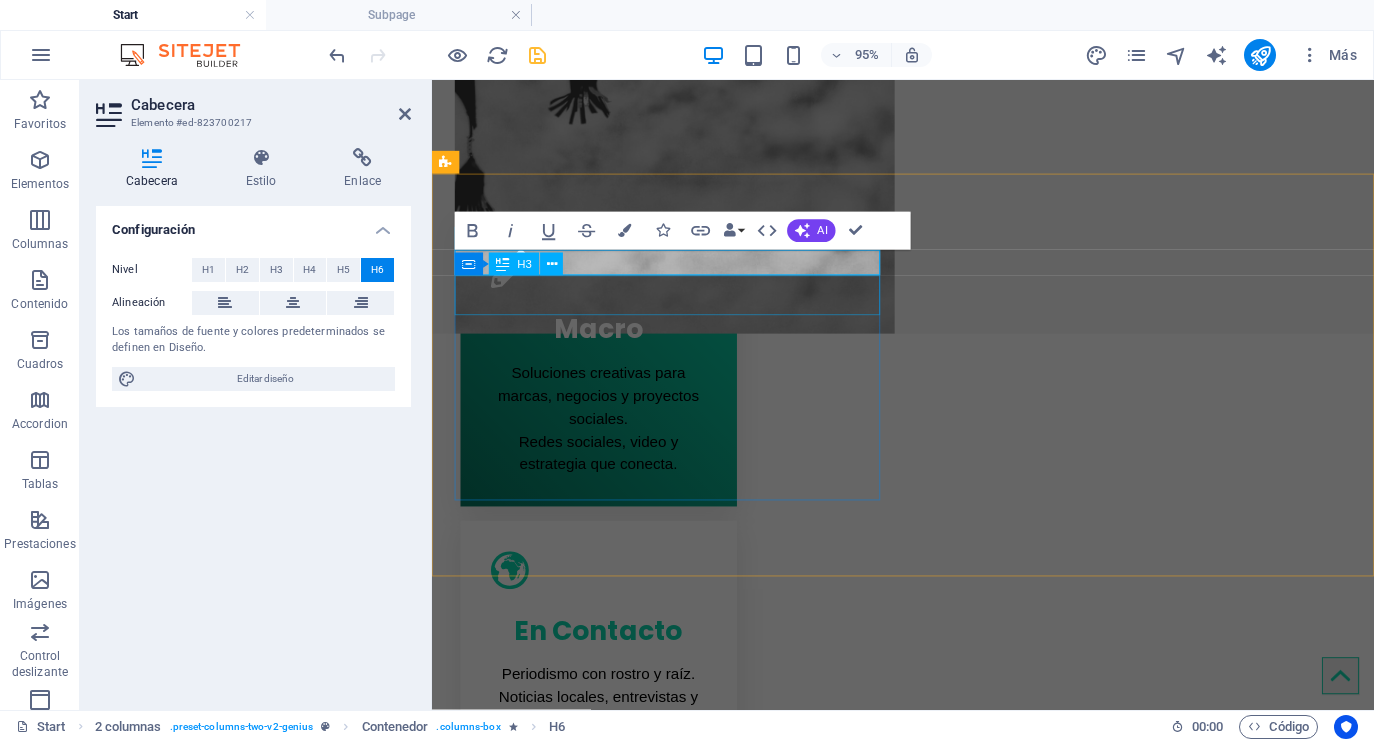 click on "Lorem ipsum dolor sit amet" at bounding box center (672, 1224) 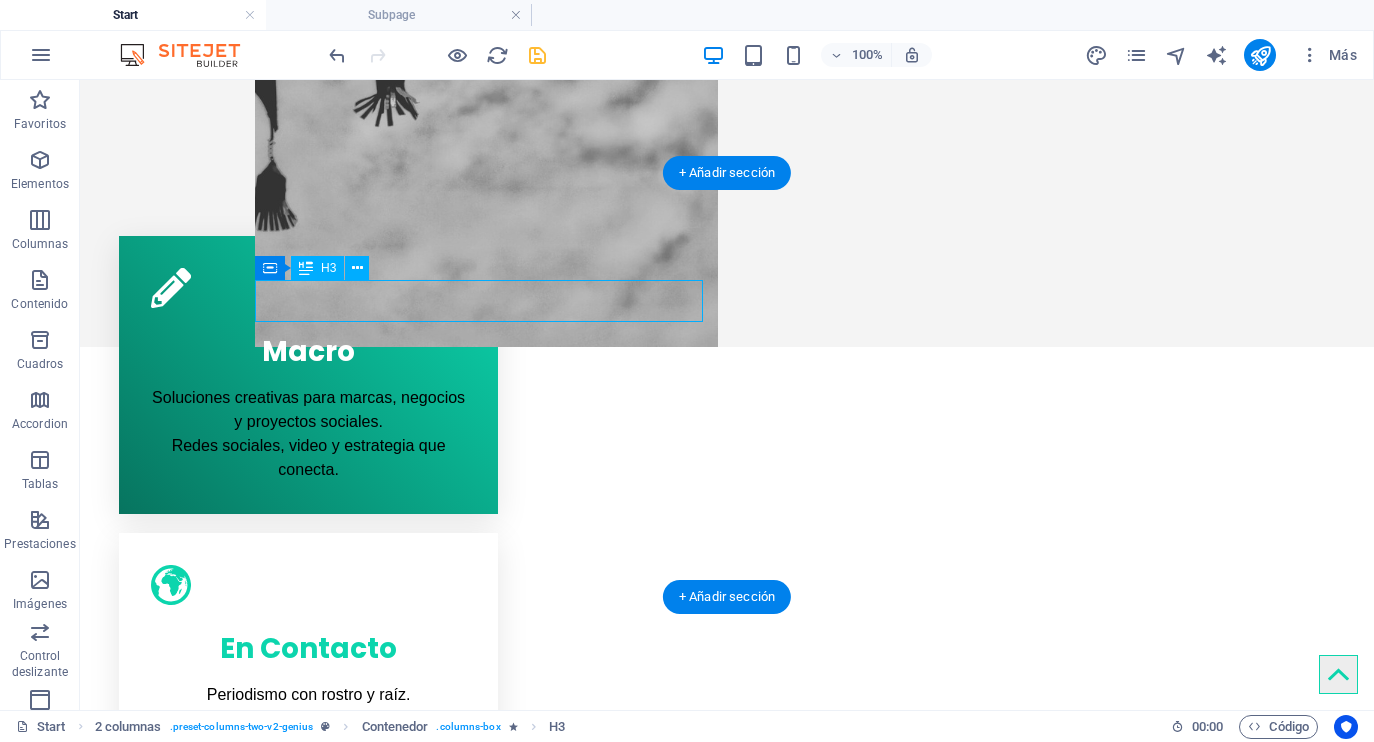 click on "Lorem ipsum dolor sit amet" at bounding box center (320, 1227) 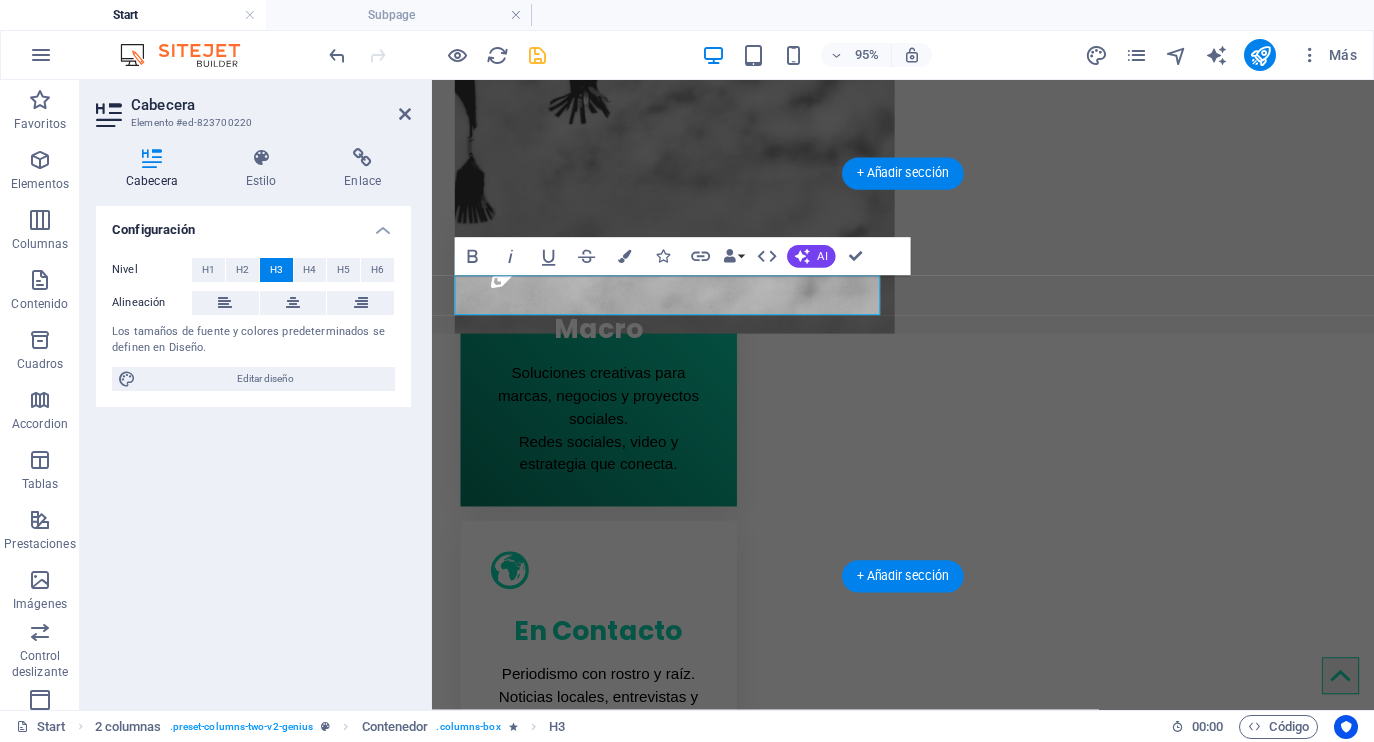 type 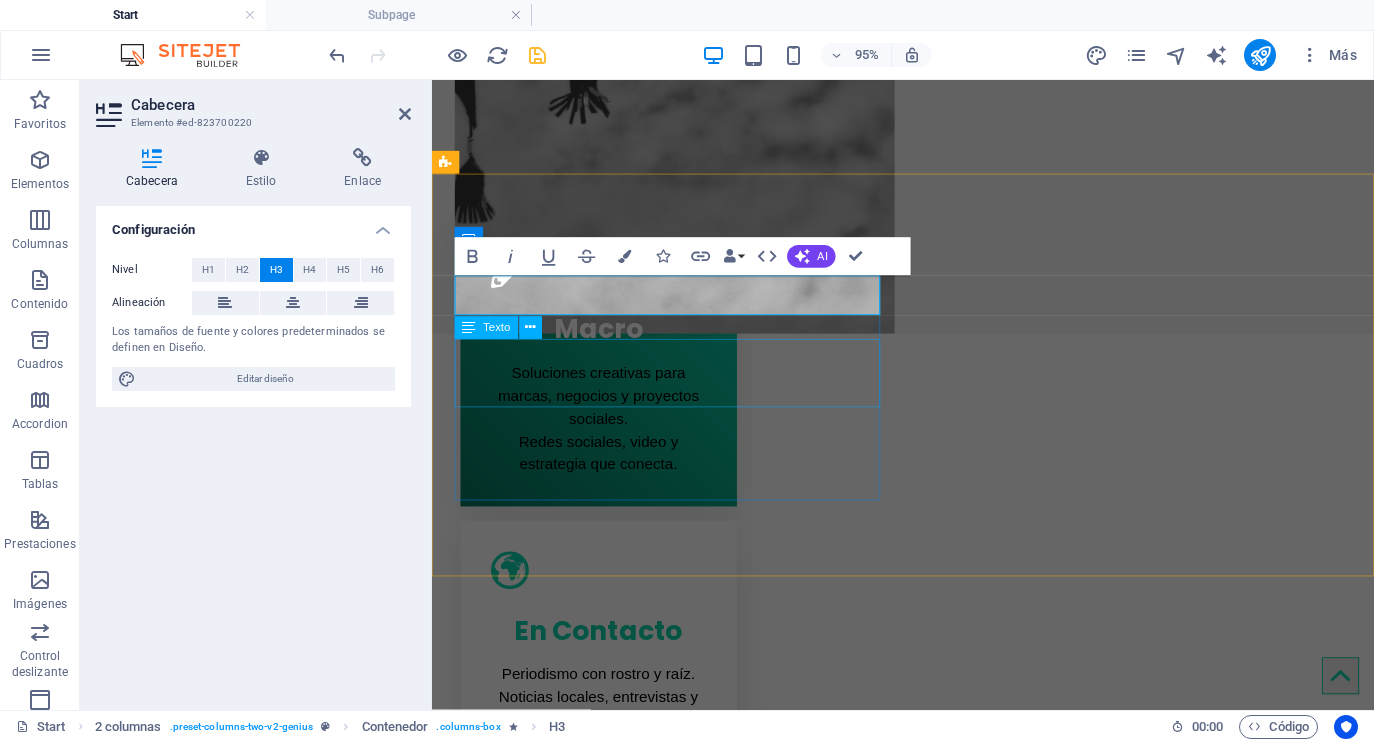 click on "Combinoamos el periodismo, la comunicación visual y el trabajo comunitario para narrar historias que informan, conmueven y transforman." at bounding box center [672, 1306] 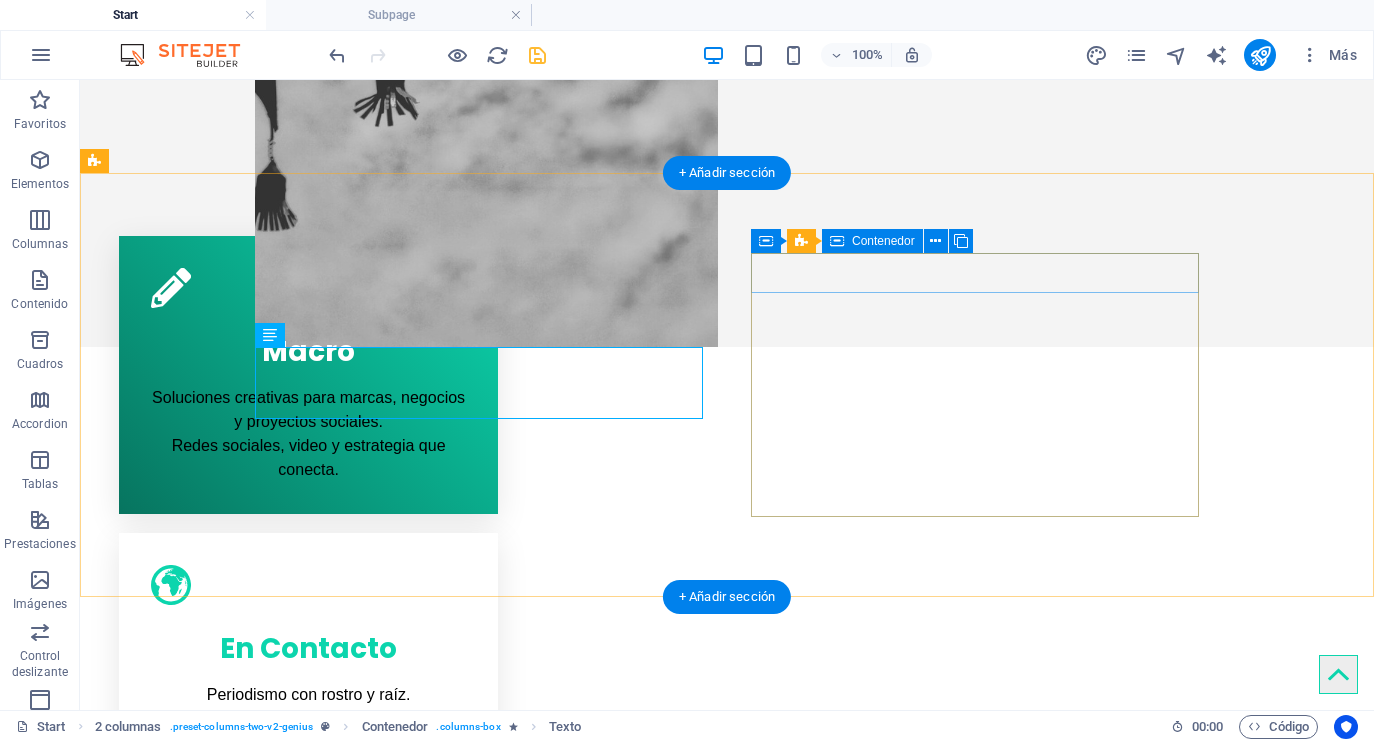 click at bounding box center (320, 1425) 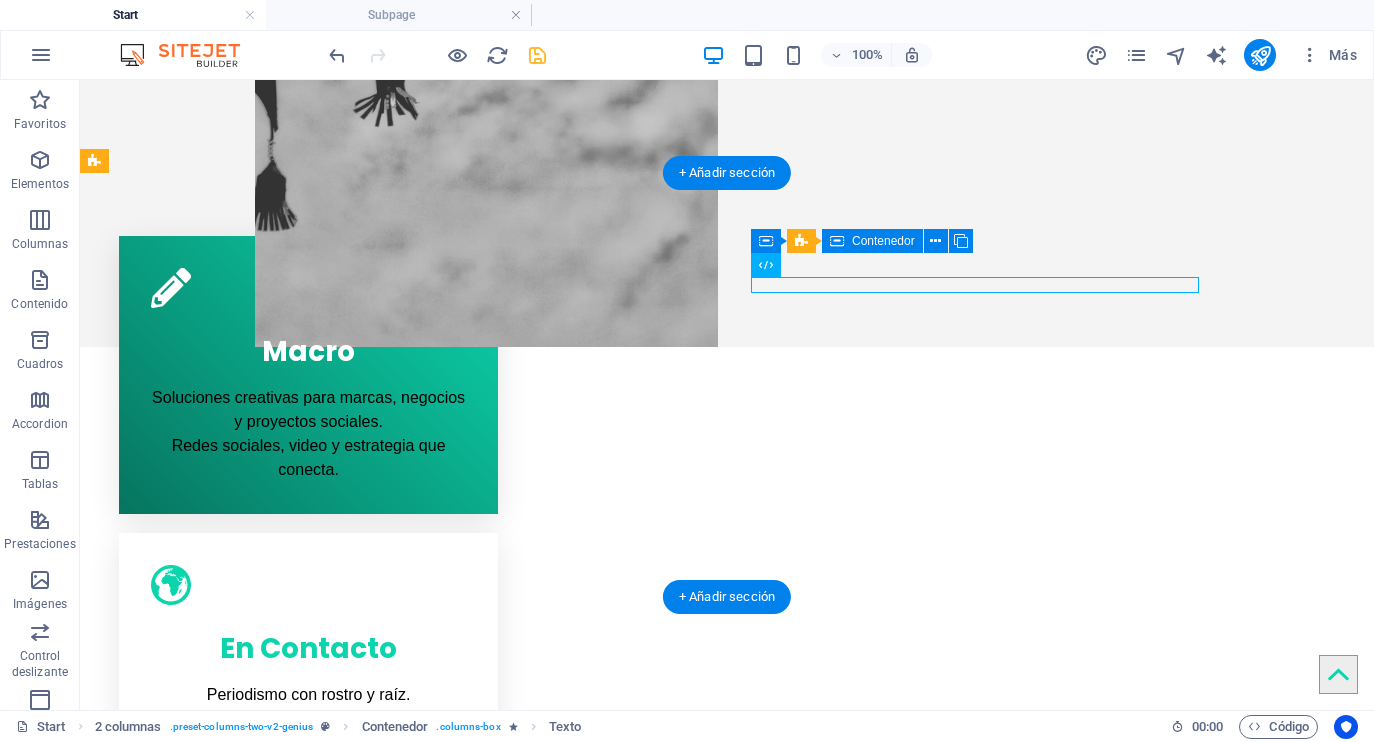 click at bounding box center [320, 1425] 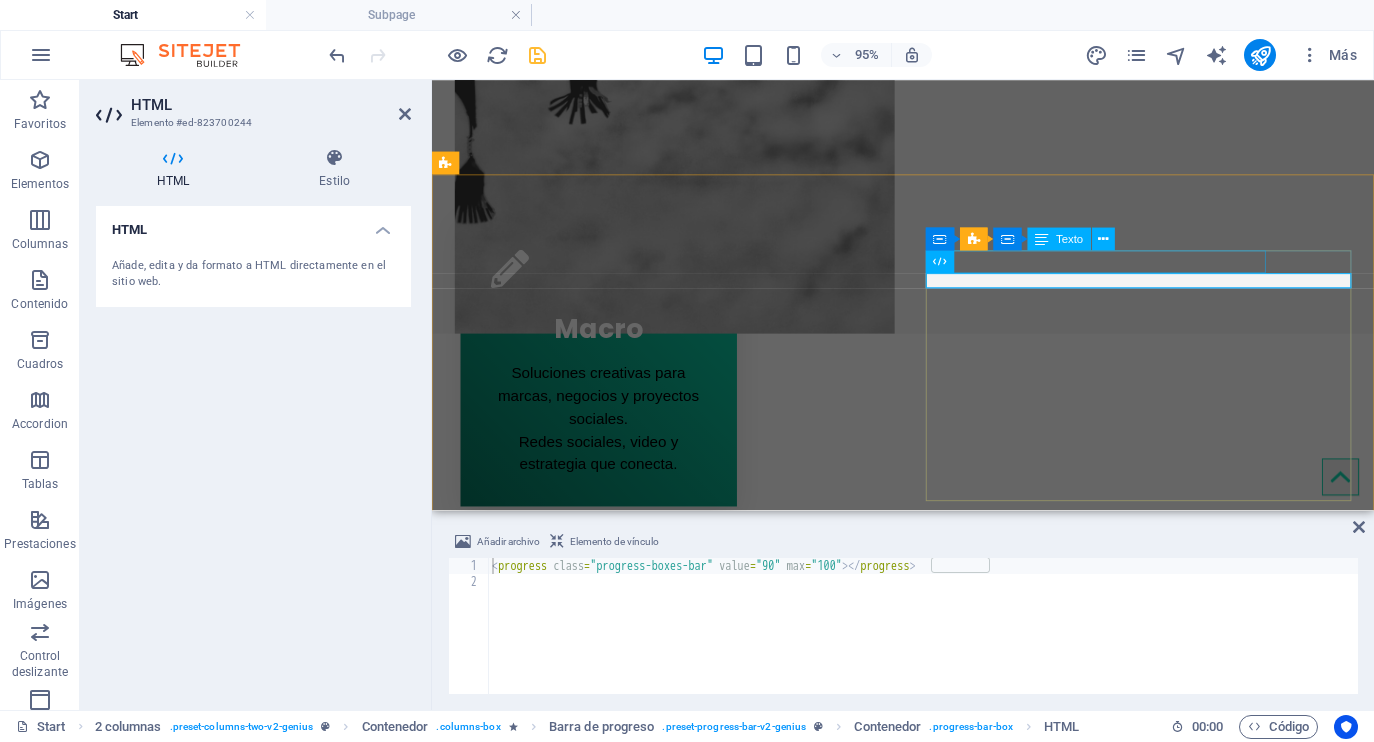 click on "Sitejet" at bounding box center [672, 1378] 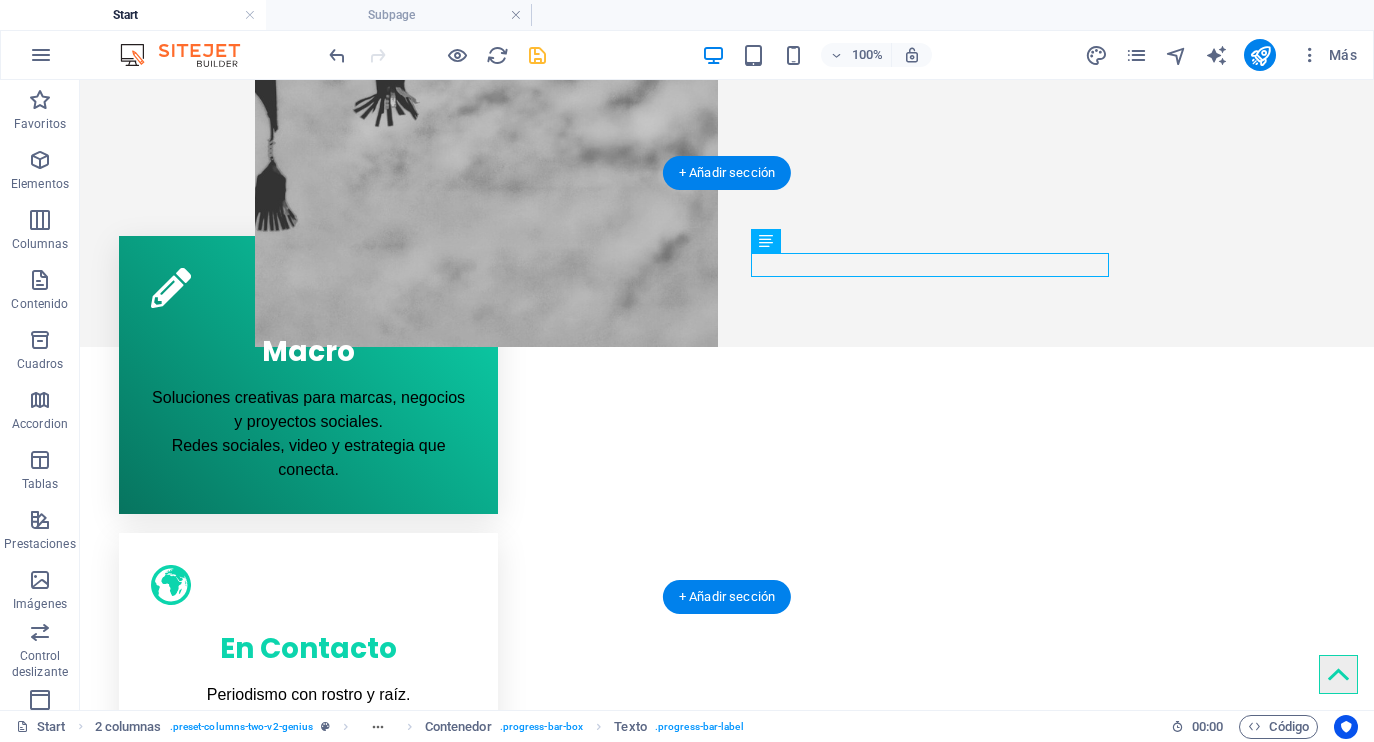 click on "Sitejet" at bounding box center (320, 1381) 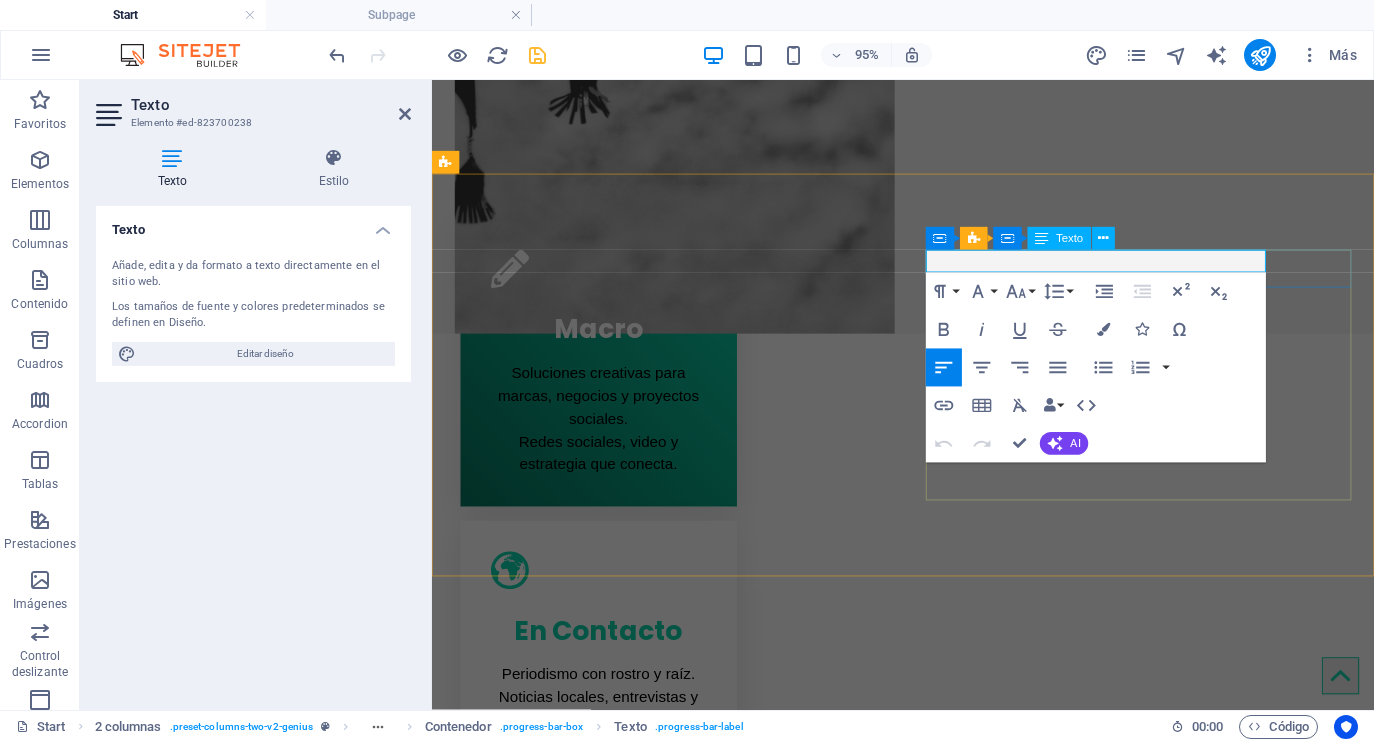 click on "Sitejet" at bounding box center [672, 1378] 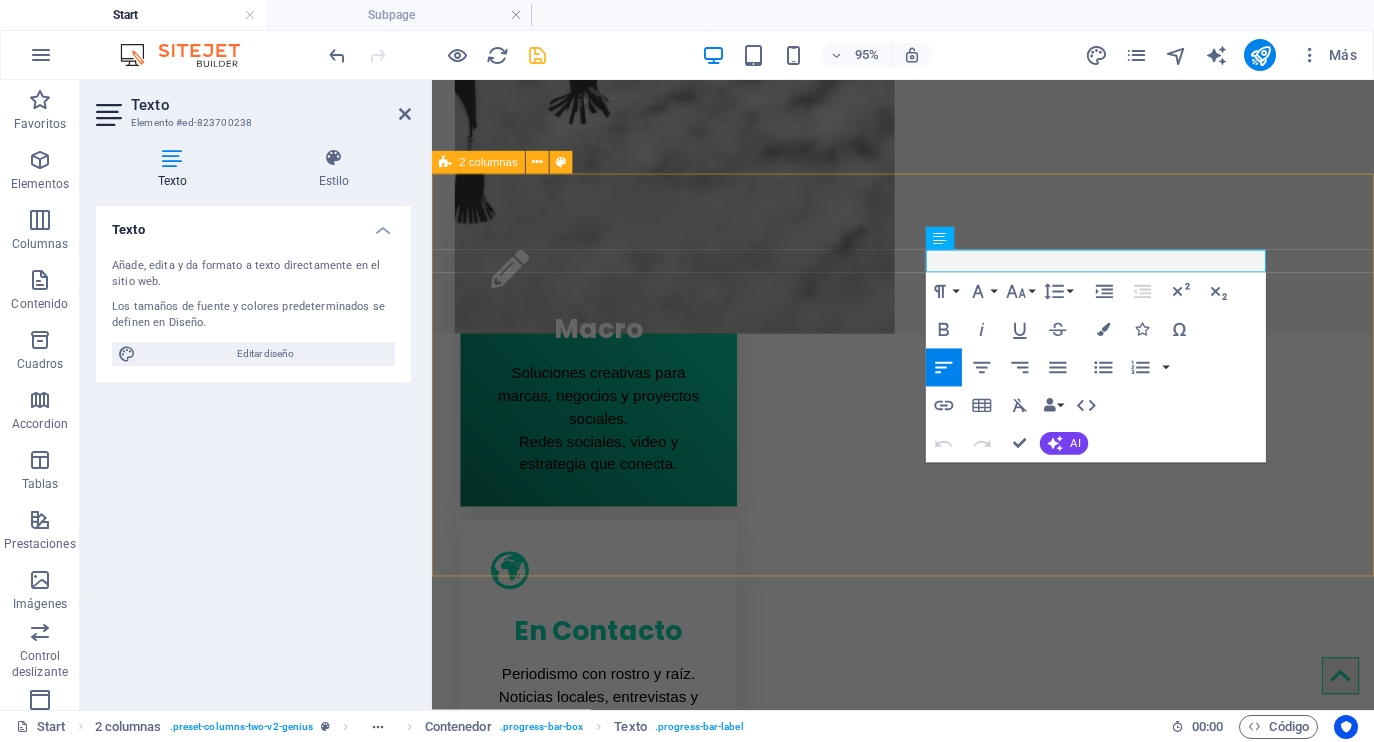 drag, startPoint x: 1003, startPoint y: 269, endPoint x: 911, endPoint y: 267, distance: 92.021736 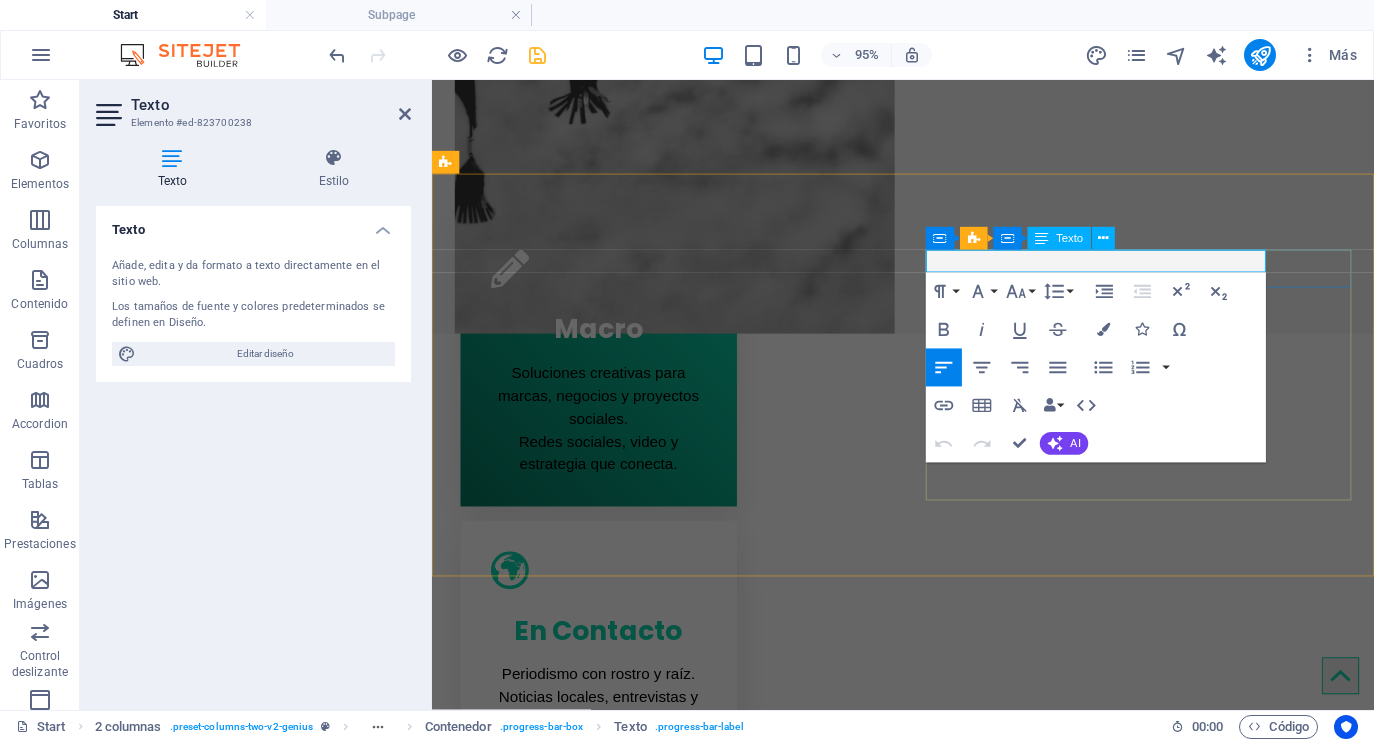 type 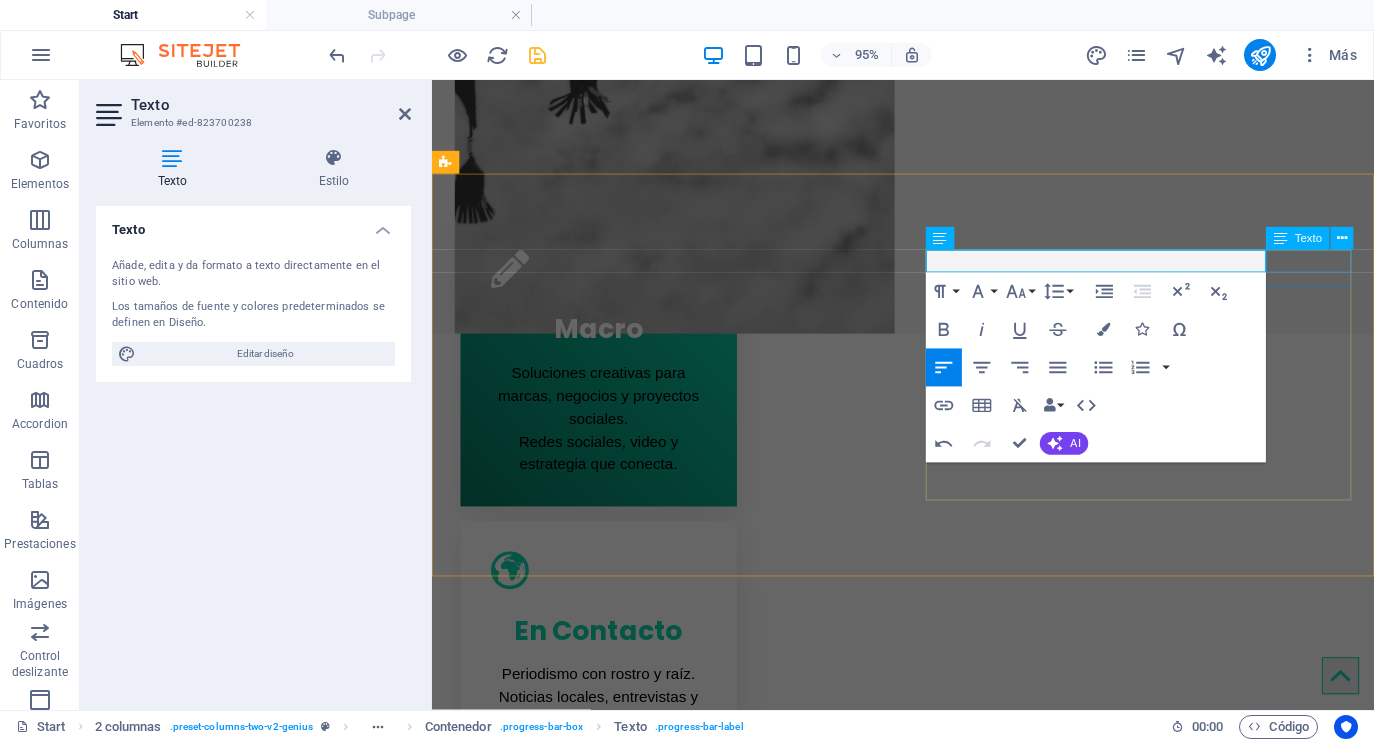 click on "90%" at bounding box center (672, 1402) 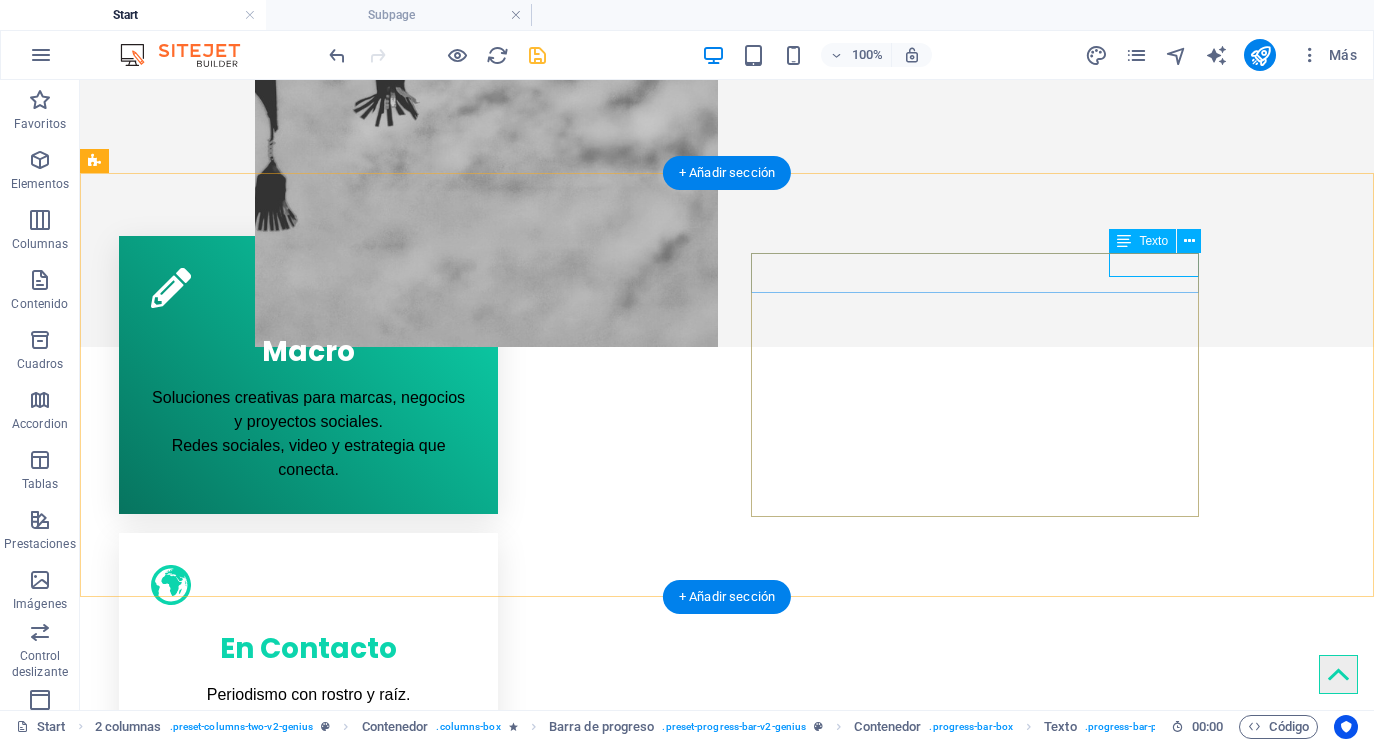 click on "90%" at bounding box center [320, 1405] 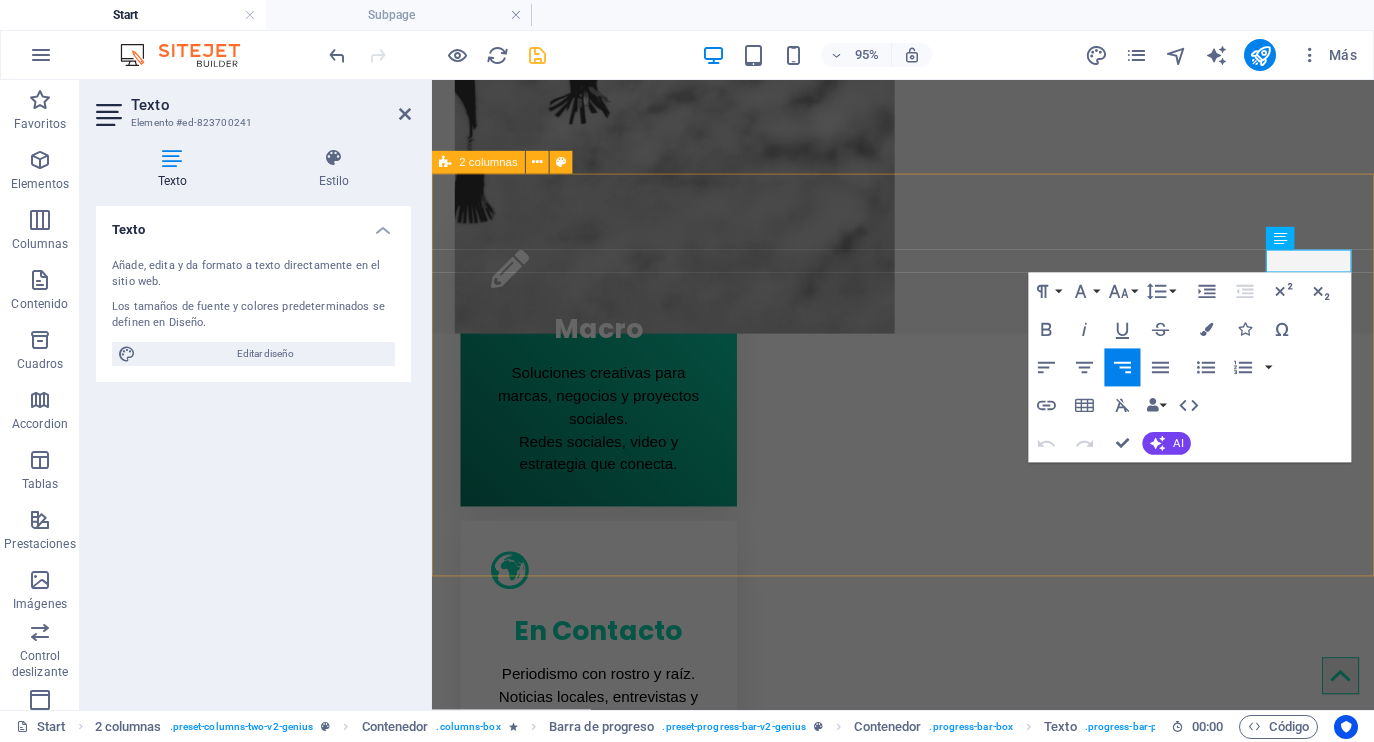 type 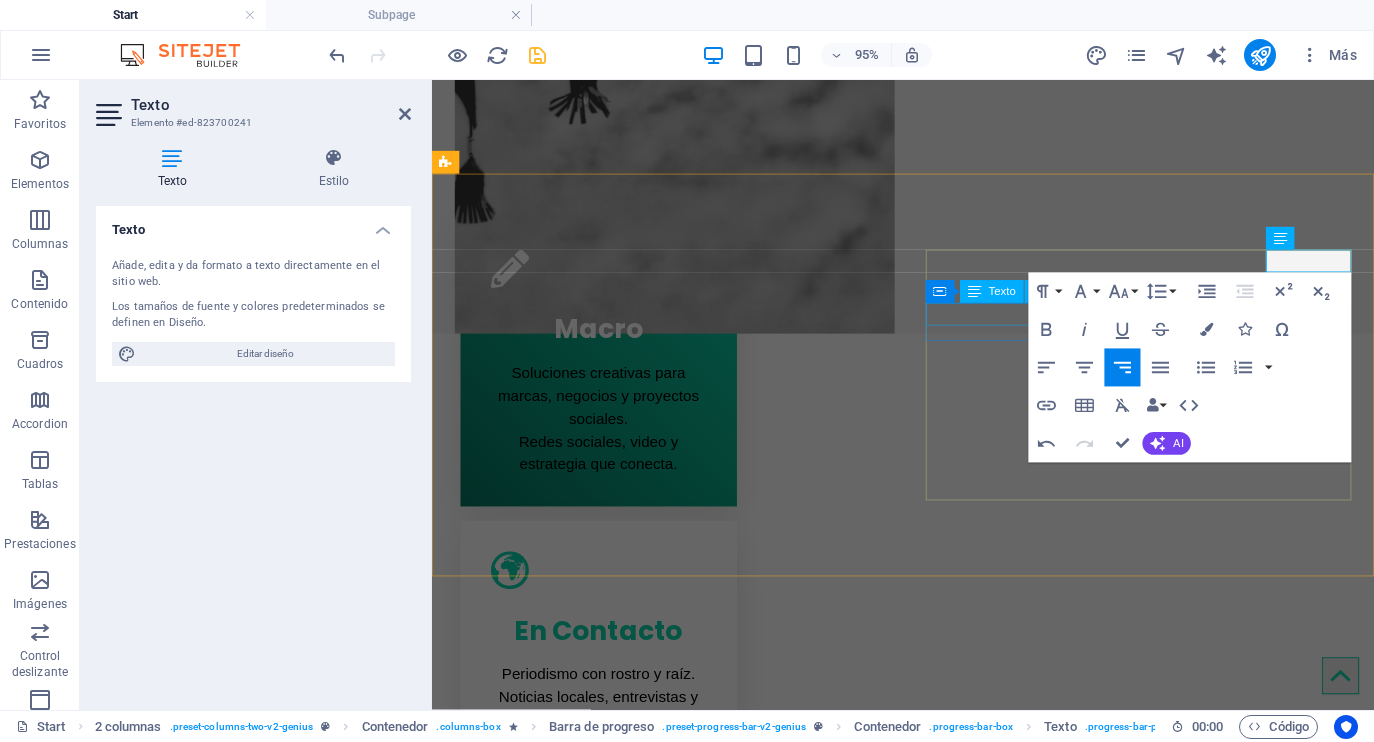 click on "Photoshop" at bounding box center (672, 1458) 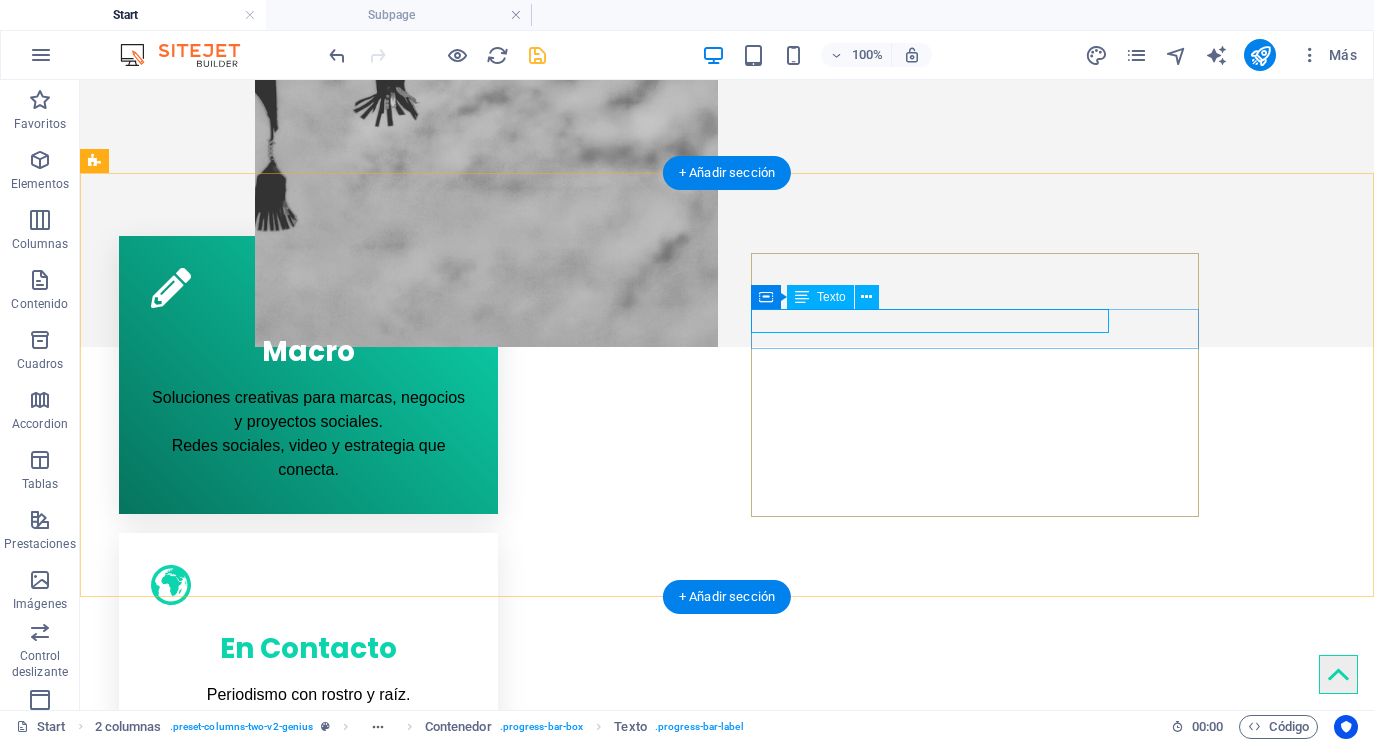click on "Photoshop" at bounding box center [320, 1461] 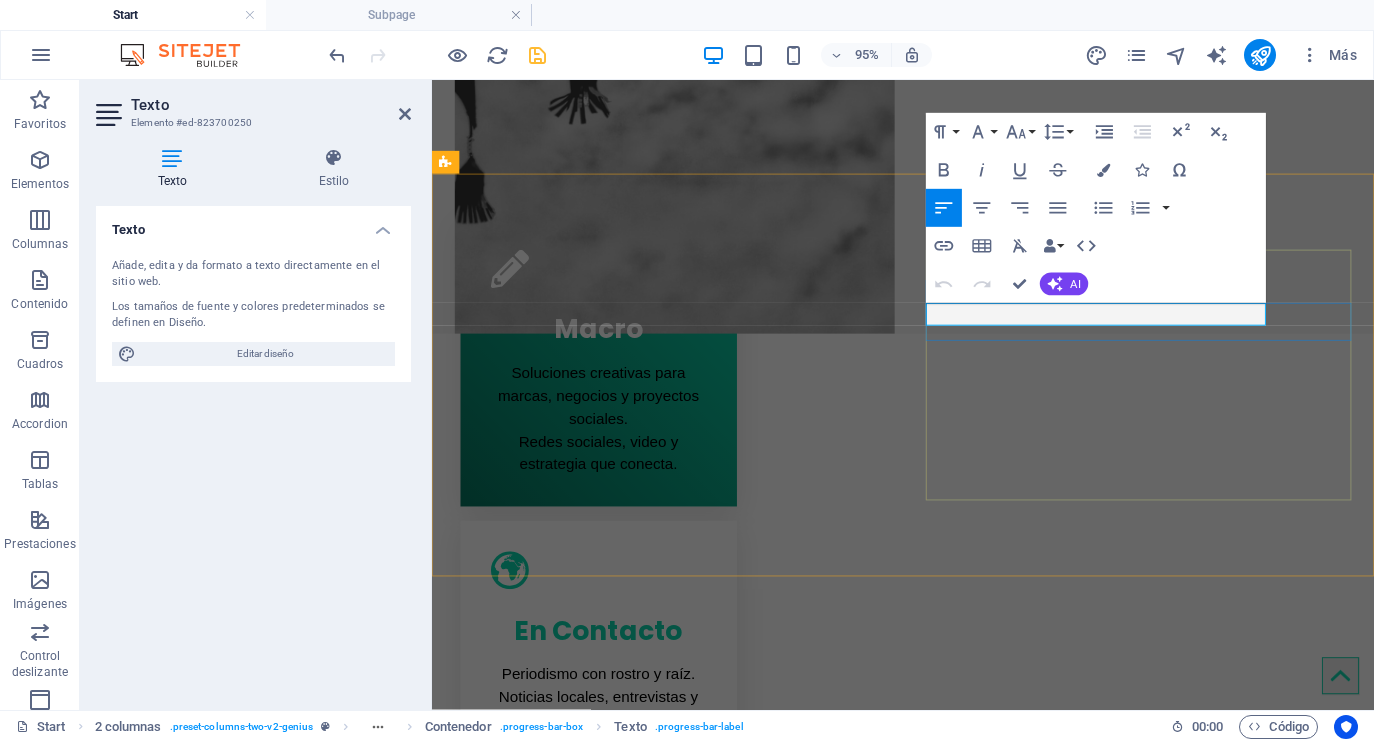 click on "Photoshop" at bounding box center (672, 1458) 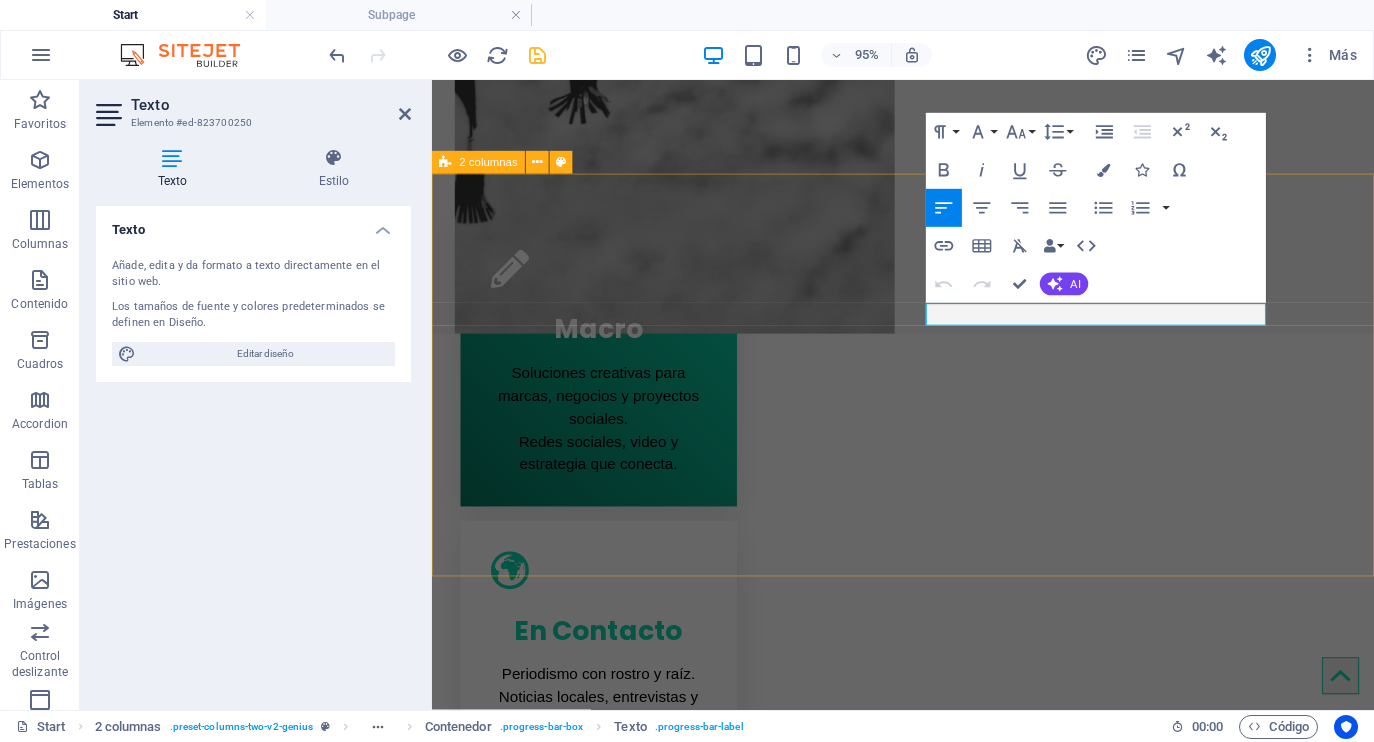 drag, startPoint x: 1049, startPoint y: 327, endPoint x: 940, endPoint y: 326, distance: 109.004585 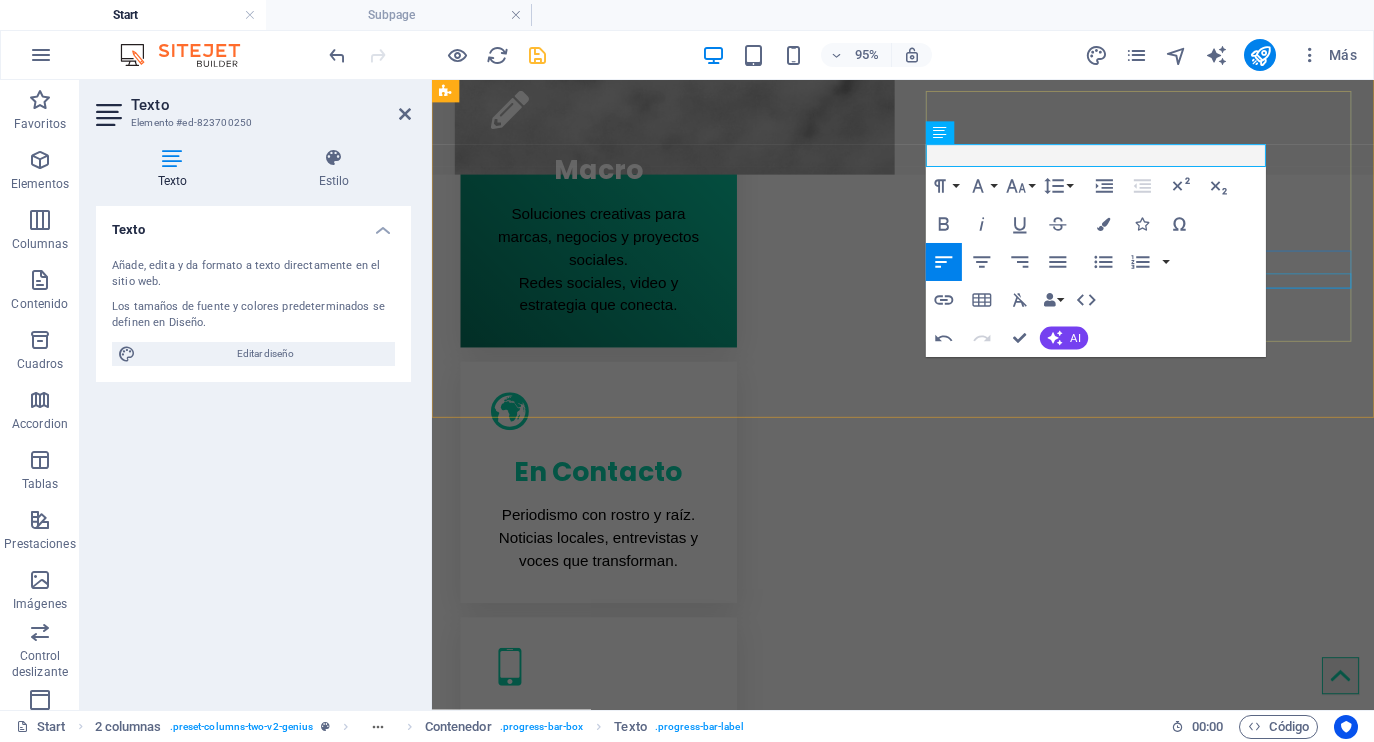 scroll, scrollTop: 1120, scrollLeft: 0, axis: vertical 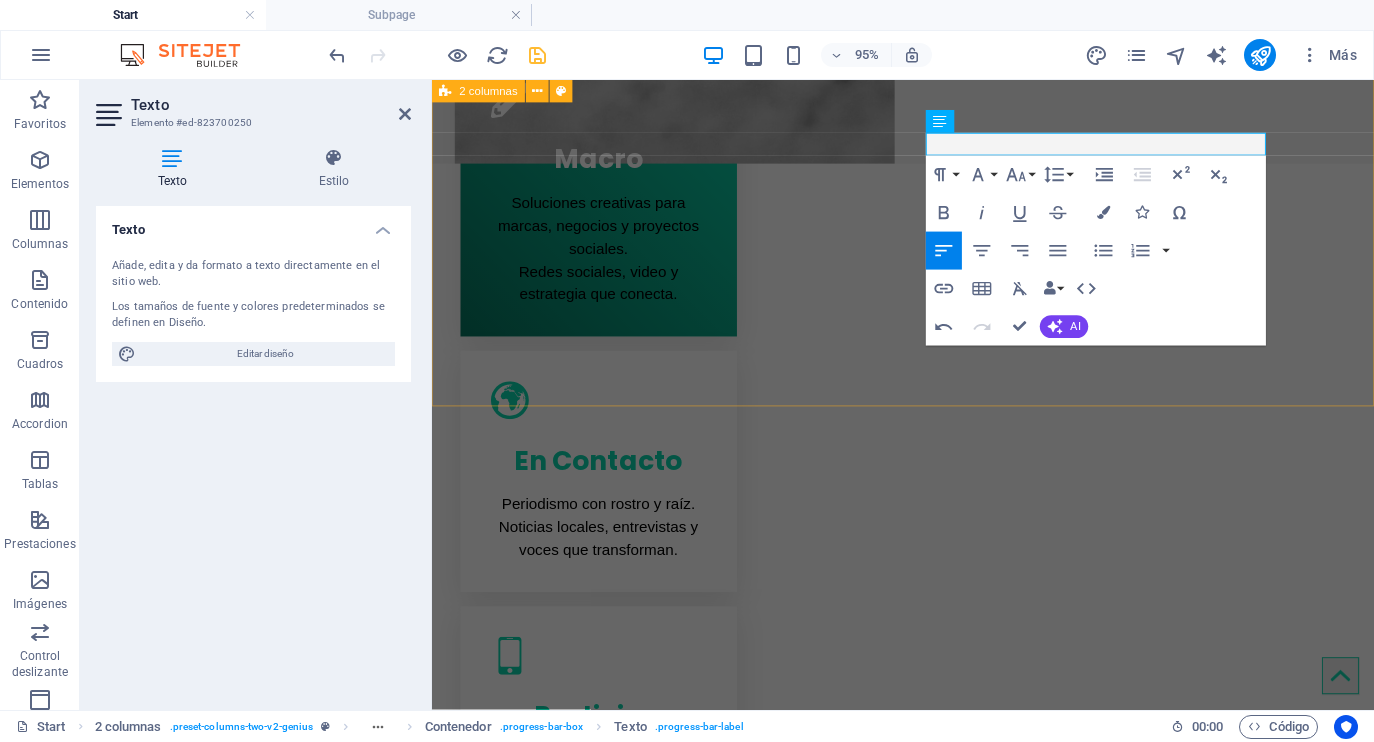 click on "Nuestras herramientas para contar HISTORIAS Combinoamos el periodismo, la comunicación visual y el trabajo comunitario para narrar historias que informan, conmueven y transforman. Investigación periodistica 95%
Redacción Narrativa 70%
Illustrator 90%
HTML5 & CSS3 85%
JavaScript 45%" at bounding box center [928, 1284] 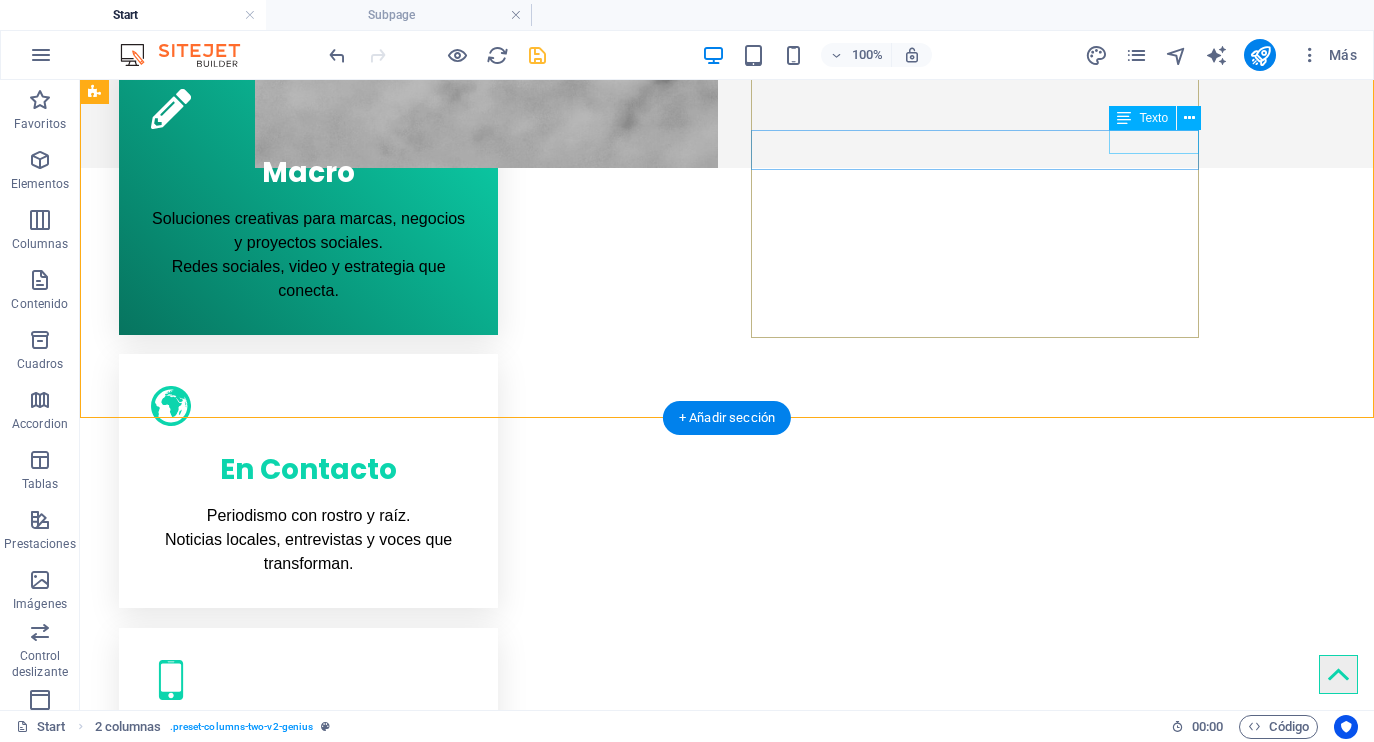 click on "70%" at bounding box center [320, 1306] 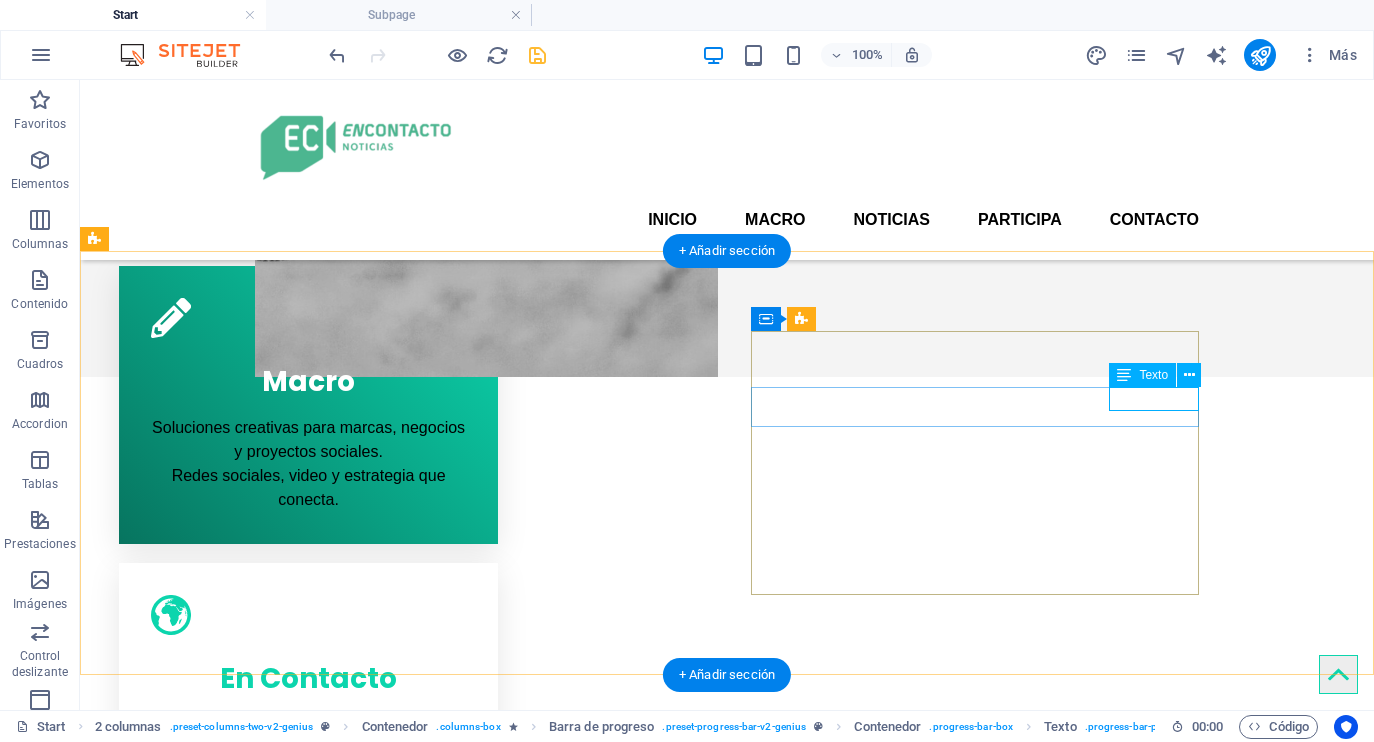 scroll, scrollTop: 860, scrollLeft: 0, axis: vertical 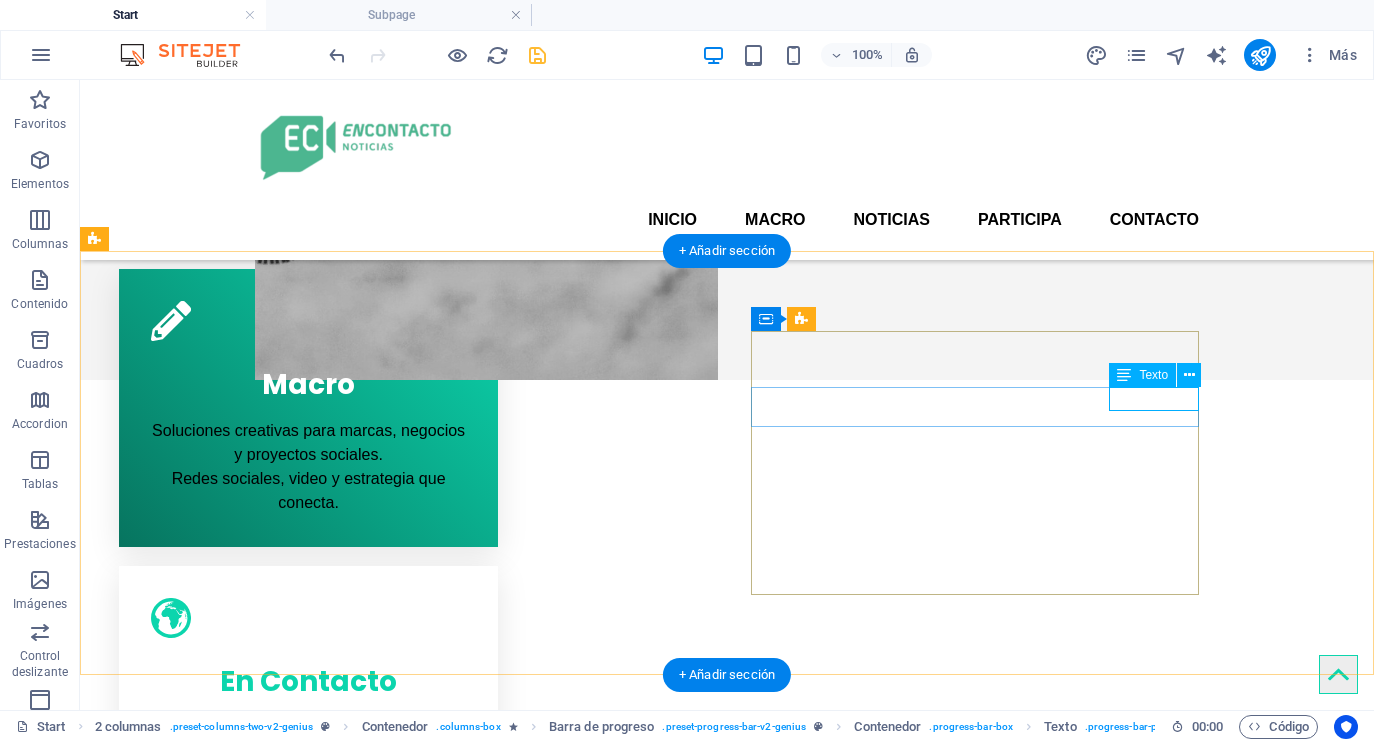 click on "70%" at bounding box center (320, 1518) 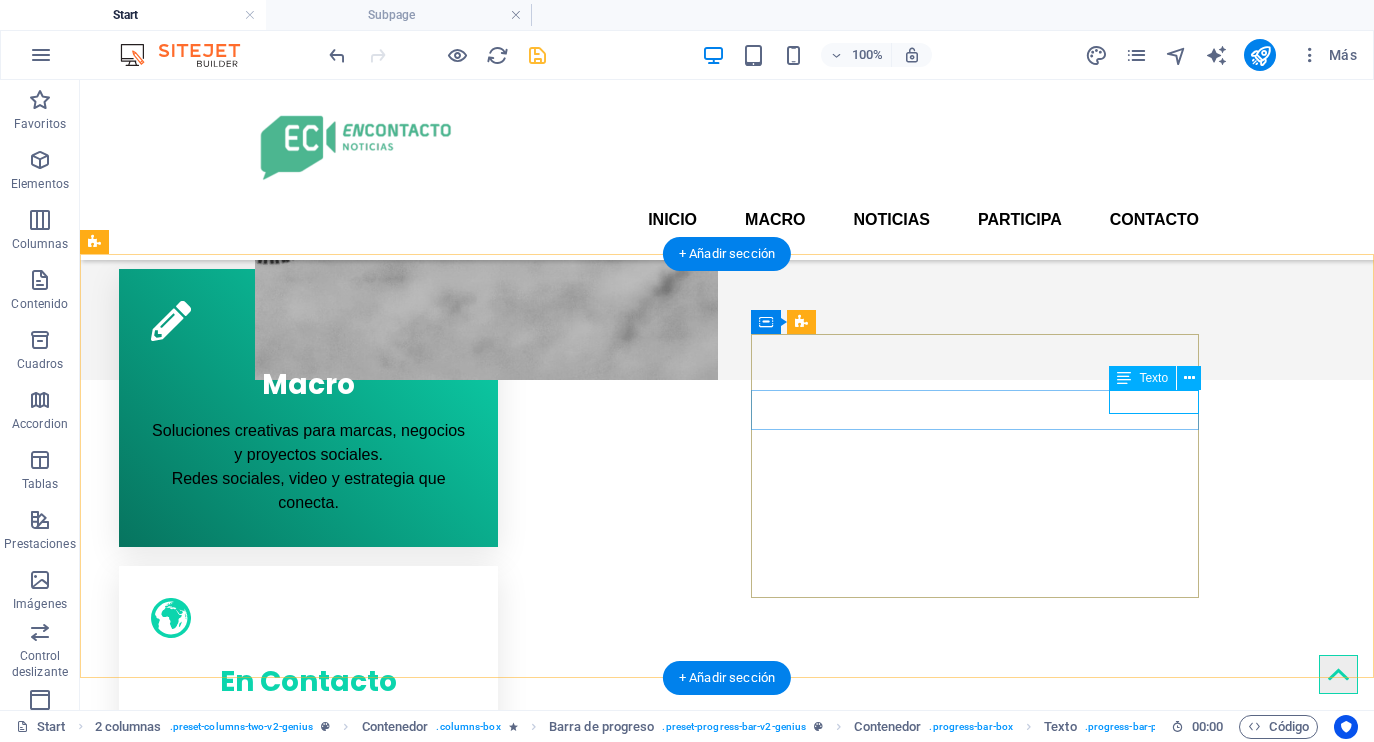 click on "70%" at bounding box center [320, 1518] 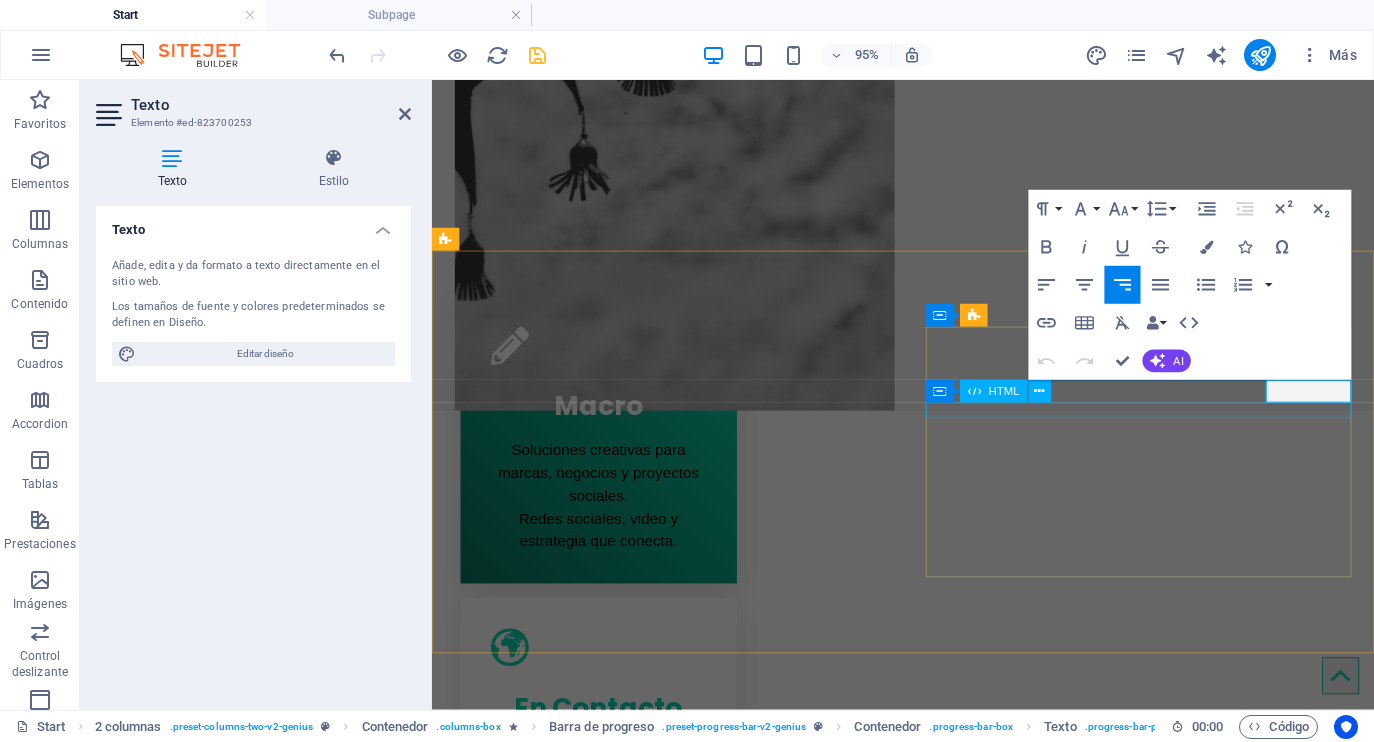 type 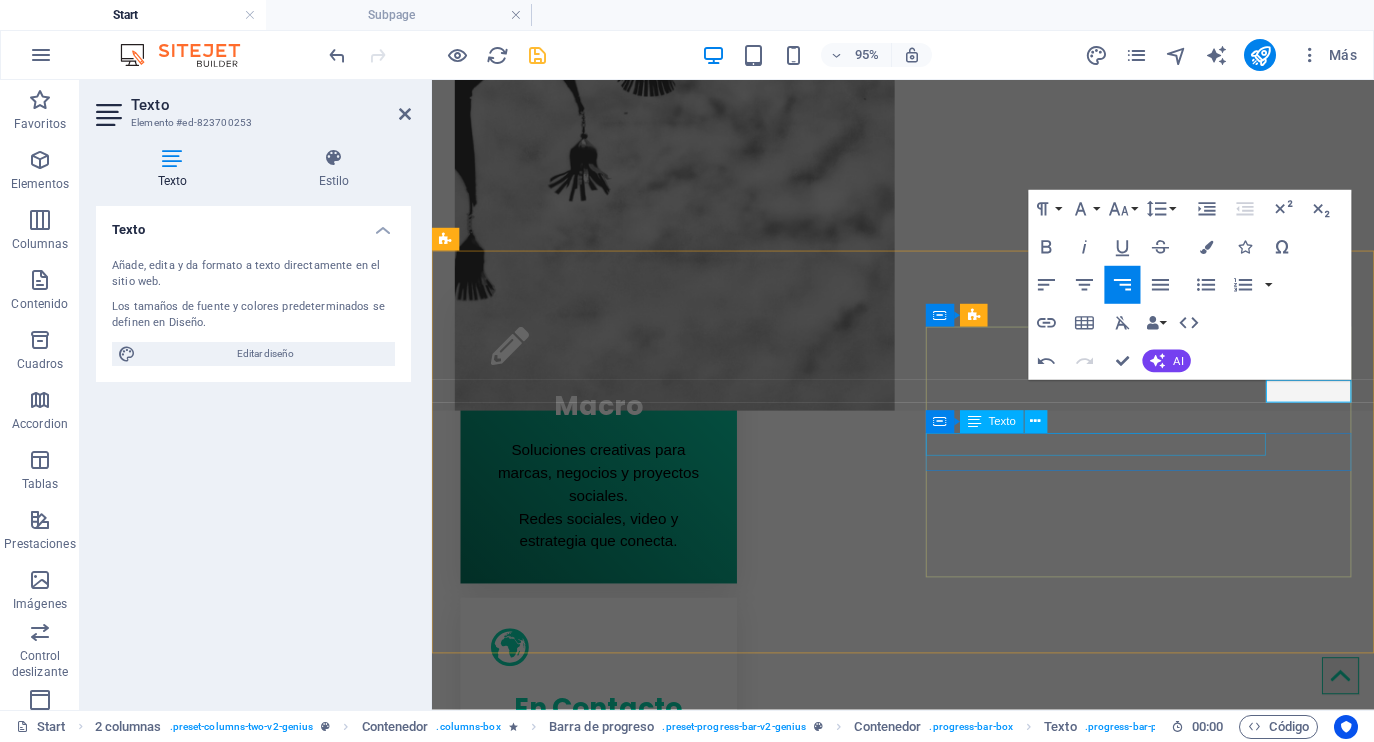 click on "Illustrator" at bounding box center [672, 1619] 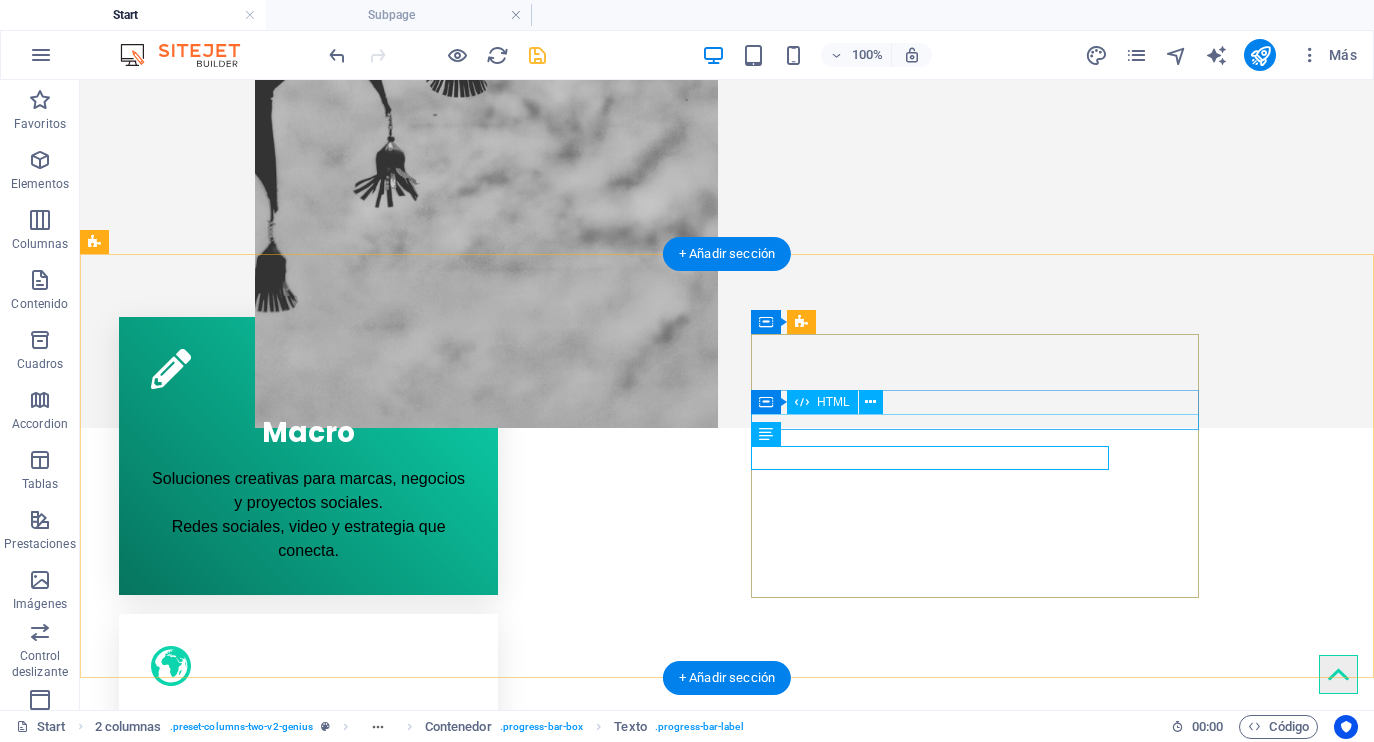 click at bounding box center [320, 1586] 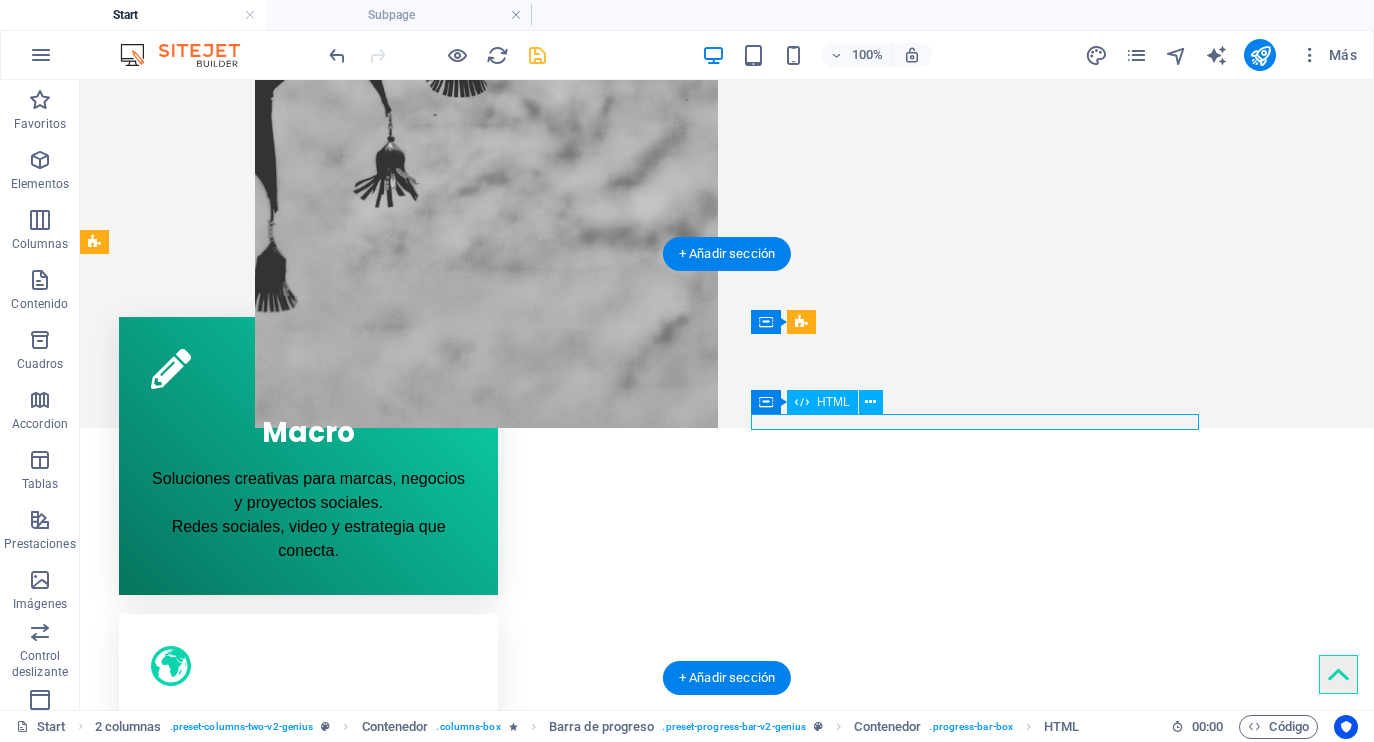 click at bounding box center [320, 1586] 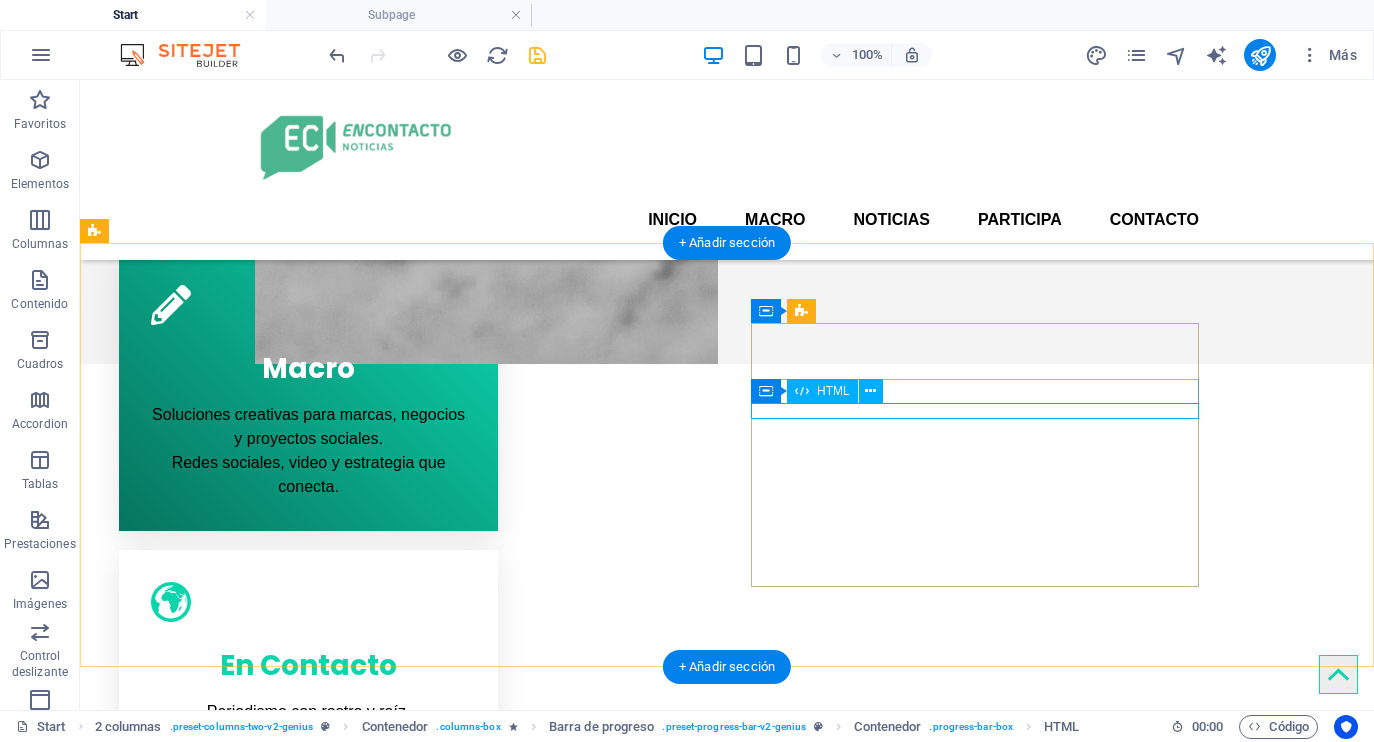 click at bounding box center (320, 1522) 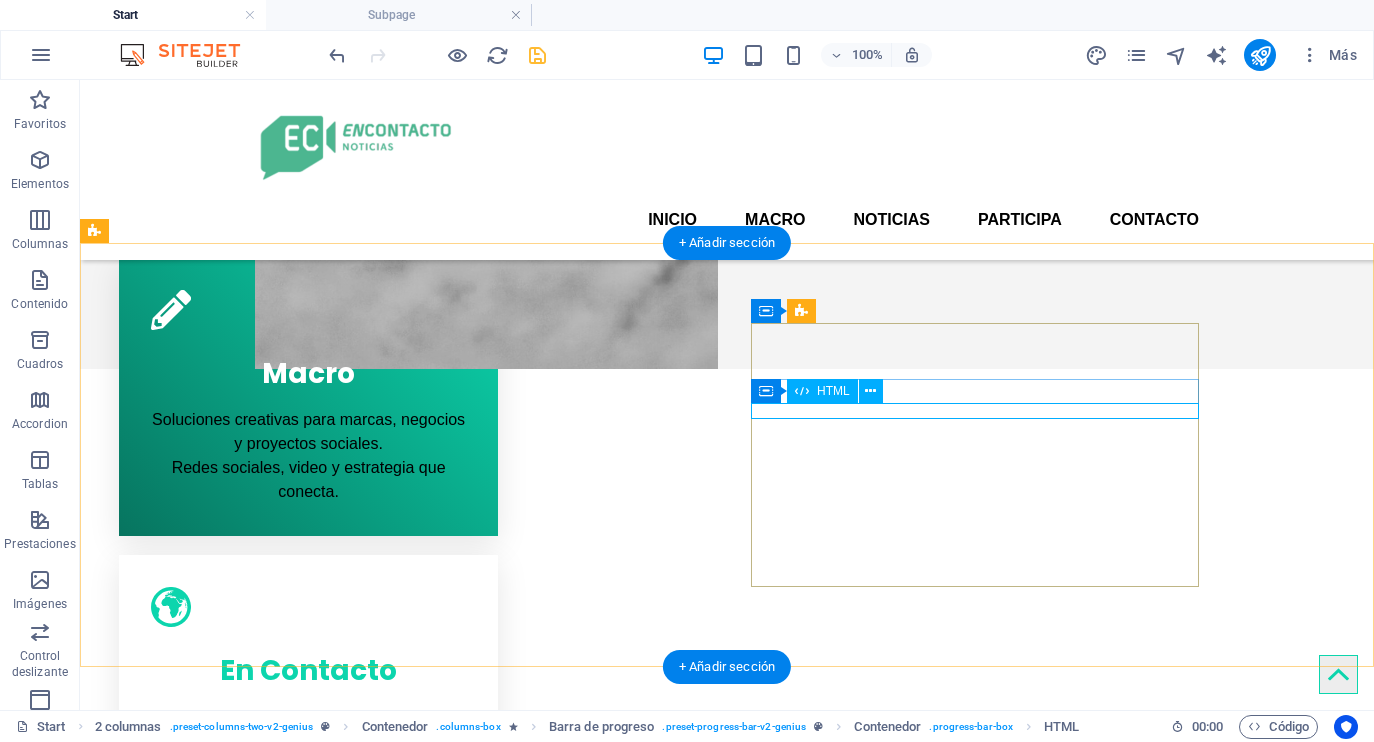 click at bounding box center (320, 1527) 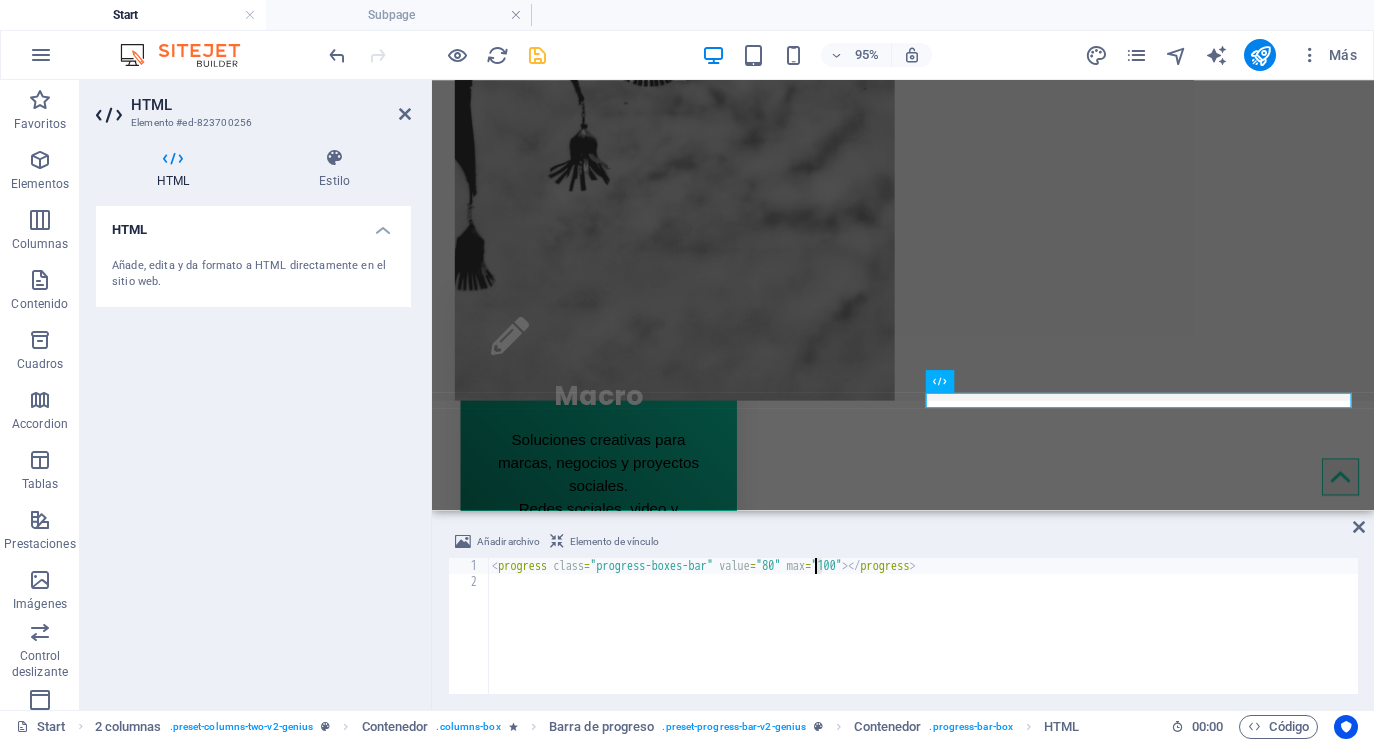 click on "< progress   class = "progress-boxes-bar"   value = "80"   max = "100" > </ progress >" at bounding box center [923, 642] 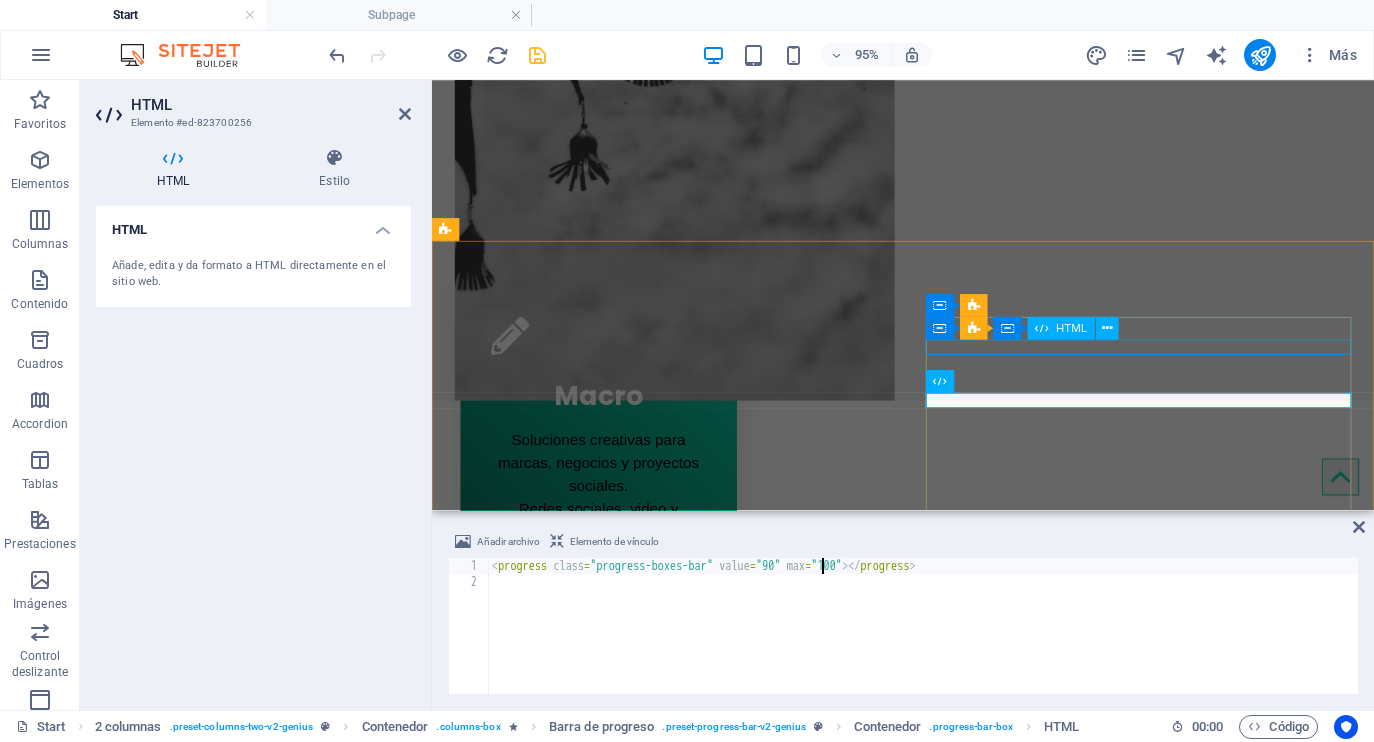 type on "<progress class="progress-boxes-bar" value="90" max="100"></progress>" 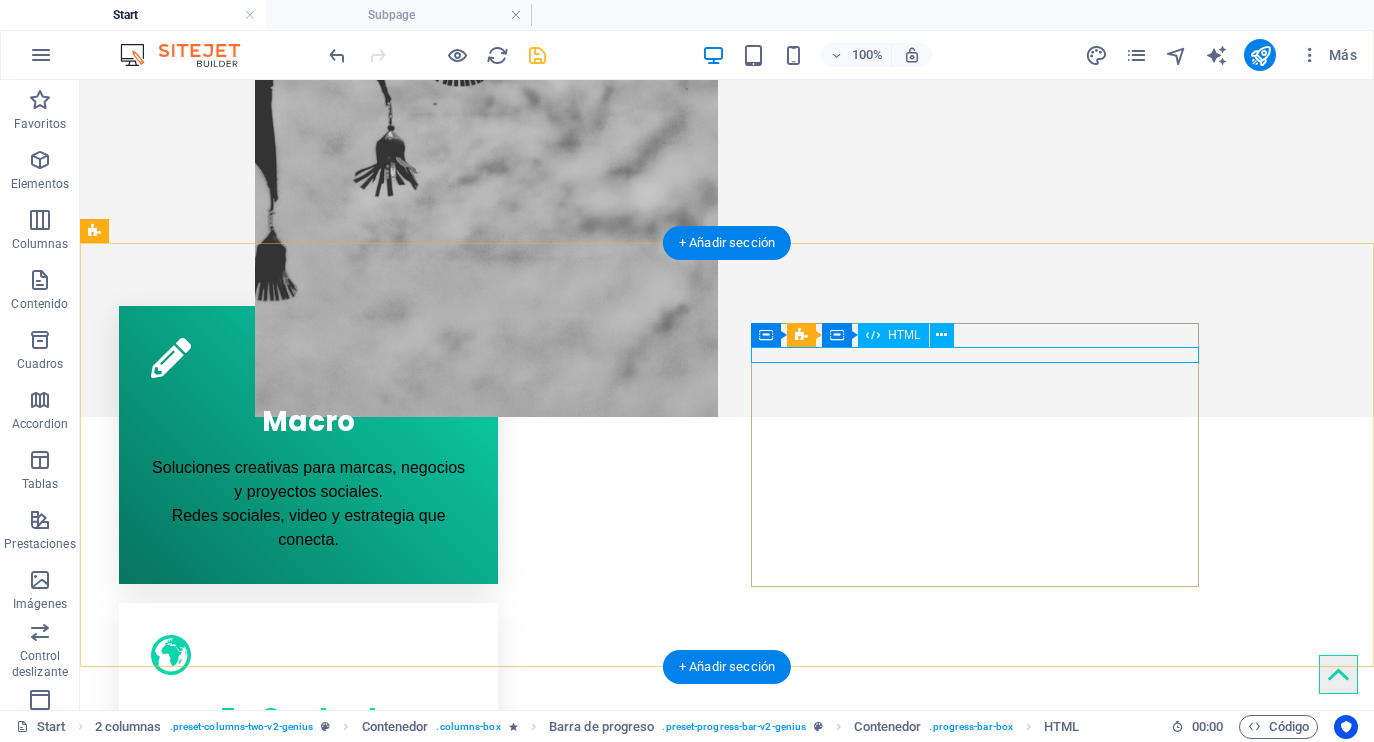 click at bounding box center (320, 1495) 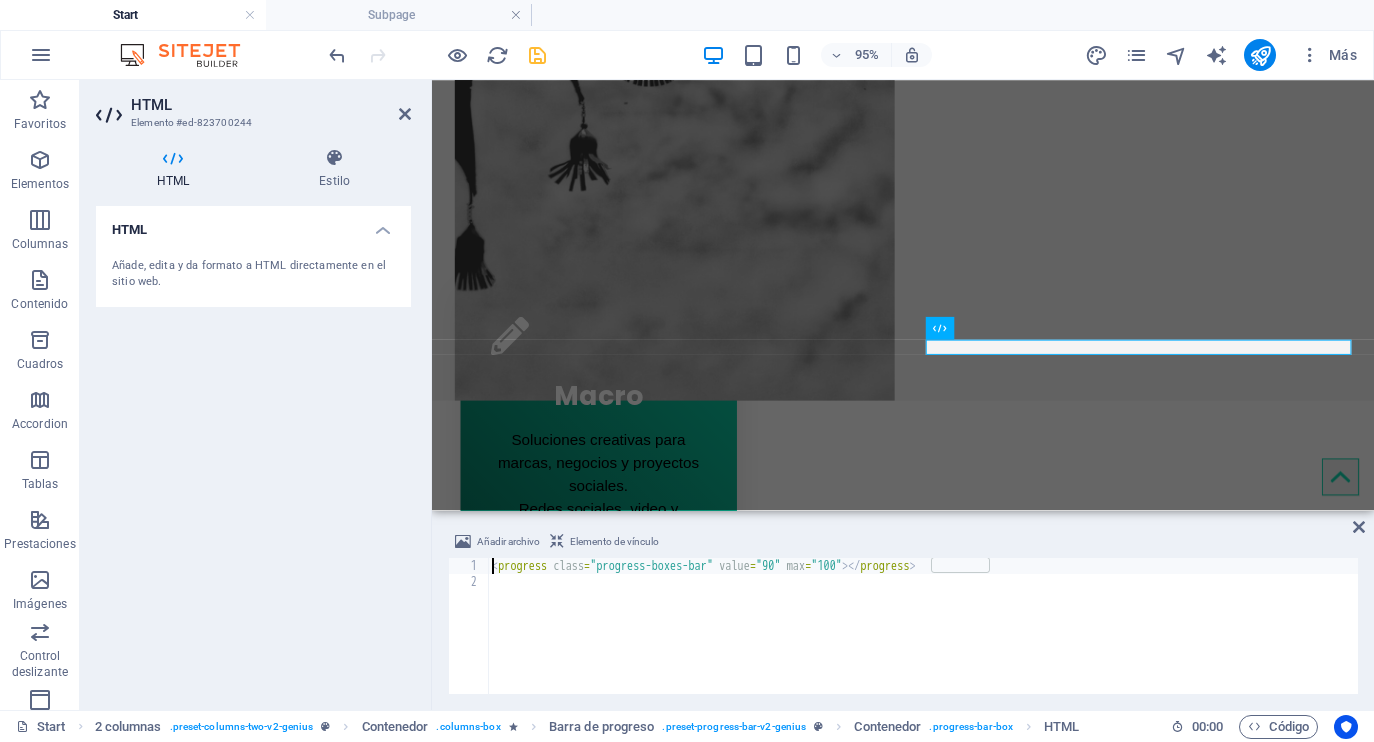 click on "< progress   class = "progress-boxes-bar"   value = "90"   max = "100" > </ progress >" at bounding box center [923, 642] 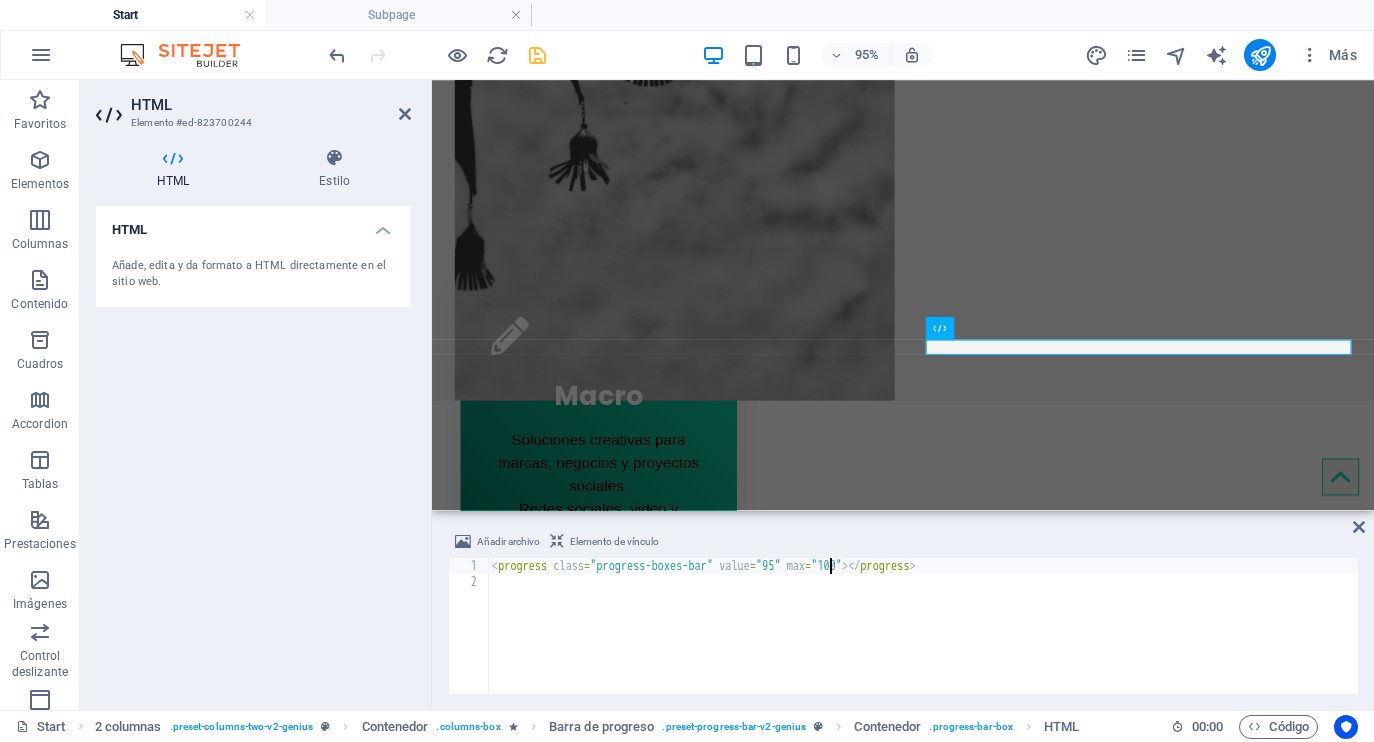 scroll, scrollTop: 0, scrollLeft: 28, axis: horizontal 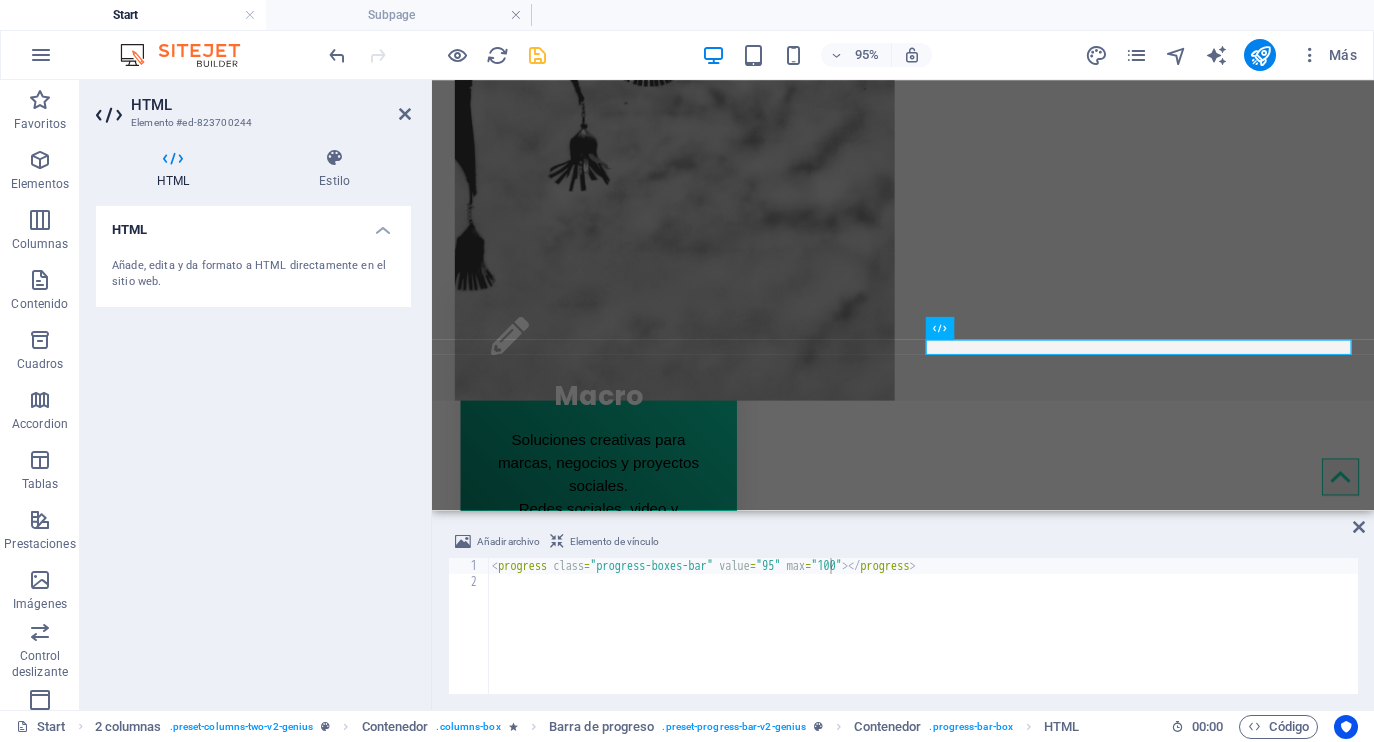 click on "Nuestras herramientas para contar HISTORIAS Combinoamos el periodismo, la comunicación visual y el trabajo comunitario para narrar historias que informan, conmueven y transforman. Investigación periodistica 95%
Redacción Narrativa 90%
Illustrator 90%
HTML5 & CSS3 85%
JavaScript 45%" at bounding box center [928, 1533] 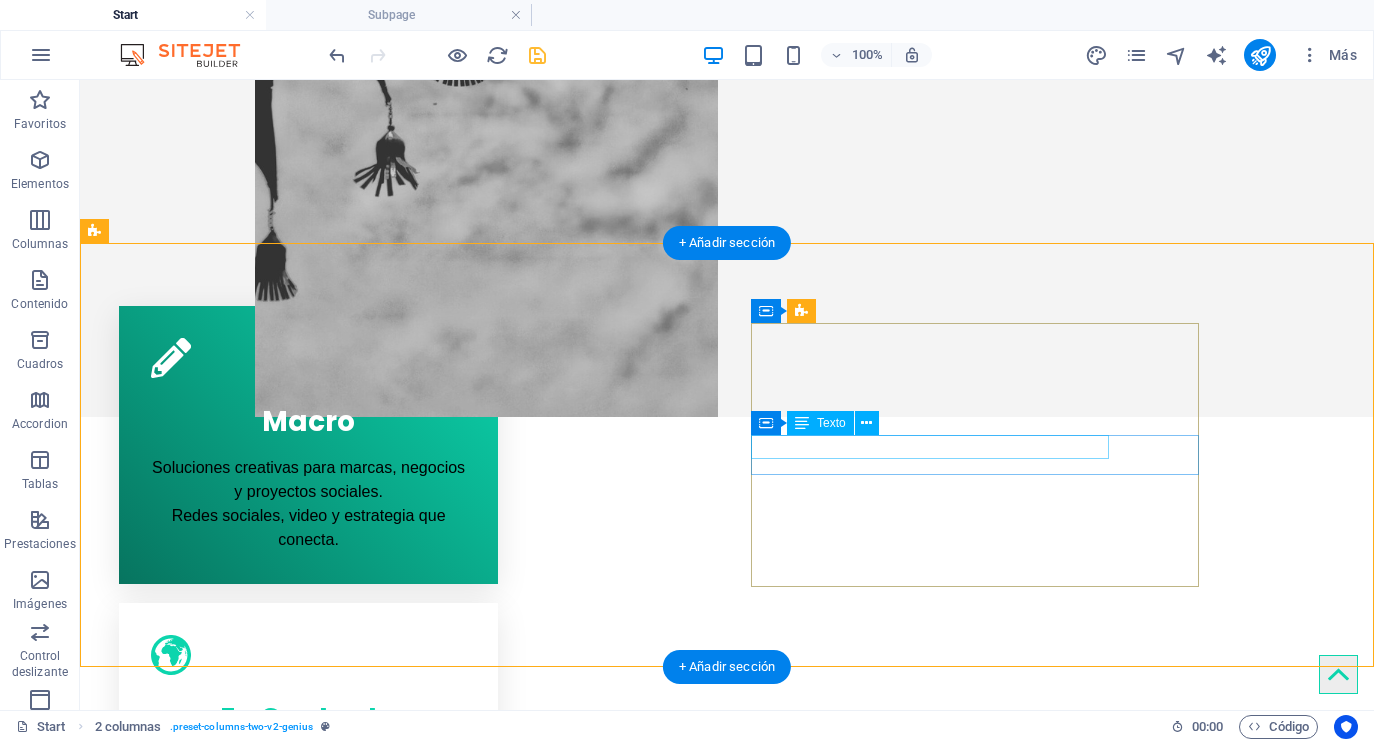 click on "Illustrator" at bounding box center [320, 1611] 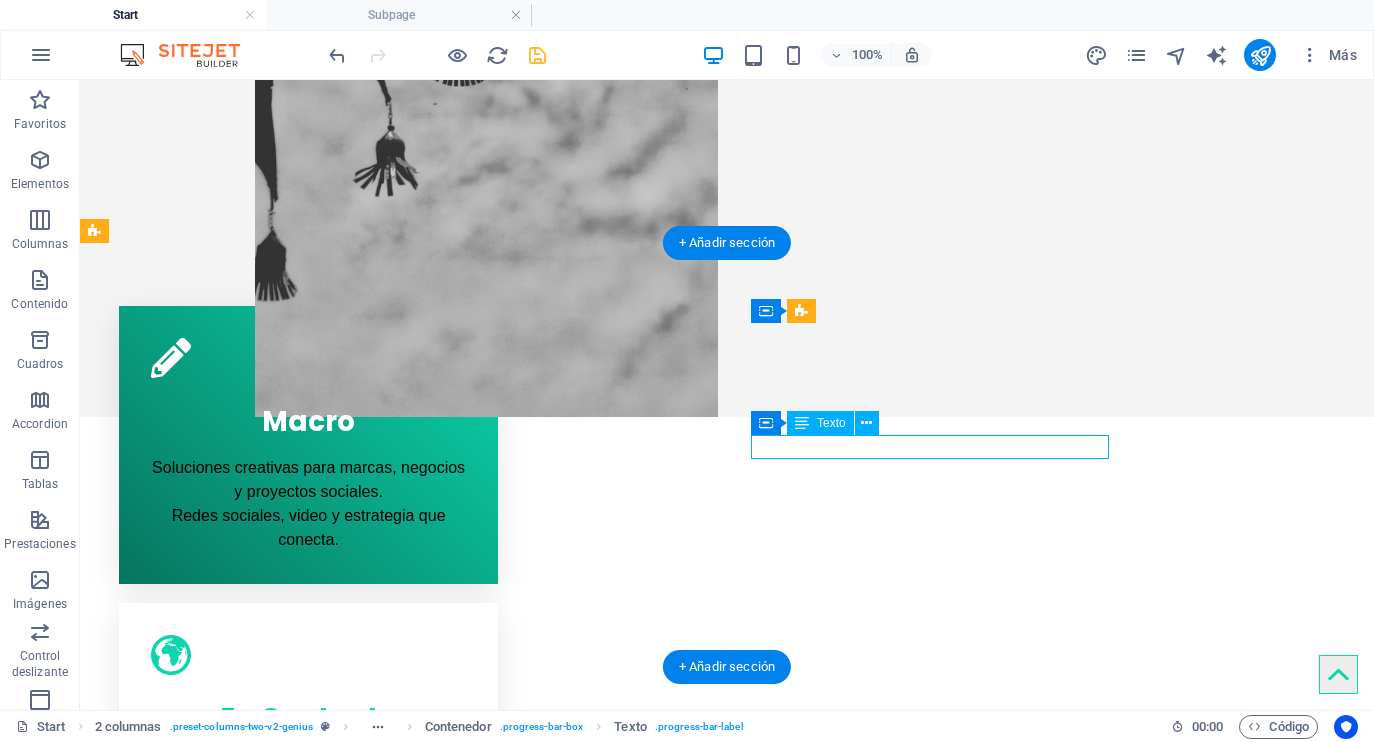 click on "Illustrator" at bounding box center [320, 1611] 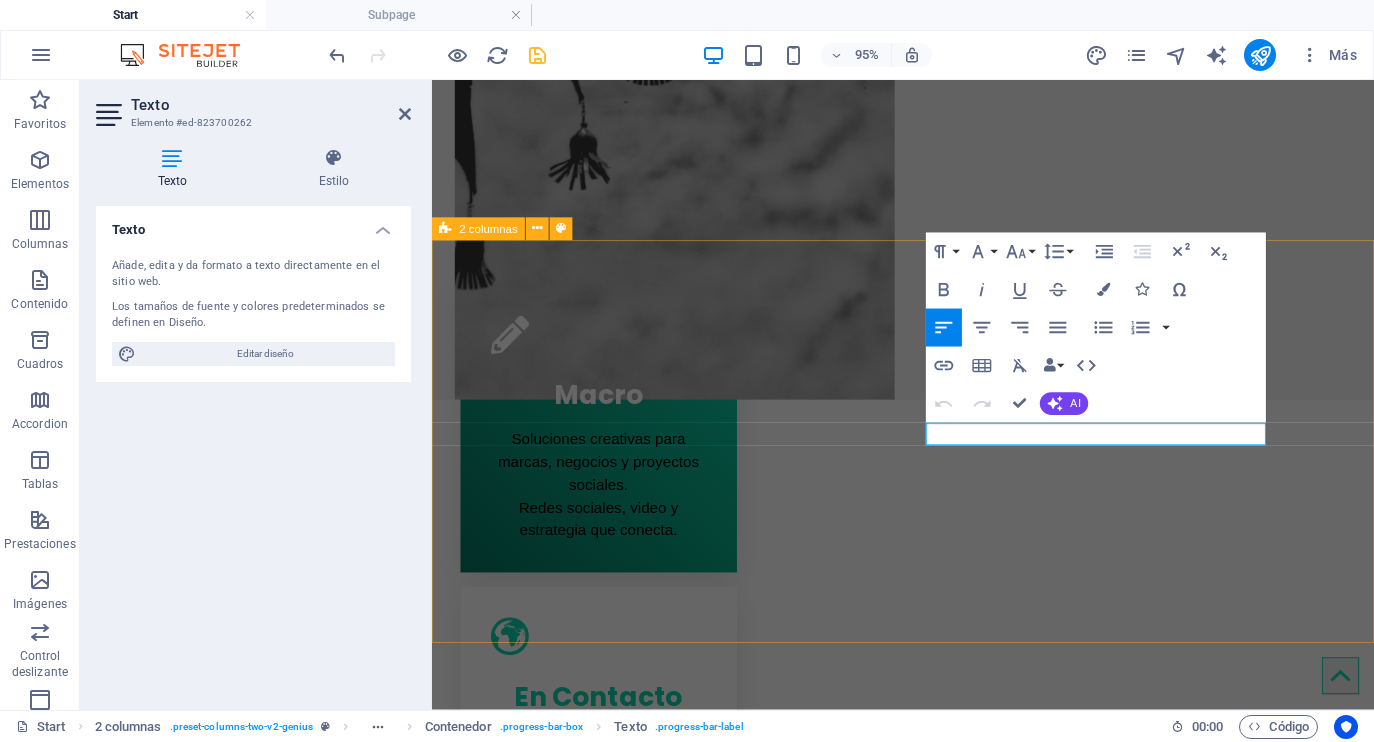 drag, startPoint x: 1029, startPoint y: 451, endPoint x: 931, endPoint y: 452, distance: 98.005104 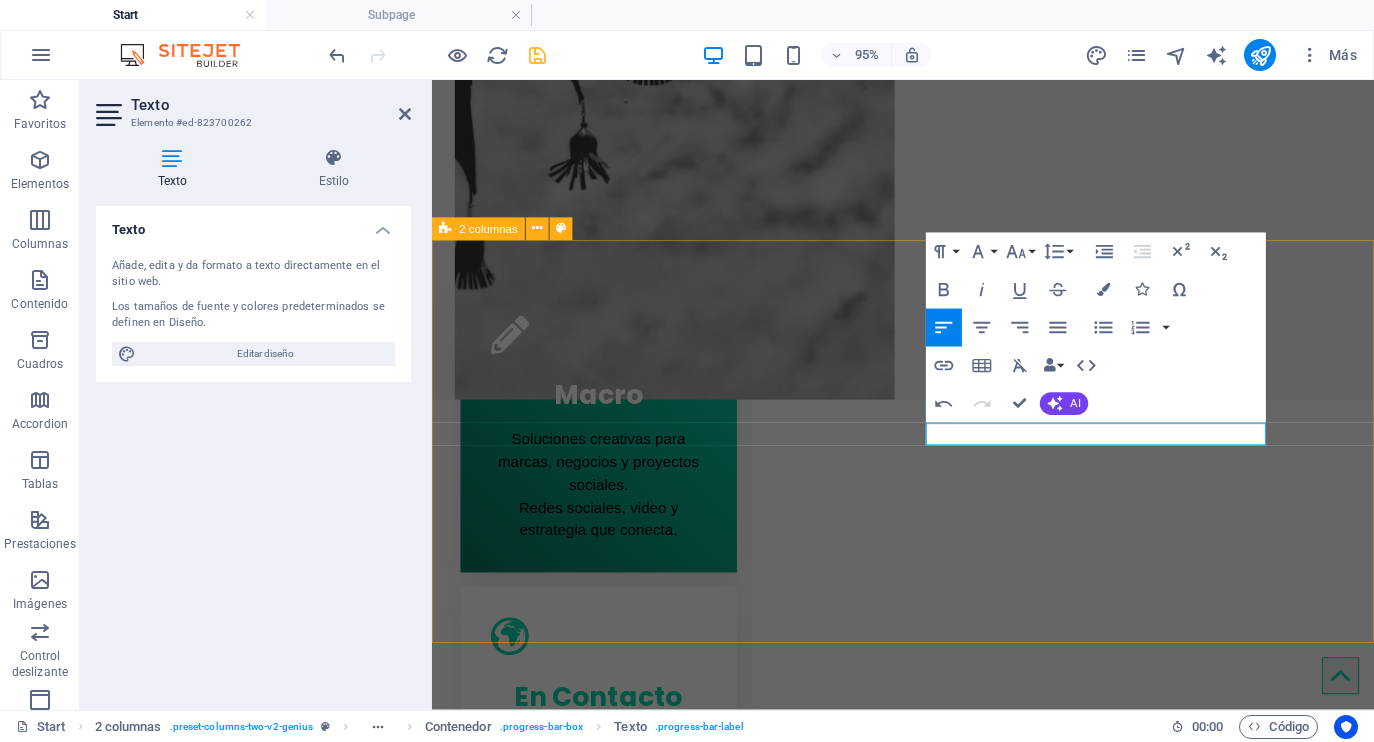 scroll, scrollTop: 875, scrollLeft: 0, axis: vertical 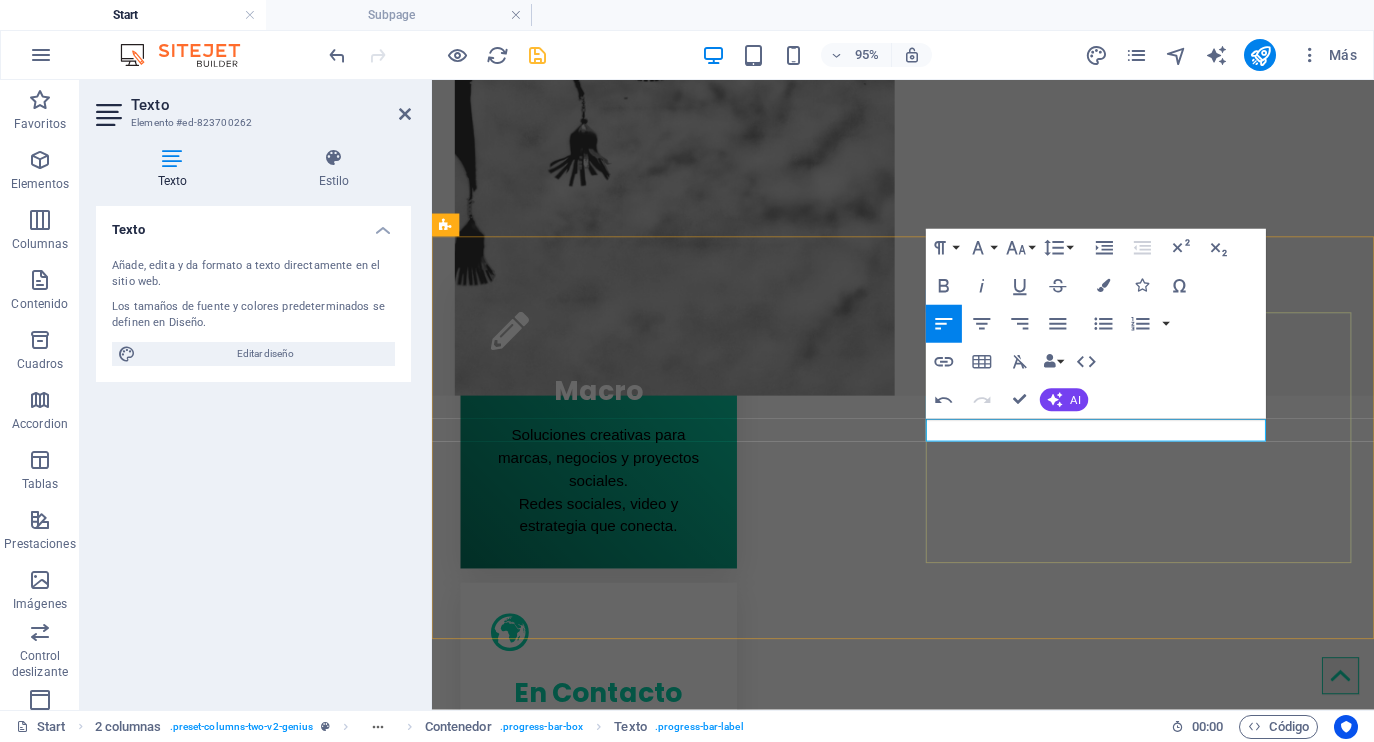 click on "Investigación periodistica 95%
Redacción Narrativa 90%
Producción de contenido 90%
HTML5 & CSS3 85%
JavaScript 45%" at bounding box center (672, 1624) 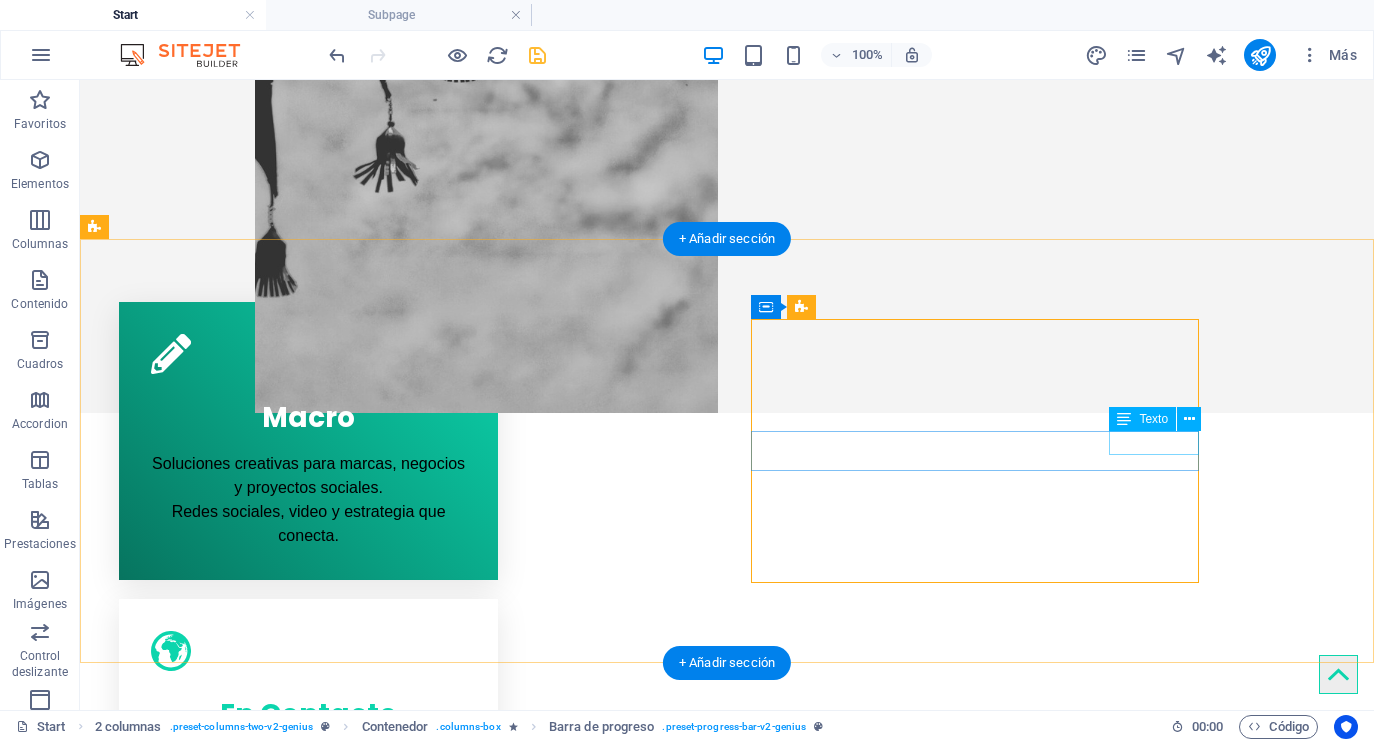 click on "90%" at bounding box center [320, 1631] 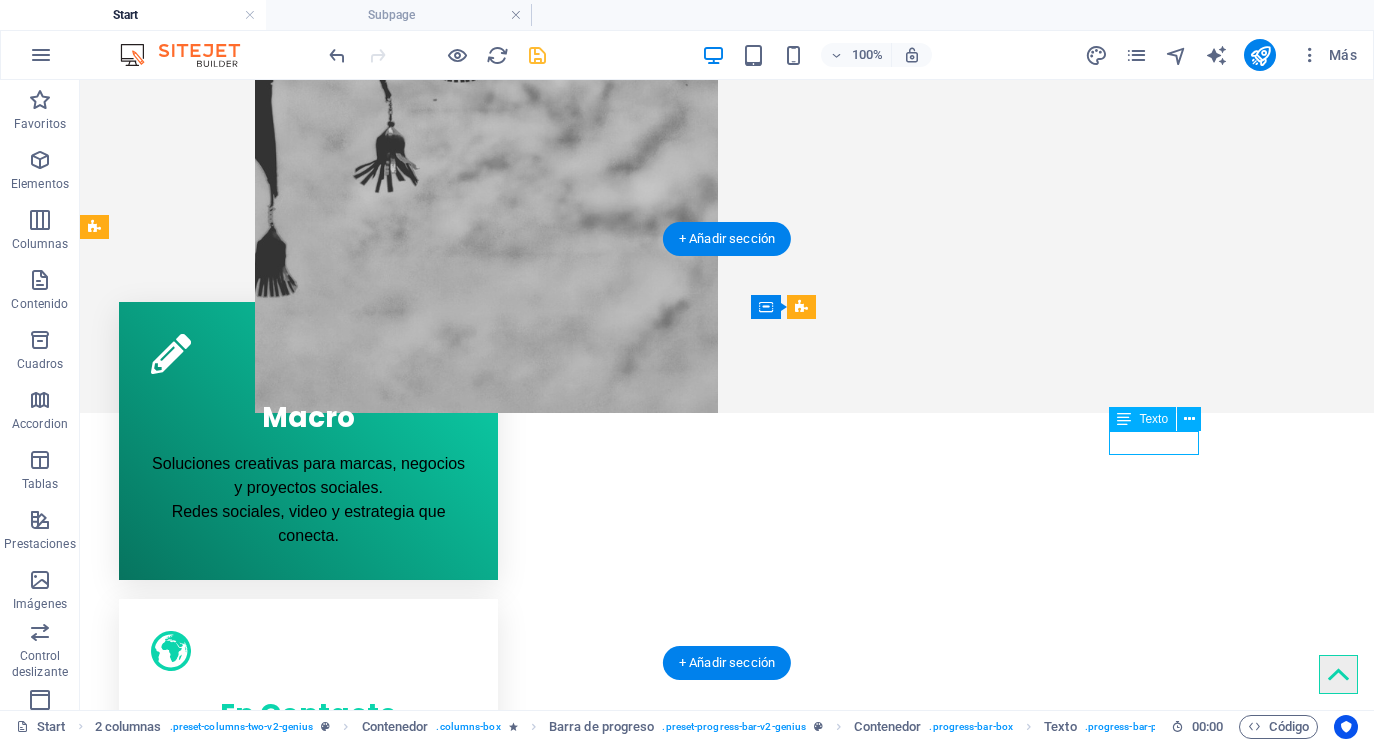 click on "90%" at bounding box center (320, 1631) 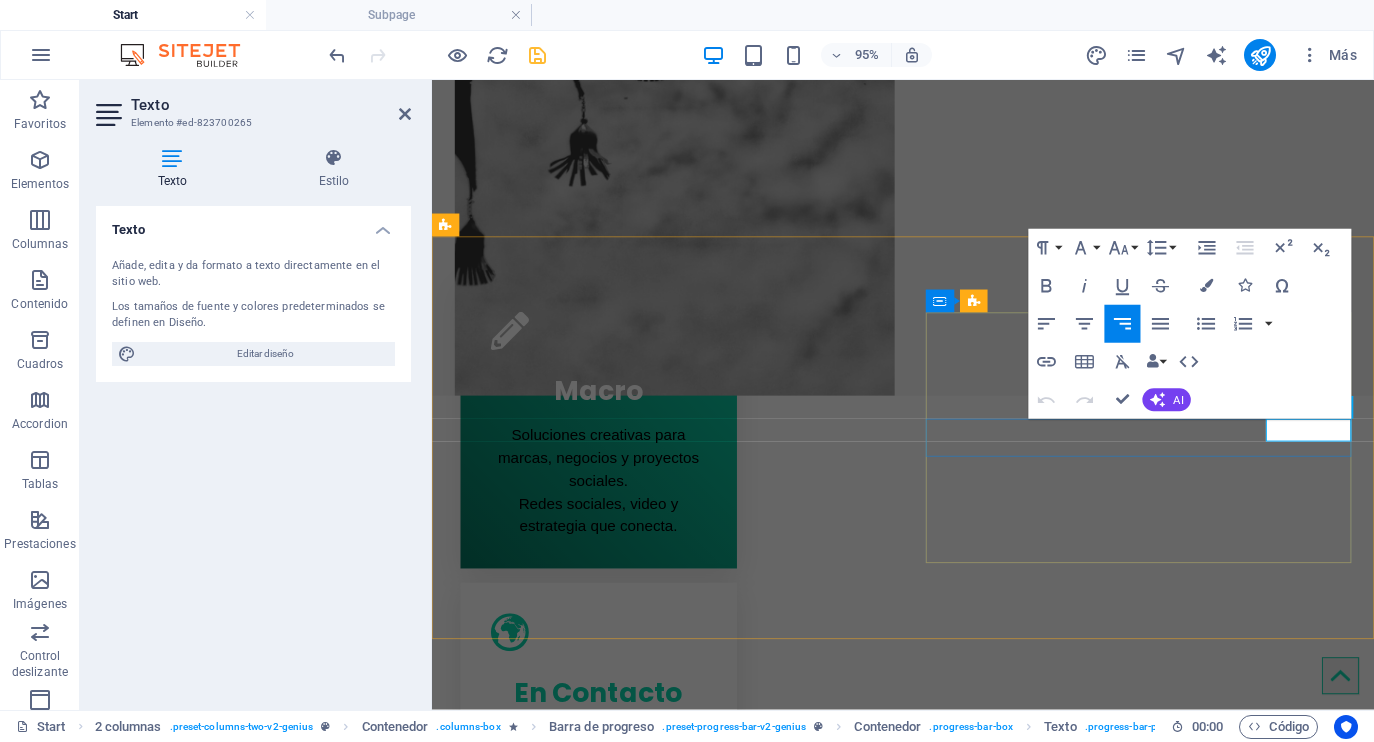 drag, startPoint x: 1385, startPoint y: 448, endPoint x: 1365, endPoint y: 449, distance: 20.024984 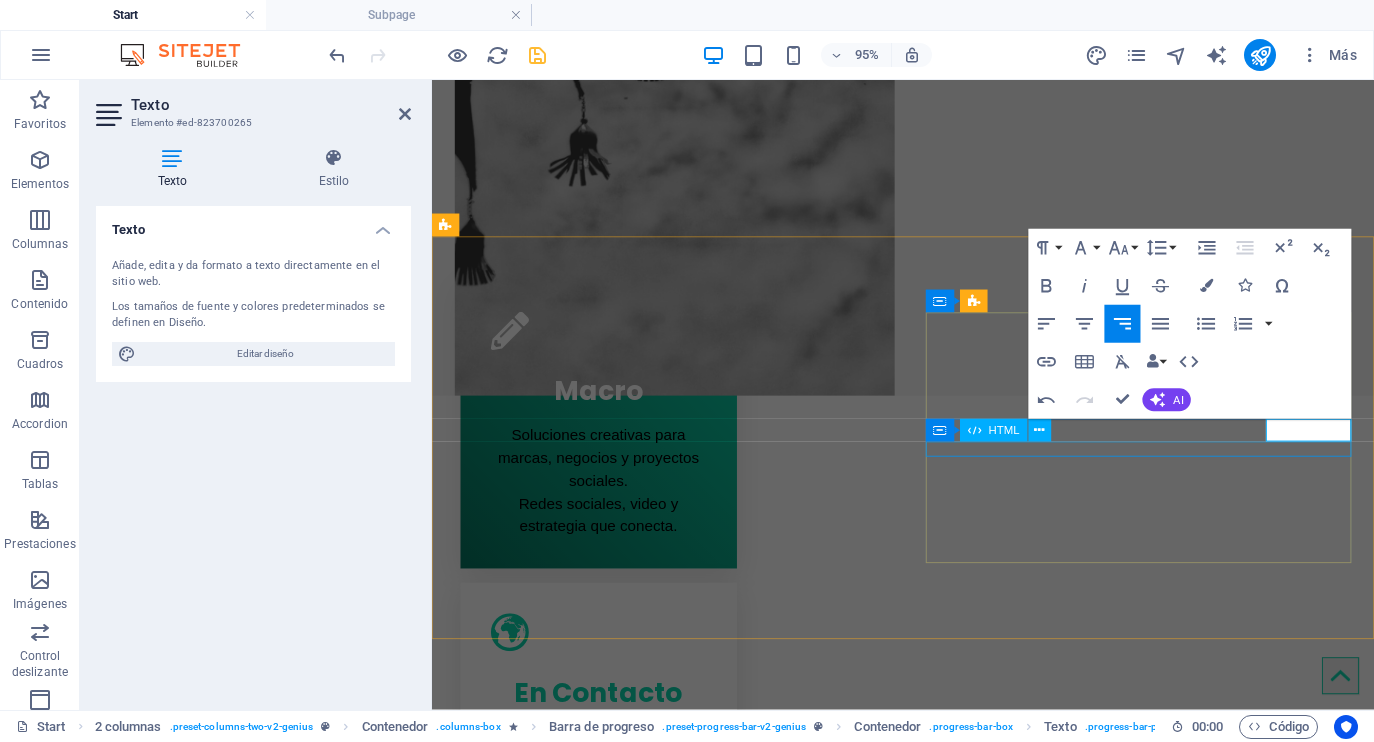 click at bounding box center (672, 1648) 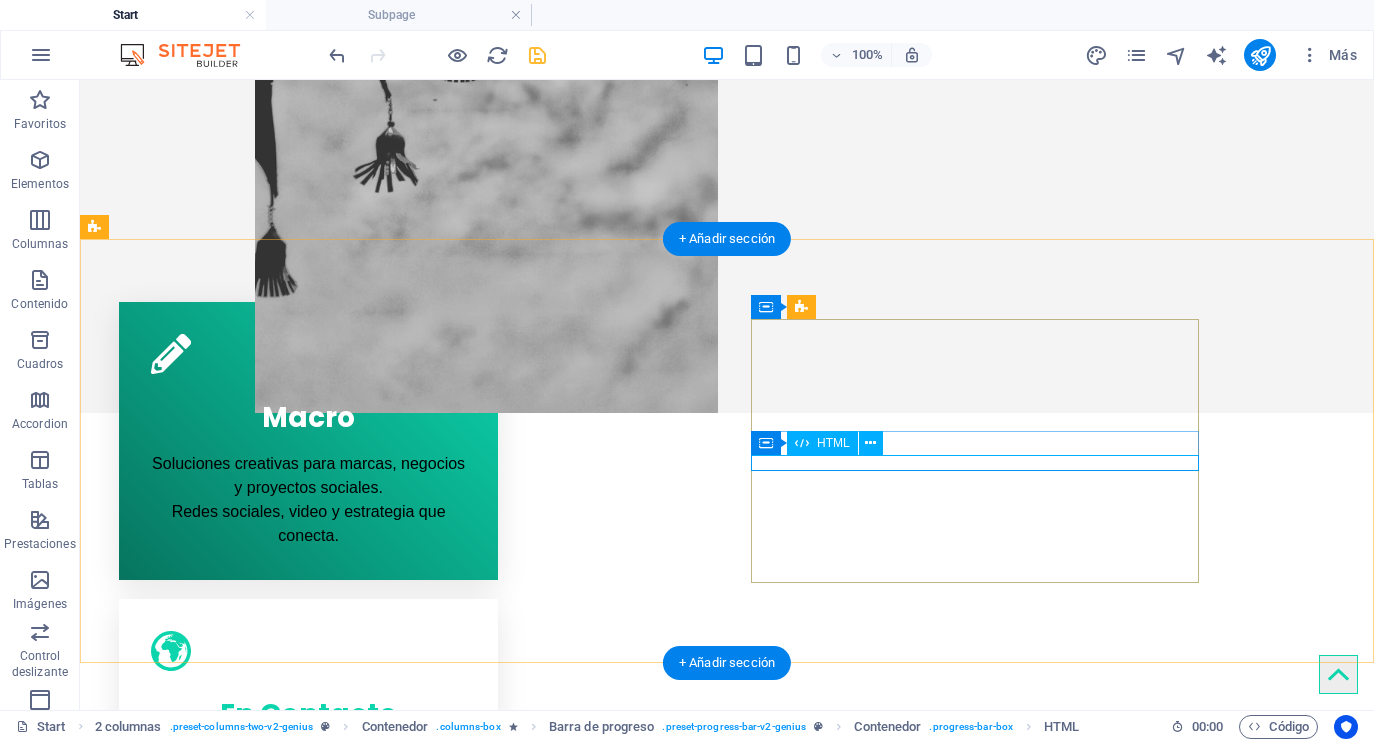 click at bounding box center [320, 1651] 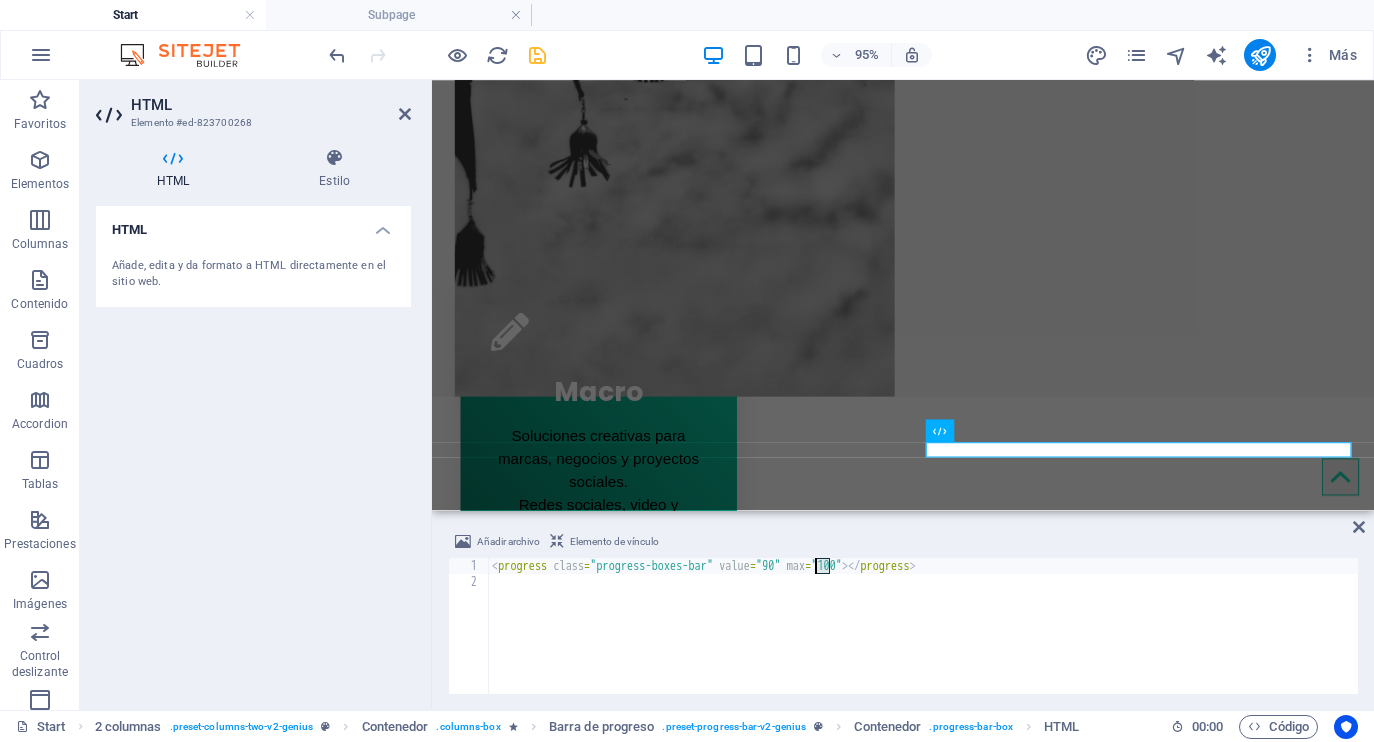 drag, startPoint x: 829, startPoint y: 570, endPoint x: 818, endPoint y: 573, distance: 11.401754 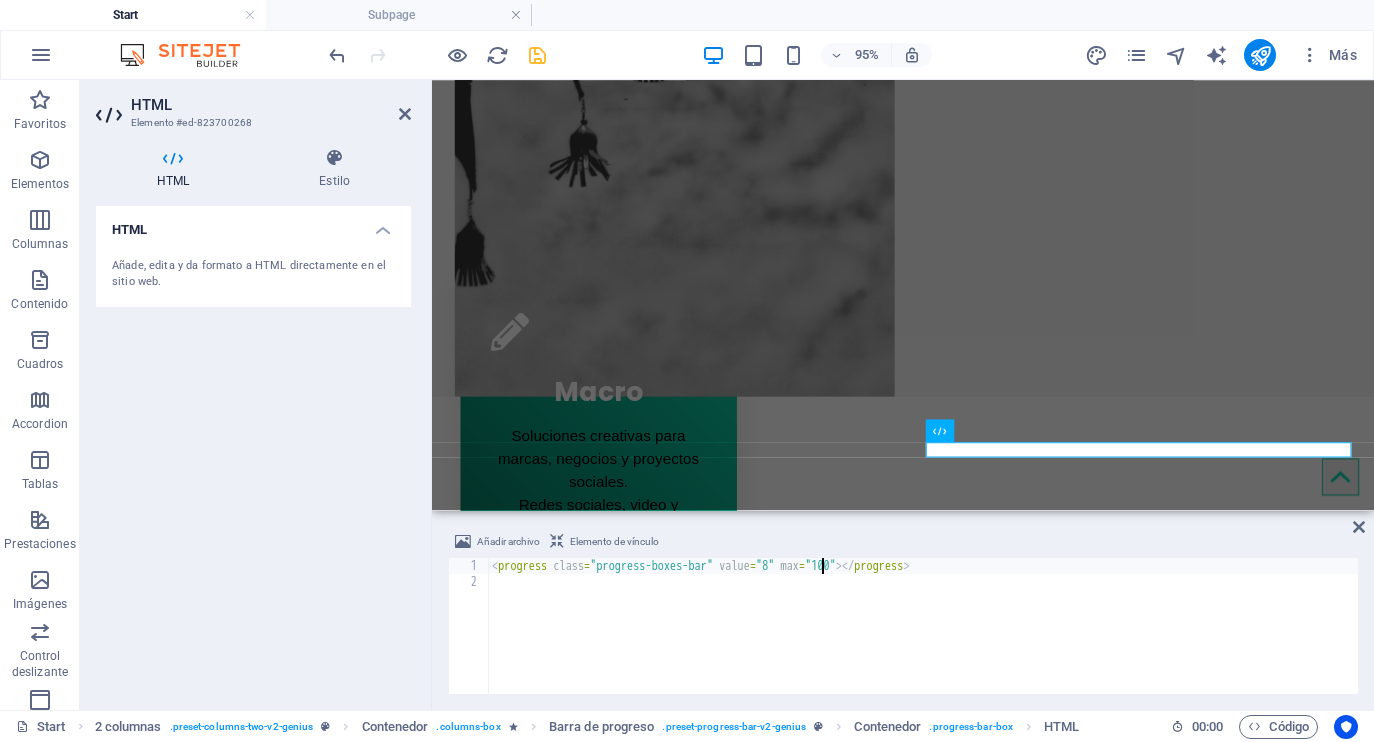 scroll, scrollTop: 0, scrollLeft: 28, axis: horizontal 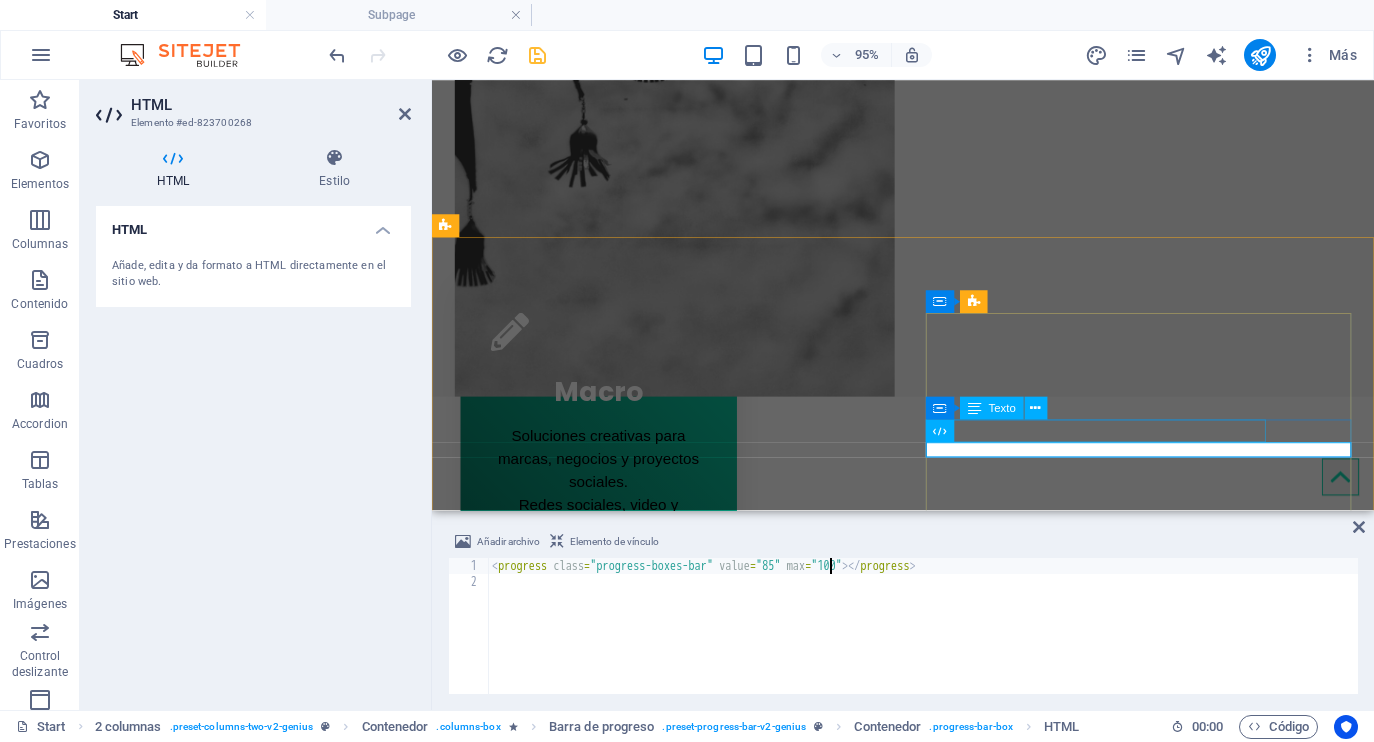type 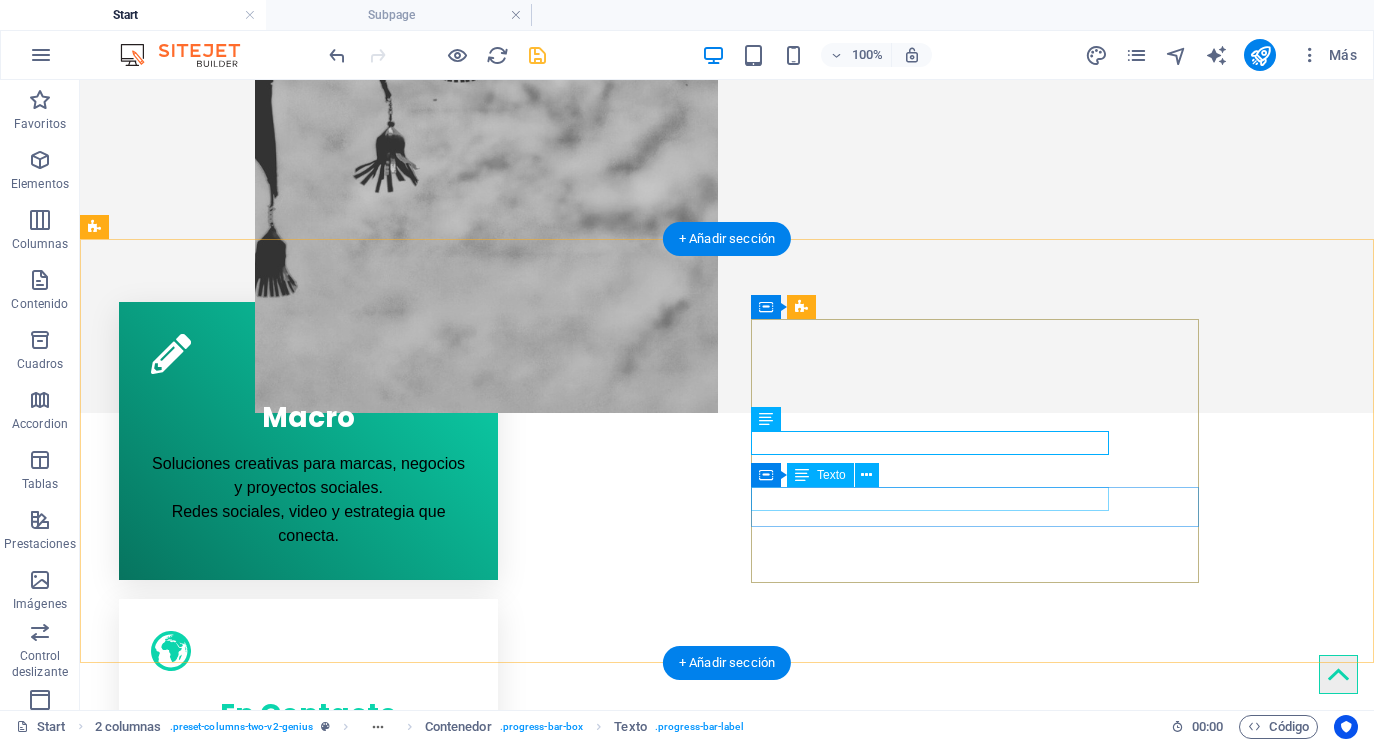 click on "HTML5 & CSS3" at bounding box center [320, 1687] 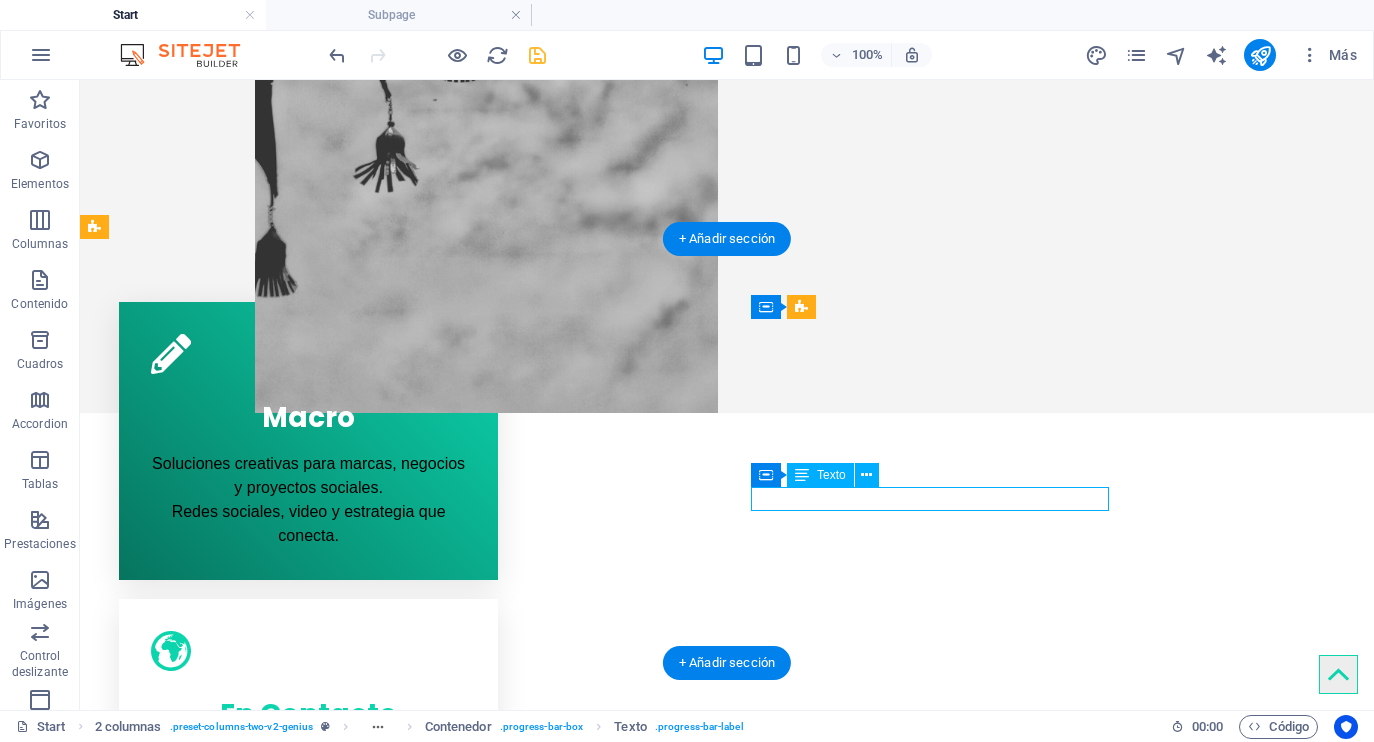 click on "HTML5 & CSS3" at bounding box center (320, 1687) 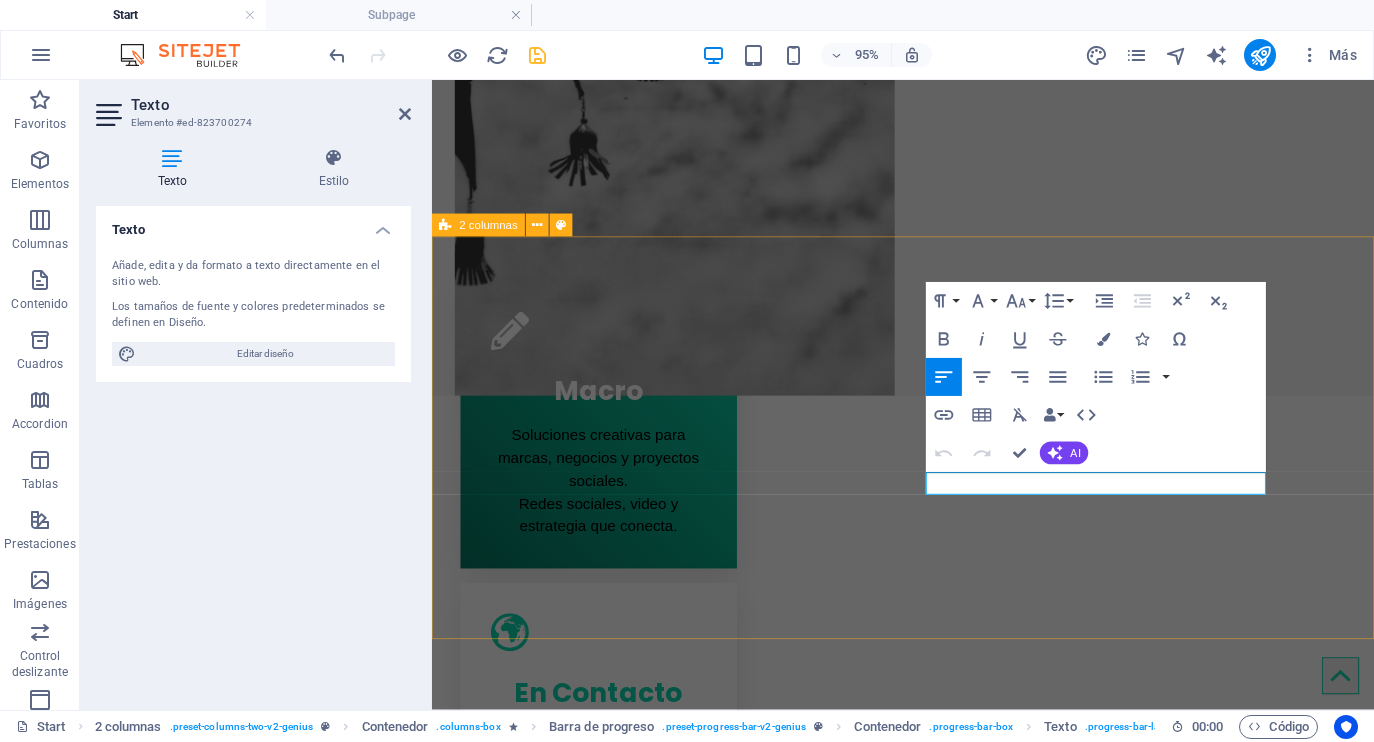 drag, startPoint x: 1108, startPoint y: 502, endPoint x: 936, endPoint y: 507, distance: 172.07266 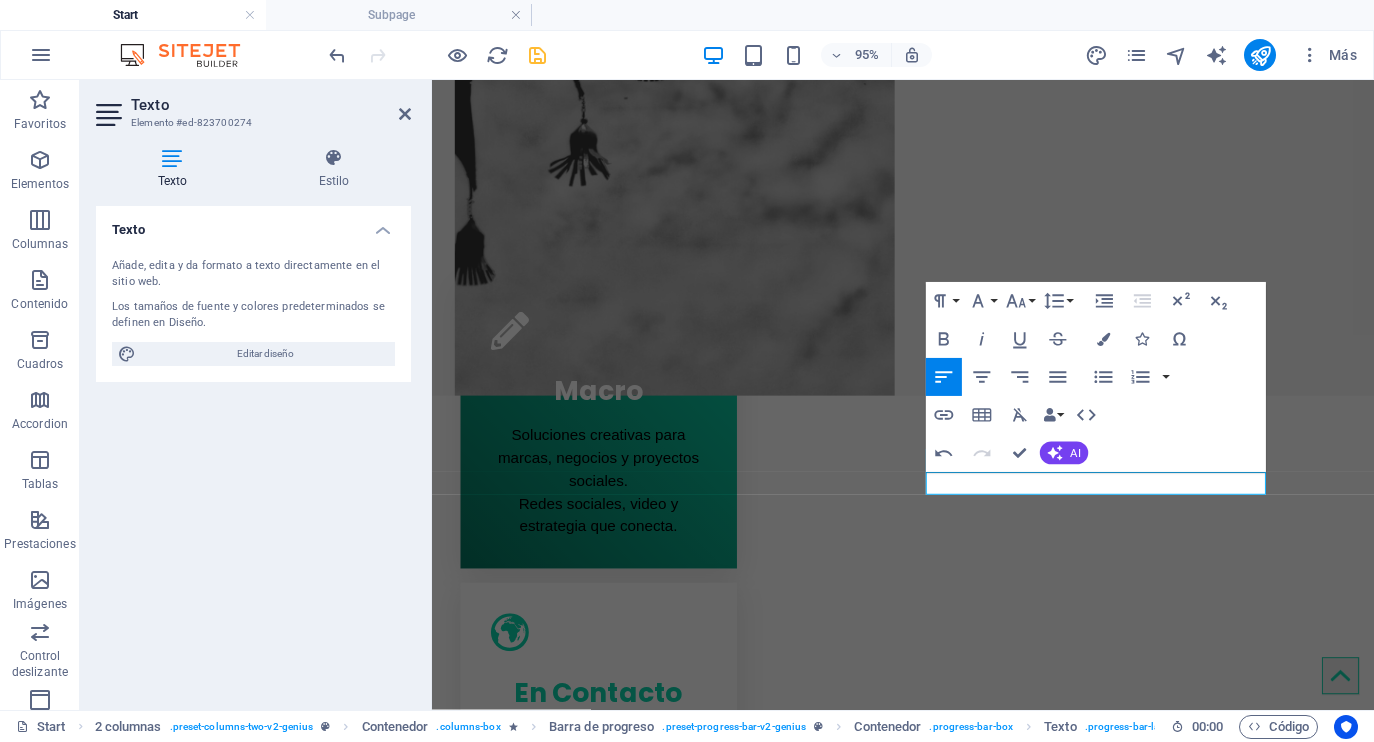 click on "85%" at bounding box center (672, 1708) 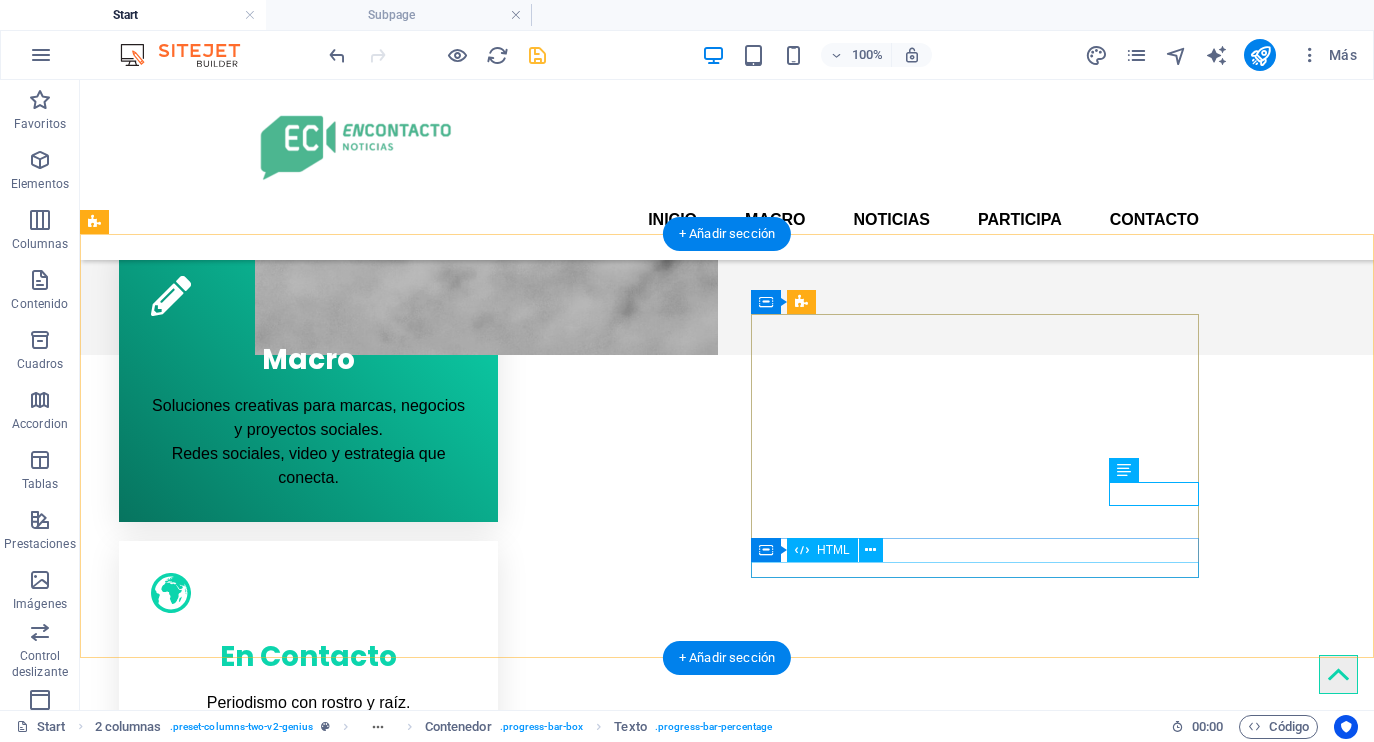 scroll, scrollTop: 880, scrollLeft: 0, axis: vertical 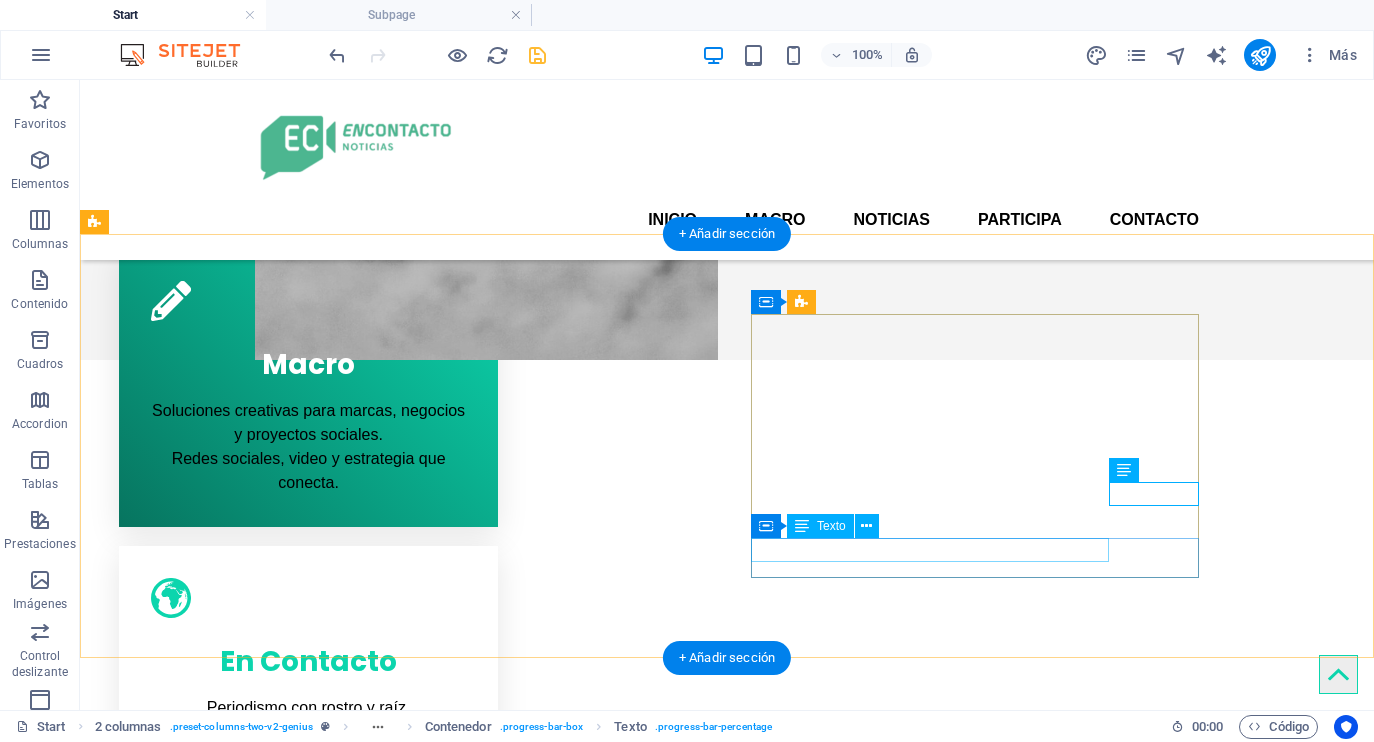 click on "JavaScript" at bounding box center (320, 1714) 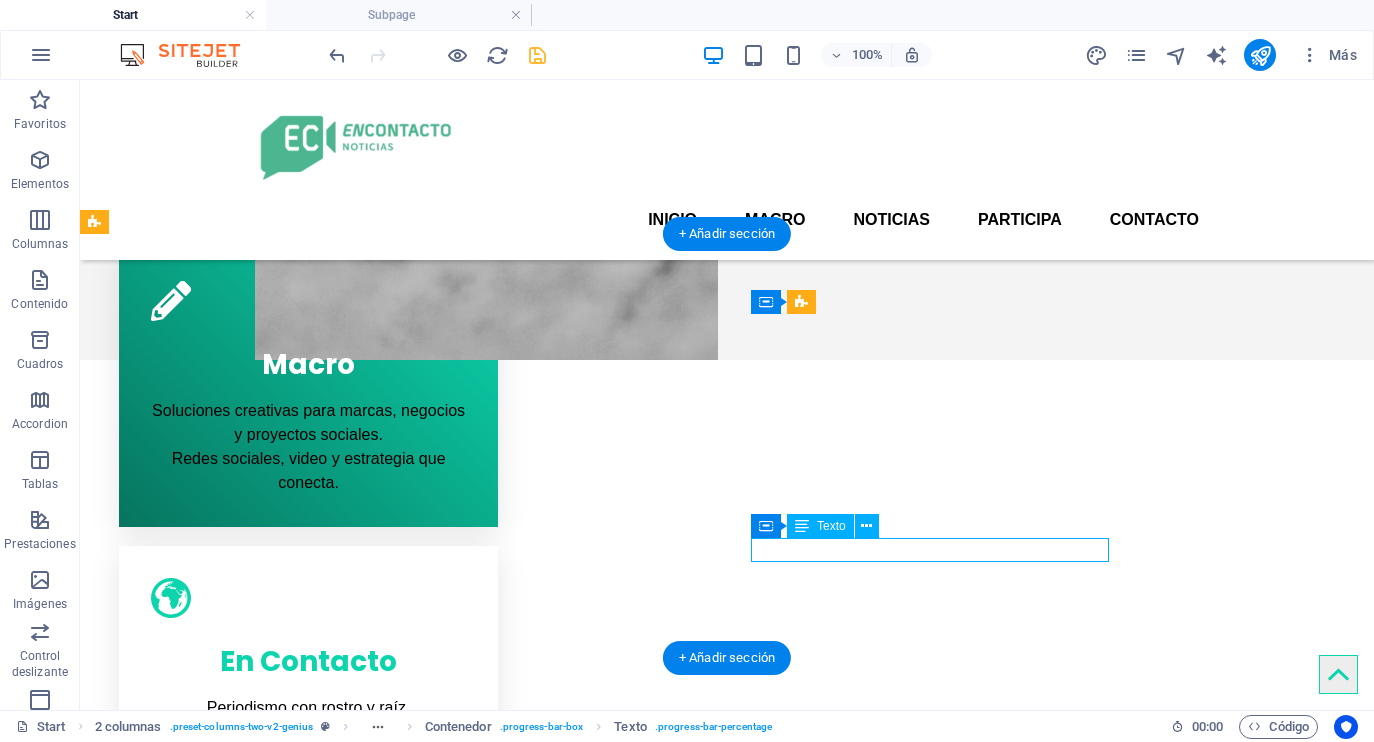 click on "JavaScript" at bounding box center (320, 1714) 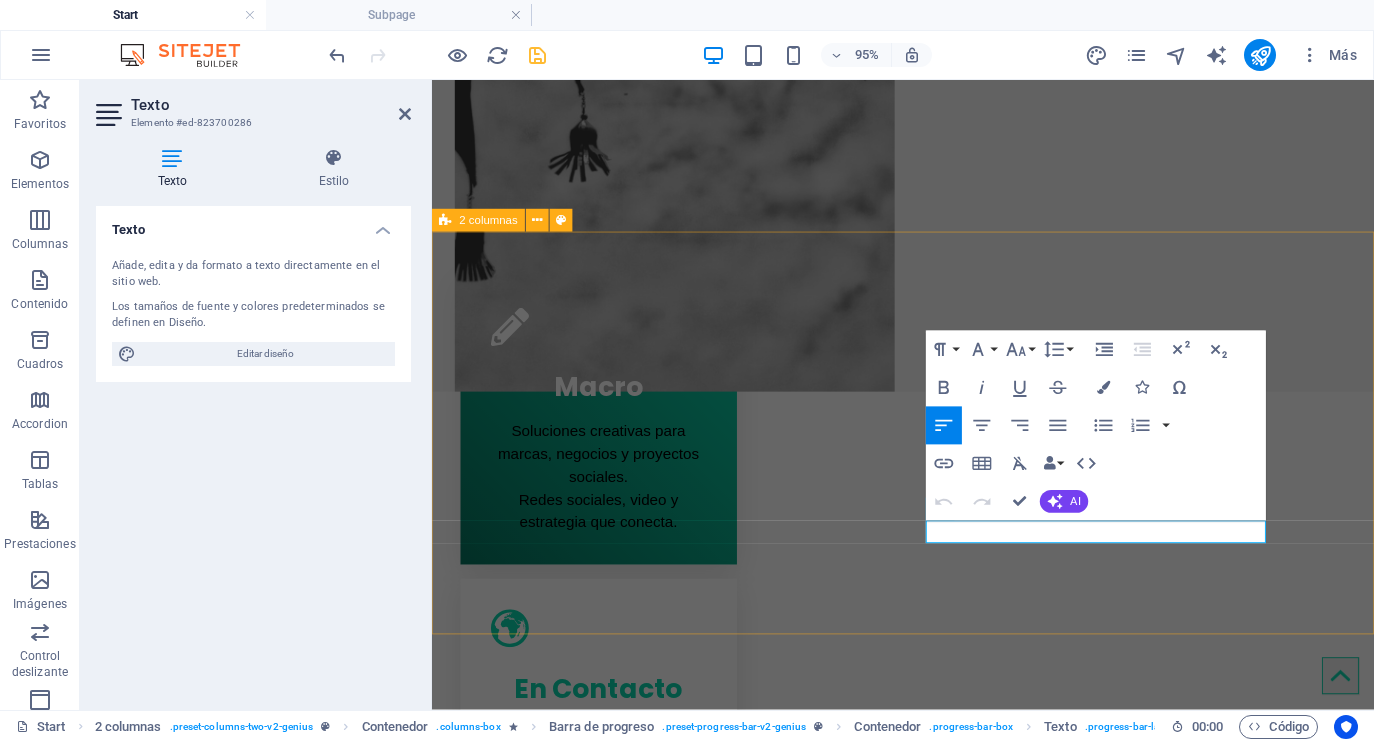 drag, startPoint x: 1039, startPoint y: 552, endPoint x: 936, endPoint y: 552, distance: 103 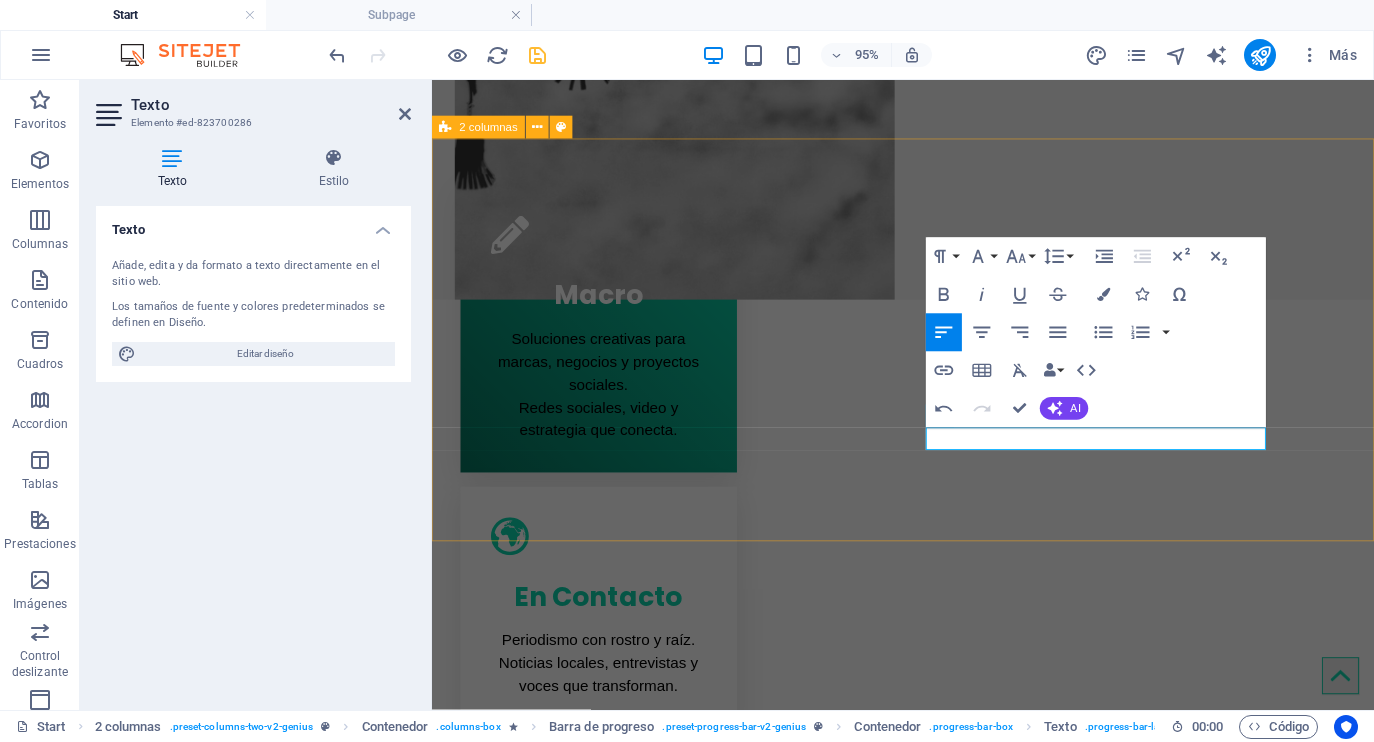 scroll, scrollTop: 978, scrollLeft: 0, axis: vertical 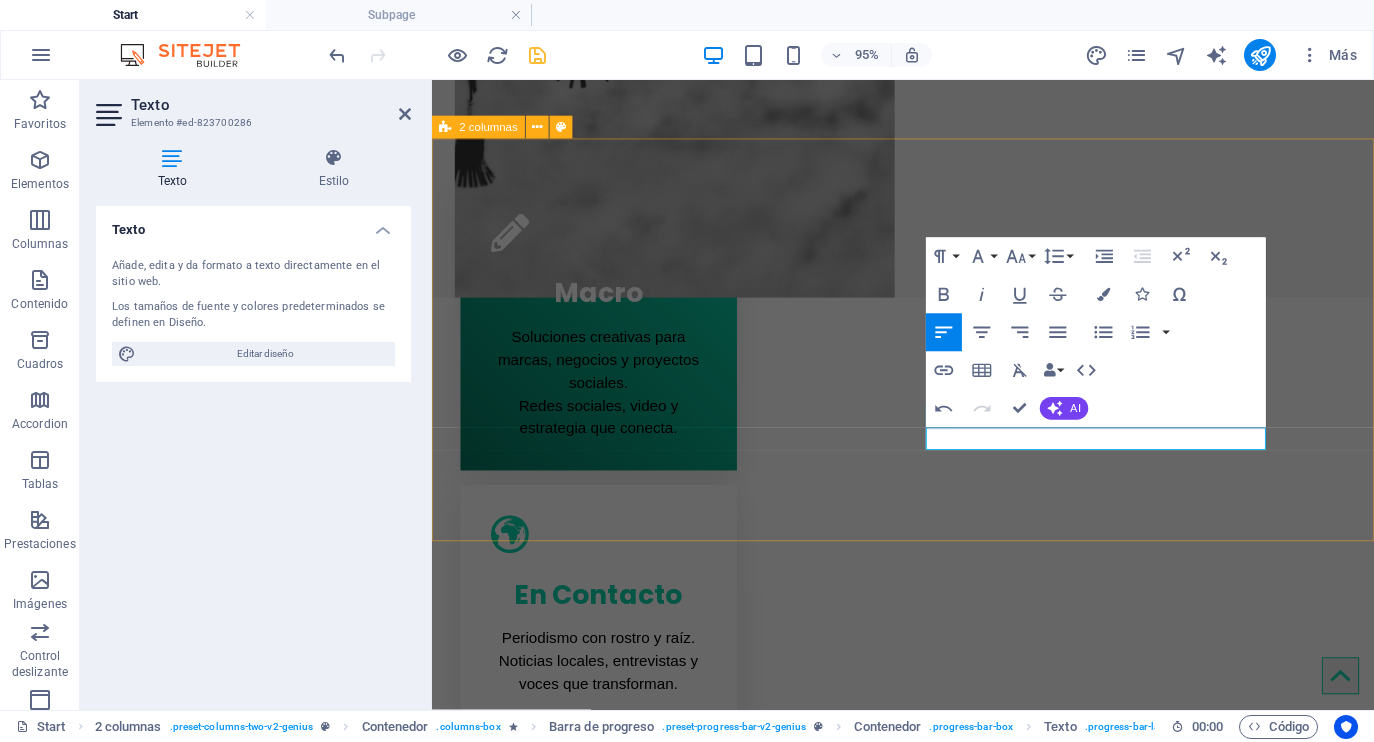 click on "Nuestras herramientas para contar HISTORIAS Combinoamos el periodismo, la comunicación visual y el trabajo comunitario para narrar historias que informan, conmueven y transforman. Investigación periodistica 95%
Redacción Narrativa 90%
Producción de contenido 85%
Fotografia y video 85%
Estrategia en redes sociales 45%" at bounding box center [928, 1426] 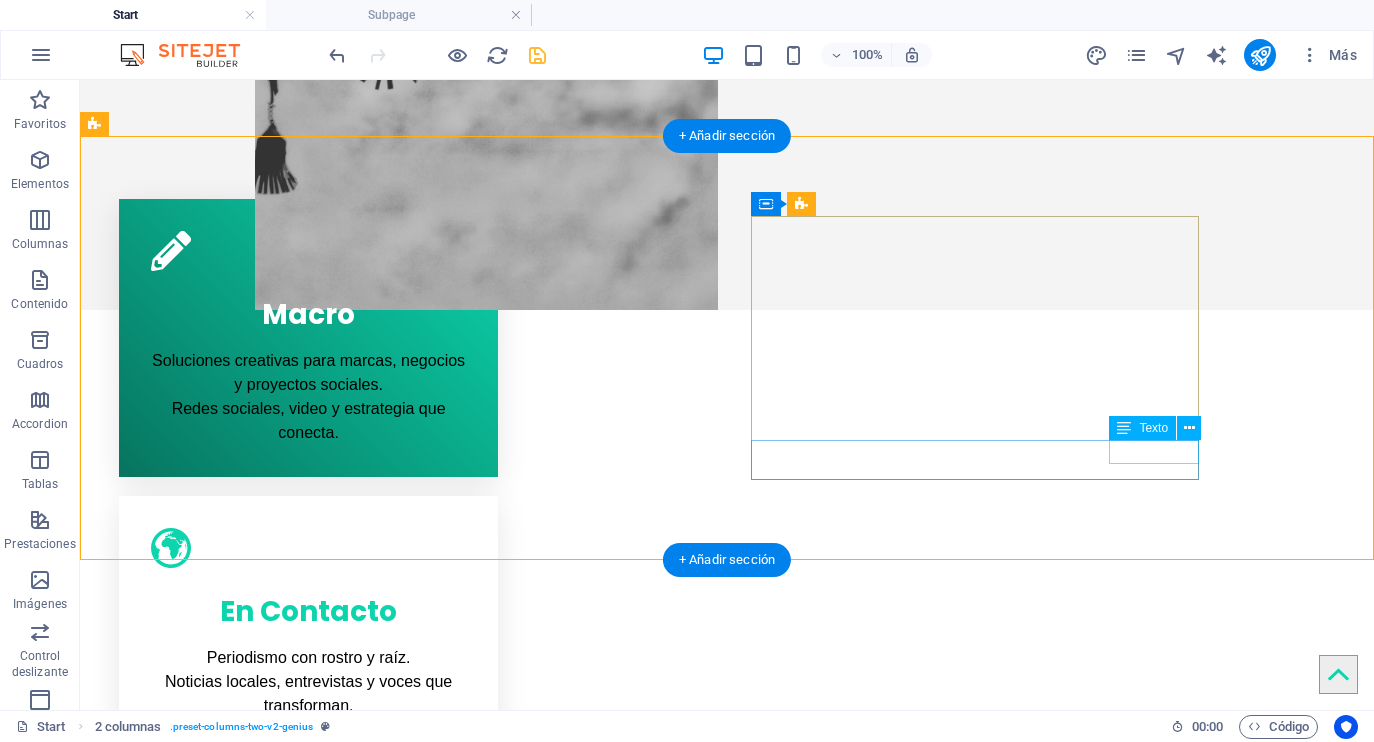 click on "45%" at bounding box center [320, 1688] 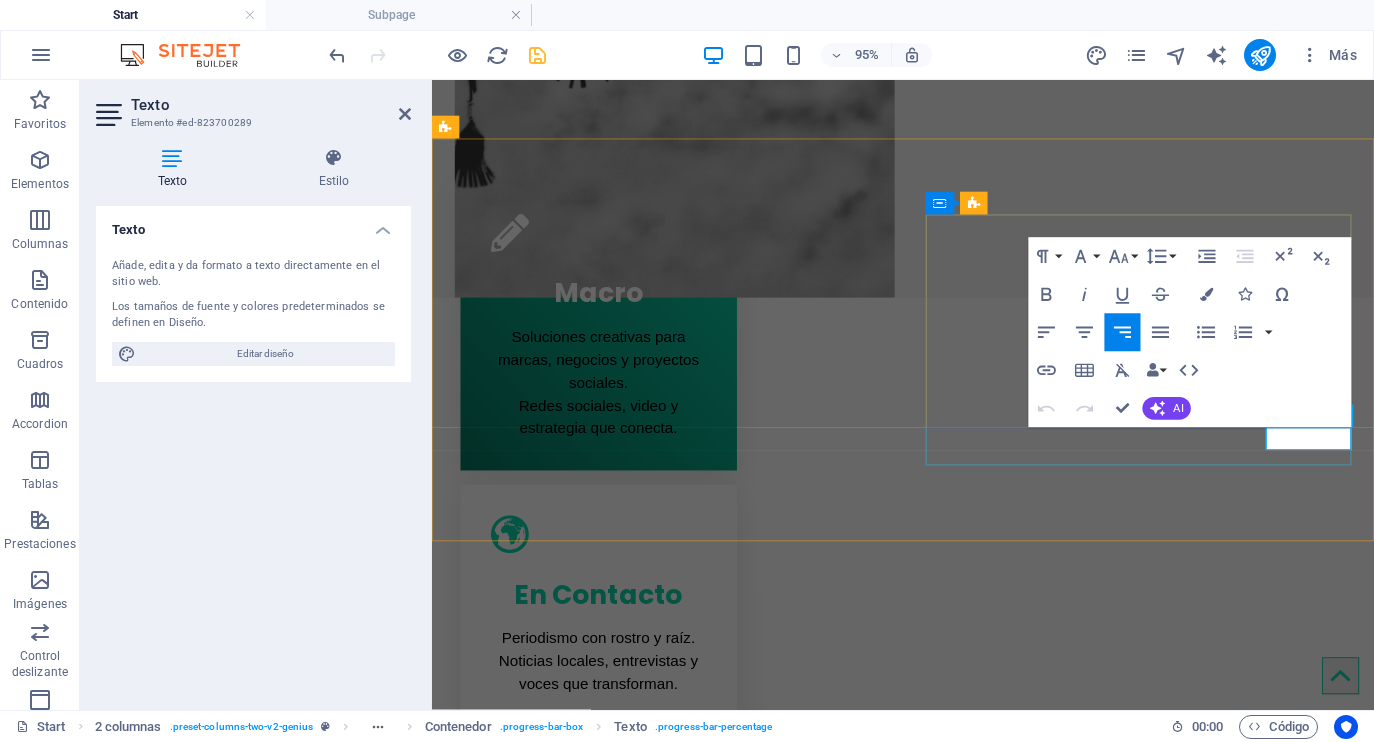 click on "45%" at bounding box center [672, 1685] 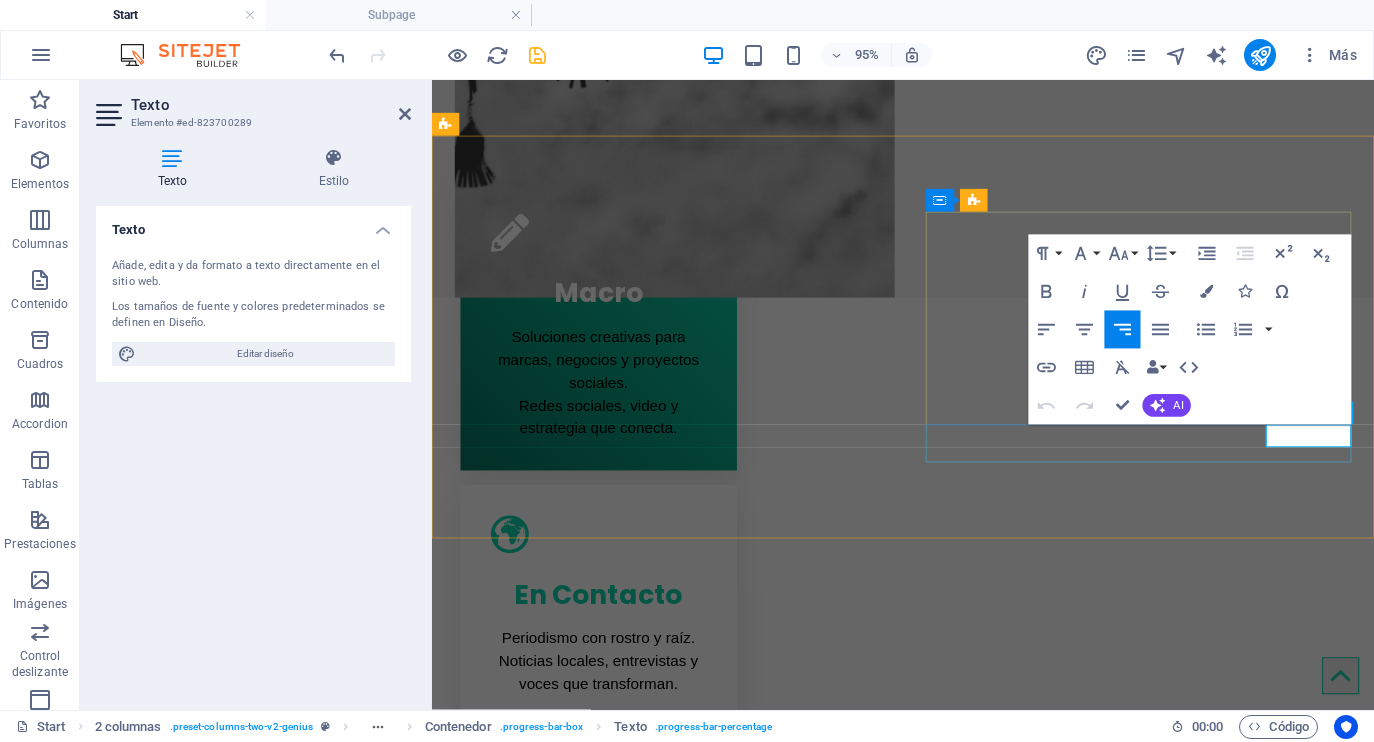 scroll, scrollTop: 984, scrollLeft: 0, axis: vertical 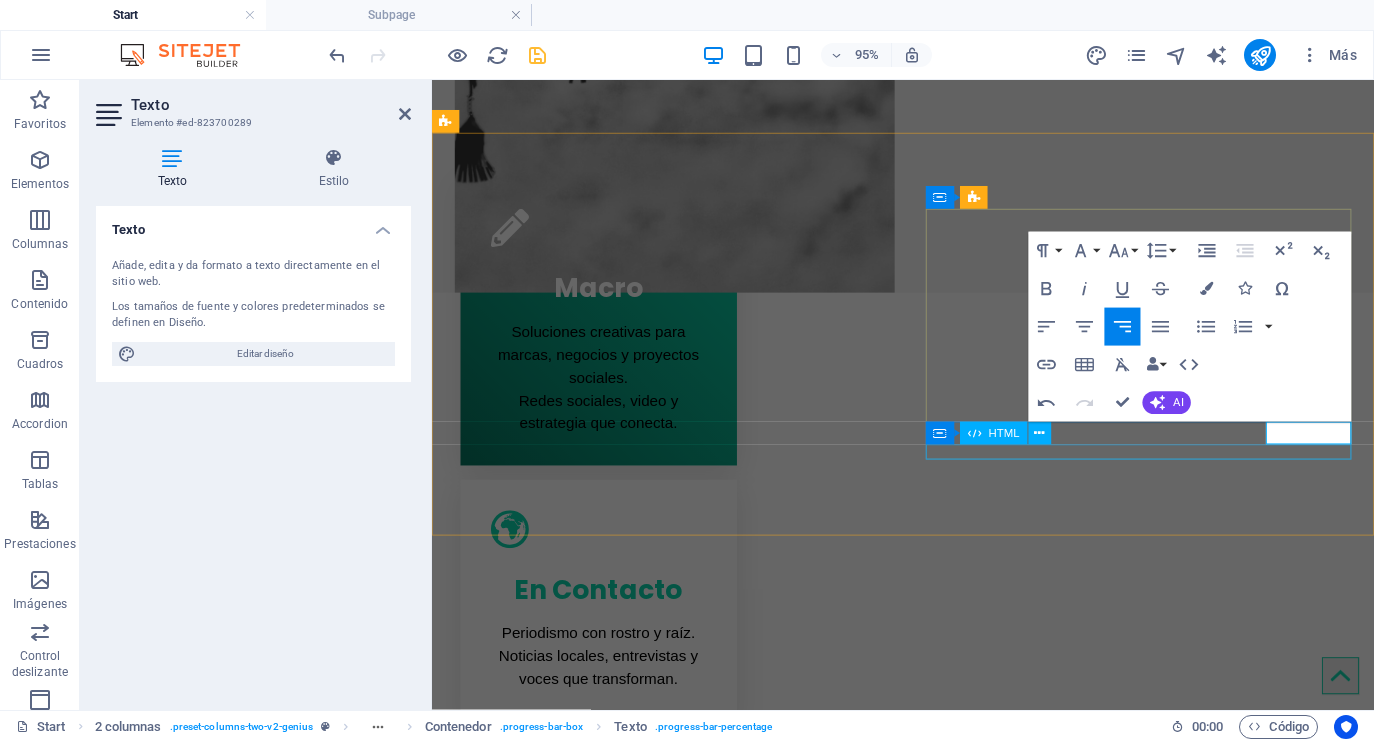 click at bounding box center (672, 1699) 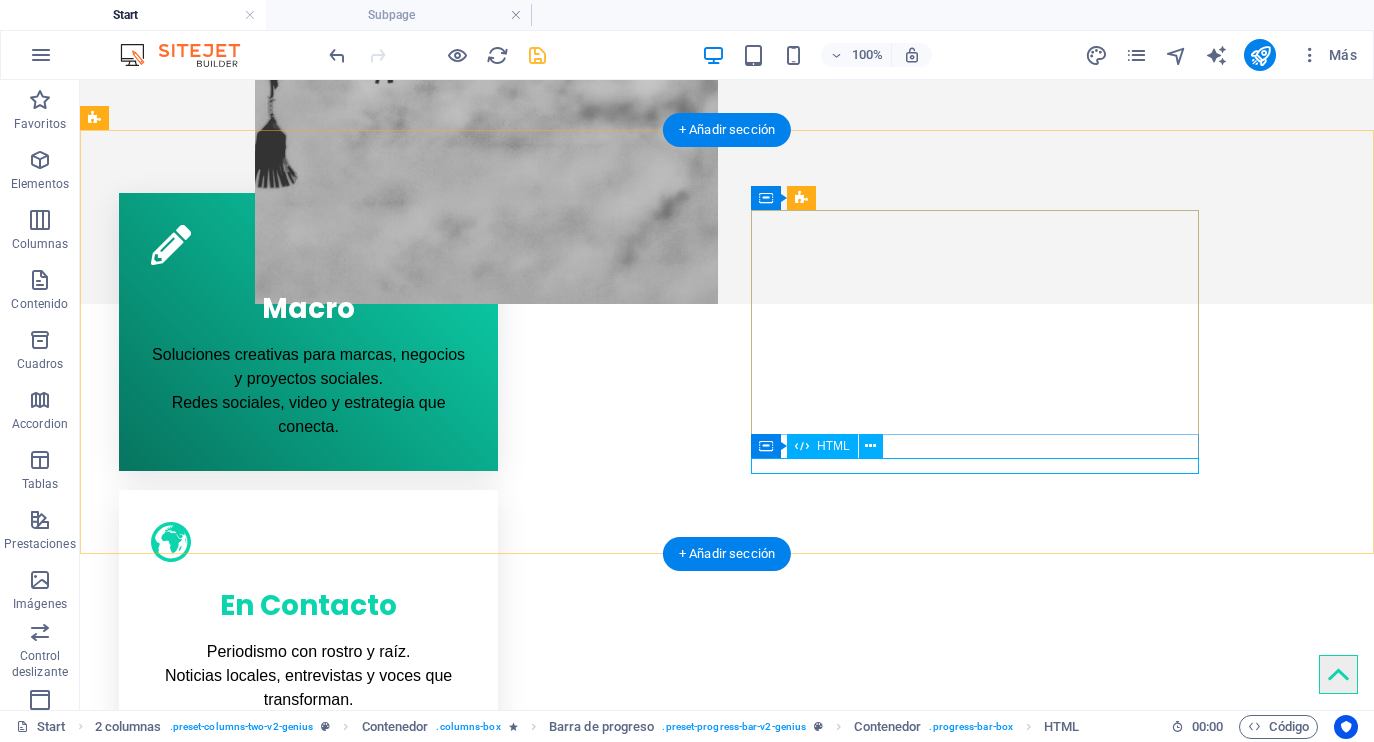 click at bounding box center [320, 1702] 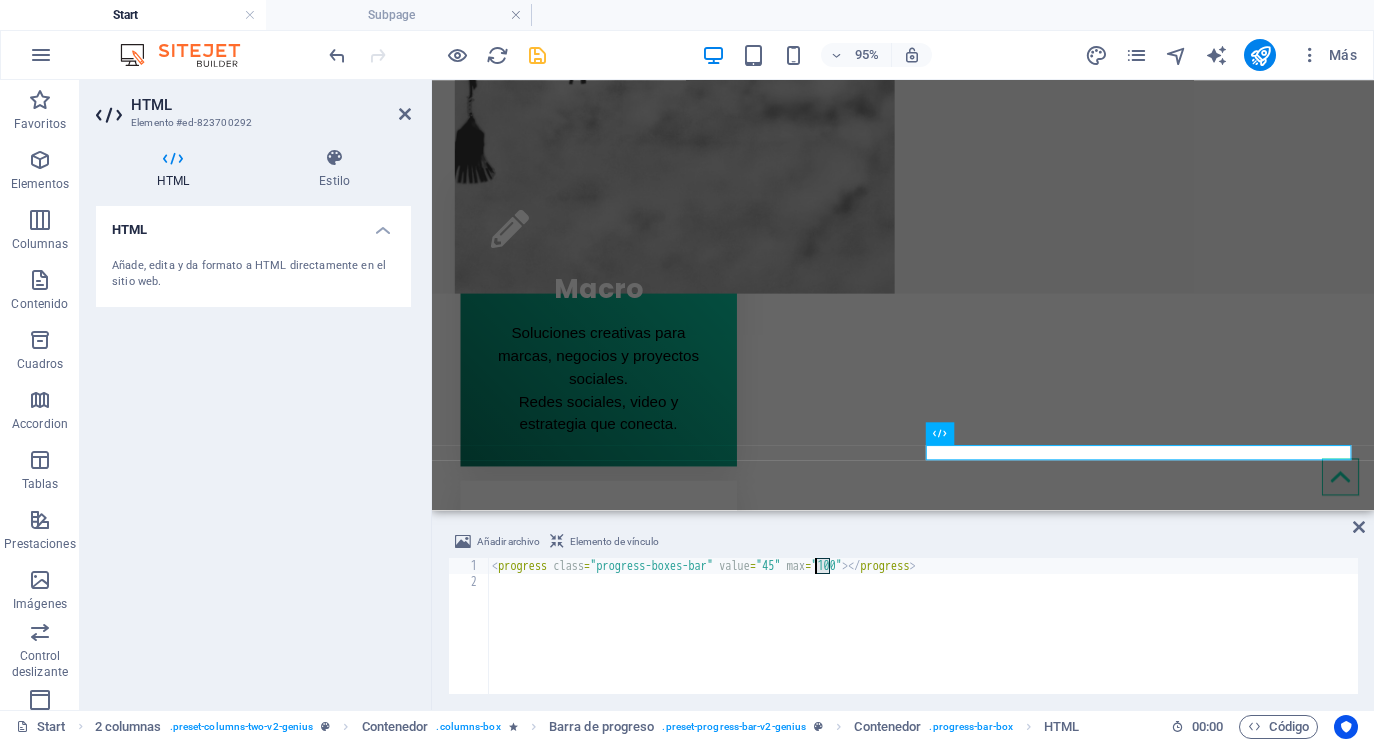 drag, startPoint x: 827, startPoint y: 567, endPoint x: 817, endPoint y: 570, distance: 10.440307 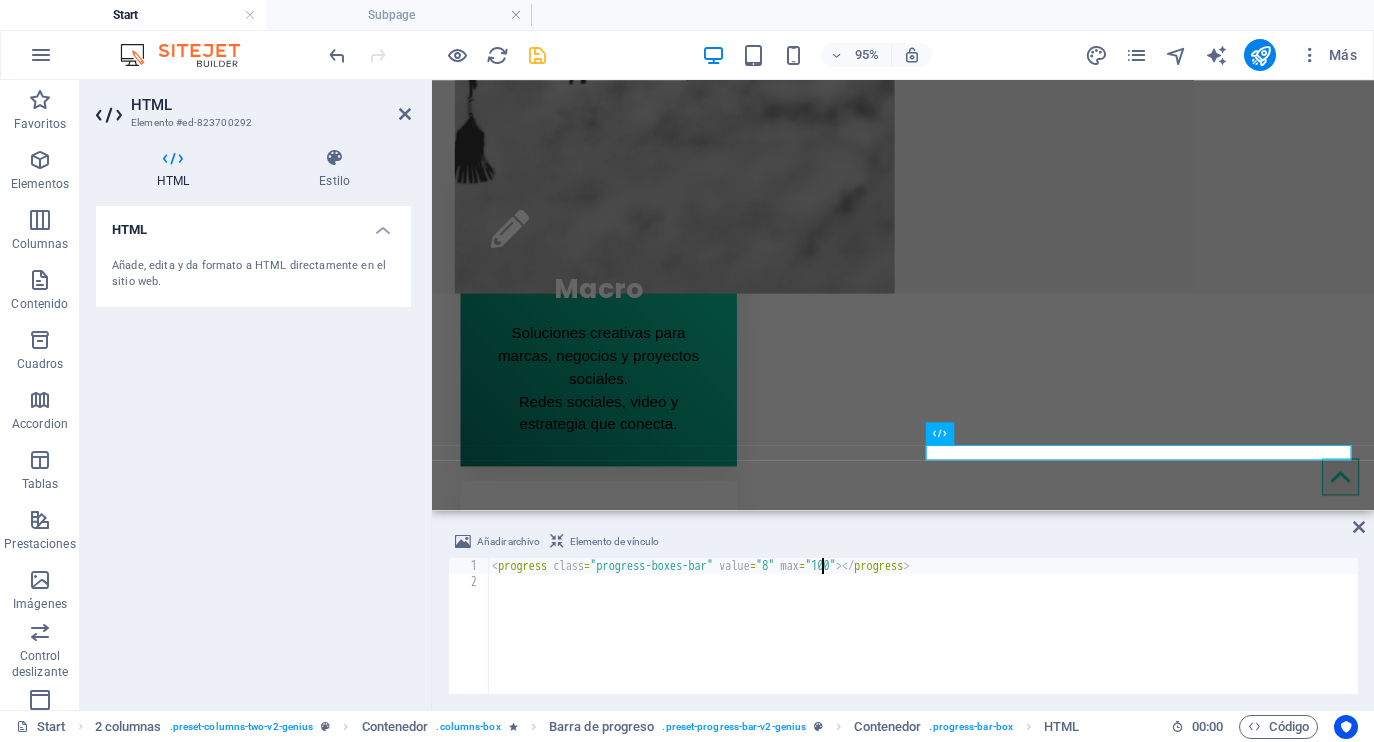 scroll, scrollTop: 0, scrollLeft: 28, axis: horizontal 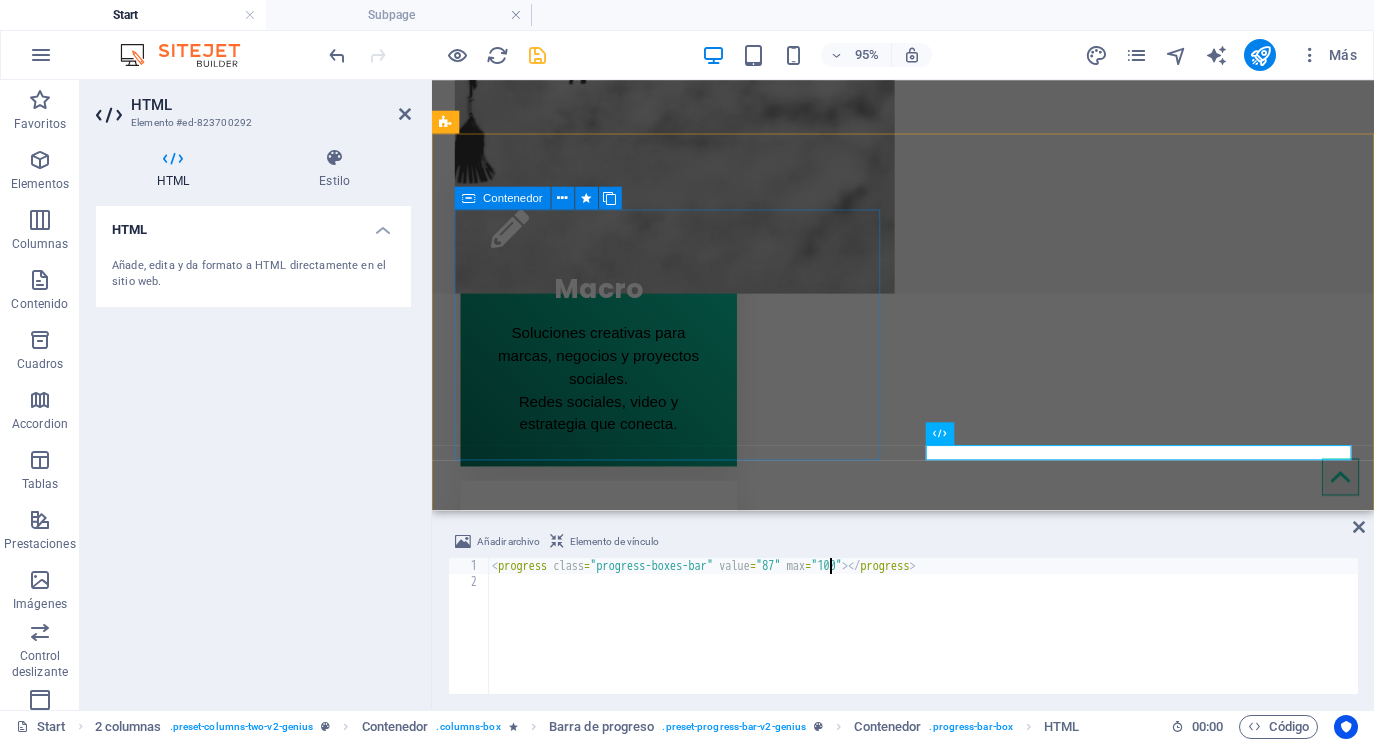 click on "Nuestras herramientas para contar HISTORIAS Combinoamos el periodismo, la comunicación visual y el trabajo comunitario para narrar historias que informan, conmueven y transforman." at bounding box center [672, 1216] 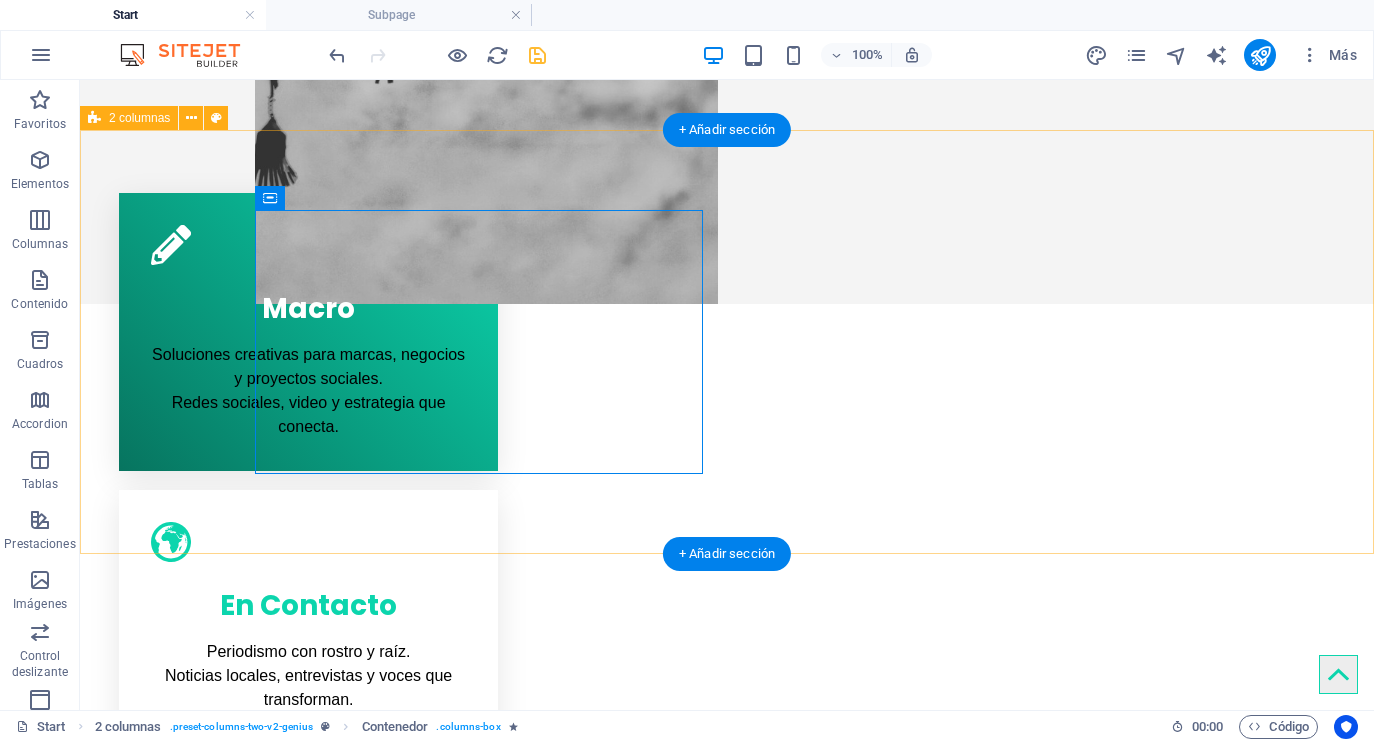 click on "Nuestras herramientas para contar HISTORIAS Combinoamos el periodismo, la comunicación visual y el trabajo comunitario para narrar historias que informan, conmueven y transforman. Investigación periodistica 95%
Redacción Narrativa 90%
Producción de contenido 85%
Fotografia y video 85%
Estrategia en redes sociales 87%" at bounding box center (727, 1423) 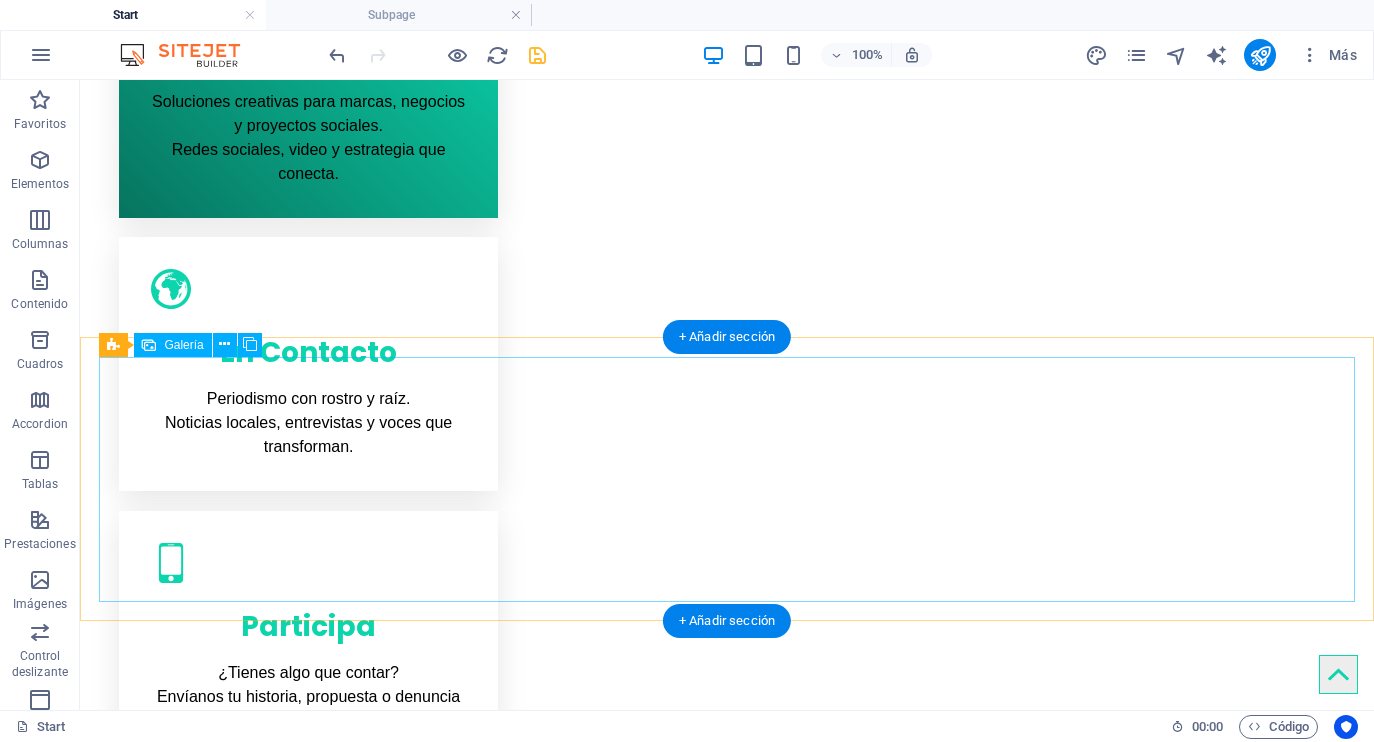 scroll, scrollTop: 1240, scrollLeft: 0, axis: vertical 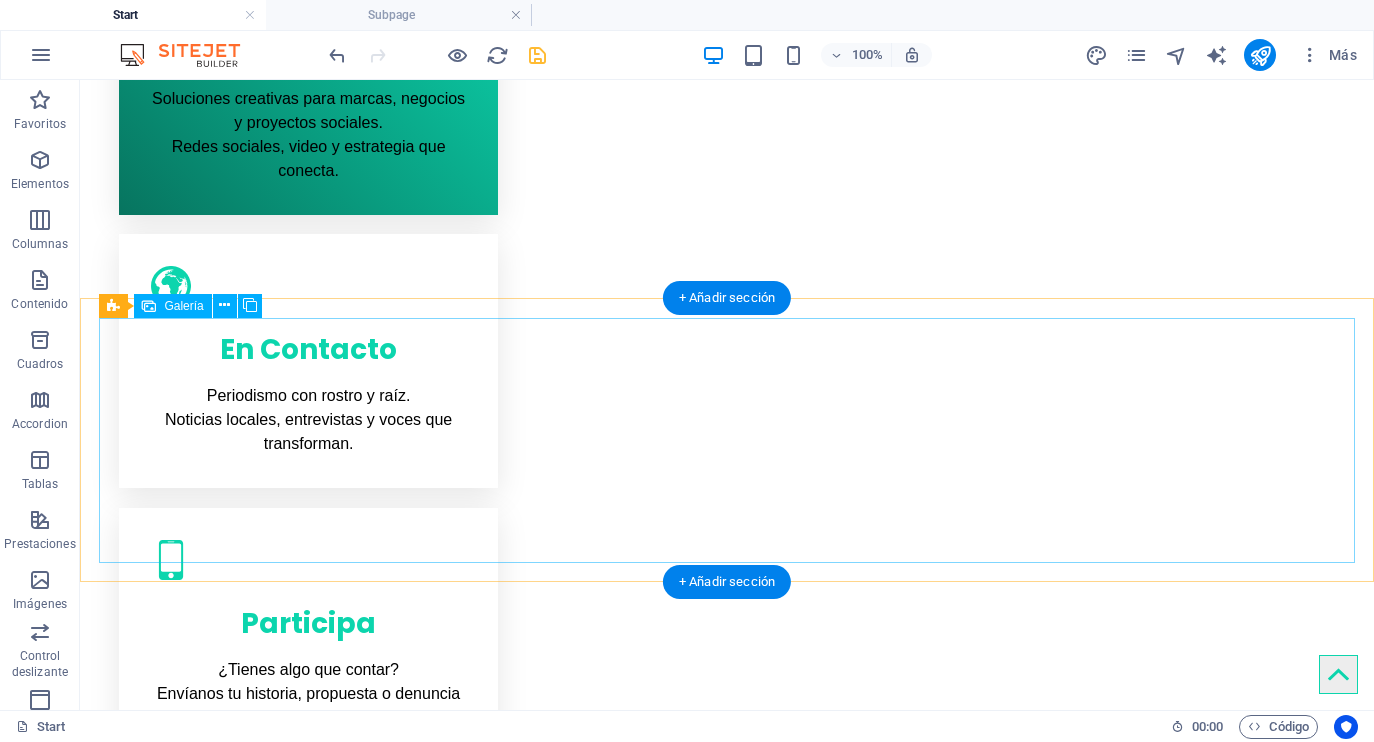 click at bounding box center (570, 1676) 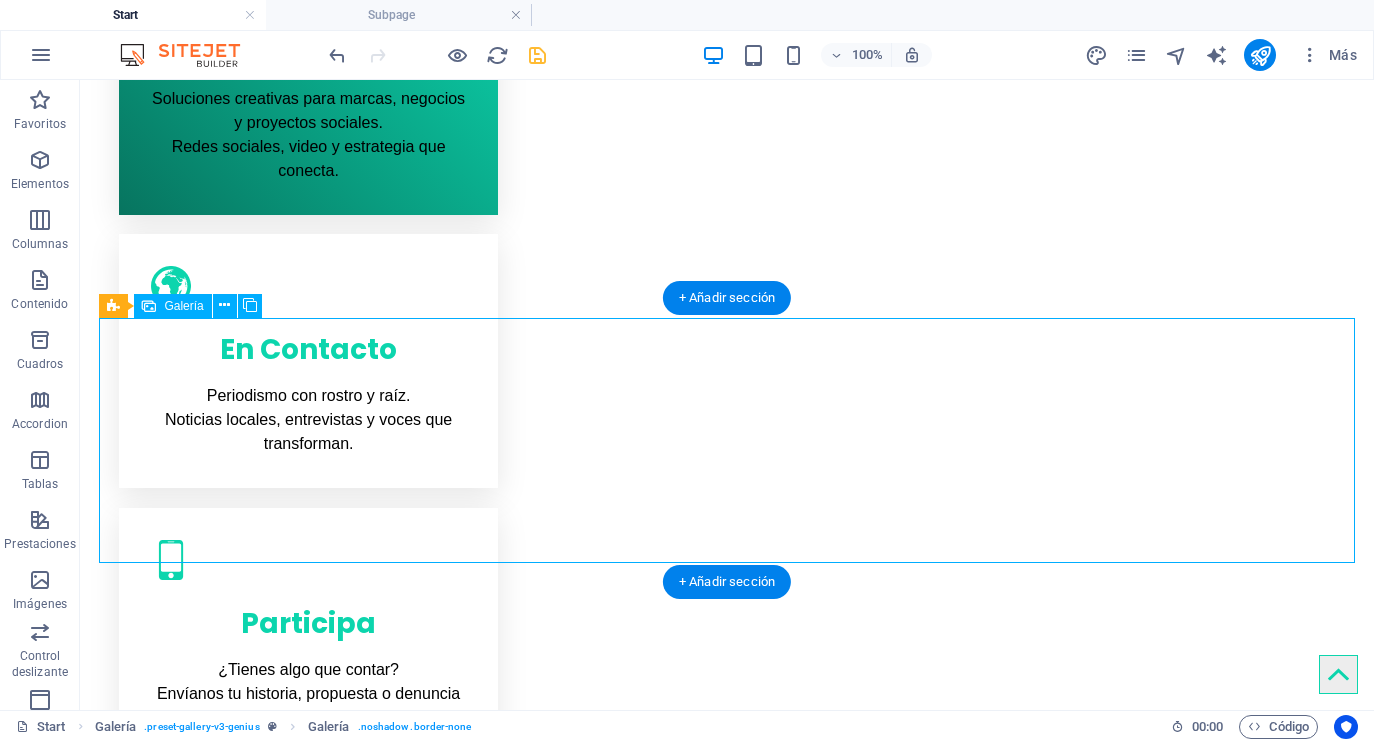 click at bounding box center (570, 1676) 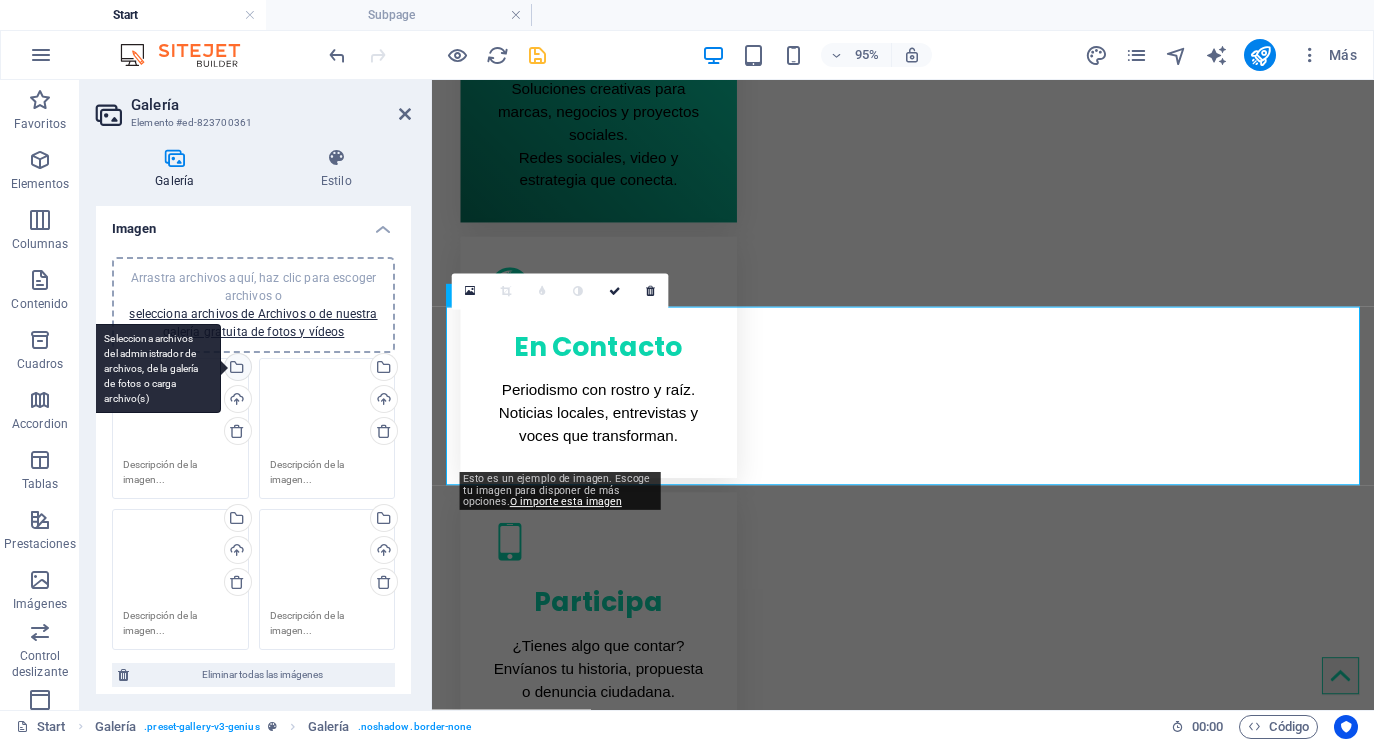 scroll, scrollTop: 0, scrollLeft: 0, axis: both 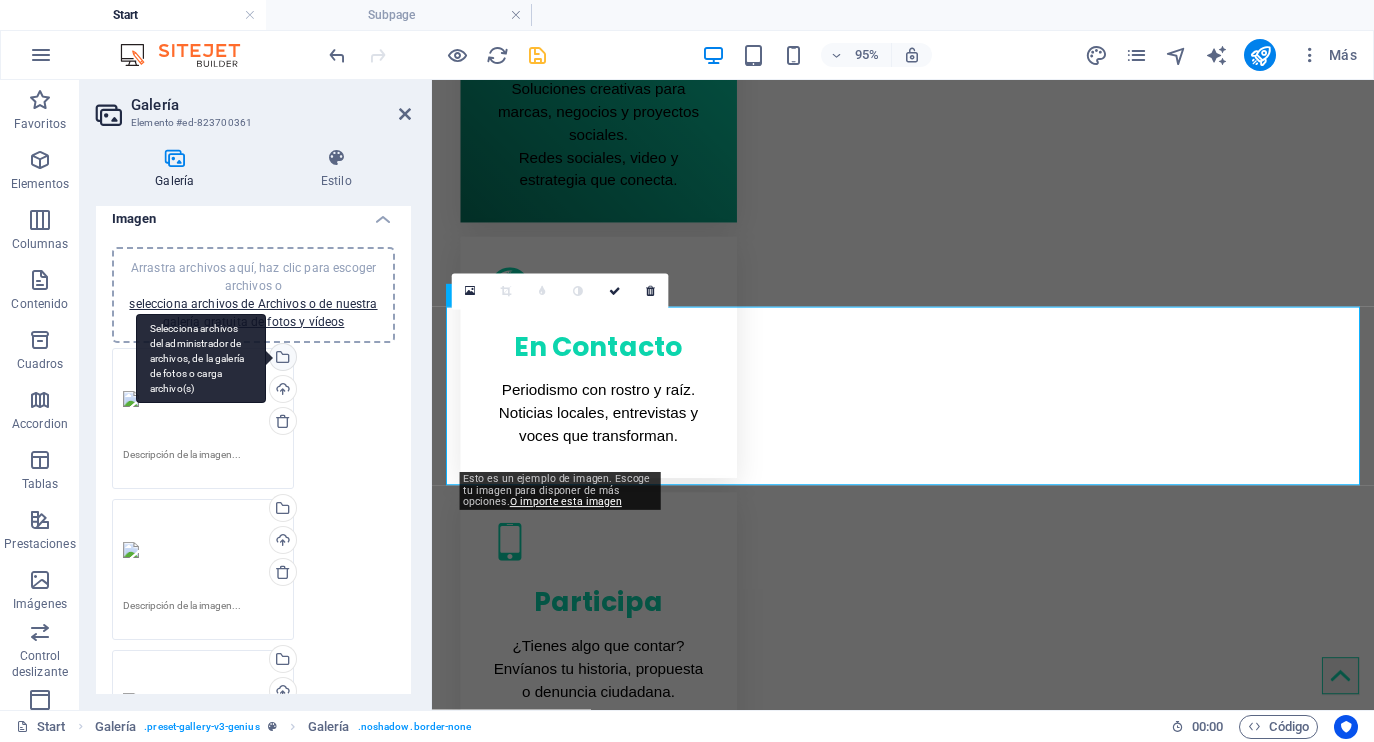click on "Selecciona archivos del administrador de archivos, de la galería de fotos o carga archivo(s)" at bounding box center (281, 359) 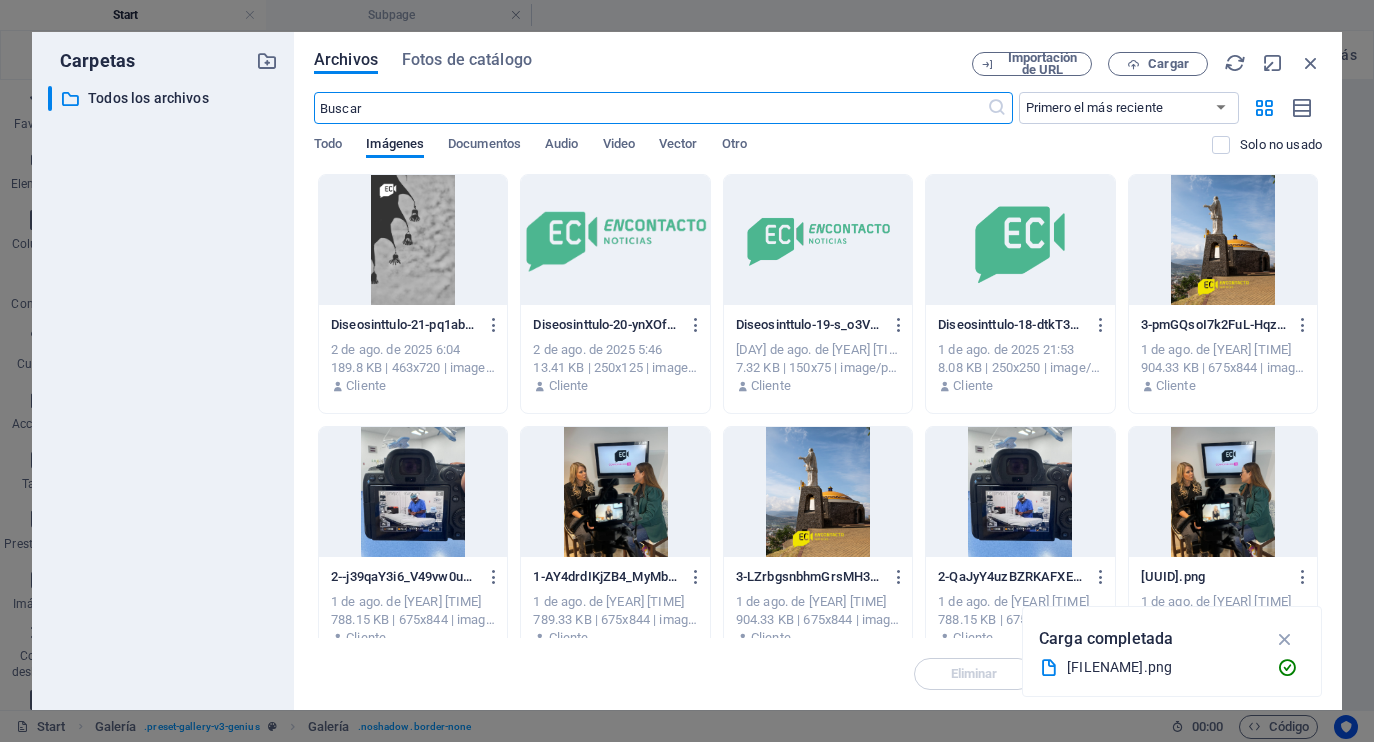 scroll, scrollTop: 0, scrollLeft: 0, axis: both 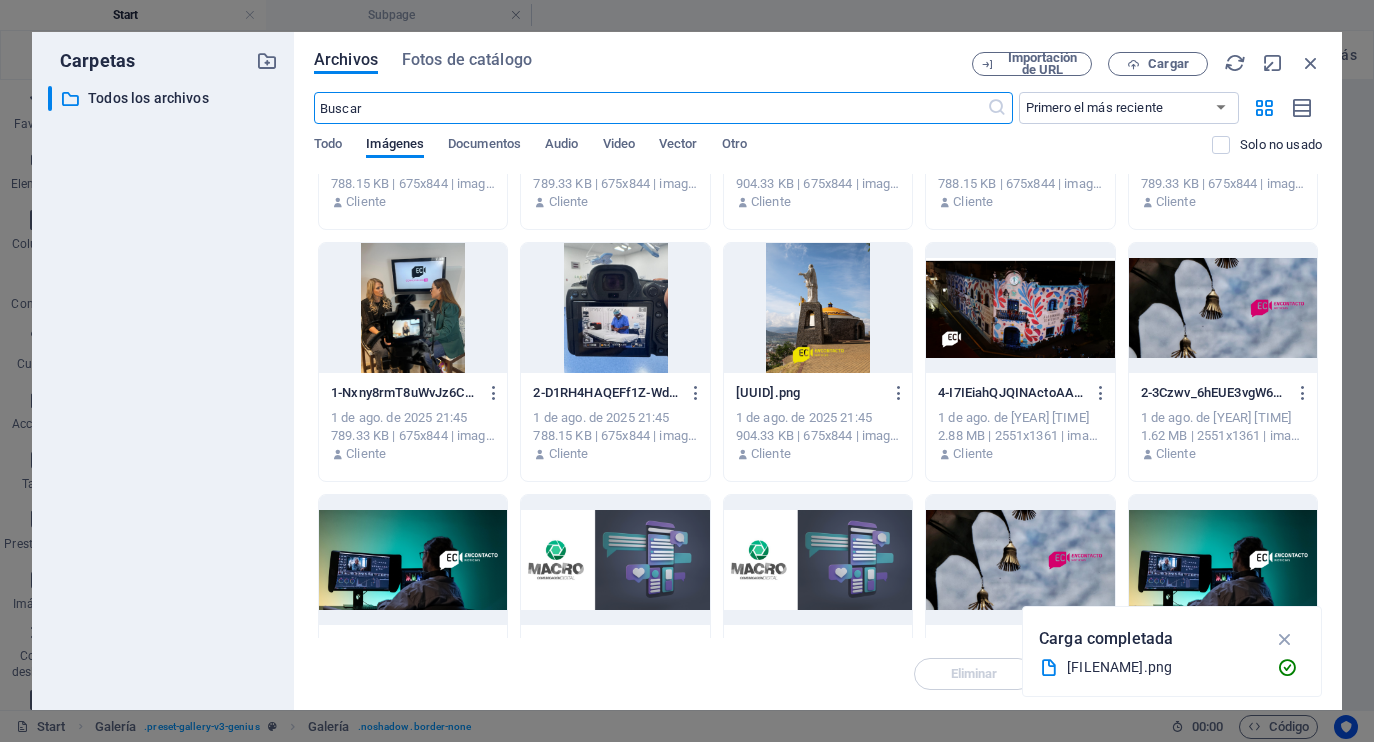 click at bounding box center (413, 308) 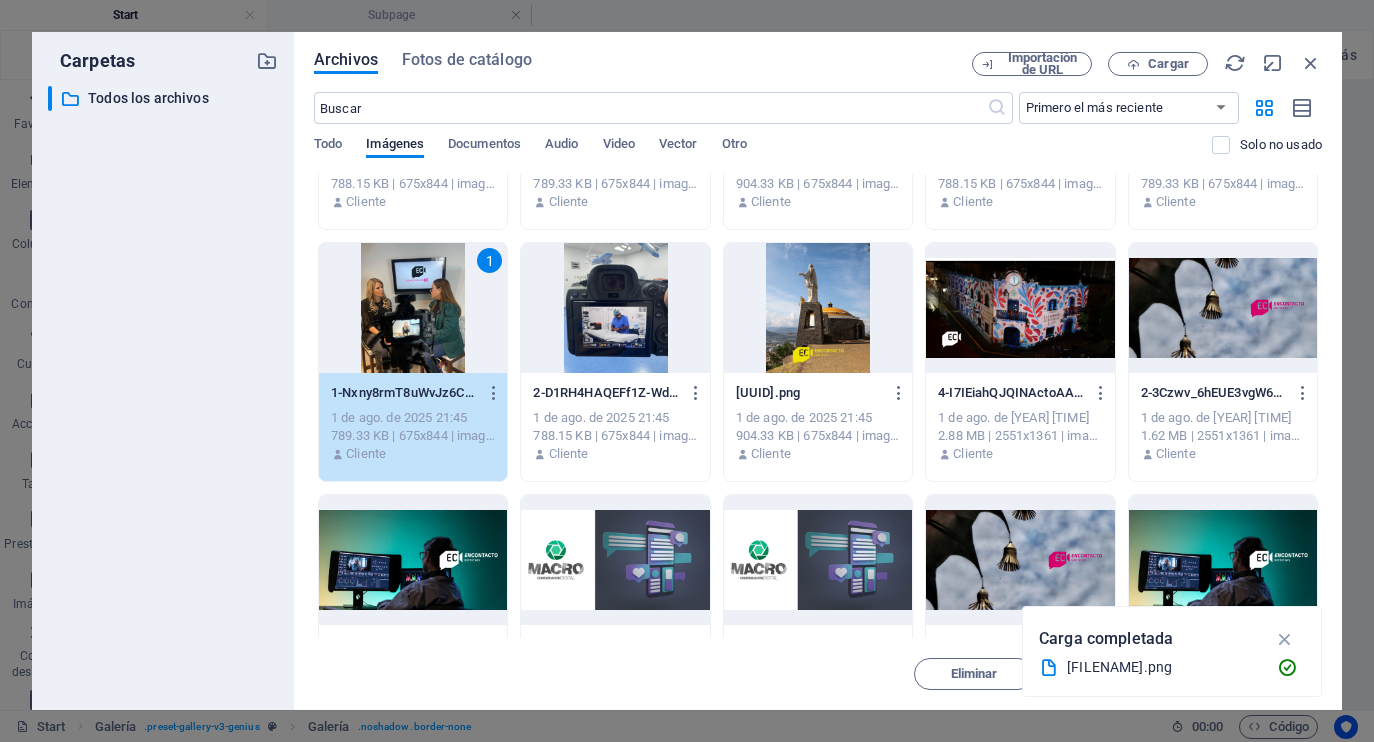 scroll, scrollTop: 431, scrollLeft: 0, axis: vertical 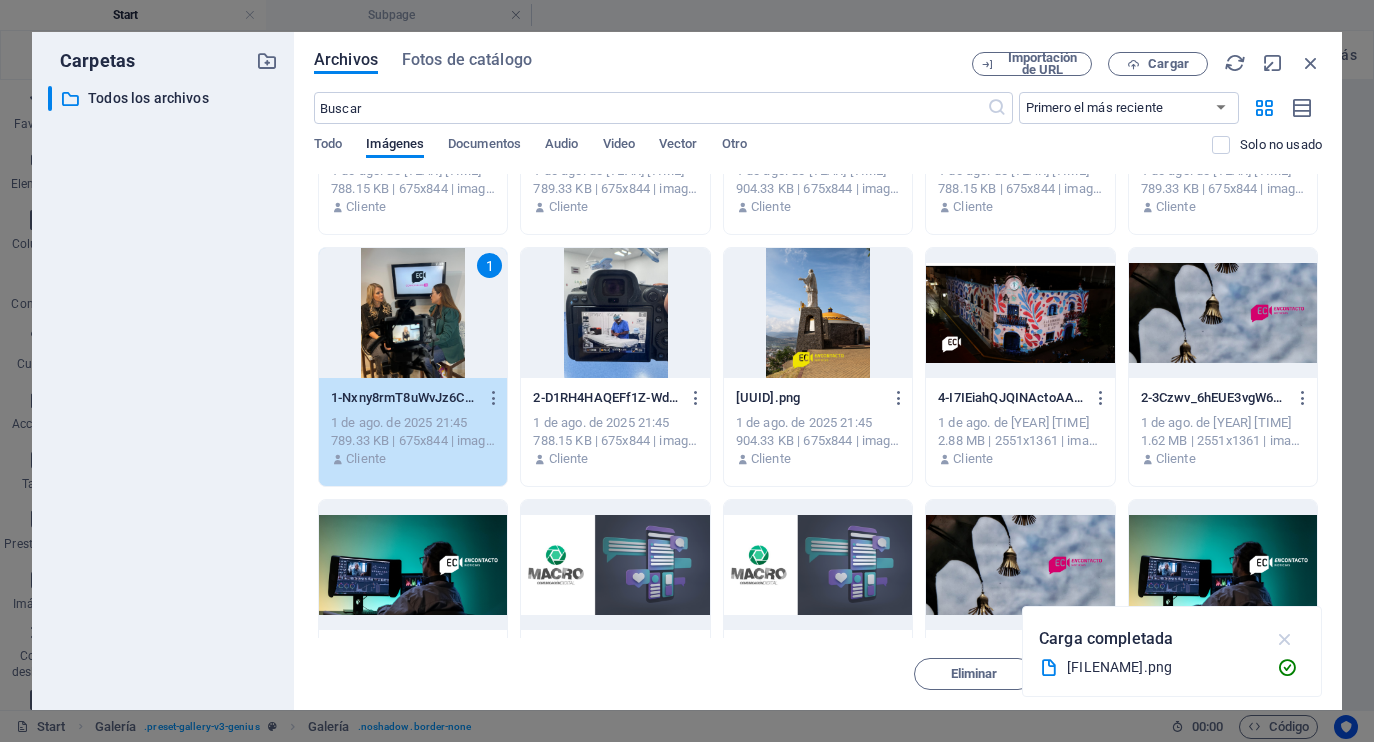 click at bounding box center (1285, 639) 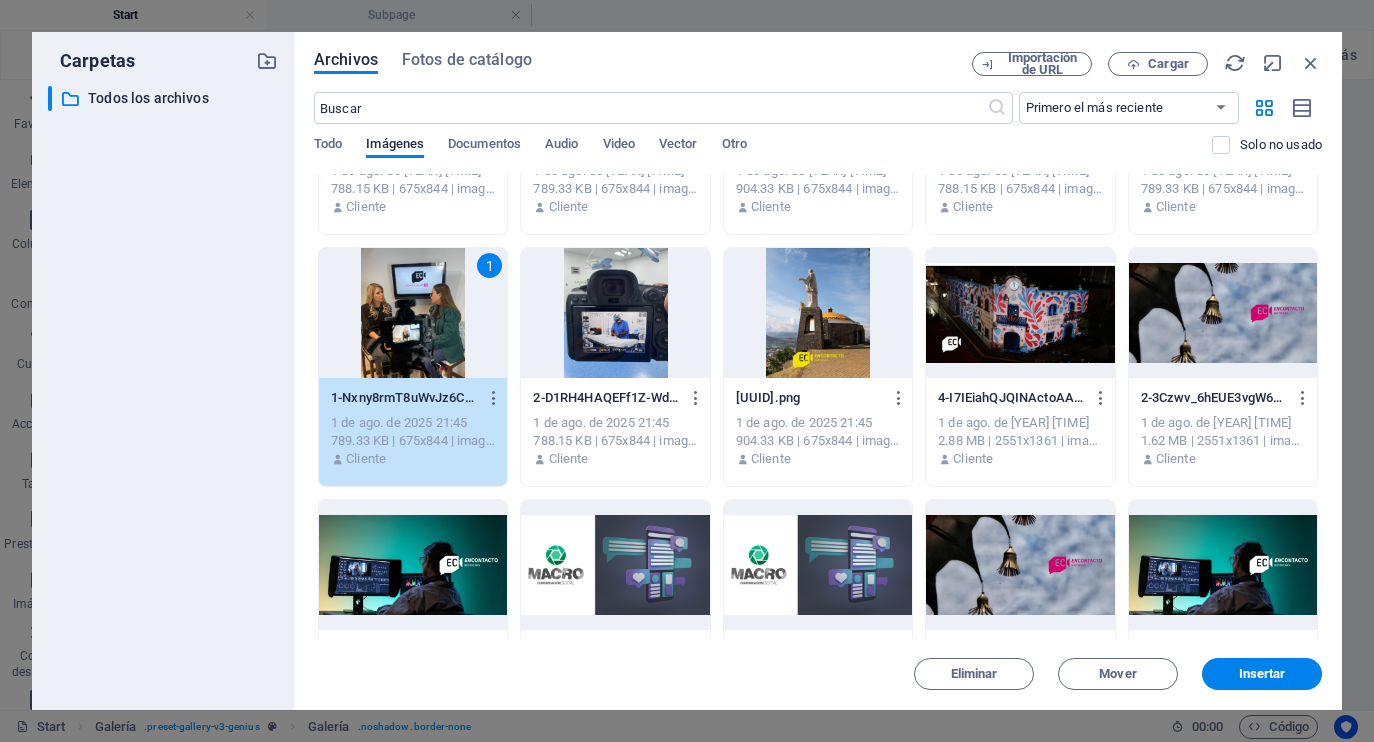 click at bounding box center (615, 313) 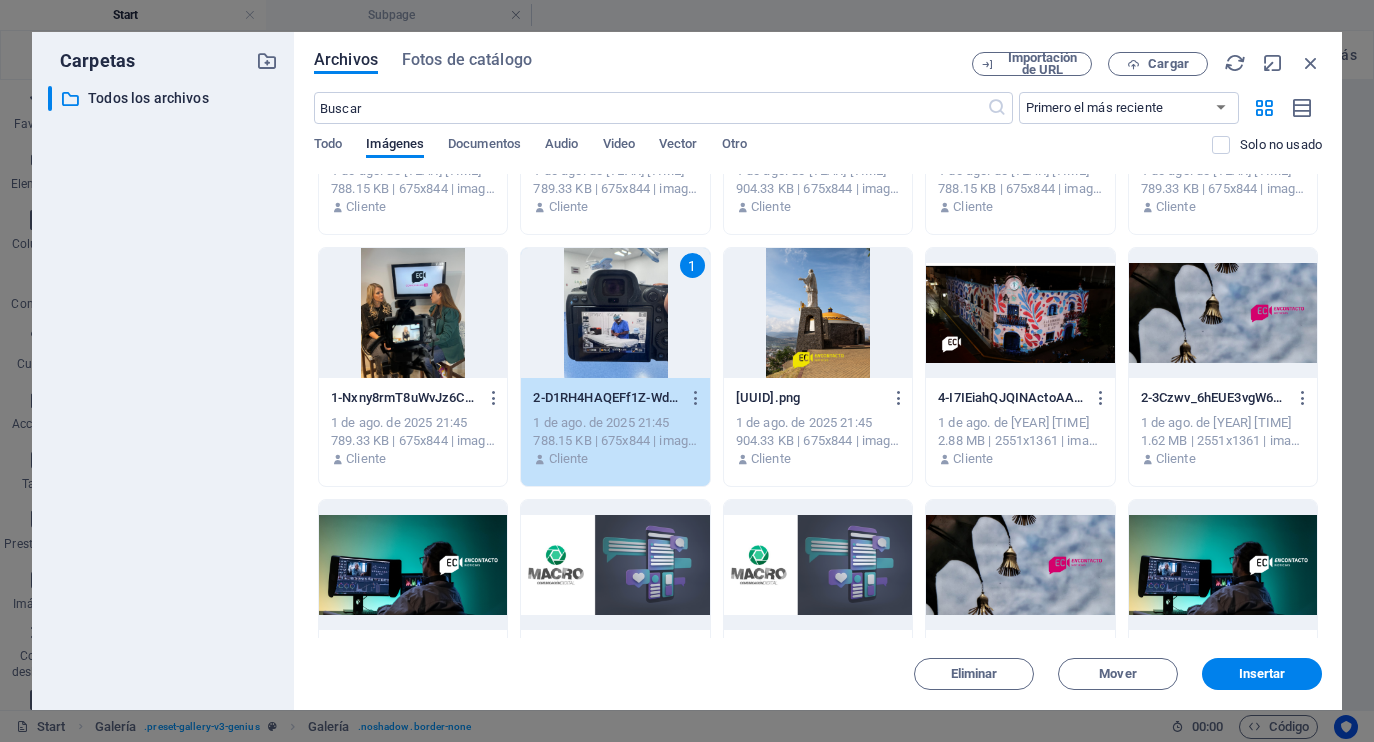click at bounding box center [413, 313] 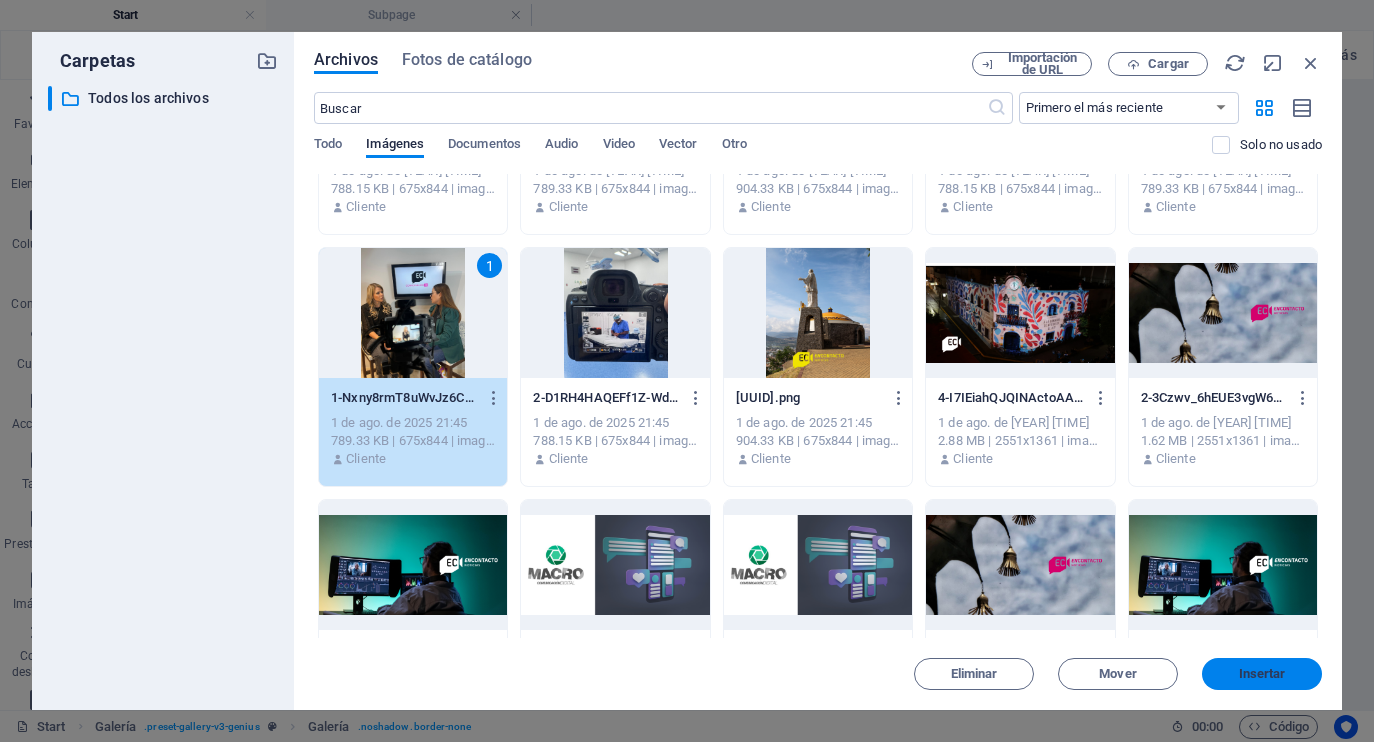 click on "Insertar" at bounding box center (1262, 674) 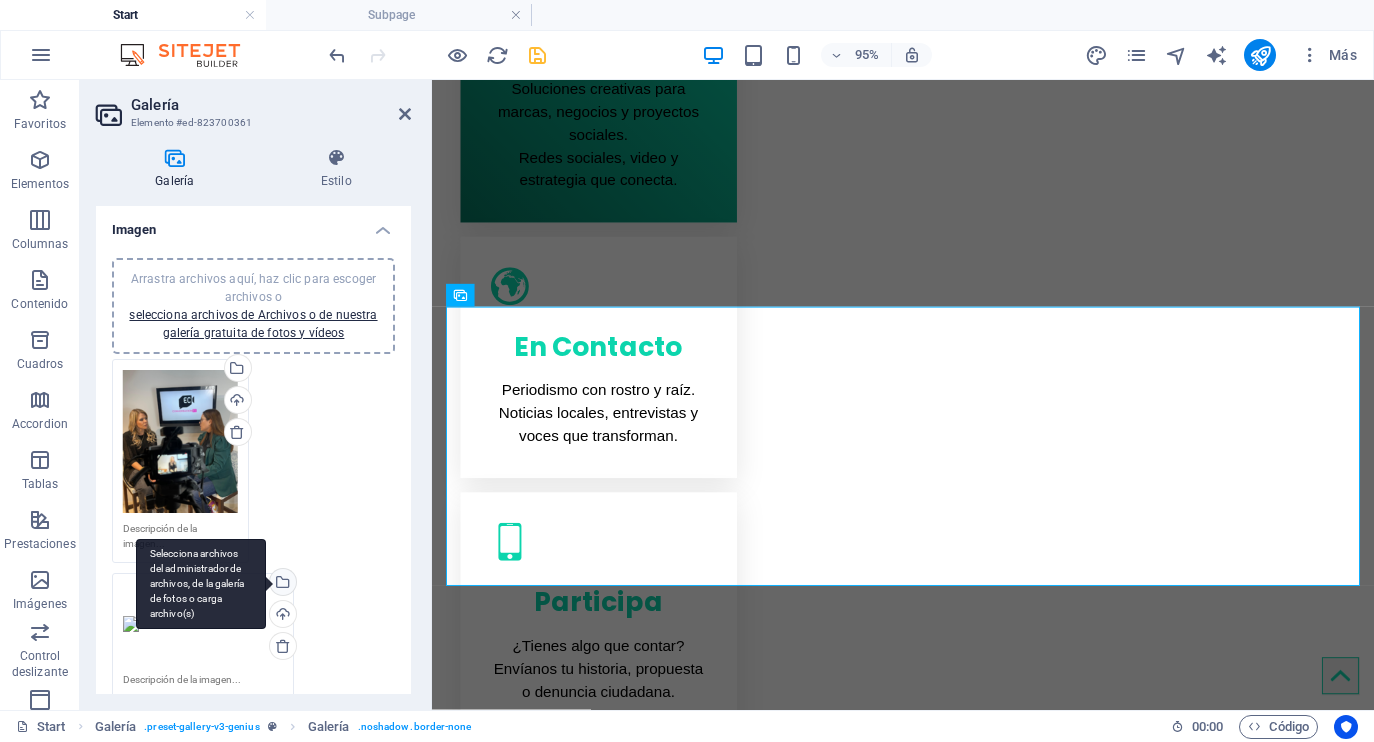 click on "Selecciona archivos del administrador de archivos, de la galería de fotos o carga archivo(s)" at bounding box center (201, 584) 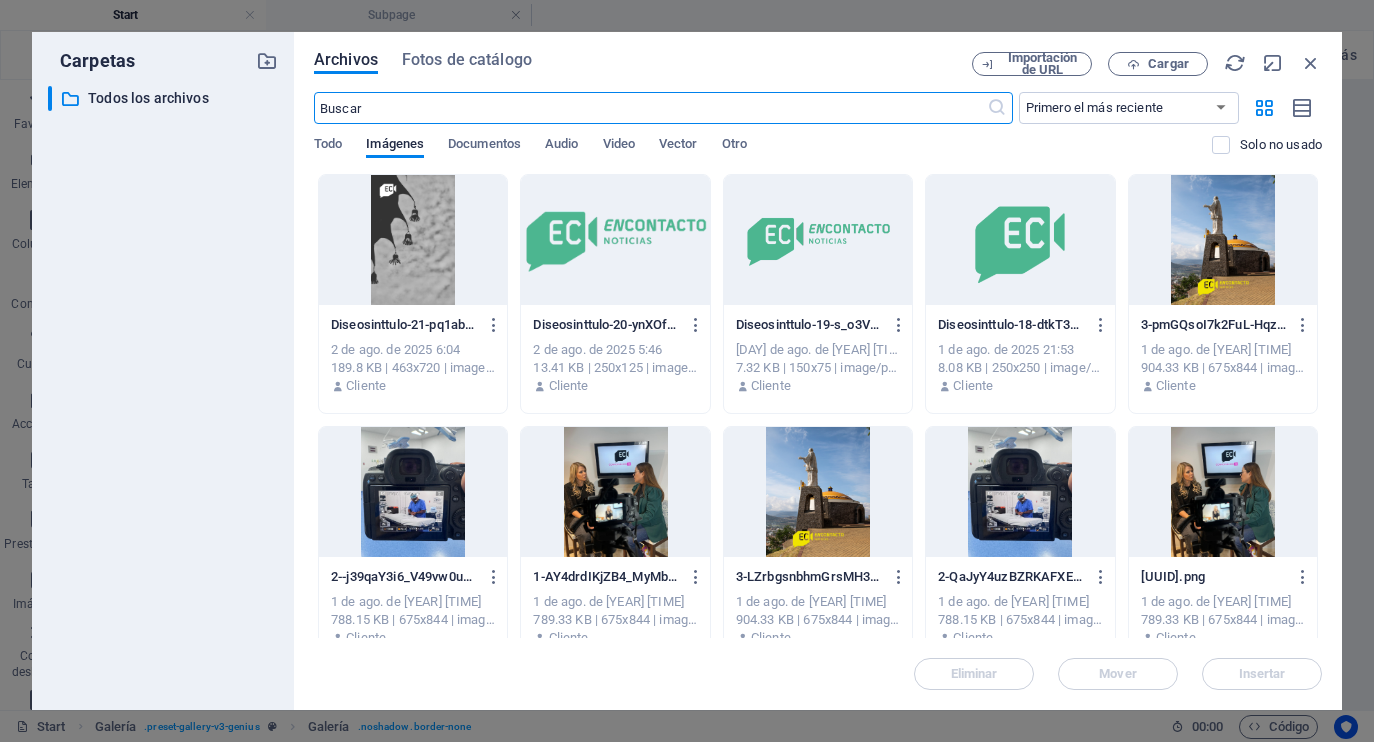 click at bounding box center [818, 492] 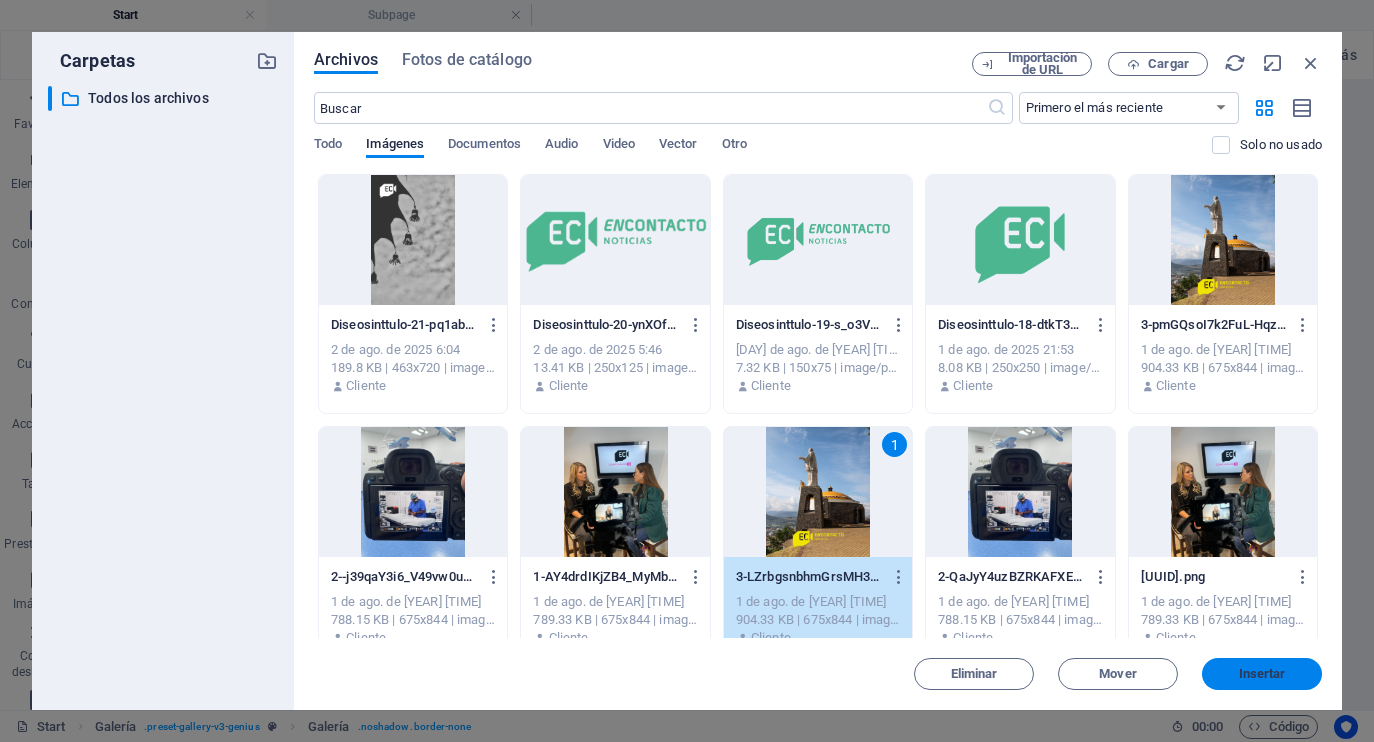 click on "Insertar" at bounding box center (1262, 674) 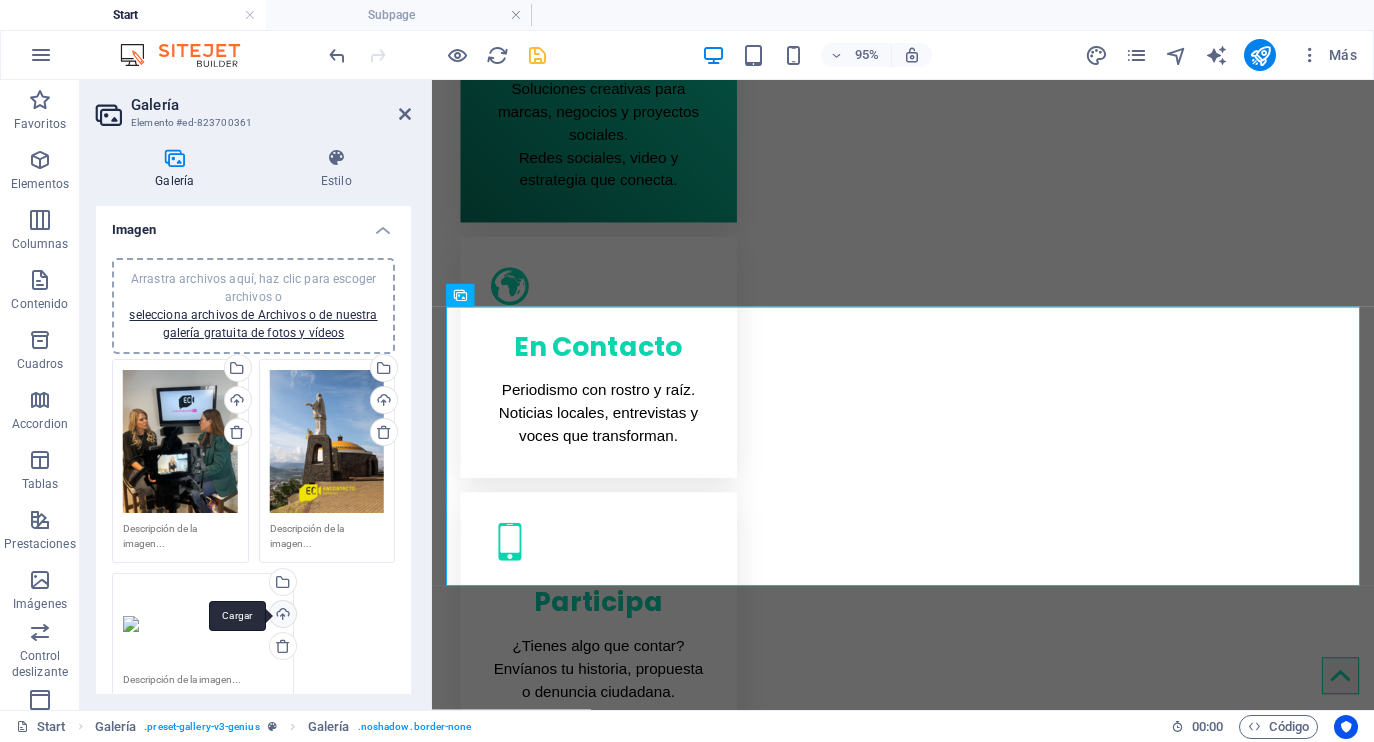 click on "Cargar" at bounding box center [281, 616] 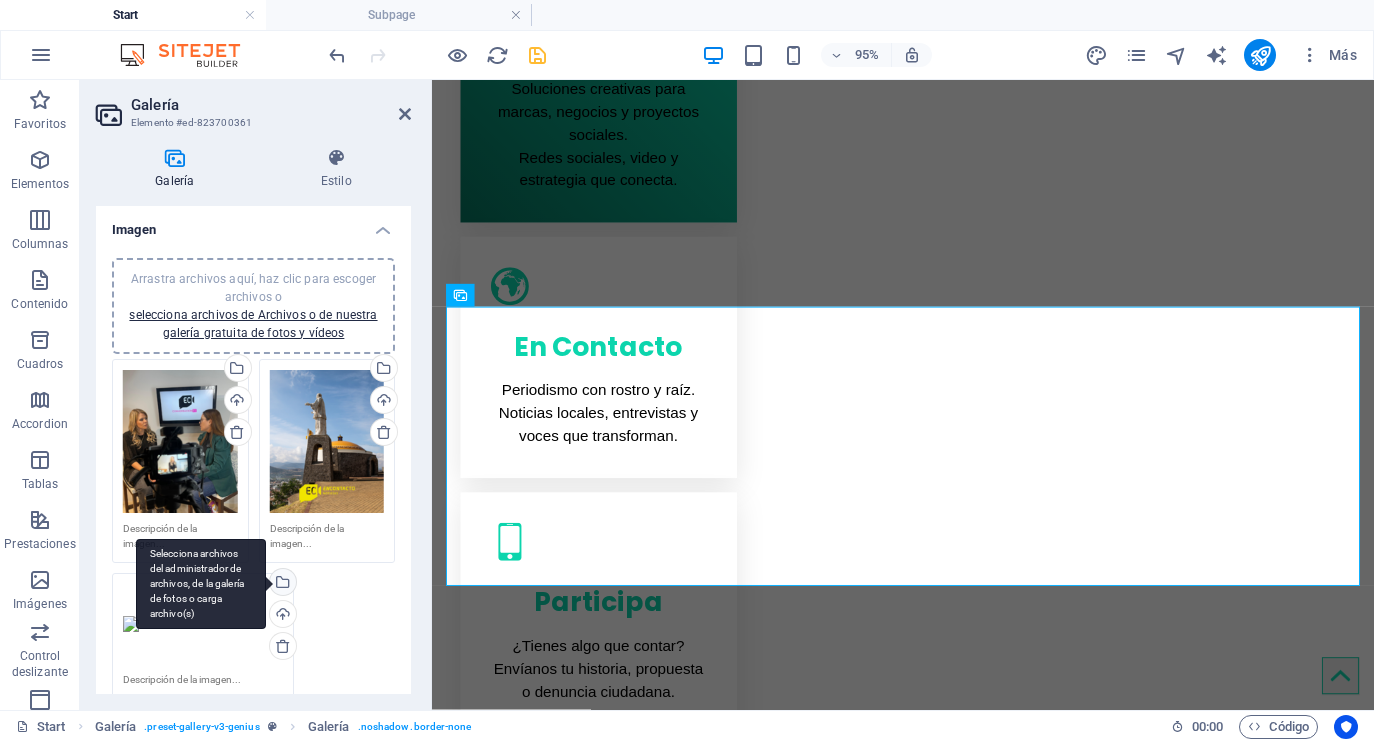 click on "Selecciona archivos del administrador de archivos, de la galería de fotos o carga archivo(s)" at bounding box center (281, 584) 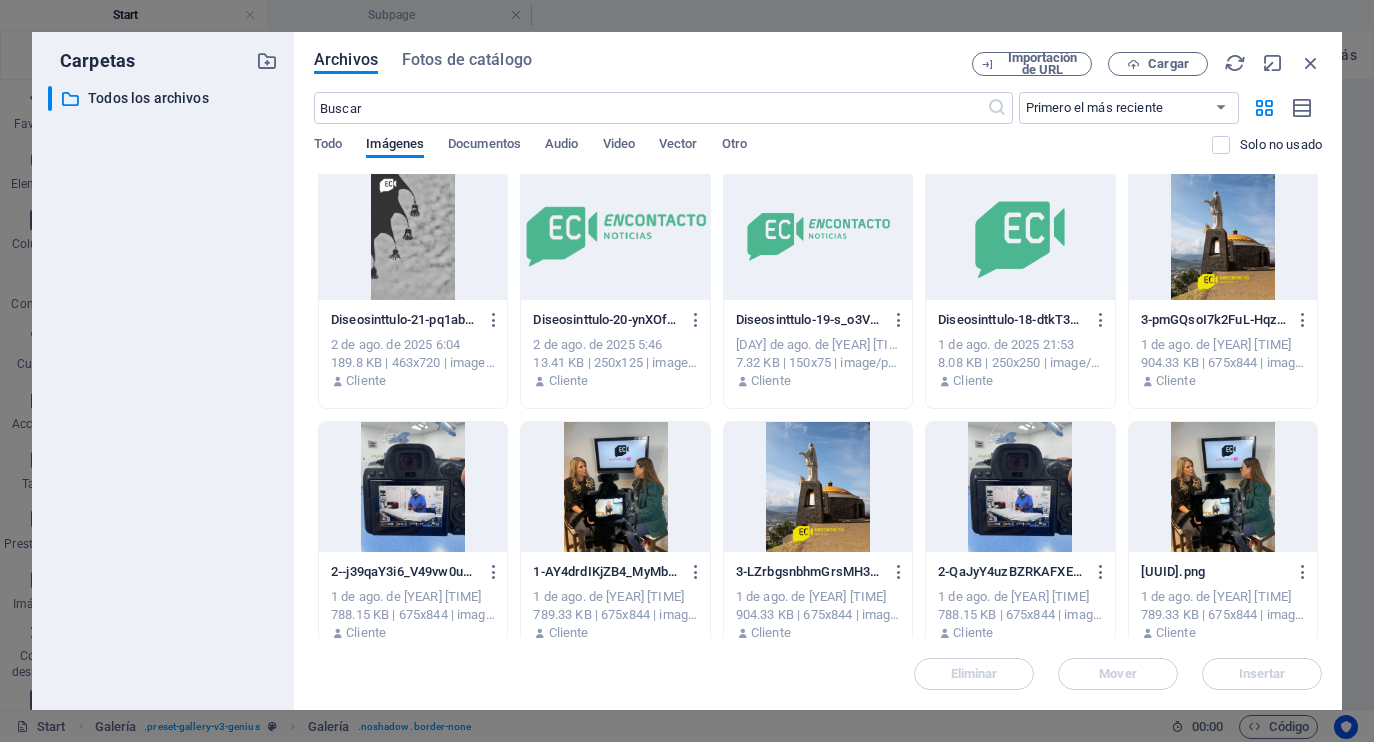 click at bounding box center (413, 487) 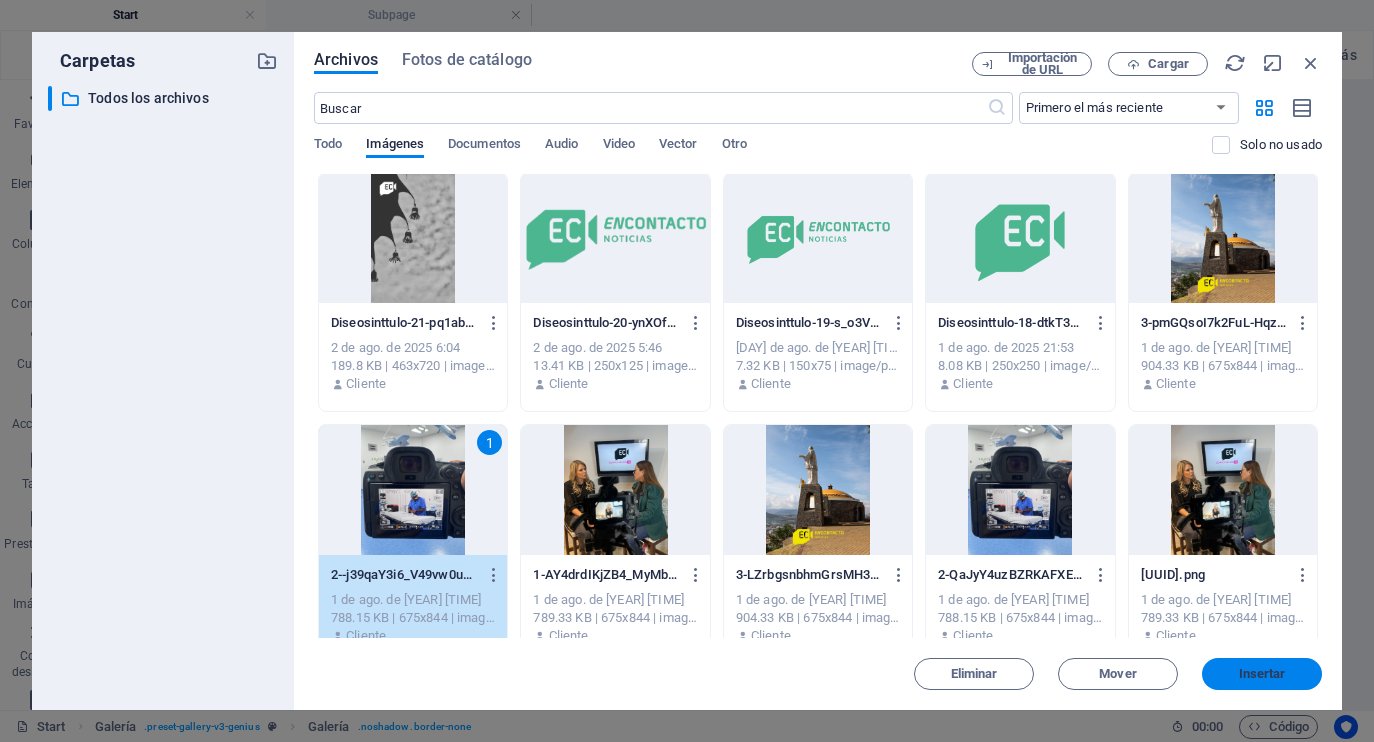 click on "Insertar" at bounding box center [1262, 674] 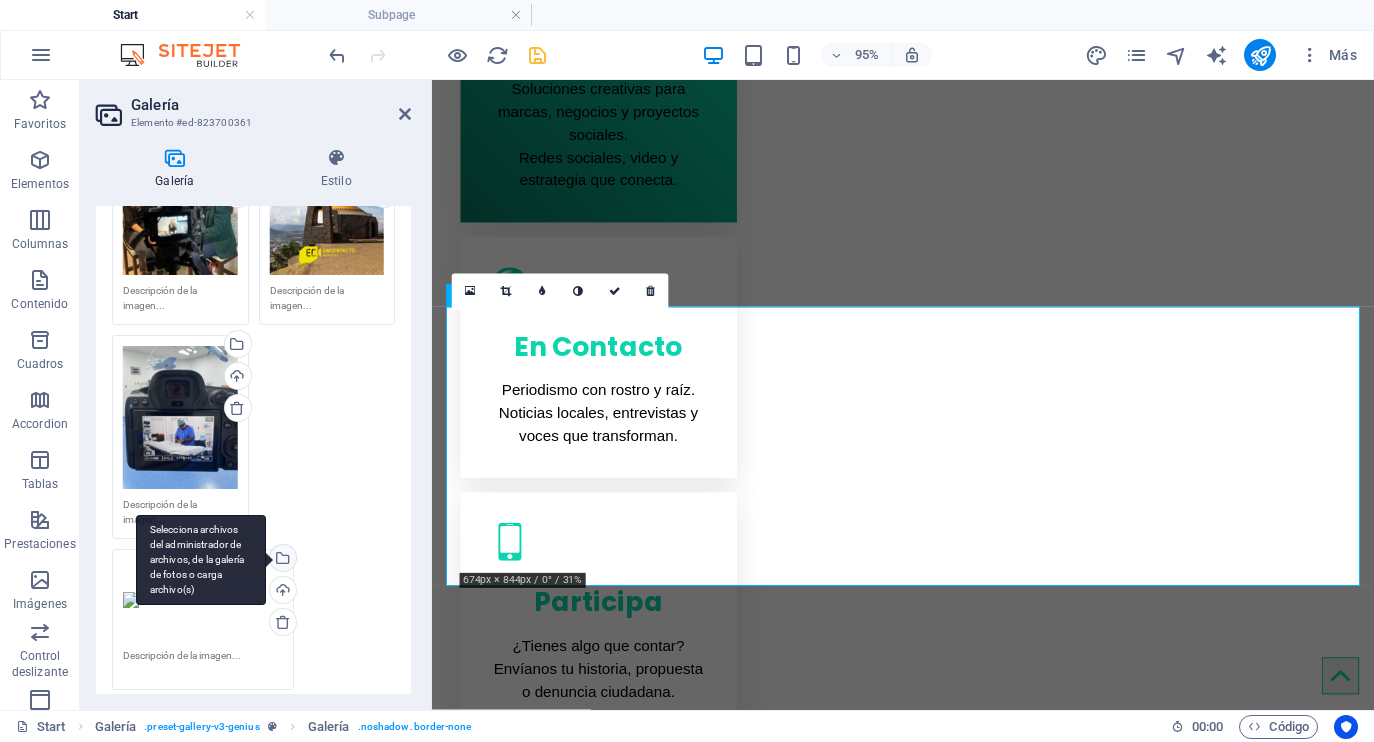 scroll, scrollTop: 244, scrollLeft: 0, axis: vertical 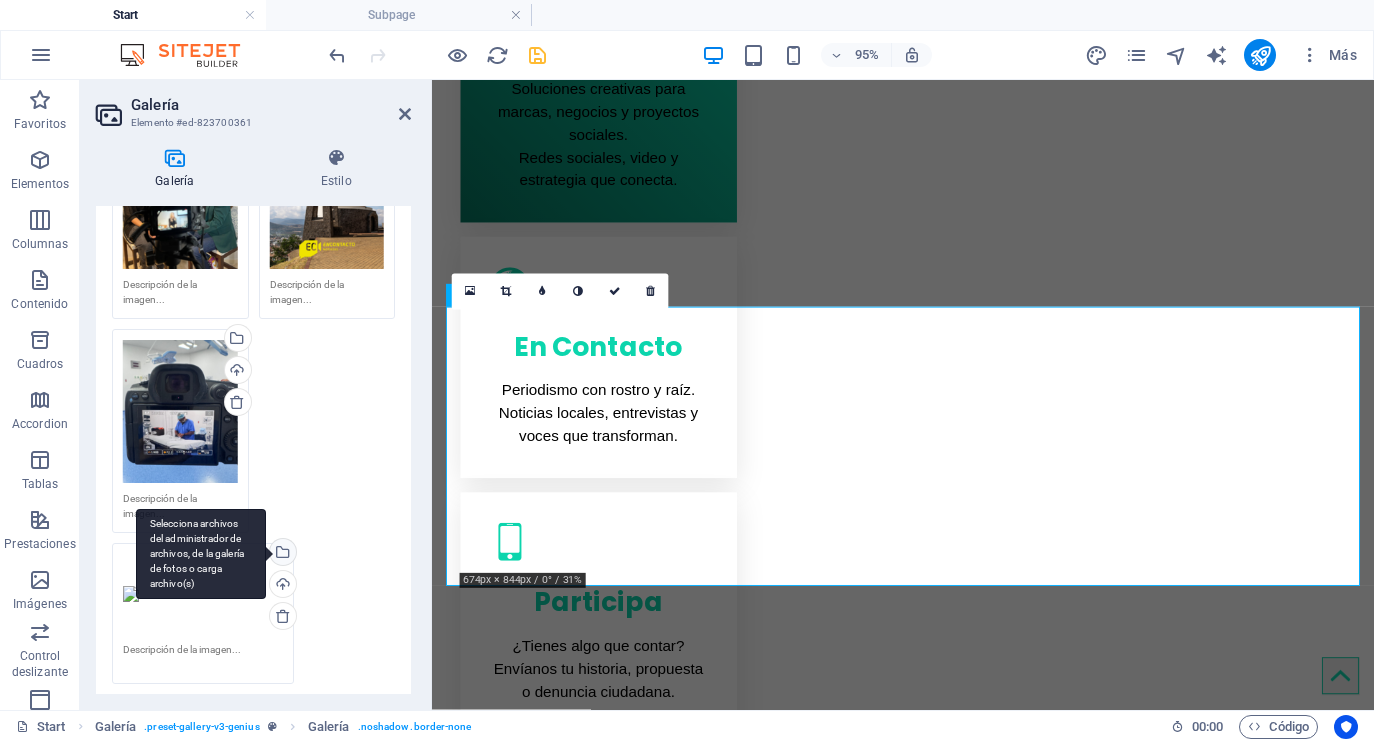 click on "Selecciona archivos del administrador de archivos, de la galería de fotos o carga archivo(s)" at bounding box center [281, 554] 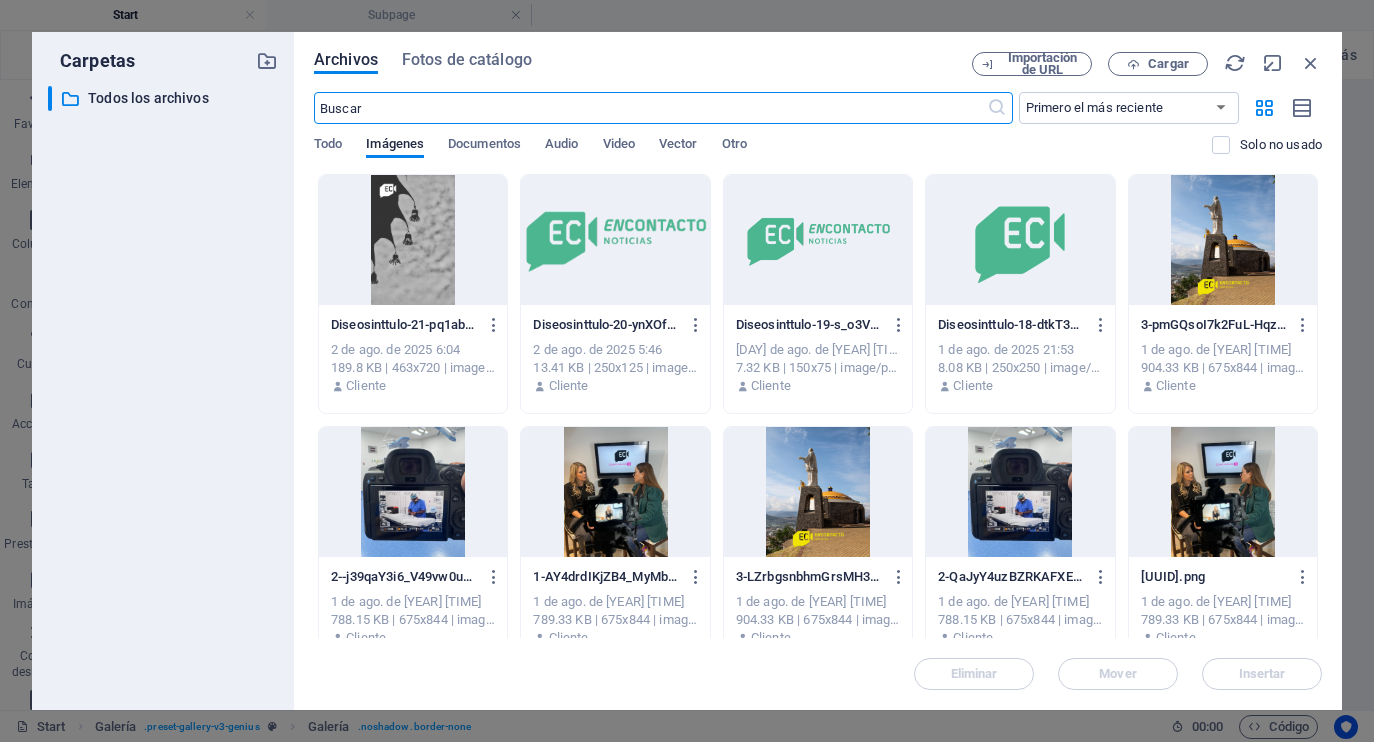 scroll, scrollTop: 0, scrollLeft: 0, axis: both 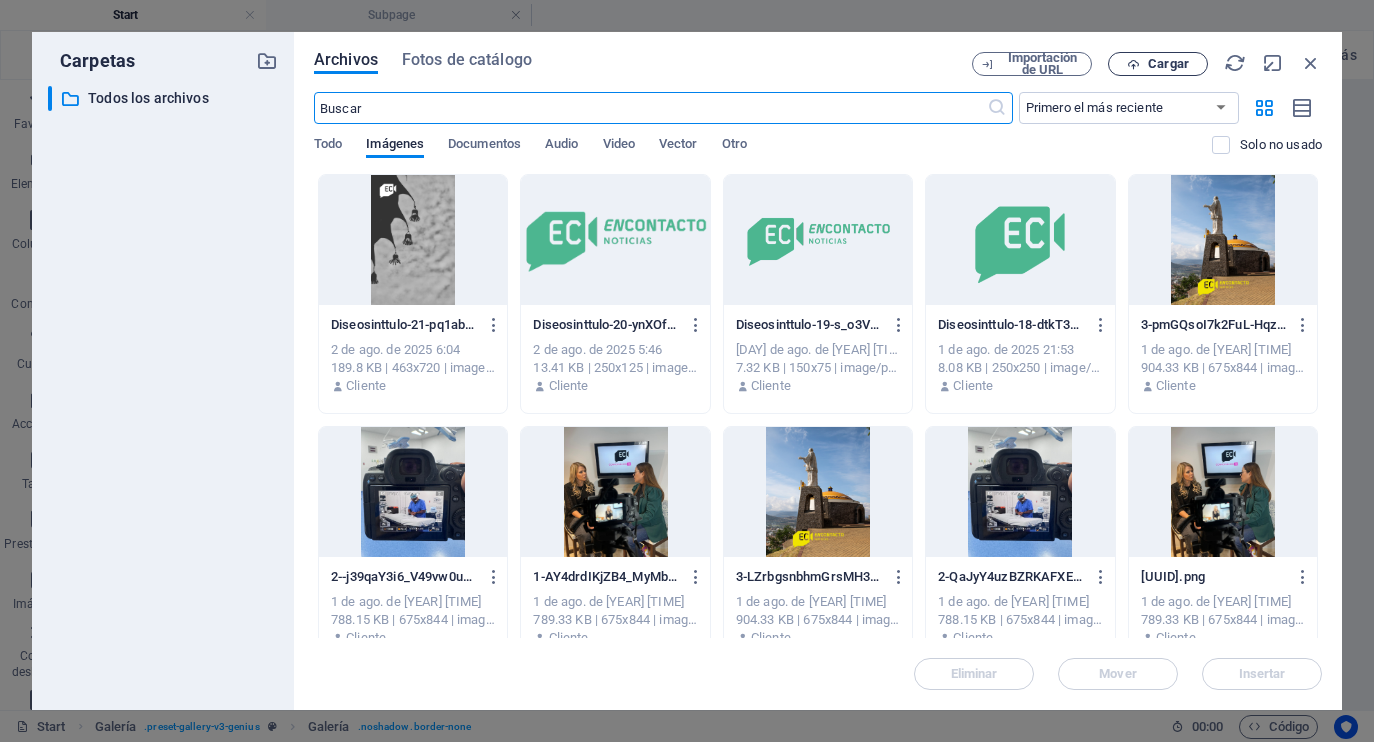 click on "Cargar" at bounding box center [1168, 64] 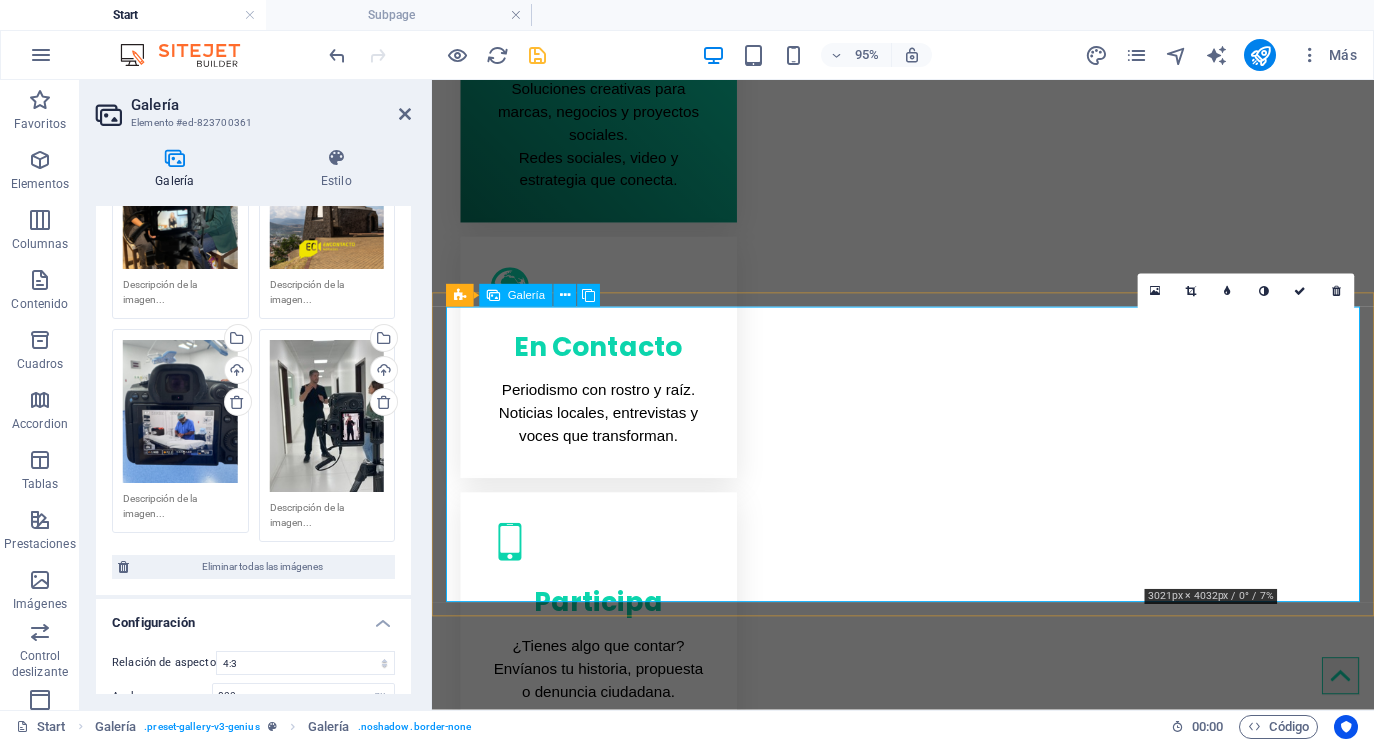 click at bounding box center [1288, 1701] 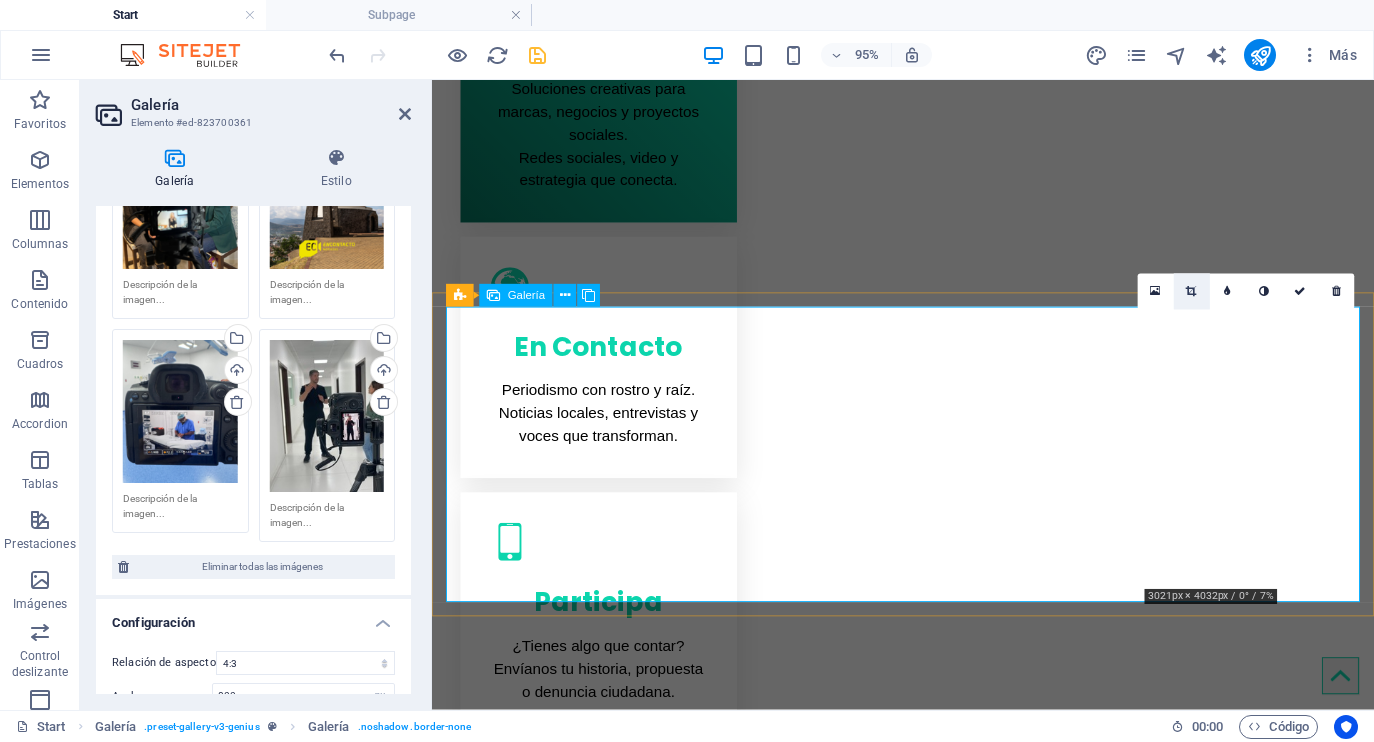click at bounding box center (1192, 292) 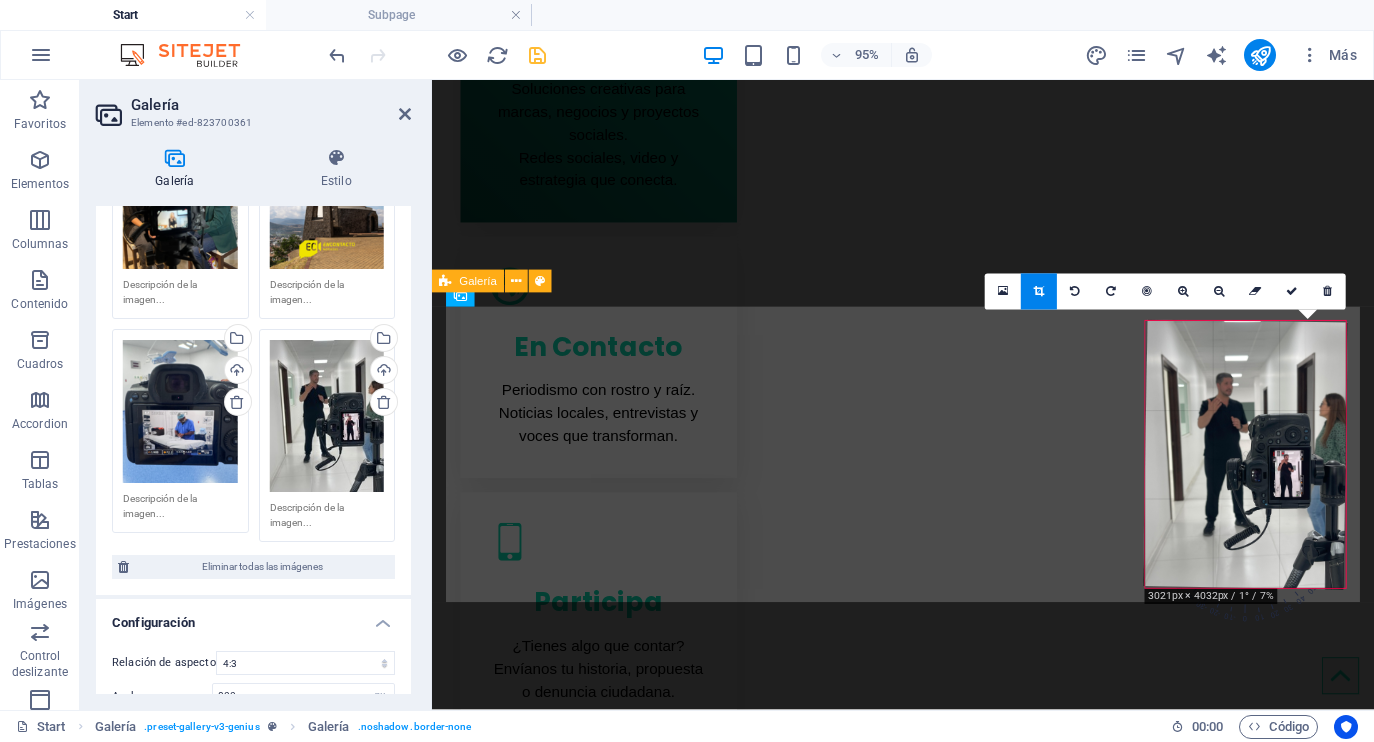 click on "180 170 160 150 140 130 120 110 100 90 80 70 60 50 40 30 20 10 0 -10 -20 -30 -40 -50 -60 -70 -80 -90 -100 -110 -120 -130 -140 -150 -160 -170 3021px × 4032px / 1° / 7% 0" at bounding box center [1246, 454] 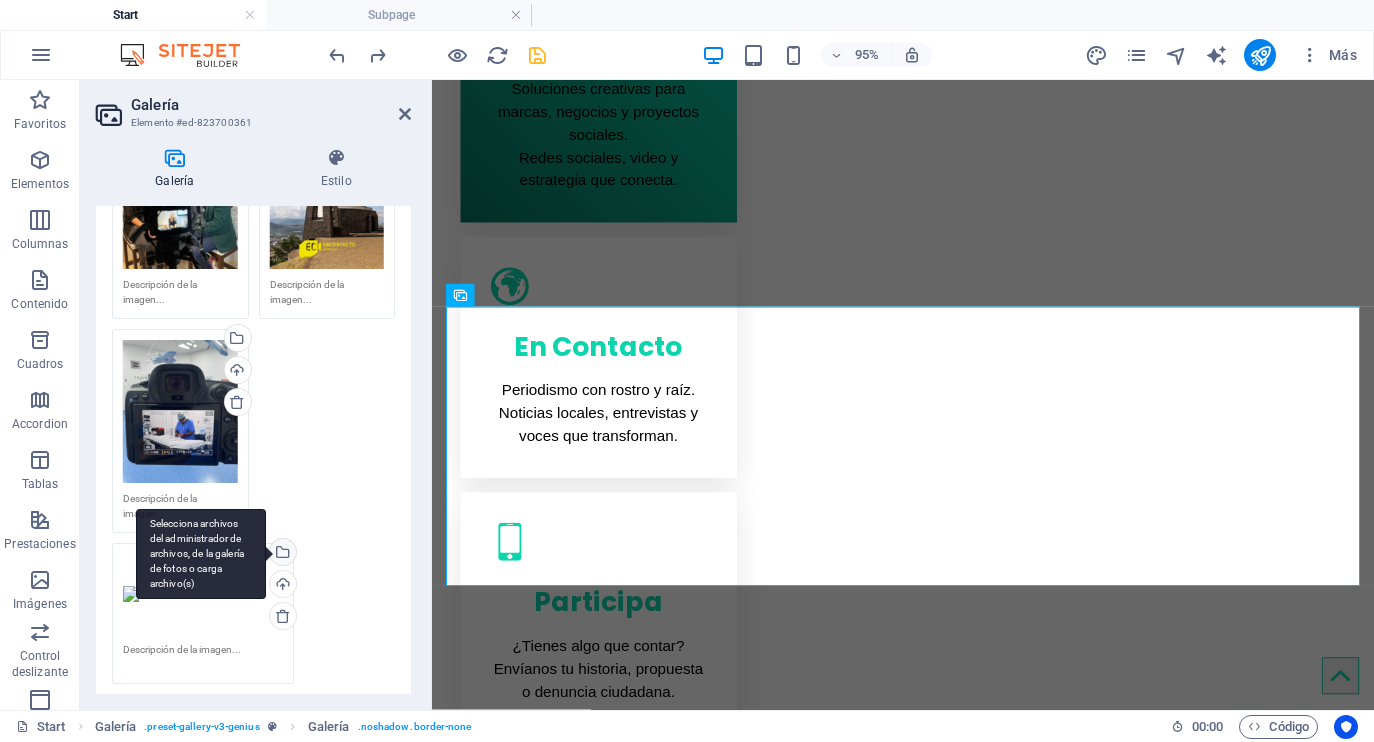 click on "Selecciona archivos del administrador de archivos, de la galería de fotos o carga archivo(s)" at bounding box center (281, 554) 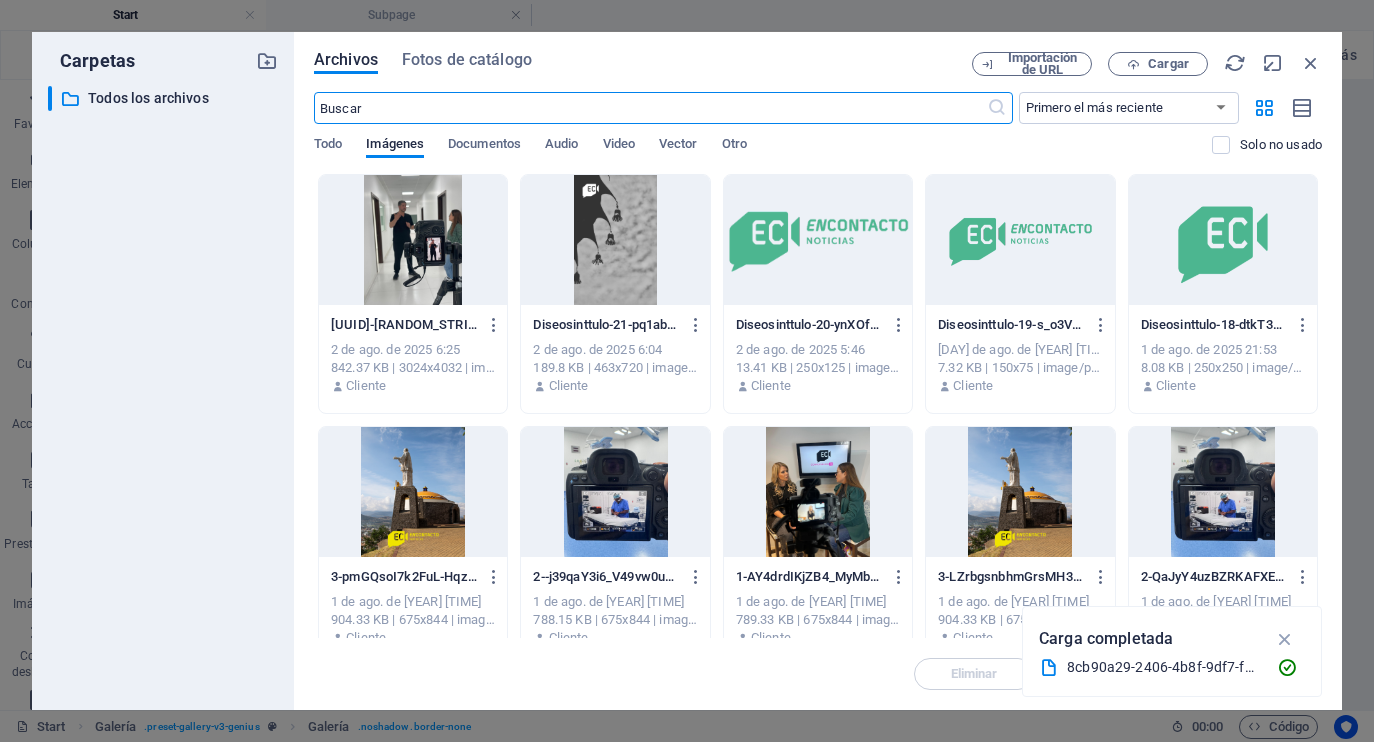 click at bounding box center [413, 240] 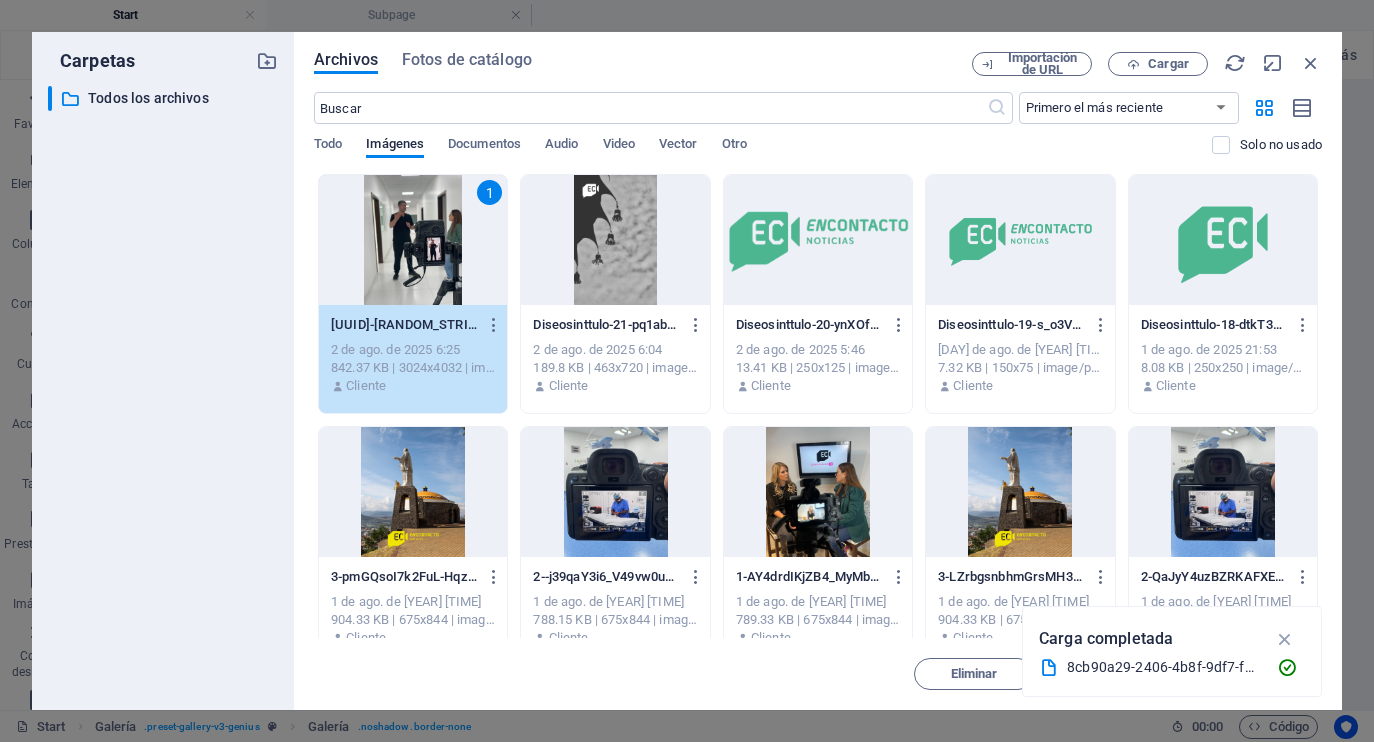 click on "1" at bounding box center [413, 240] 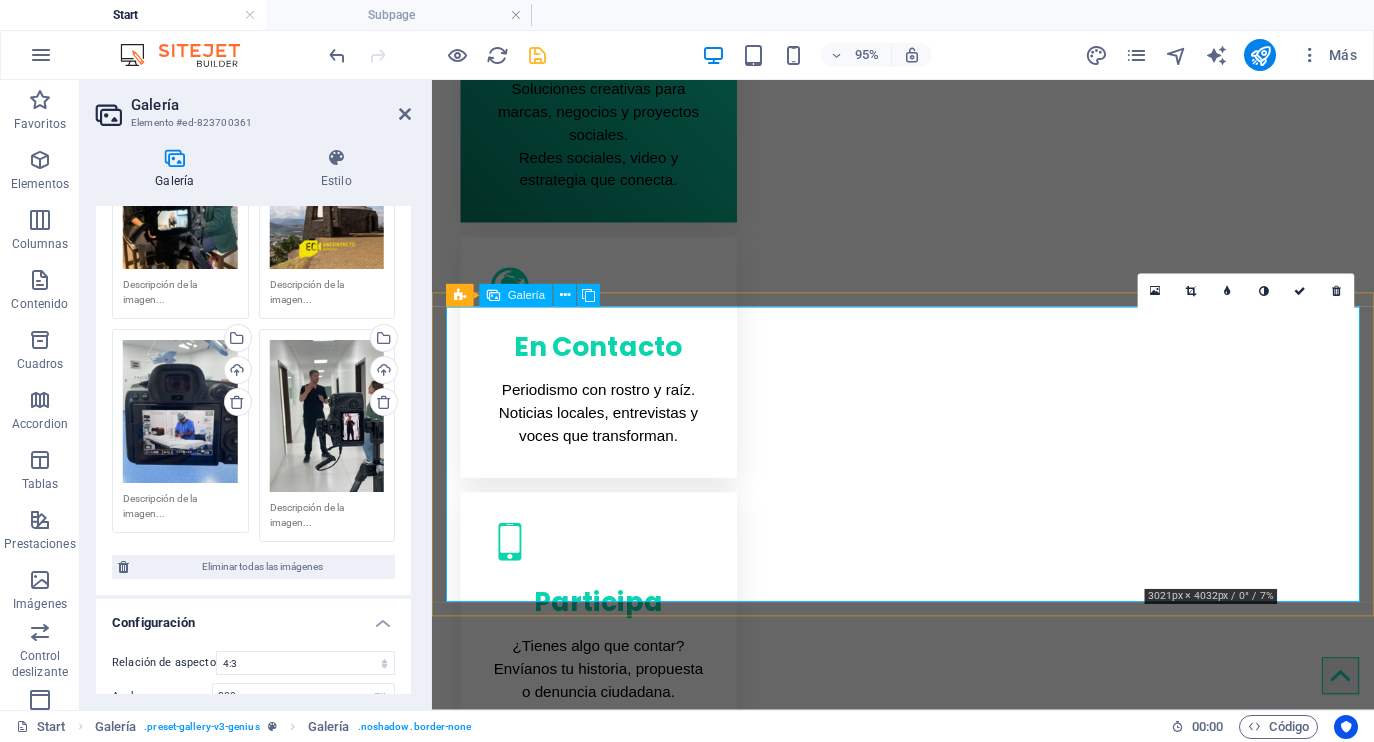 click at bounding box center (1288, 1701) 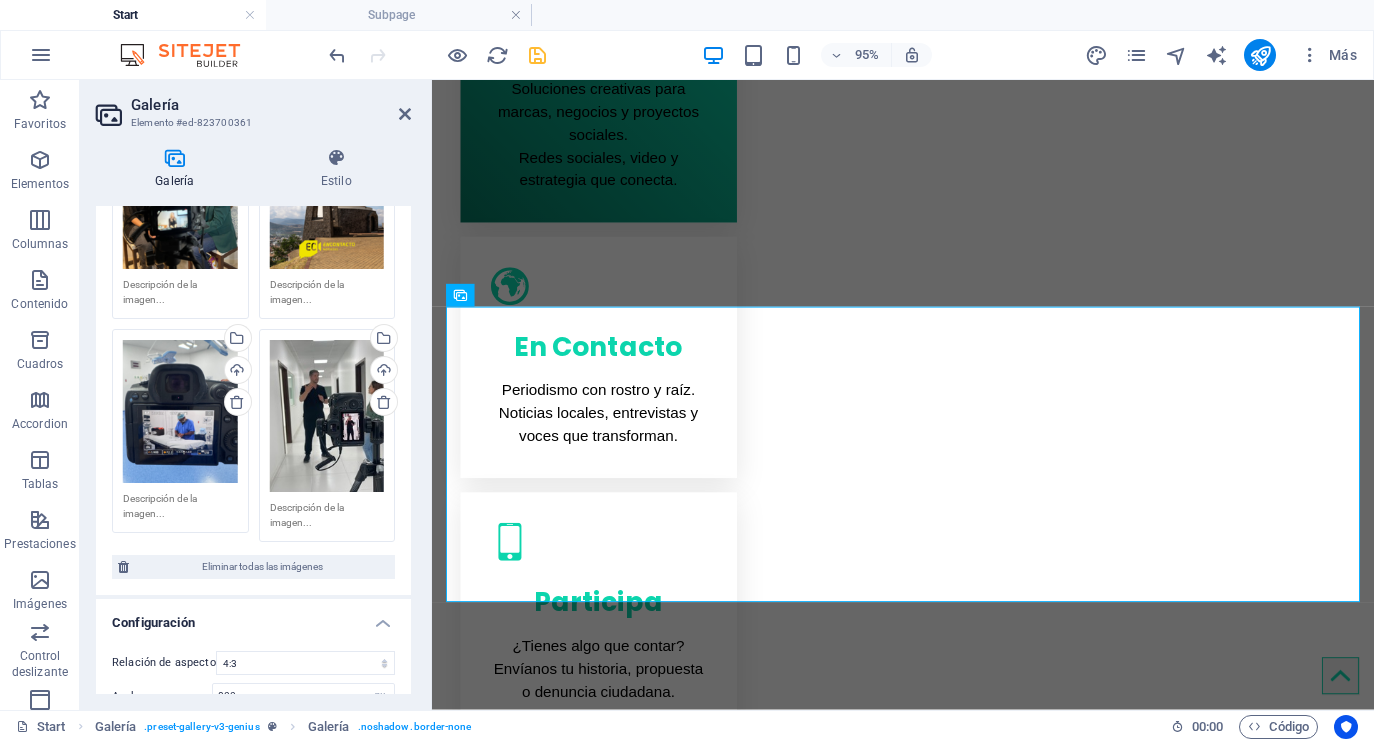 click on "Arrastra archivos aquí, haz clic para escoger archivos o  selecciona archivos de Archivos o de nuestra galería gratuita de fotos y vídeos" at bounding box center [327, 416] 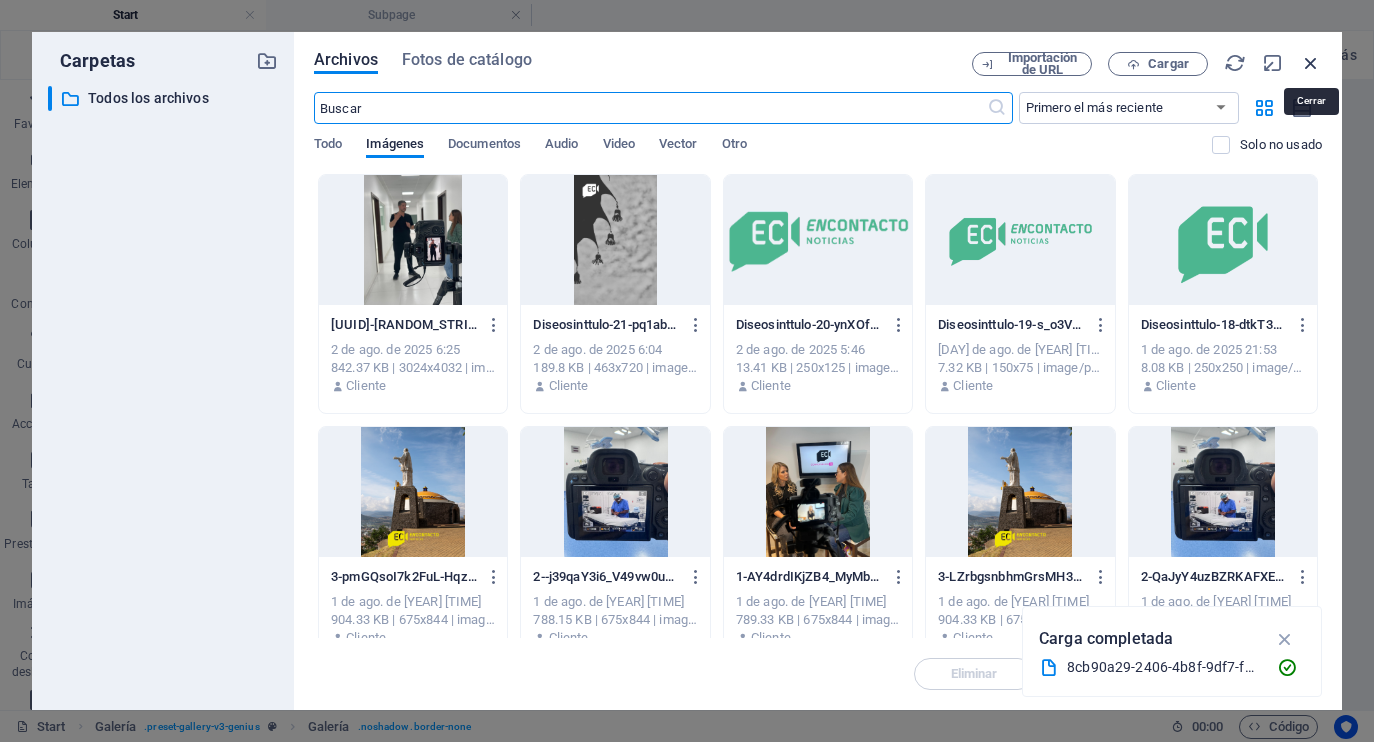 click at bounding box center (1311, 63) 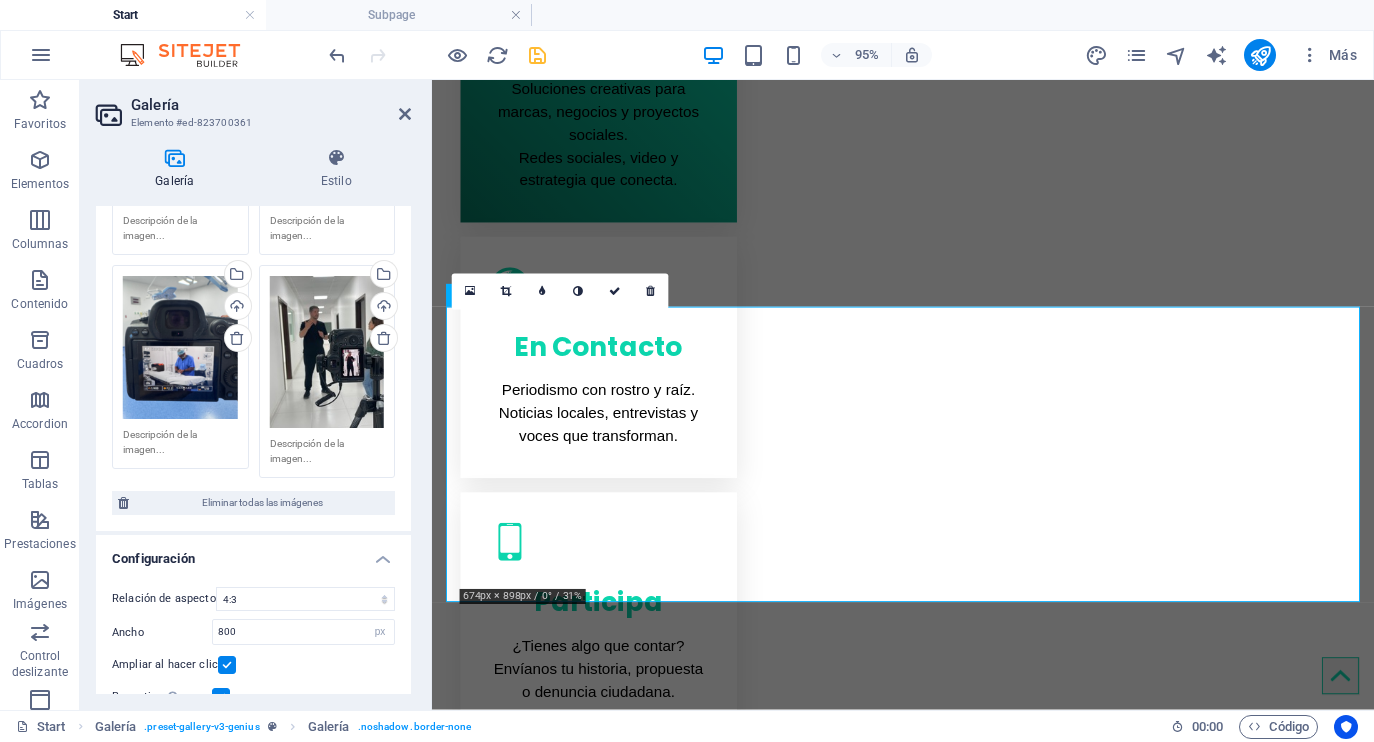 scroll, scrollTop: 311, scrollLeft: 0, axis: vertical 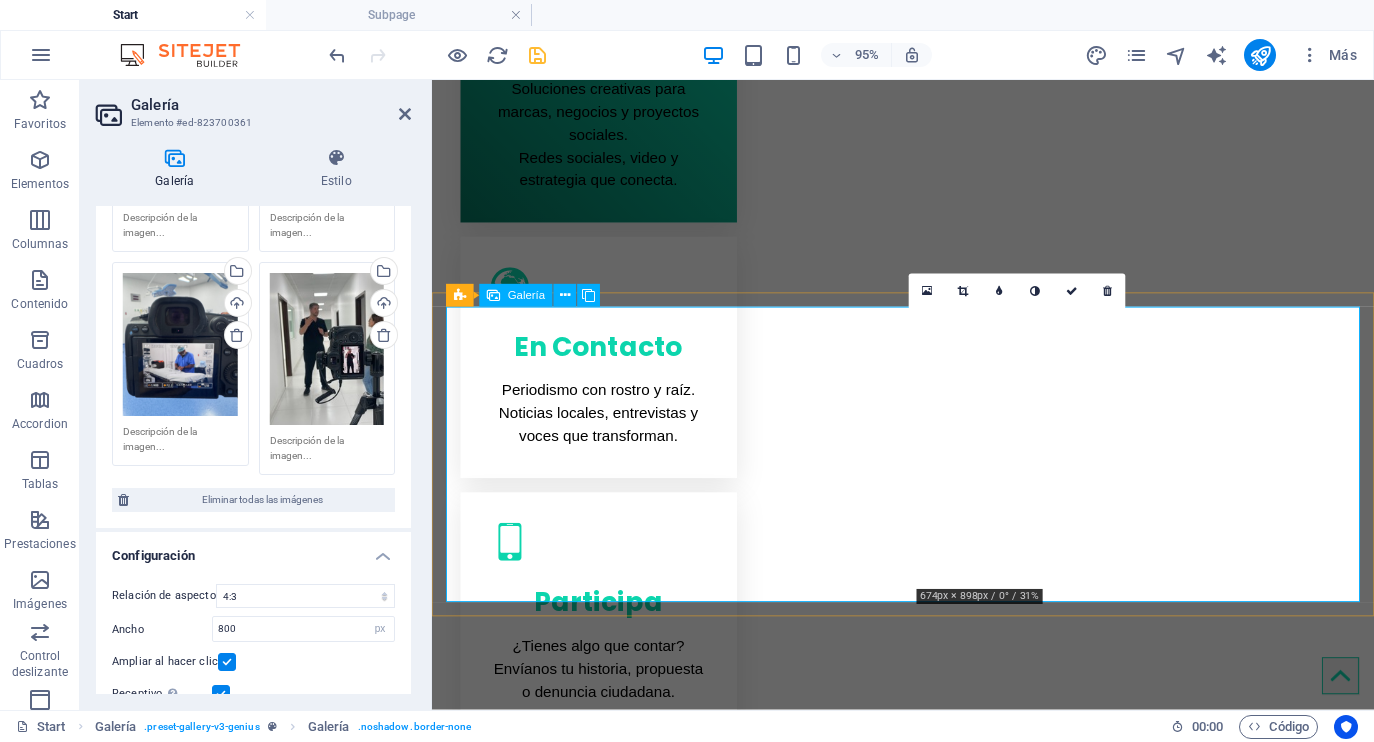 click at bounding box center [1048, 1701] 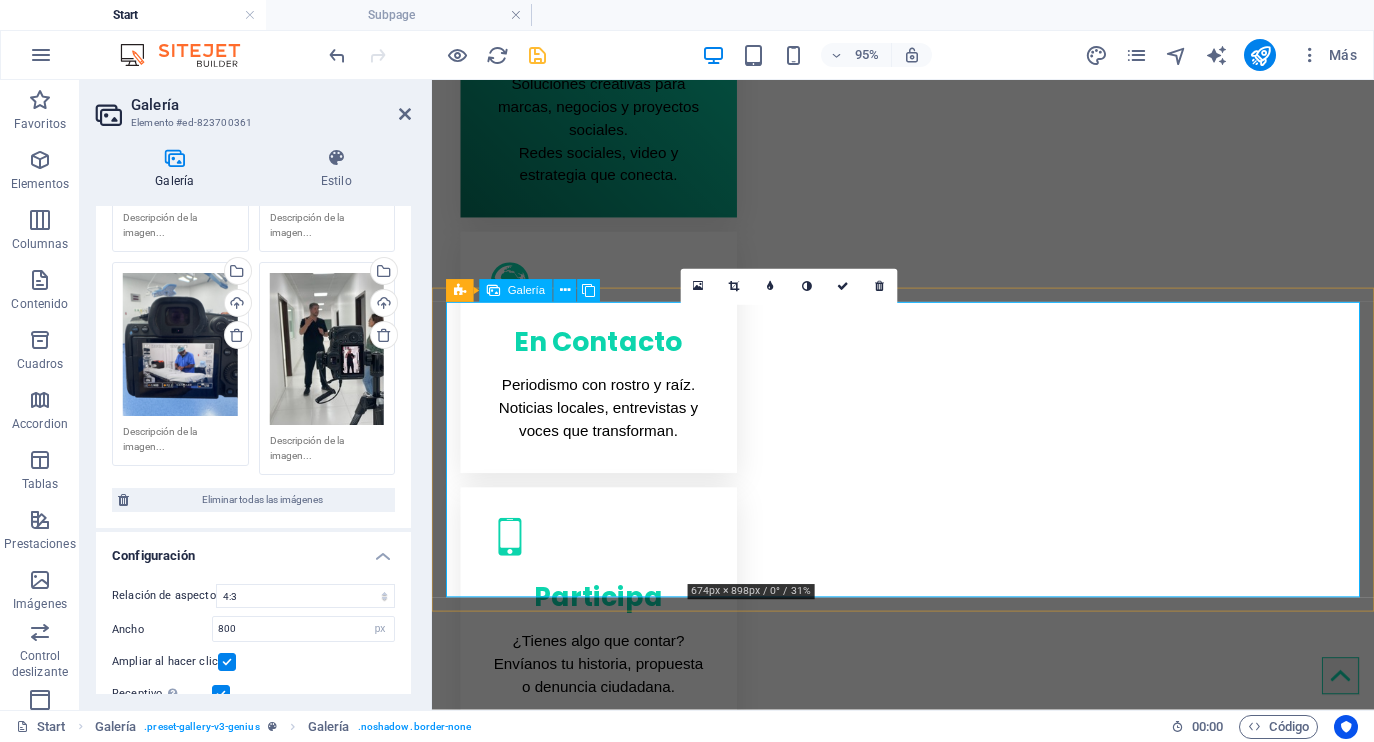 click at bounding box center [807, 1696] 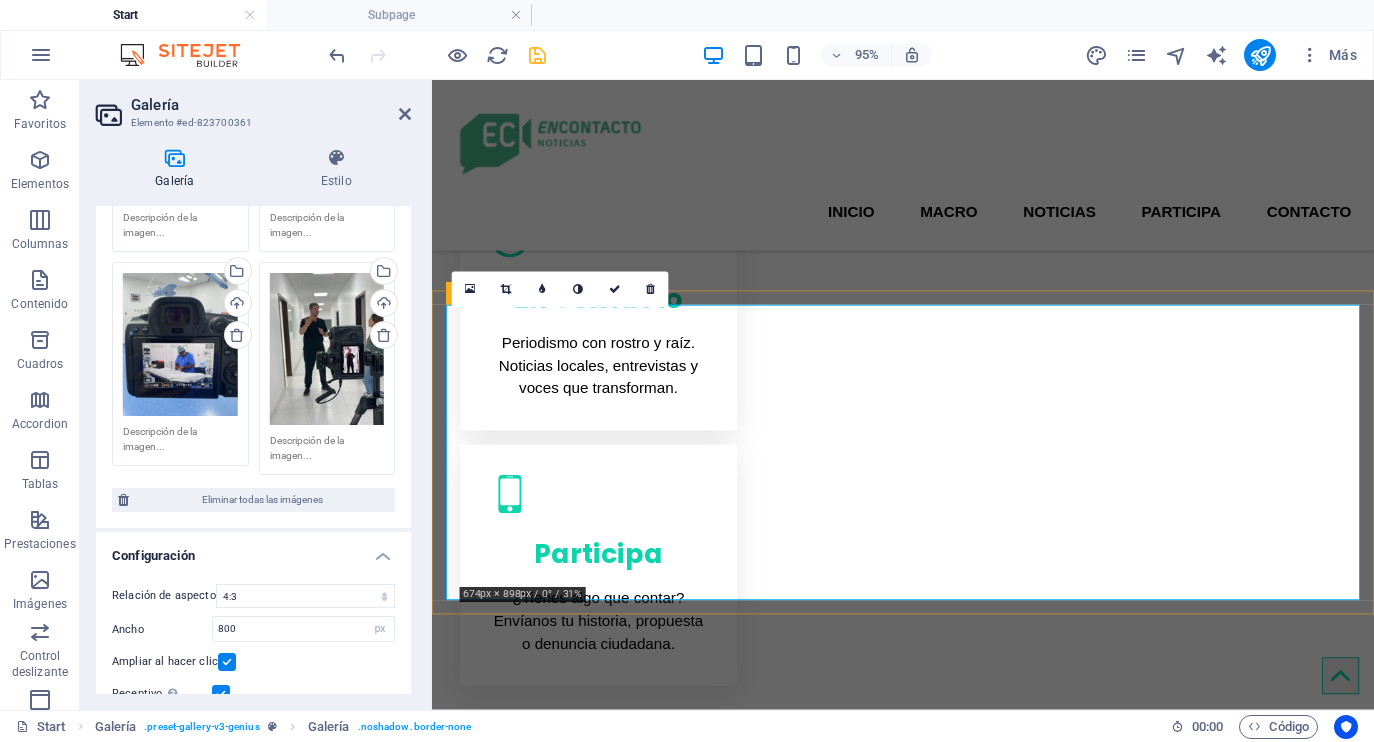 click at bounding box center [567, 1651] 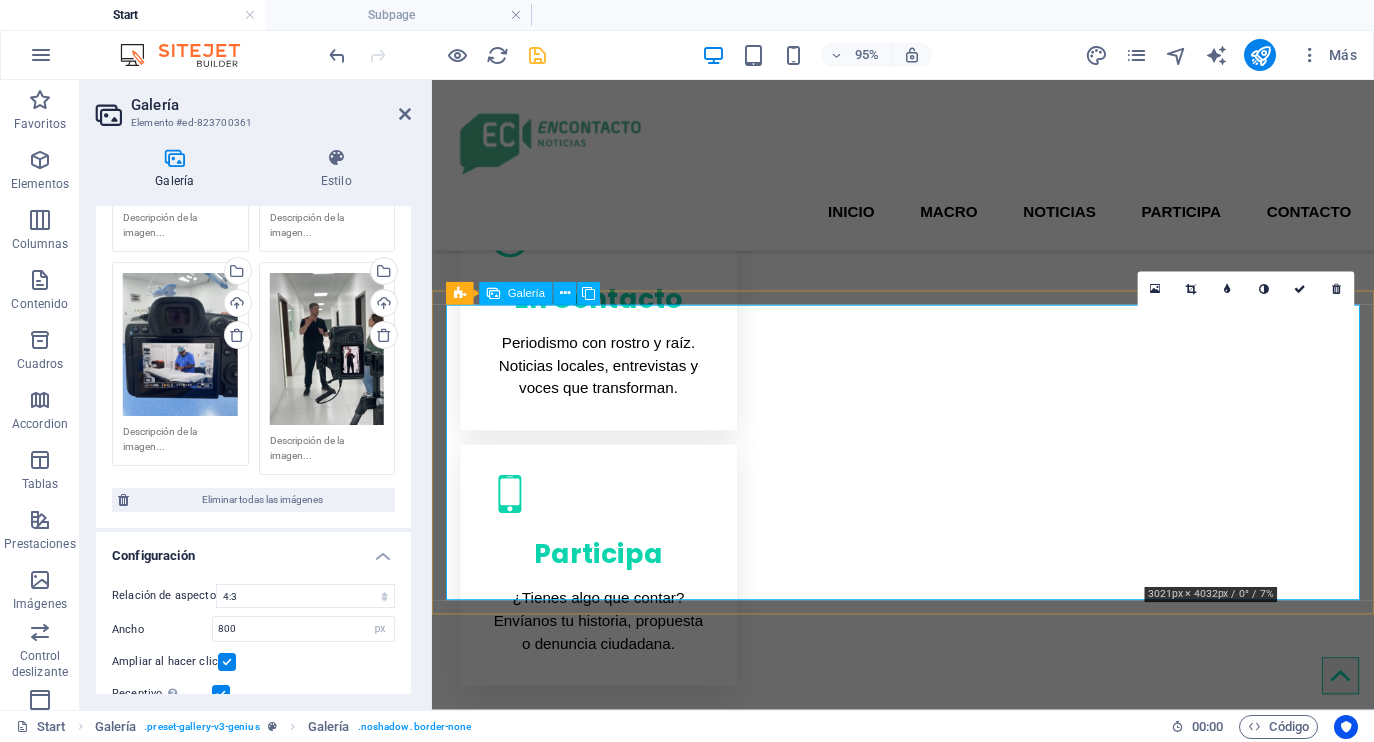 click at bounding box center (1288, 1651) 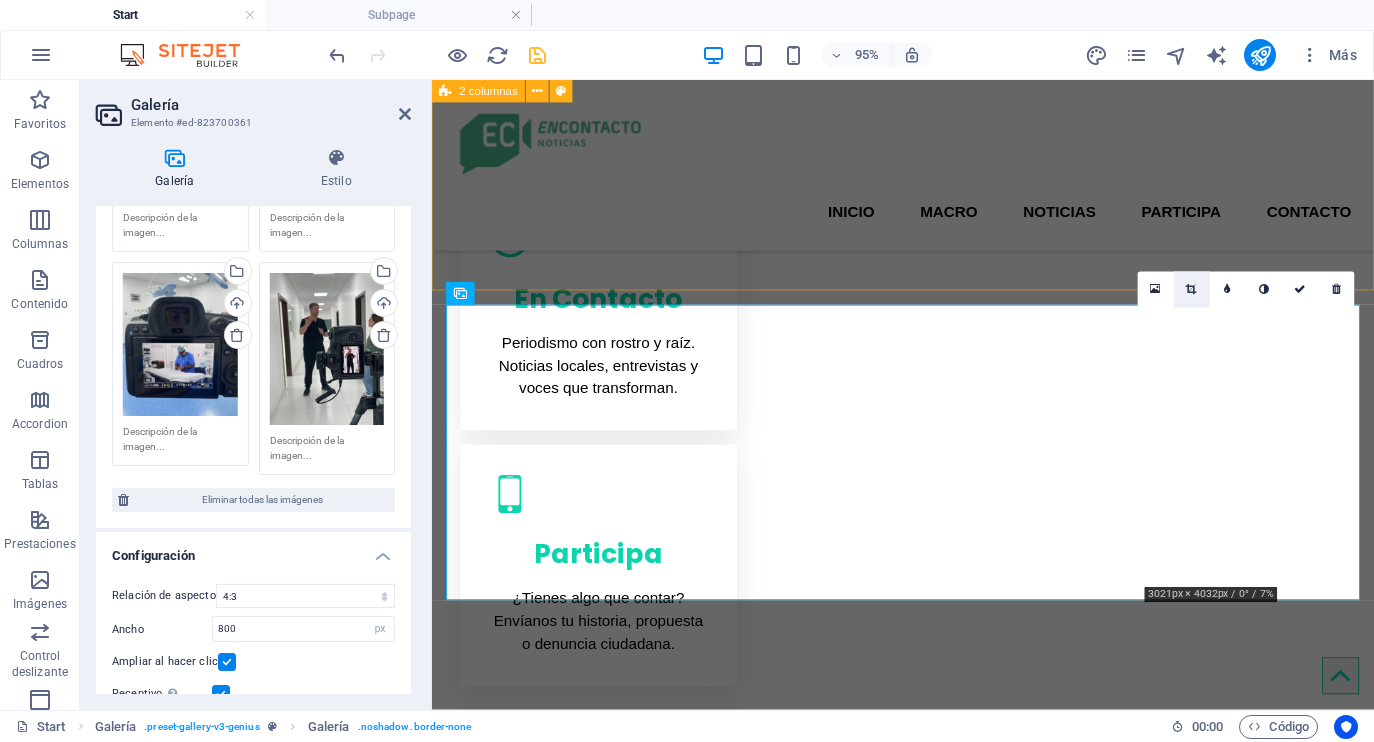 click at bounding box center [1192, 289] 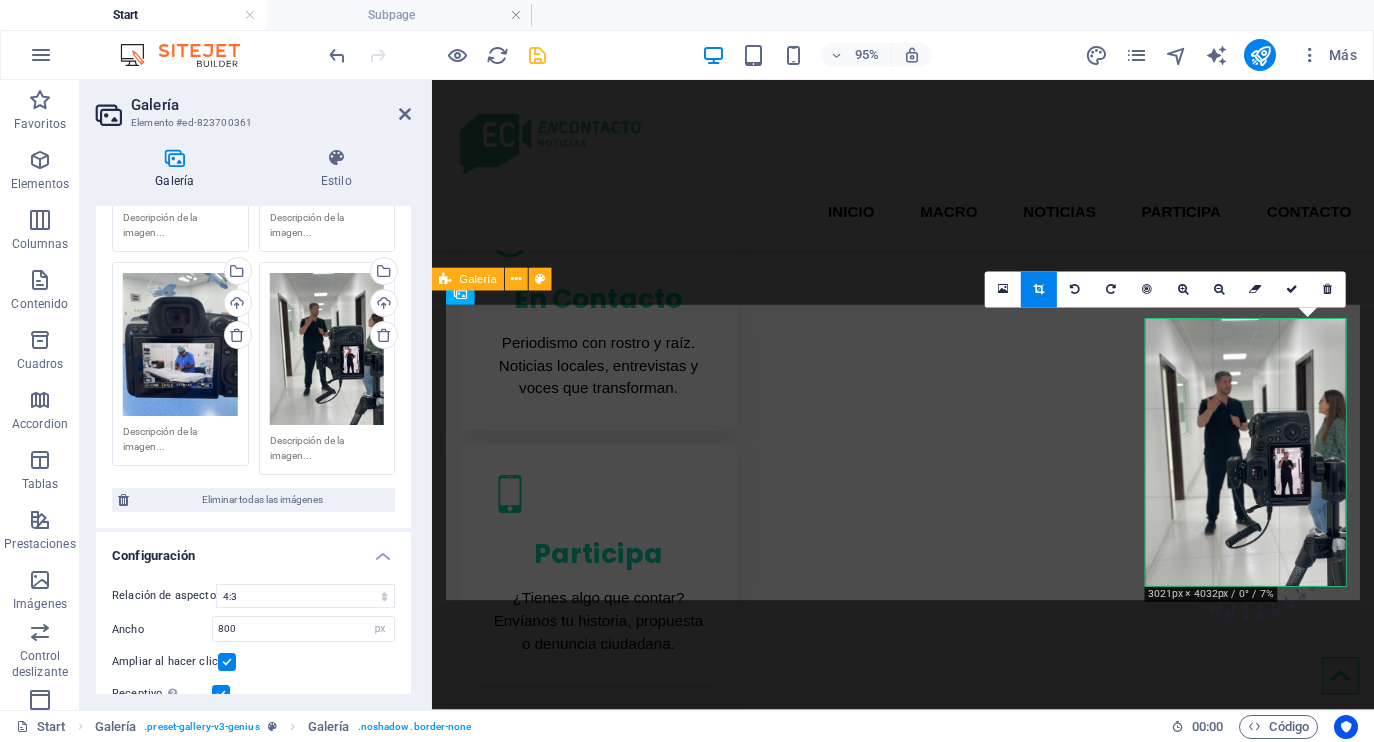 click on "180 170 160 150 140 130 120 110 100 90 80 70 60 50 40 30 20 10 0 -10 -20 -30 -40 -50 -60 -70 -80 -90 -100 -110 -120 -130 -140 -150 -160 -170 3021px × 4032px / 0° / 7% 0" at bounding box center [1246, 452] 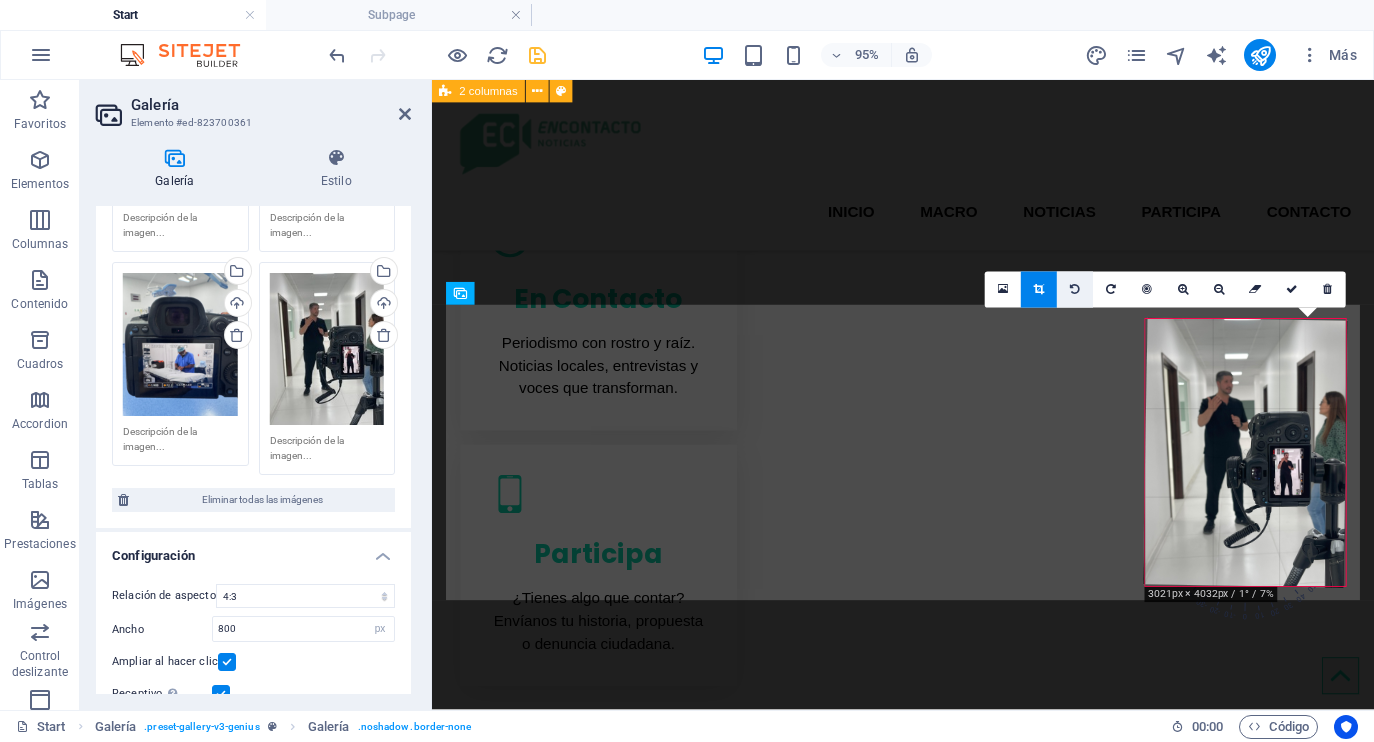 click at bounding box center (1076, 289) 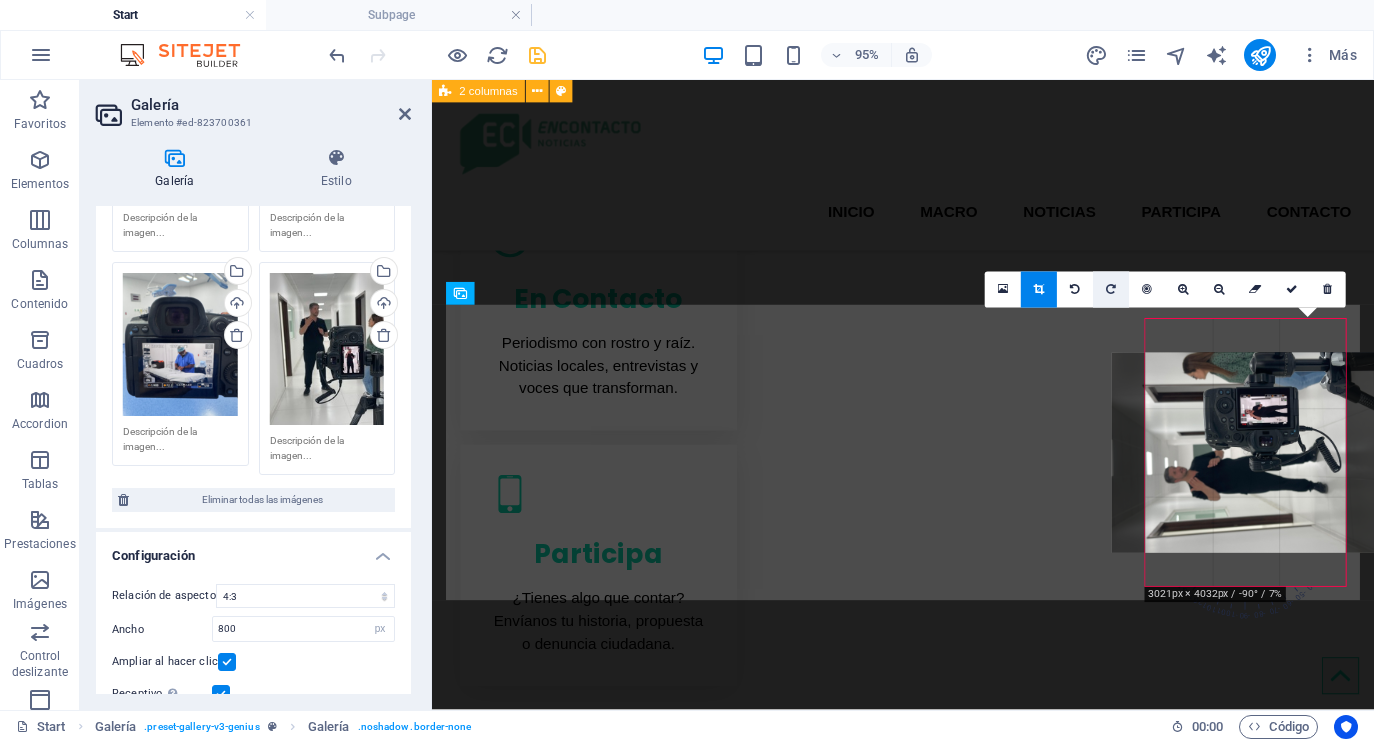 click at bounding box center (1112, 289) 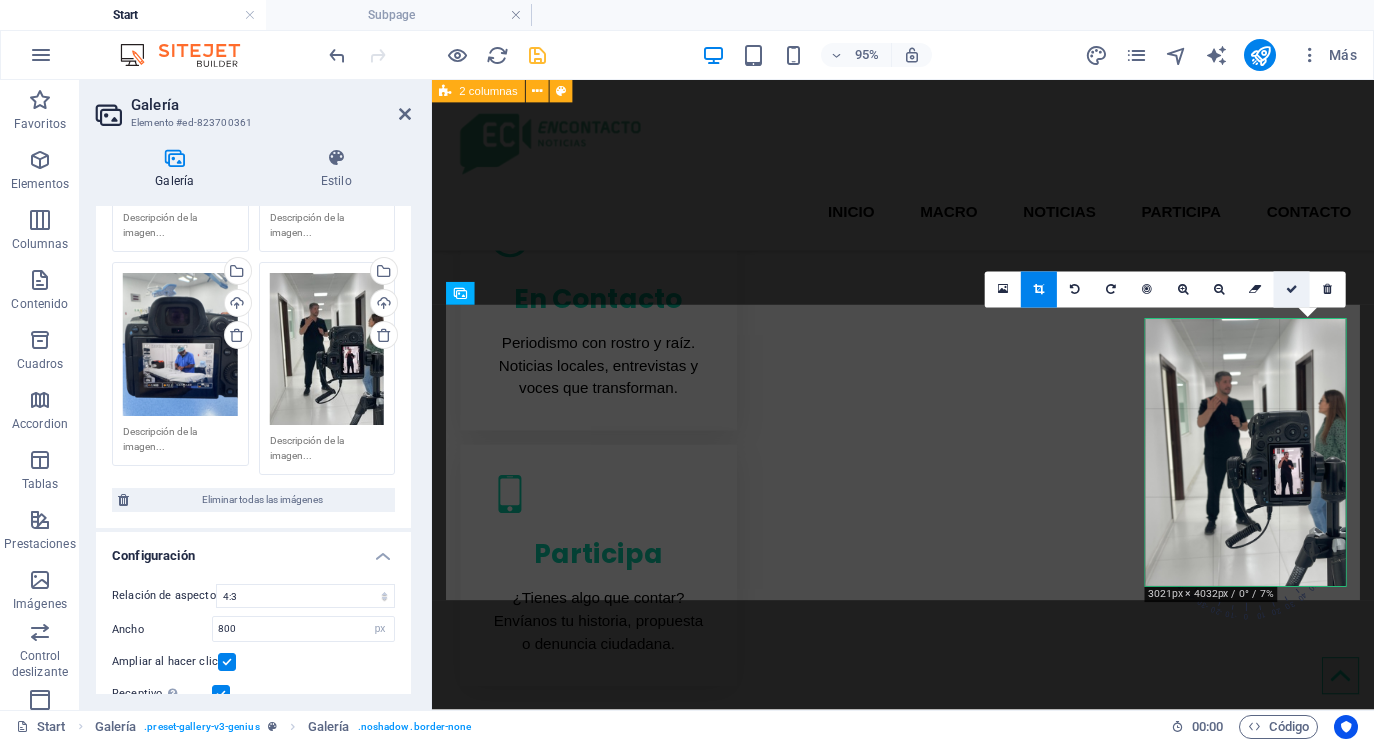 click at bounding box center [1292, 289] 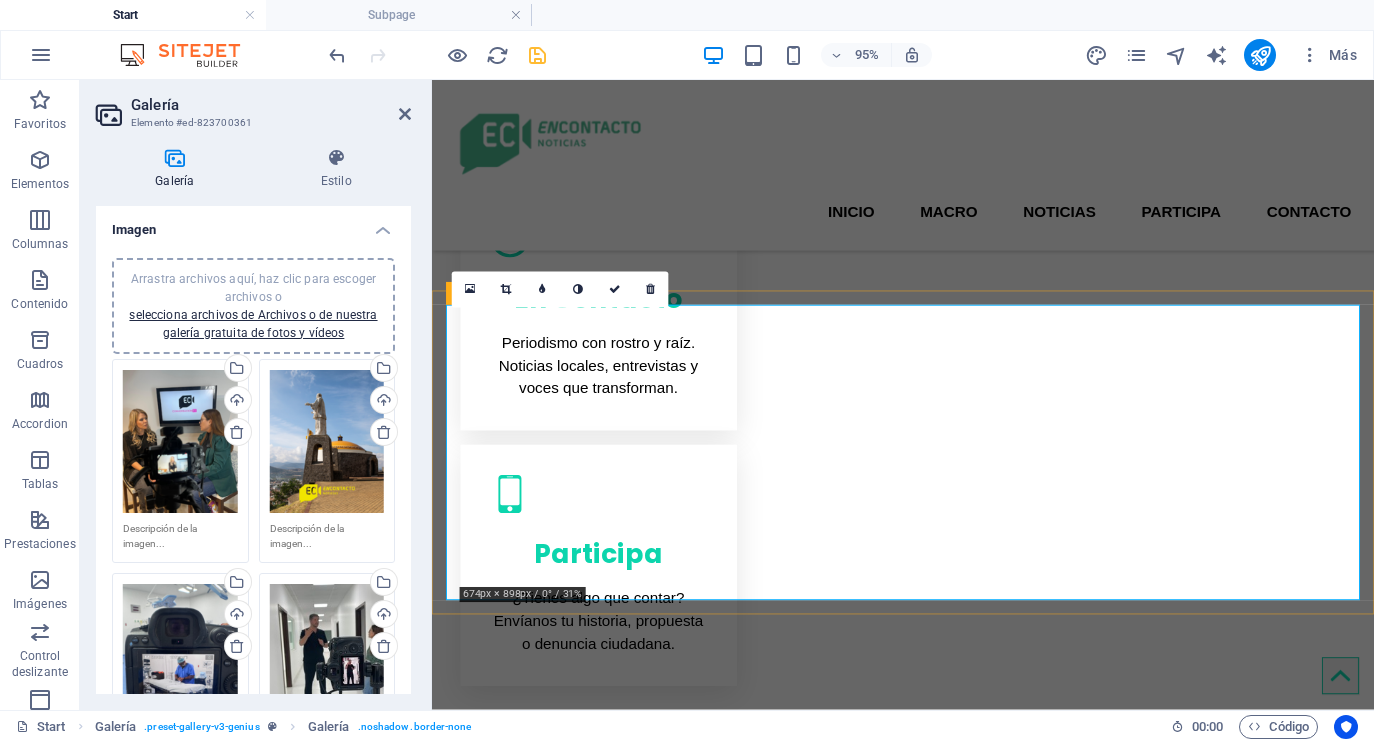 scroll, scrollTop: 0, scrollLeft: 0, axis: both 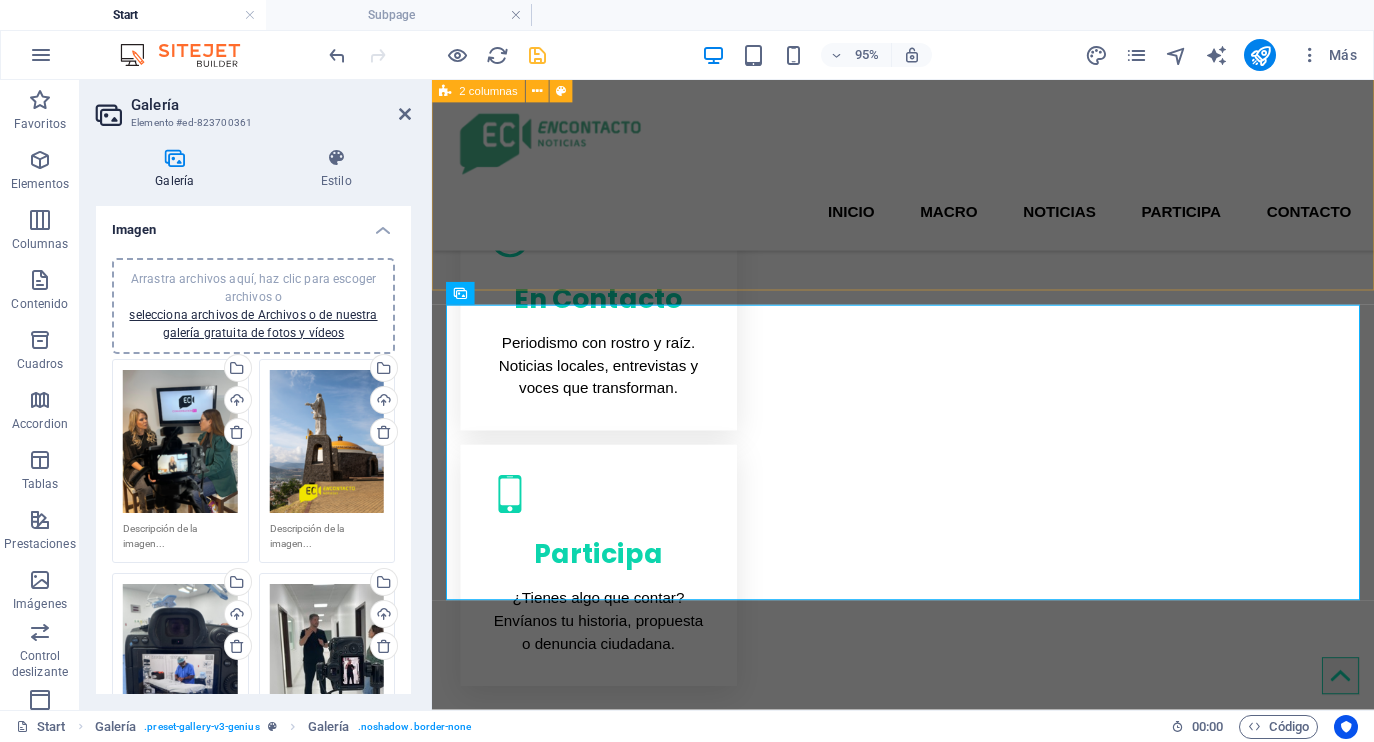 click on "Nuestras herramientas para contar HISTORIAS Combinoamos el periodismo, la comunicación visual y el trabajo comunitario para narrar historias que informan, conmueven y transforman. Investigación periodistica 95%
Redacción Narrativa 90%
Producción de contenido 85%
Fotografia y video 85%
Estrategia en redes sociales 87%" at bounding box center [928, 1114] 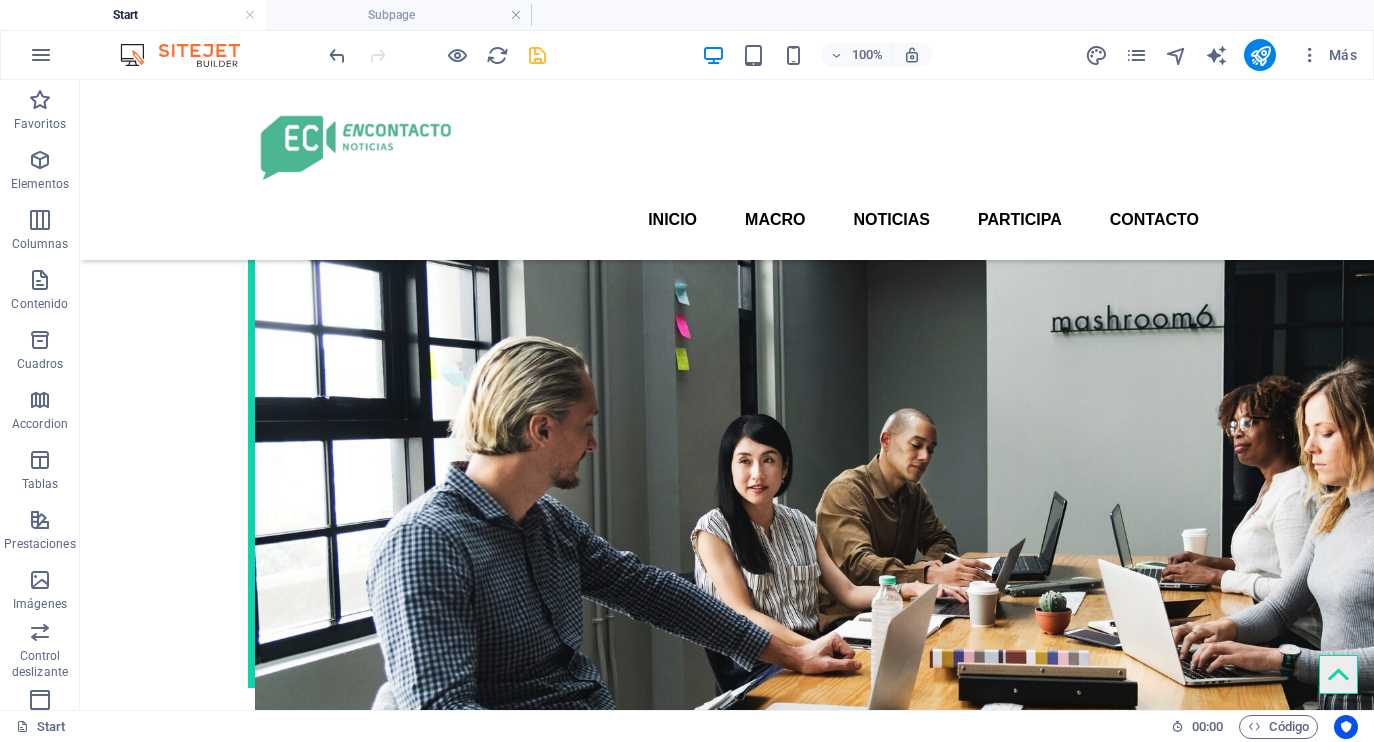 scroll, scrollTop: 3085, scrollLeft: 0, axis: vertical 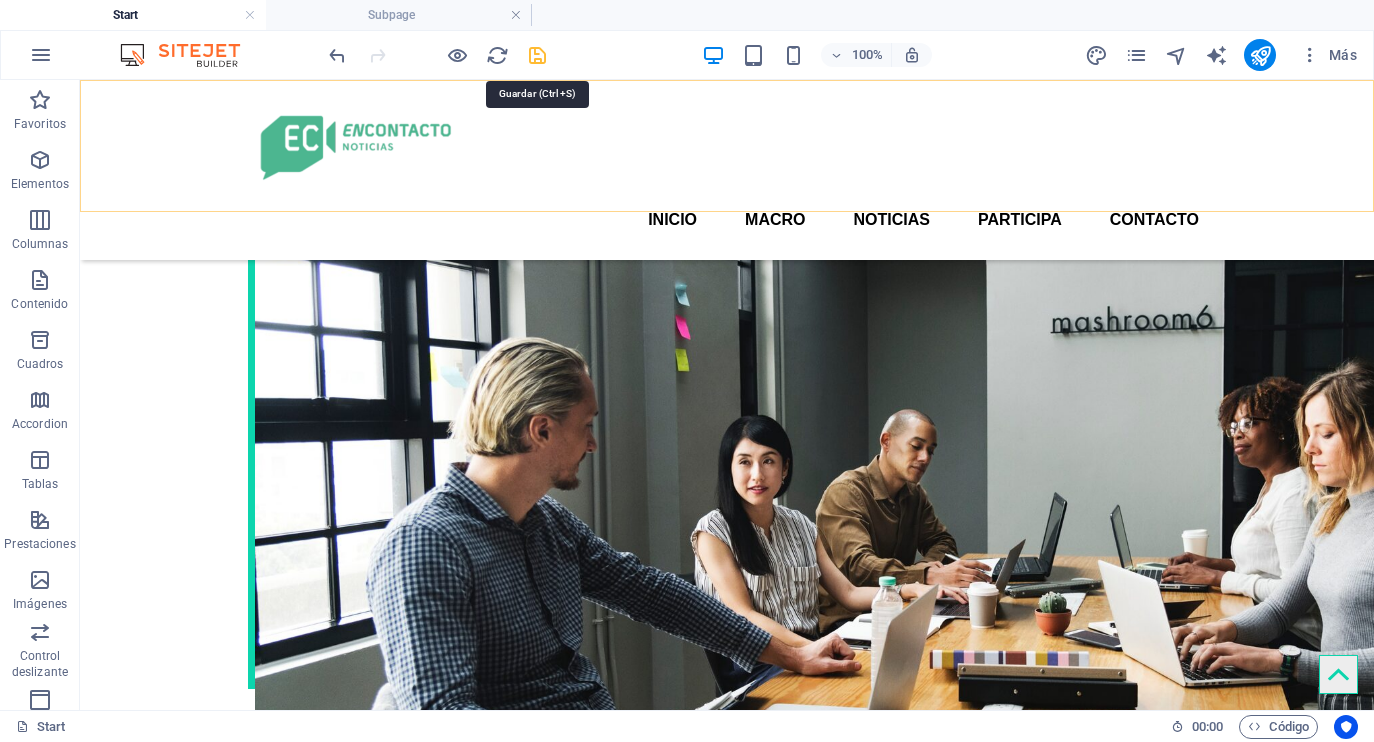 click at bounding box center [537, 55] 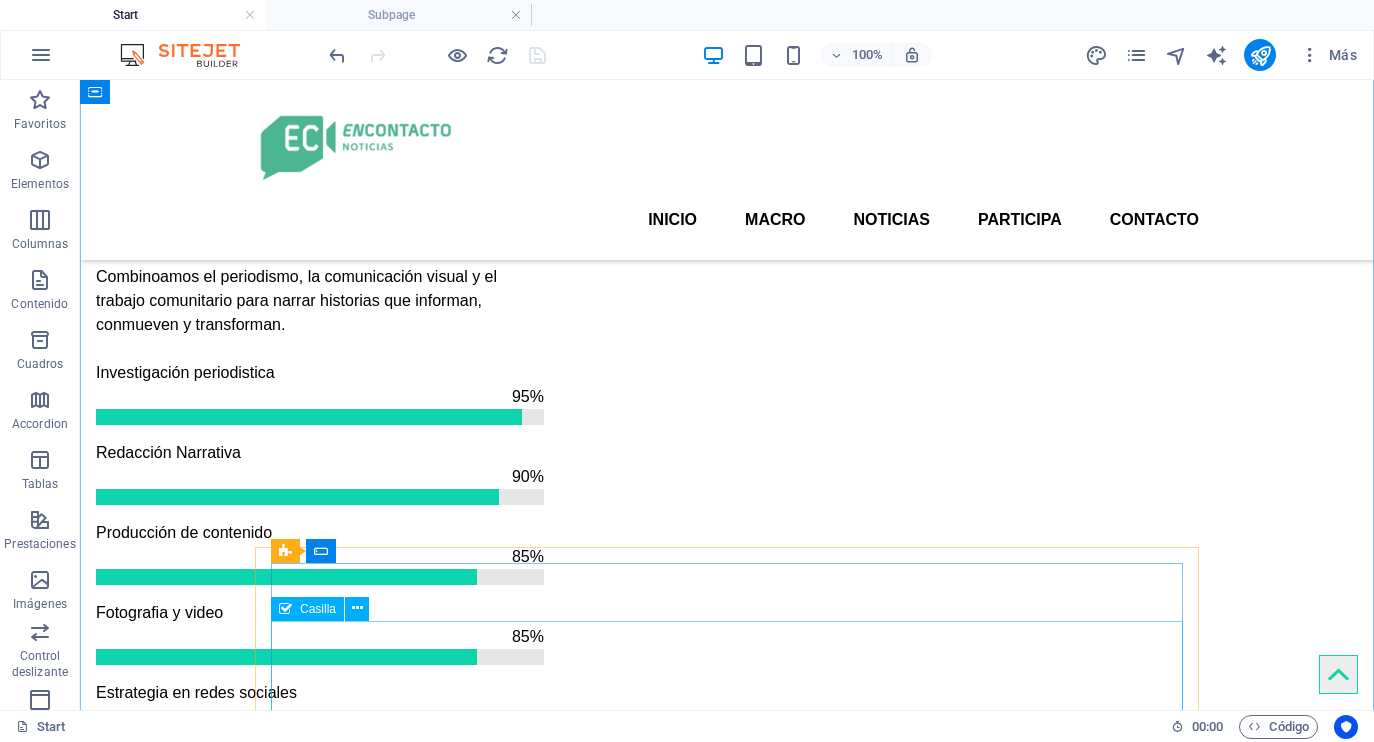 scroll, scrollTop: 1804, scrollLeft: 0, axis: vertical 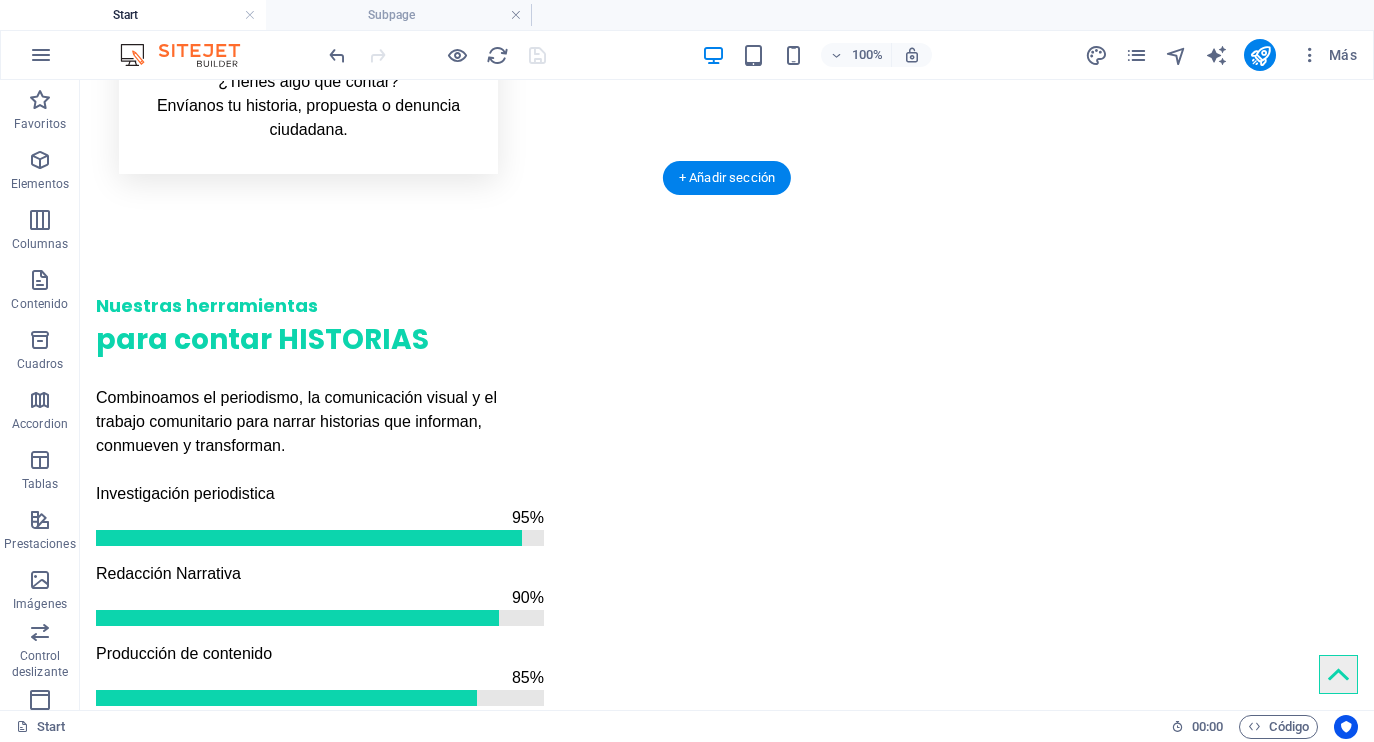 click at bounding box center [727, 1658] 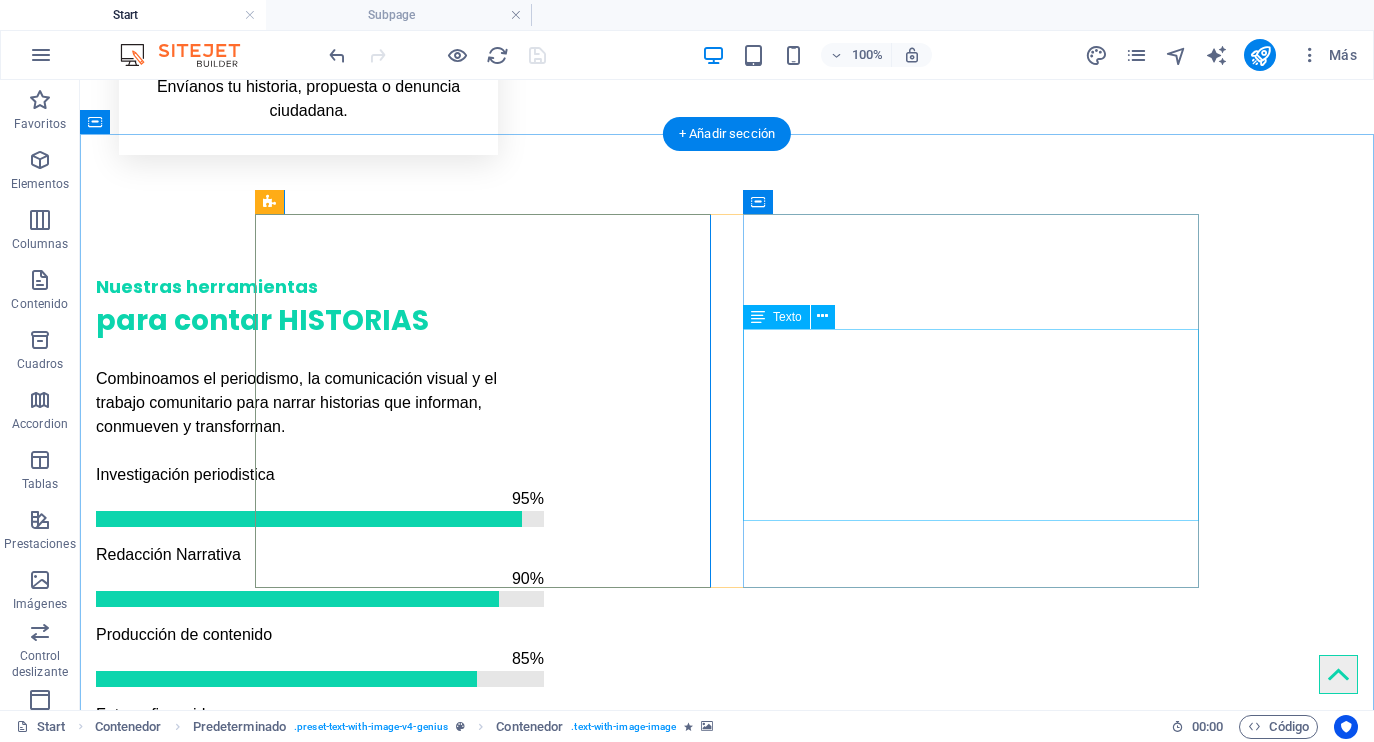 scroll, scrollTop: 1851, scrollLeft: 0, axis: vertical 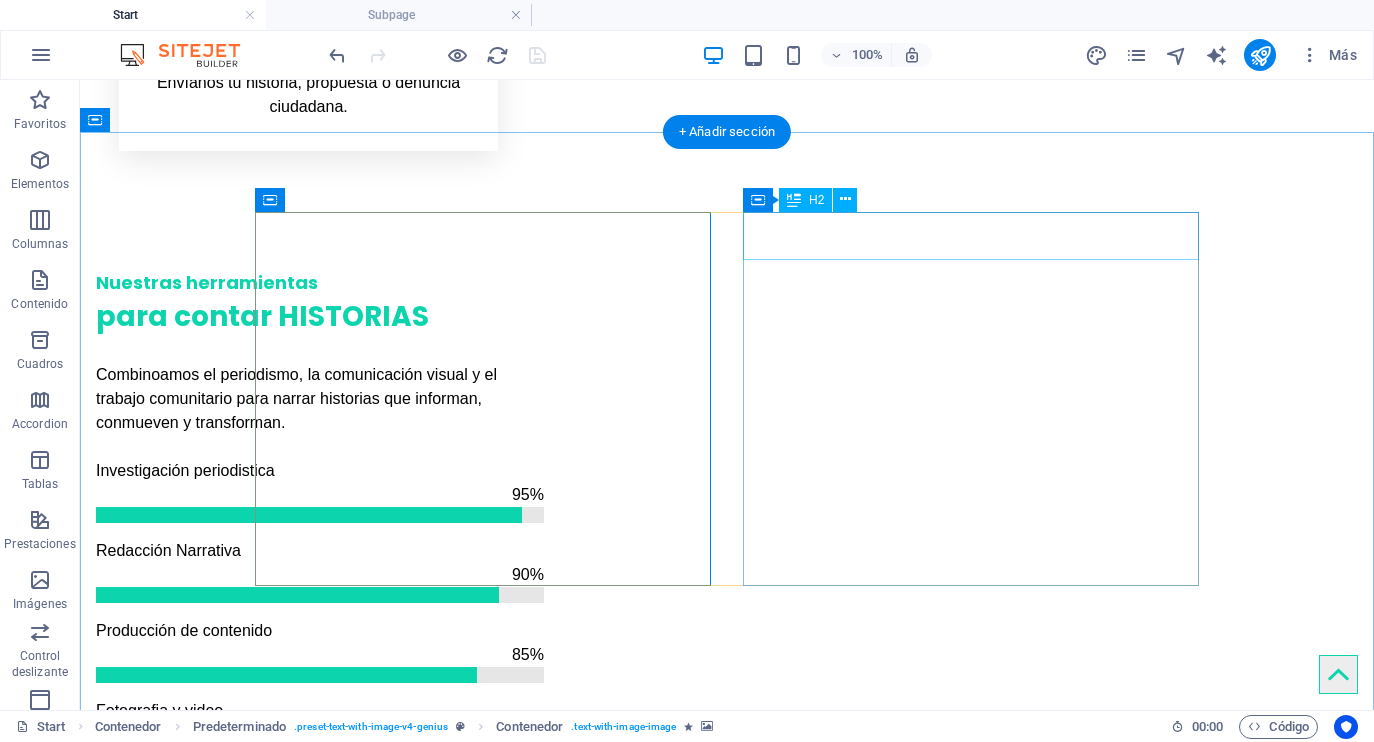 click on "About Genius" at bounding box center [727, 2004] 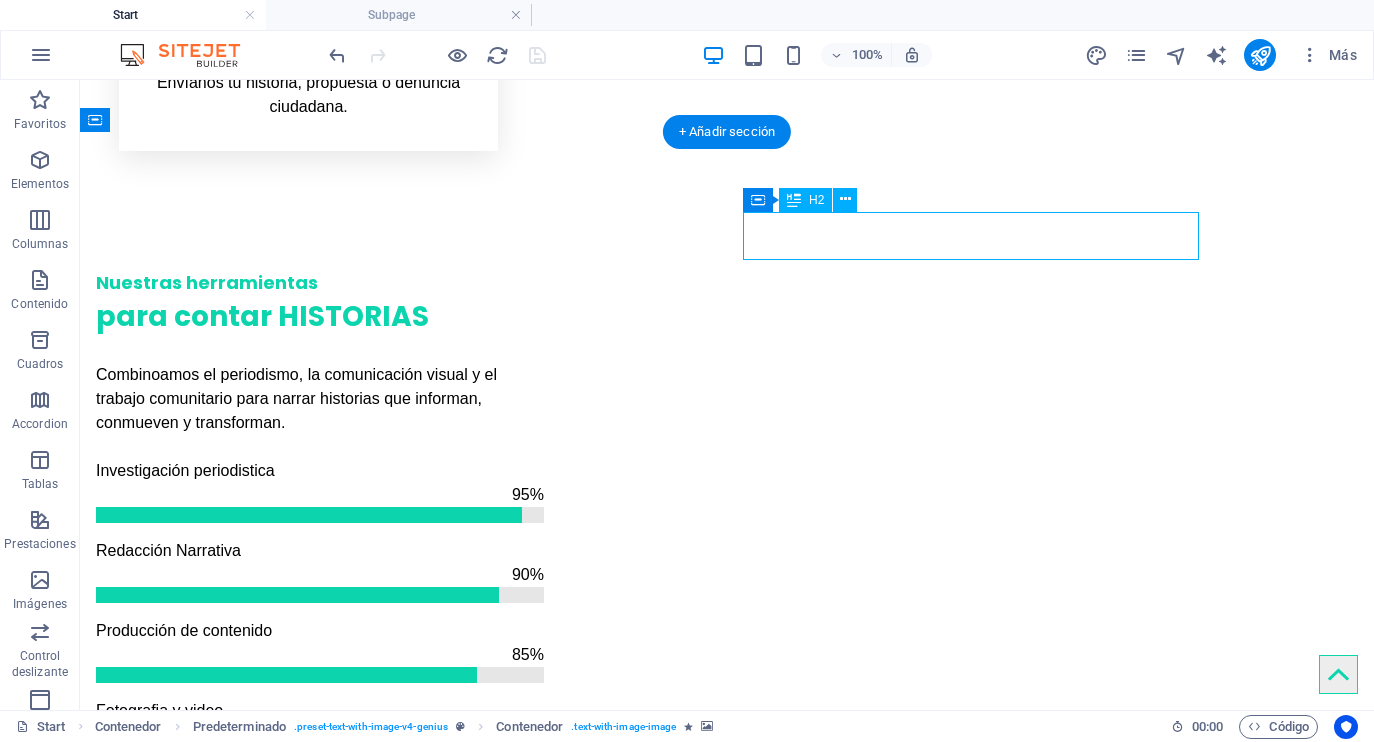 click on "About Genius" at bounding box center [727, 2004] 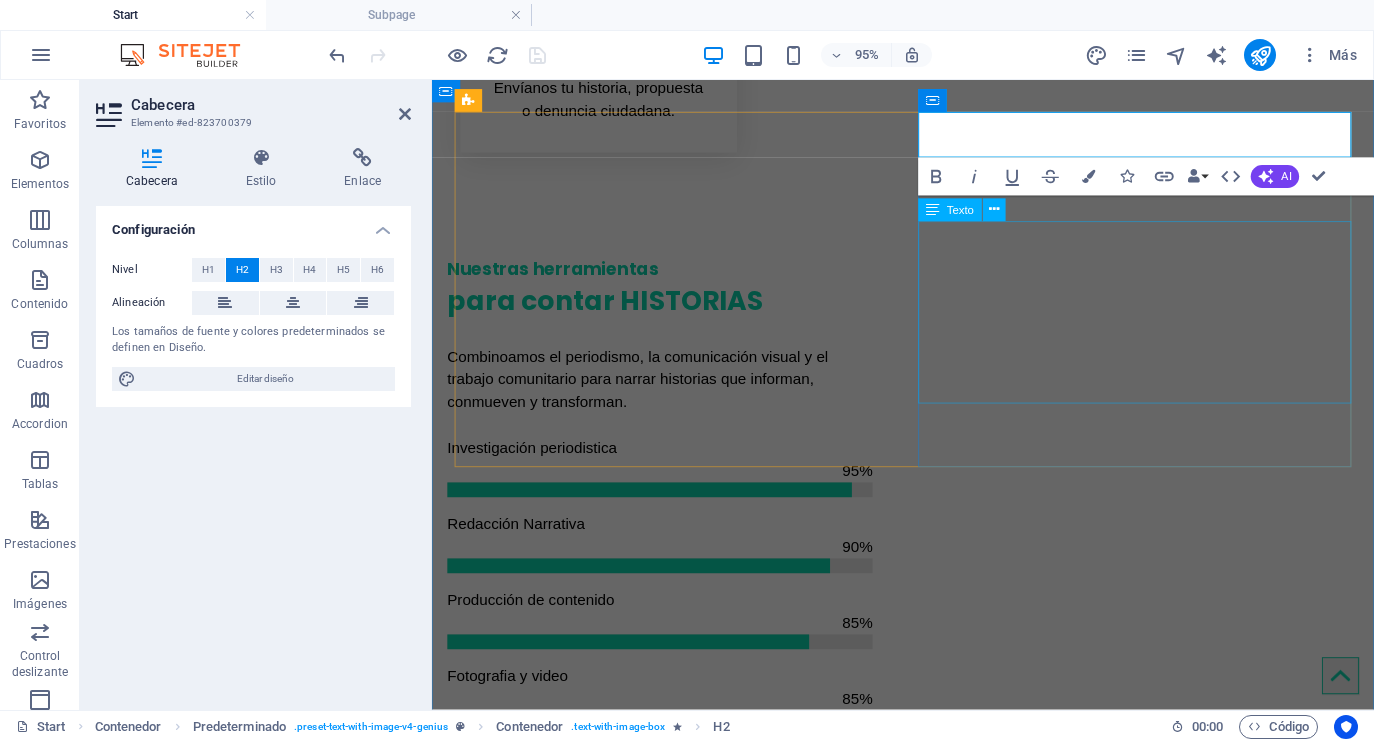 click on "Lorem ipsum dolor sit amet, consetetur sadipscing elitr, sed diam nonumy eirmod tempor invidunt utarie labore et dolore magna aliquyam erat, sedum erat dolore diam voluptua. Sea takimata sanctus est Lorem ipsum dolor sit amet. Lorem ipsum dolor sit amet, consetetur sadiping elitr, sed atom diam nonumy eirmod tempor invidunt ut labore et dolore magna aliquyam erat, sed diam voluptua vero eos et accusam." at bounding box center (928, 2048) 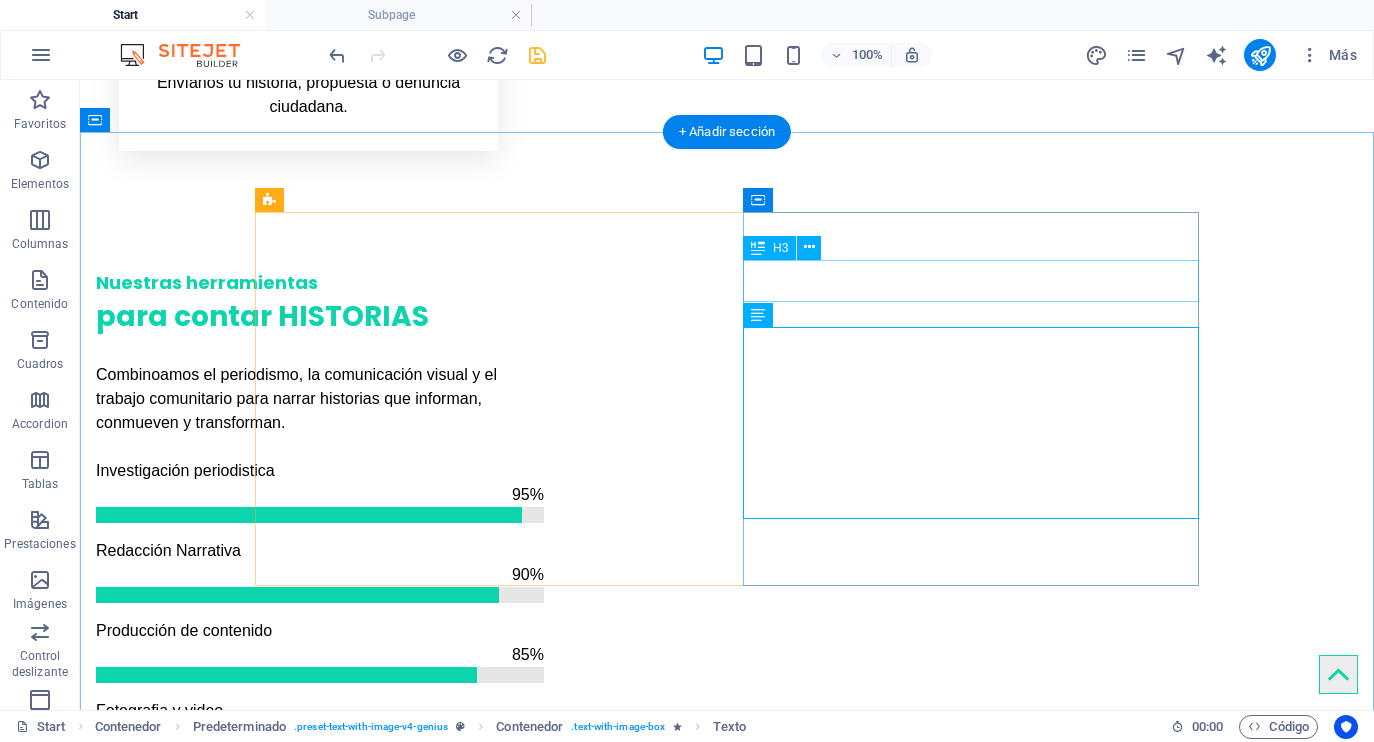 click on "Lorem ipsum dolor sit amet" at bounding box center (727, 2049) 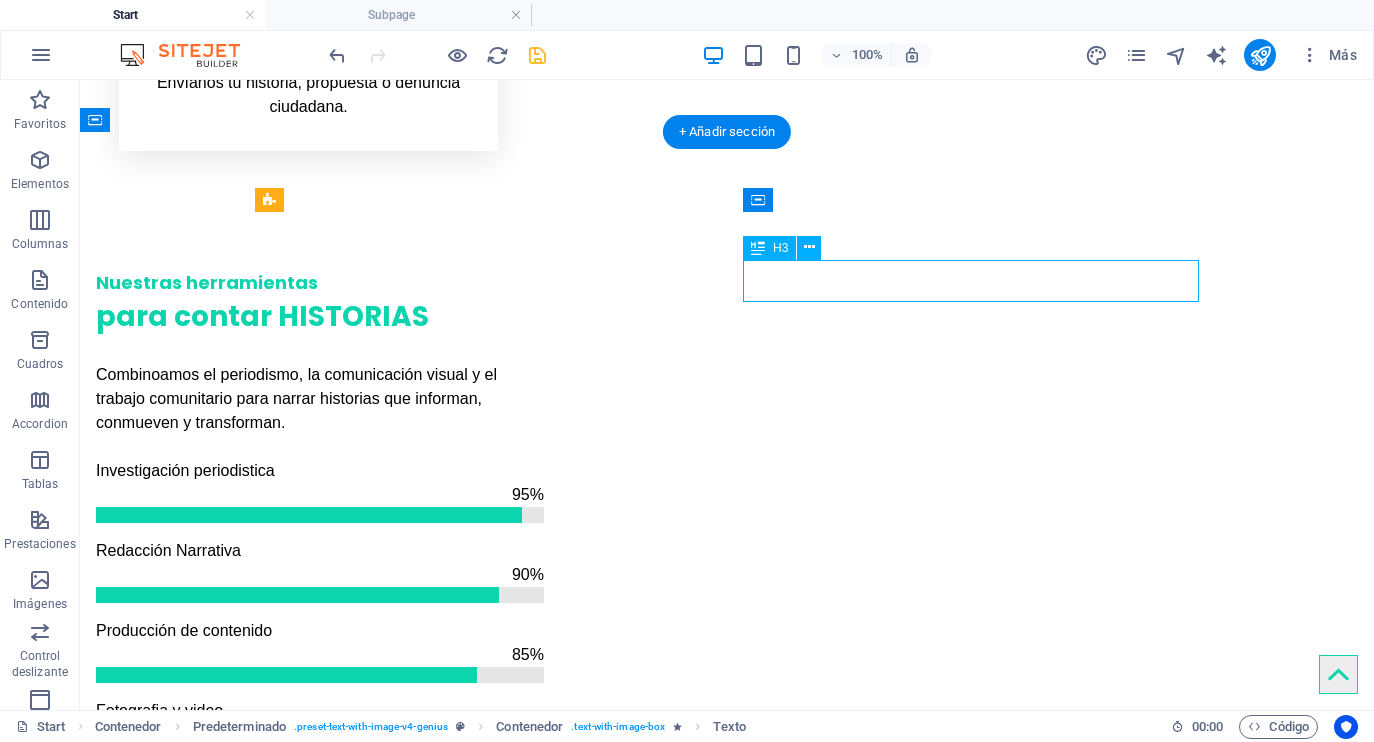 click on "Lorem ipsum dolor sit amet" at bounding box center (727, 2049) 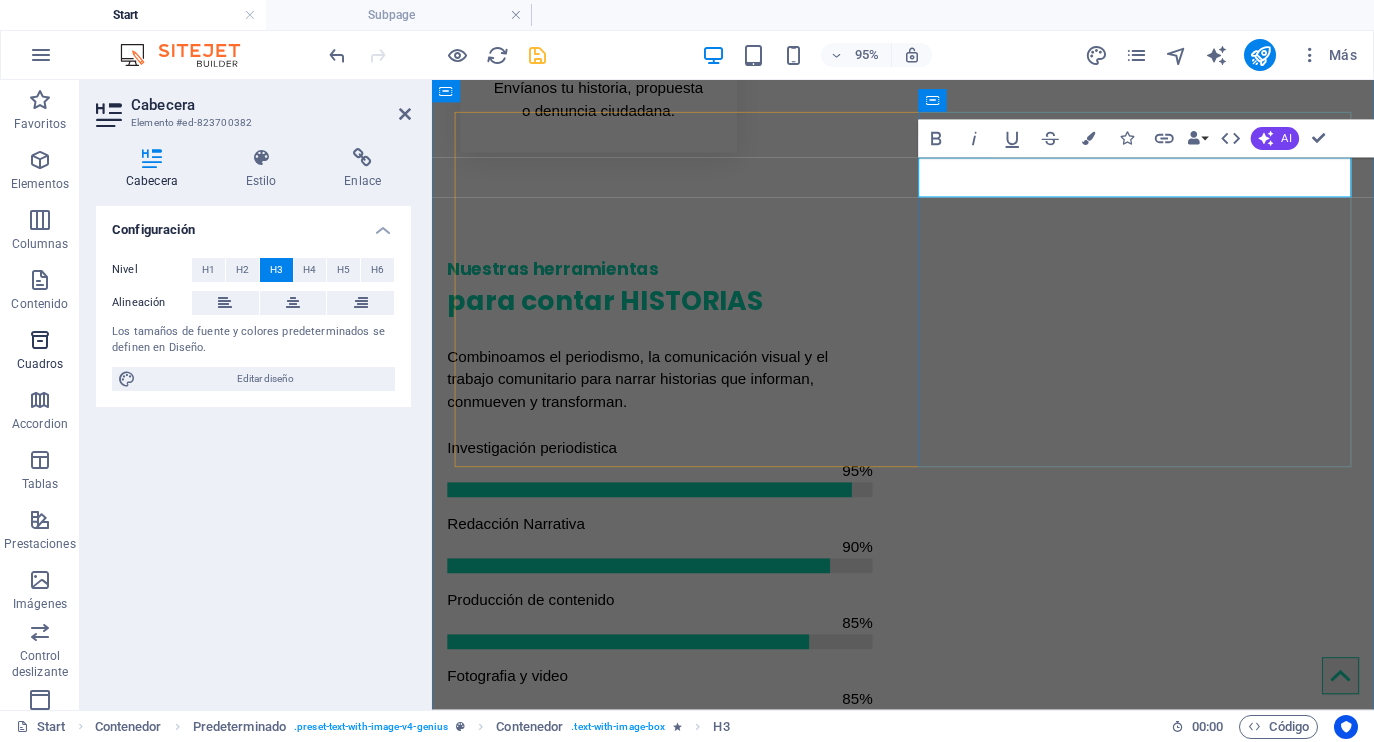 click on "Lorem ipsum dolor sit amet" at bounding box center (928, 1942) 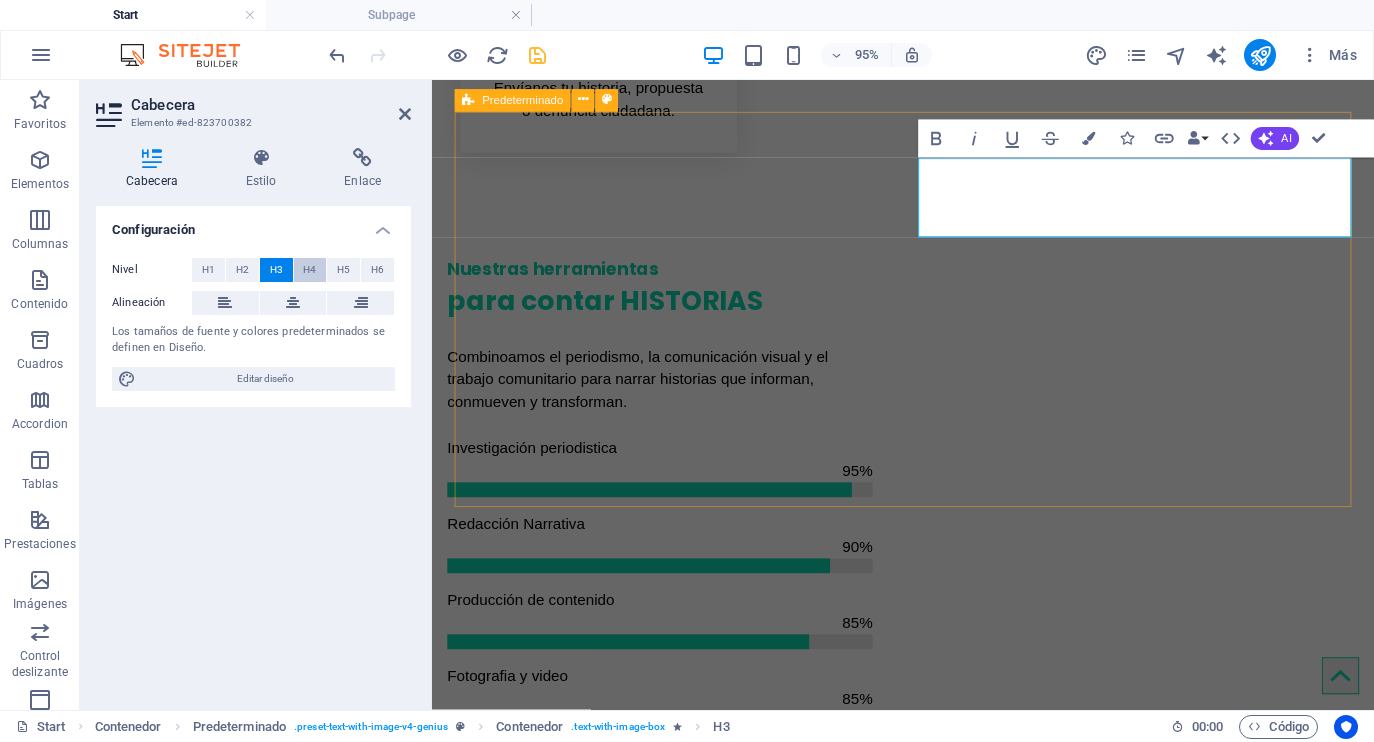 click on "H4" at bounding box center [309, 270] 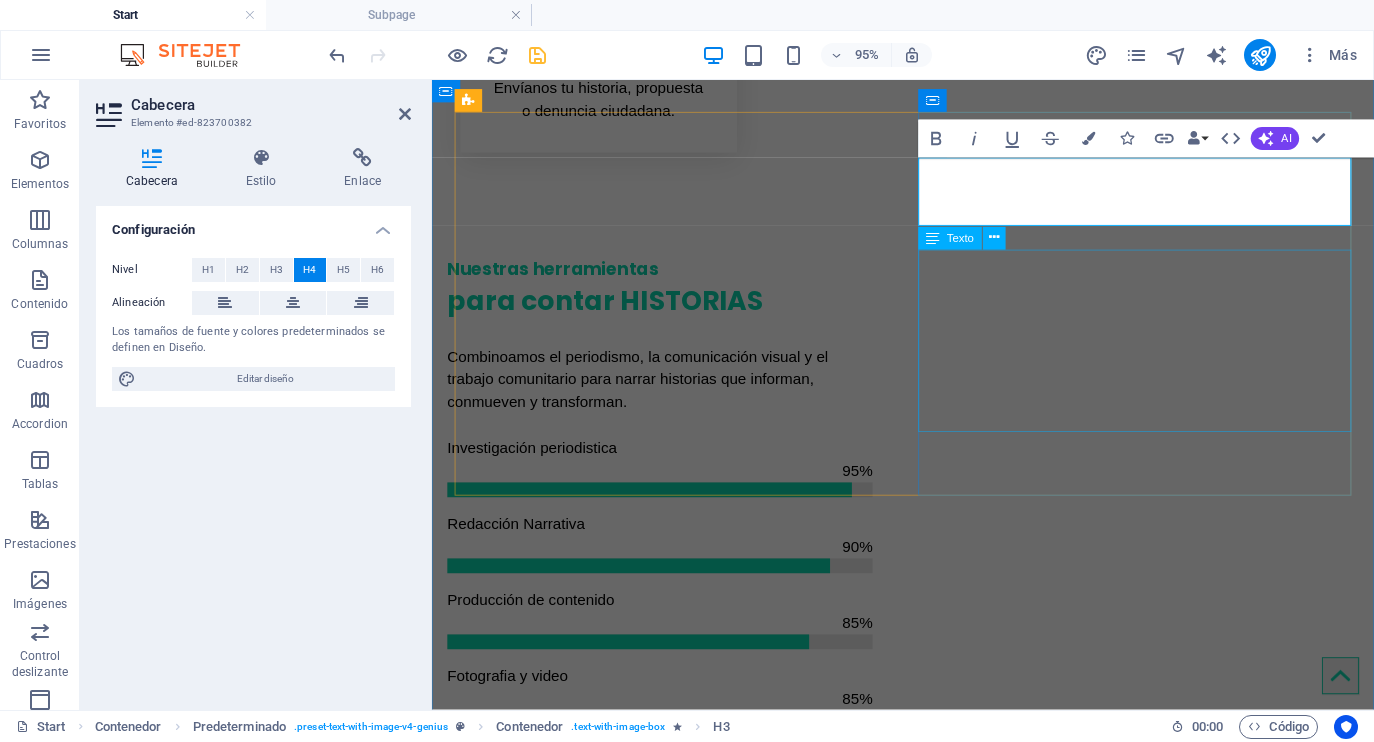 click on "Lorem ipsum dolor sit amet, consetetur sadipscing elitr, sed diam nonumy eirmod tempor invidunt utarie labore et dolore magna aliquyam erat, sedum erat dolore diam voluptua. Sea takimata sanctus est Lorem ipsum dolor sit amet. Lorem ipsum dolor sit amet, consetetur sadiping elitr, sed atom diam nonumy eirmod tempor invidunt ut labore et dolore magna aliquyam erat, sed diam voluptua vero eos et accusam." at bounding box center (928, 2072) 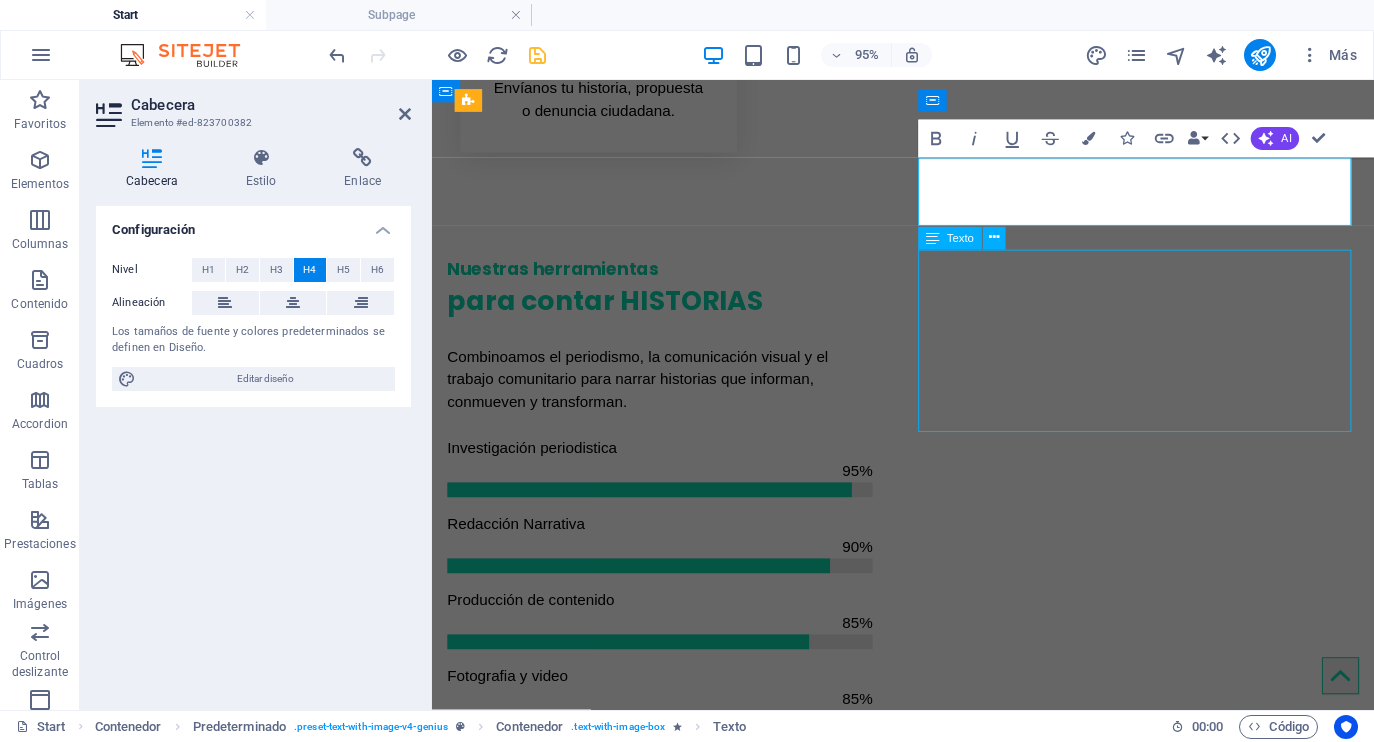click on "Lorem ipsum dolor sit amet, consetetur sadipscing elitr, sed diam nonumy eirmod tempor invidunt utarie labore et dolore magna aliquyam erat, sedum erat dolore diam voluptua. Sea takimata sanctus est Lorem ipsum dolor sit amet. Lorem ipsum dolor sit amet, consetetur sadiping elitr, sed atom diam nonumy eirmod tempor invidunt ut labore et dolore magna aliquyam erat, sed diam voluptua vero eos et accusam." at bounding box center [928, 2072] 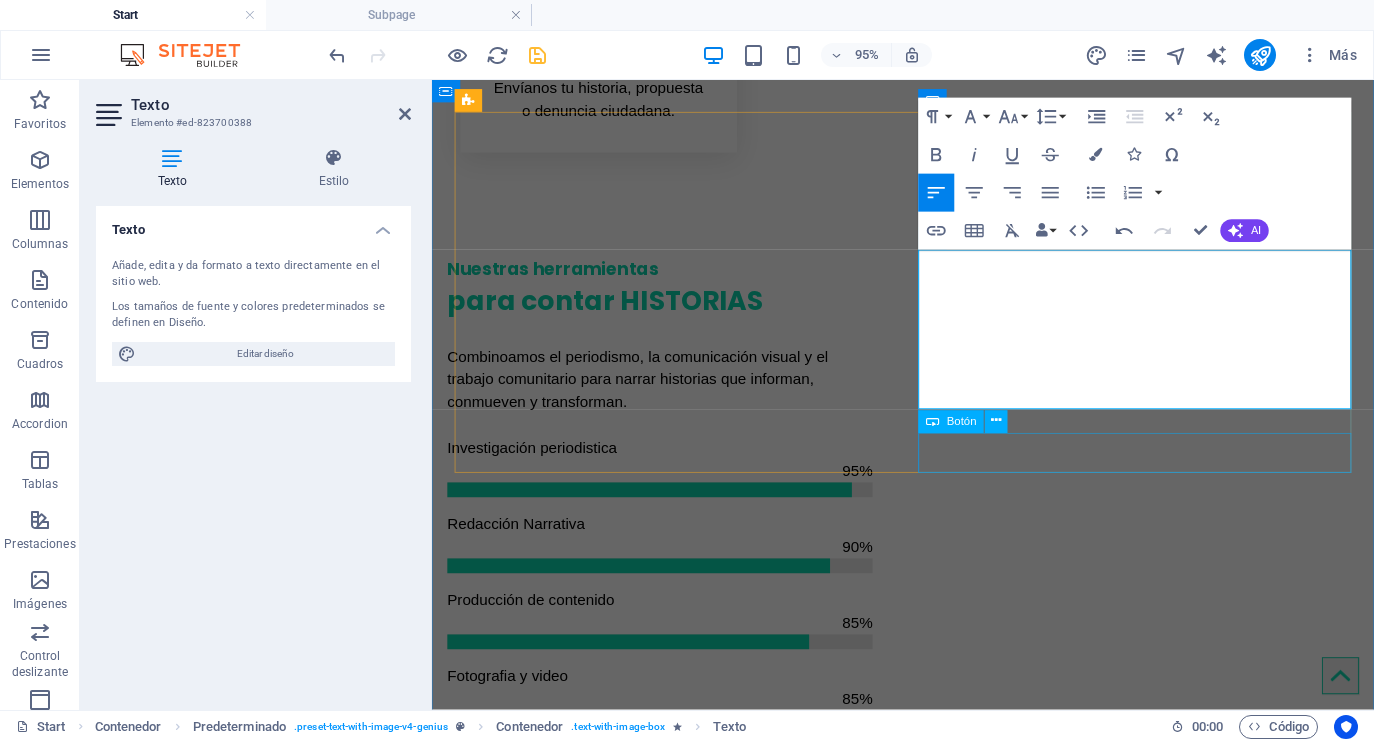 click on "Learn more" at bounding box center [928, 2130] 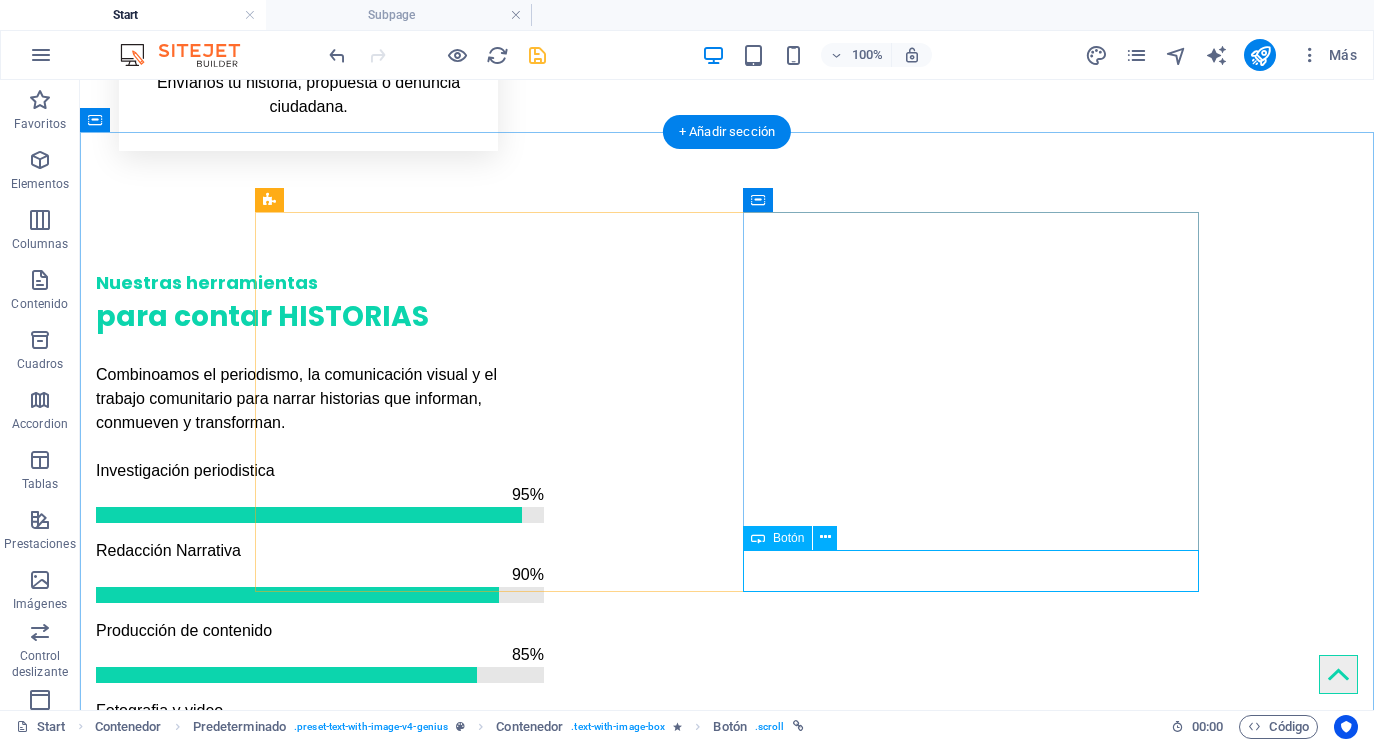 click on "Learn more" at bounding box center (727, 2237) 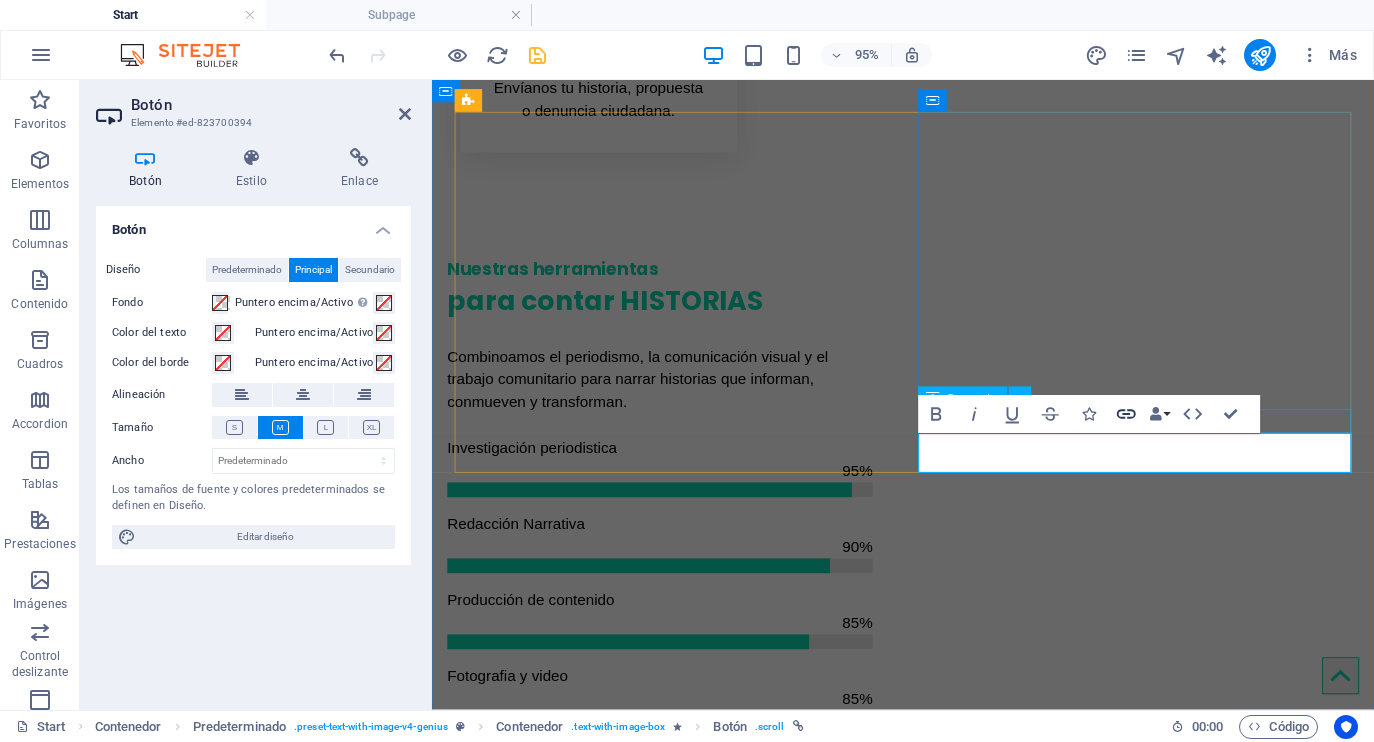 click 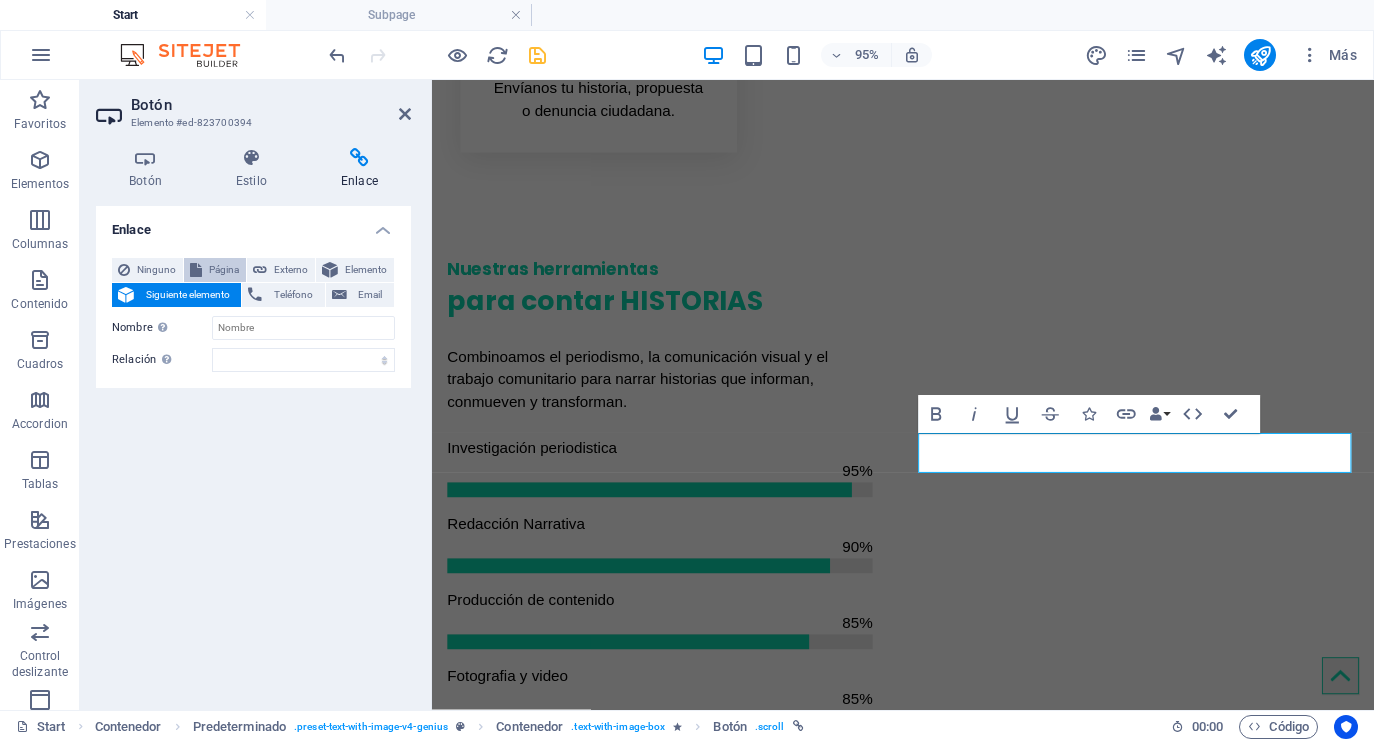 click on "Página" at bounding box center (224, 270) 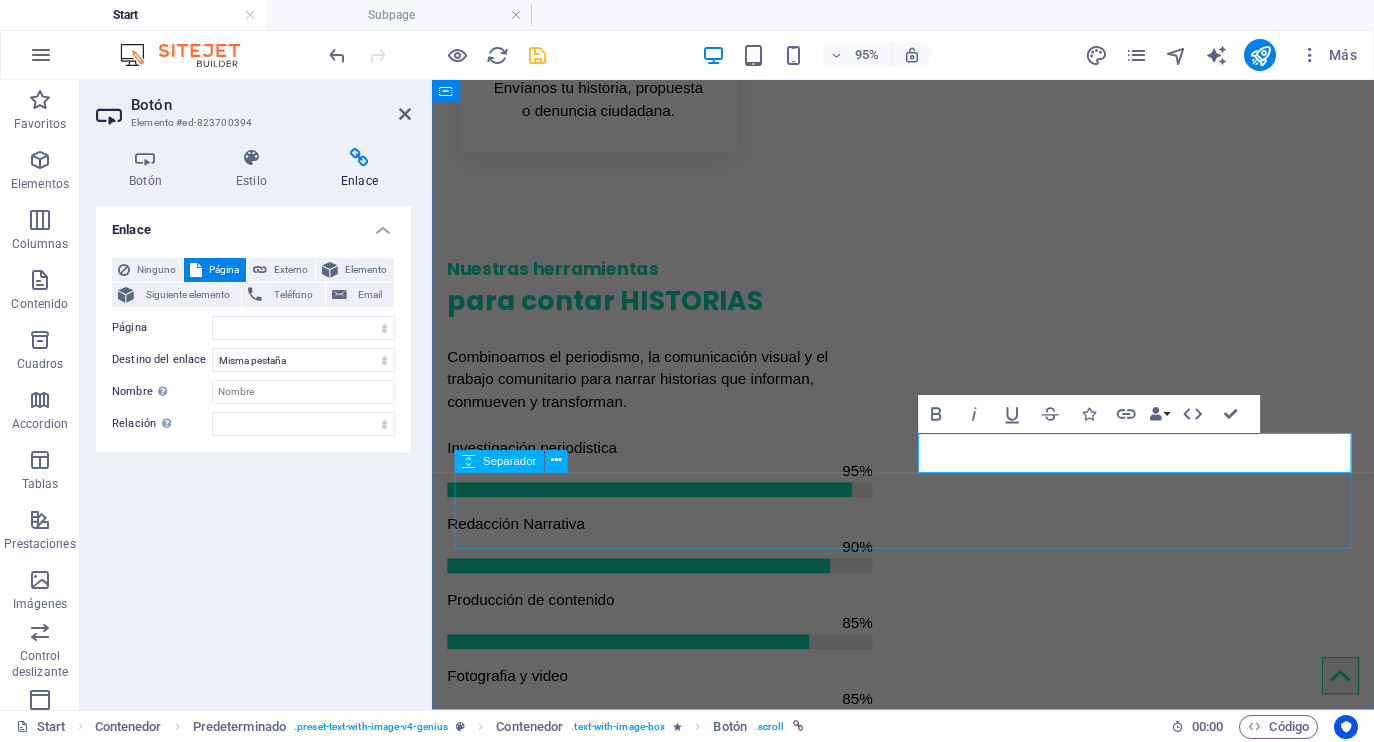 click at bounding box center (928, 2191) 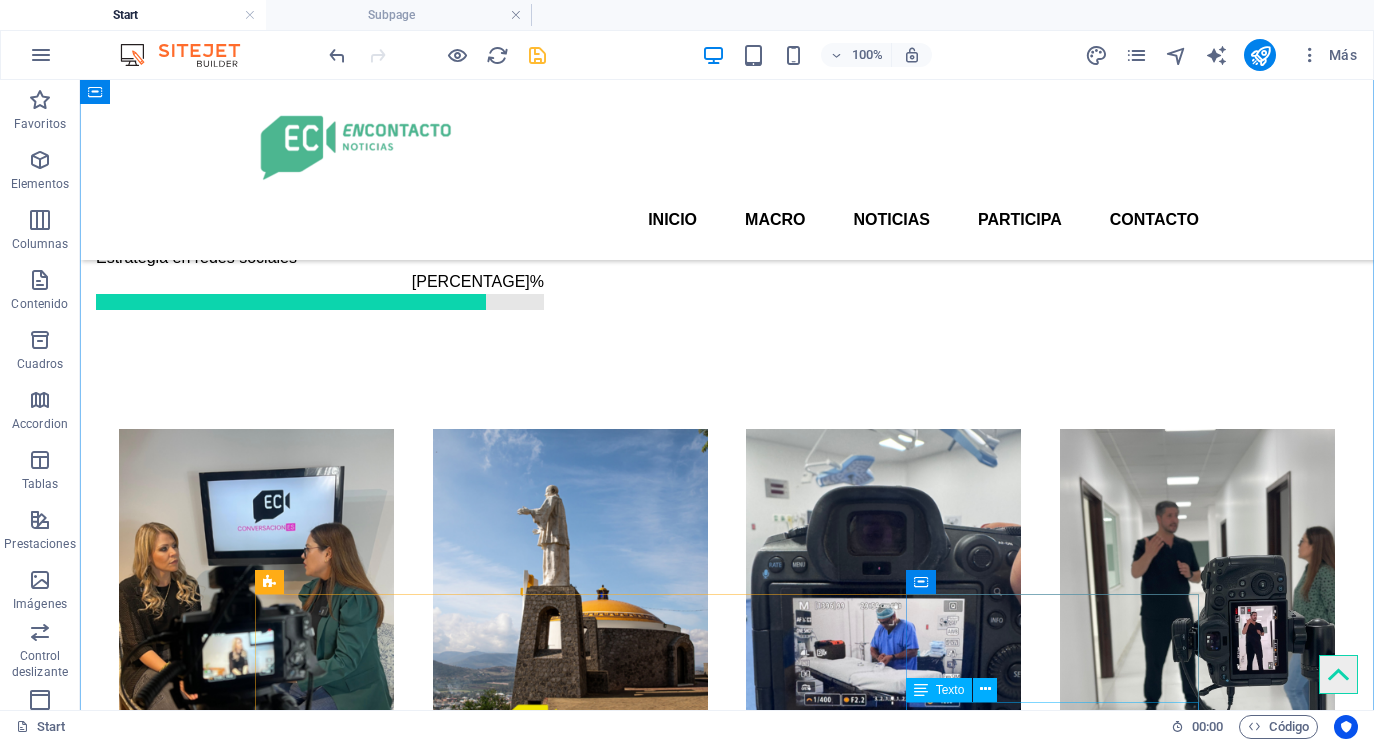 scroll, scrollTop: 2333, scrollLeft: 0, axis: vertical 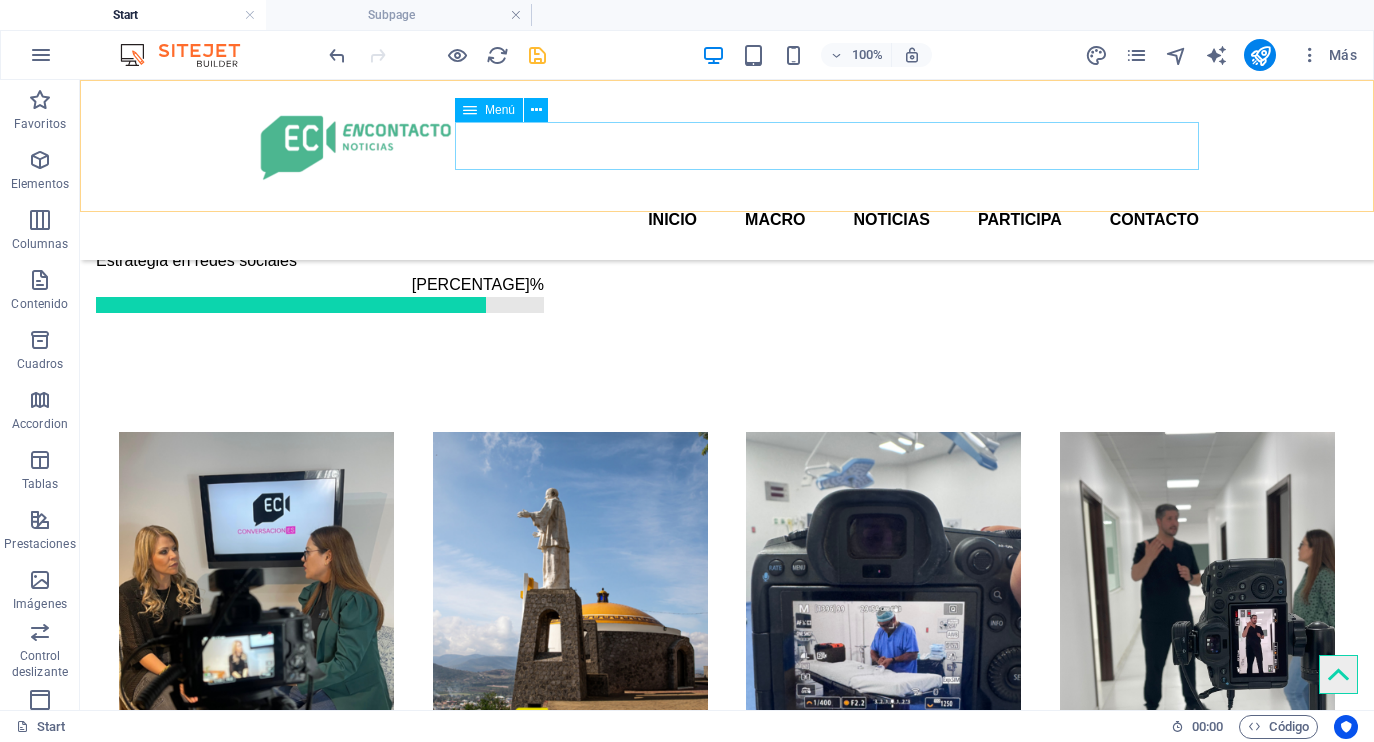 click on "Inicio MACRO Noticias Participa Contacto" at bounding box center (727, 220) 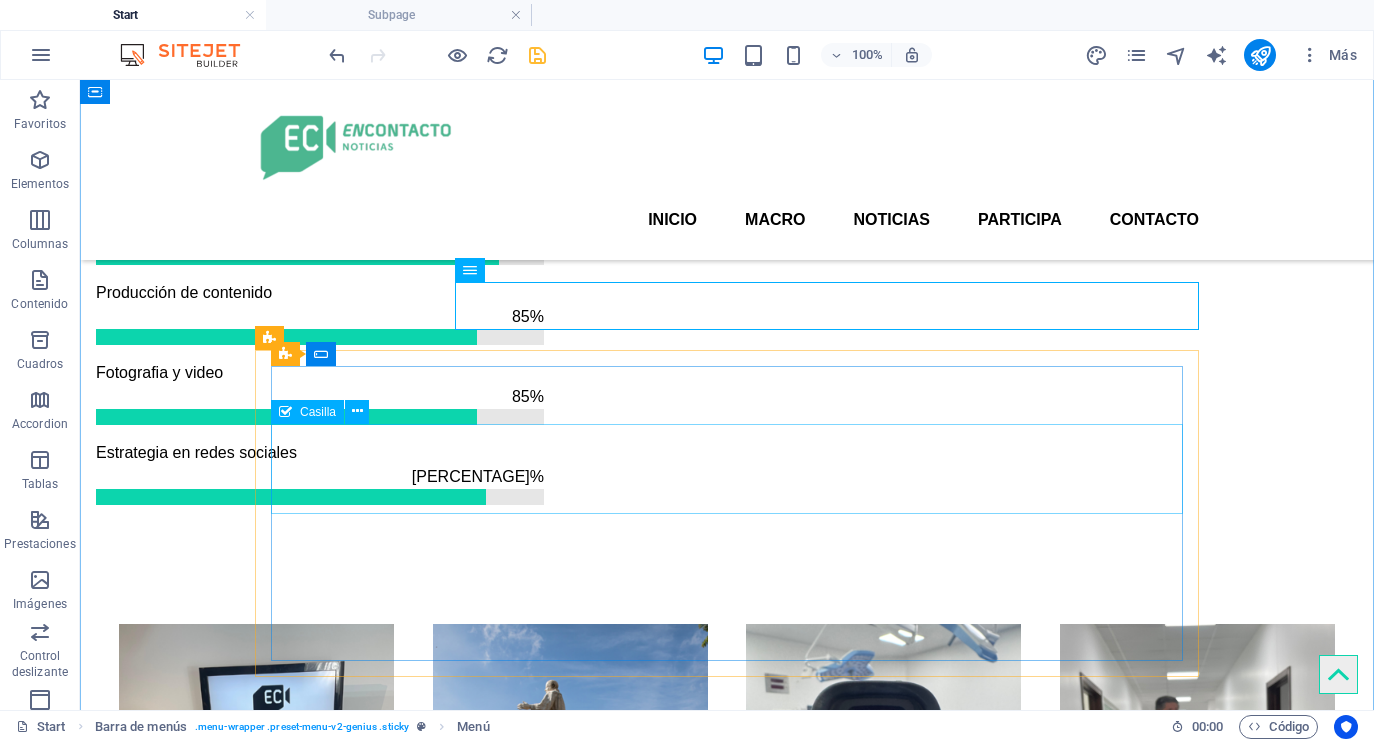 scroll, scrollTop: 2018, scrollLeft: 0, axis: vertical 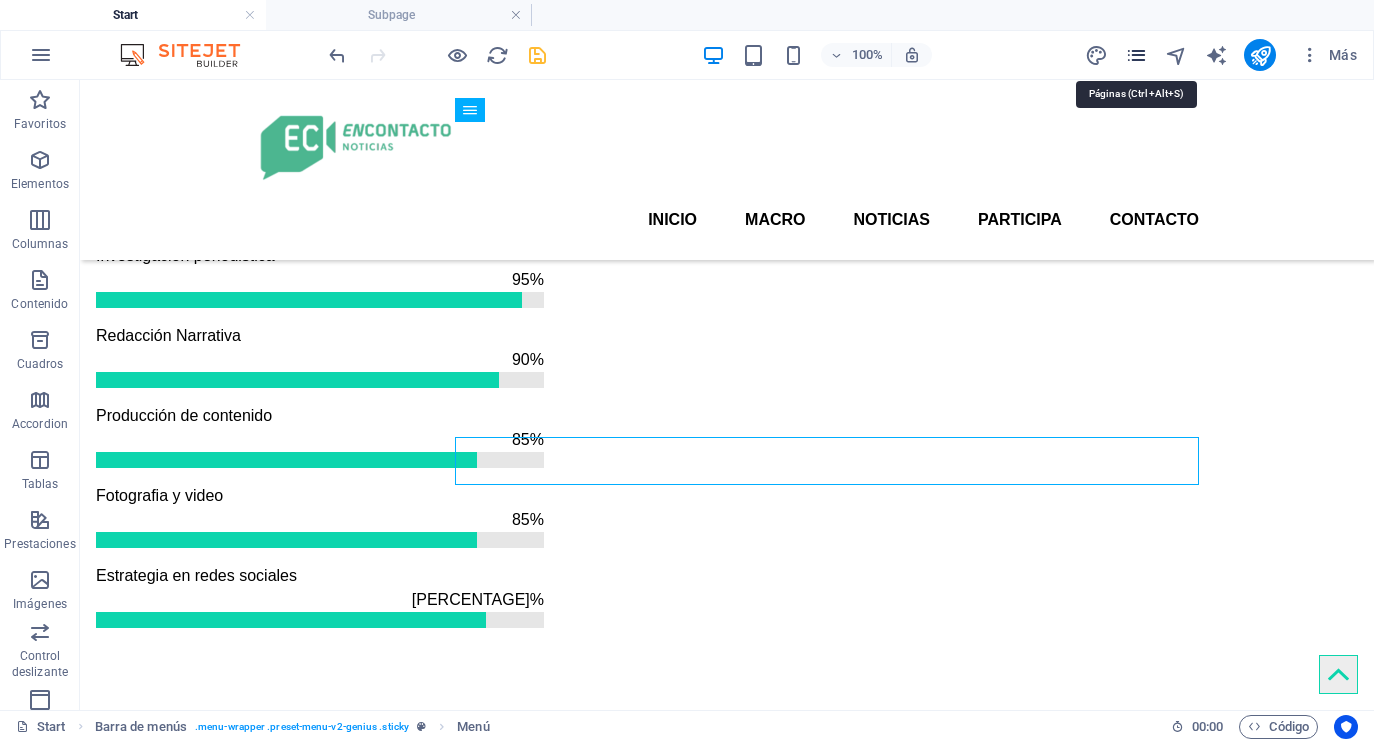 click at bounding box center (1136, 55) 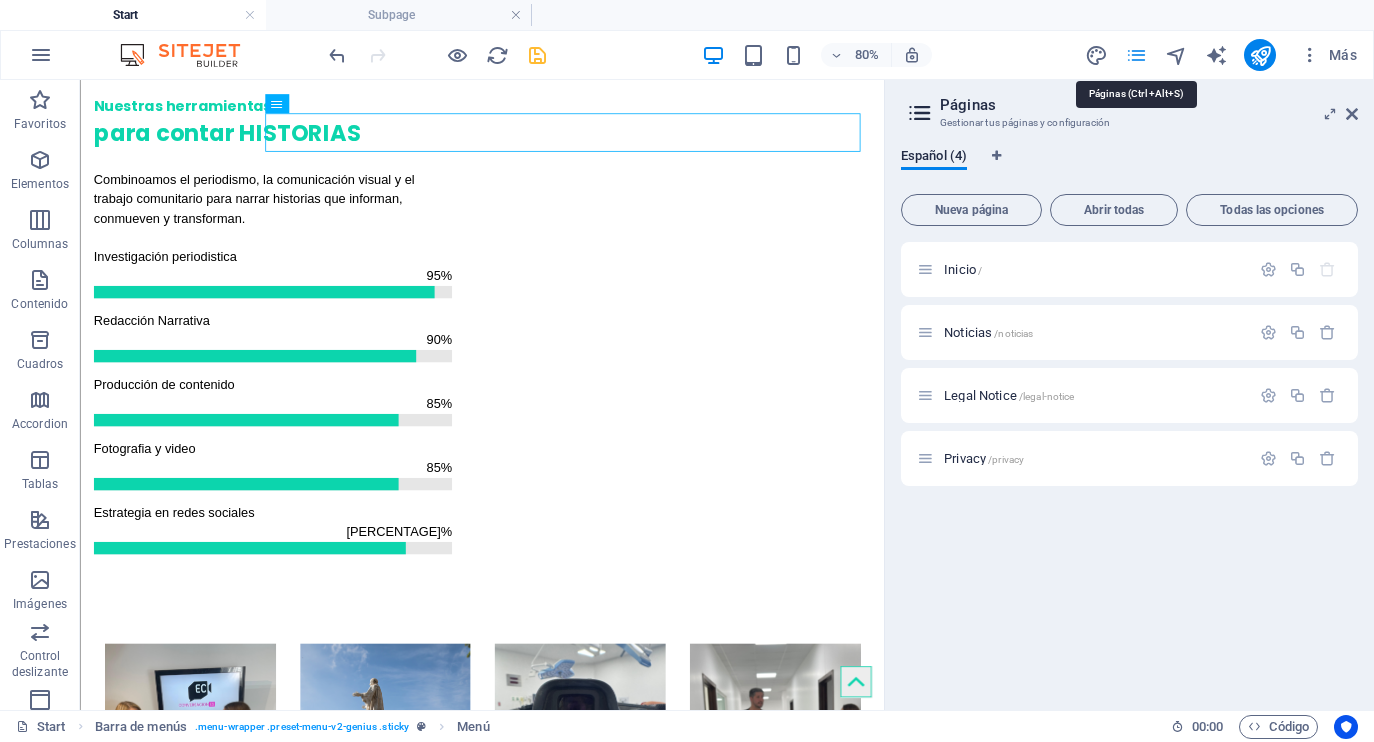 scroll, scrollTop: 0, scrollLeft: 0, axis: both 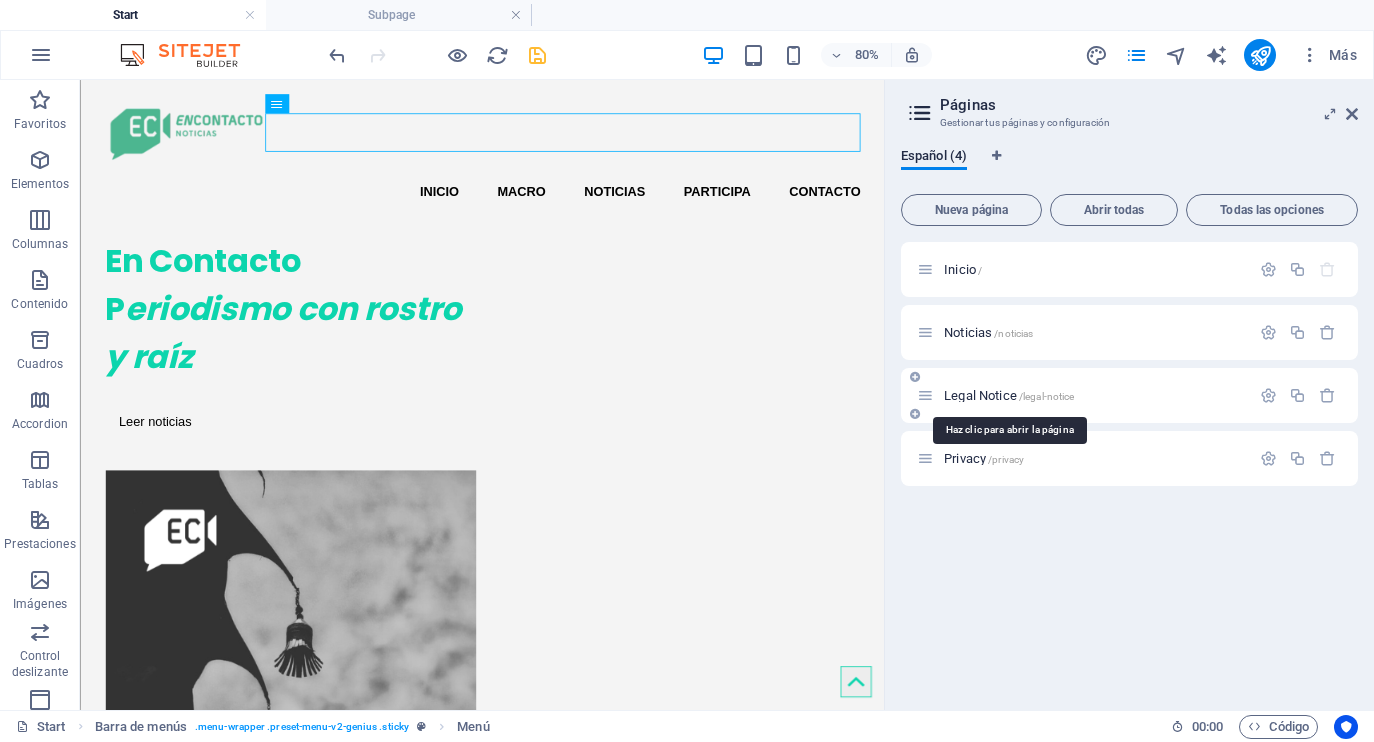 click on "Legal Notice /legal-notice" at bounding box center (1009, 395) 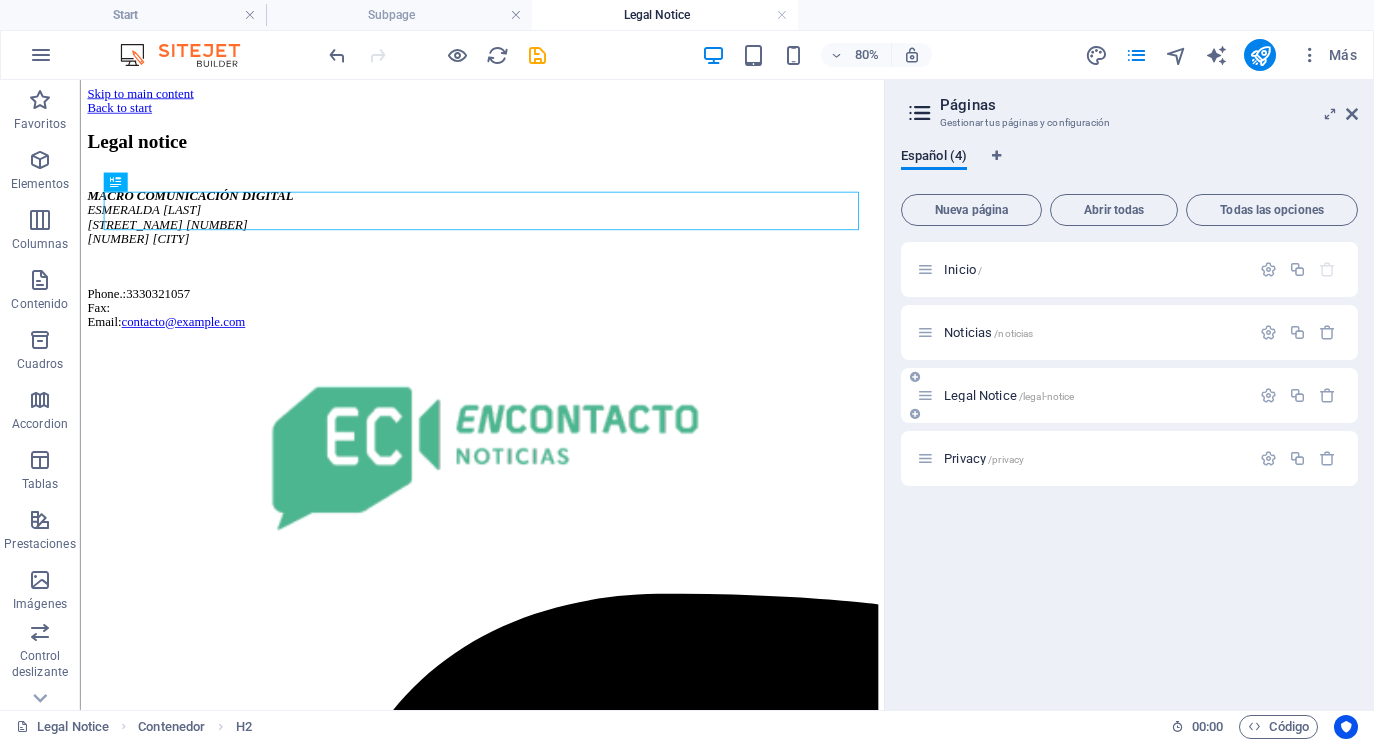 scroll, scrollTop: 0, scrollLeft: 0, axis: both 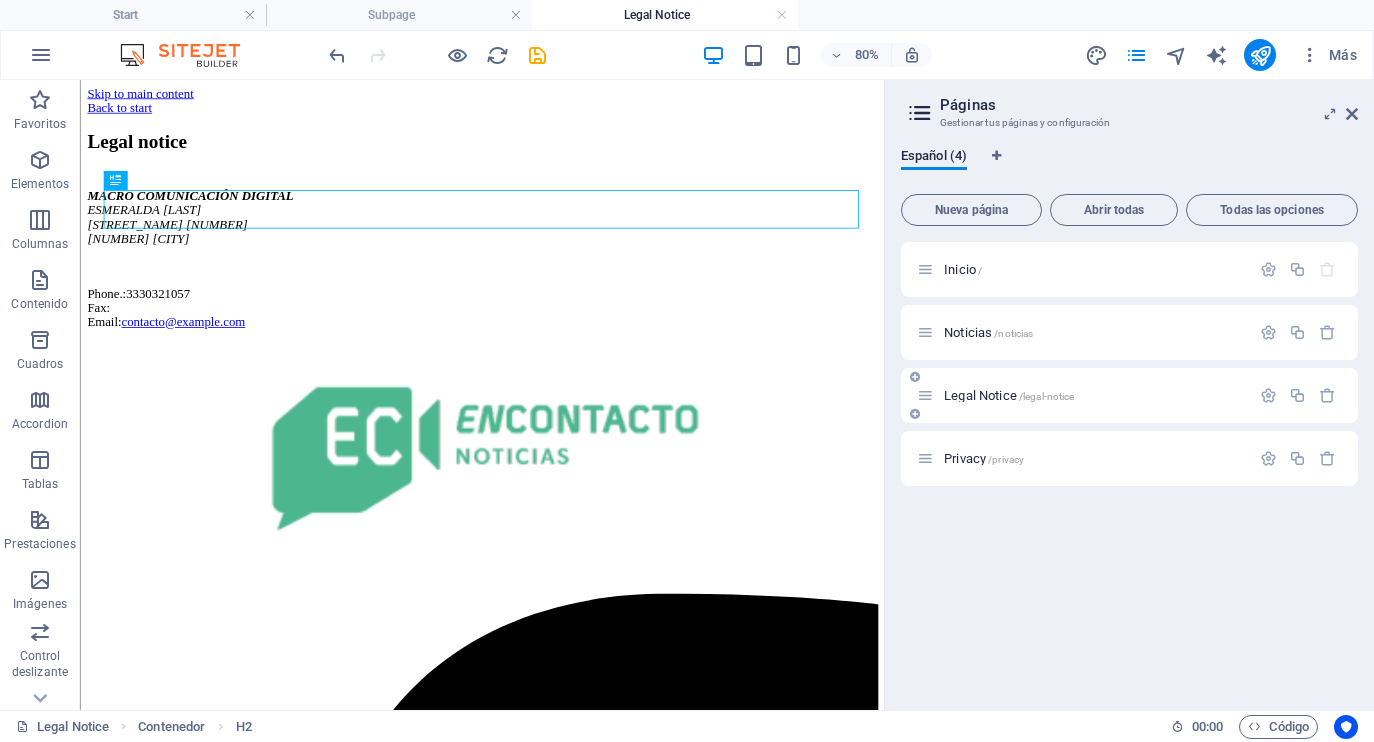 click on "Legal Notice /legal-notice" at bounding box center [1009, 395] 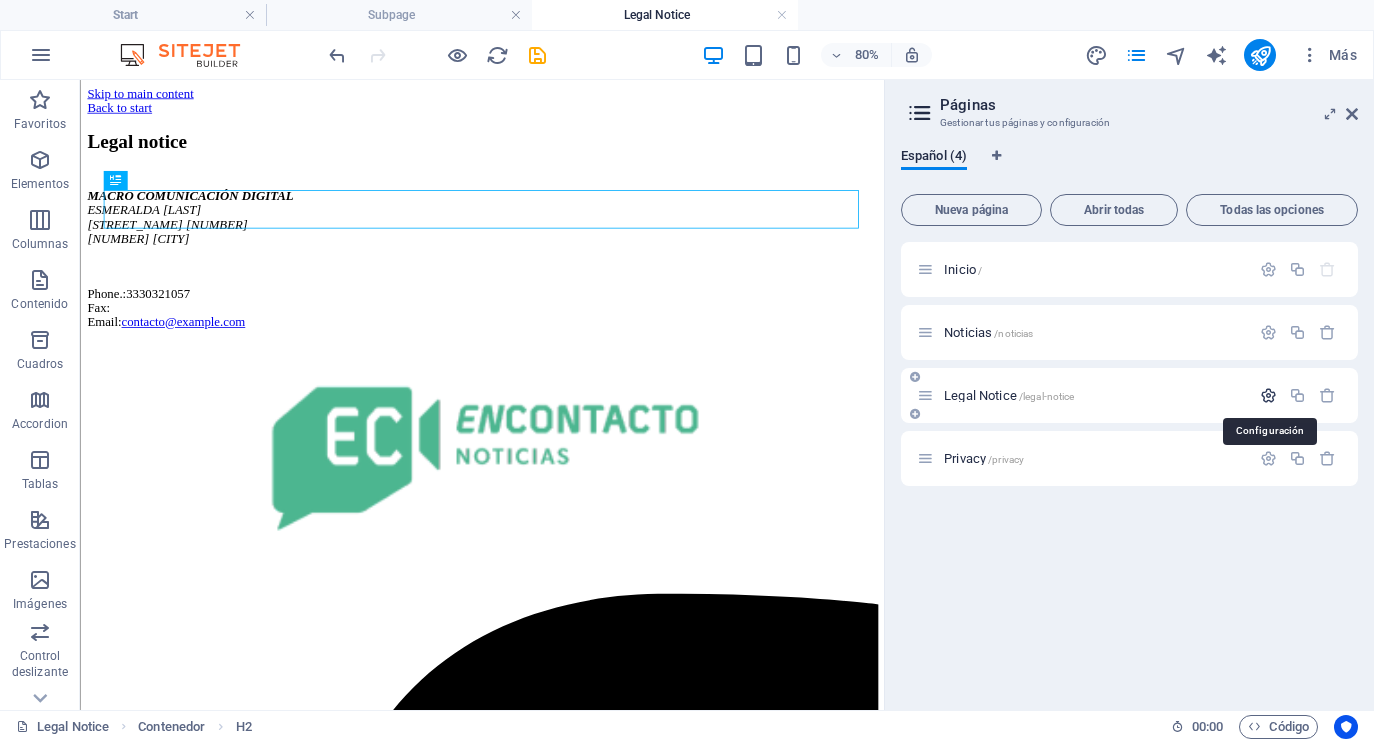 click at bounding box center (1268, 395) 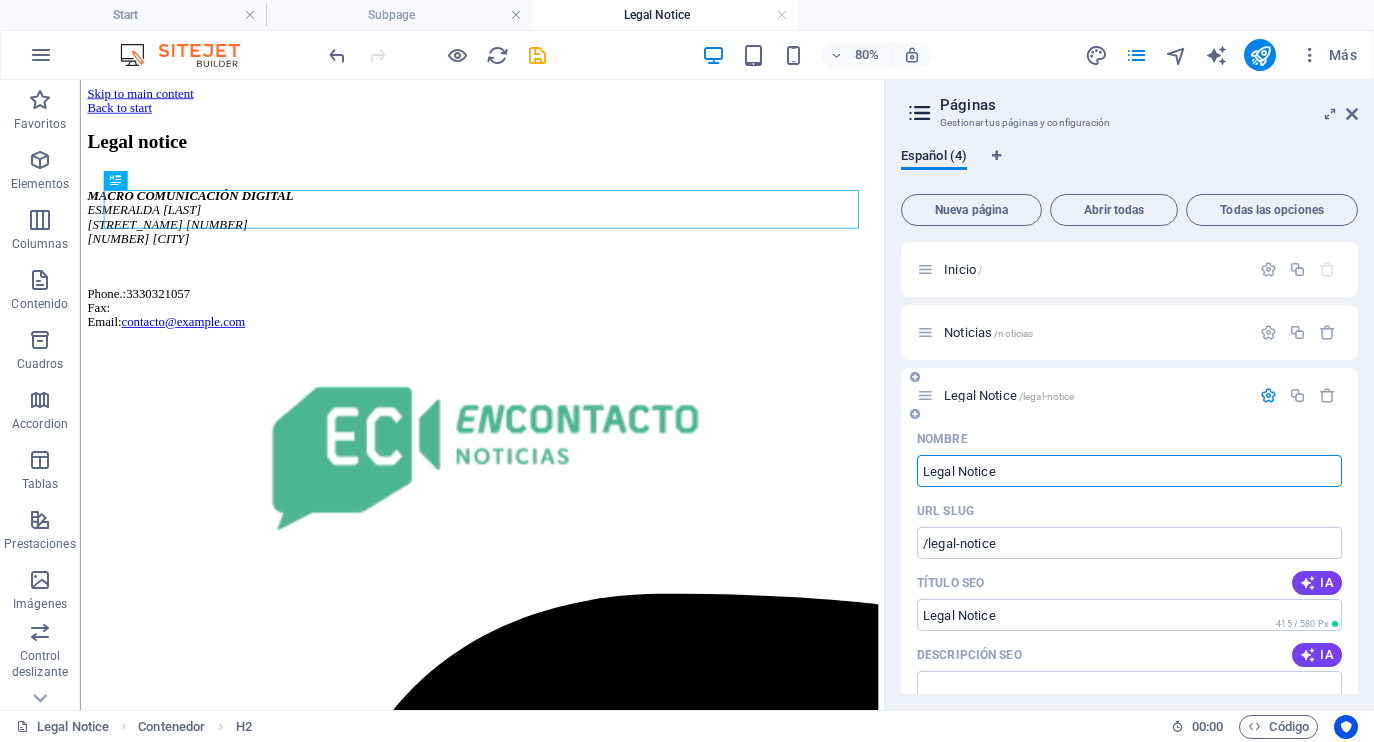 drag, startPoint x: 1003, startPoint y: 469, endPoint x: 922, endPoint y: 467, distance: 81.02469 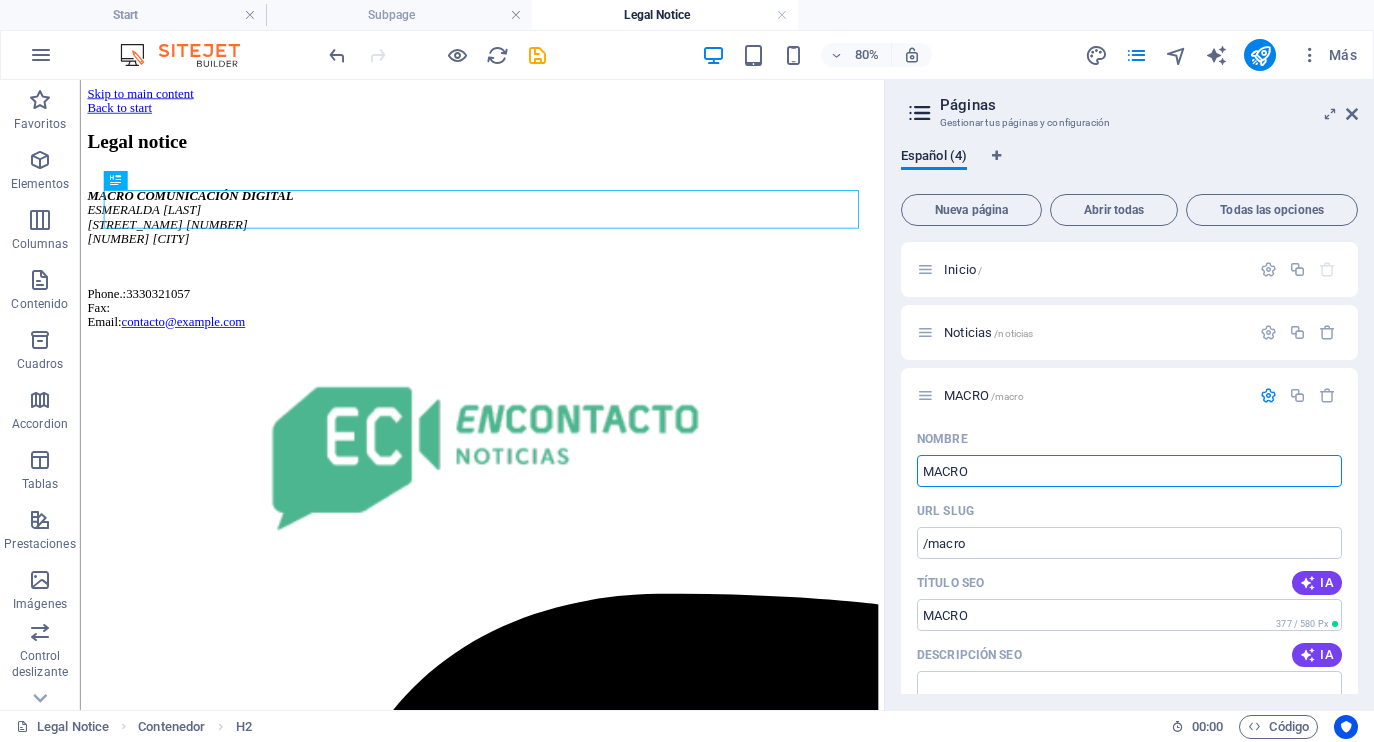 scroll, scrollTop: 0, scrollLeft: 0, axis: both 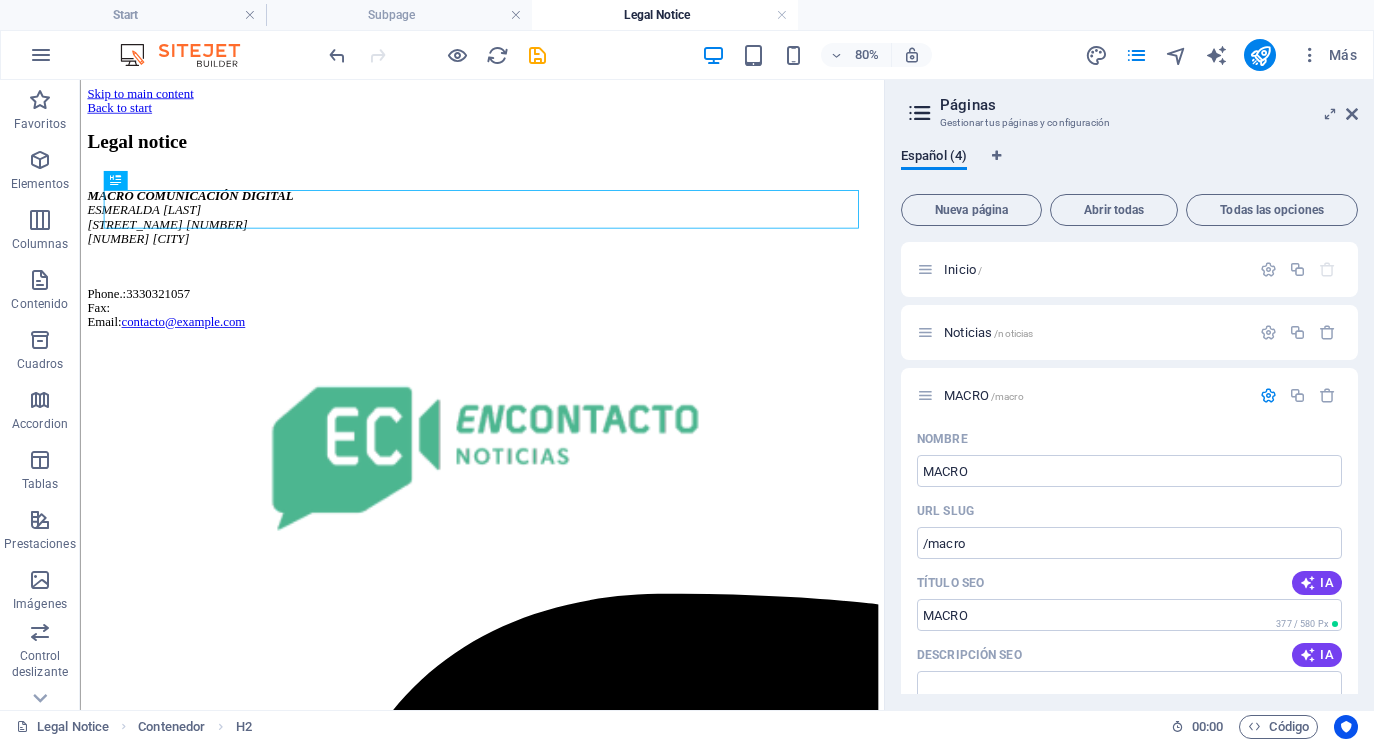 click on "Páginas Gestionar tus páginas y configuración Español (4) Nueva página Abrir todas Todas las opciones Inicio / Noticias /noticias MACRO /macro Nombre MACRO ​ URL SLUG /macro ​ Título SEO IA ​ 377 / 580 Px Descripción SEO IA ​ 200 / 990 Px Palabras clave SEO IA ​ Configuración Menú Noindex Vista previa Móvil Escritorio www.example.com macro MACRO - [FIRST] [LAST] [FIRST] [LAST] Etiquetas meta ​ Vista previa de imagen (Open Graph) Arrastra archivos aquí, haz clic para escoger archivos o selecciona alguno de tus archivos o consulta el catálogo gratuito de fotos y vídeos Más opciones Privacy /privacy" at bounding box center (1129, 395) 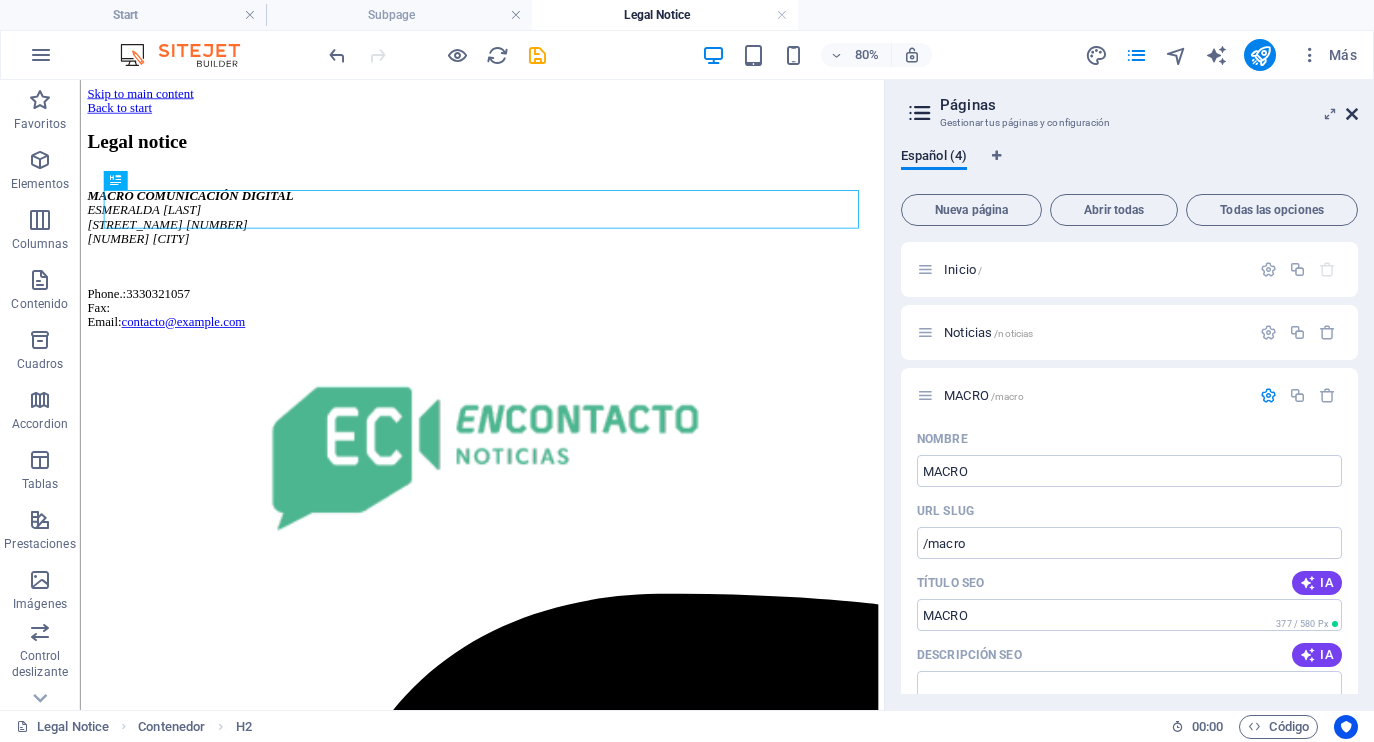 click at bounding box center (1352, 114) 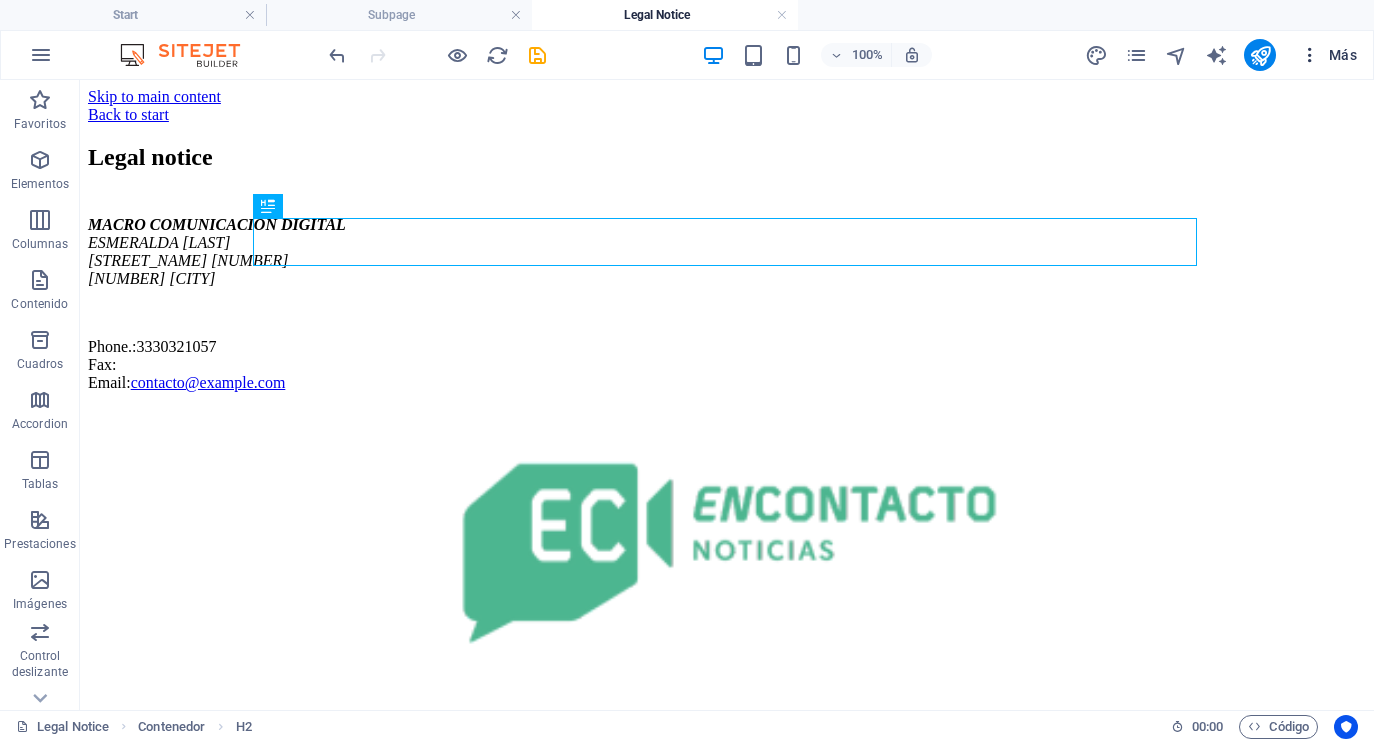 click at bounding box center [1310, 55] 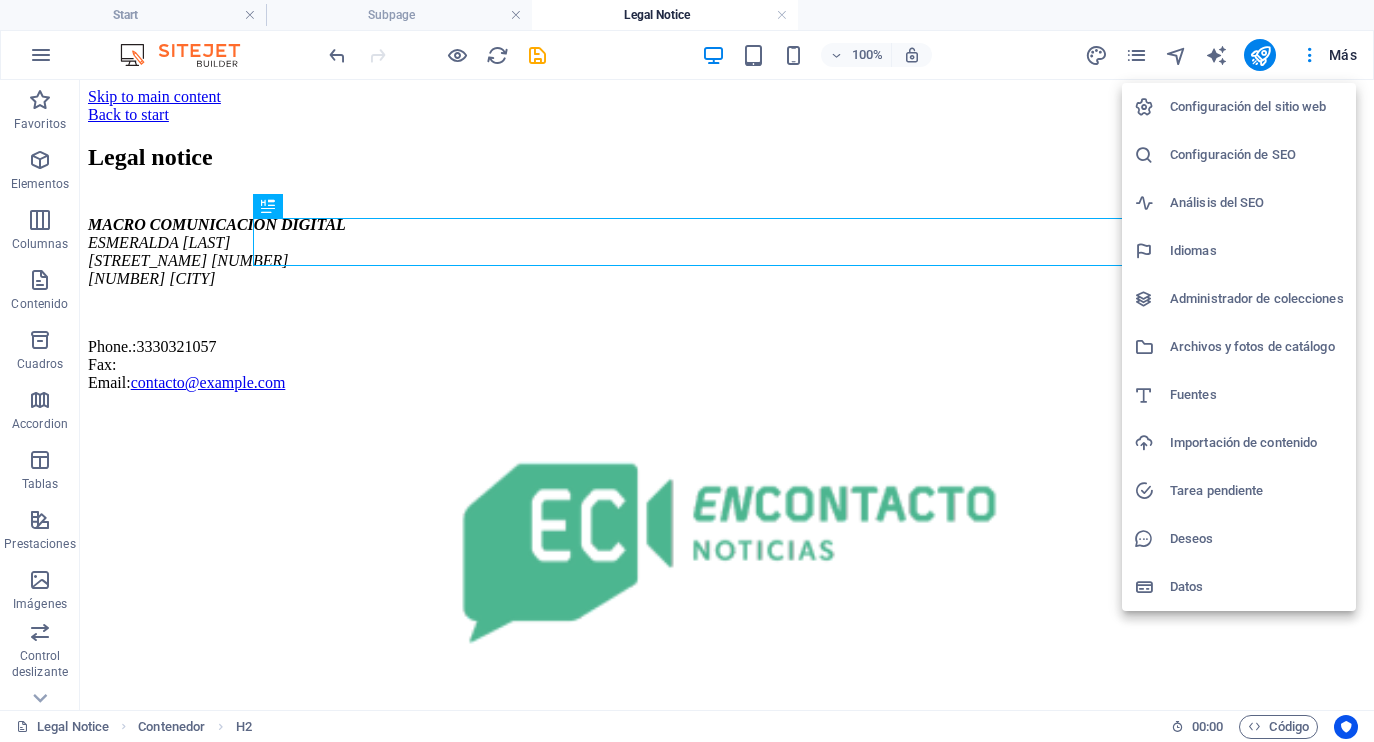 click at bounding box center (687, 371) 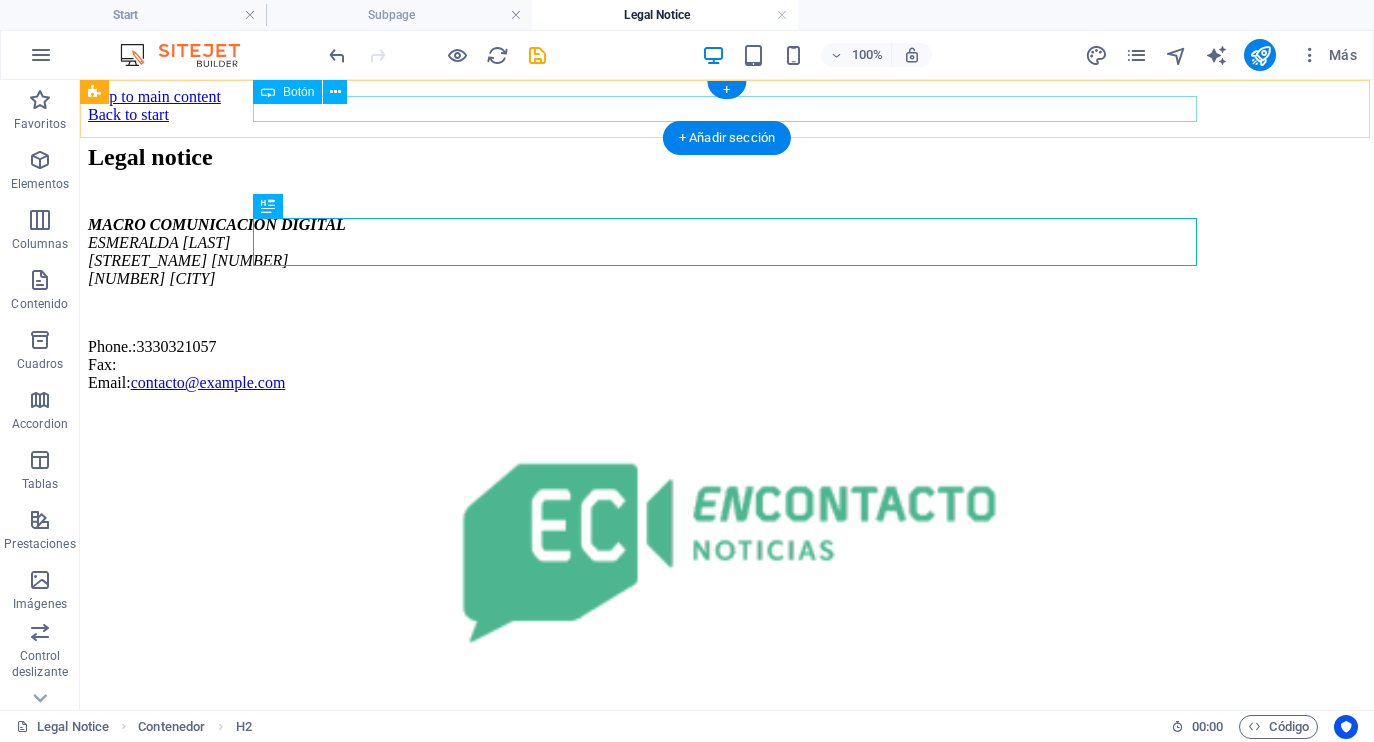 click on "Botón" at bounding box center (287, 92) 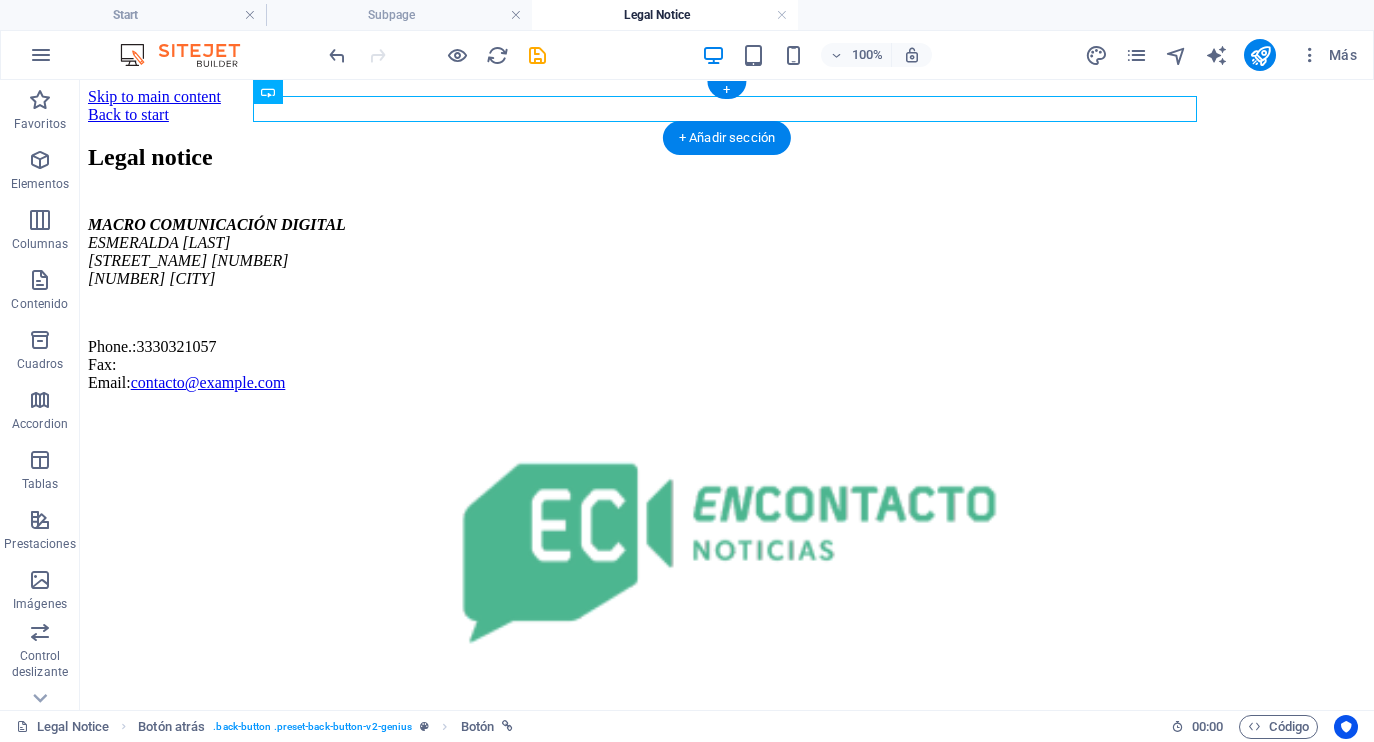 click on "Back to start" at bounding box center (727, 115) 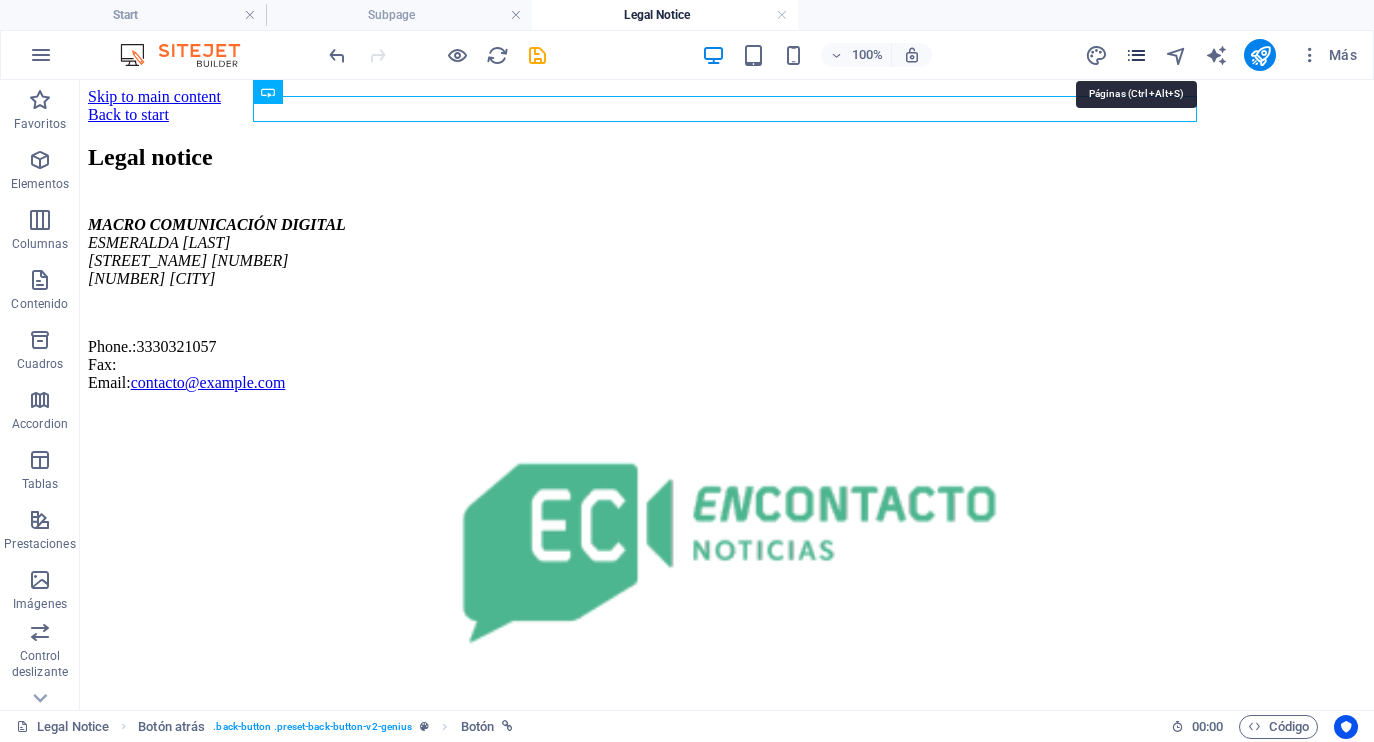 click at bounding box center [1136, 55] 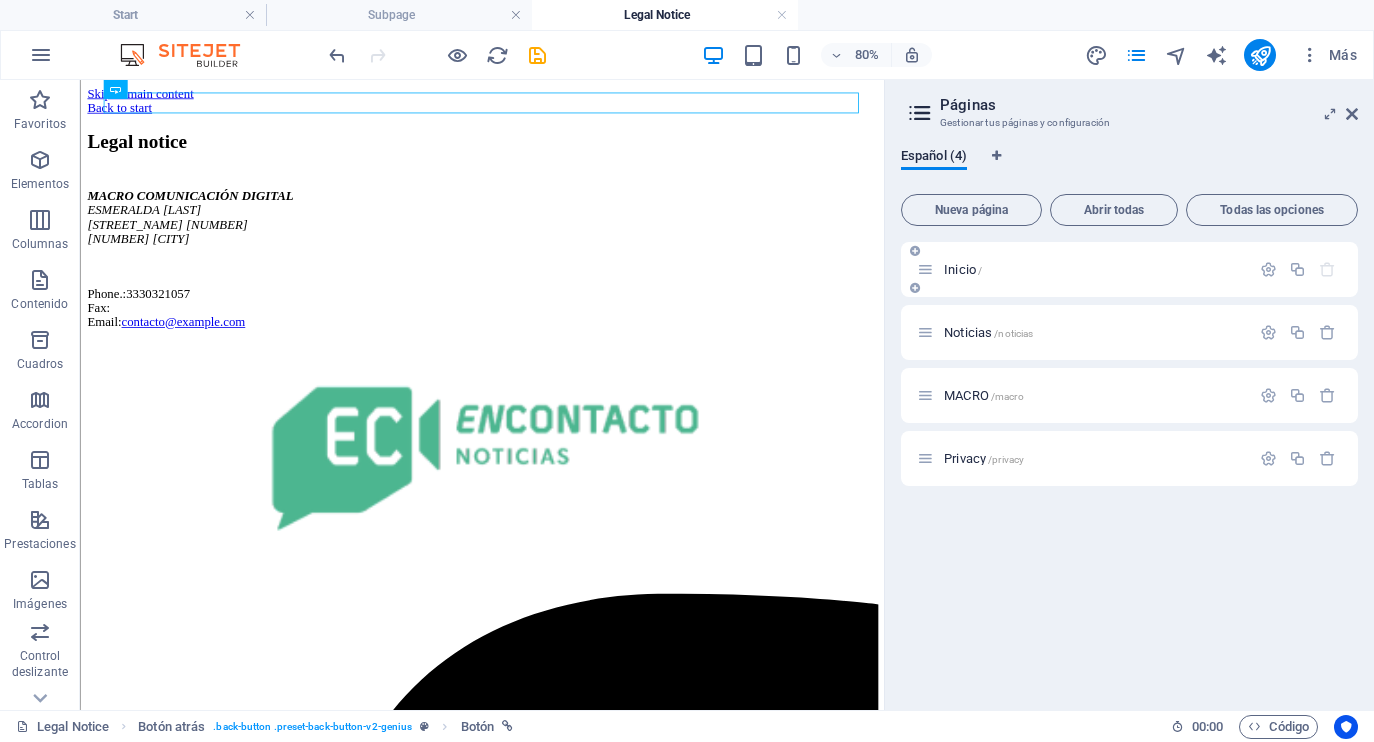 click on "Inicio /" at bounding box center [1083, 269] 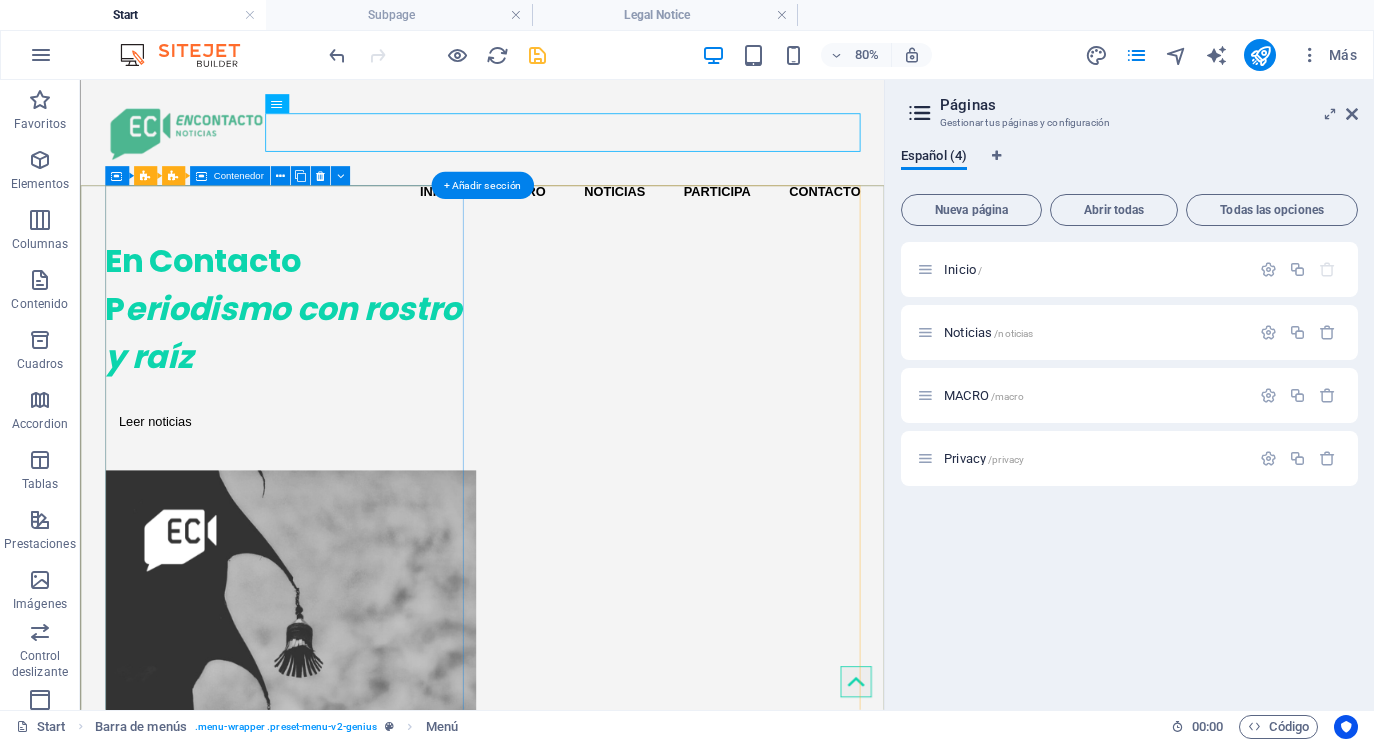 click on "En Contacto P eriodismo con rostro y raíz Leer noticias" at bounding box center (335, 402) 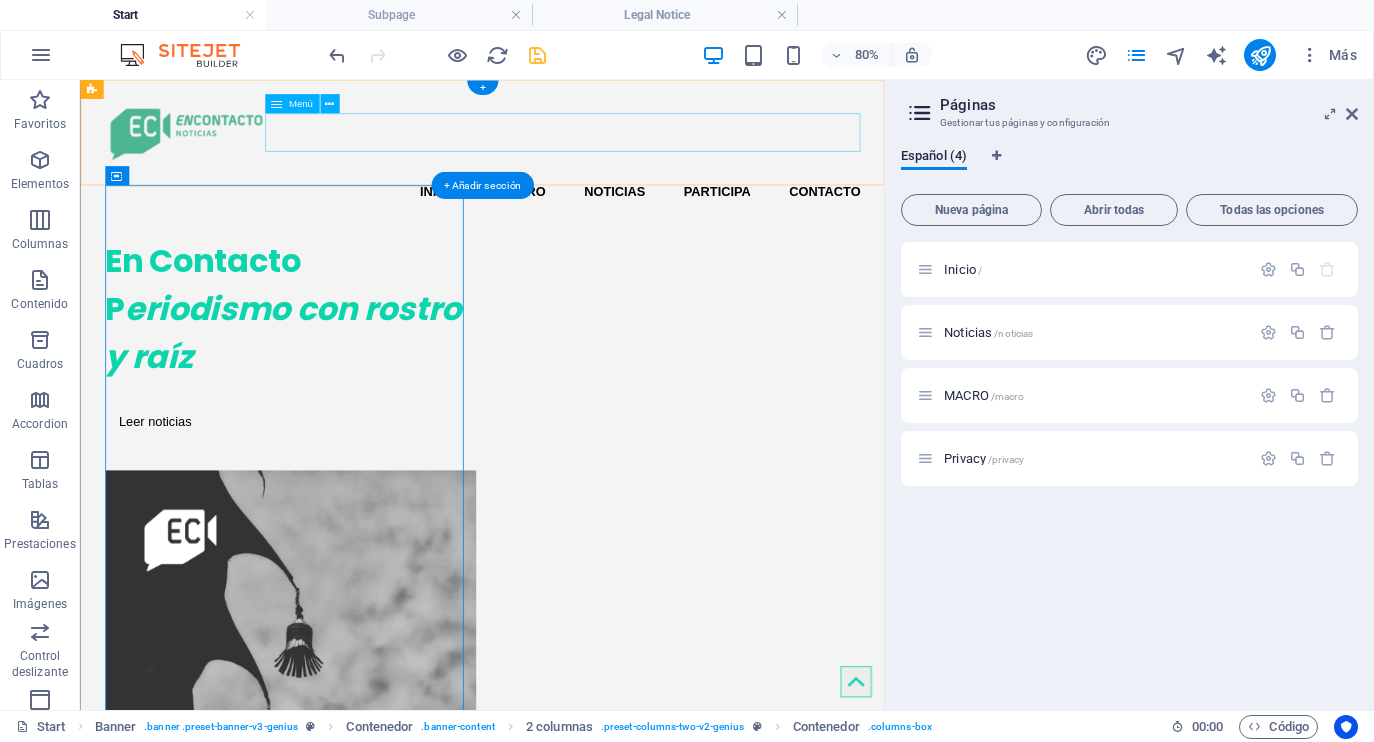 click on "Inicio MACRO Noticias Participa Contacto" at bounding box center (583, 220) 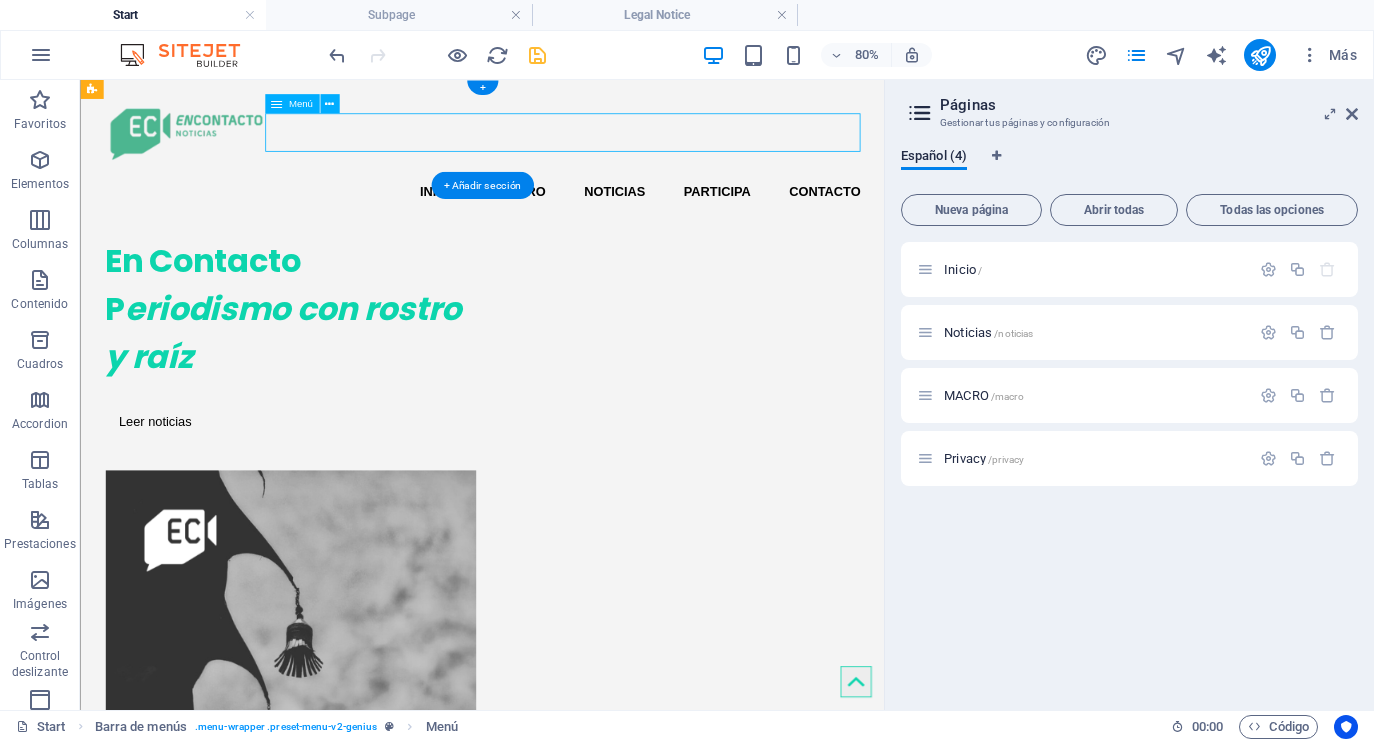 click on "Inicio MACRO Noticias Participa Contacto" at bounding box center (583, 220) 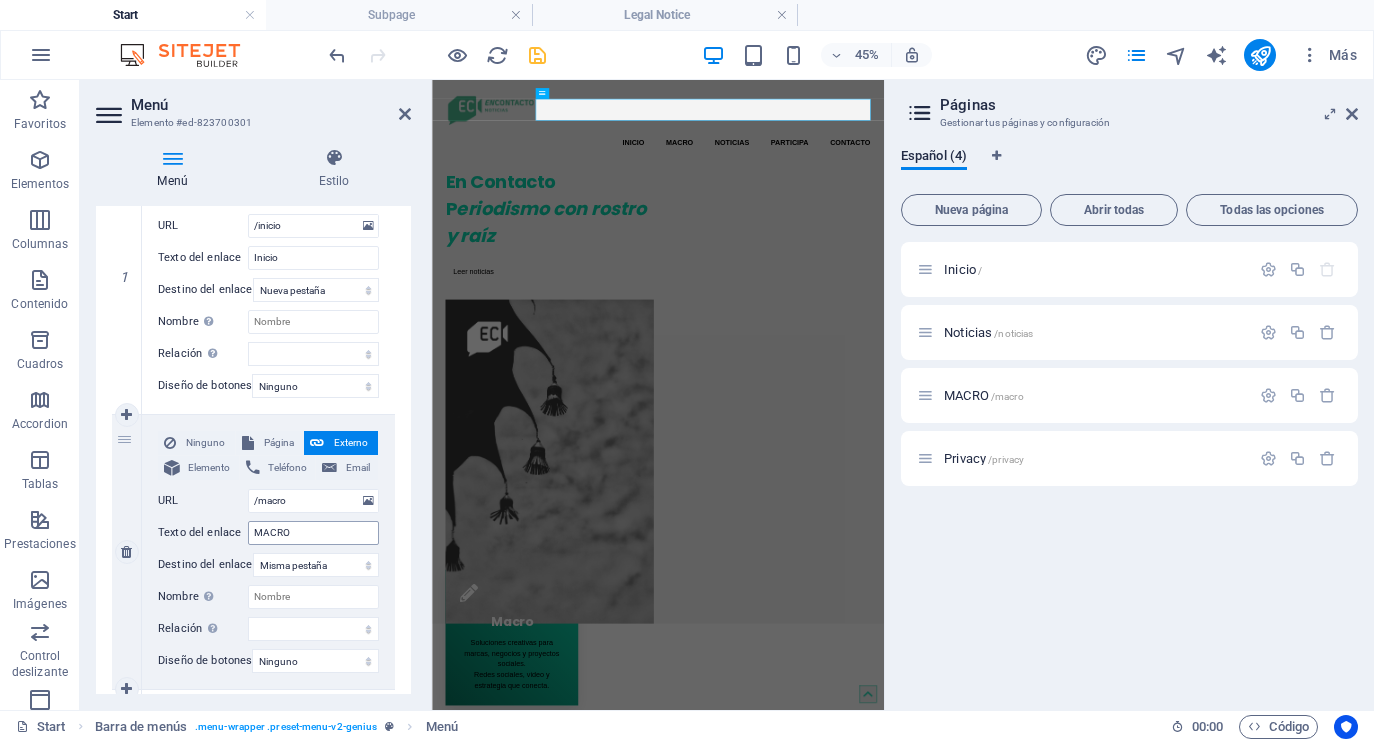 scroll, scrollTop: 273, scrollLeft: 0, axis: vertical 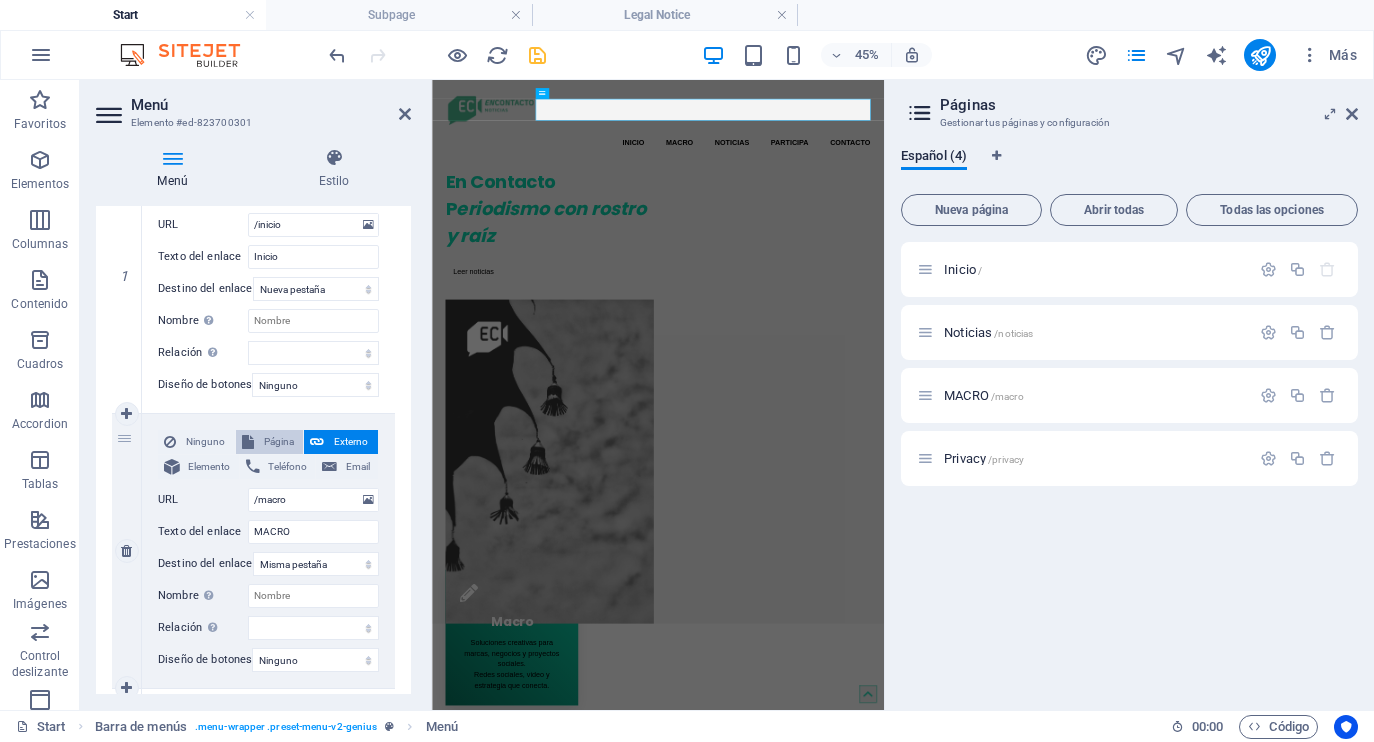 click on "Página" at bounding box center (270, 442) 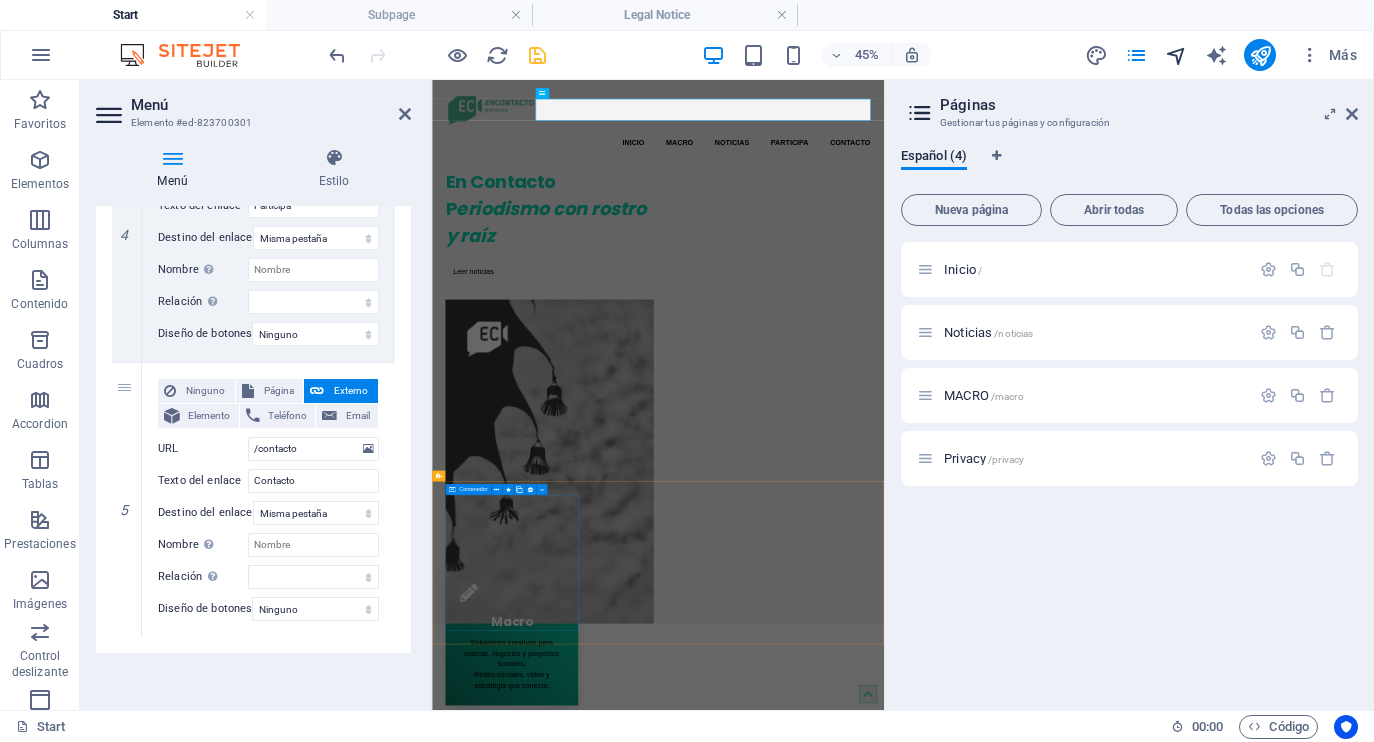 scroll, scrollTop: 1161, scrollLeft: 0, axis: vertical 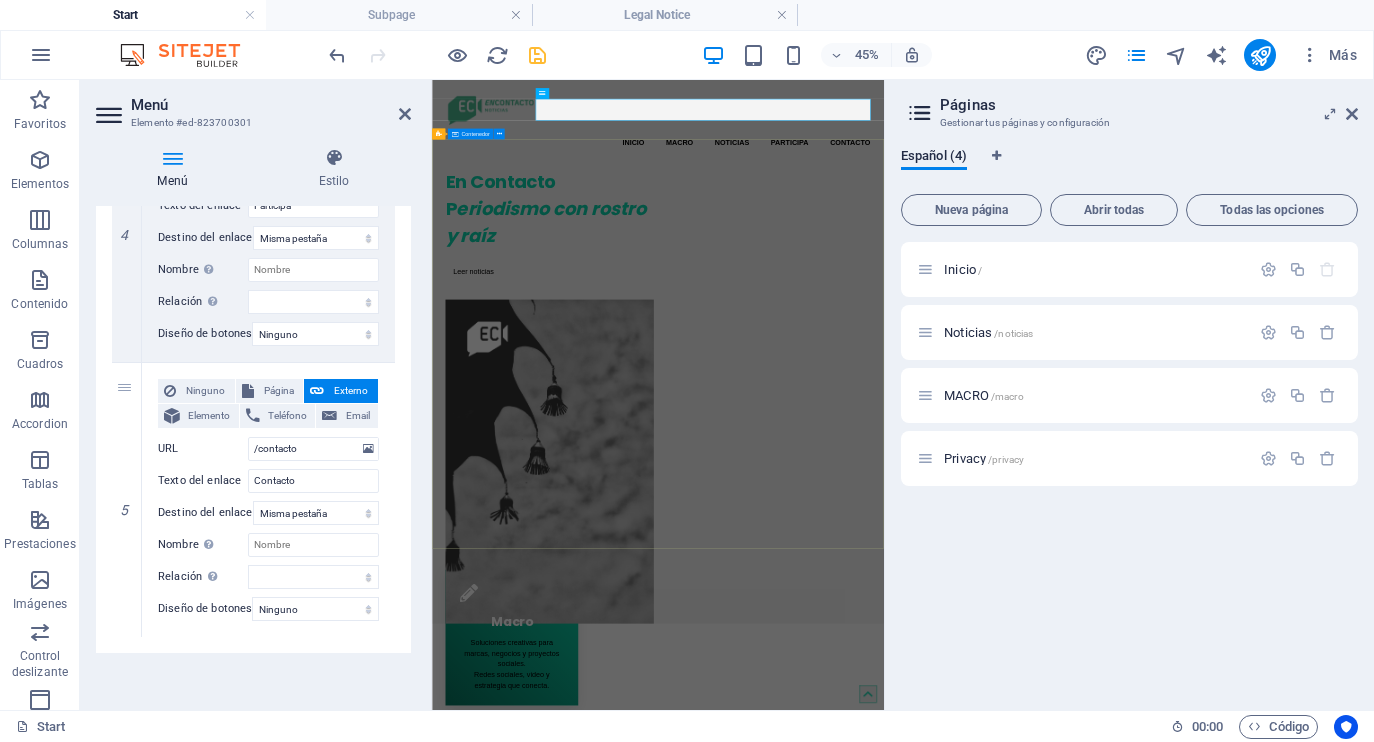 click on "En Contacto P eriodismo con rostro y raíz Leer noticias" at bounding box center [934, 774] 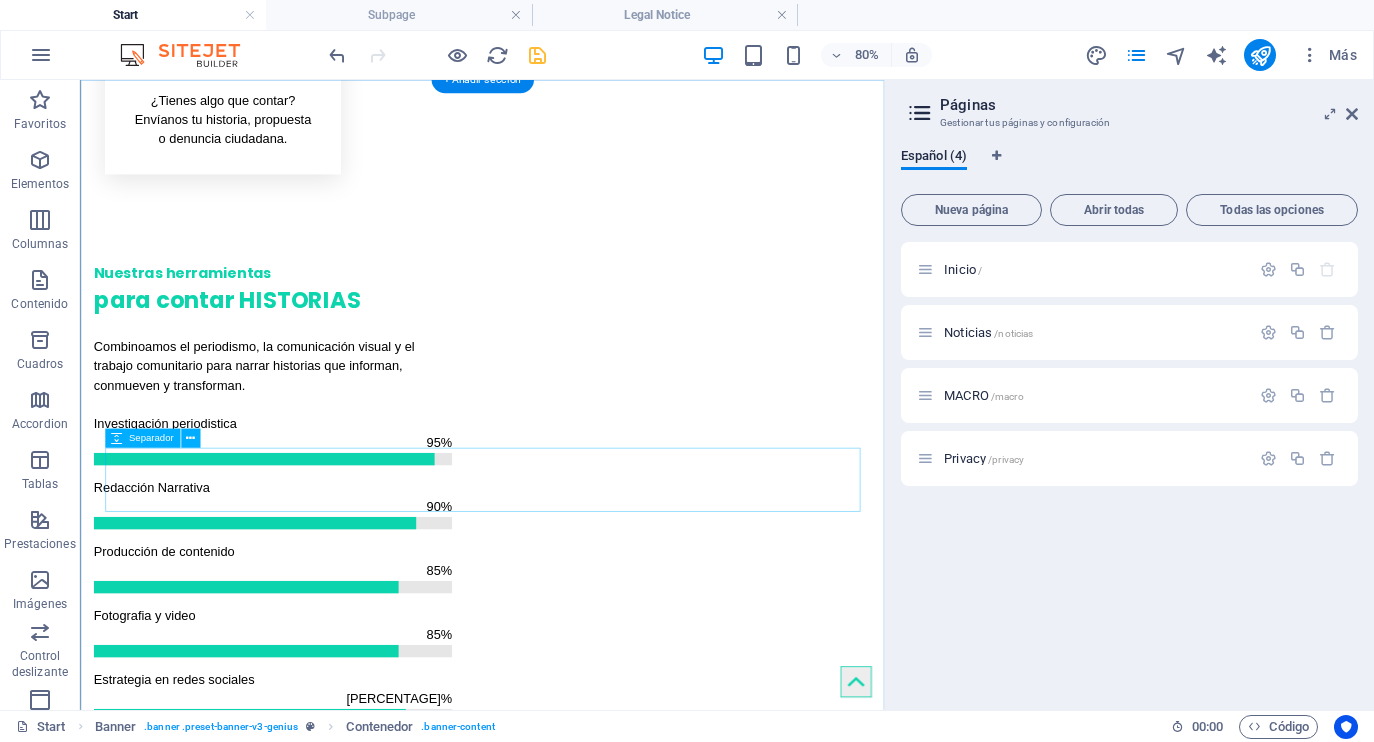 scroll, scrollTop: 1815, scrollLeft: 0, axis: vertical 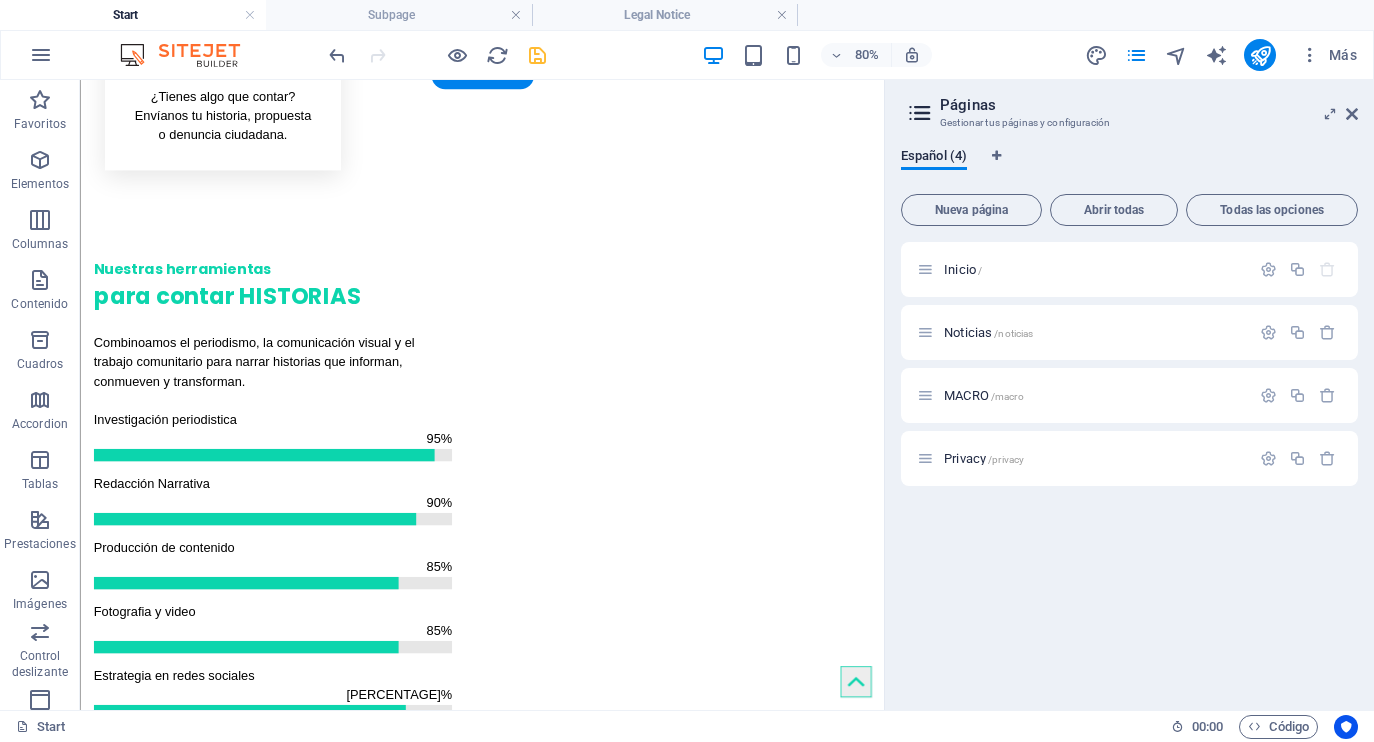 click at bounding box center [583, 1573] 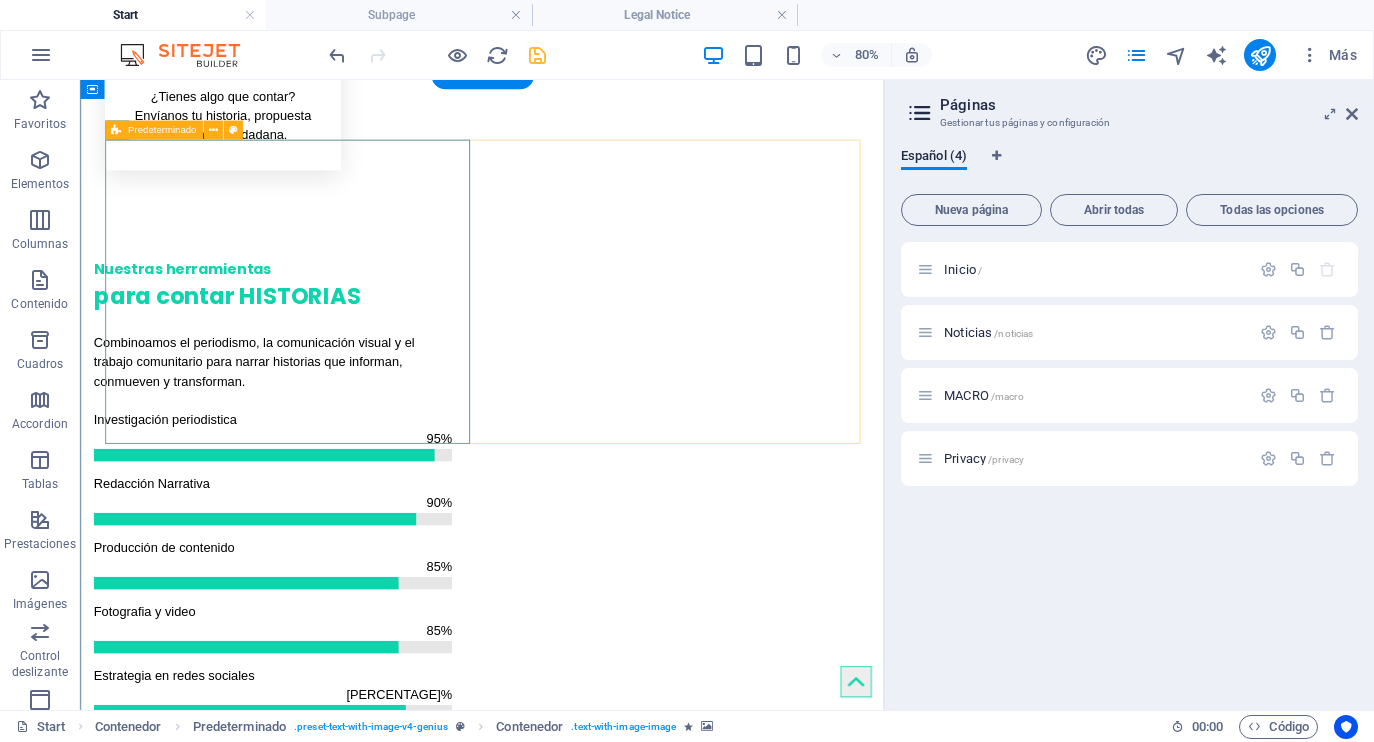 scroll, scrollTop: 1816, scrollLeft: 0, axis: vertical 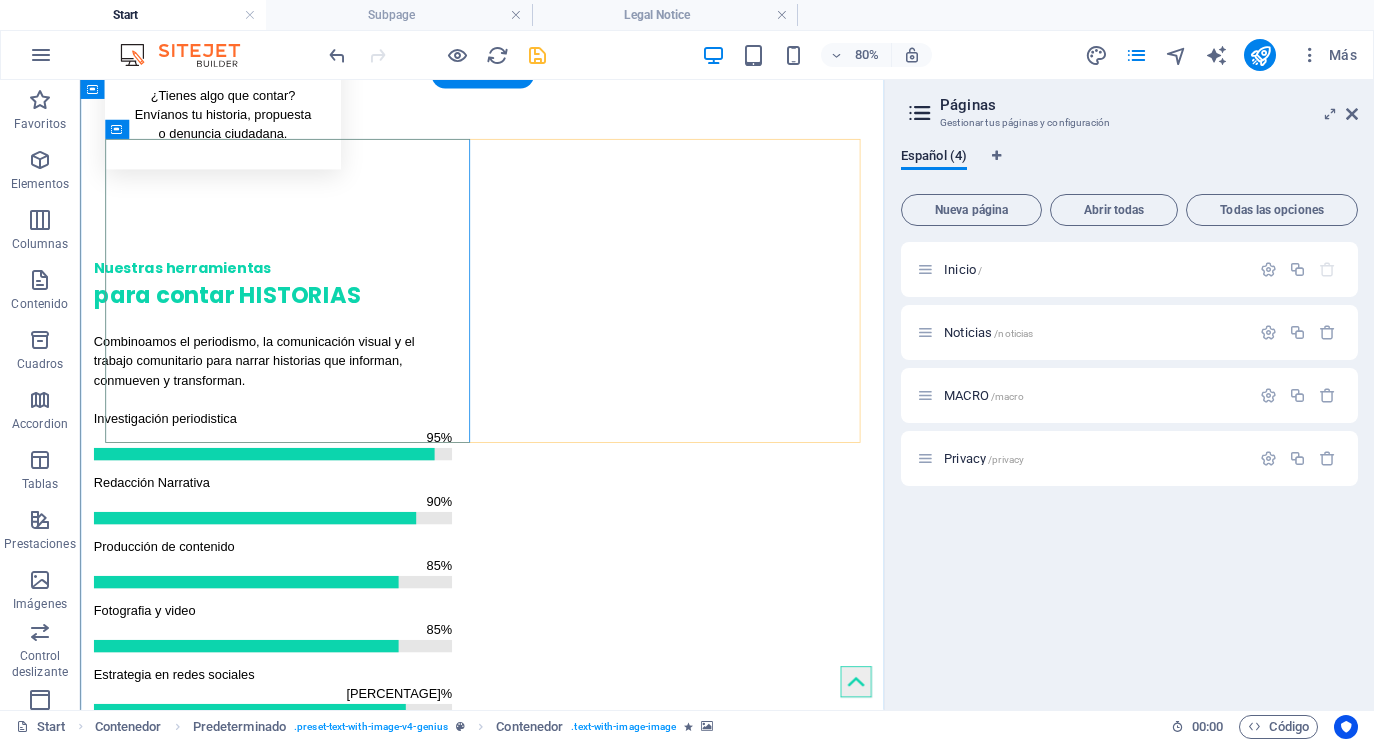 click at bounding box center (583, 1572) 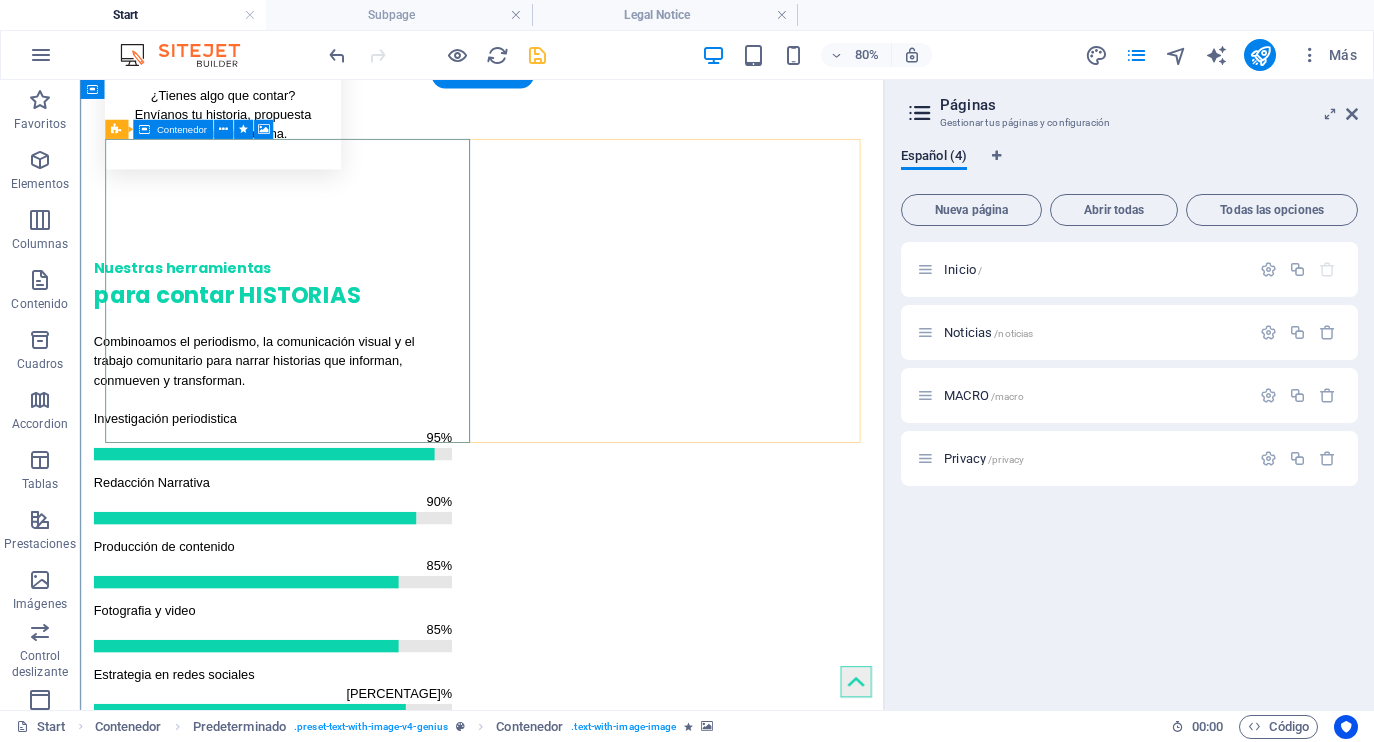 click on "Suelta el contenido aquí o  Añadir elementos  Pegar portapapeles" at bounding box center [583, 1833] 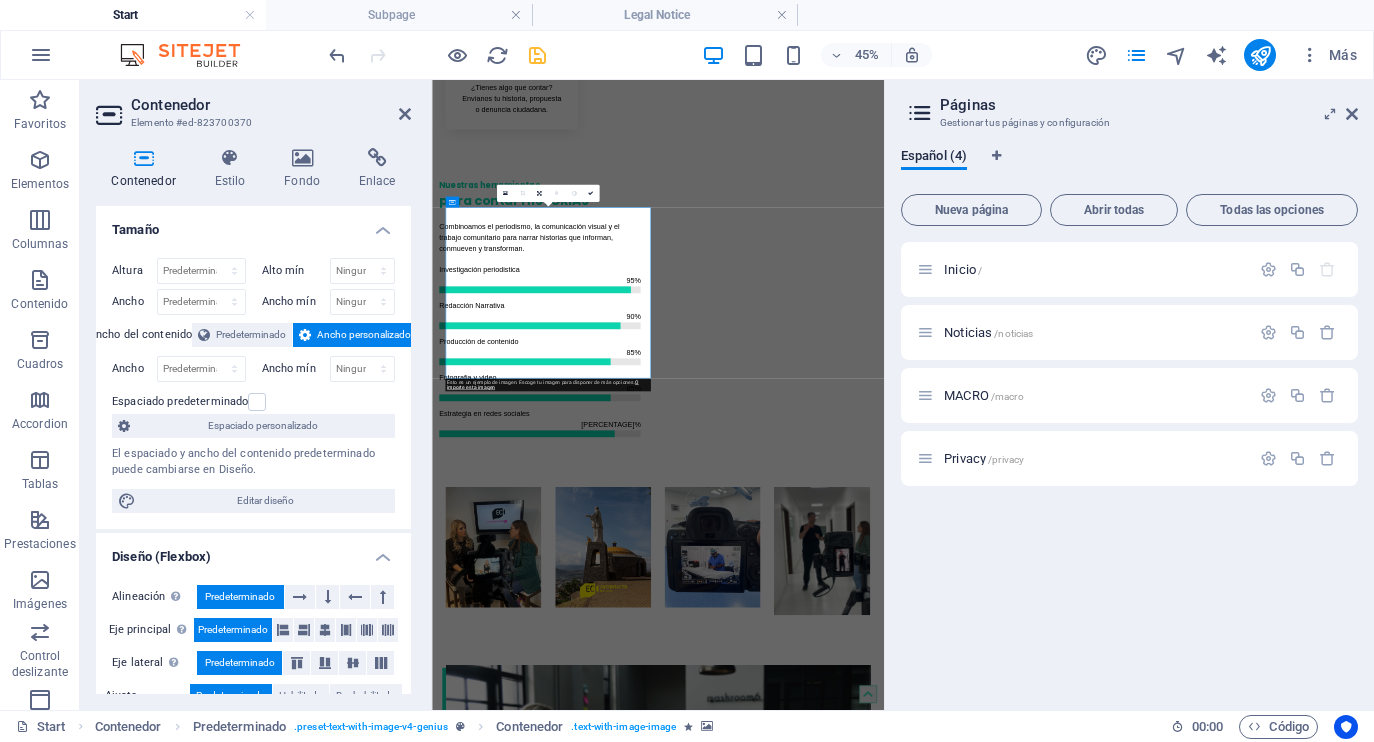 scroll, scrollTop: 1820, scrollLeft: 0, axis: vertical 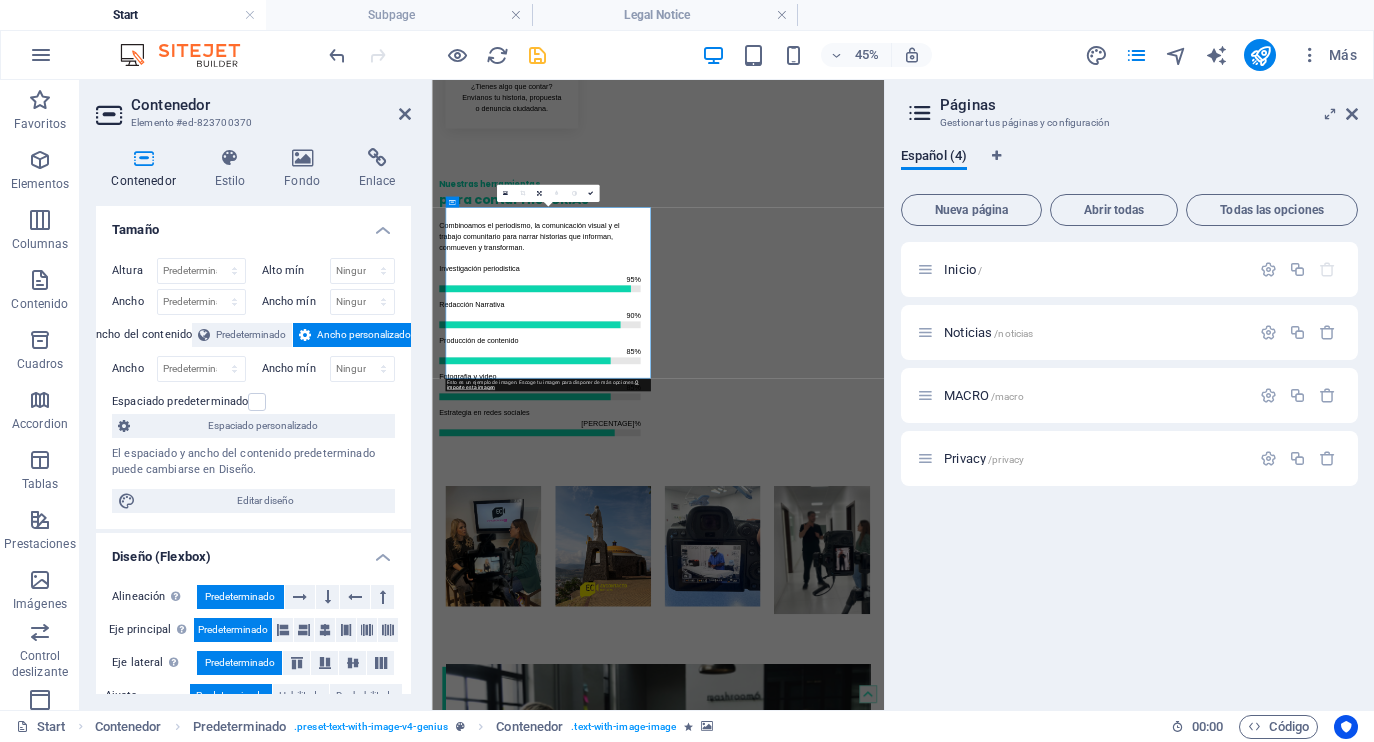 click at bounding box center [934, 1567] 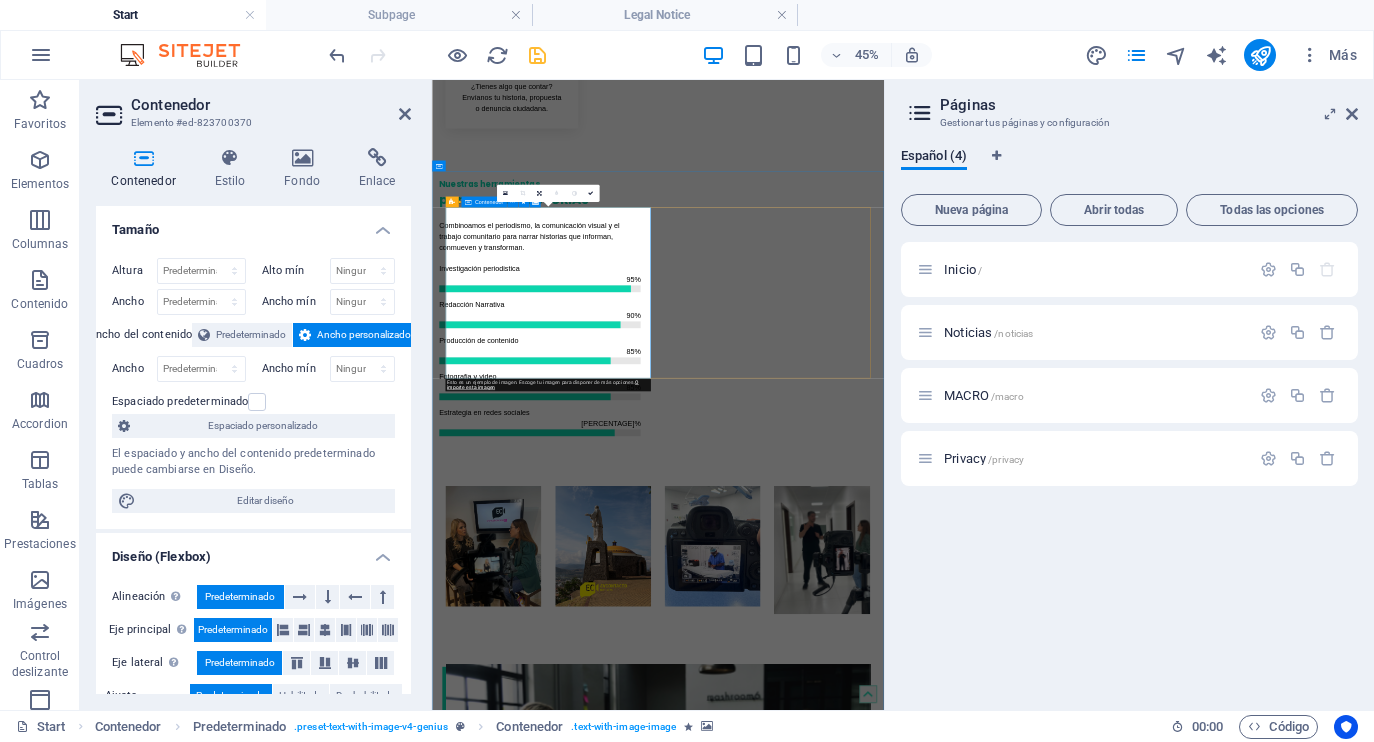 click on "Suelta el contenido aquí o  Añadir elementos  Pegar portapapeles" at bounding box center [934, 1828] 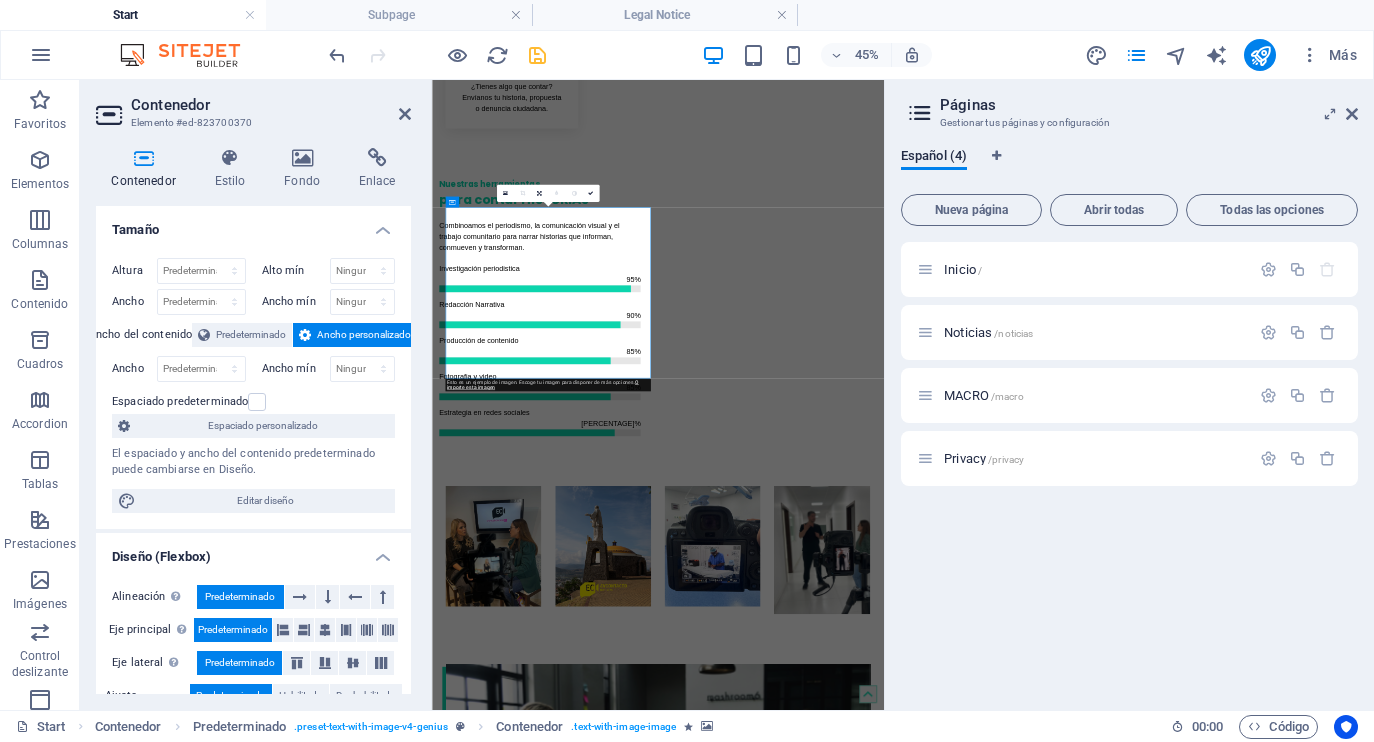 click at bounding box center (934, 1567) 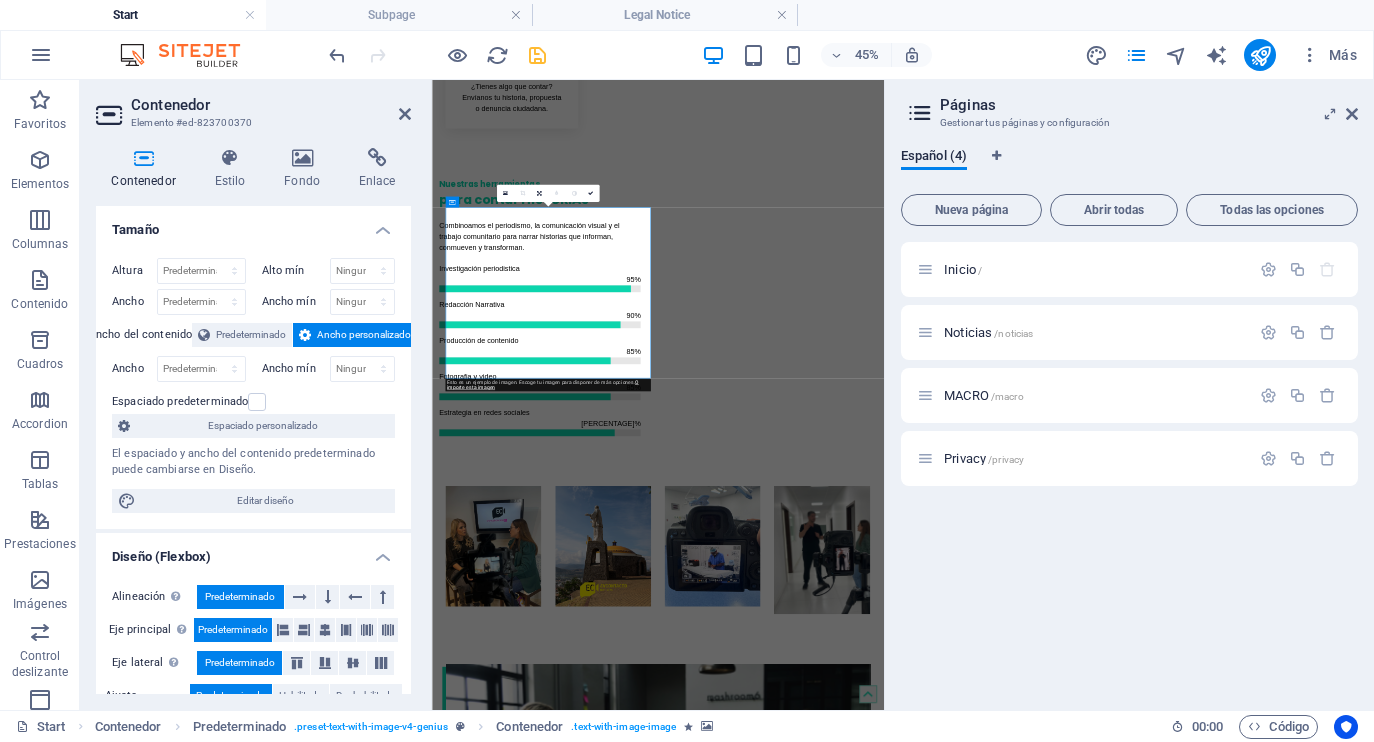 scroll, scrollTop: 1821, scrollLeft: 0, axis: vertical 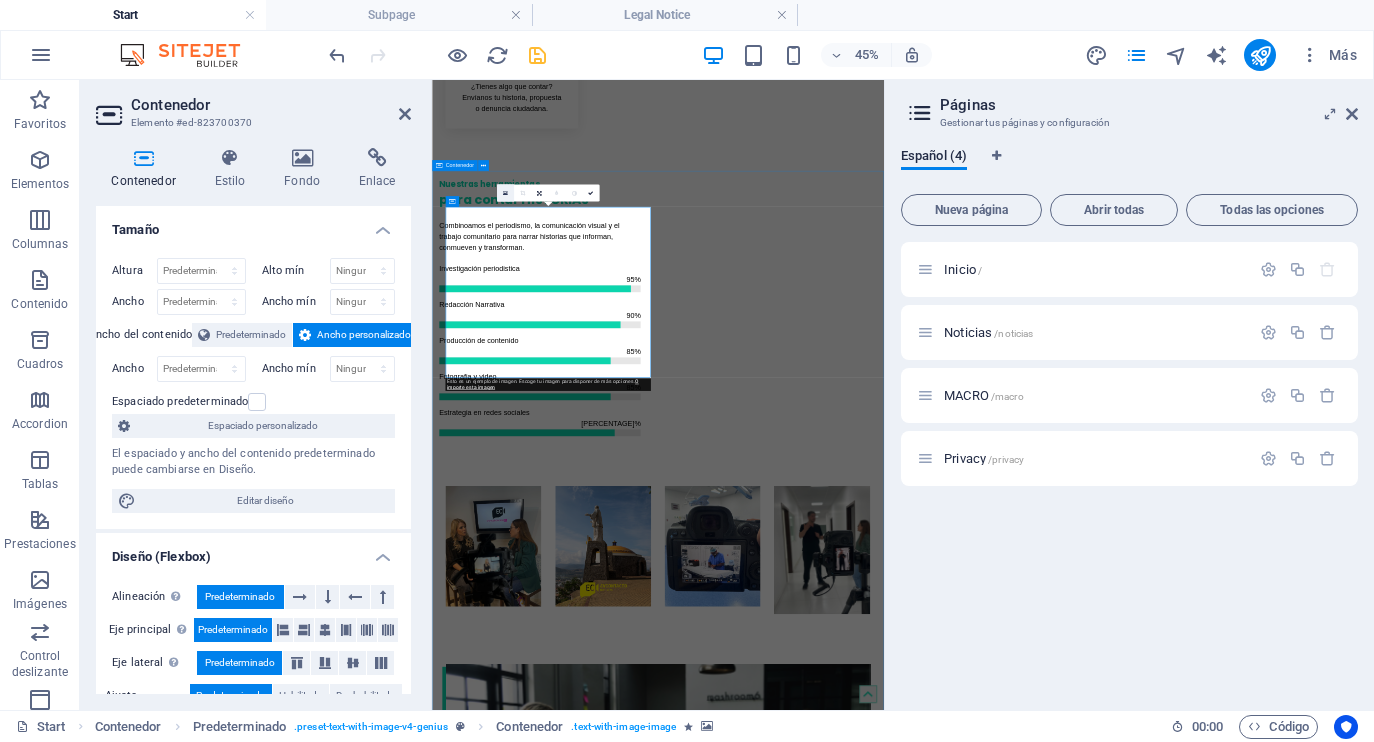 click at bounding box center (505, 192) 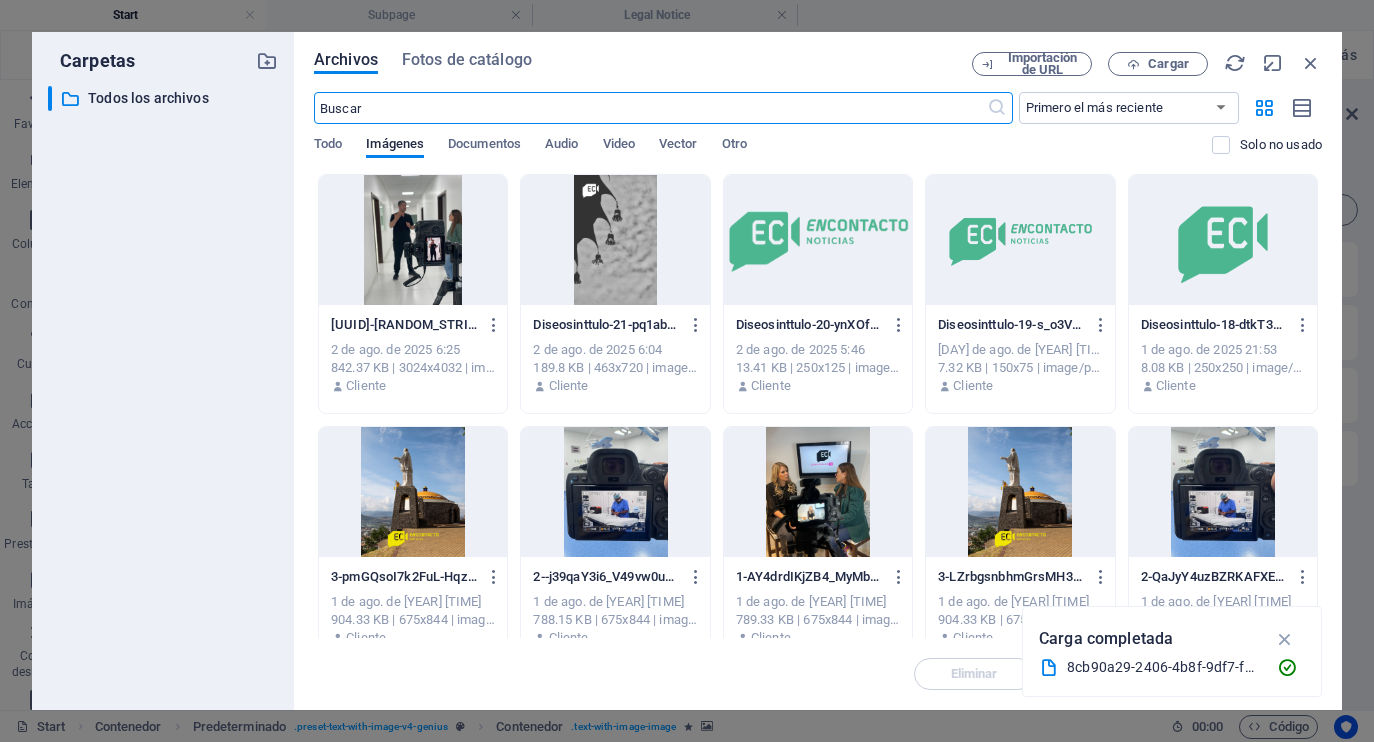 scroll, scrollTop: 2751, scrollLeft: 0, axis: vertical 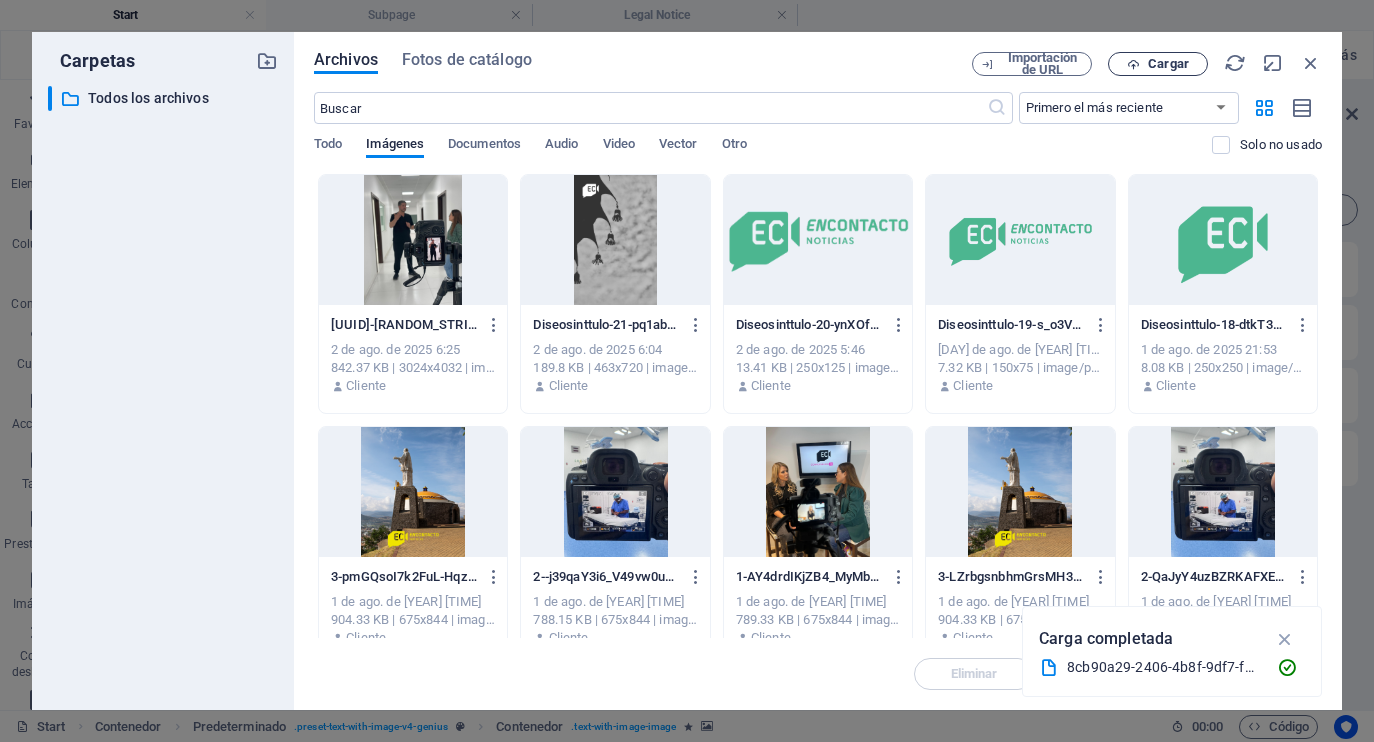 click on "Cargar" at bounding box center [1168, 64] 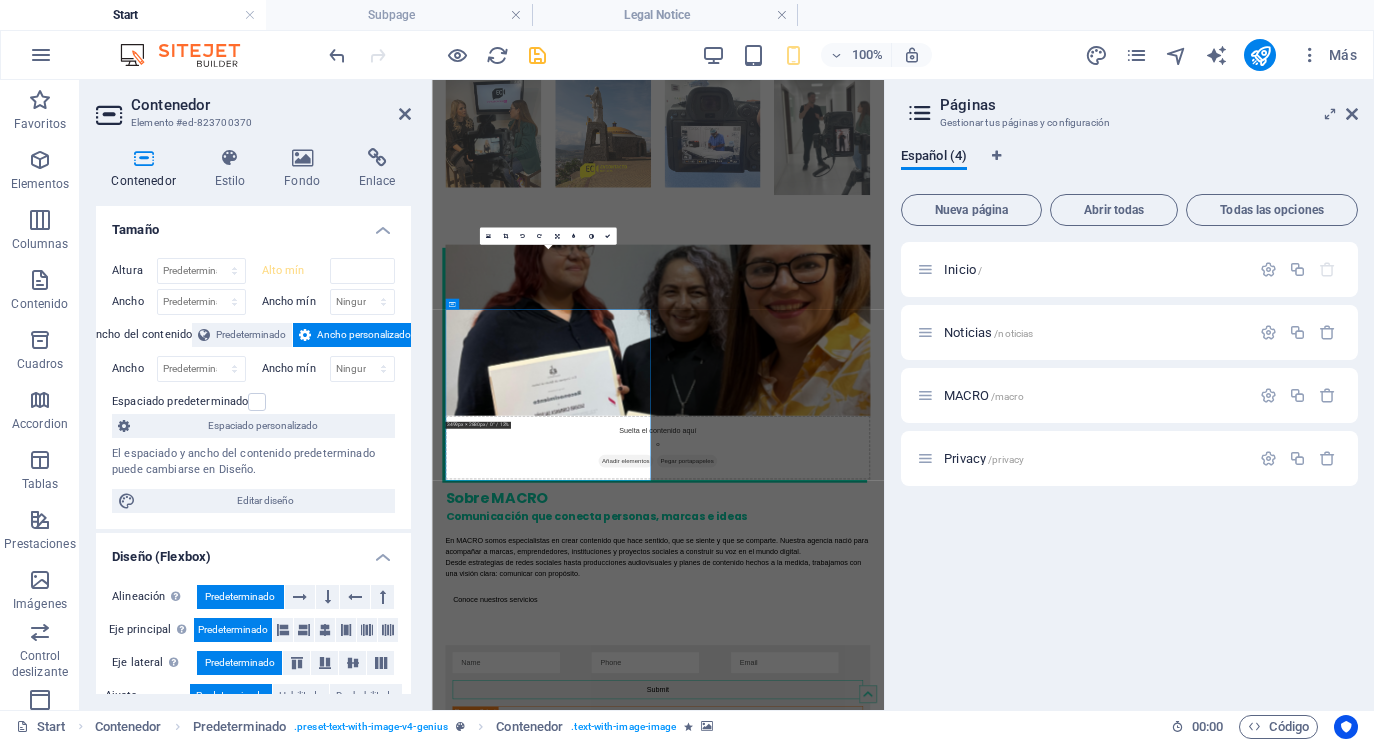 scroll, scrollTop: 1593, scrollLeft: 0, axis: vertical 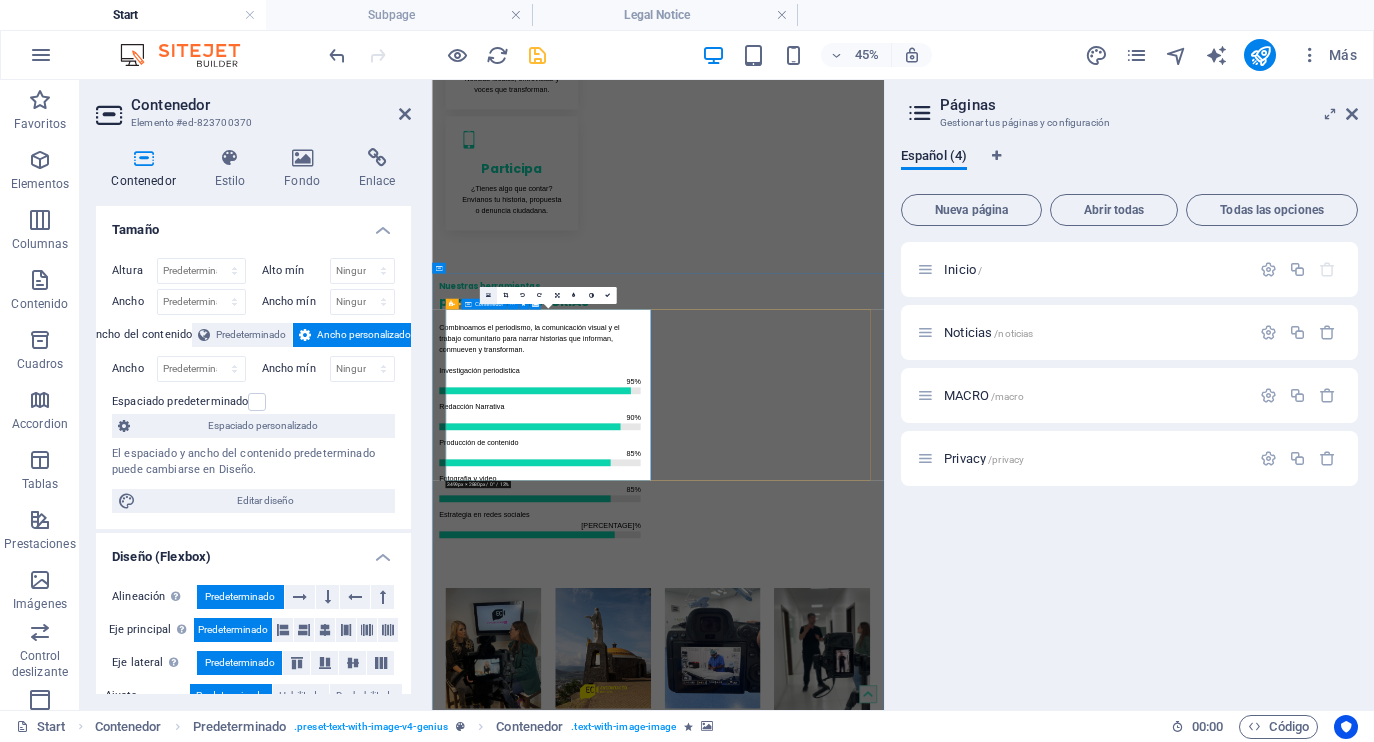 click at bounding box center [488, 295] 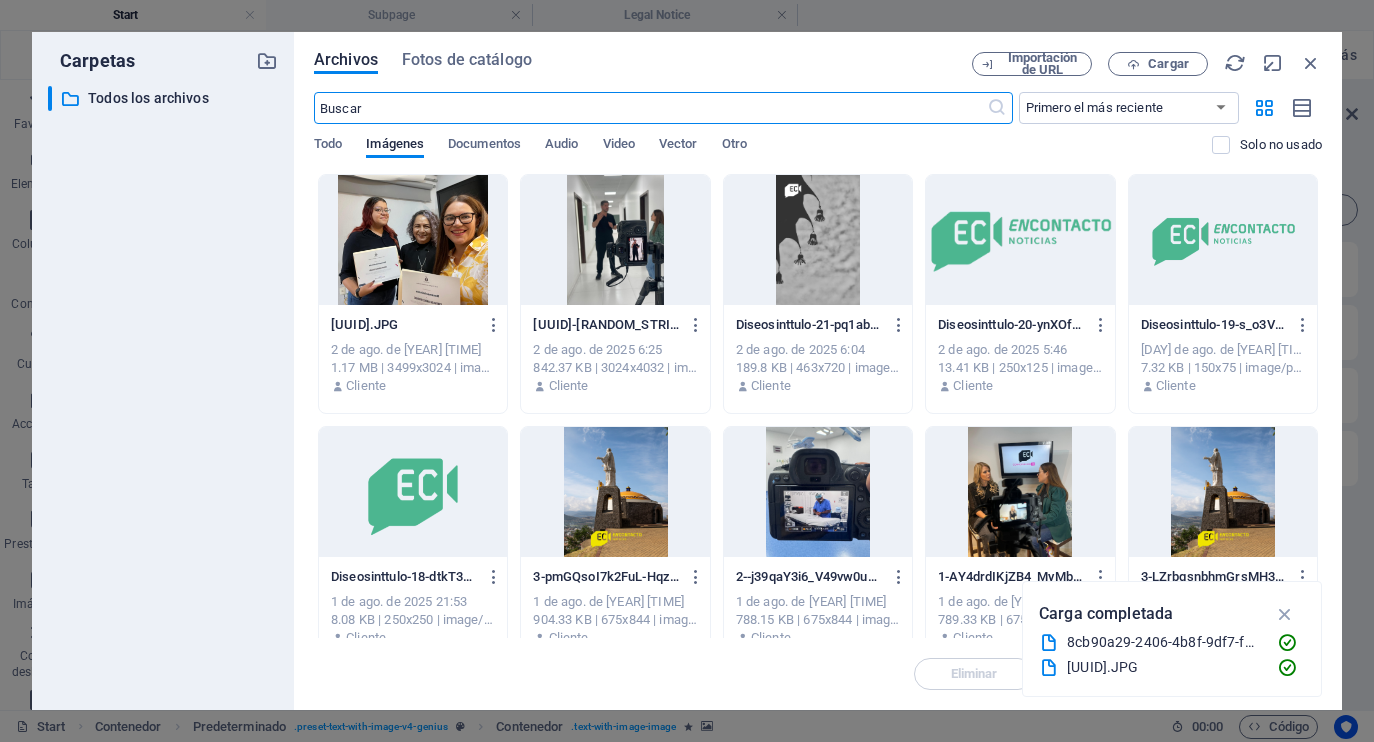 scroll, scrollTop: 2751, scrollLeft: 0, axis: vertical 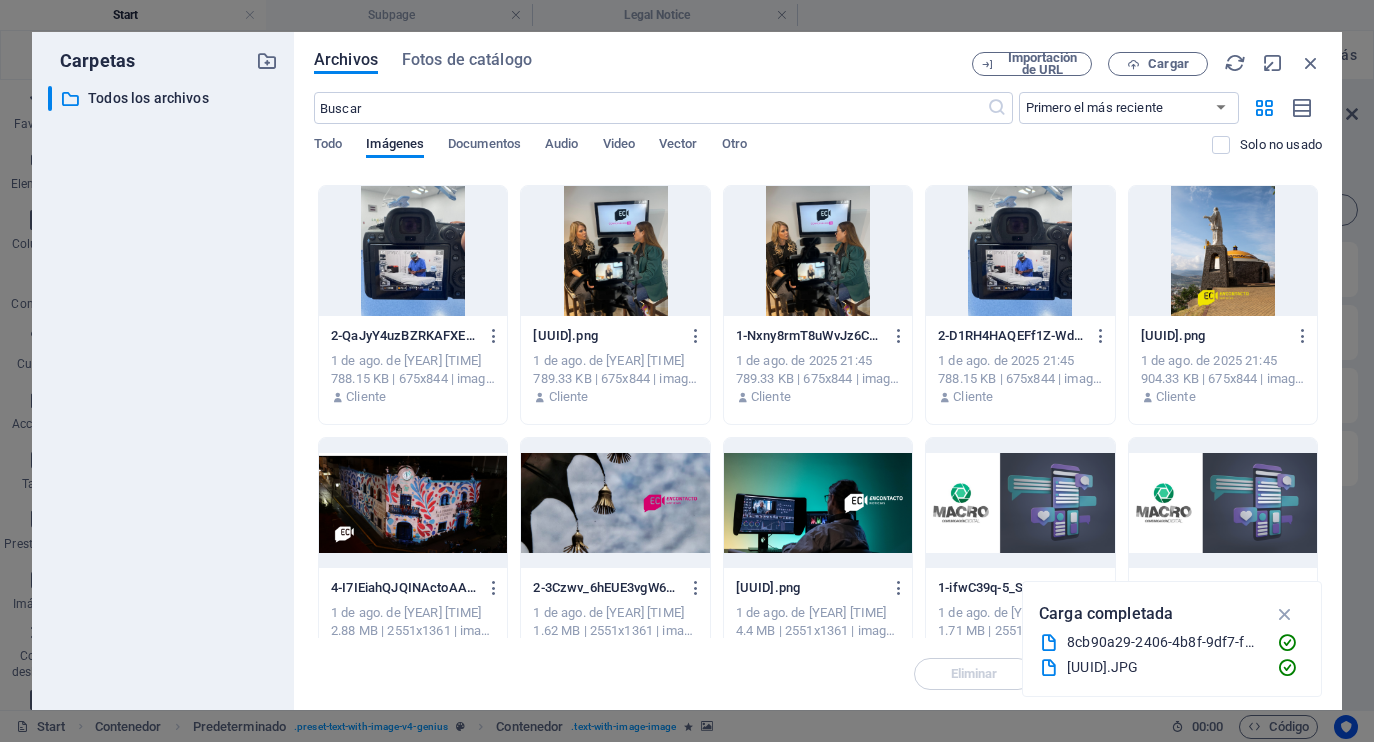 click at bounding box center [1020, 503] 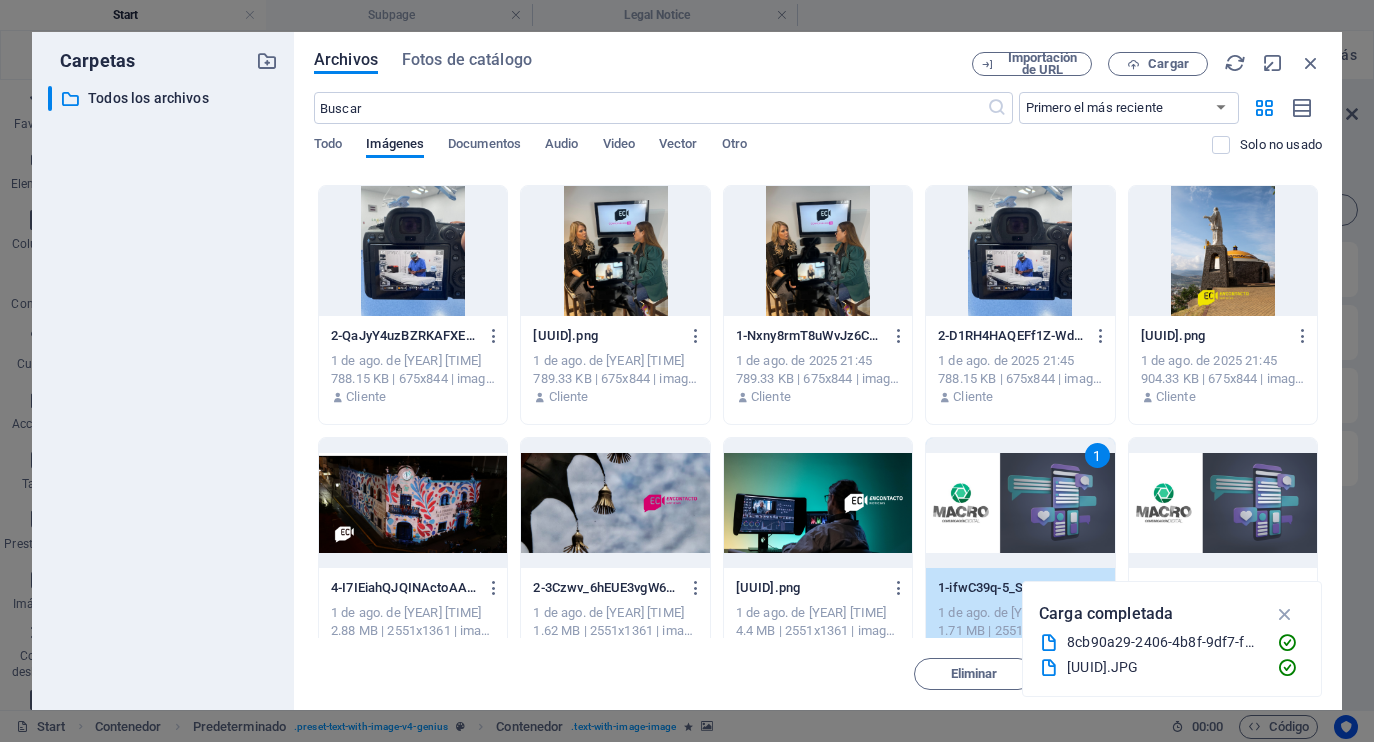 click on "1" at bounding box center [1020, 503] 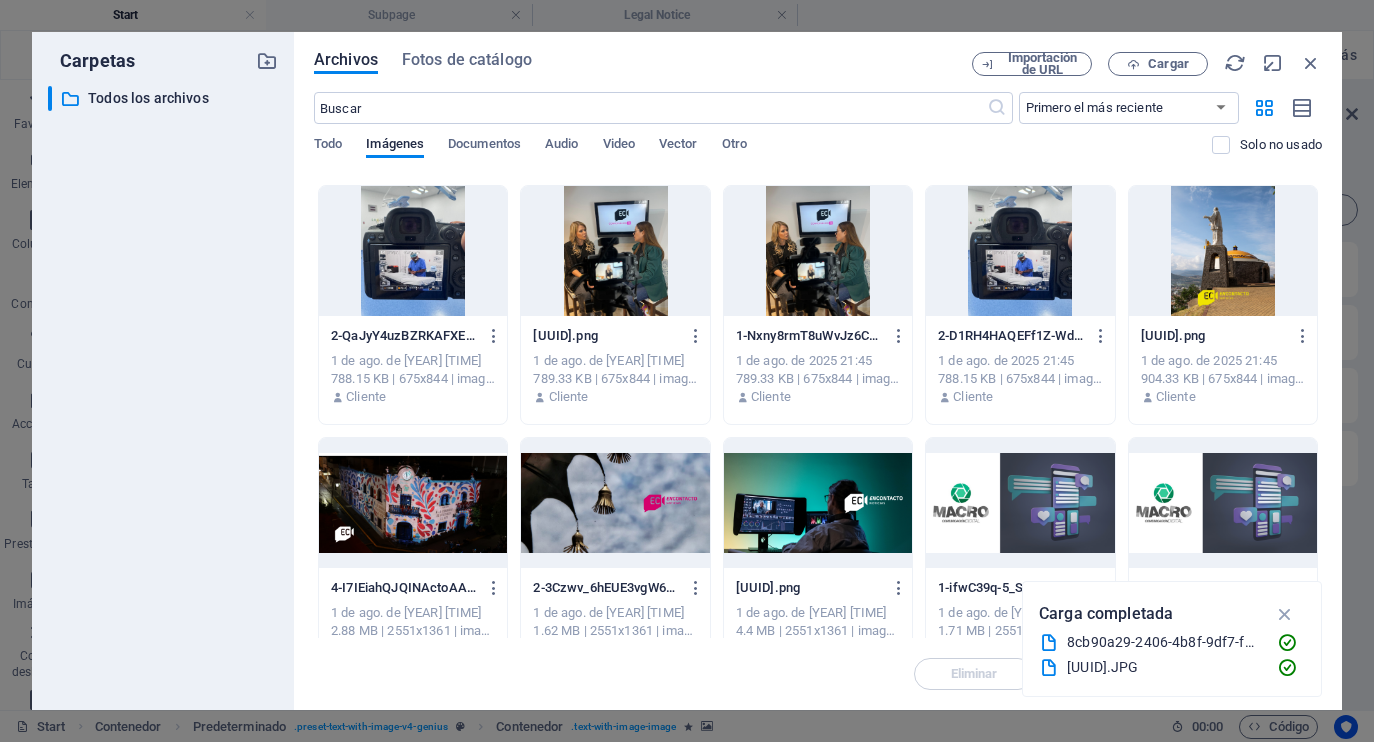 click at bounding box center [1020, 503] 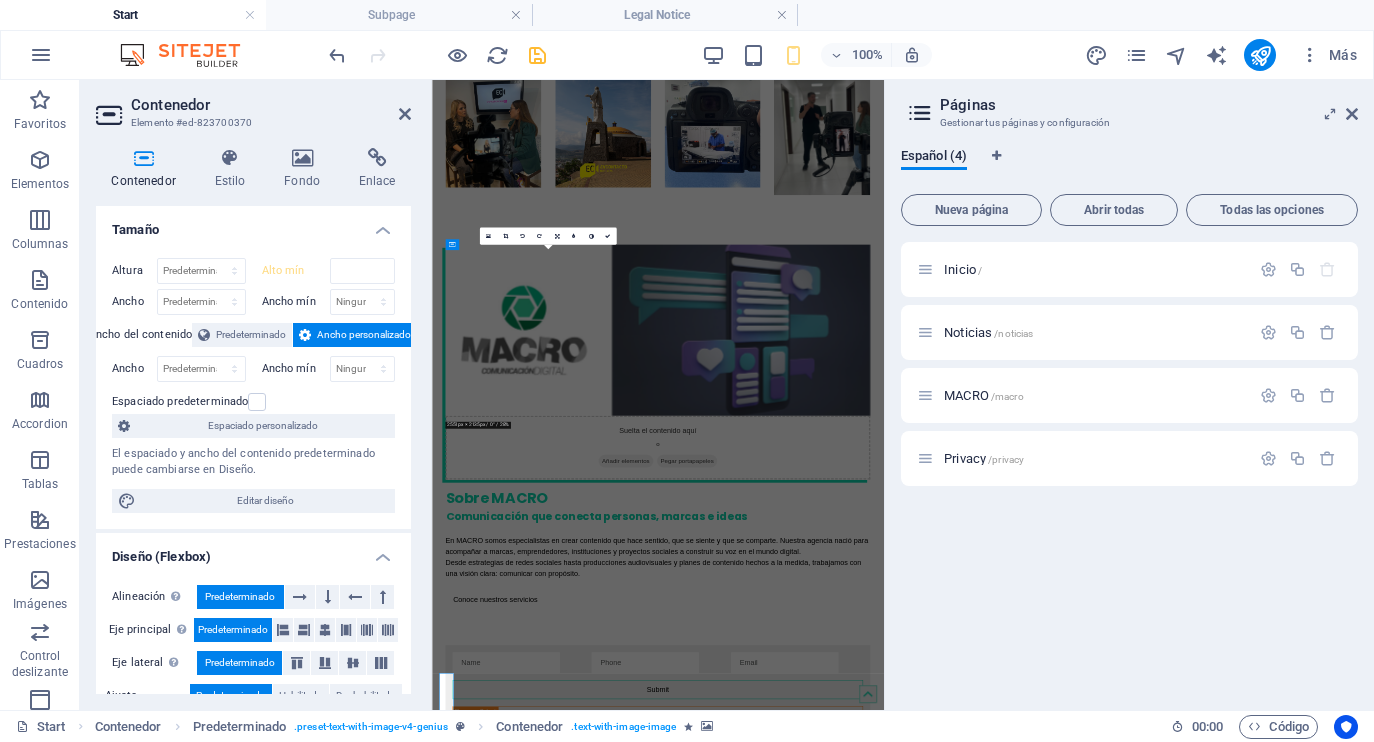 scroll, scrollTop: 1593, scrollLeft: 0, axis: vertical 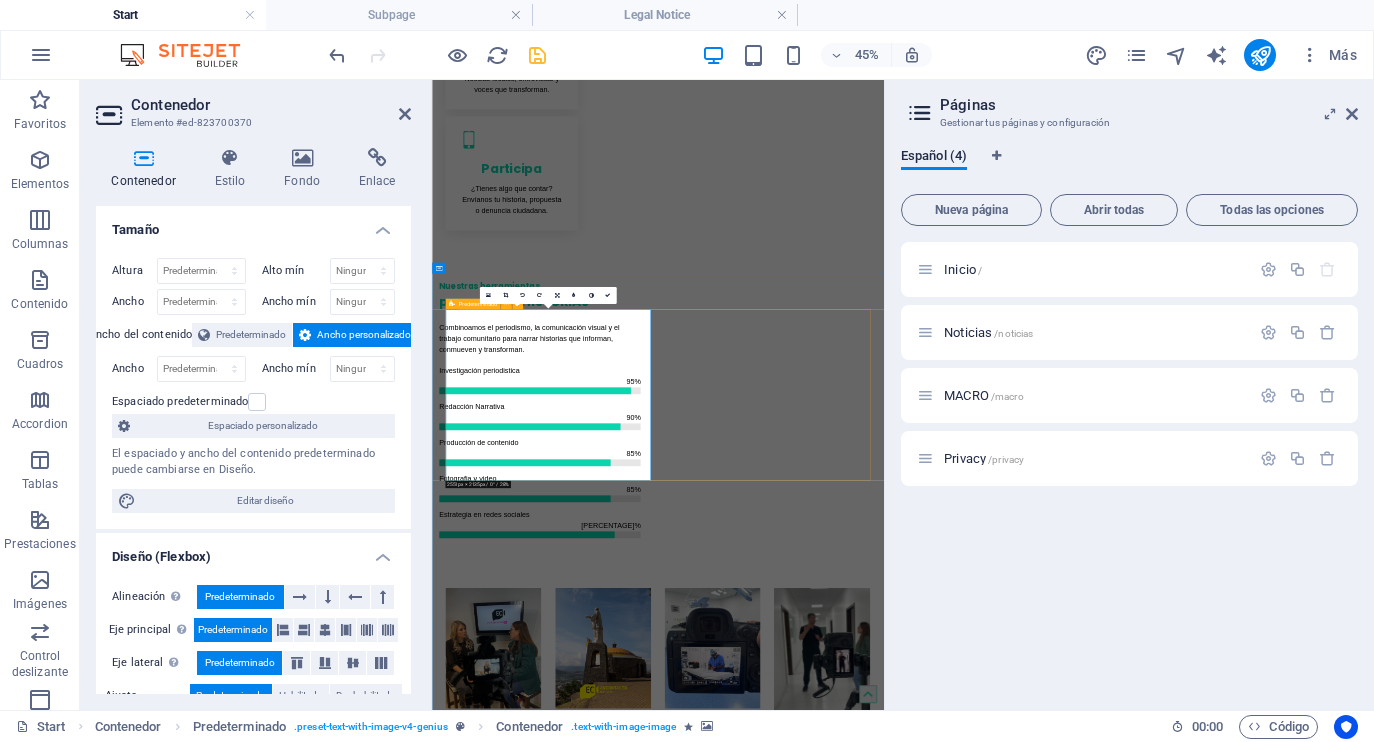 click at bounding box center [934, 1794] 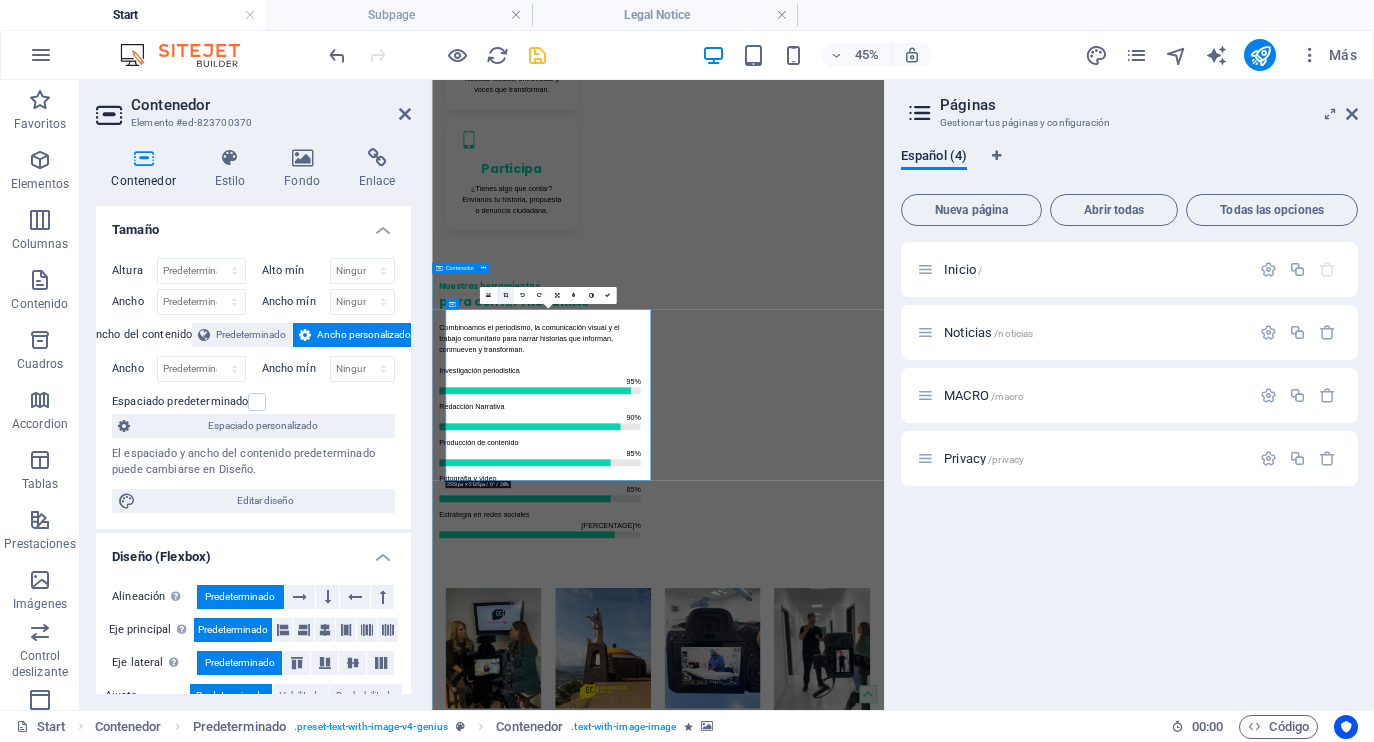 click at bounding box center [505, 295] 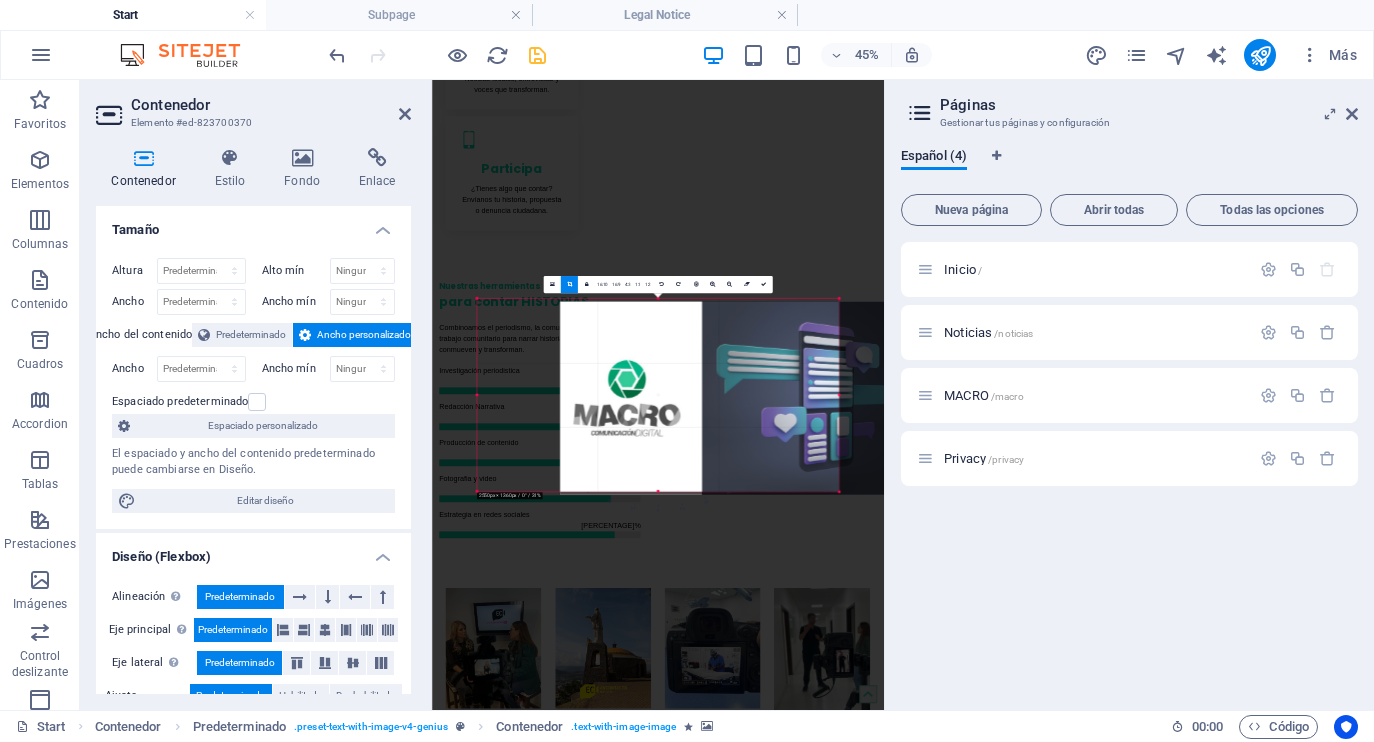 drag, startPoint x: 535, startPoint y: 384, endPoint x: 720, endPoint y: 391, distance: 185.13239 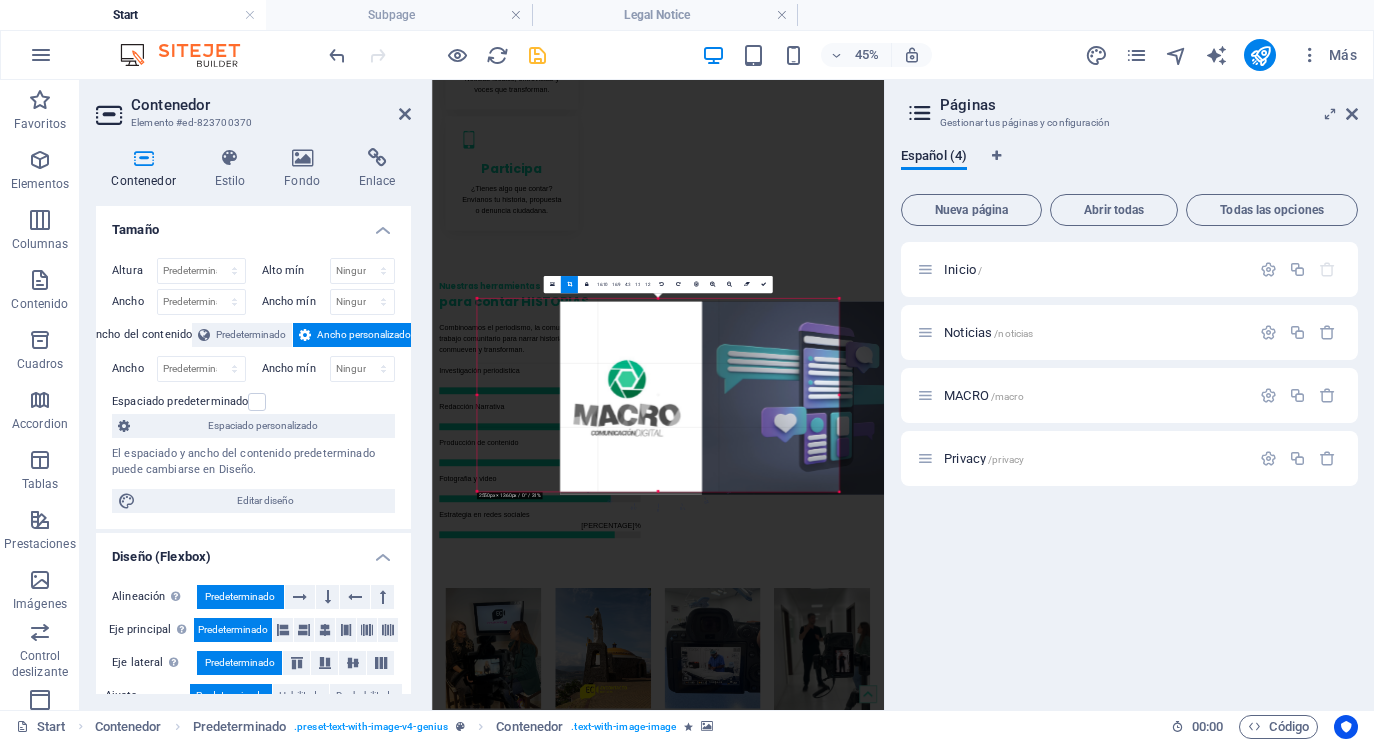 click at bounding box center (741, 398) 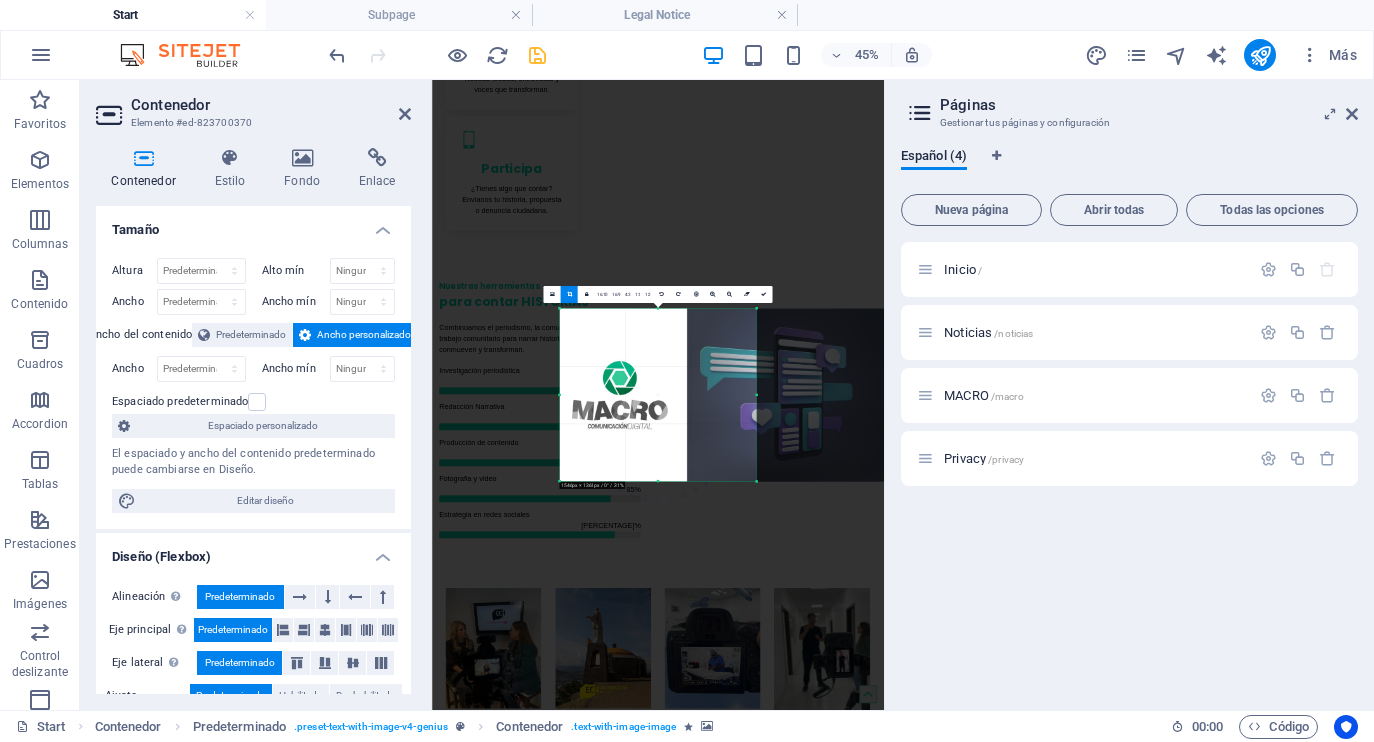 drag, startPoint x: 840, startPoint y: 398, endPoint x: 473, endPoint y: 404, distance: 367.04904 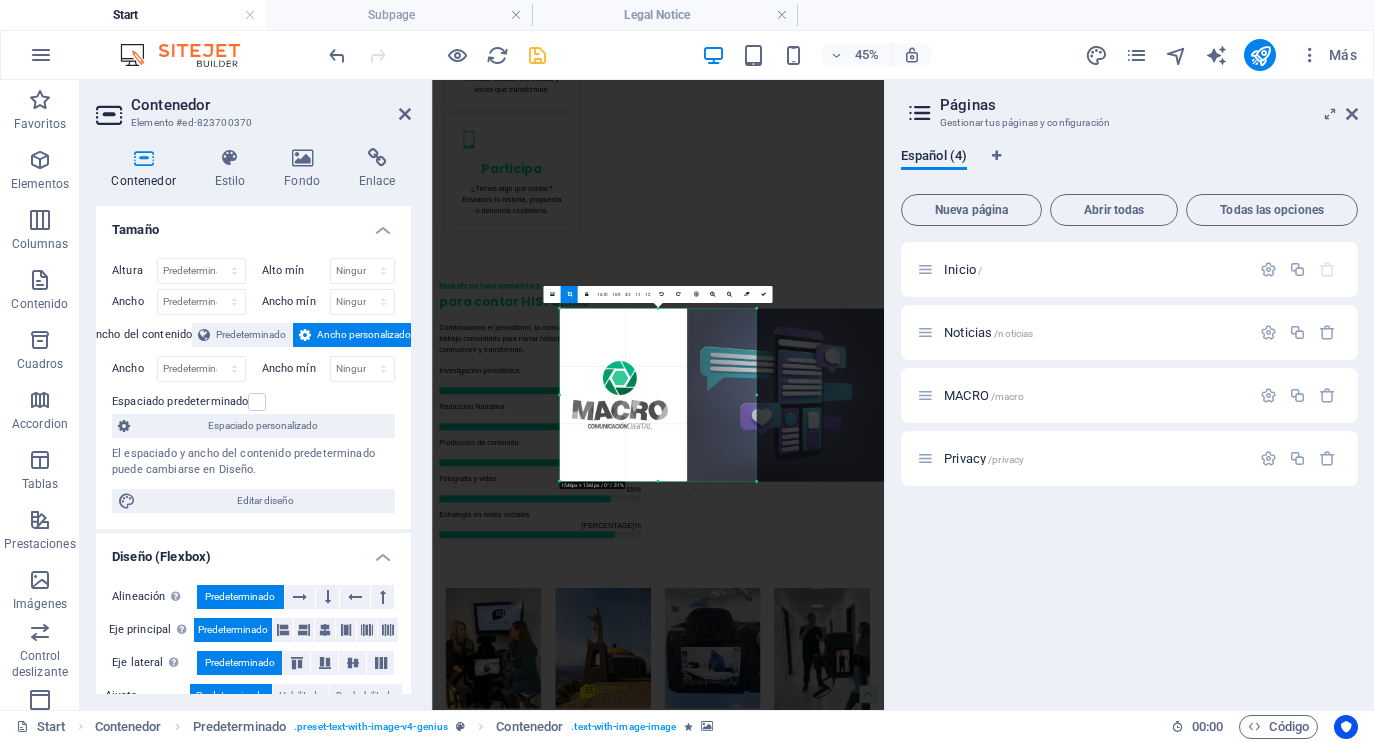 click on "Arrastra aquí para reemplazar el contenido existente. Si quieres crear un elemento nuevo, pulsa “Ctrl”.
H1   Banner   Banner   Contenedor   Contenedor   Banner   2 columnas   Contenedor   Barra de menús   Menú   Contenedor   Imagen   Contenedor   Separador   Botón   Contenedor   Cuadros   Contenedor   Contenedor   Logo   Botón superior   Contenedor   Icono   Texto   2 columnas   Contenedor   Contenedor   Barra de progreso   Contenedor   Barra de progreso   Contenedor   Contenedor   Contenedor   H3   Contenedor   Contenedor   H3   Contenedor   Icono   Texto   Texto   Contenedor   Texto   Contenedor   H3   Texto   2 columnas   Contenedor   H3   Contenedor   Barra de progreso   Contenedor   Texto   Contenedor   Texto   Contenedor   Galería   Galería   Contenedor   Contenedor   H6   Icono   Contenedor   Barra de progreso   Contenedor   HTML   Separador   Marcador   Predeterminado   Predeterminado   Contenedor   Contenedor   H2   Contenedor   Separador   Formulario horizontal   Email" at bounding box center (658, 395) 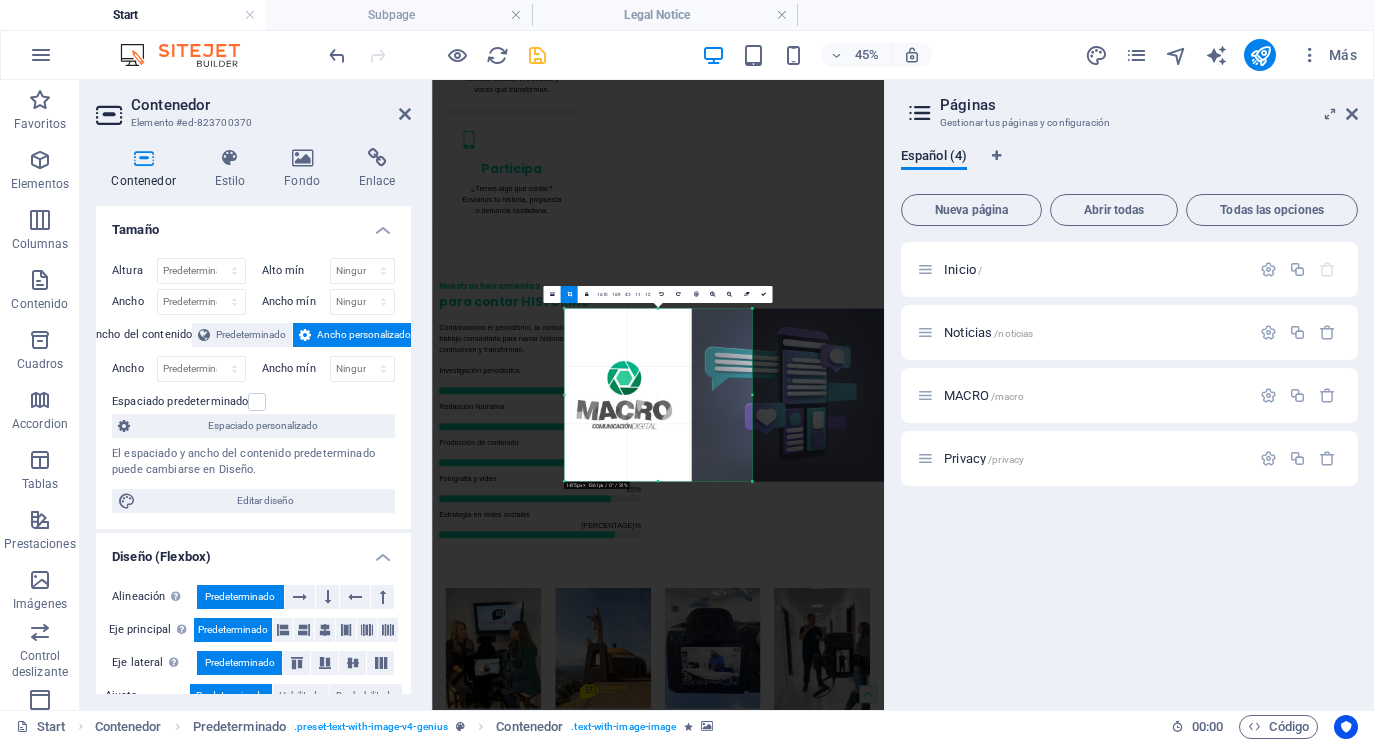 drag, startPoint x: 755, startPoint y: 398, endPoint x: 735, endPoint y: 408, distance: 22.36068 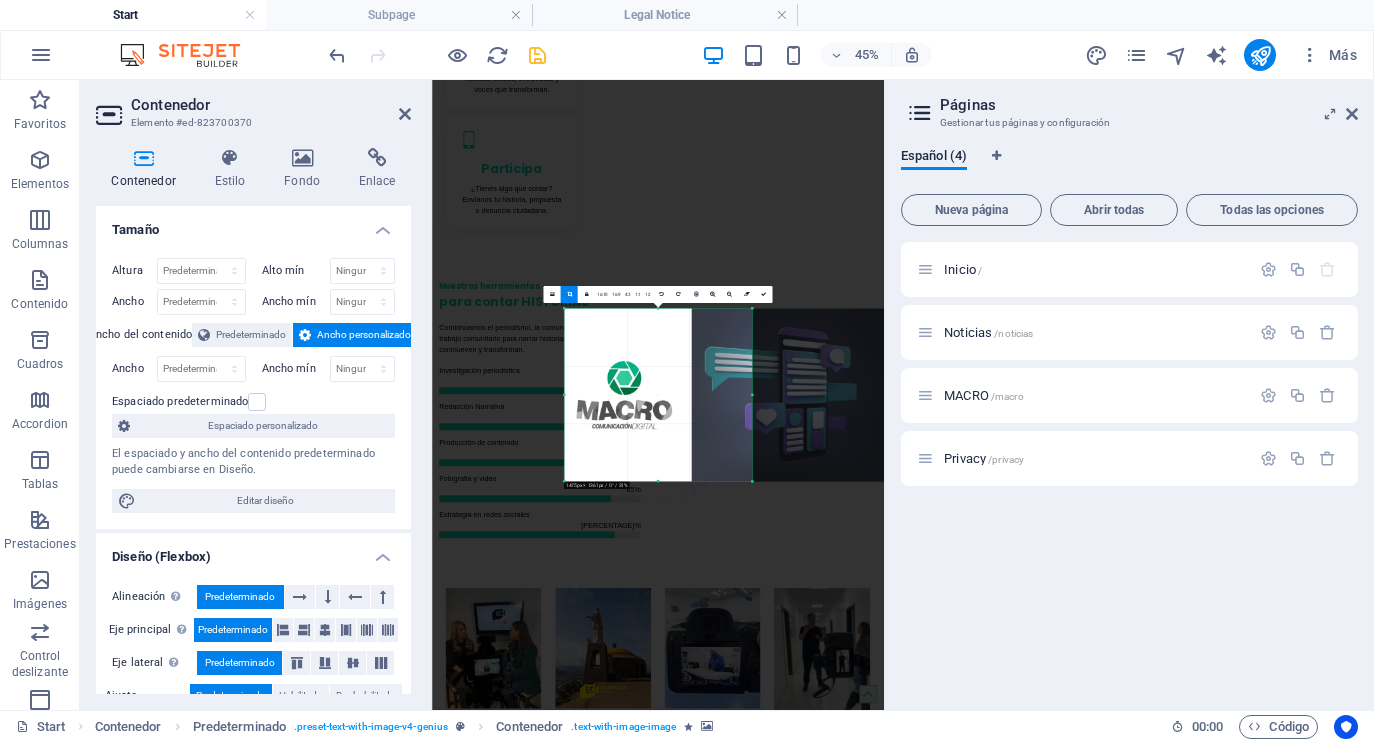 click on "180 170 160 150 140 130 120 110 100 90 80 70 60 50 40 30 20 10 0 -10 -20 -30 -40 -50 -60 -70 -80 -90 -100 -110 -120 -130 -140 -150 -160 -170 1475px × 1361px / 0° / 31% 16:10 16:9 4:3 1:1 1:2 0" at bounding box center (657, 394) 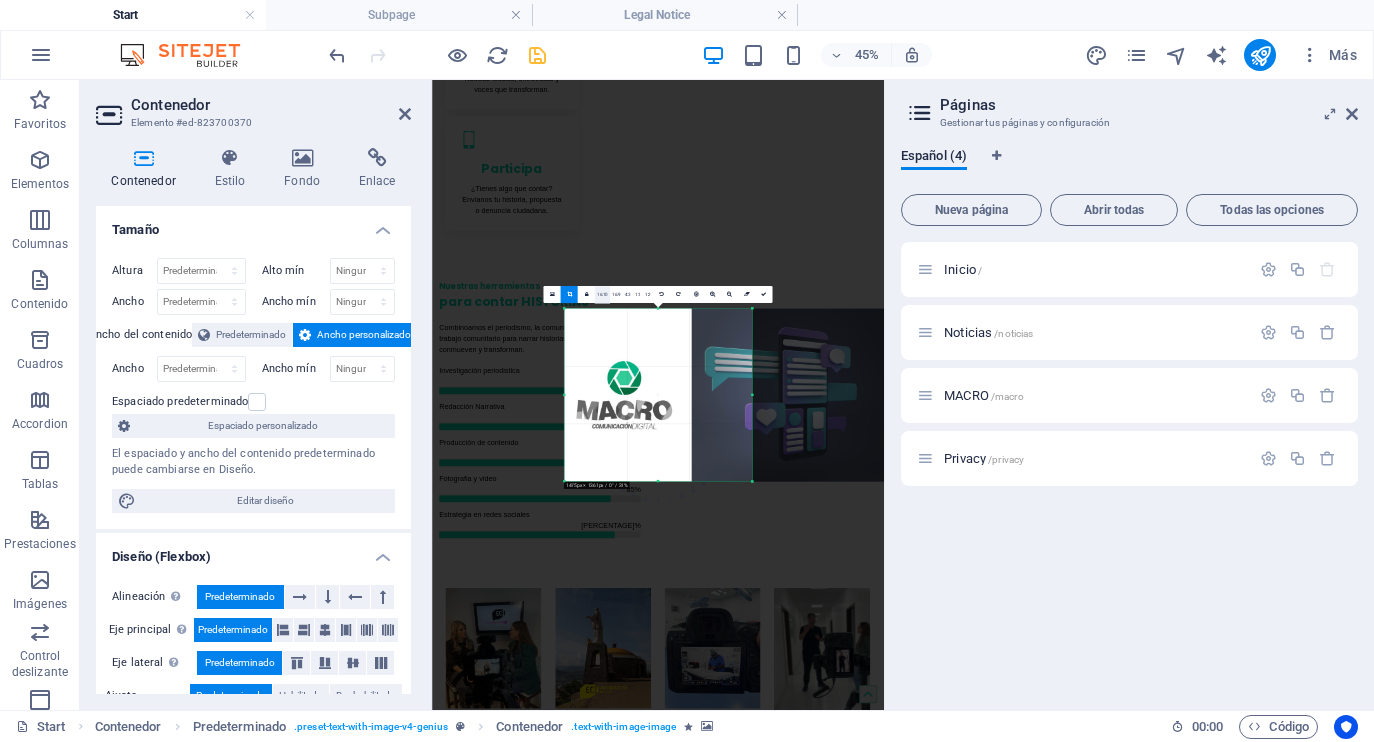 click on "16:10" at bounding box center (602, 294) 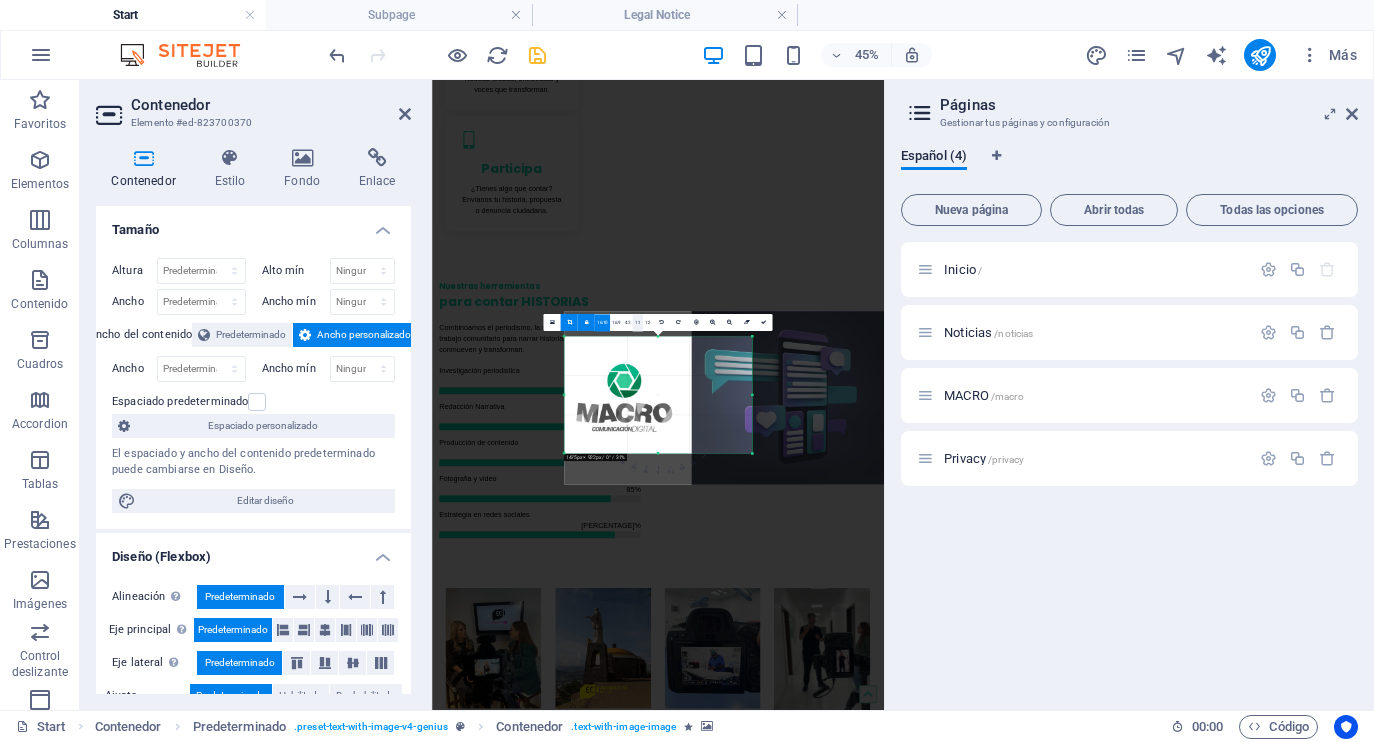 drag, startPoint x: 636, startPoint y: 386, endPoint x: 638, endPoint y: 330, distance: 56.0357 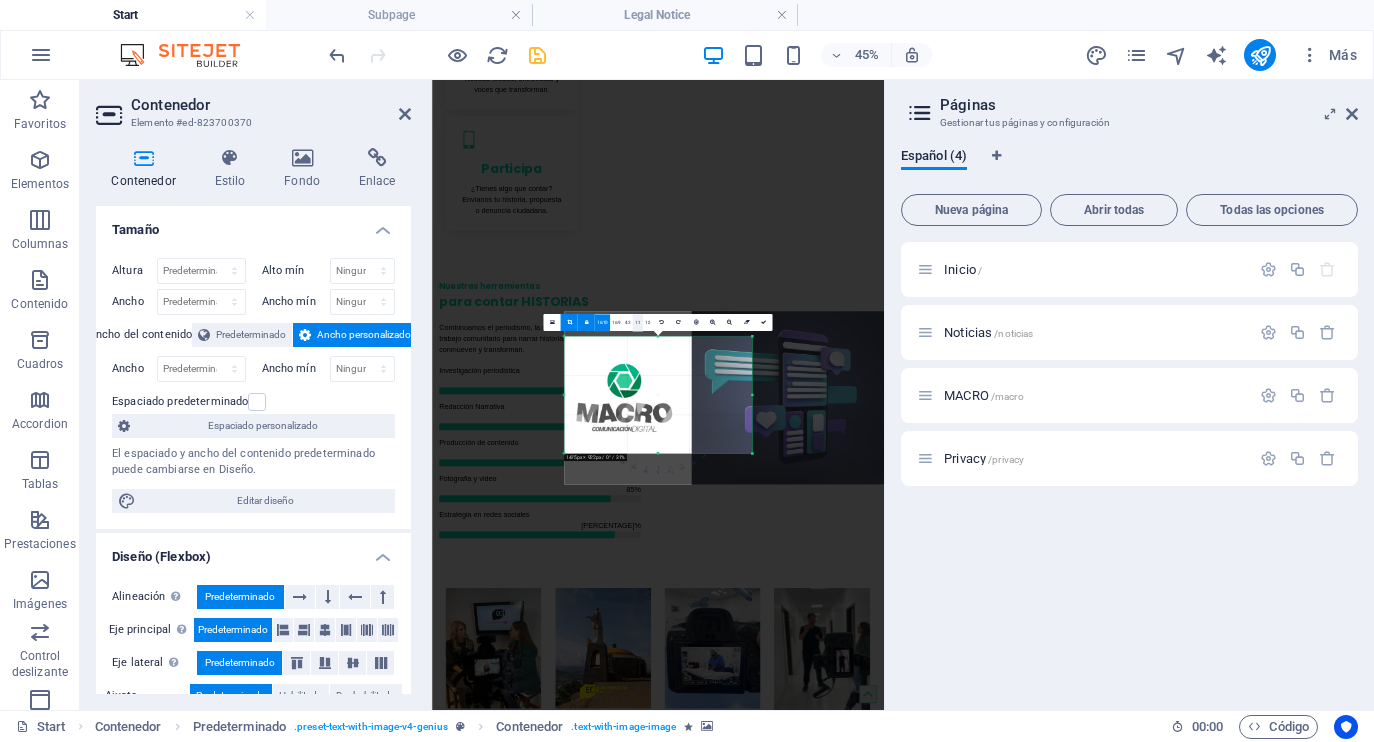 click on "180 170 160 150 140 130 120 110 100 90 80 70 60 50 40 30 20 10 0 -10 -20 -30 -40 -50 -60 -70 -80 -90 -100 -110 -120 -130 -140 -150 -160 -170 1475px × 922px / 0° / 31% 16:10 16:9 4:3 1:1 1:2 0" at bounding box center (657, 394) 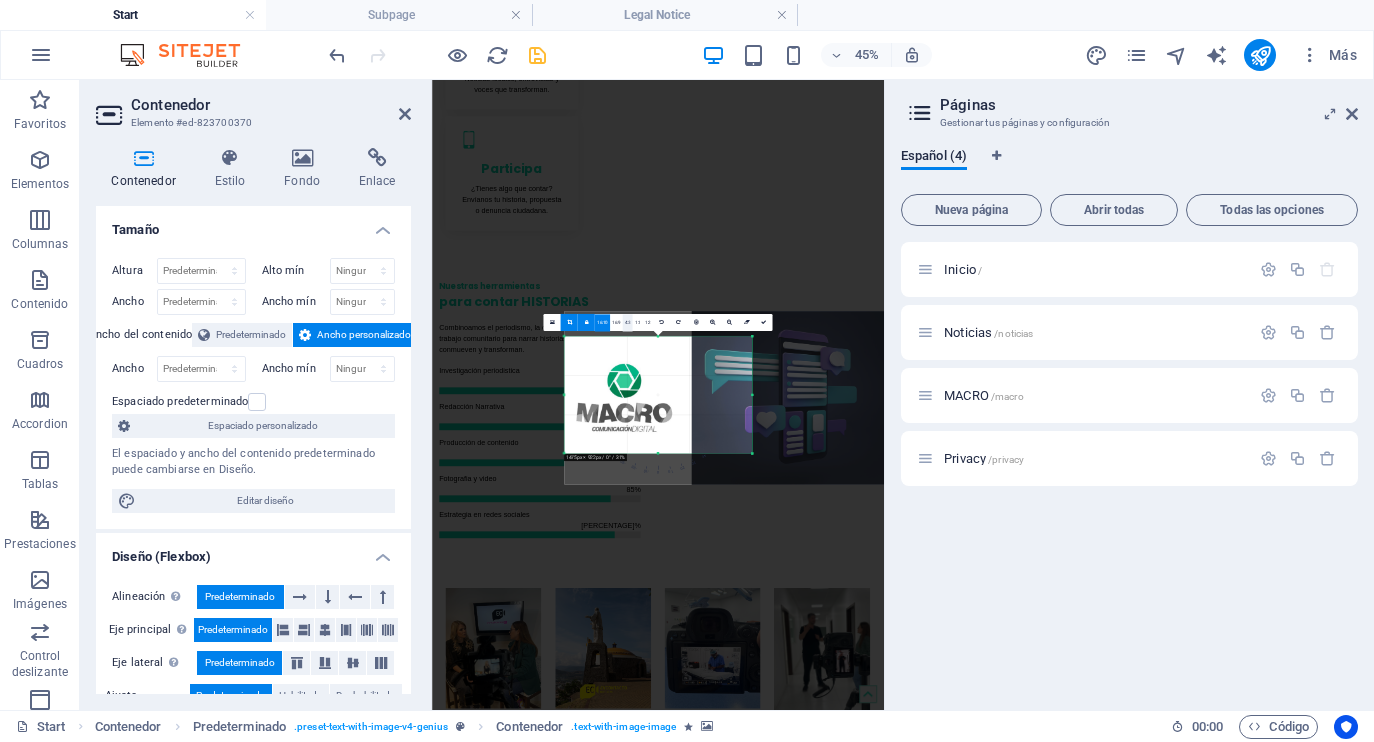 click on "4:3" at bounding box center [627, 322] 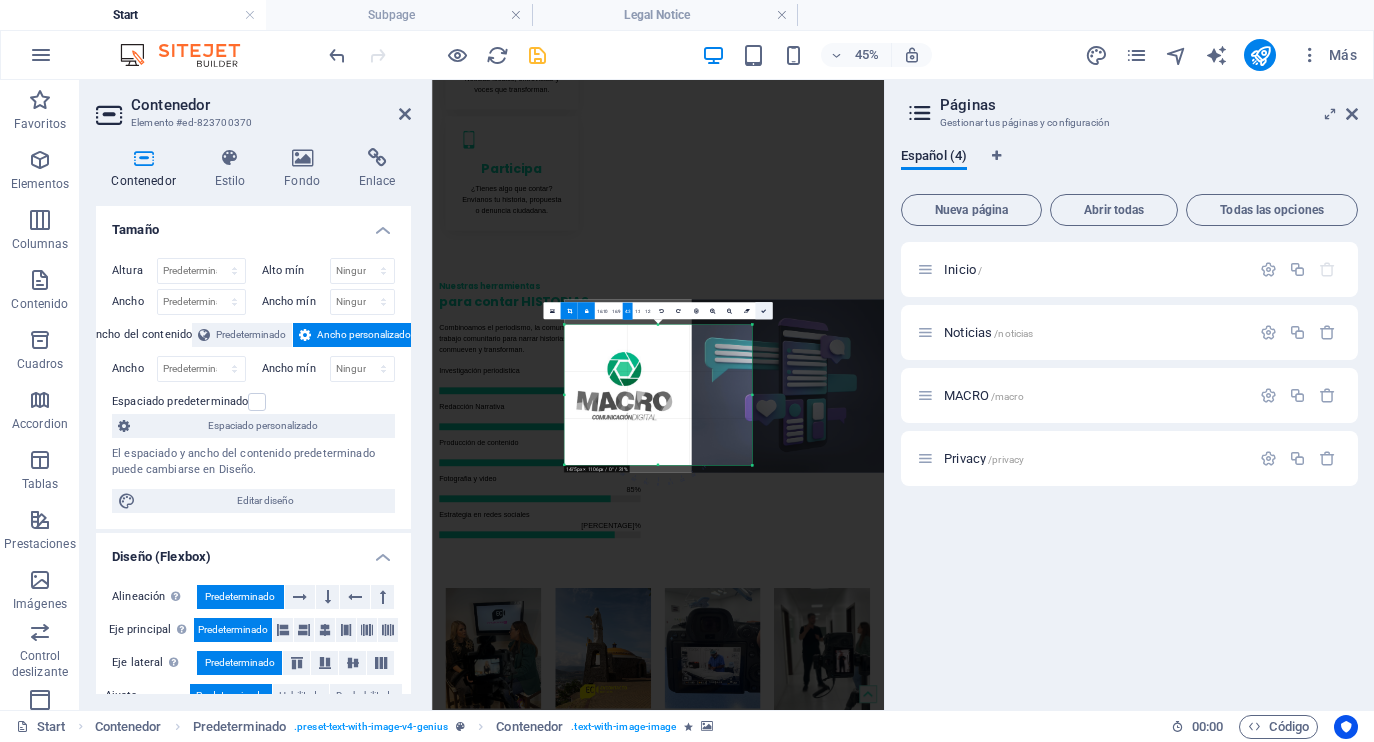 click at bounding box center [763, 310] 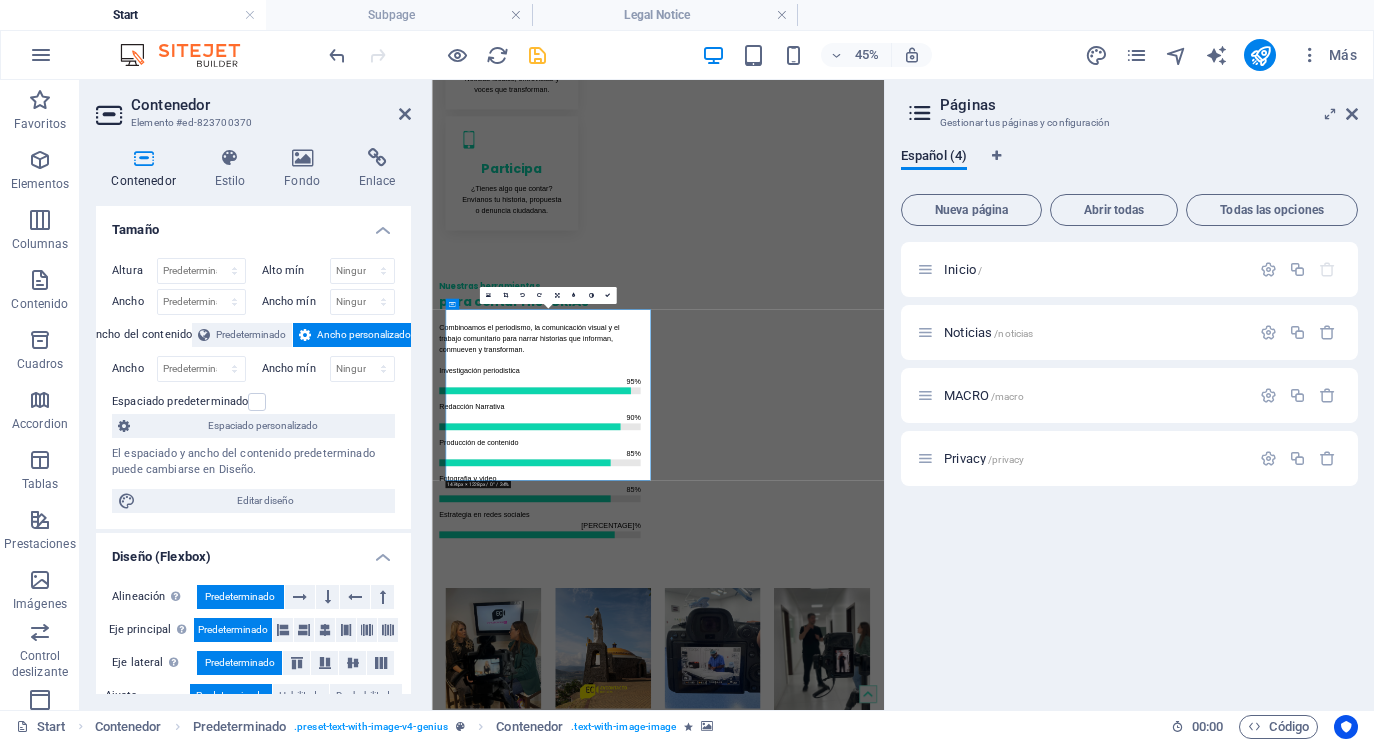 click on "Suelta el contenido aquí o  Añadir elementos  Pegar portapapeles Sobre MACRO Comunicación que conecta personas, marcas e ideas En MACRO somos especialistas en crear contenido que hace sentido, que se siente y que se comparte. Nuestra agencia nació para acompañar a marcas, emprendedores, instituciones y proyectos sociales a construir su voz en el mundo digital. Desde estrategias de redes sociales hasta producciones audiovisuales y planes de contenido hechos a la medida, trabajamos con una visión clara: comunicar con propósito. Conoce nuestros servicios Submit   I have read and understand the privacy policy. ¿Ilegible? Cargar nuevo [FIRST] [LAST] Lorem ipsum dolor sit amet, consectetur adipisicing elit. Veritatis, dolorem!  [FIRST] [LAST] Lorem ipsum dolor sit amet, consectetur adipisicing elit. Veritatis, dolorem!" at bounding box center [934, 3011] 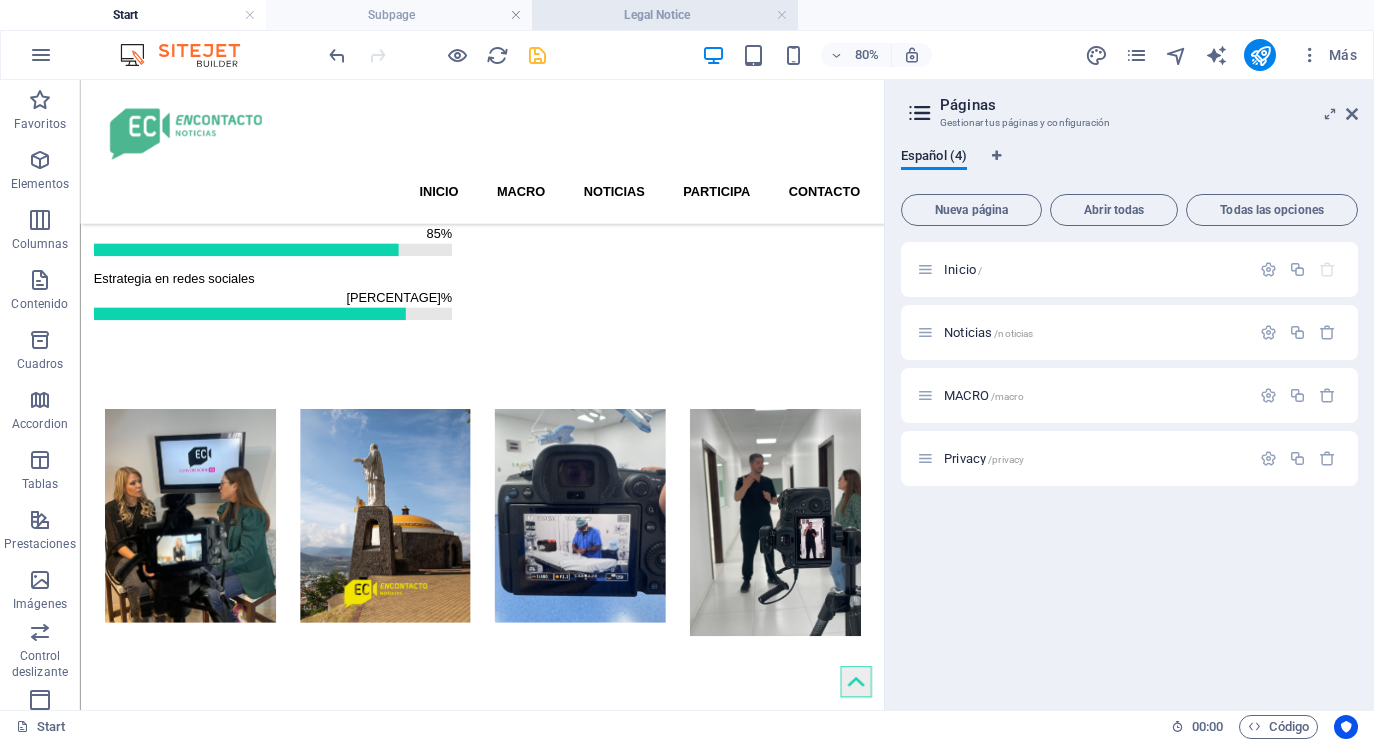 scroll, scrollTop: 2240, scrollLeft: 0, axis: vertical 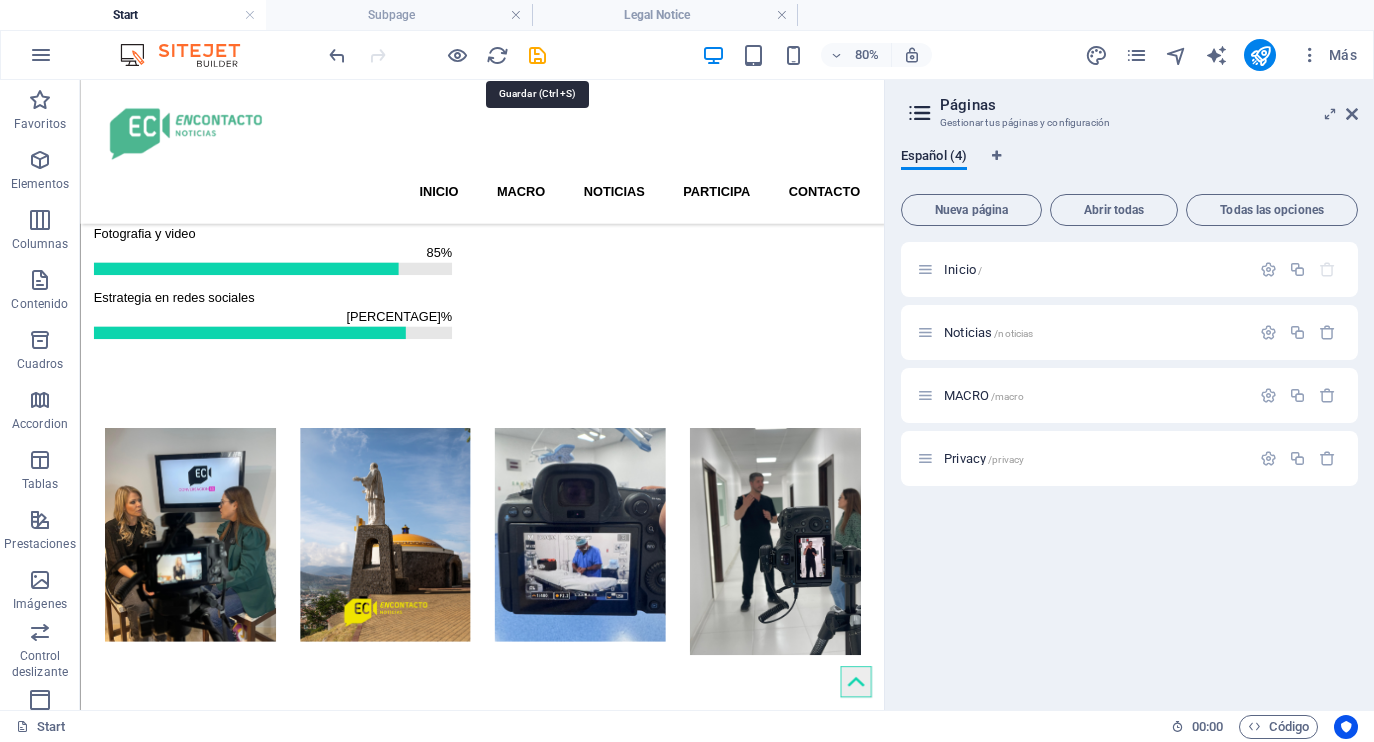 click at bounding box center [537, 55] 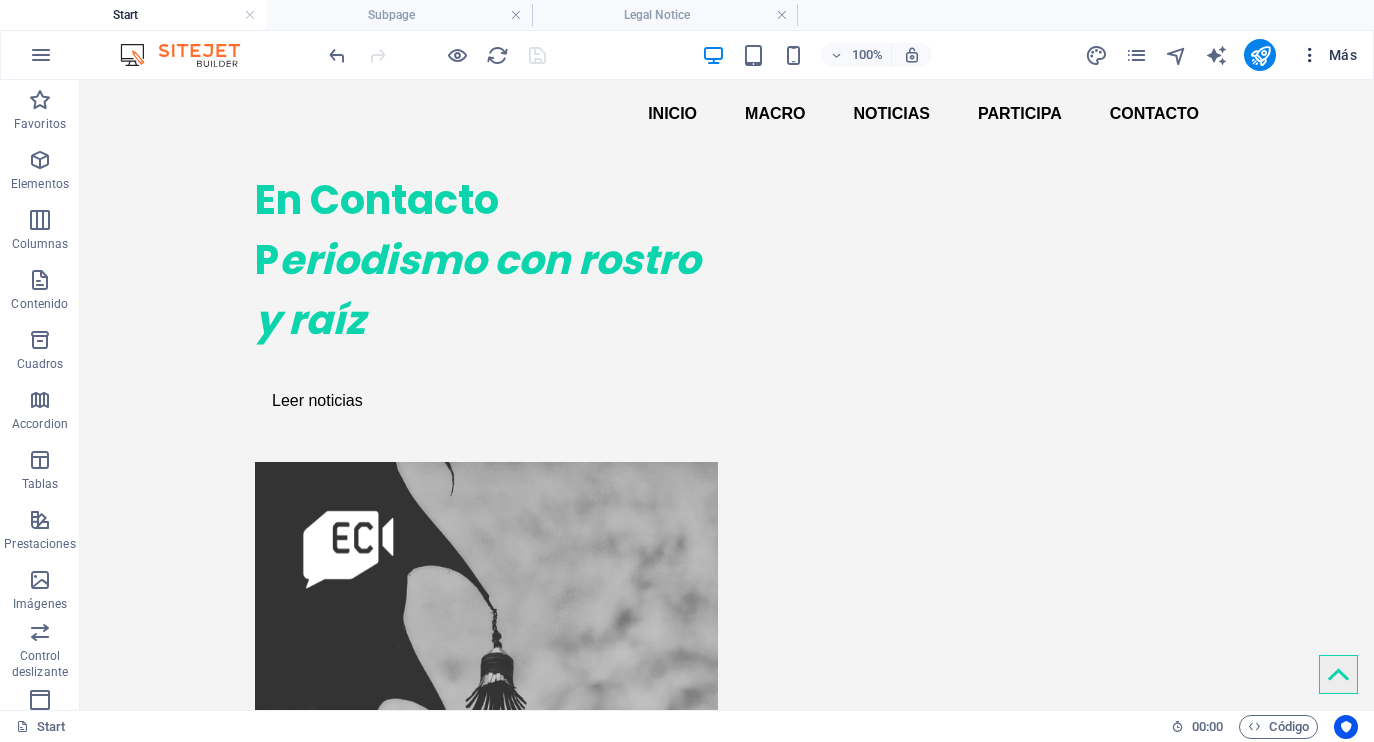 scroll, scrollTop: 103, scrollLeft: 0, axis: vertical 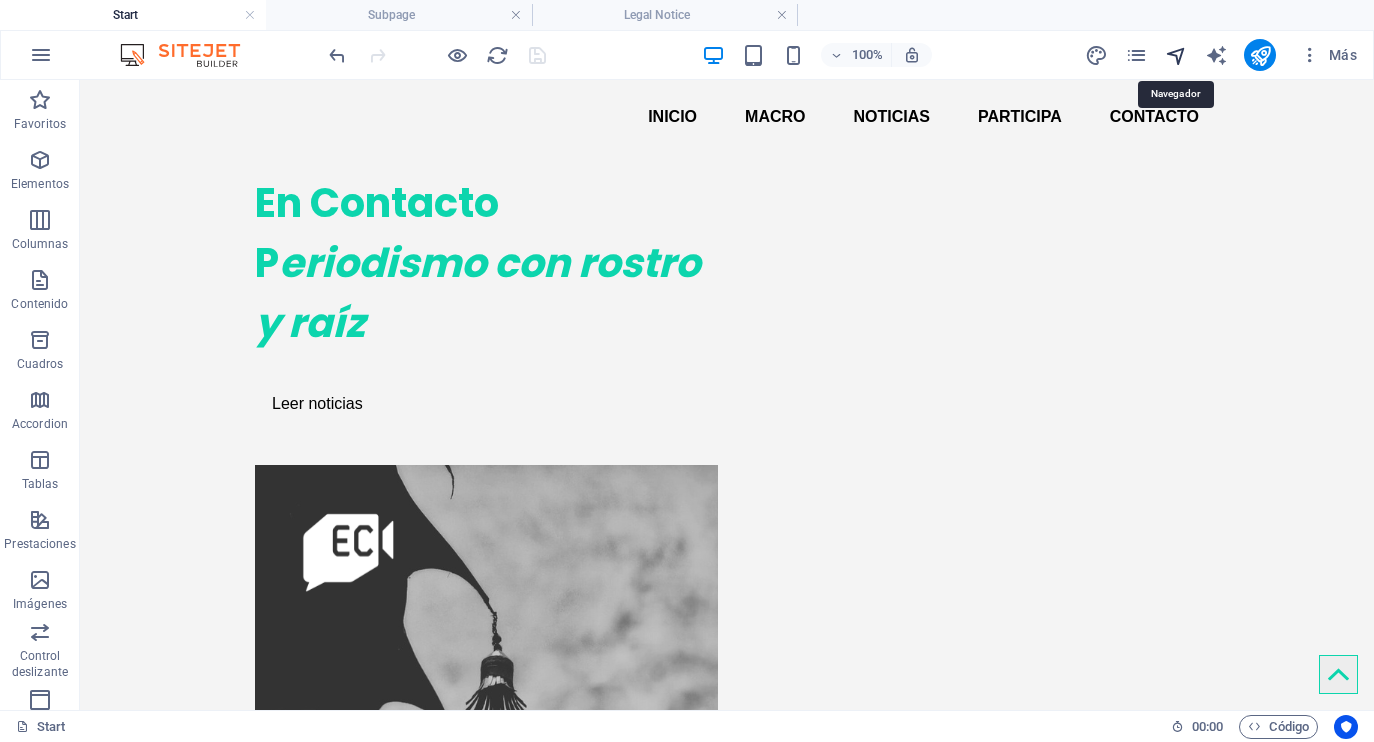 click at bounding box center [1176, 55] 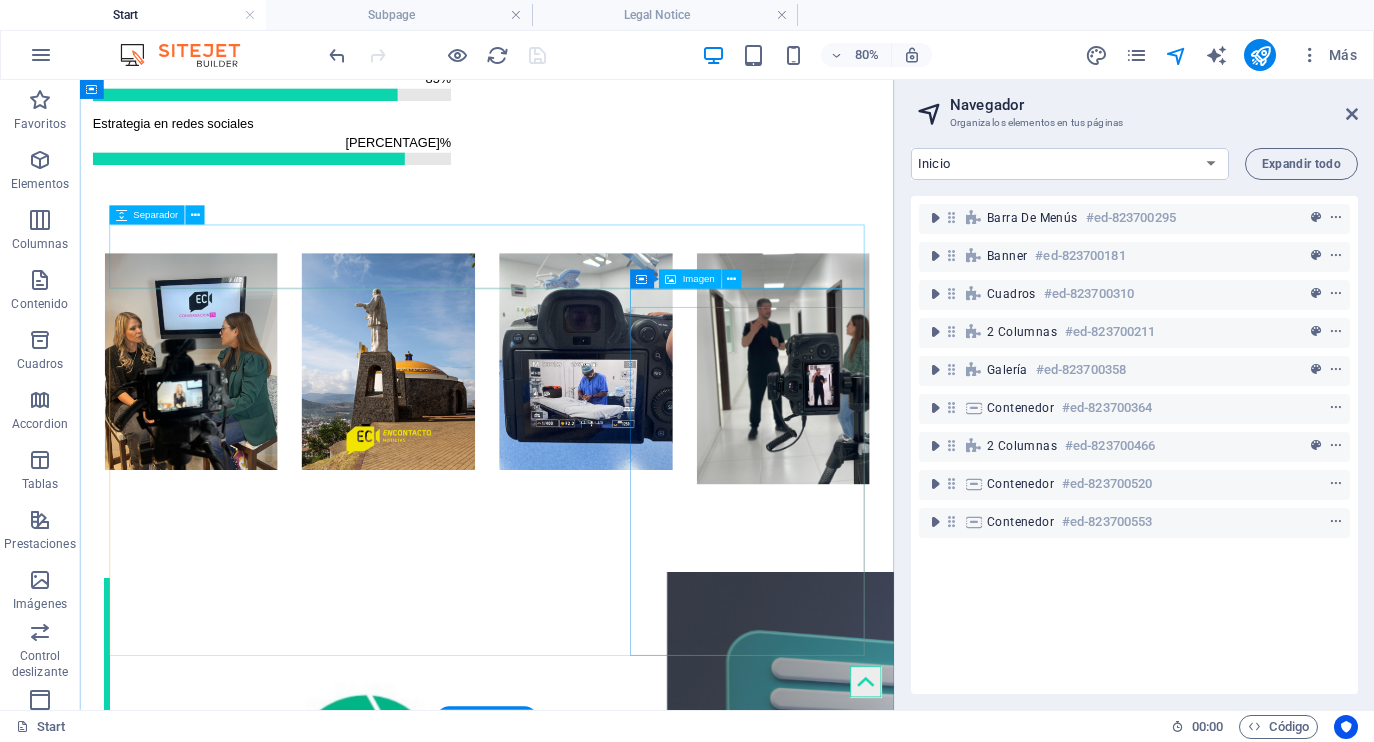 scroll, scrollTop: 2508, scrollLeft: 0, axis: vertical 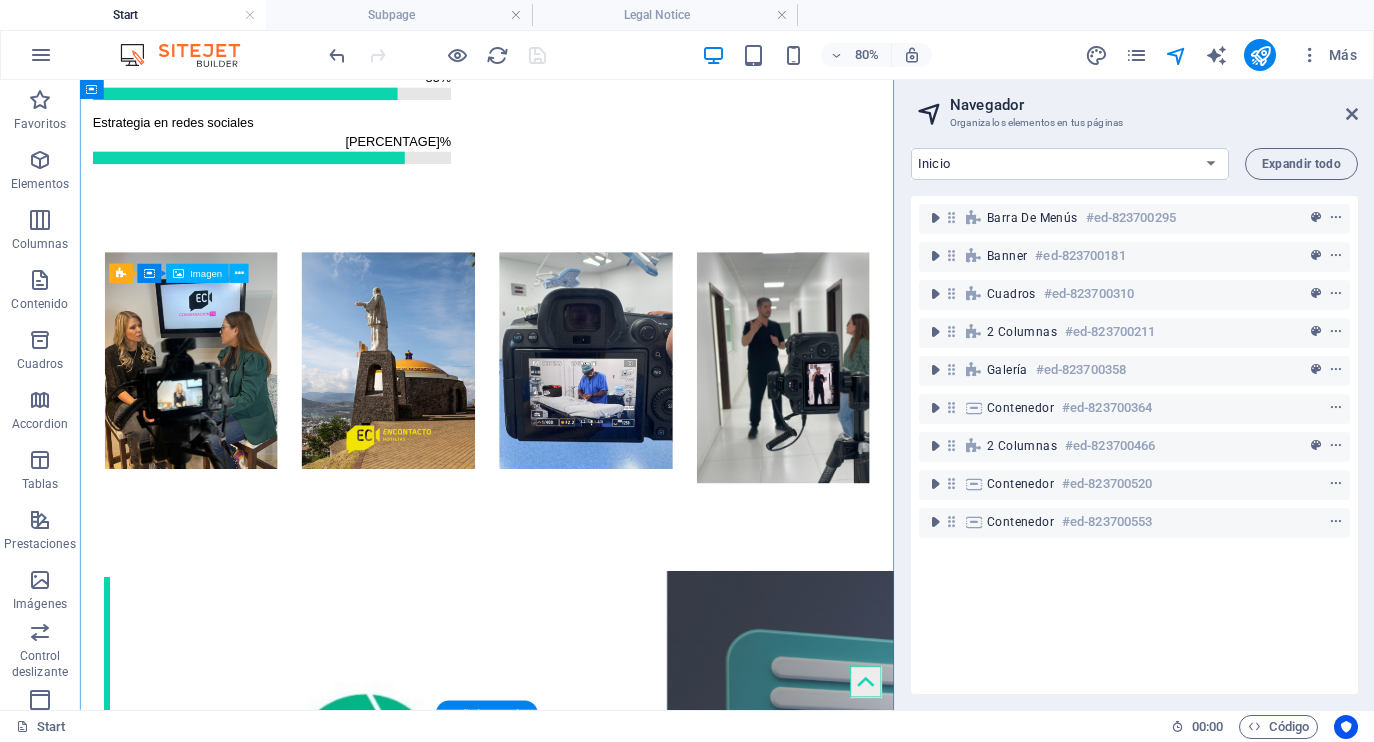 click at bounding box center (263, 2237) 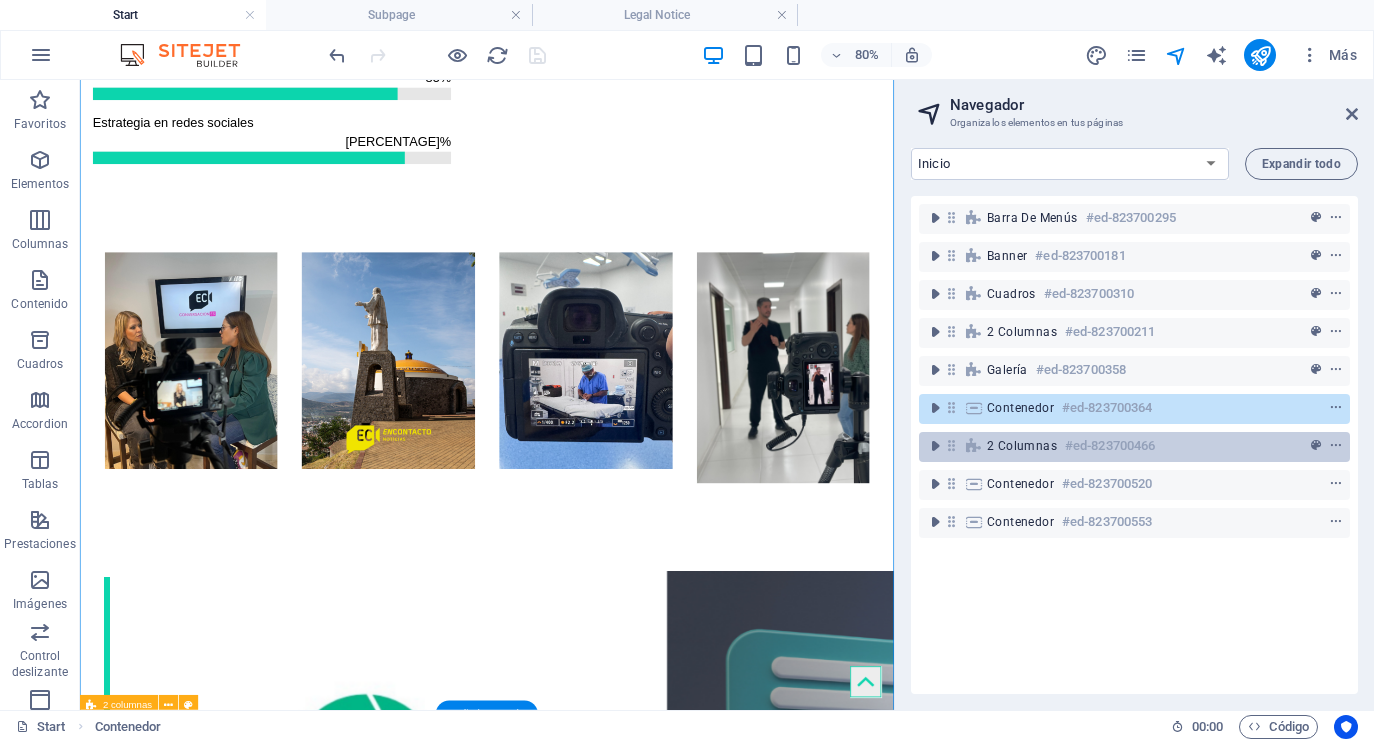 click on "2 columnas" at bounding box center [1022, 446] 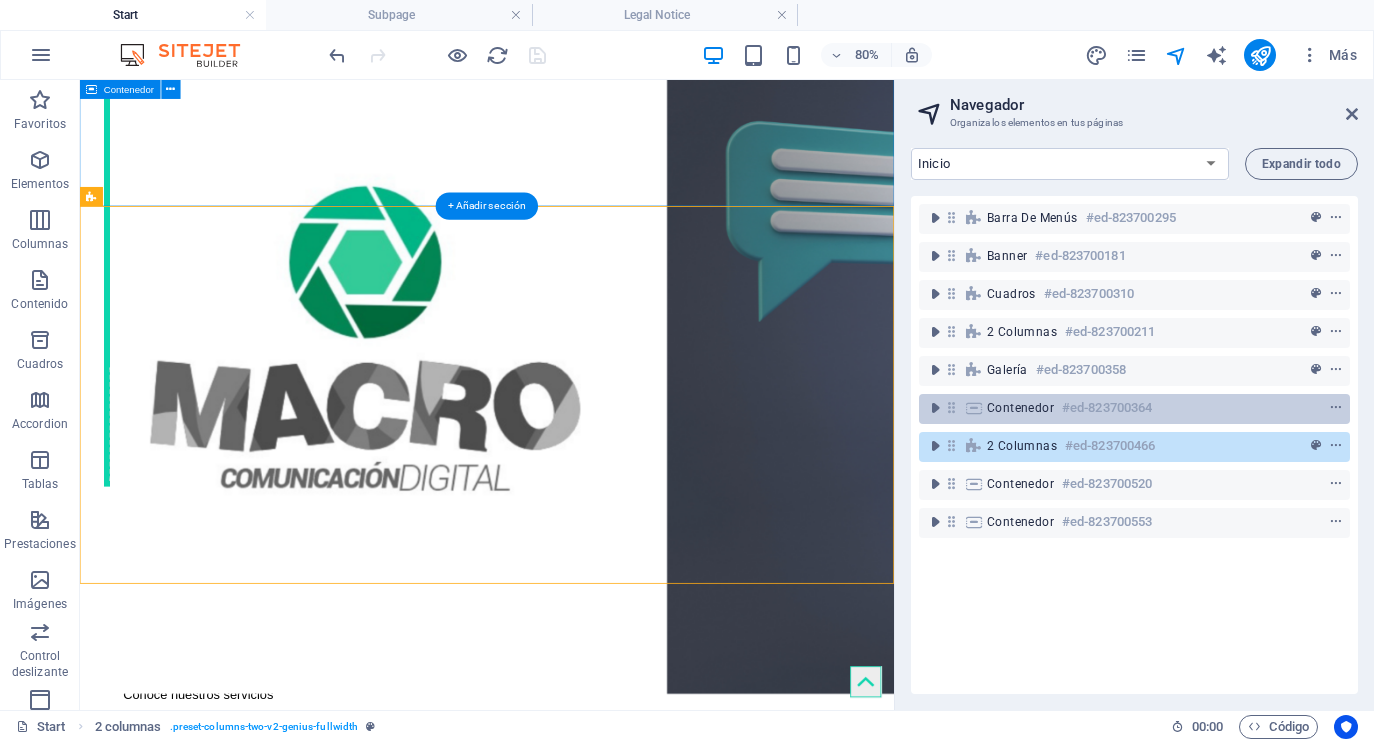 click on "Contenedor" at bounding box center (1020, 408) 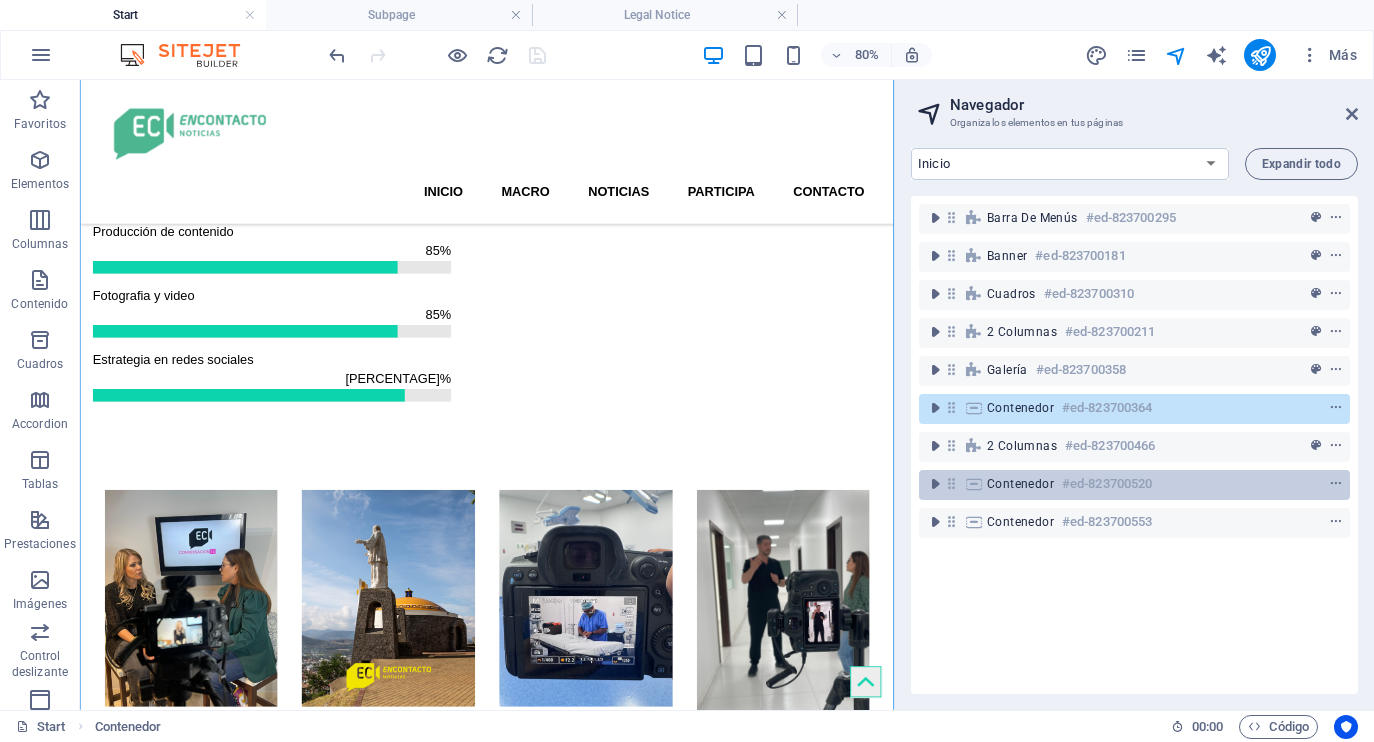 click on "Contenedor #ed-823700520" at bounding box center (1118, 484) 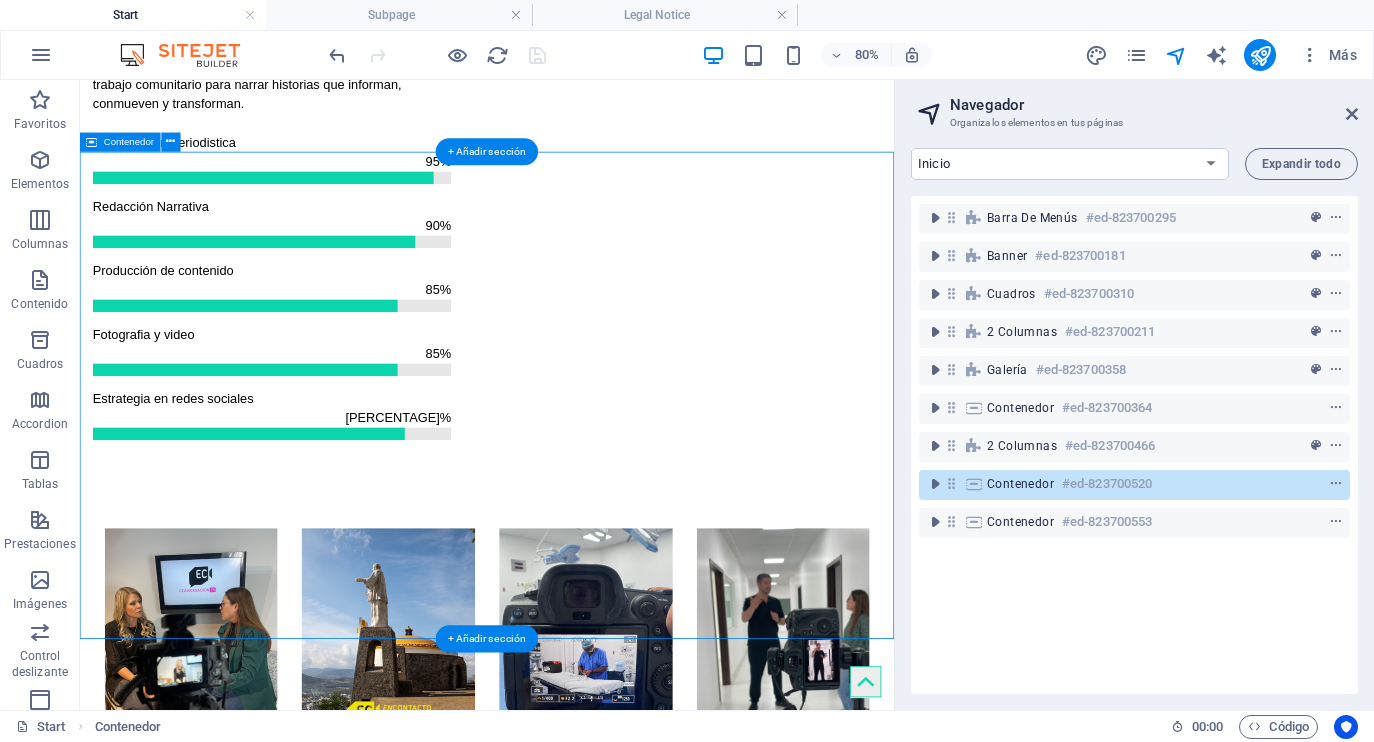 scroll, scrollTop: 3683, scrollLeft: 0, axis: vertical 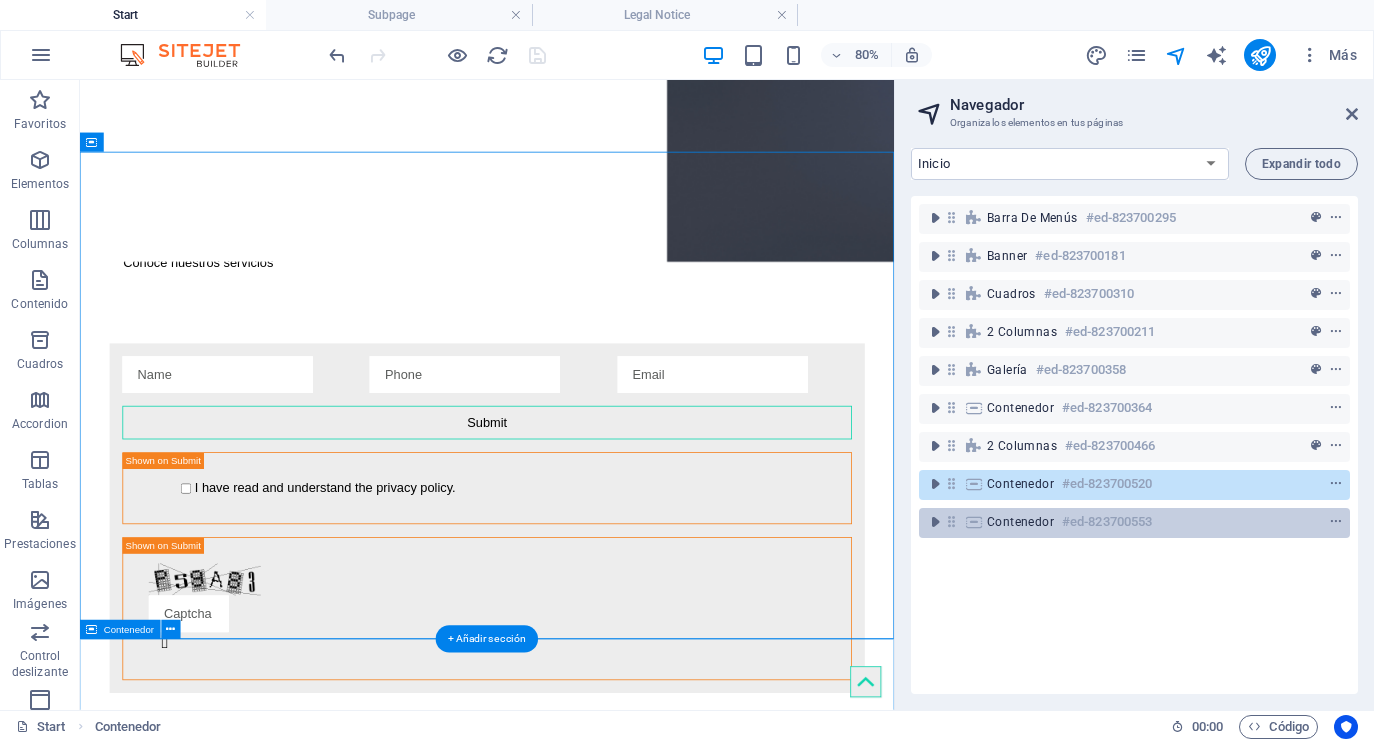 click on "Contenedor" at bounding box center (1020, 522) 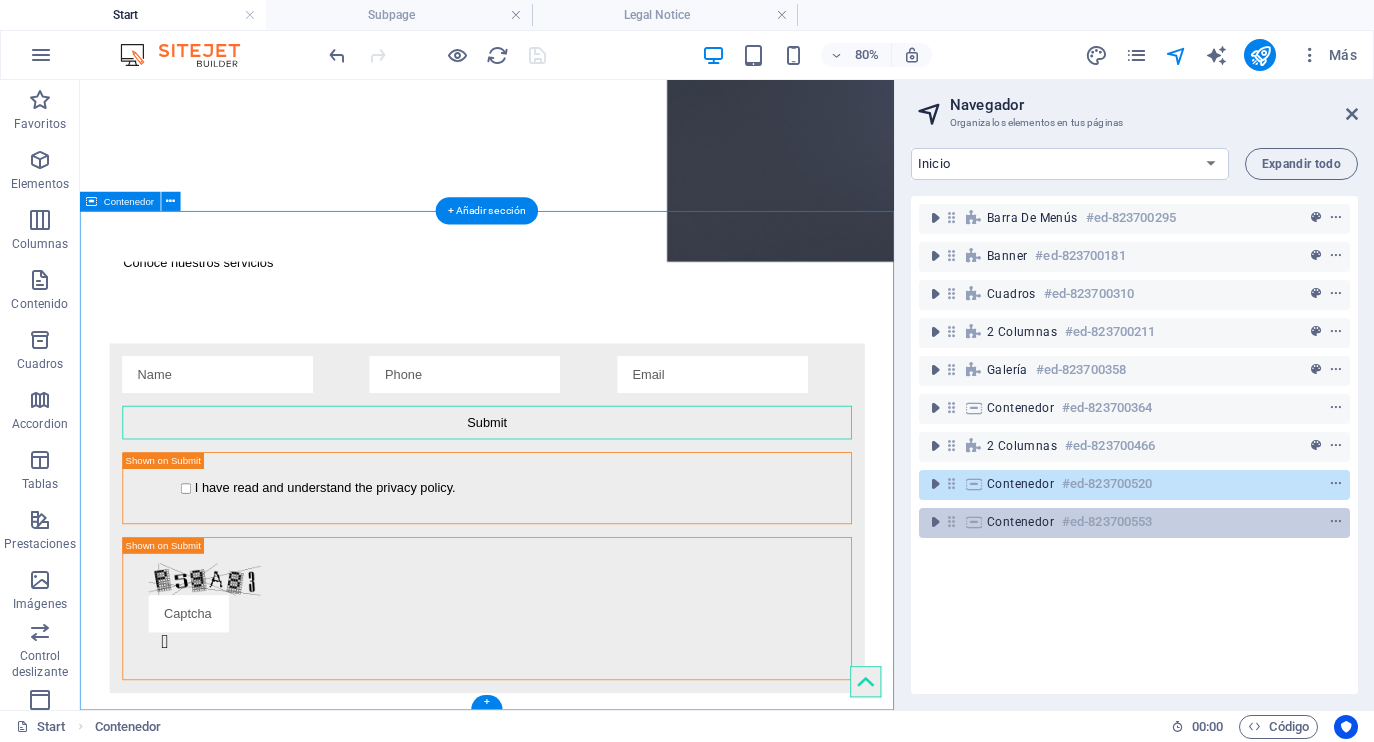 scroll, scrollTop: 4218, scrollLeft: 0, axis: vertical 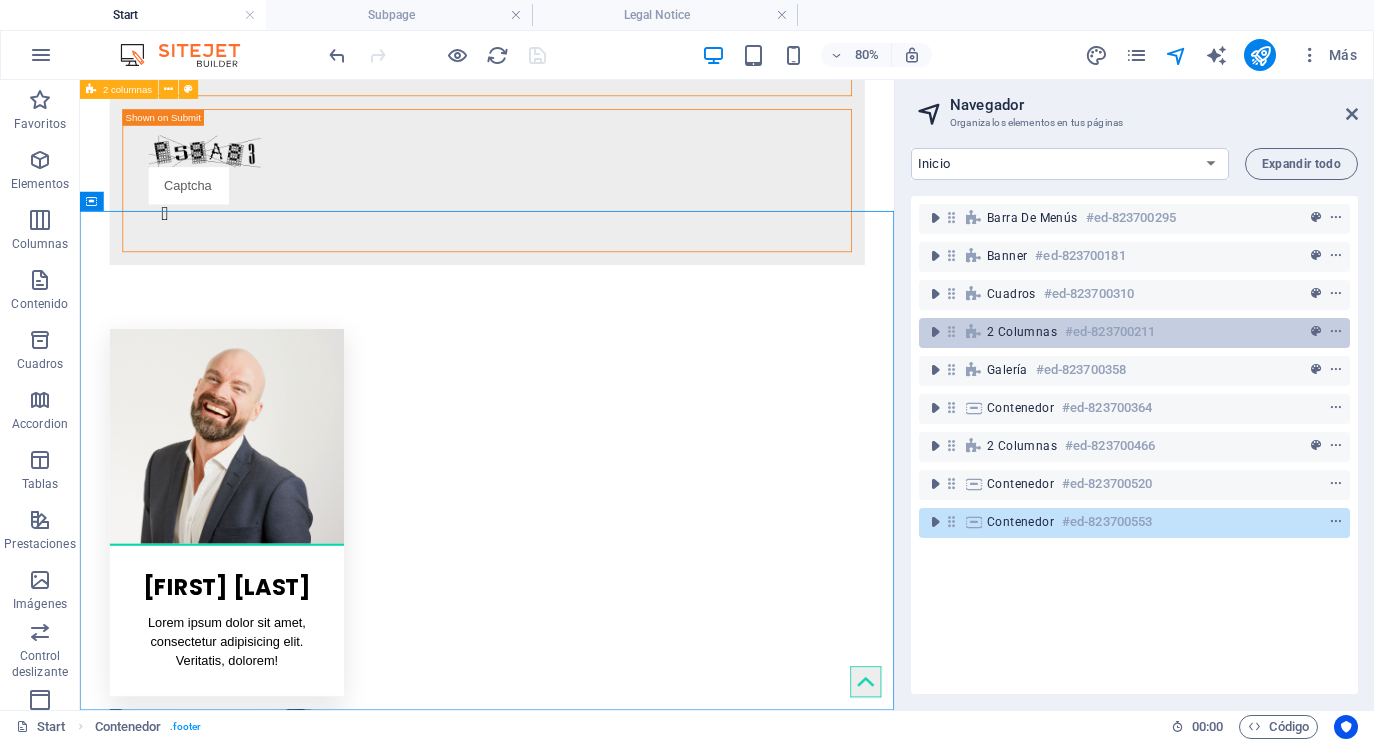 click on "2 columnas" at bounding box center [1022, 332] 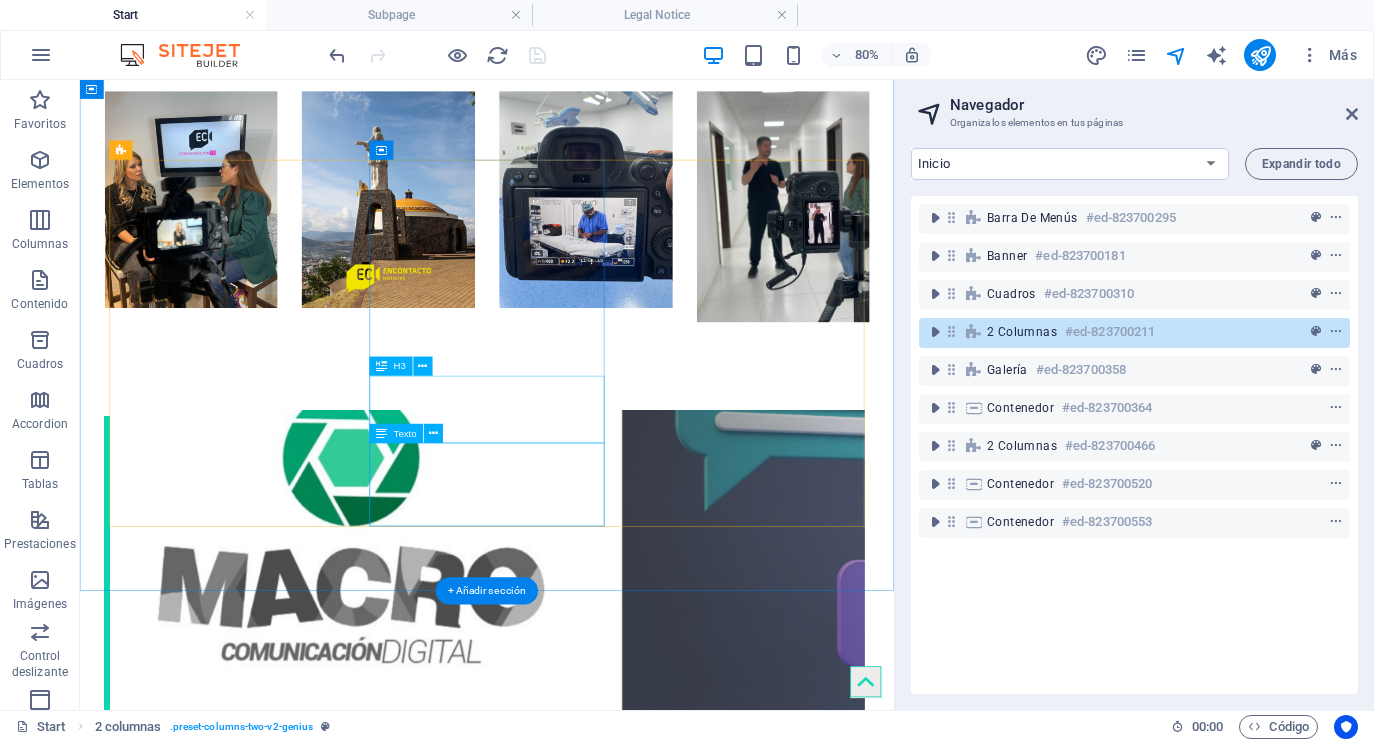 scroll, scrollTop: 2720, scrollLeft: 0, axis: vertical 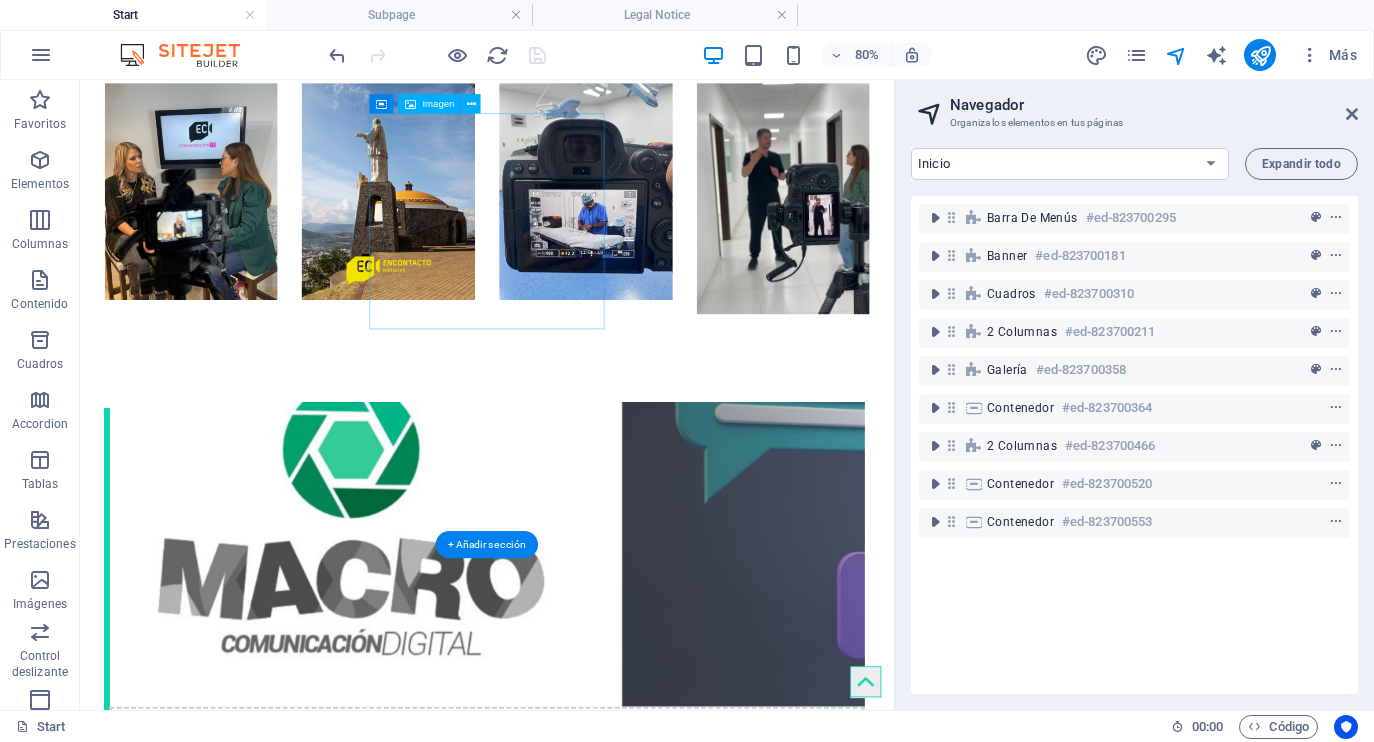 click at bounding box center [263, 2500] 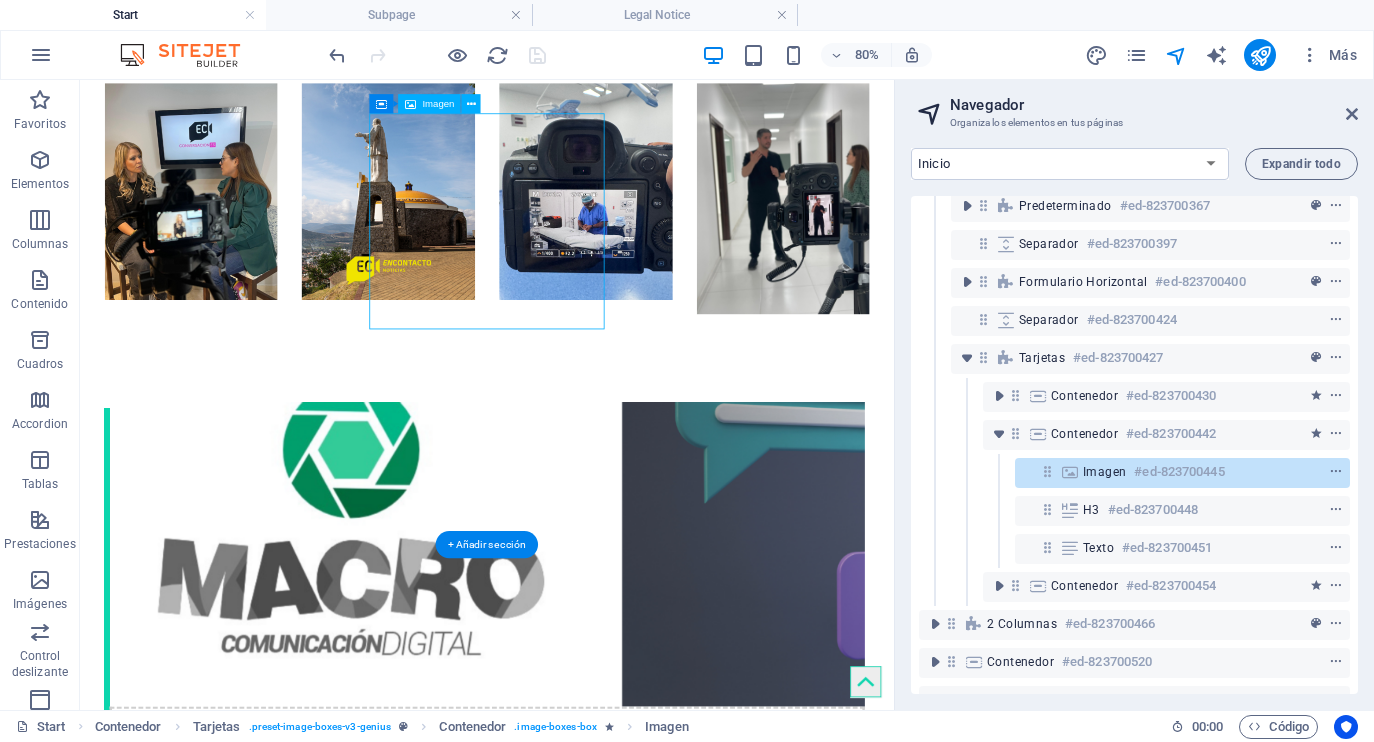 scroll, scrollTop: 276, scrollLeft: 0, axis: vertical 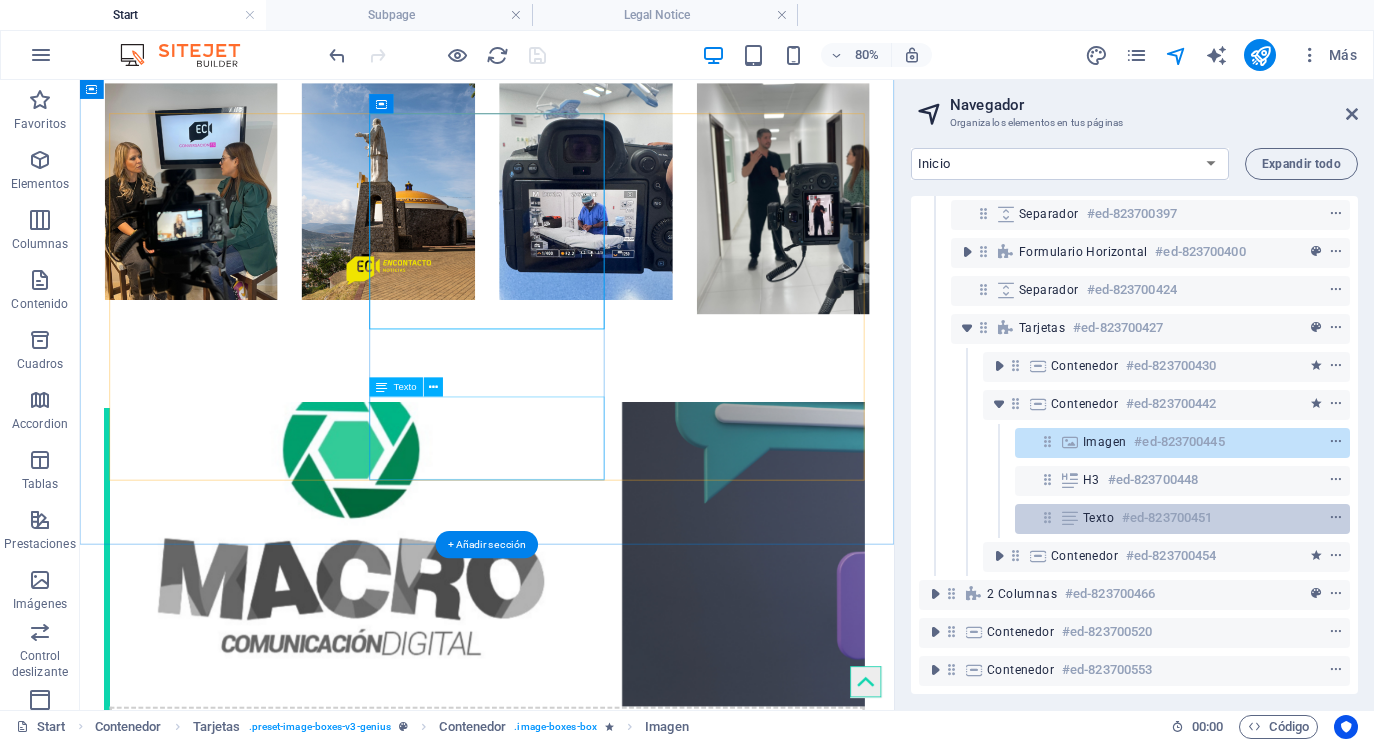 click on "#ed-823700451" at bounding box center (1167, 518) 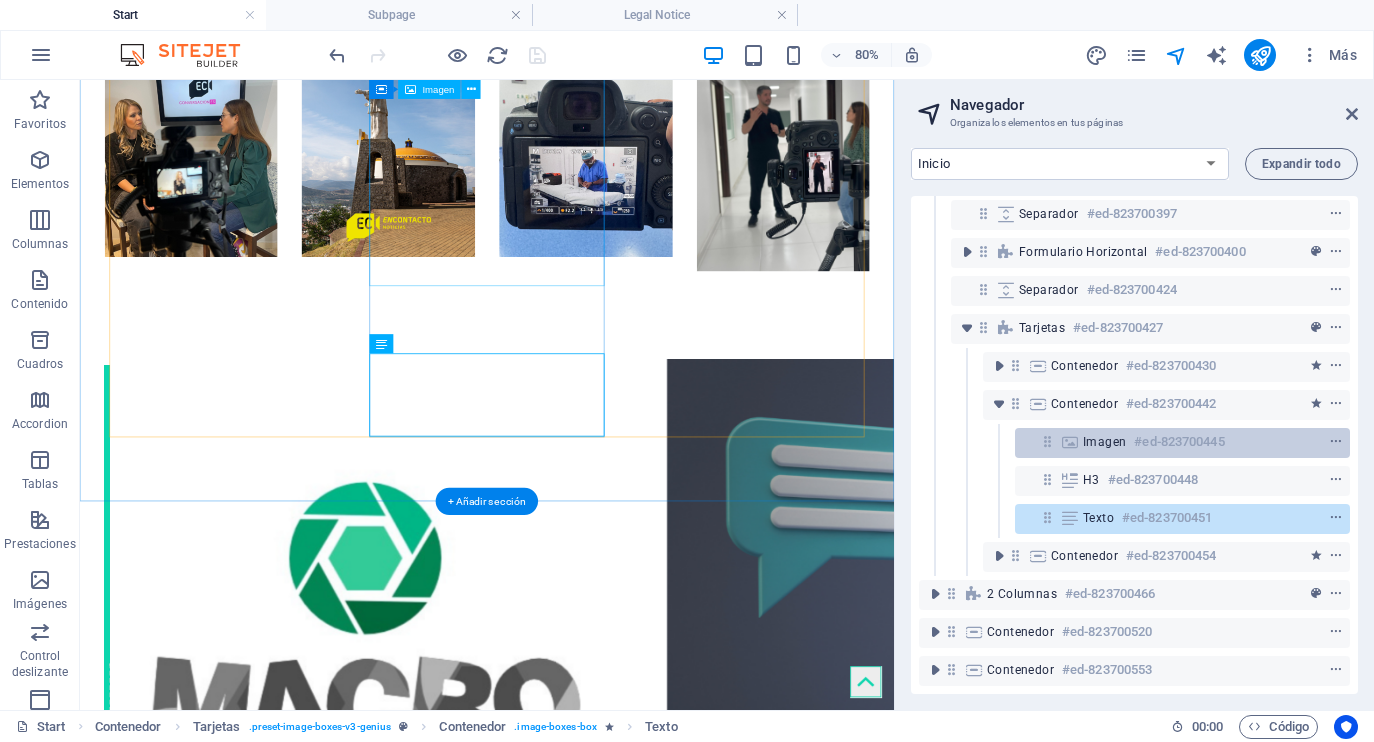 click on "Imagen" at bounding box center [1104, 442] 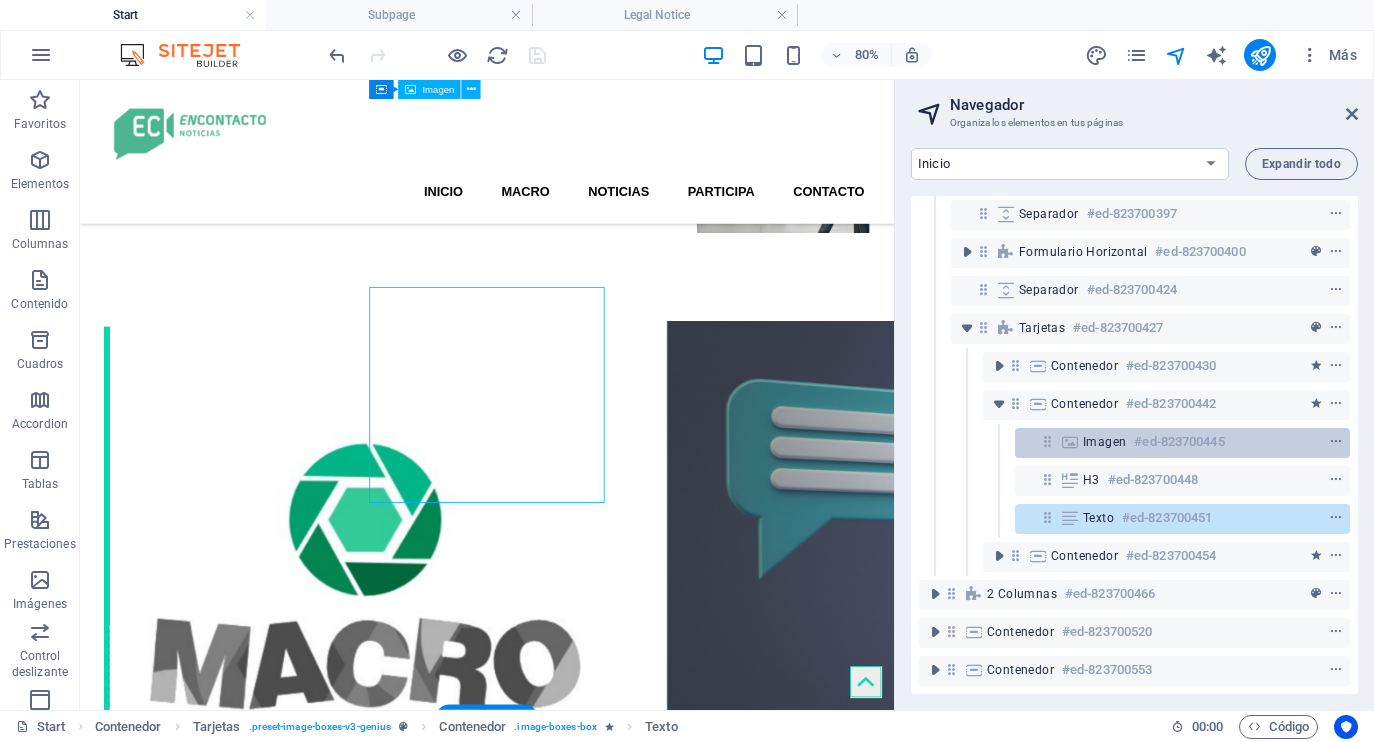 scroll, scrollTop: 2503, scrollLeft: 0, axis: vertical 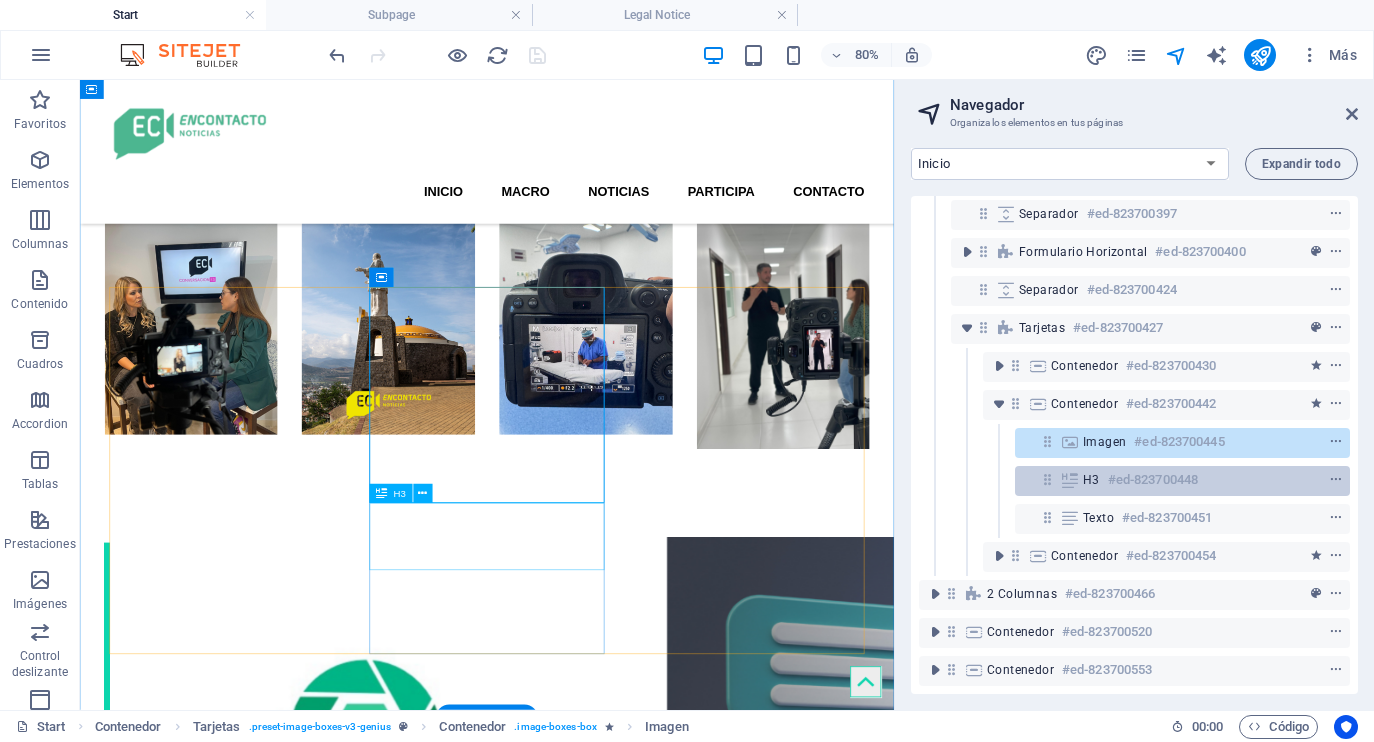 click on "H3 #ed-823700448" at bounding box center [1166, 480] 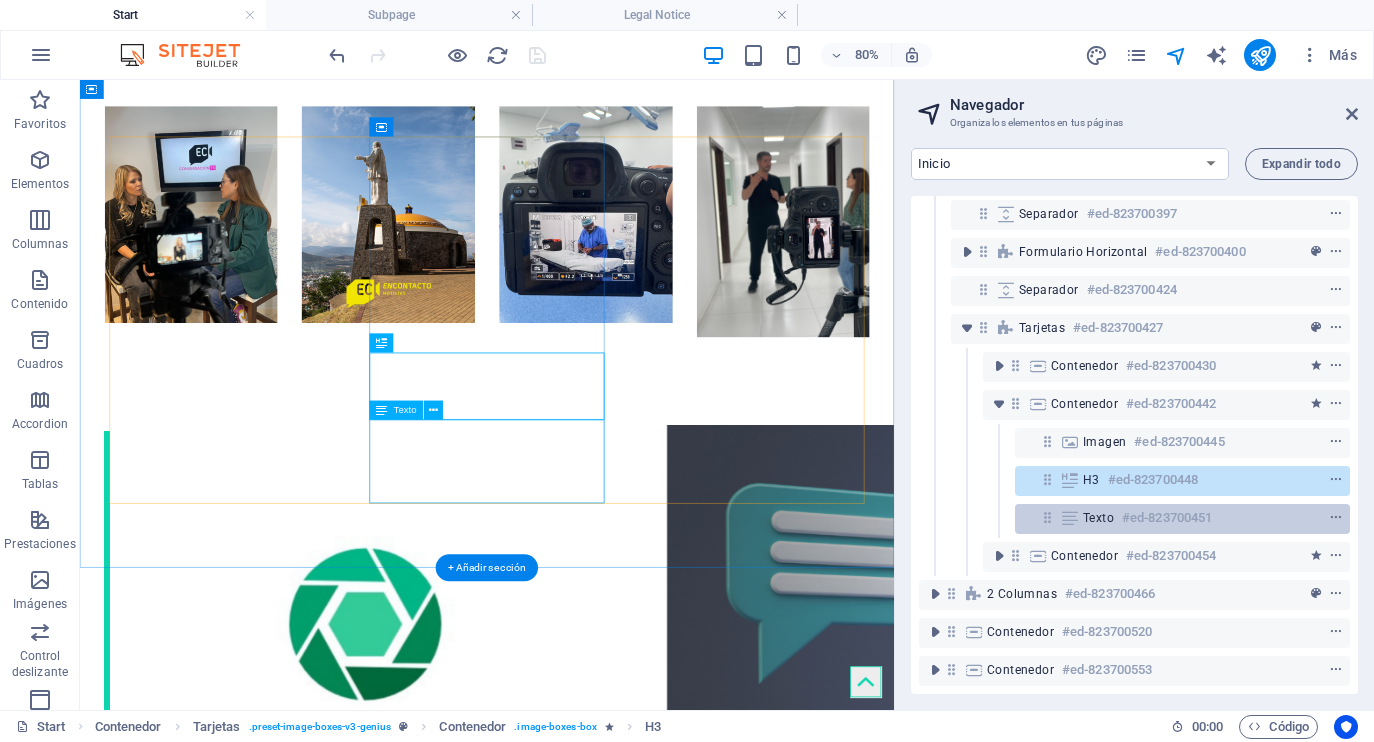 click on "Texto" at bounding box center [1098, 518] 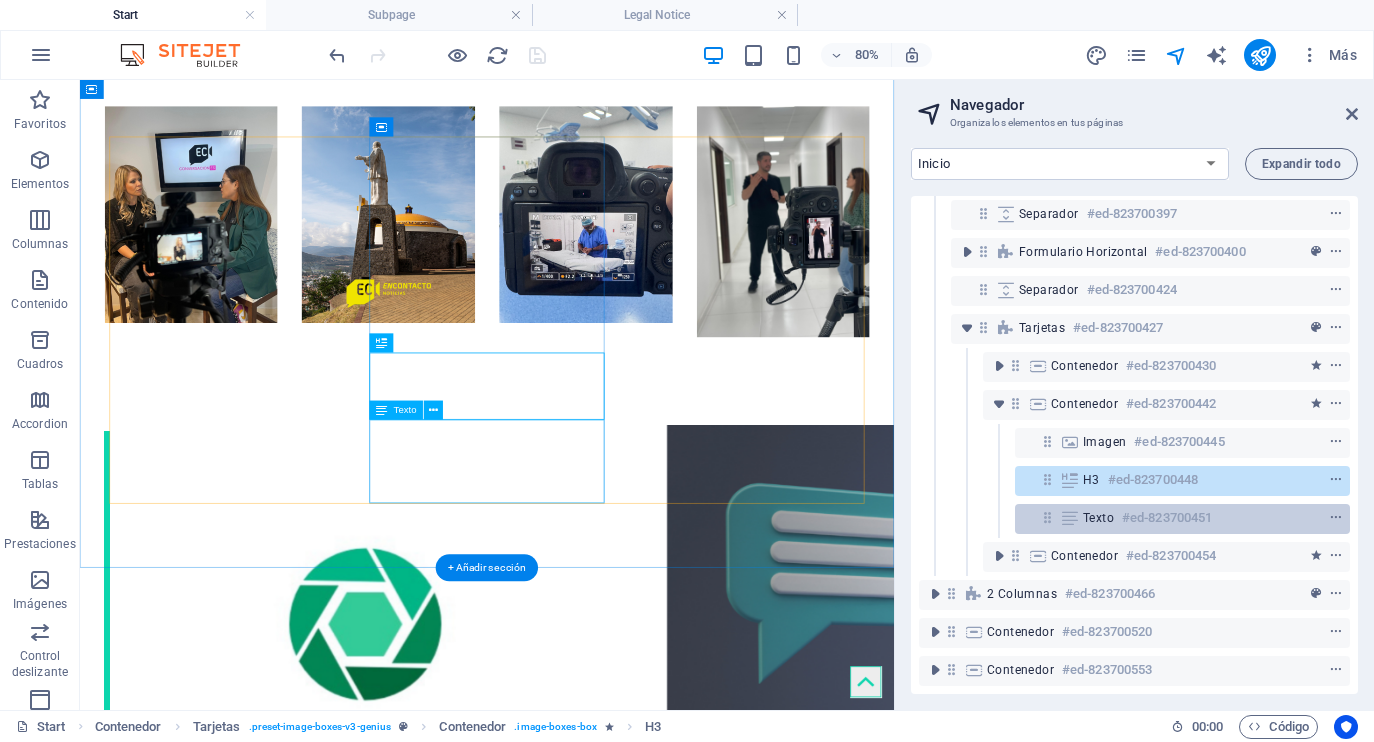 scroll, scrollTop: 2774, scrollLeft: 0, axis: vertical 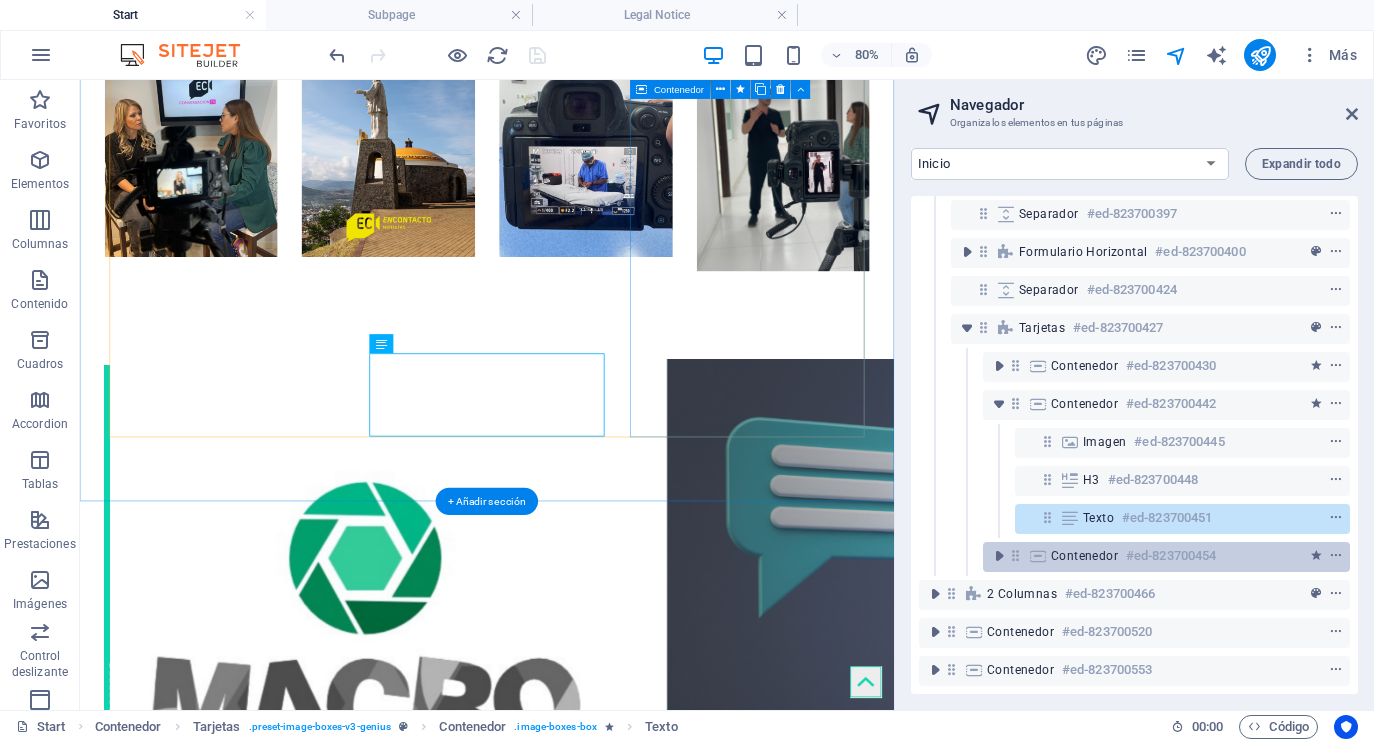 click at bounding box center [1015, 555] 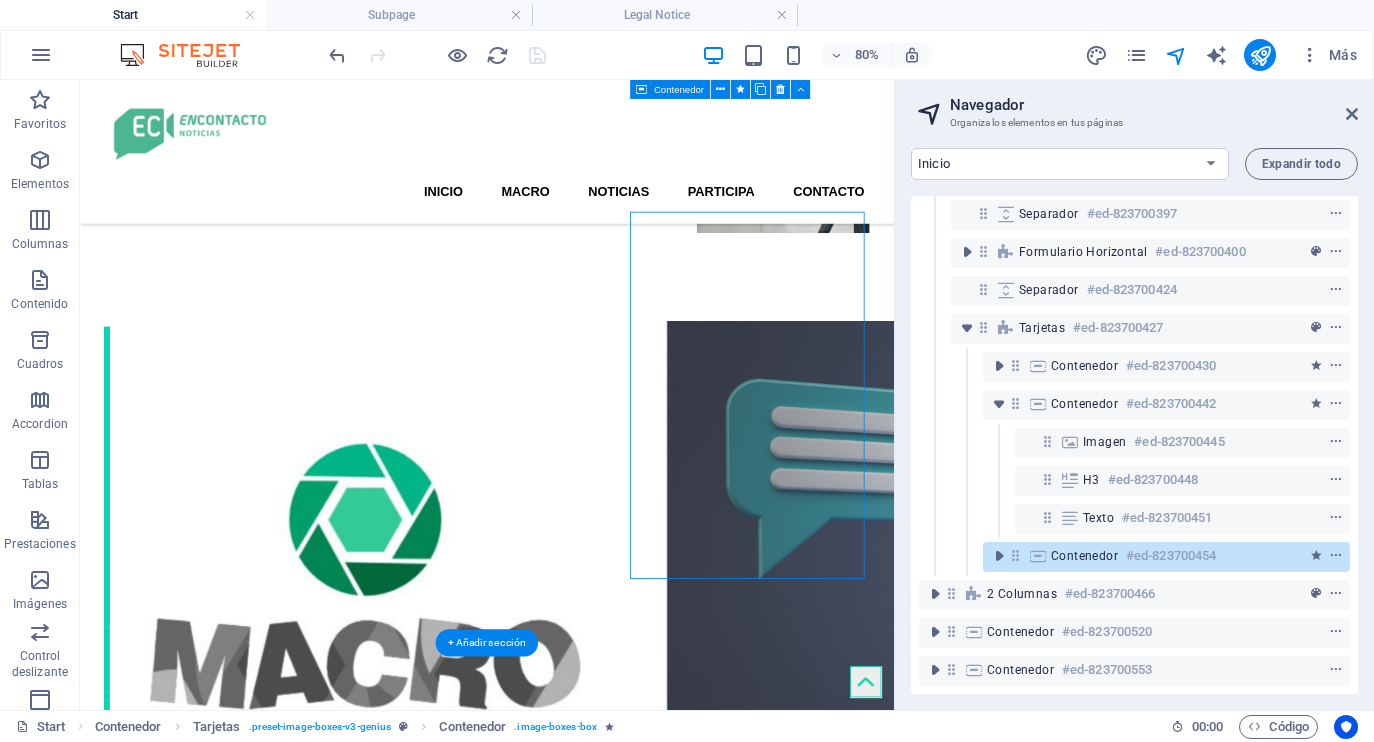 scroll, scrollTop: 2597, scrollLeft: 0, axis: vertical 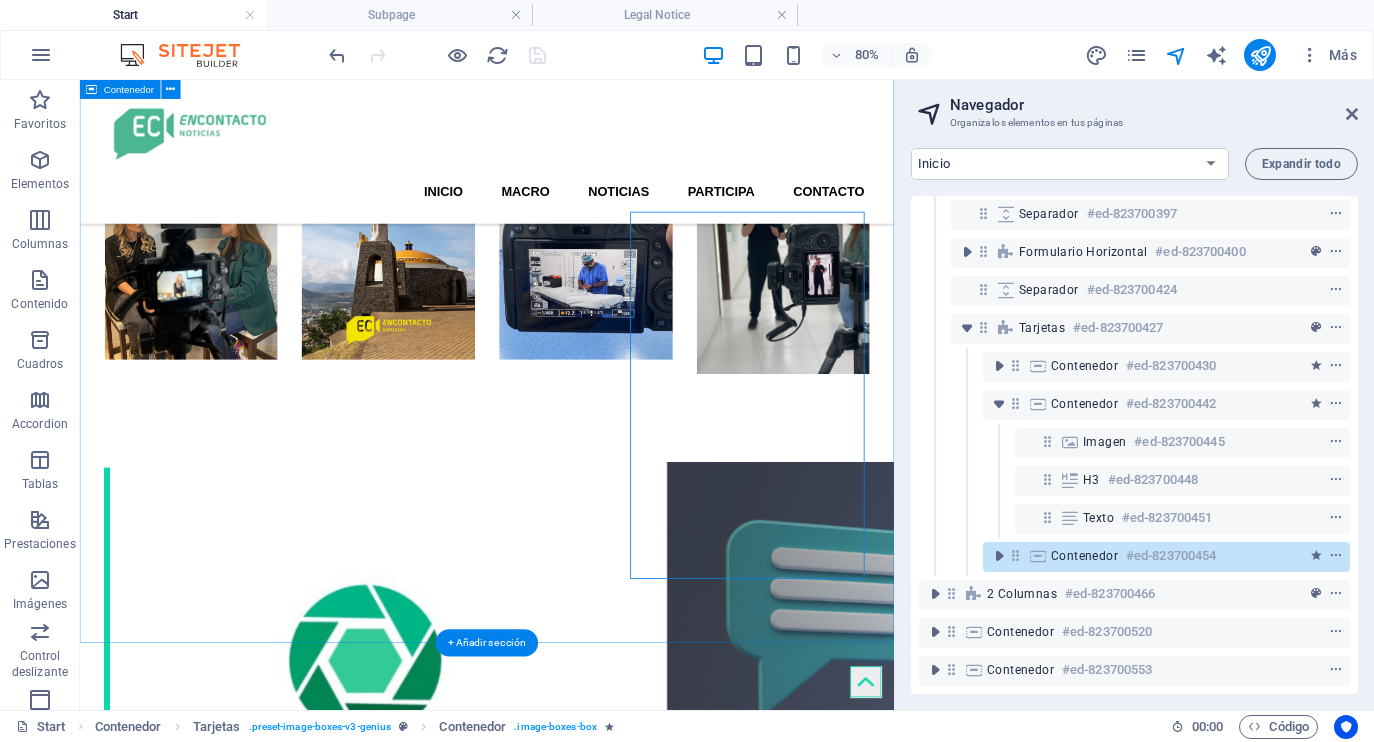 click on "Suelta el contenido aquí o  Añadir elementos  Pegar portapapeles Sobre MACRO Comunicación que conecta personas, marcas e ideas En MACRO somos especialistas en crear contenido que hace sentido, que se siente y que se comparte. Nuestra agencia nació para acompañar a marcas, emprendedores, instituciones y proyectos sociales a construir su voz en el mundo digital. Desde estrategias de redes sociales hasta producciones audiovisuales y planes de contenido hechos a la medida, trabajamos con una visión clara: comunicar con propósito. Conoce nuestros servicios Submit   I have read and understand the privacy policy. ¿Ilegible? Cargar nuevo [FIRST] [LAST] Lorem ipsum dolor sit amet, consectetur adipisicing elit. Veritatis, dolorem!  [FIRST] [LAST] Lorem ipsum dolor sit amet, consectetur adipisicing elit. Veritatis, dolorem!" at bounding box center [589, 1965] 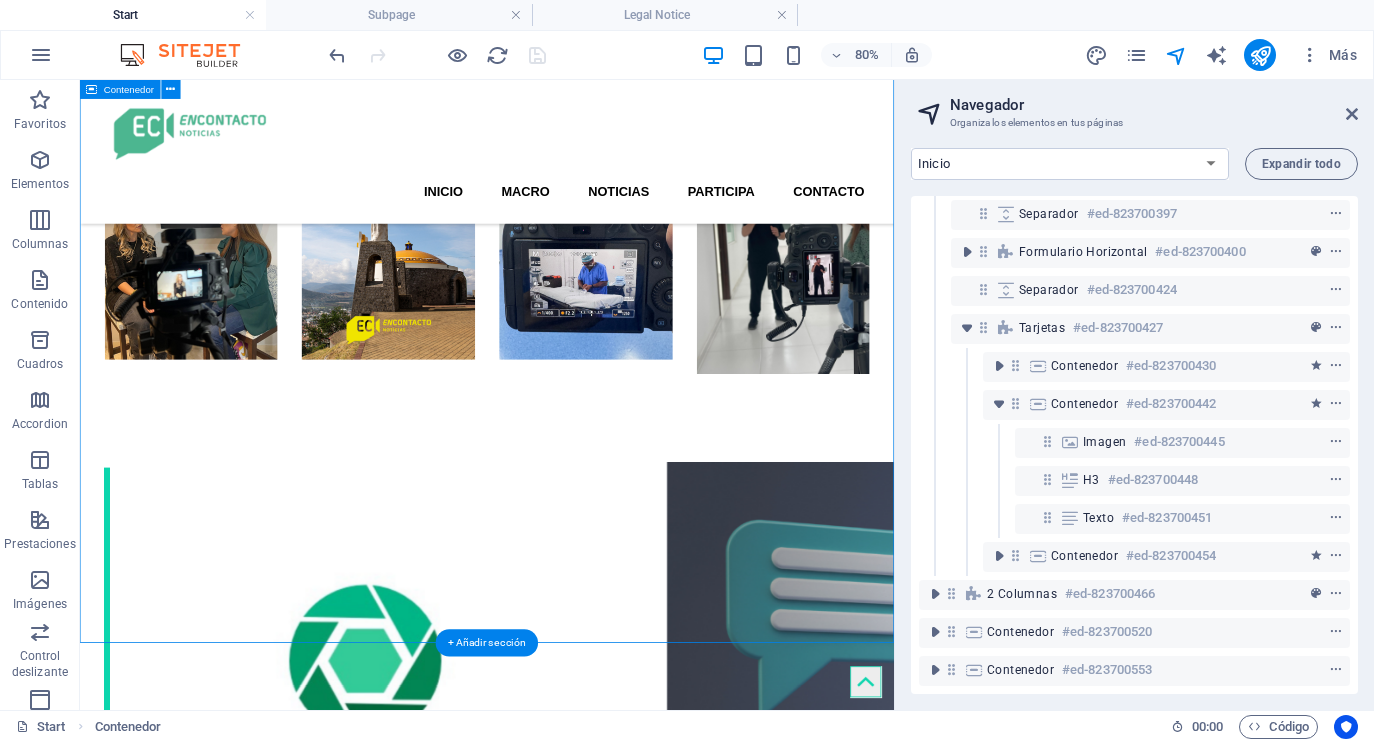 scroll, scrollTop: 0, scrollLeft: 0, axis: both 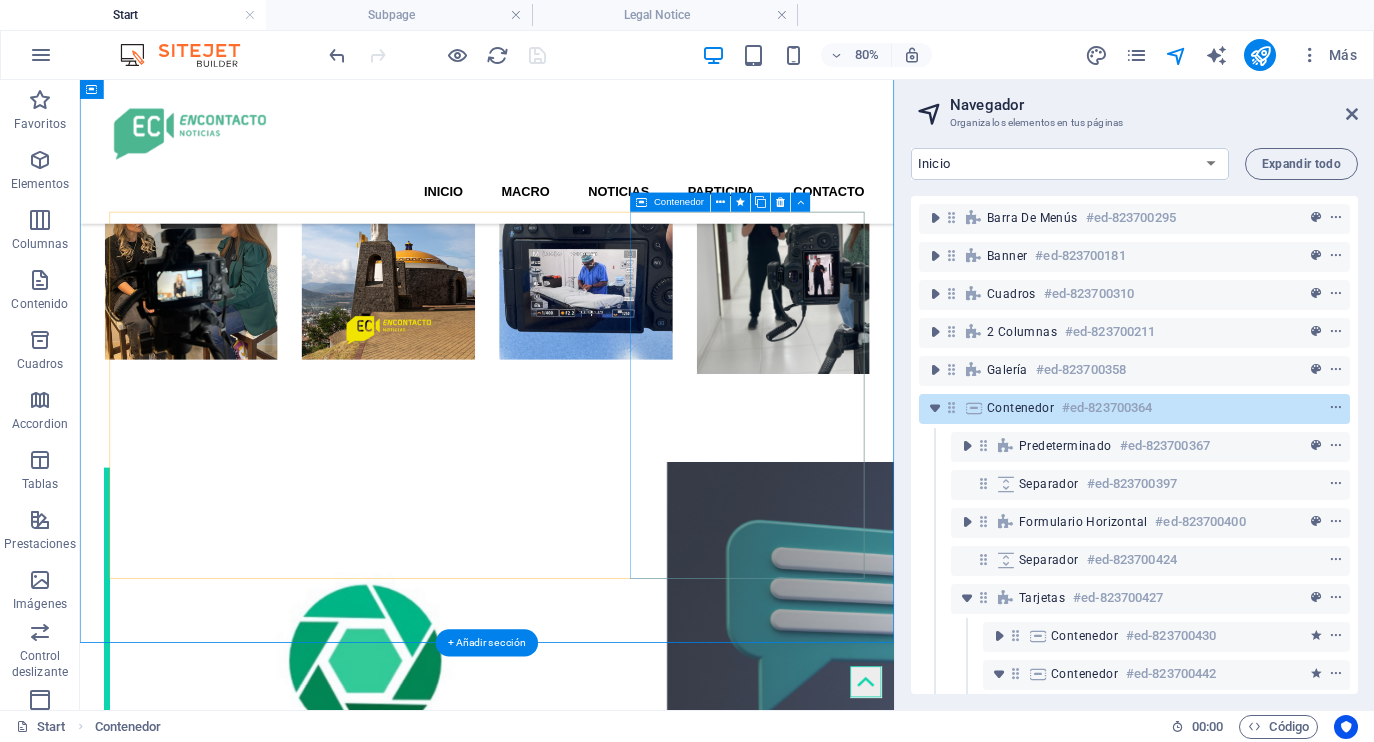 click on "[FIRST] [LAST] Lorem ipsum dolor sit amet, consectetur adipisicing elit. Veritatis, dolorem!" at bounding box center [263, 3143] 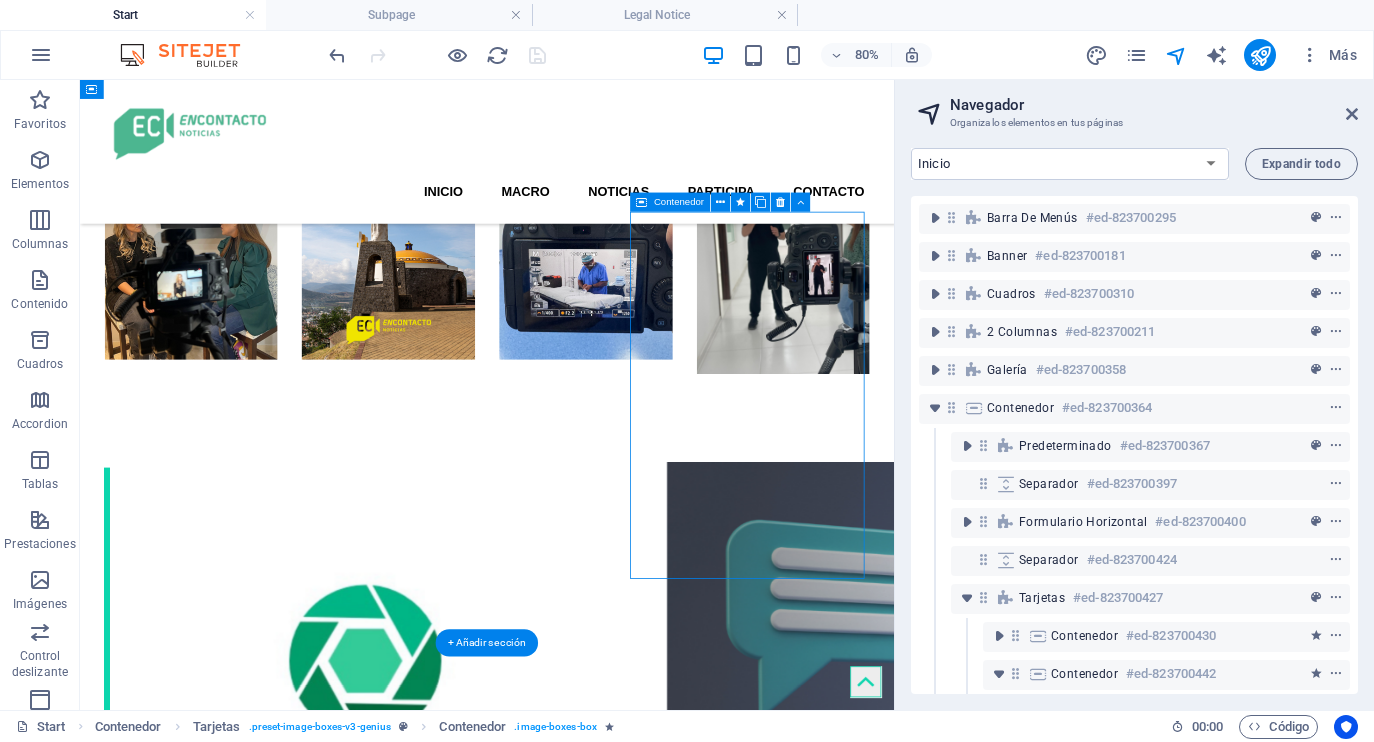 scroll, scrollTop: 286, scrollLeft: 0, axis: vertical 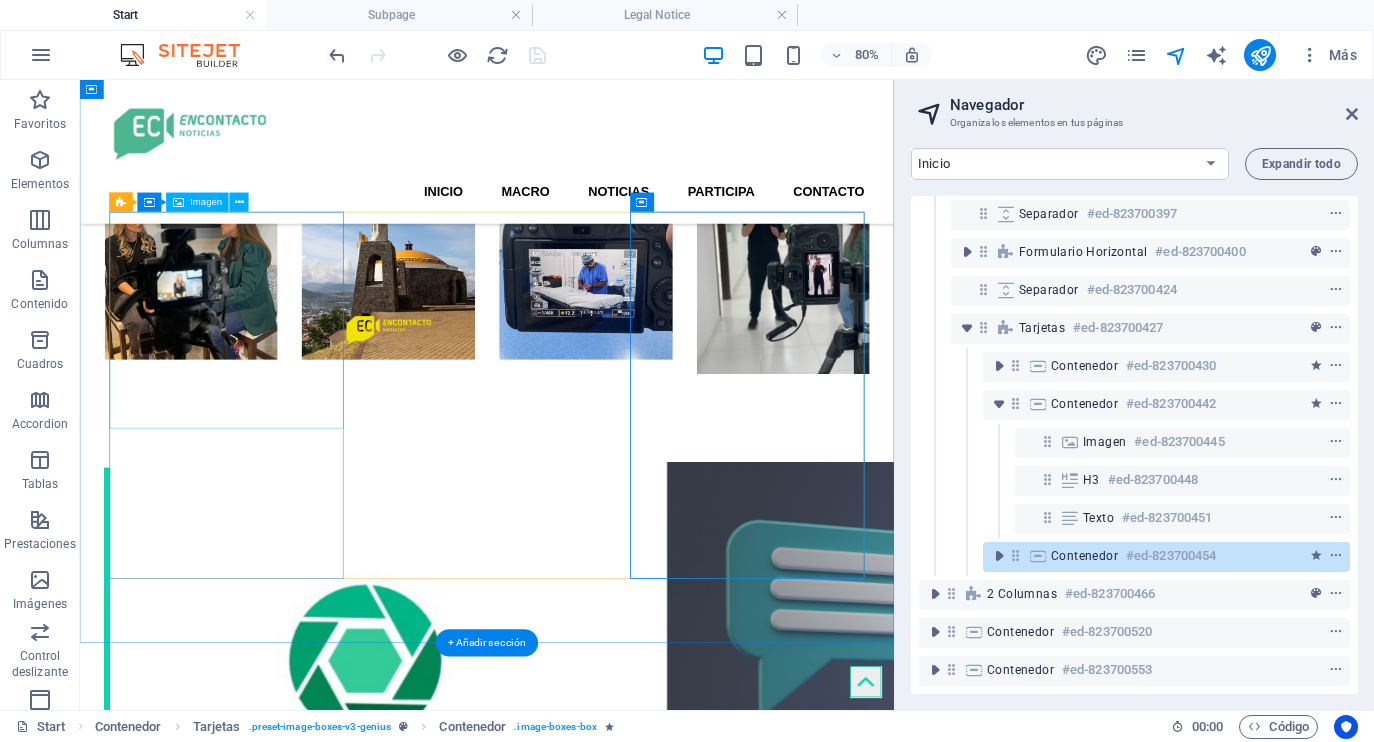 click at bounding box center [263, 2100] 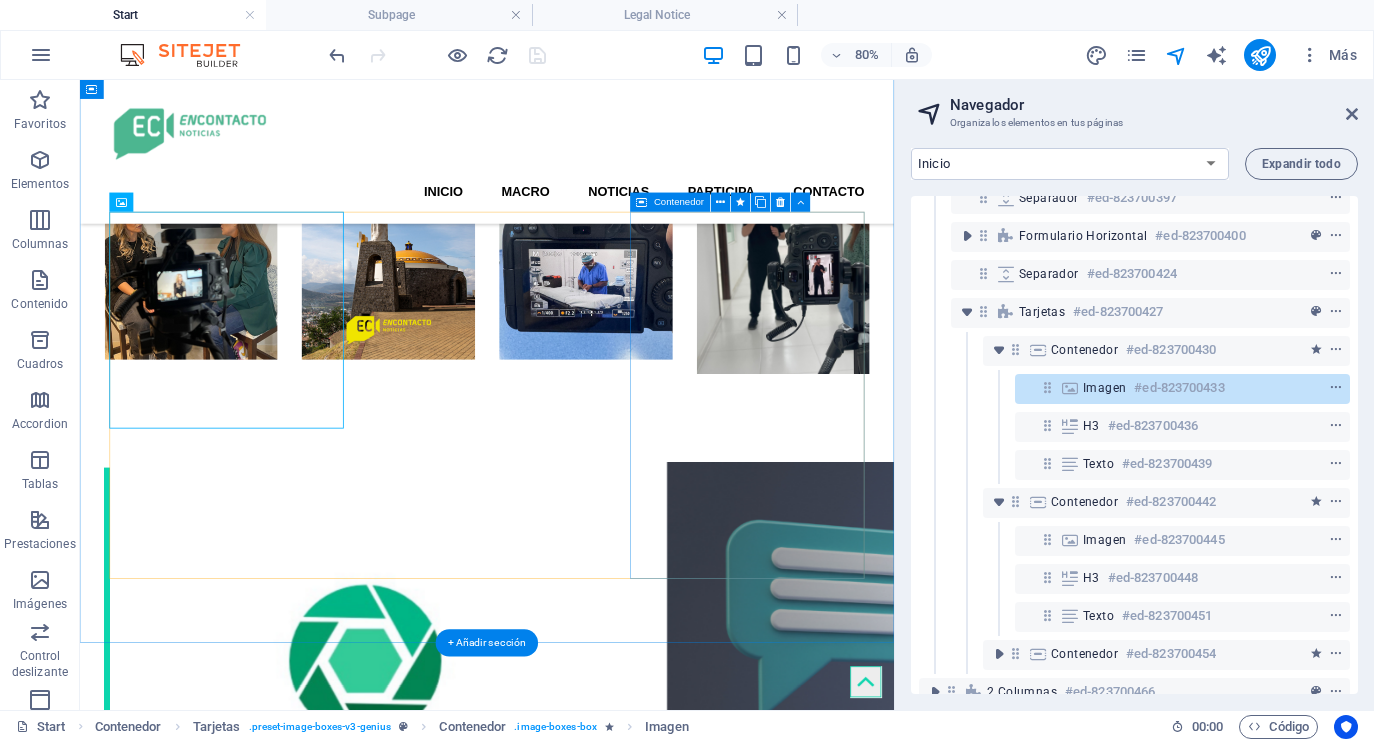 click on "[FIRST] [LAST] Lorem ipsum dolor sit amet, consectetur adipisicing elit. Veritatis, dolorem!" at bounding box center [263, 3143] 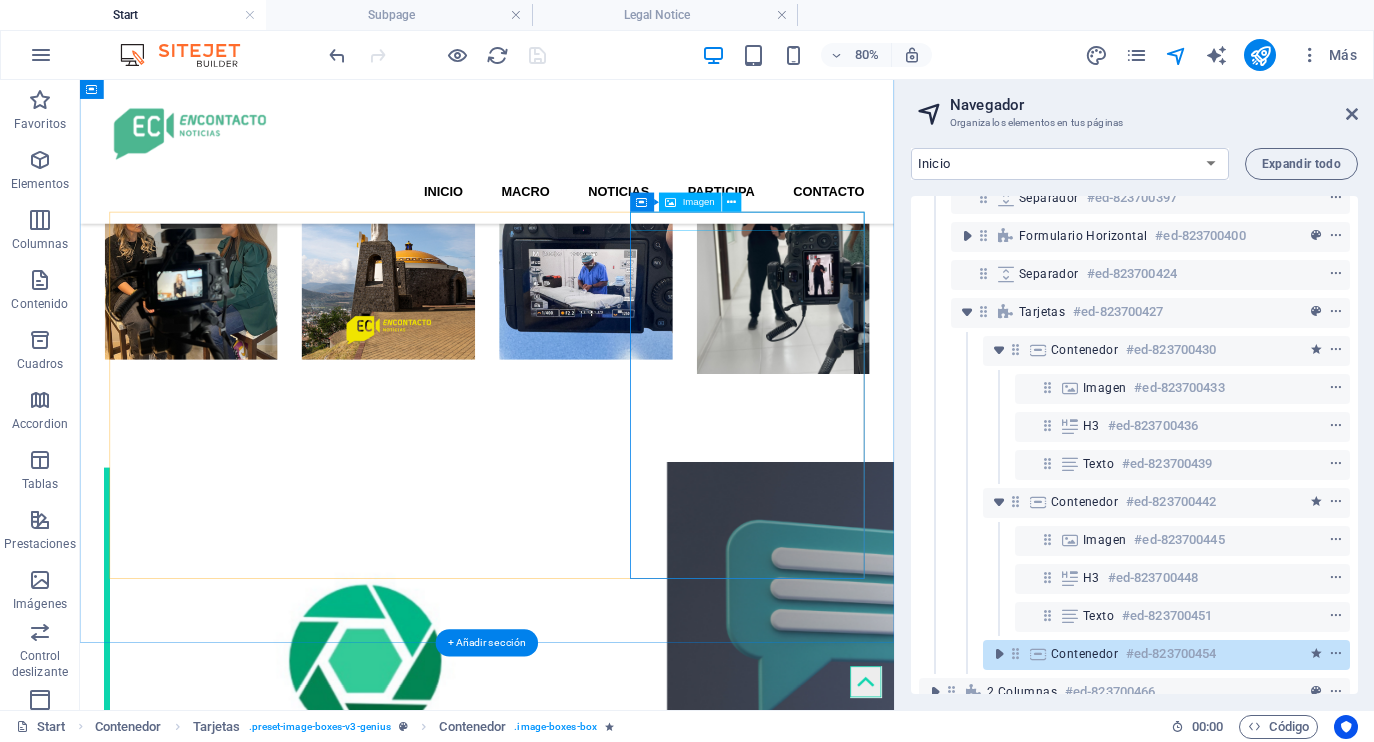 click at bounding box center [263, 3049] 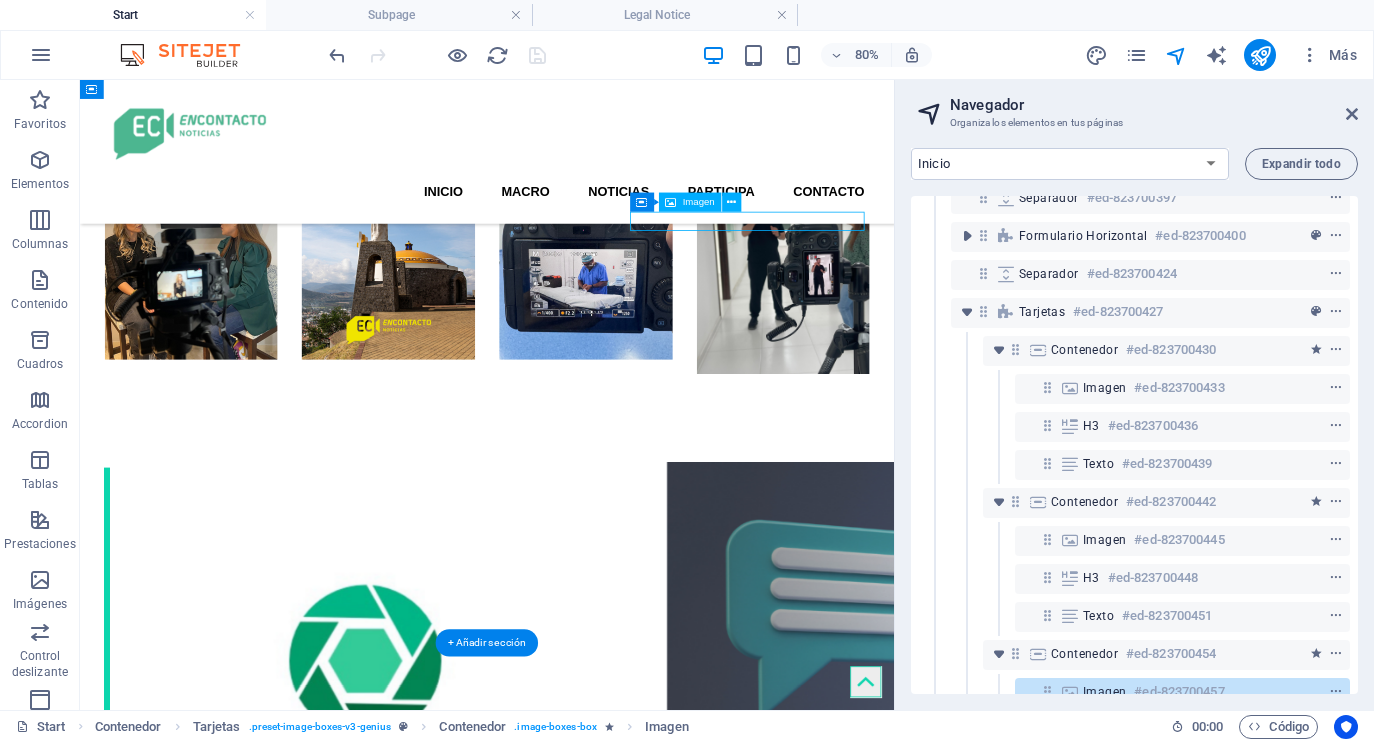 scroll, scrollTop: 514, scrollLeft: 0, axis: vertical 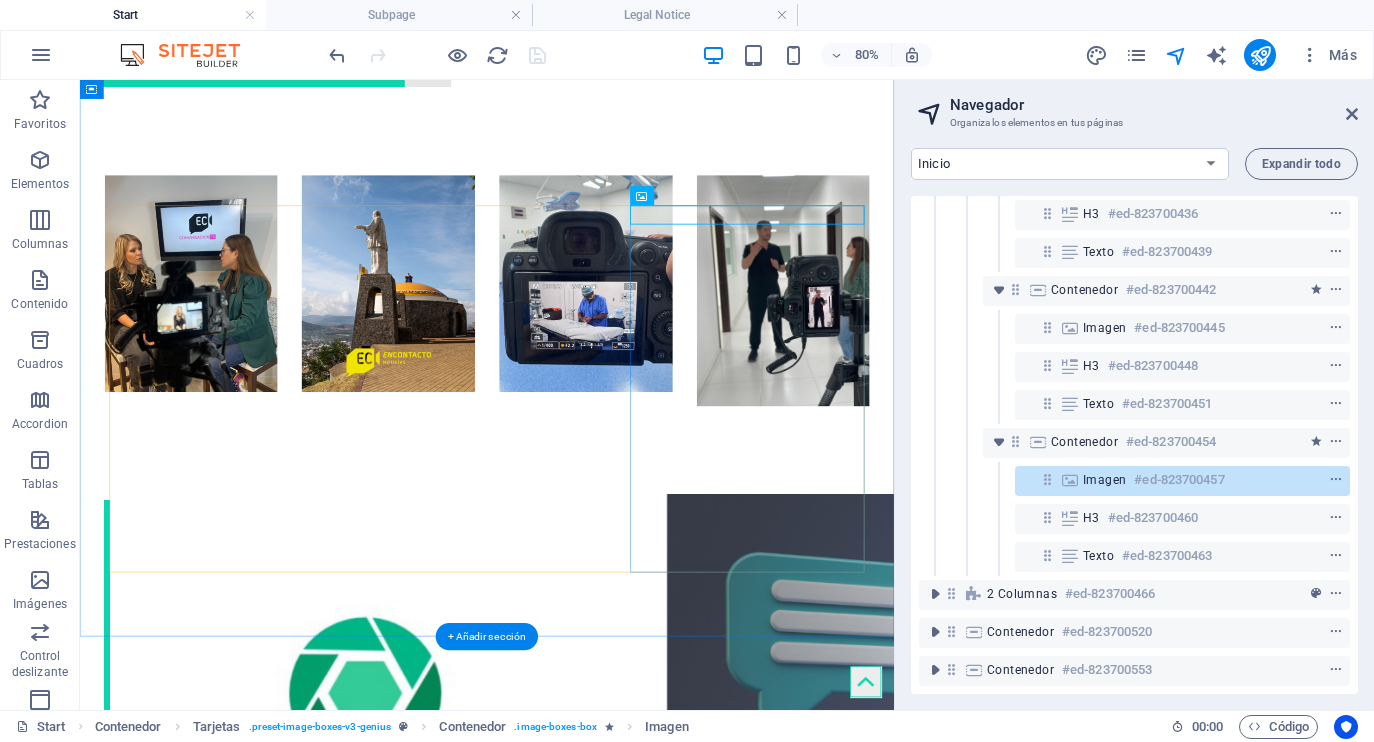click on "[FIRST] [LAST] Lorem ipsum dolor sit amet, consectetur adipisicing elit. Veritatis, dolorem!" at bounding box center (263, 3183) 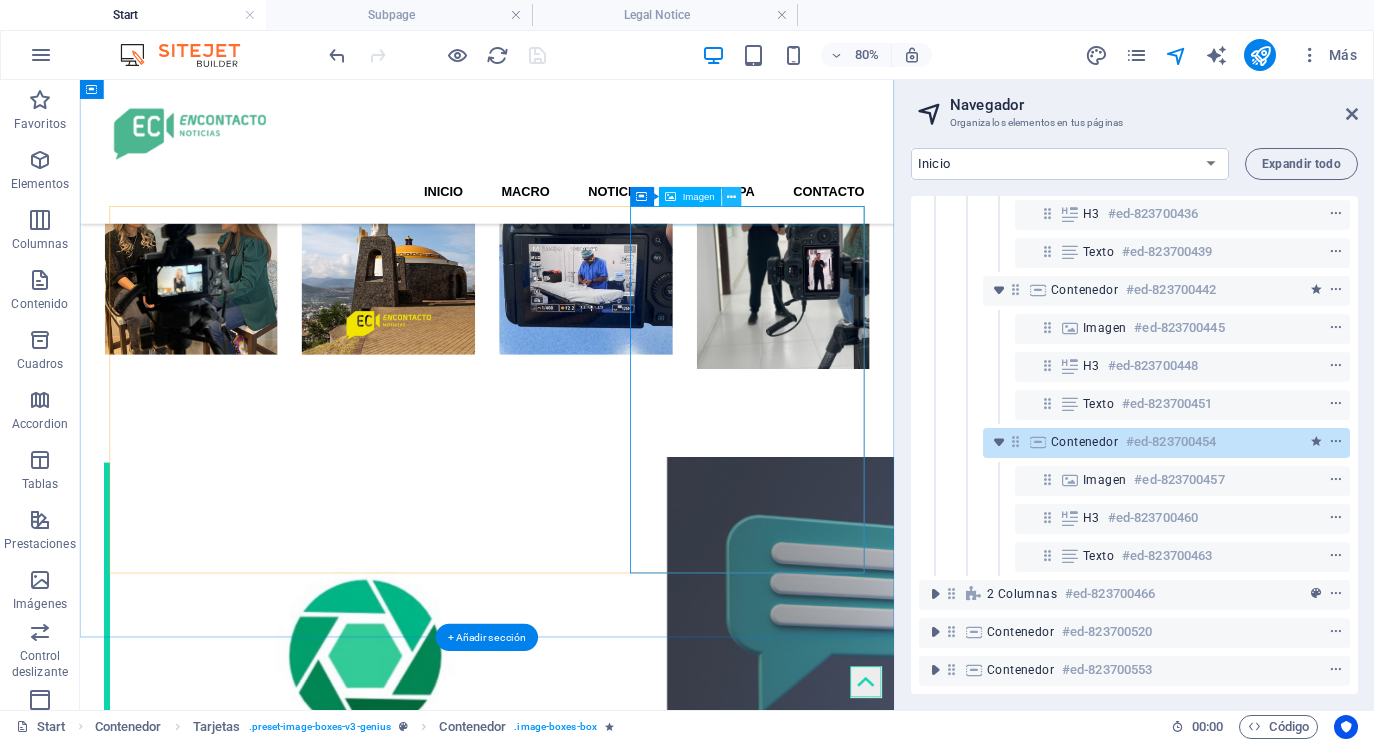 click at bounding box center (731, 197) 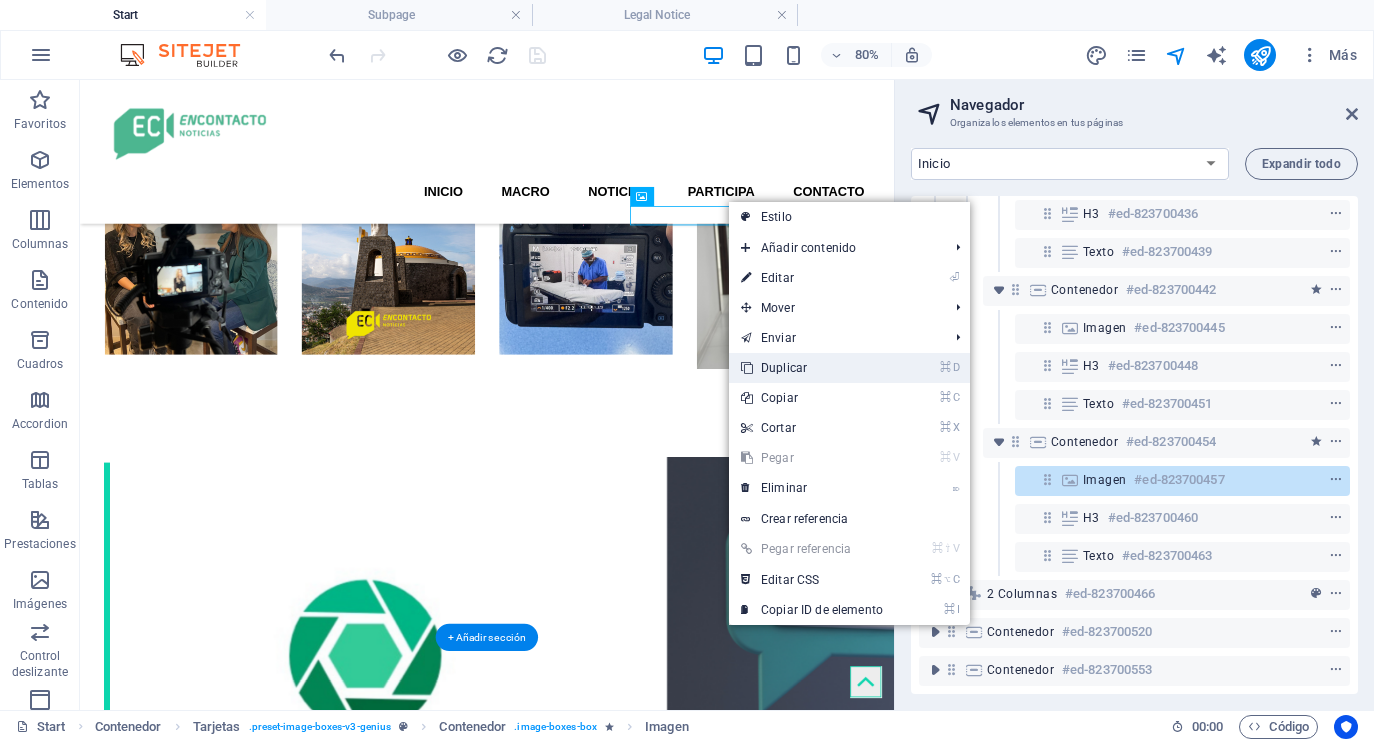click on "⌘ D  Duplicar" at bounding box center (812, 368) 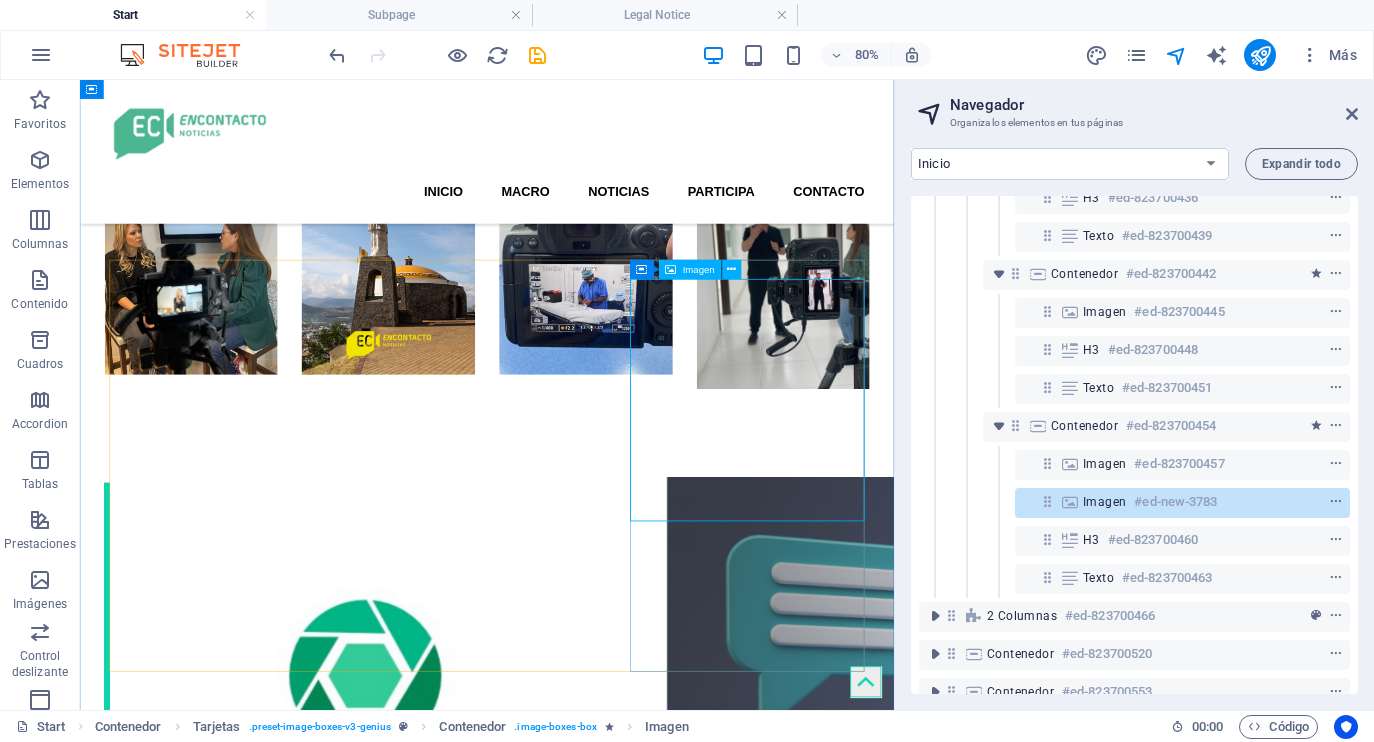 scroll, scrollTop: 2524, scrollLeft: 0, axis: vertical 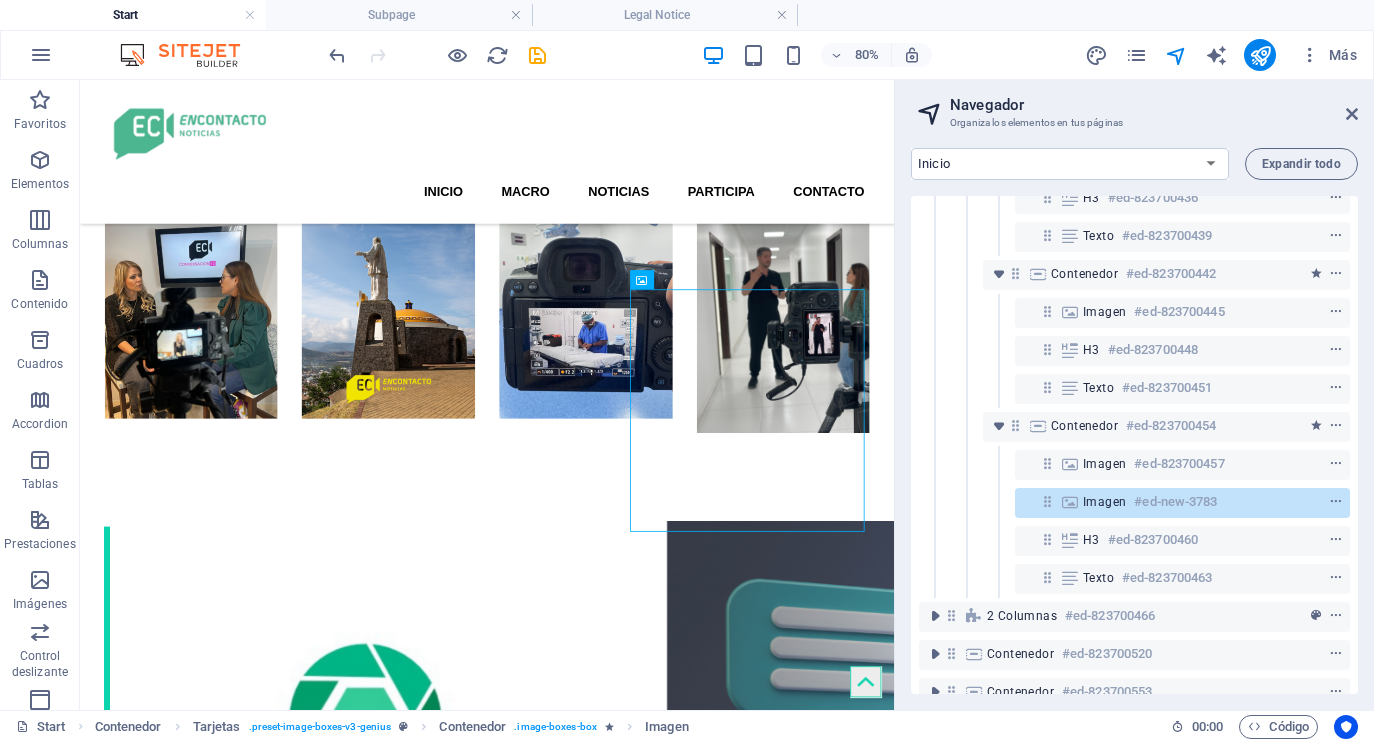 drag, startPoint x: 890, startPoint y: 421, endPoint x: 1031, endPoint y: 423, distance: 141.01419 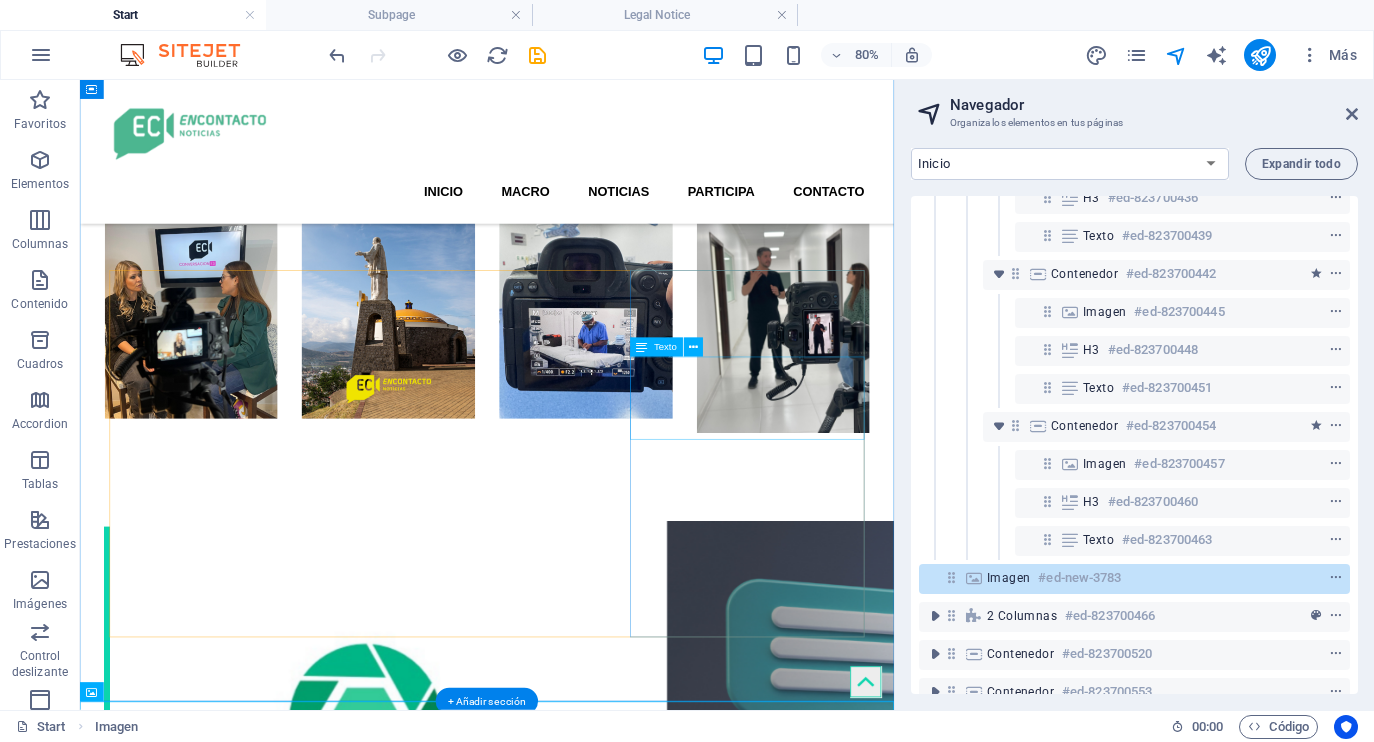 click on "Lorem ipsum dolor sit amet, consectetur adipisicing elit. Veritatis, dolorem!" at bounding box center (263, 3394) 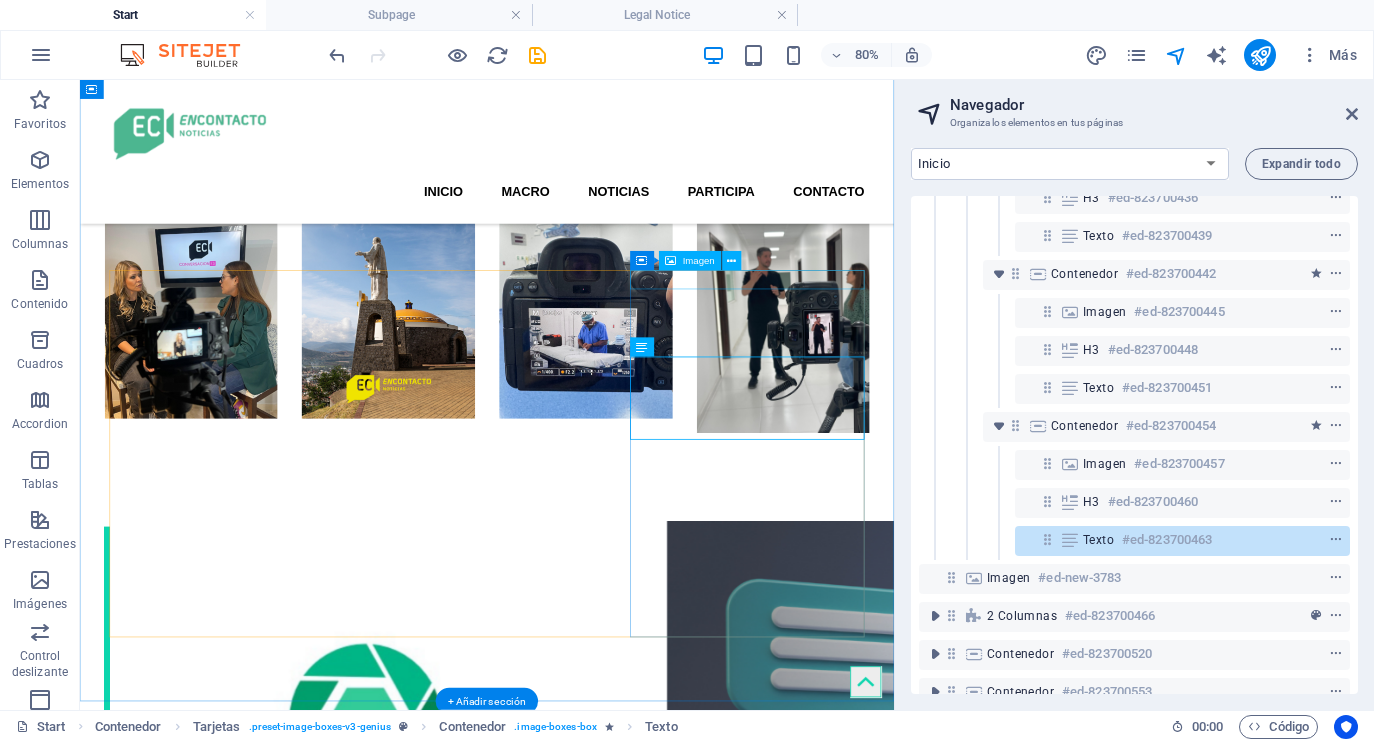 click at bounding box center (263, 3122) 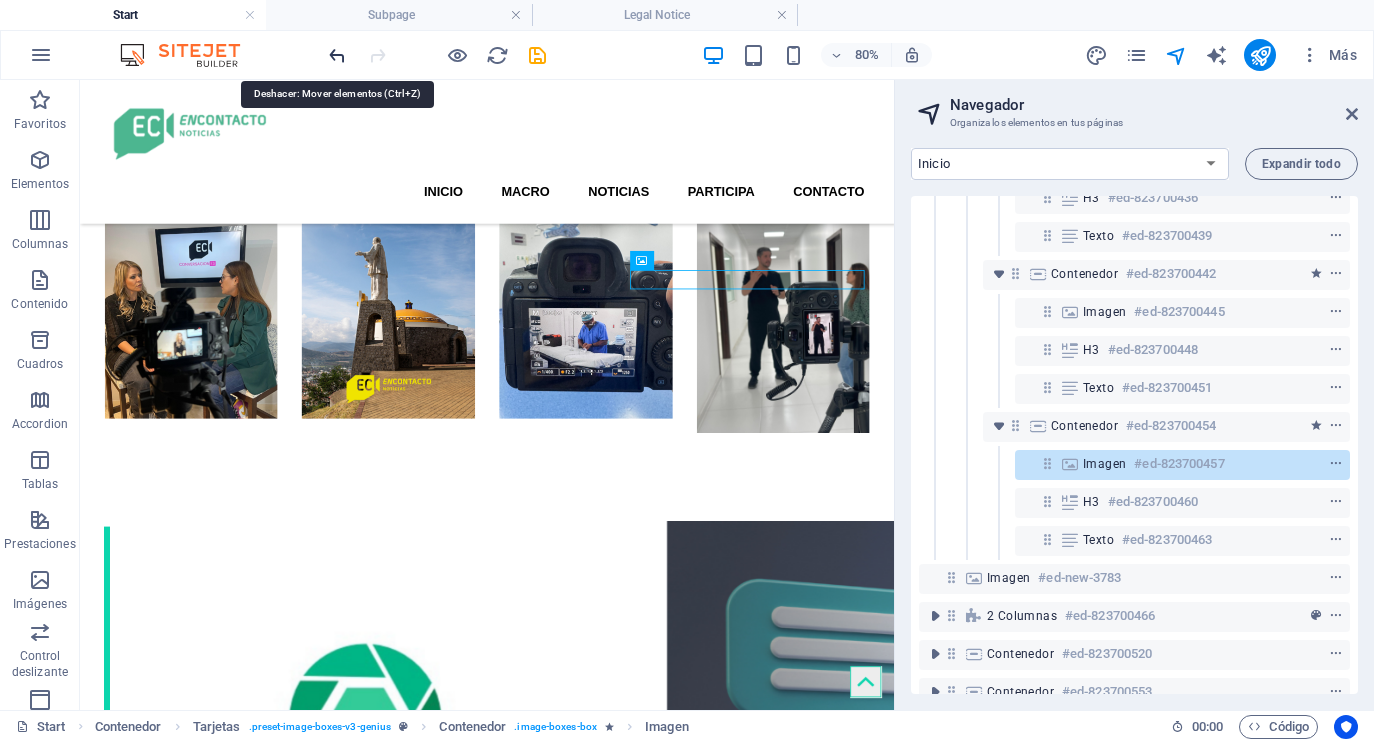 click at bounding box center (337, 55) 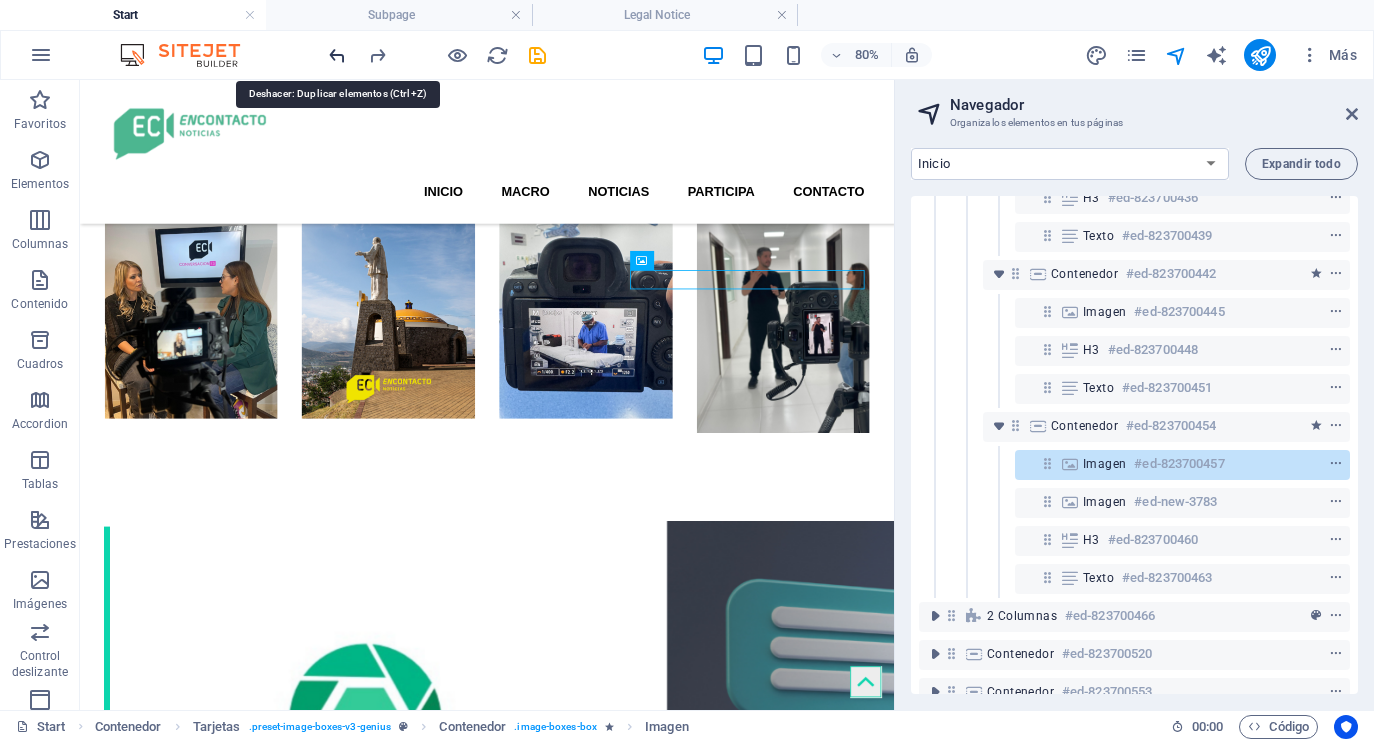 click at bounding box center [337, 55] 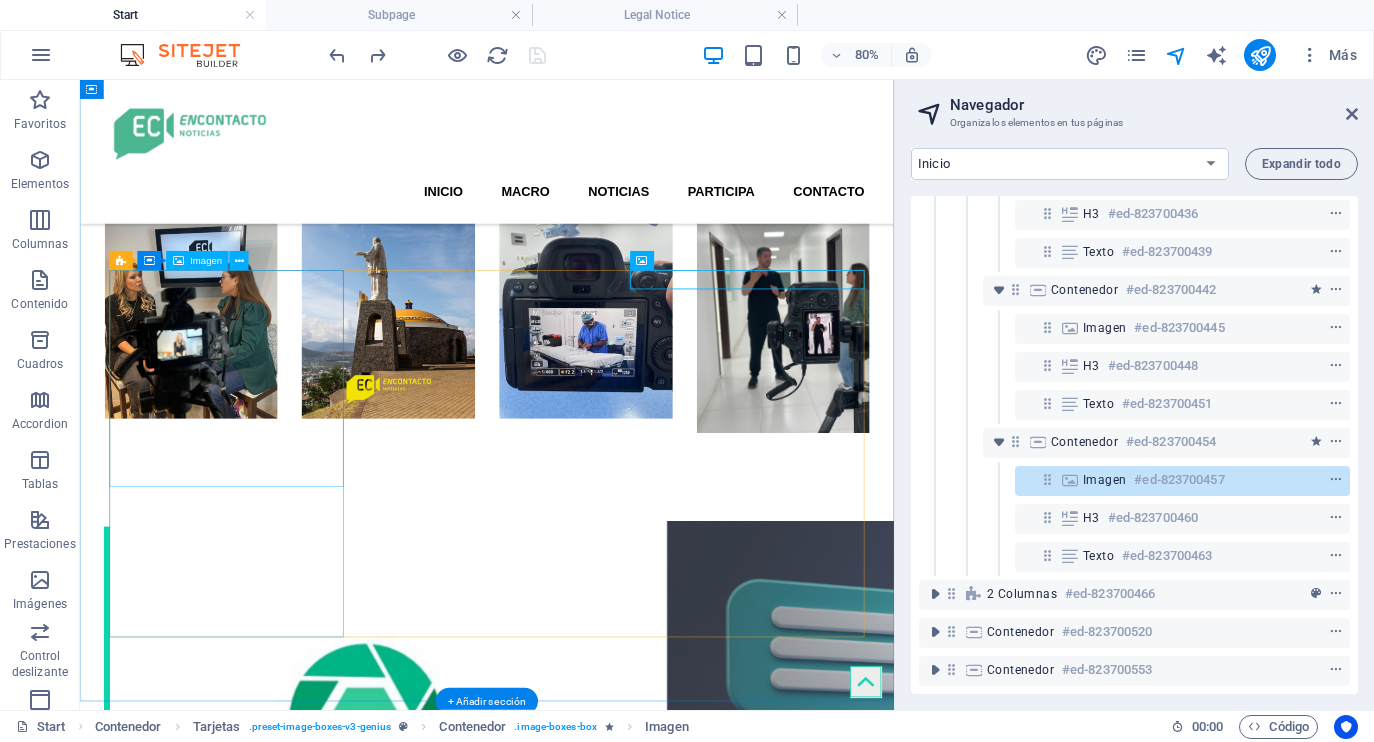 click at bounding box center (263, 2173) 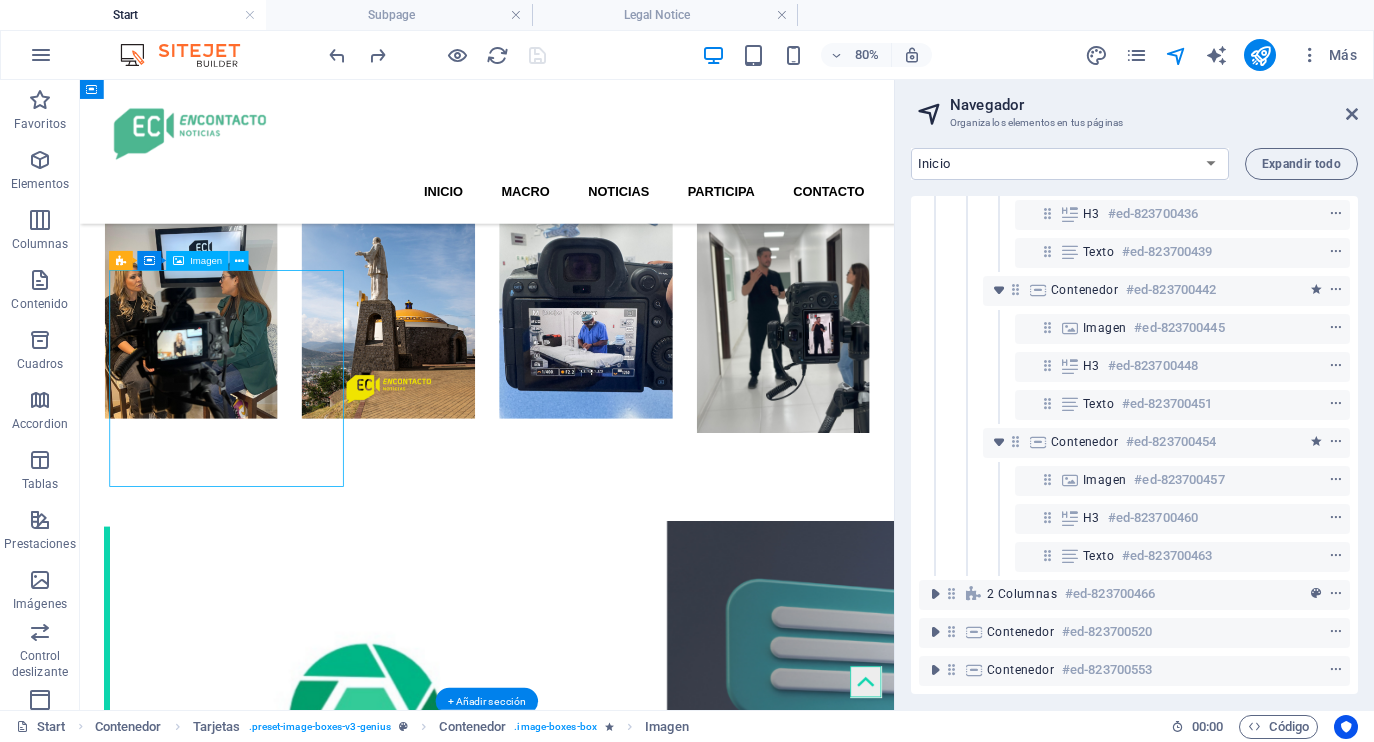 scroll, scrollTop: 238, scrollLeft: 0, axis: vertical 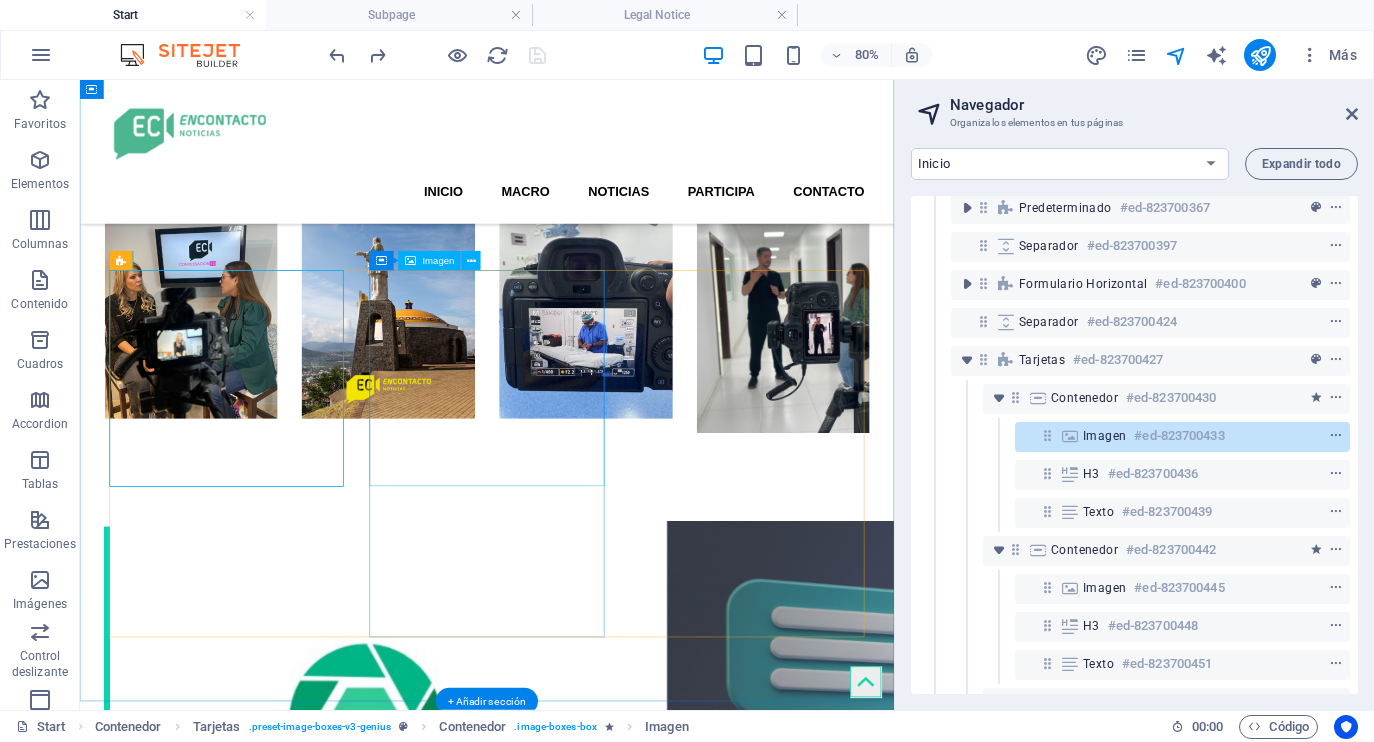 click at bounding box center [263, 2648] 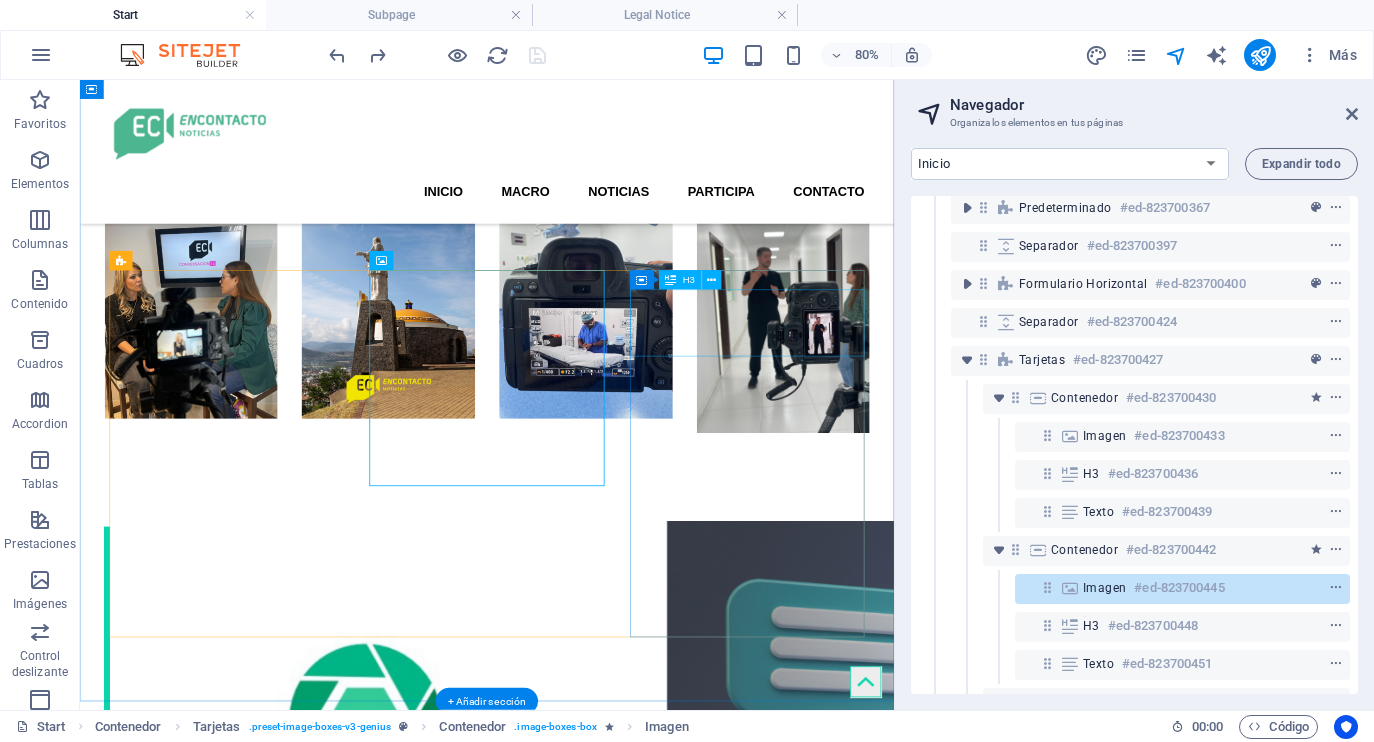 click on "David Linn" at bounding box center (263, 3300) 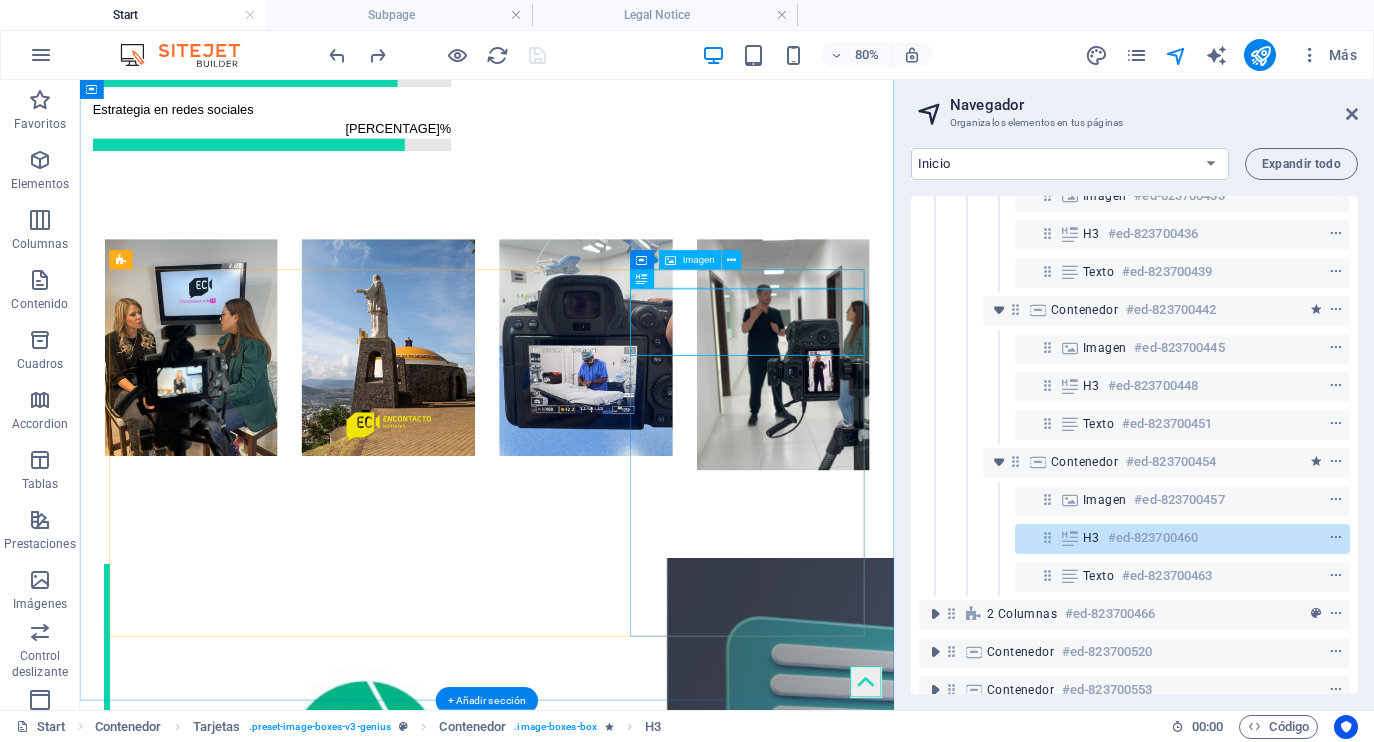 scroll, scrollTop: 514, scrollLeft: 0, axis: vertical 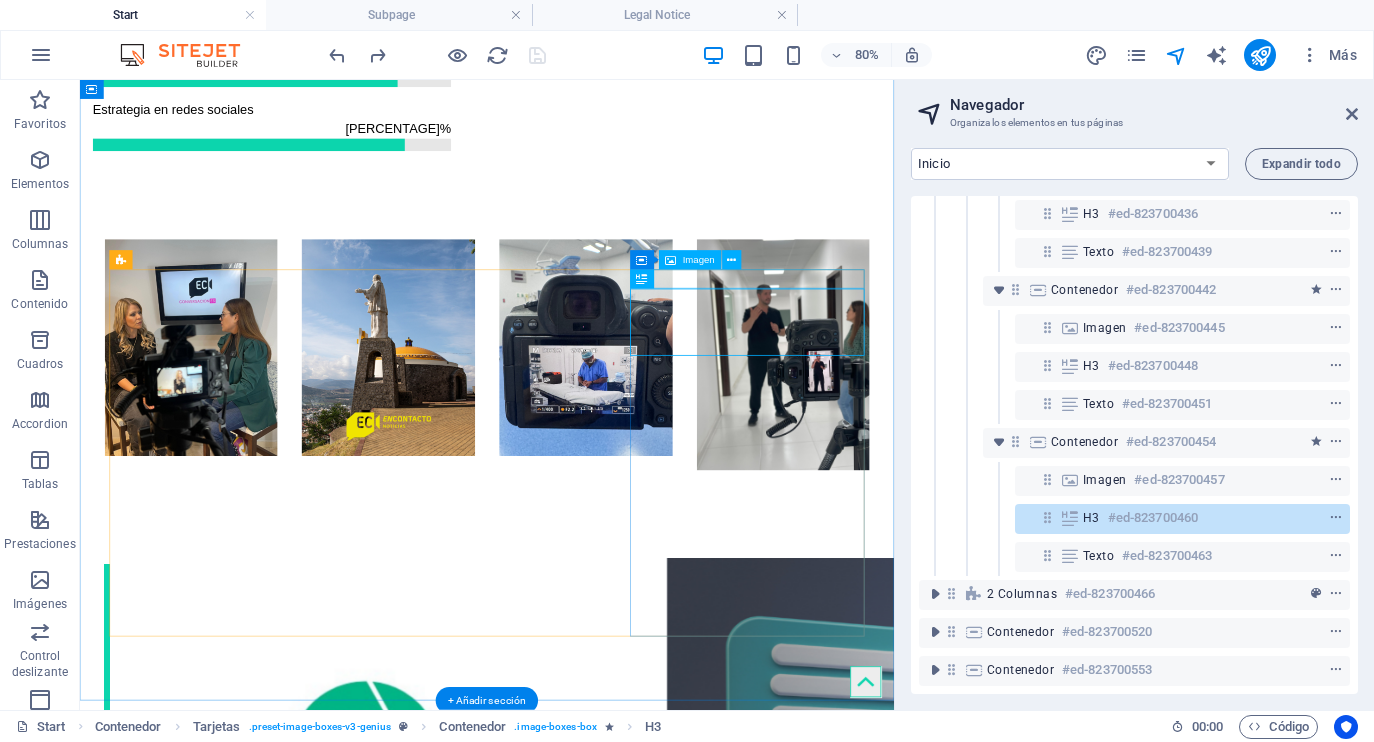 click at bounding box center (263, 3169) 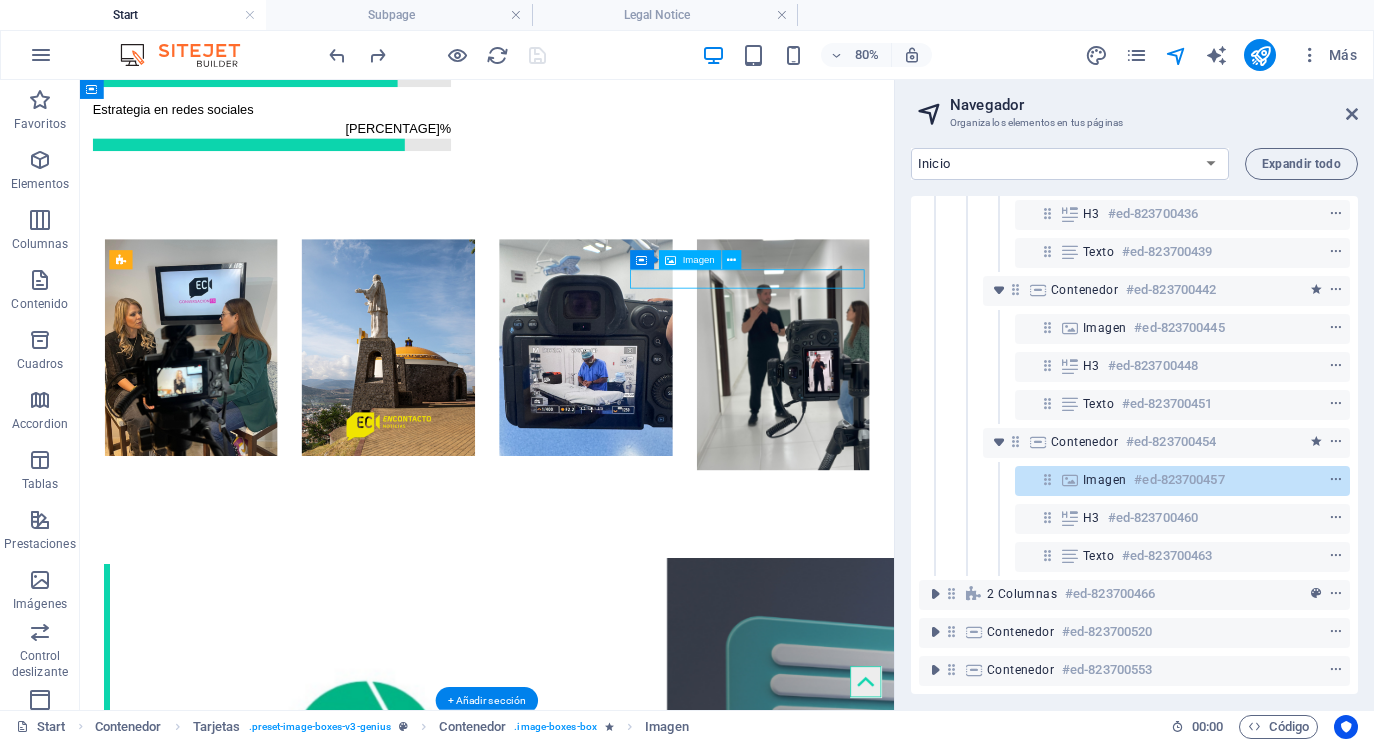 click at bounding box center [263, 3169] 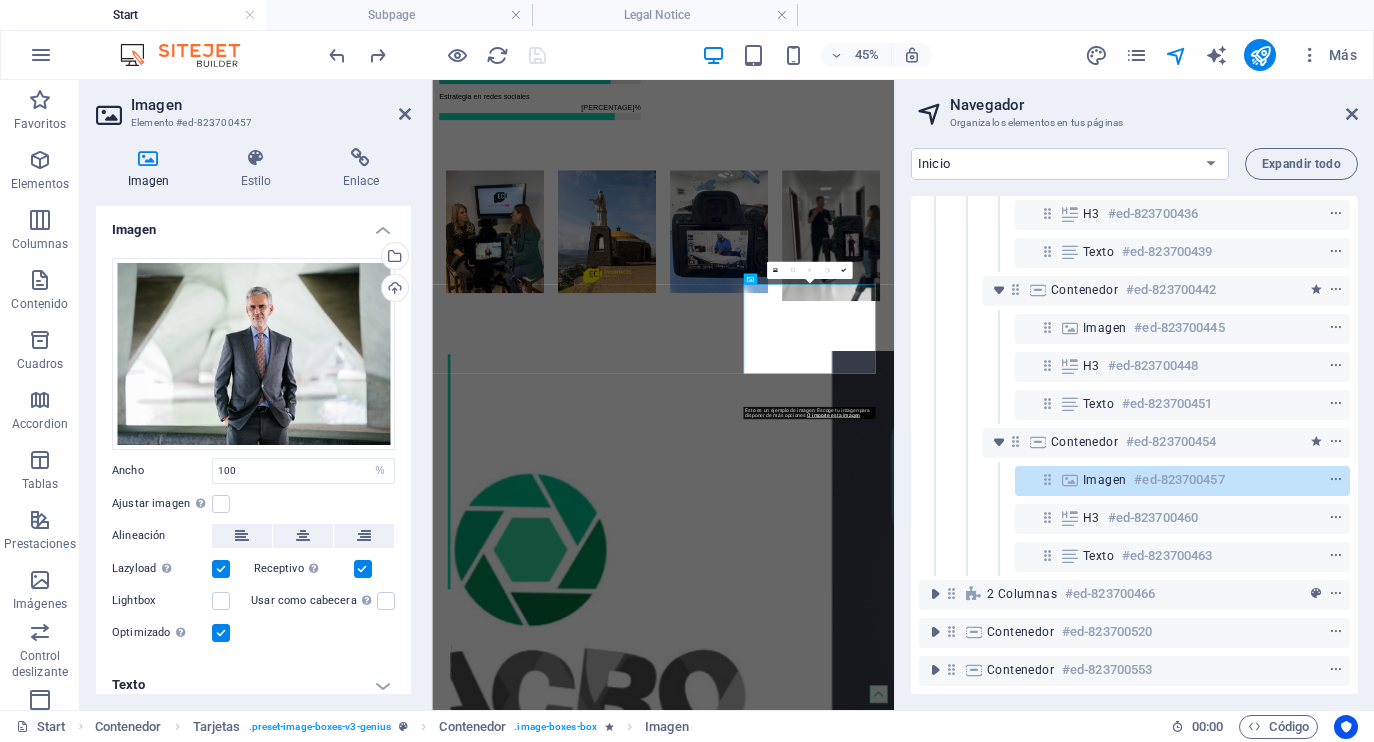 click on "Imagen Elemento #ed-823700457 Imagen Estilo Enlace Imagen Arrastra archivos aquí, haz clic para escoger archivos o  selecciona archivos de Archivos o de nuestra galería gratuita de fotos y vídeos Selecciona archivos del administrador de archivos, de la galería de fotos o carga archivo(s) Cargar Ancho 100 Predeterminado automático px rem % em vh vw Ajustar imagen Ajustar imagen automáticamente a un ancho y alto fijo Altura Predeterminado automático px Alineación Lazyload La carga de imágenes tras la carga de la página mejora la velocidad de la página. Receptivo Automáticamente cargar tamaños optimizados de smartphone e imagen retina. Lightbox Usar como cabecera La imagen se ajustará en una etiqueta de cabecera H1. Resulta útil para dar al texto alternativo el peso de una cabecera H1, por ejemplo, para el logo. En caso de duda, dejar deseleccionado. Optimizado Las imágenes se comprimen para así mejorar la velocidad de las páginas. Posición Dirección Personalizado X offset 50 px rem % vh vw %" at bounding box center [256, 395] 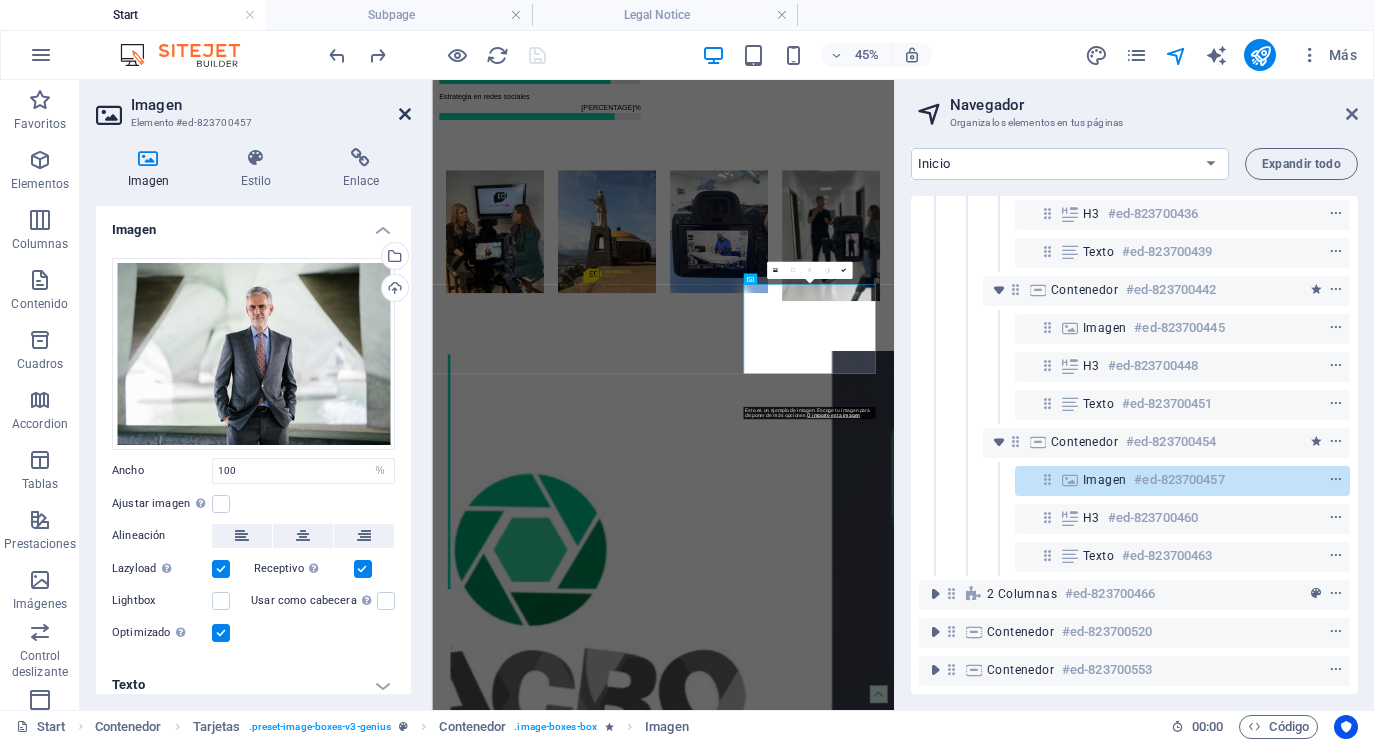 click at bounding box center [405, 114] 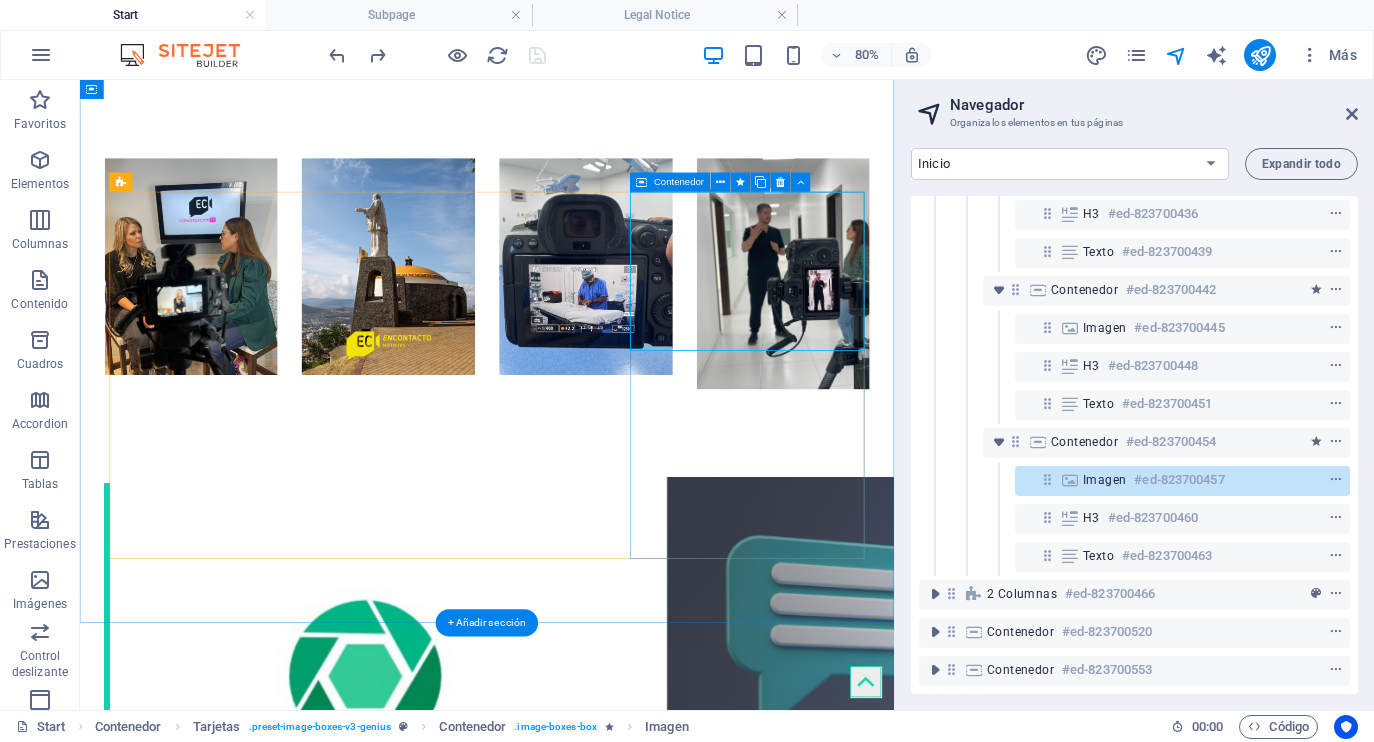 scroll, scrollTop: 2636, scrollLeft: 0, axis: vertical 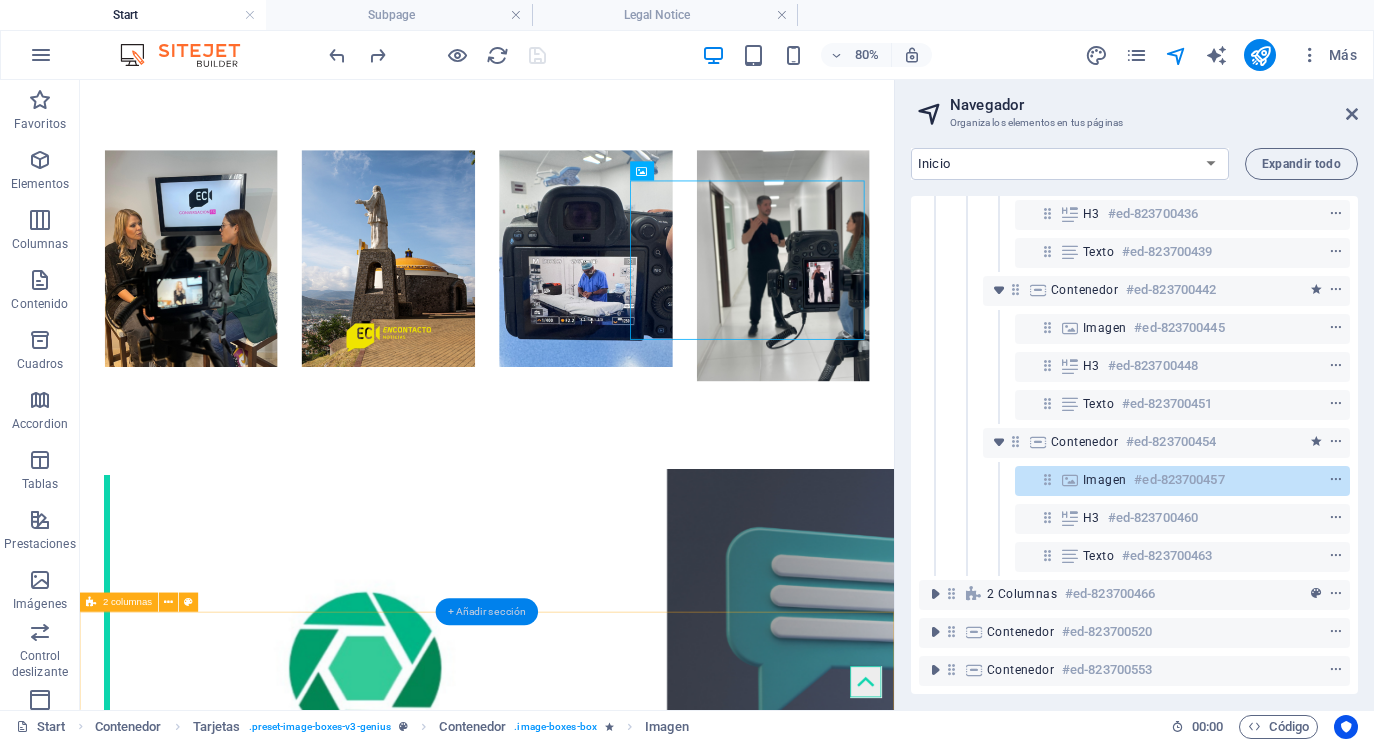 click on "+ Añadir sección" at bounding box center (487, 612) 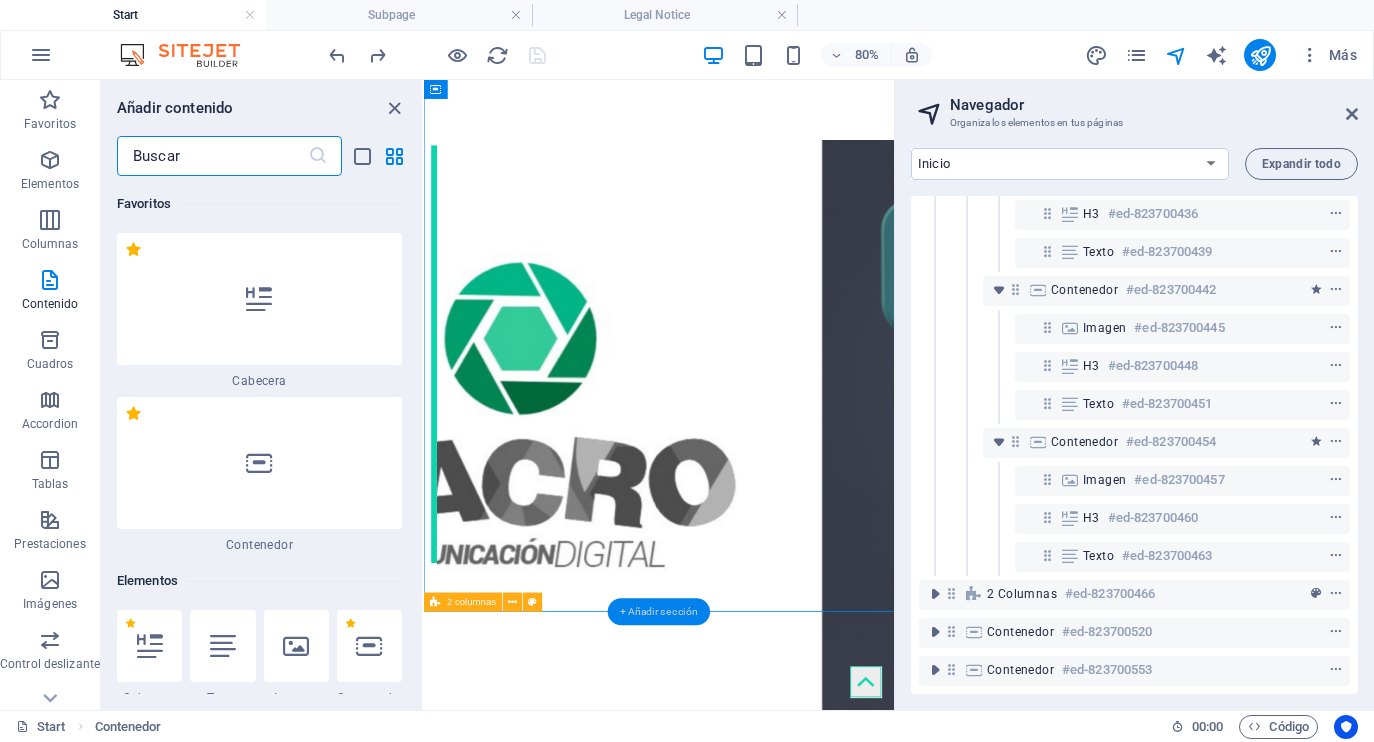 scroll, scrollTop: 746, scrollLeft: 0, axis: vertical 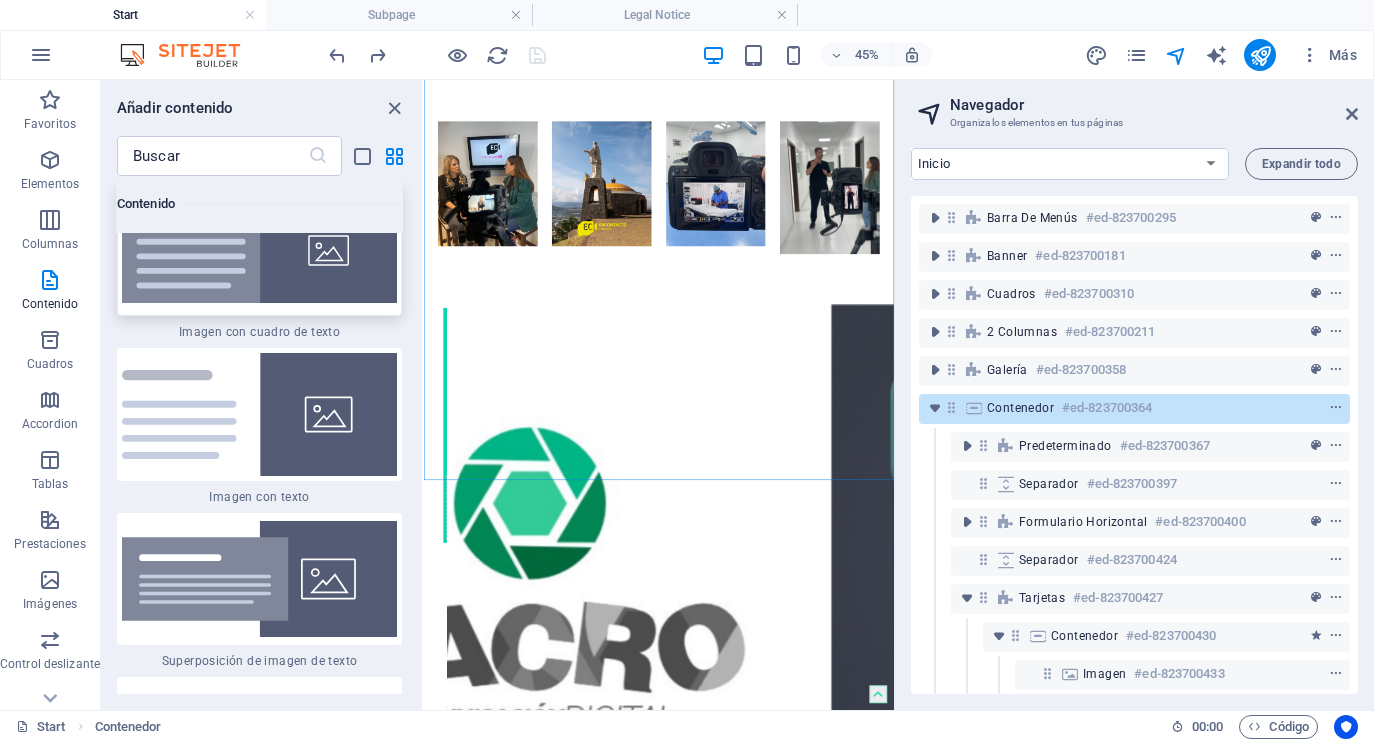 click at bounding box center (259, 250) 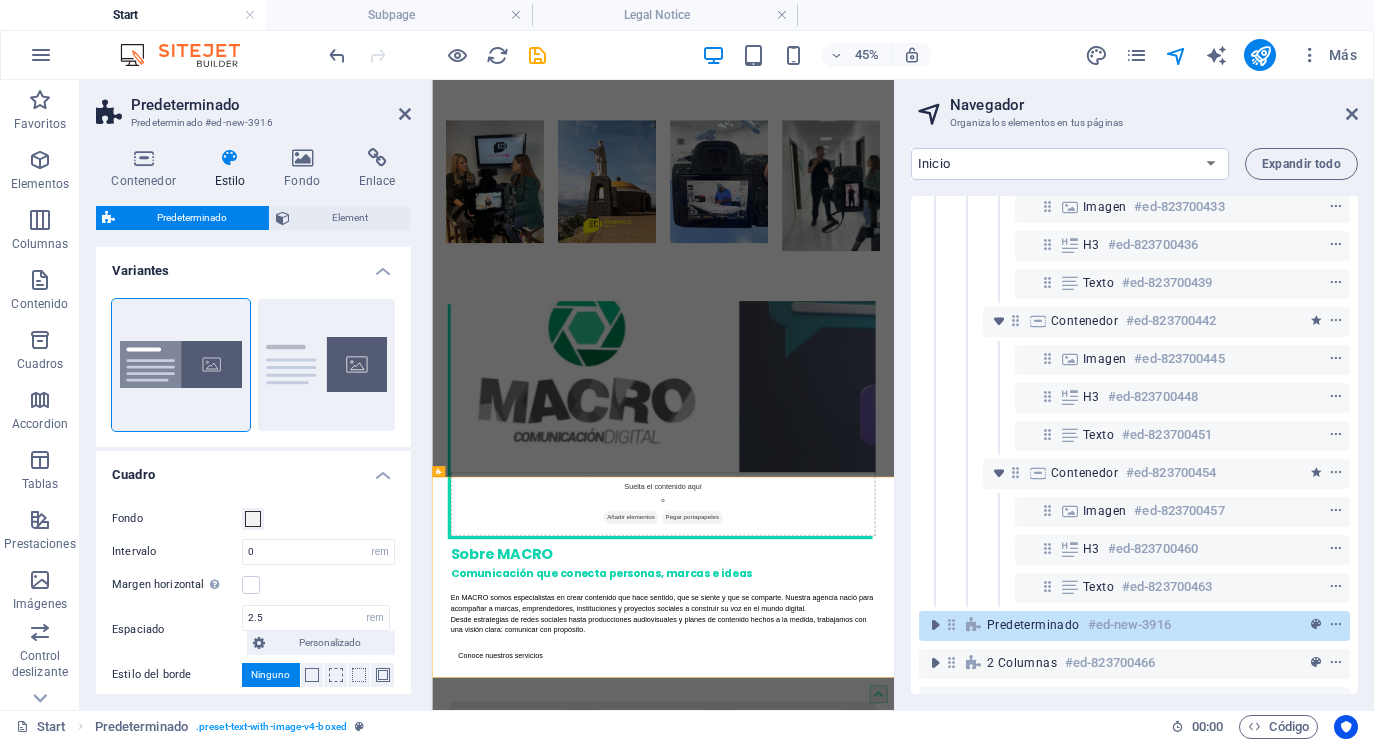 scroll, scrollTop: 552, scrollLeft: 0, axis: vertical 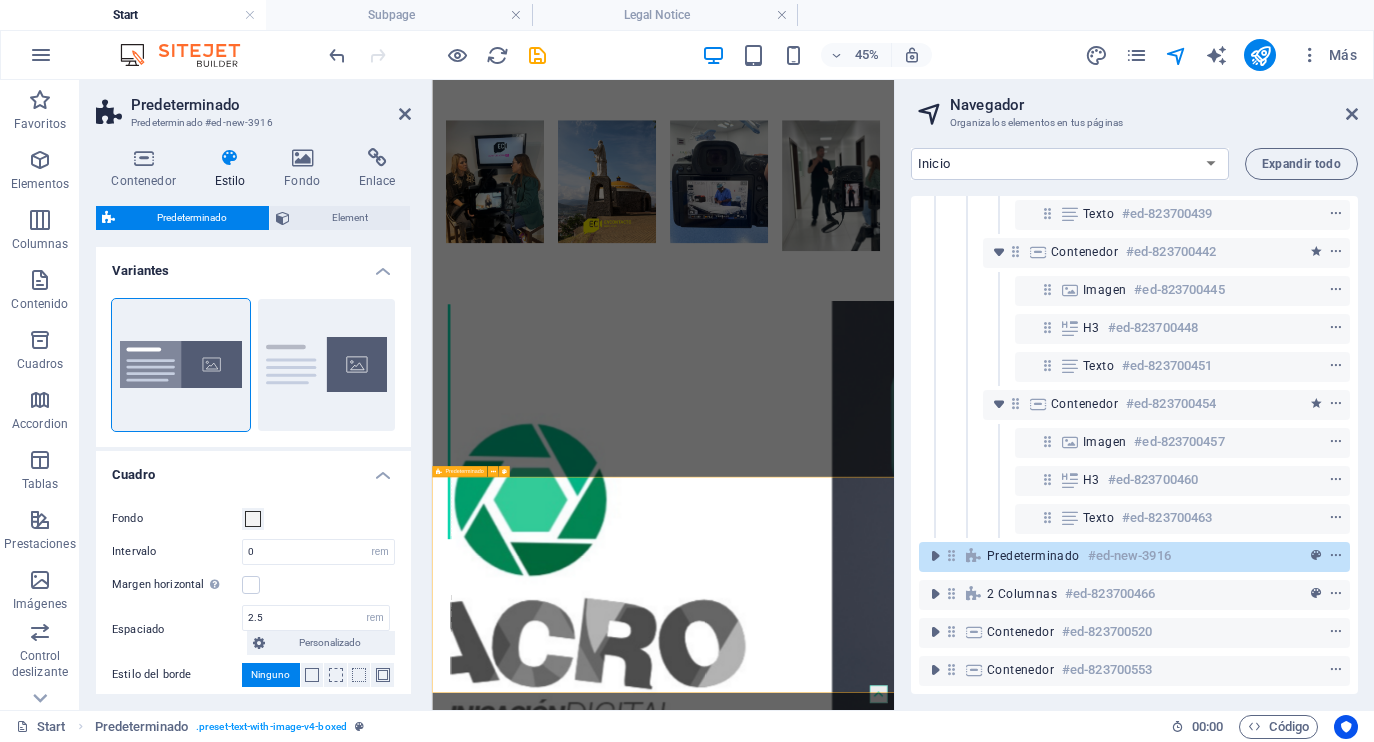 click on "New headline Lorem ipsum dolor sit amet, consectetuer adipiscing elit. Aenean commodo ligula eget dolor. Lorem ipsum dolor sit amet, consectetuer adipiscing elit leget dolor. Lorem ipsum dolor sit amet, consectetuer adipiscing elit. Aenean commodo ligula eget dolor. Lorem ipsum dolor sit amet, consectetuer adipiscing elit dolor consectetuer adipiscing elit leget dolor. Lorem elit saget ipsum dolor sit amet, consectetuer. Suelta el contenido aquí o  Añadir elementos  Pegar portapapeles" at bounding box center (945, 3888) 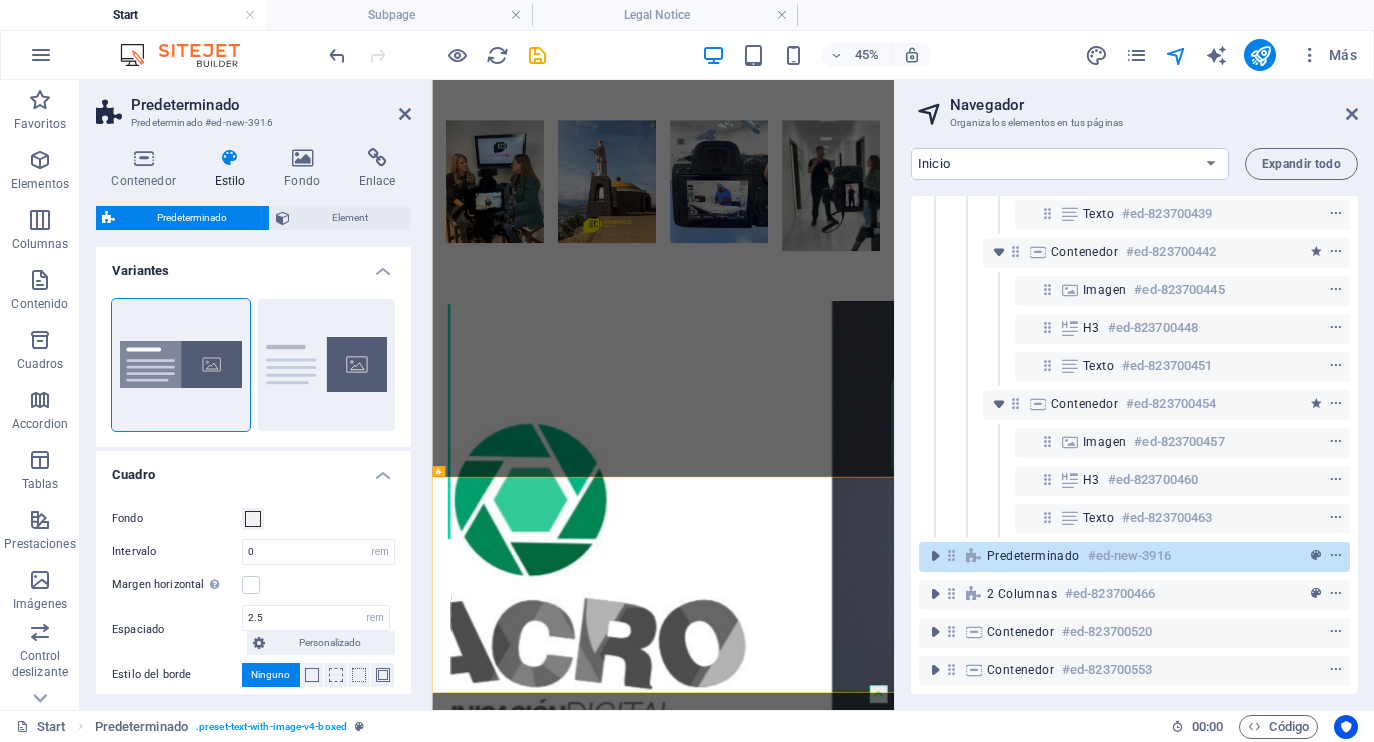 click on "Predeterminado" at bounding box center [271, 105] 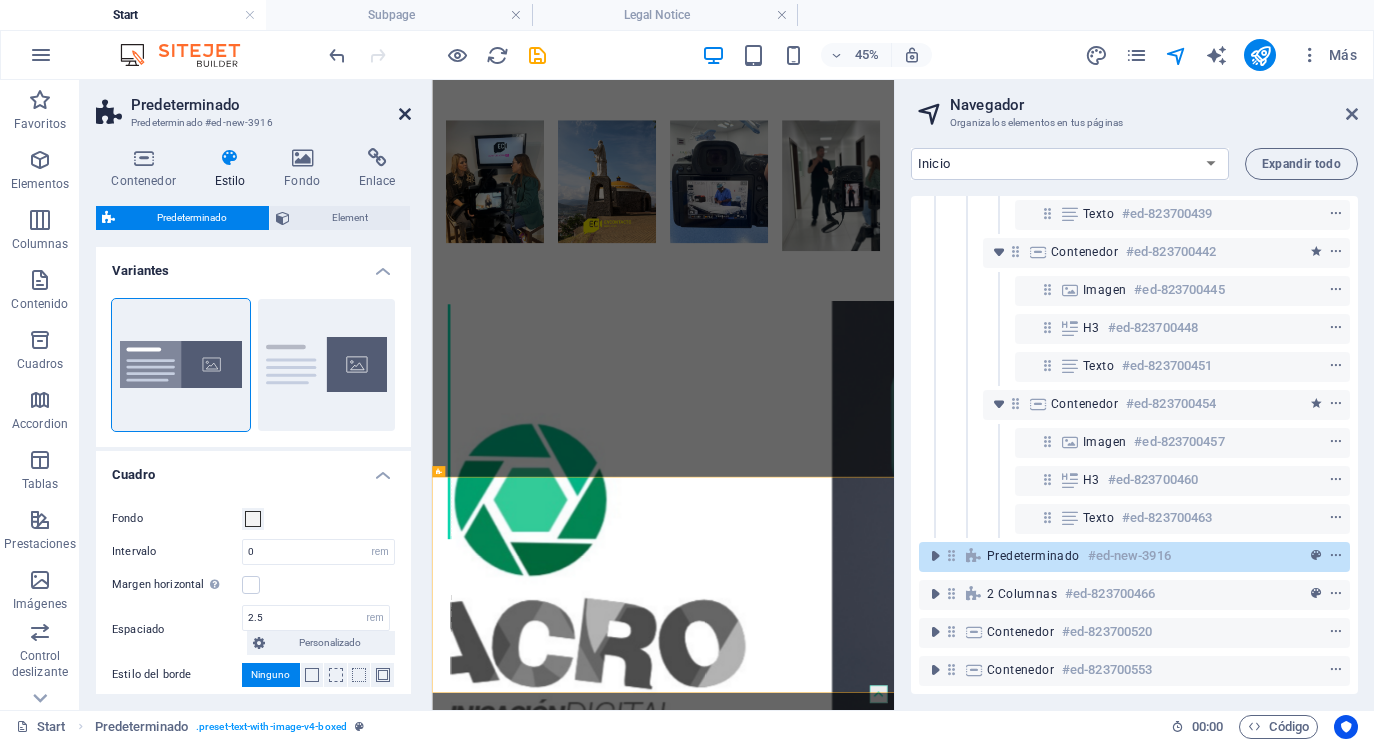 click at bounding box center (405, 114) 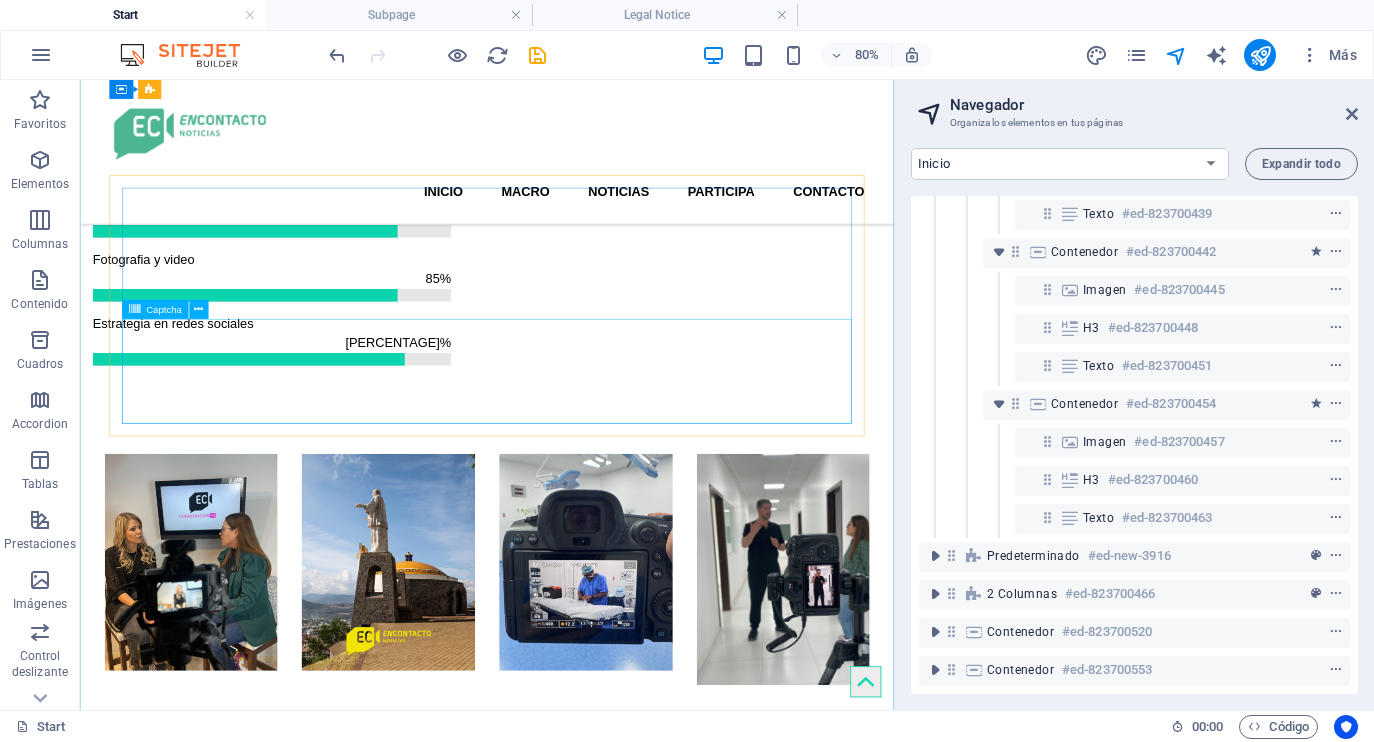 scroll, scrollTop: 2205, scrollLeft: 0, axis: vertical 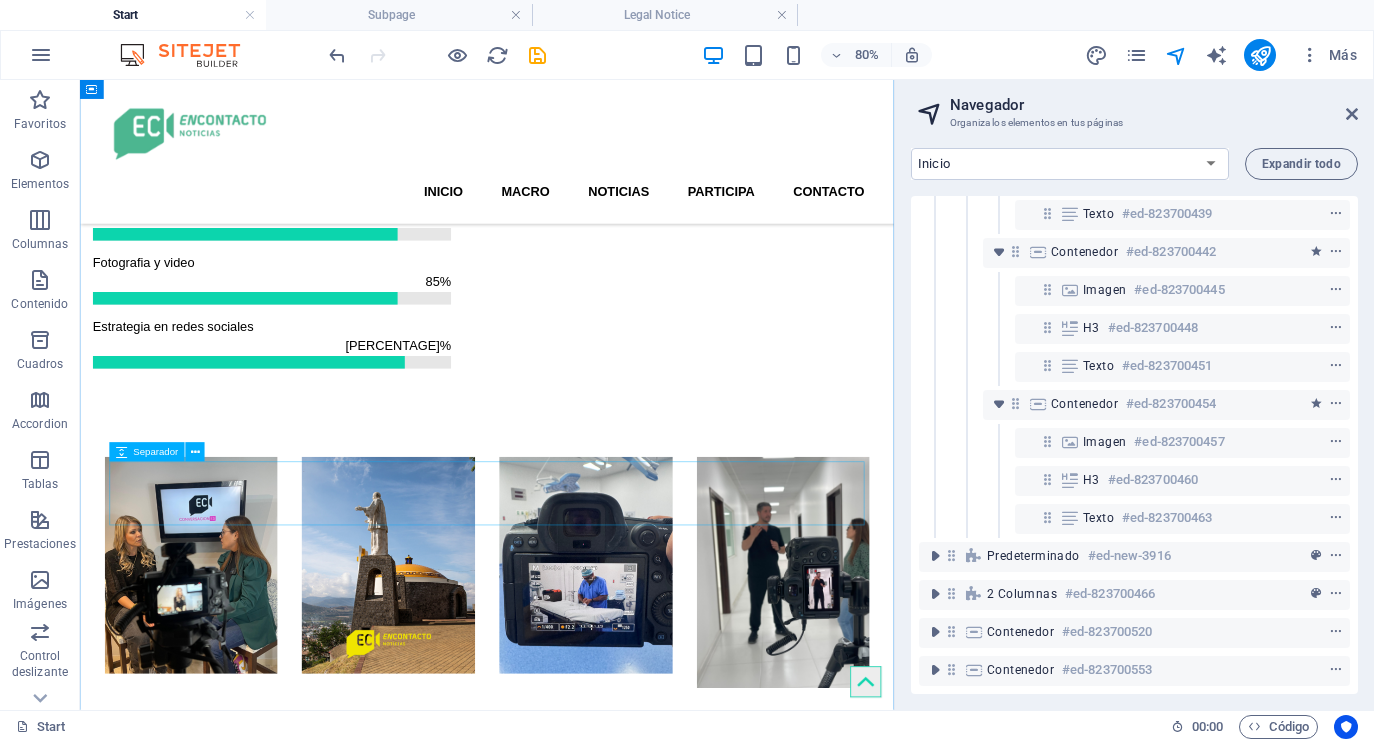 click at bounding box center [589, 2317] 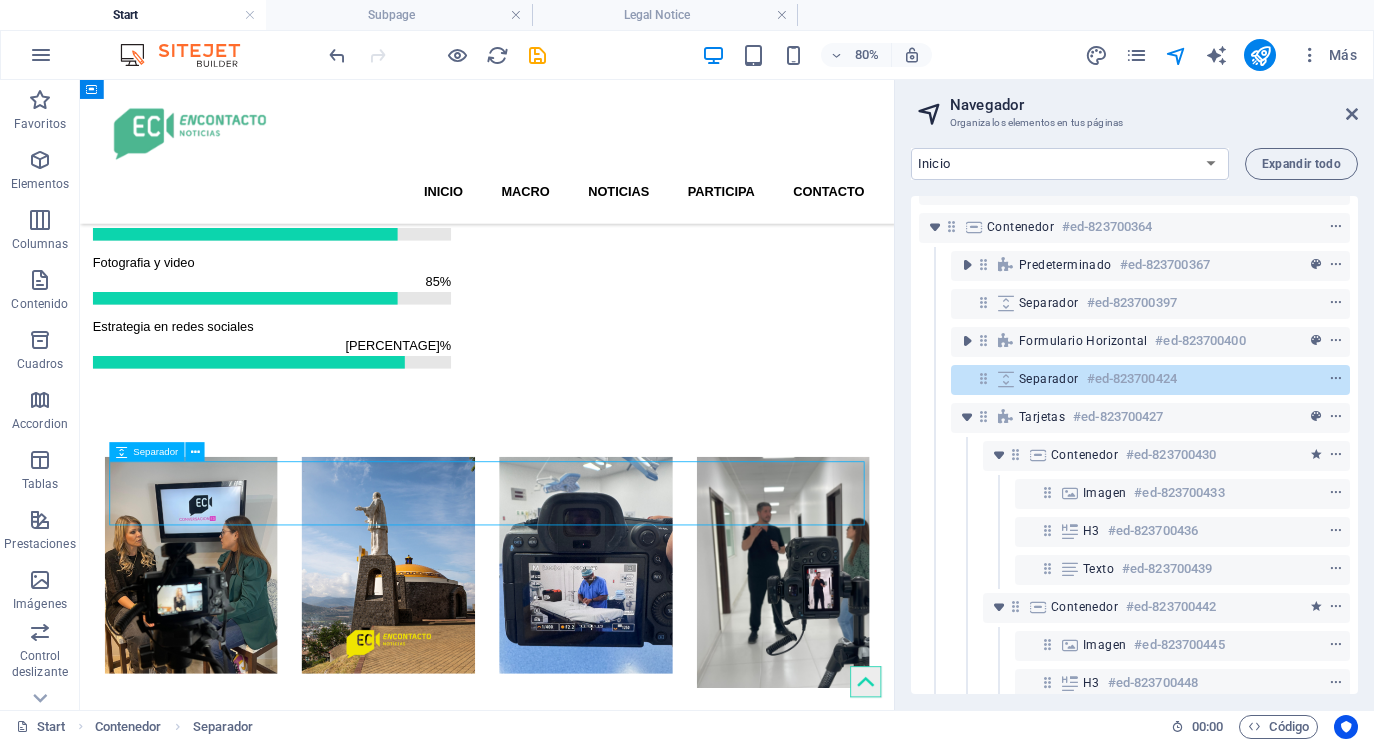 scroll, scrollTop: 124, scrollLeft: 0, axis: vertical 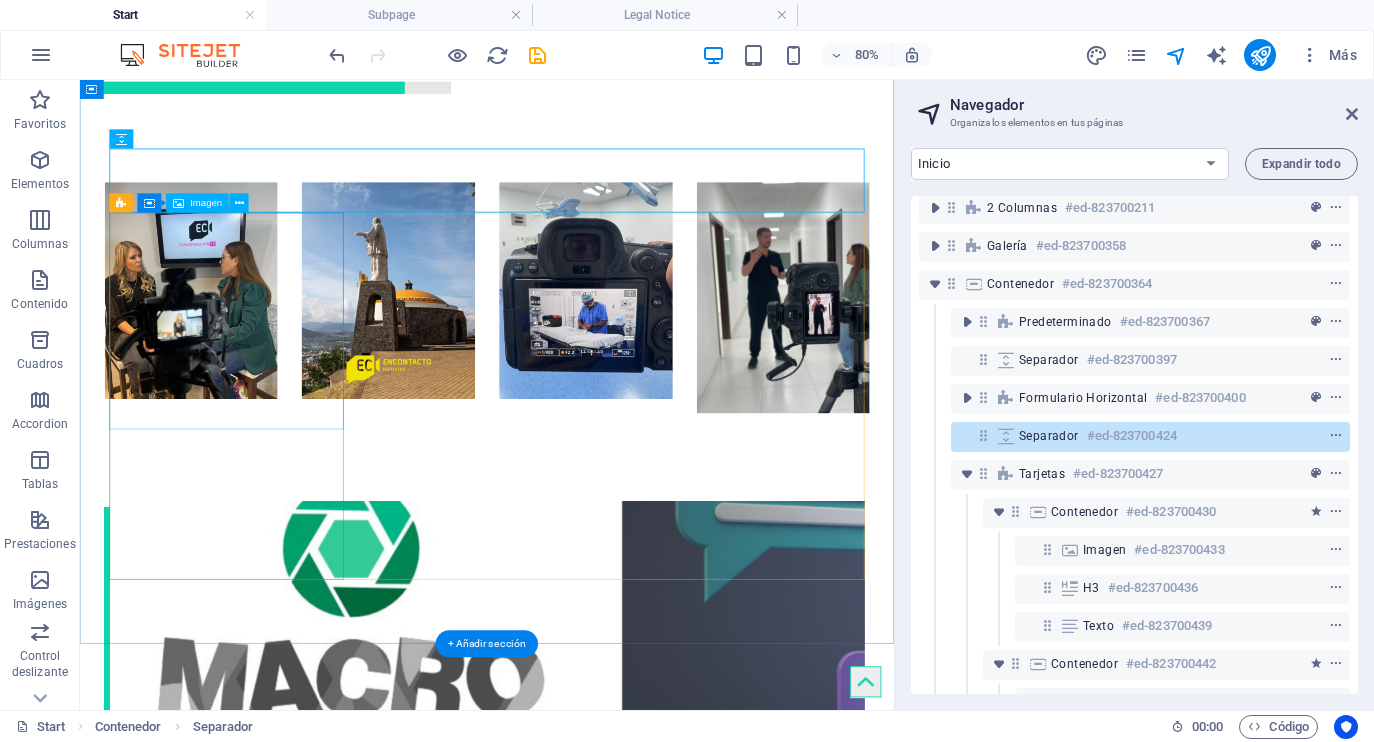 click at bounding box center [263, 2149] 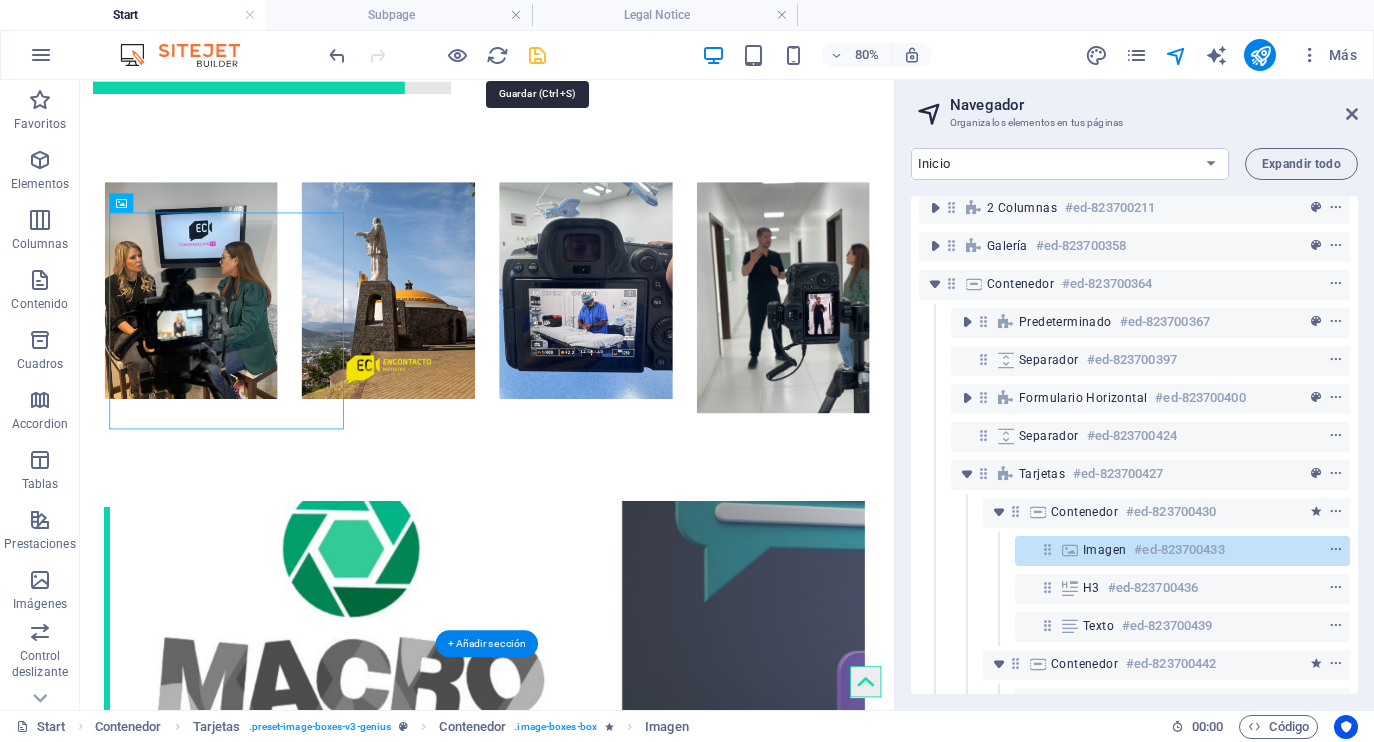 click at bounding box center [537, 55] 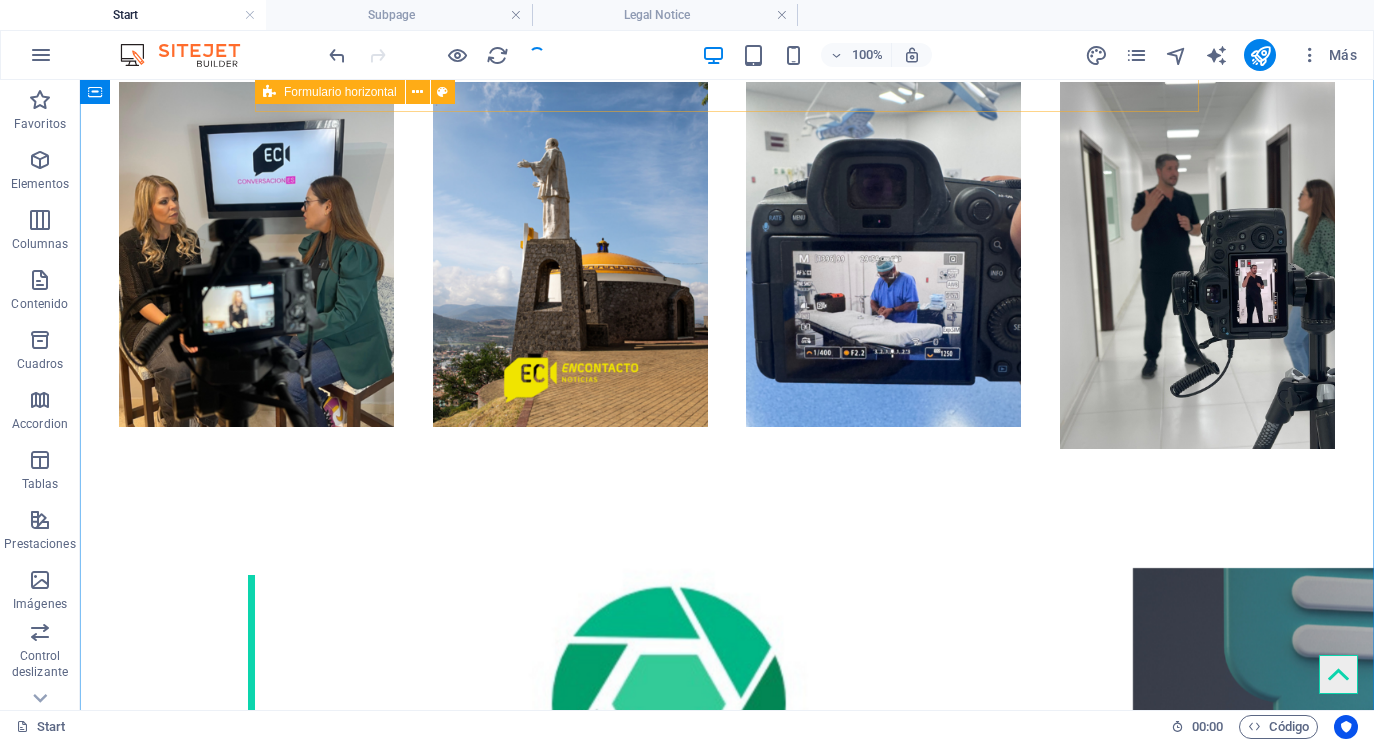 scroll, scrollTop: 2738, scrollLeft: 0, axis: vertical 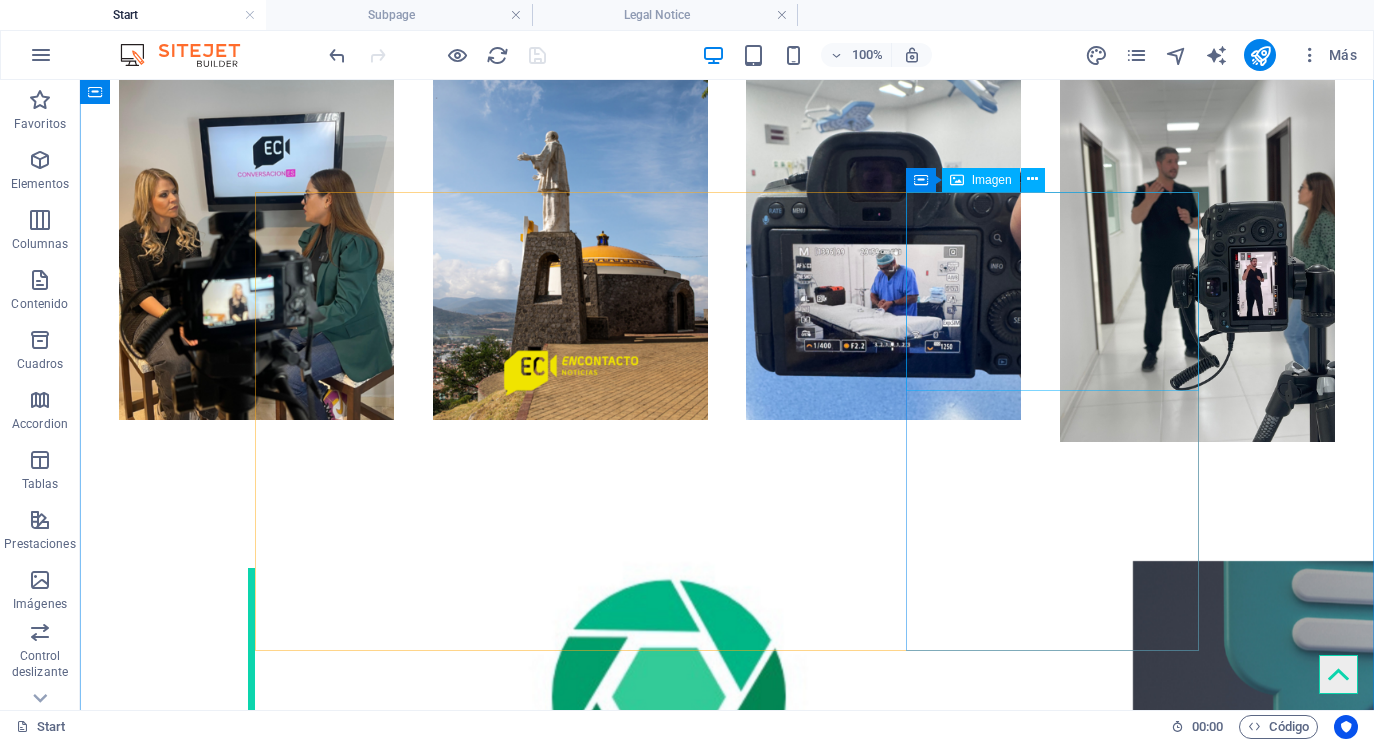 click at bounding box center [401, 3052] 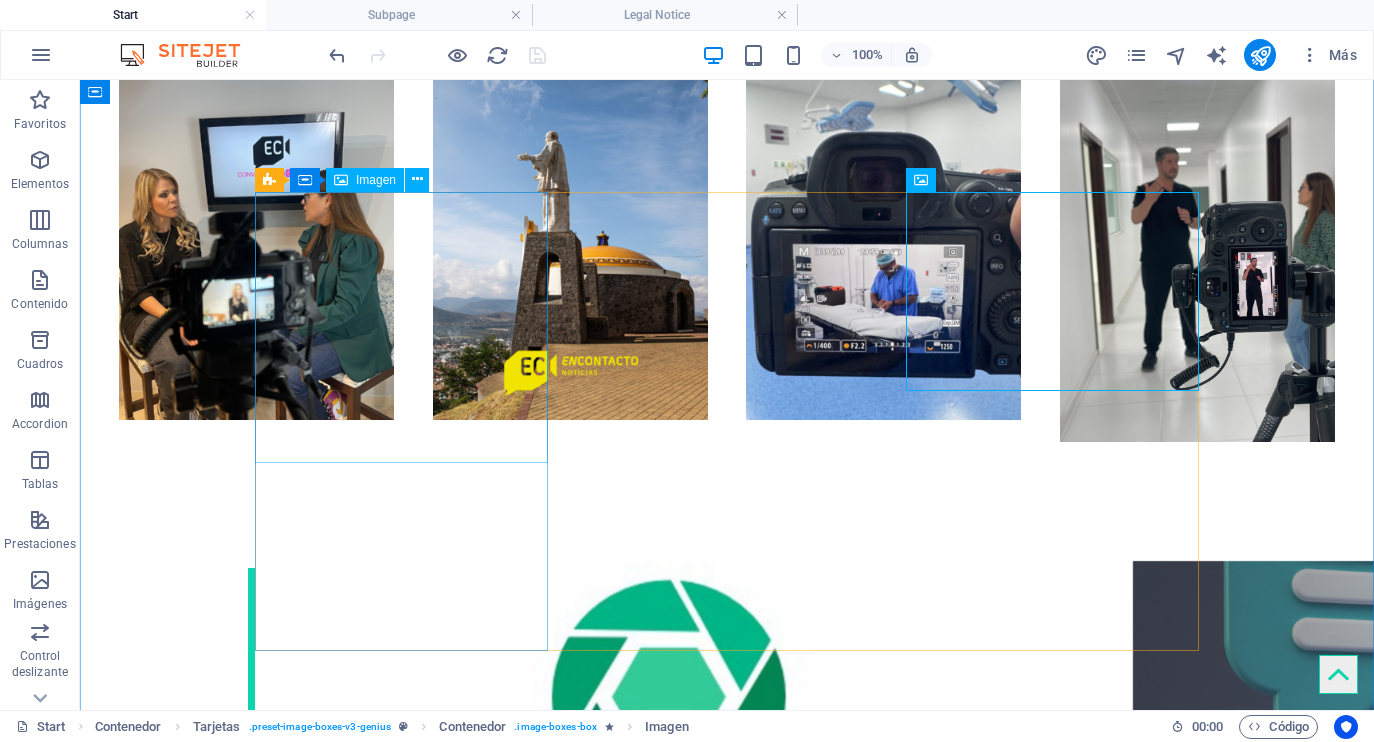 click at bounding box center (401, 2103) 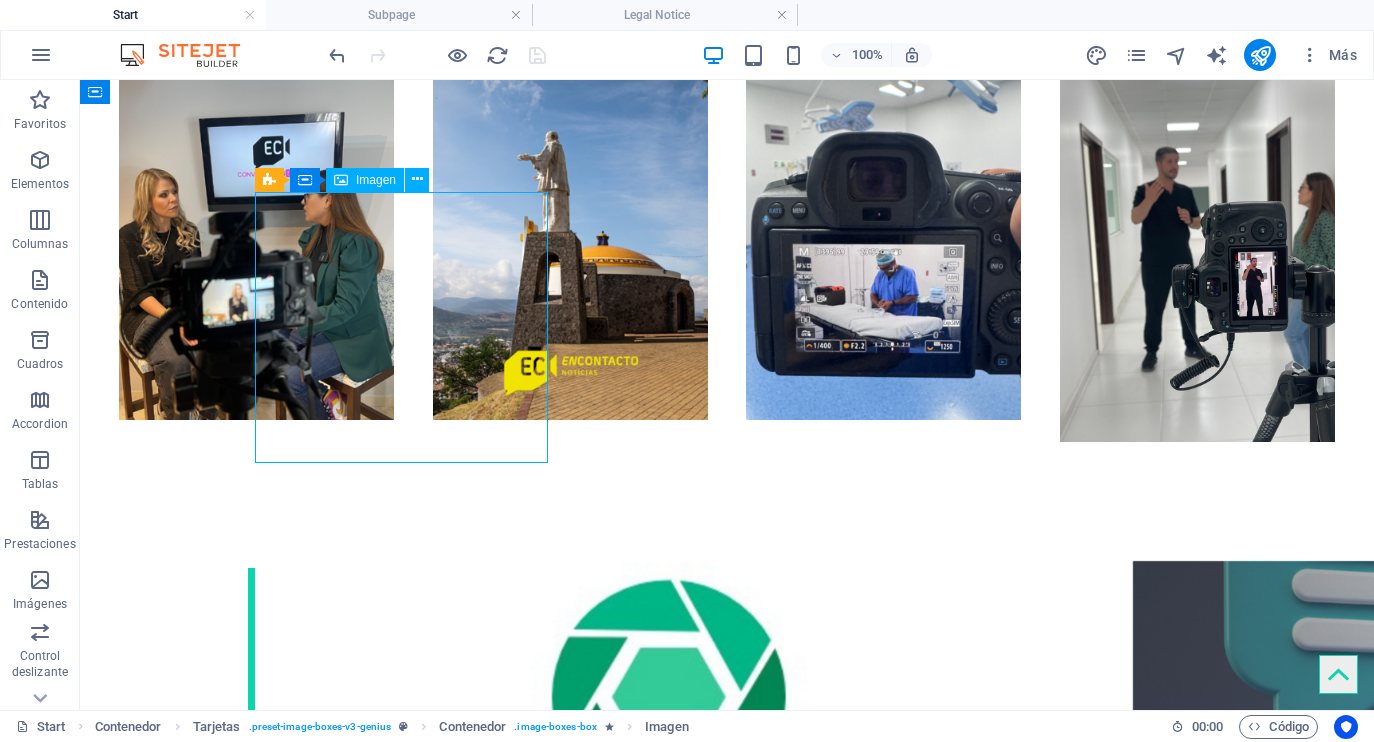 click at bounding box center [401, 2103] 